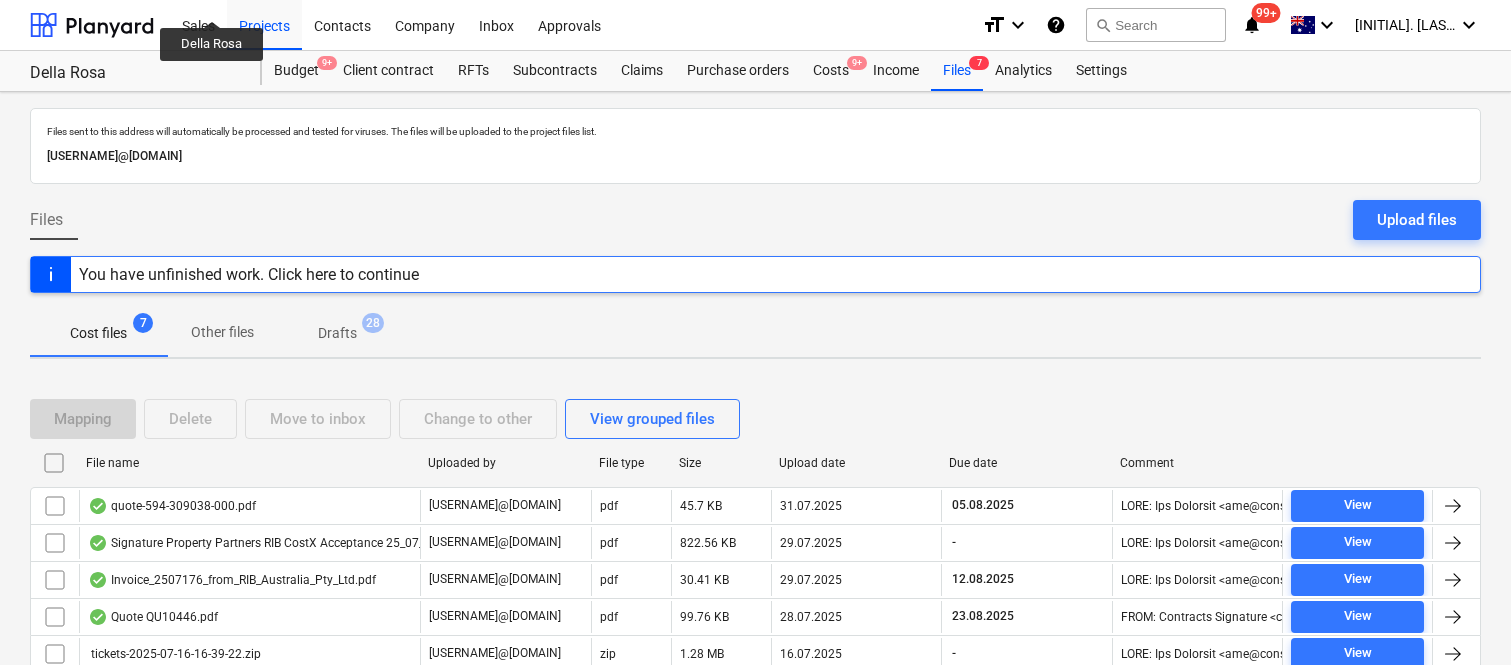scroll, scrollTop: 80, scrollLeft: 0, axis: vertical 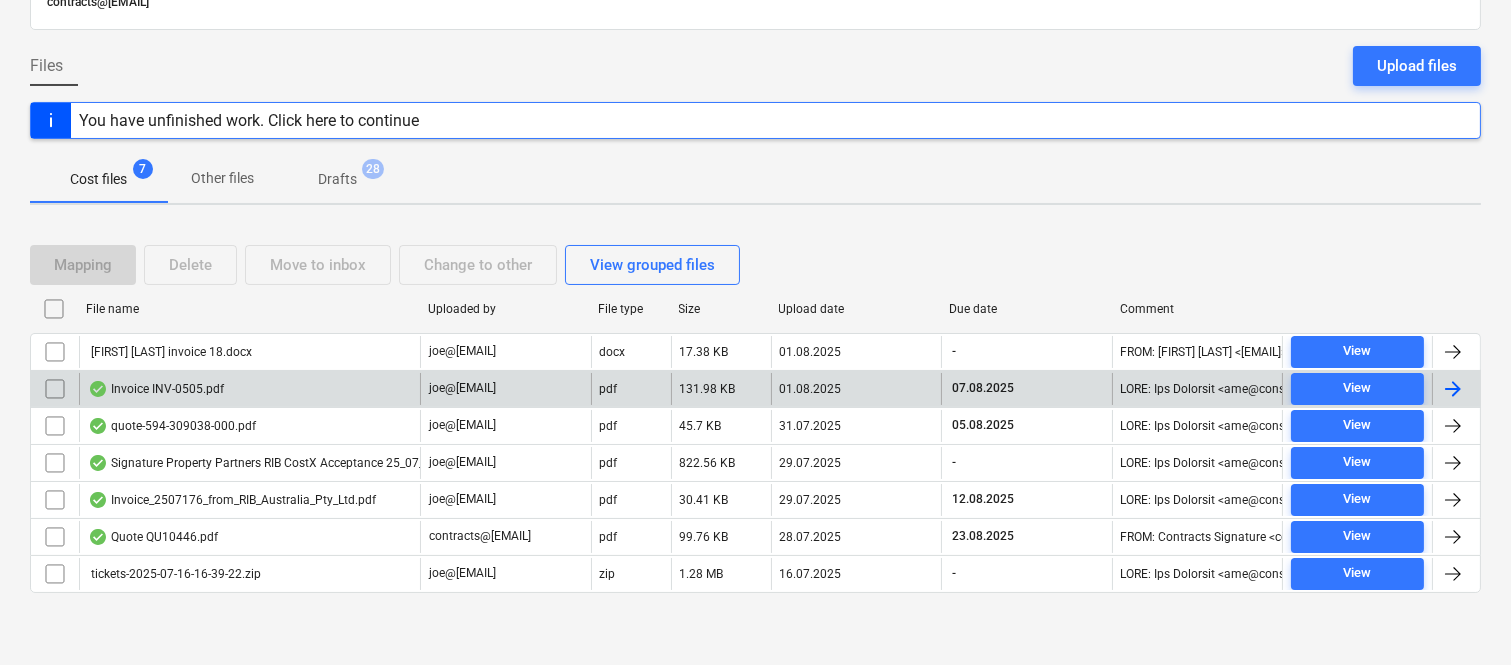 click on "Invoice INV-0505.pdf" at bounding box center [249, 389] 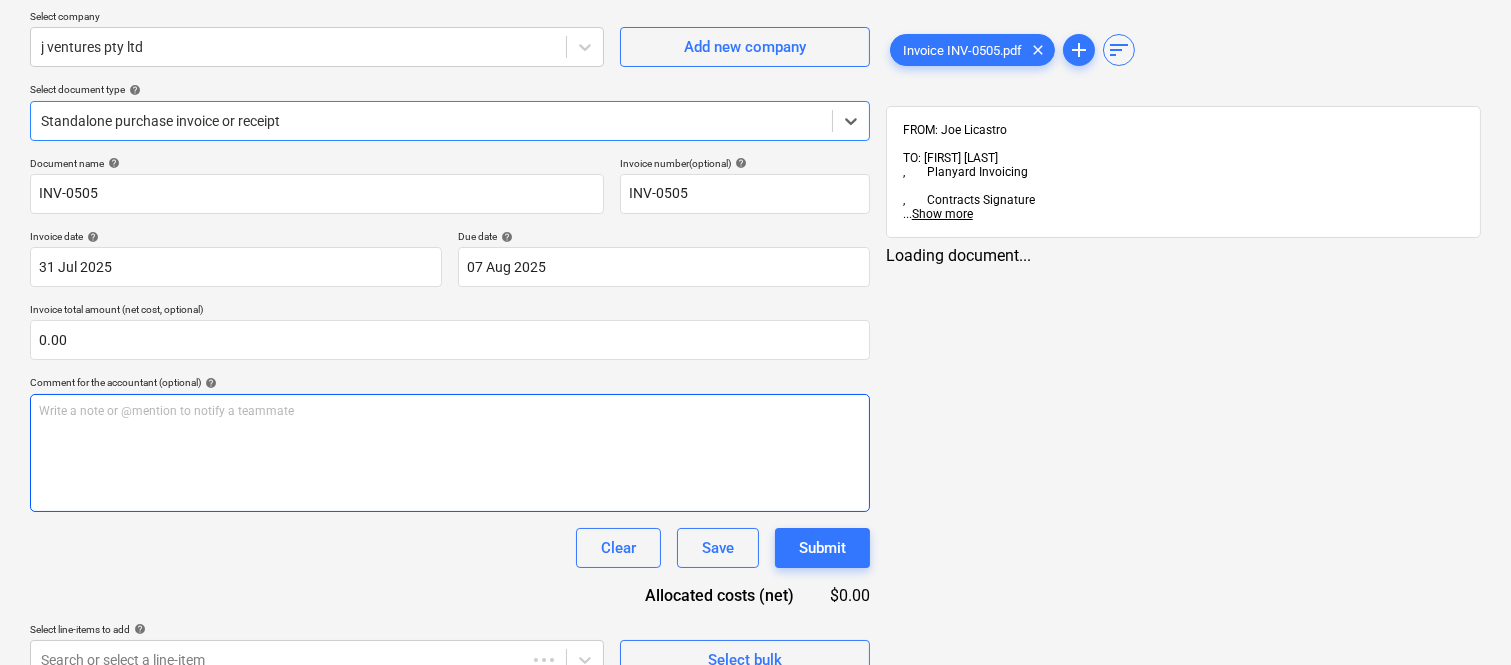 type on "INV-[NUMBER]" 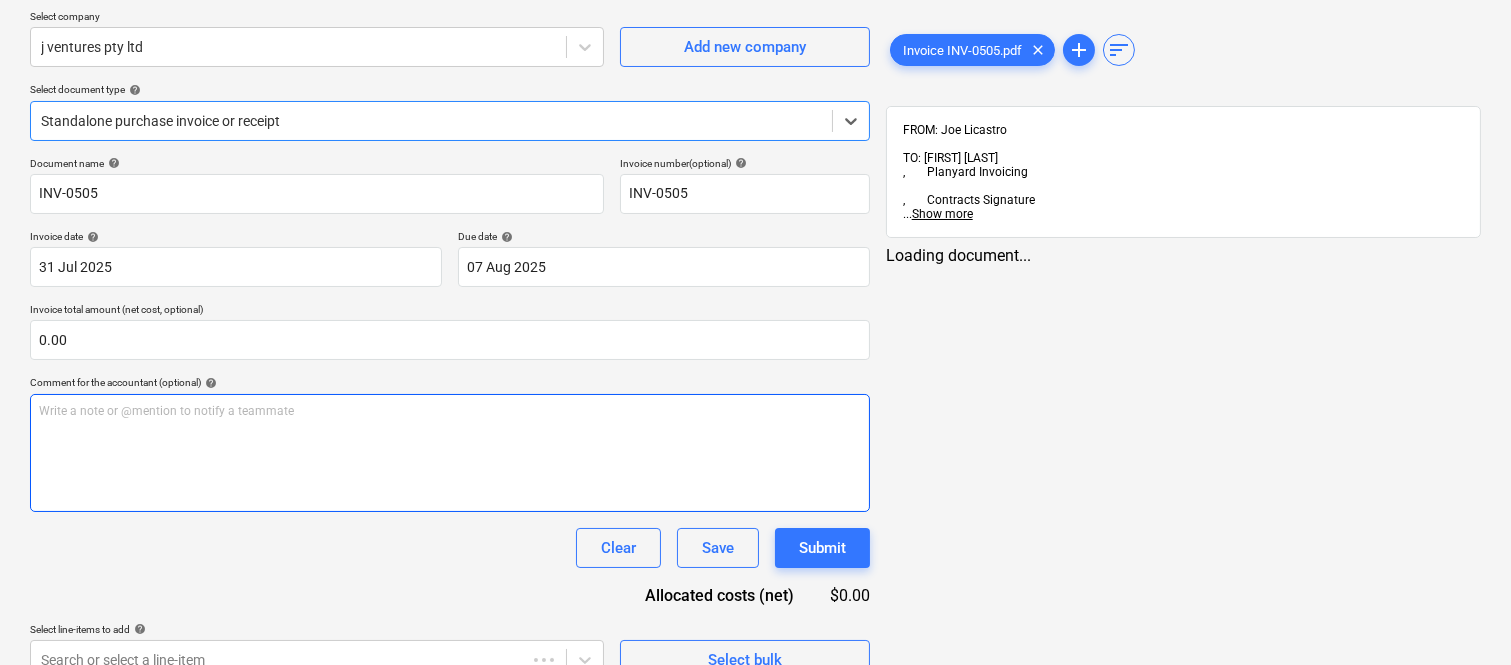 type on "INV-[NUMBER]" 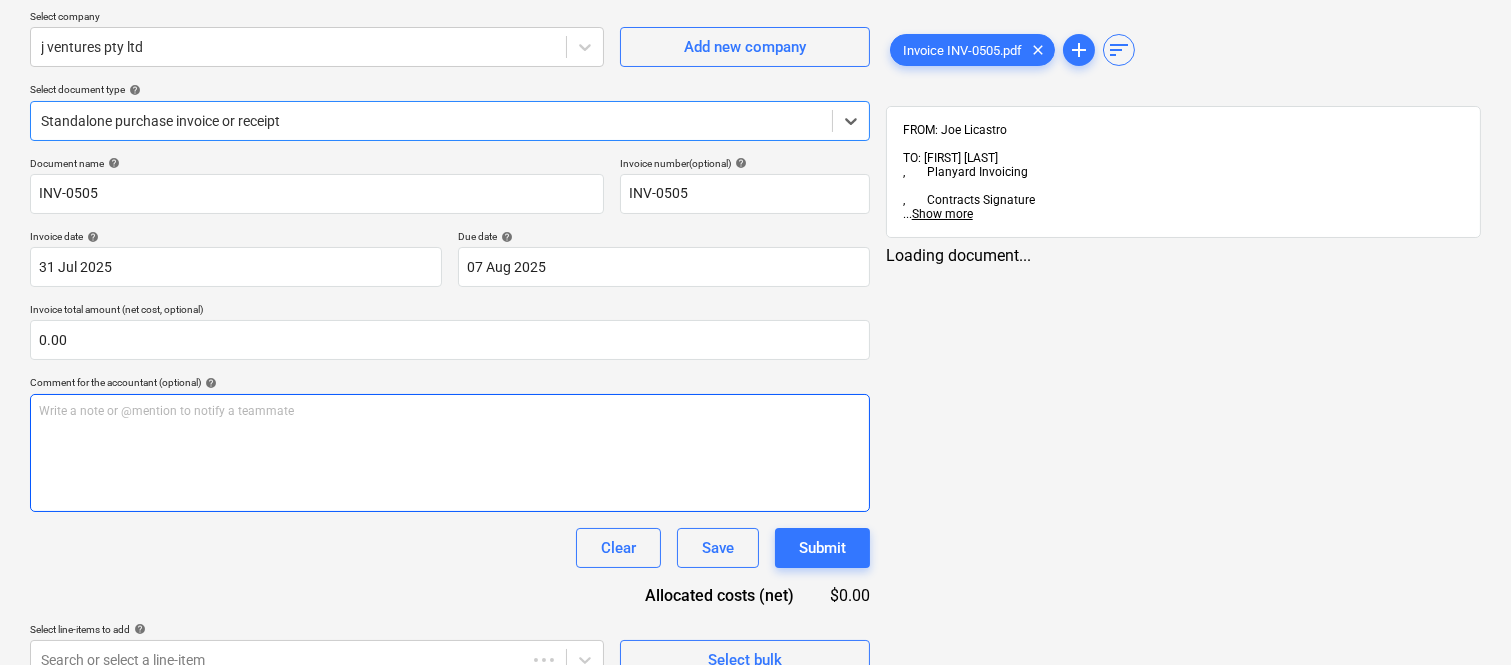 type on "31 Jul 2025" 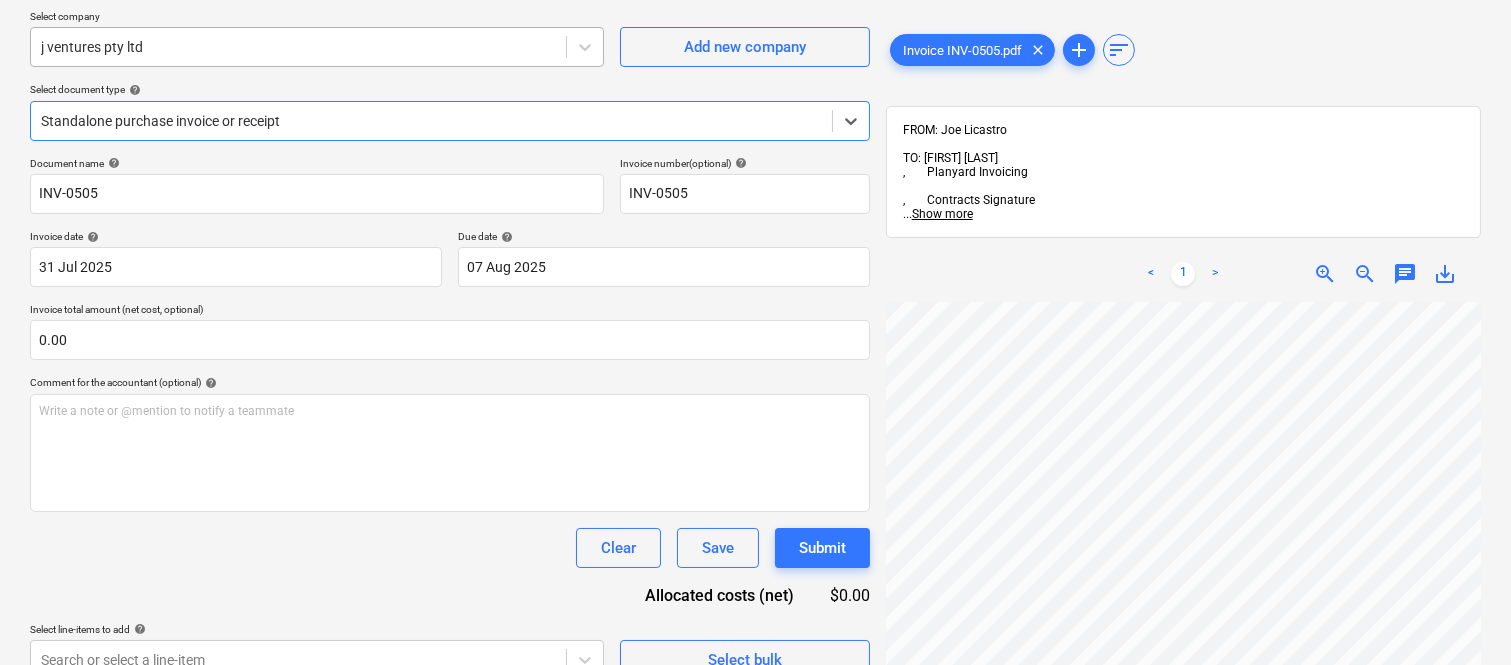 click at bounding box center (298, 47) 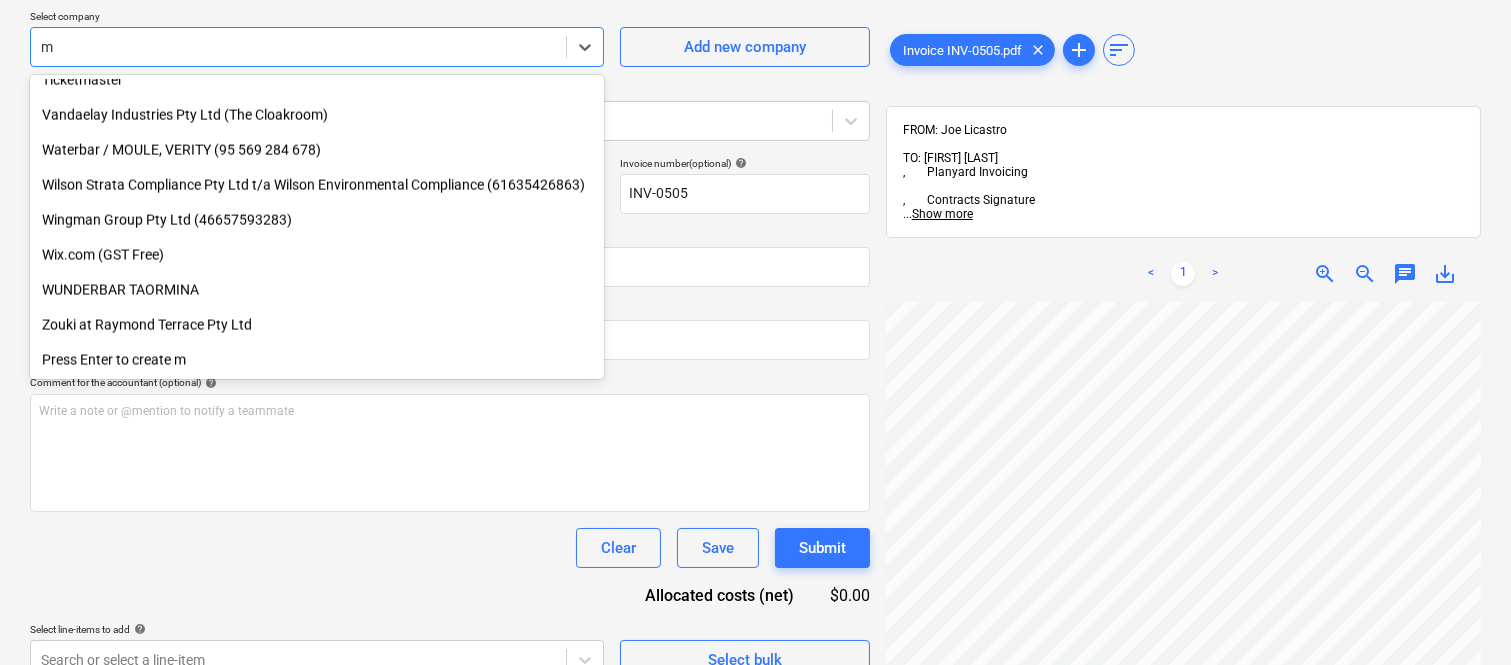 scroll, scrollTop: 5790, scrollLeft: 0, axis: vertical 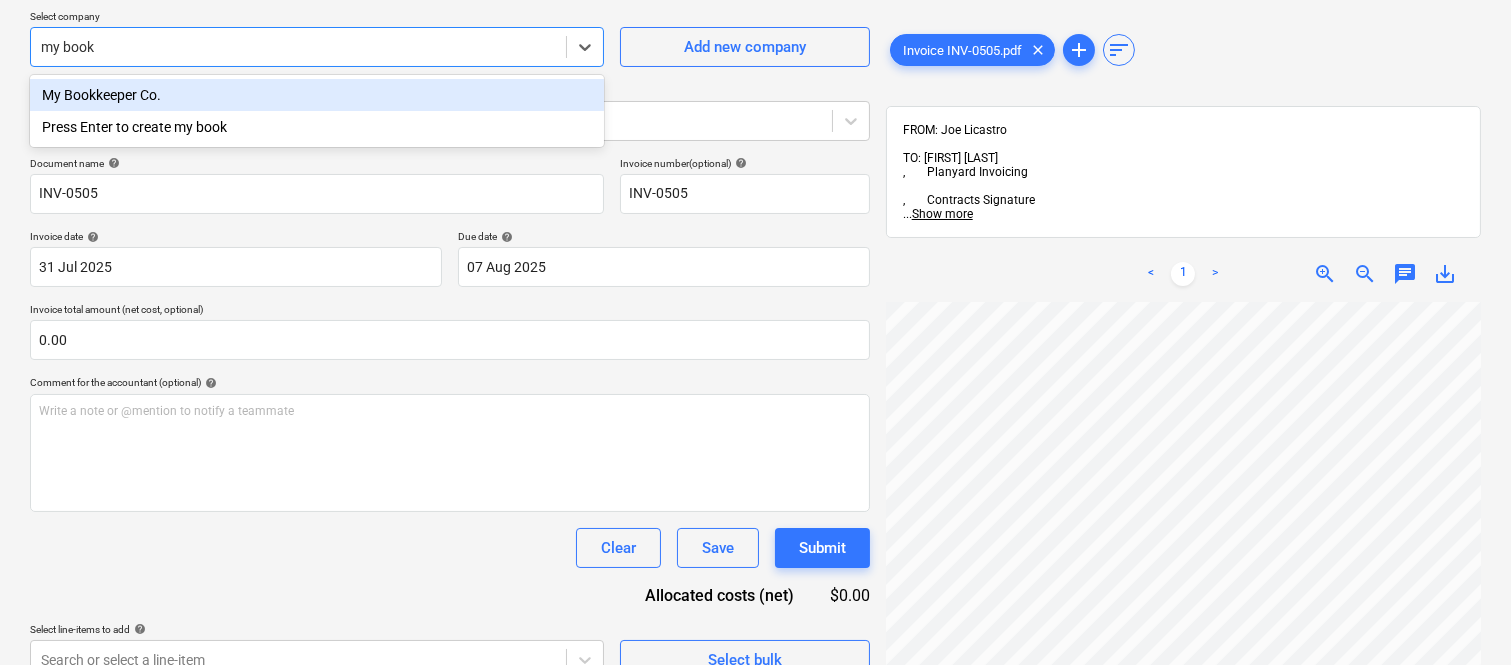 type on "my bookk" 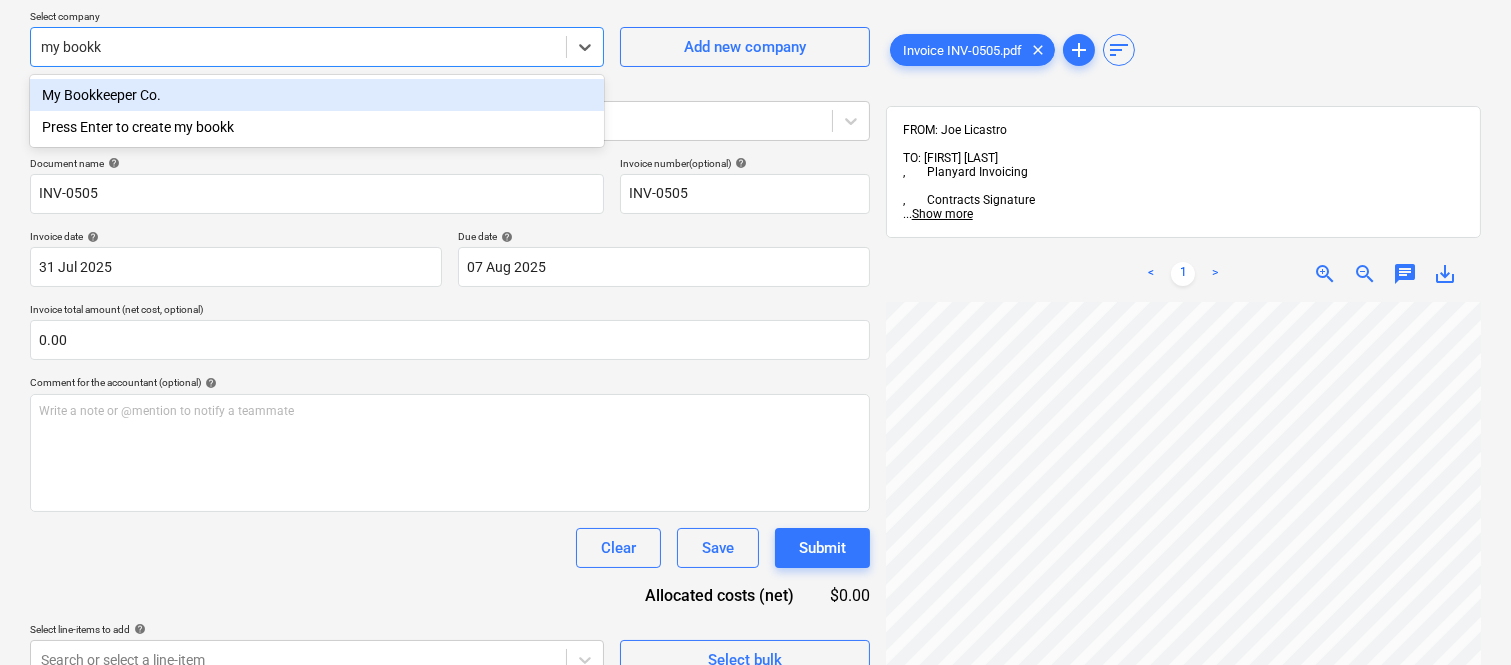 drag, startPoint x: 215, startPoint y: 107, endPoint x: 193, endPoint y: 98, distance: 23.769728 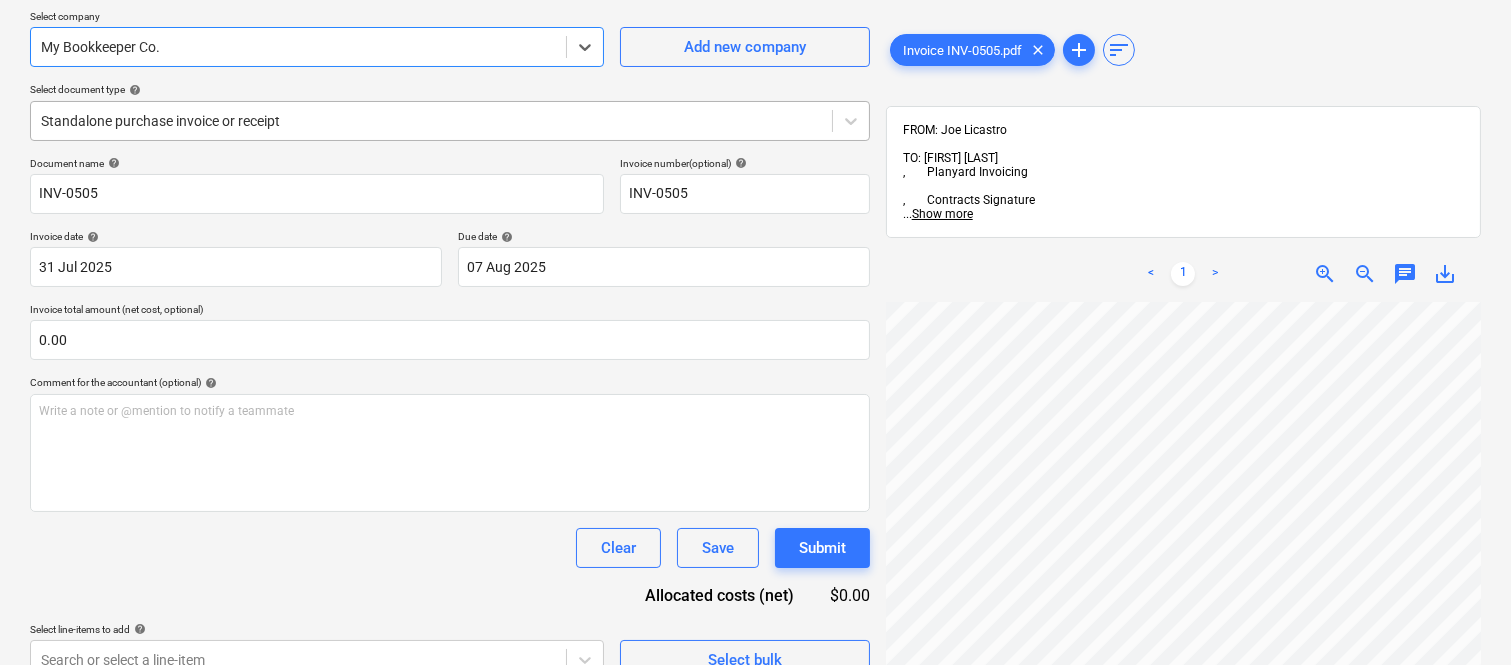 click at bounding box center [431, 121] 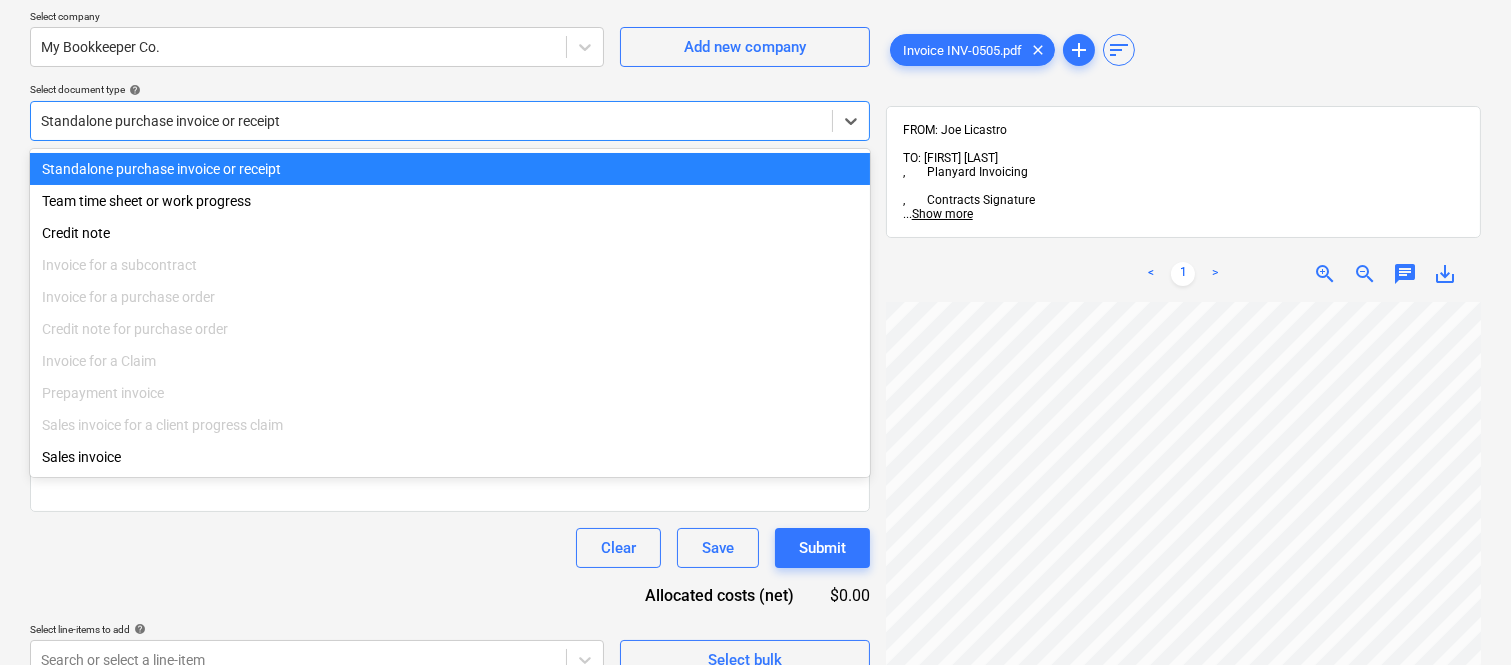 click on "Standalone purchase invoice or receipt" at bounding box center [450, 169] 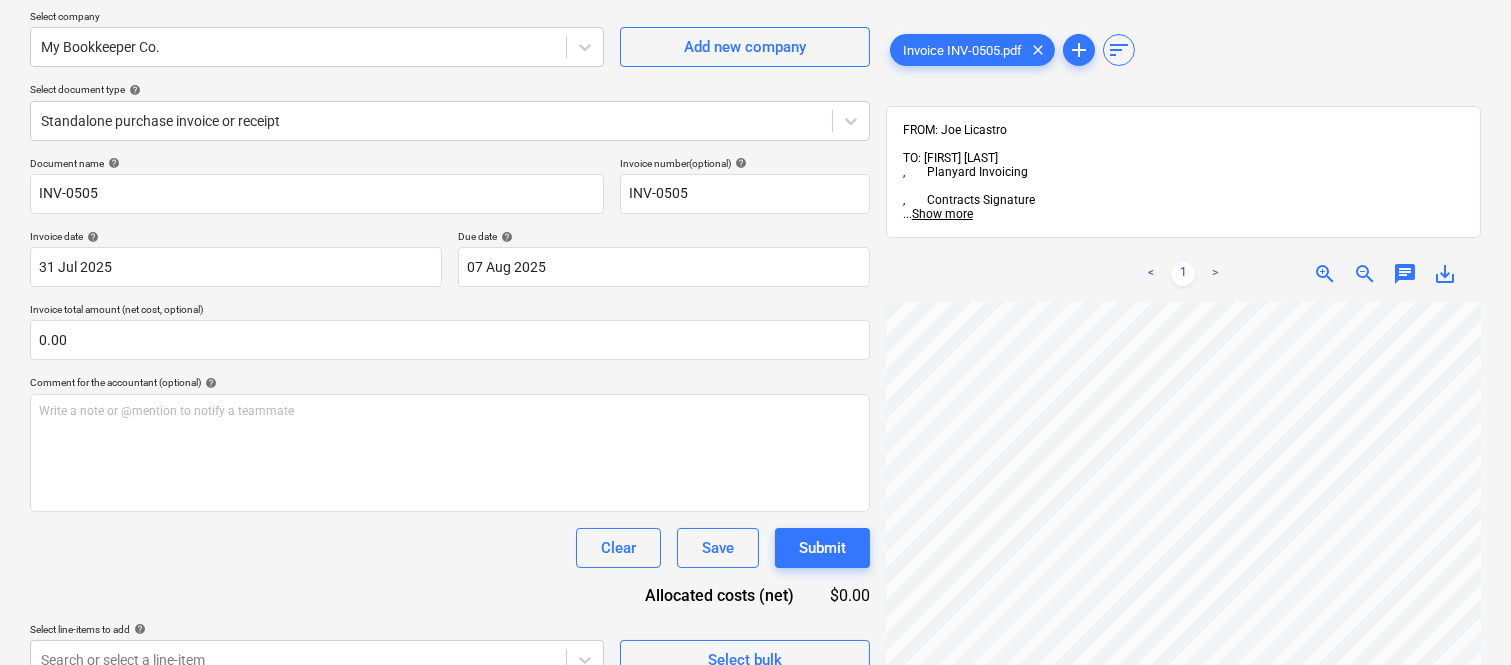 scroll, scrollTop: 0, scrollLeft: 294, axis: horizontal 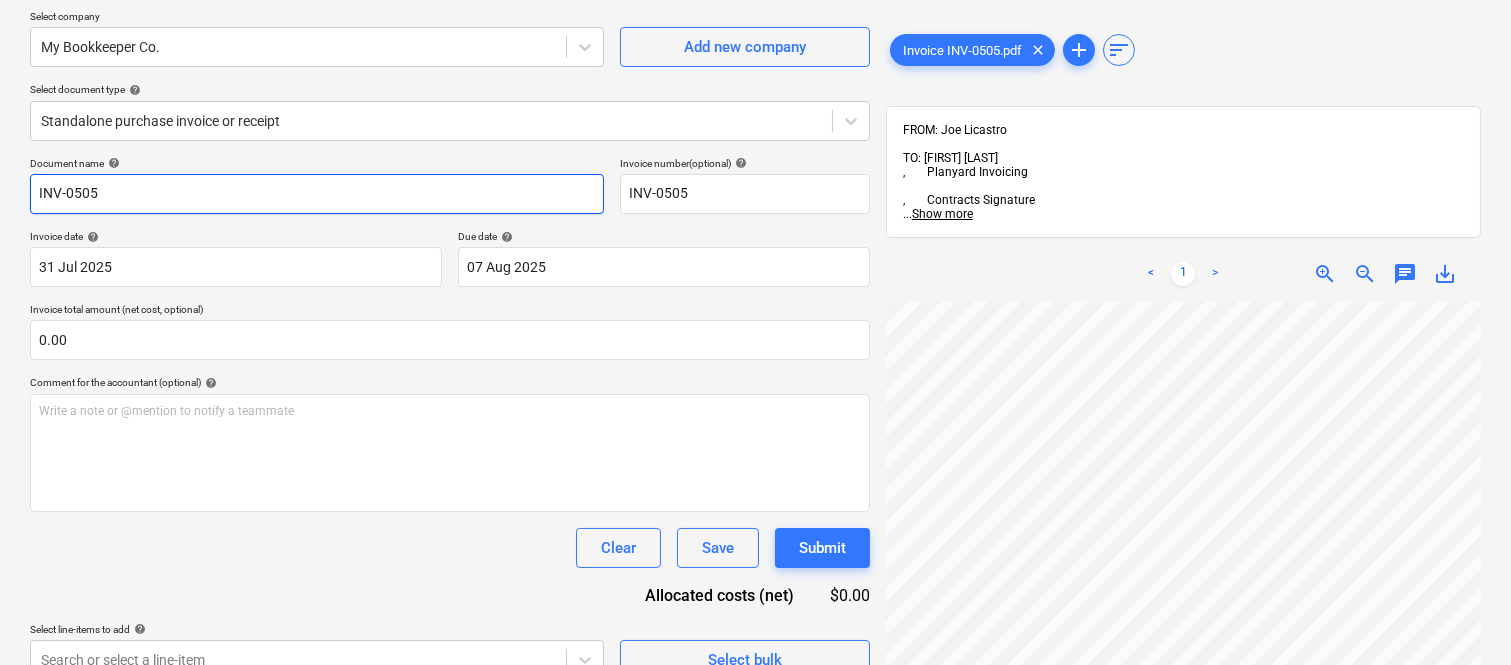 click on "INV-[NUMBER]" at bounding box center [317, 194] 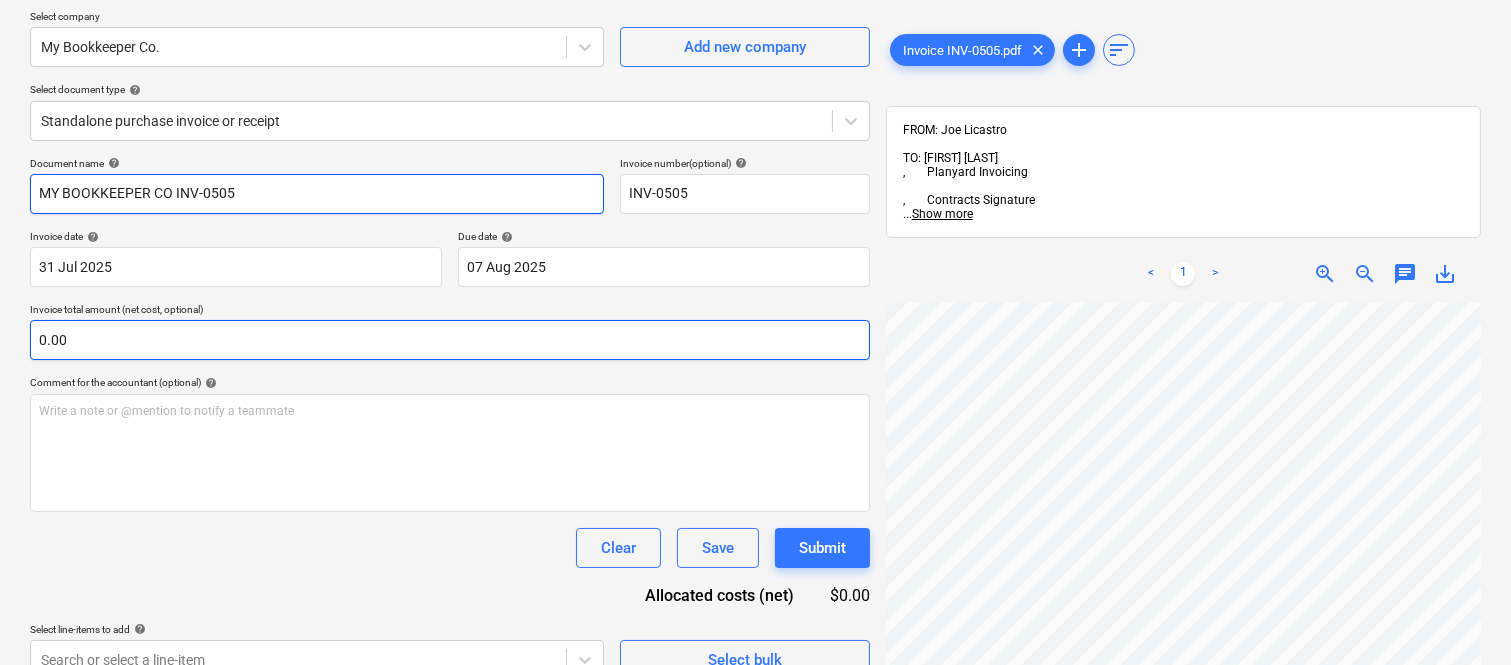 type on "MY BOOKKEEPER CO INV-0505" 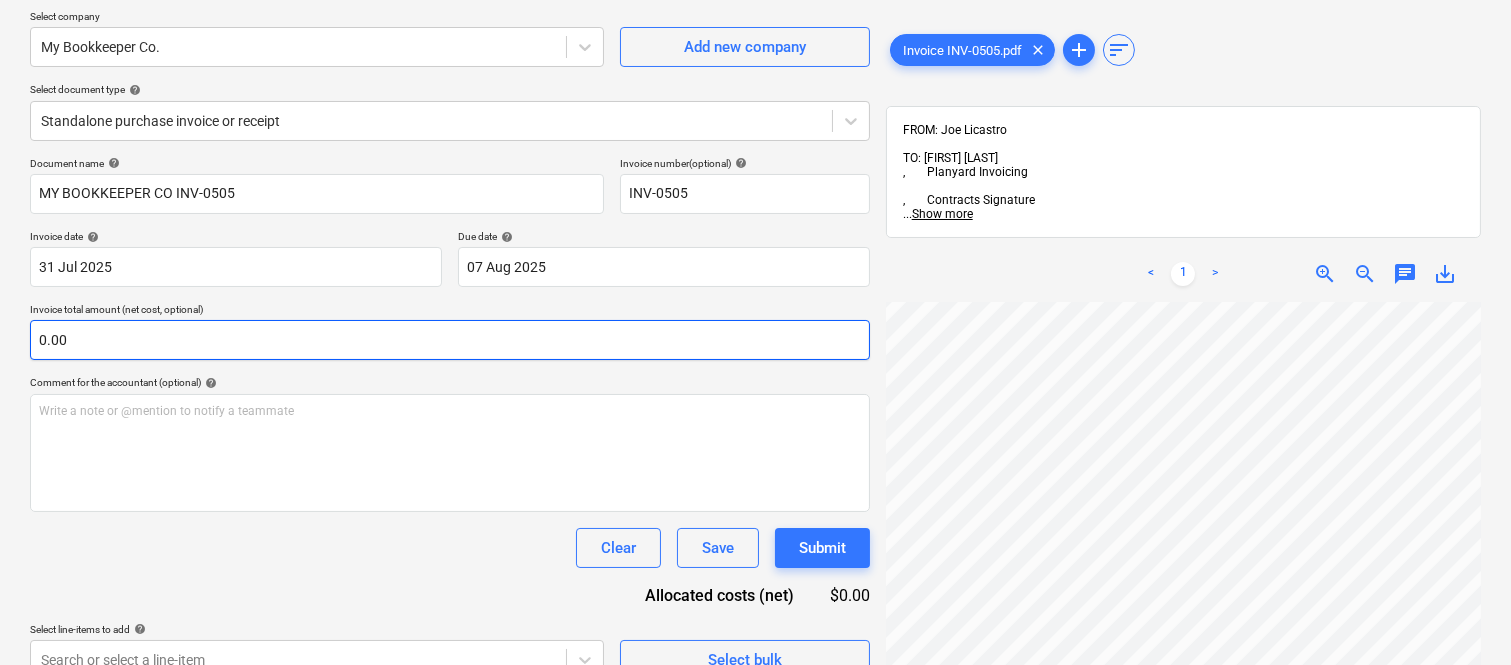 scroll, scrollTop: 496, scrollLeft: 332, axis: both 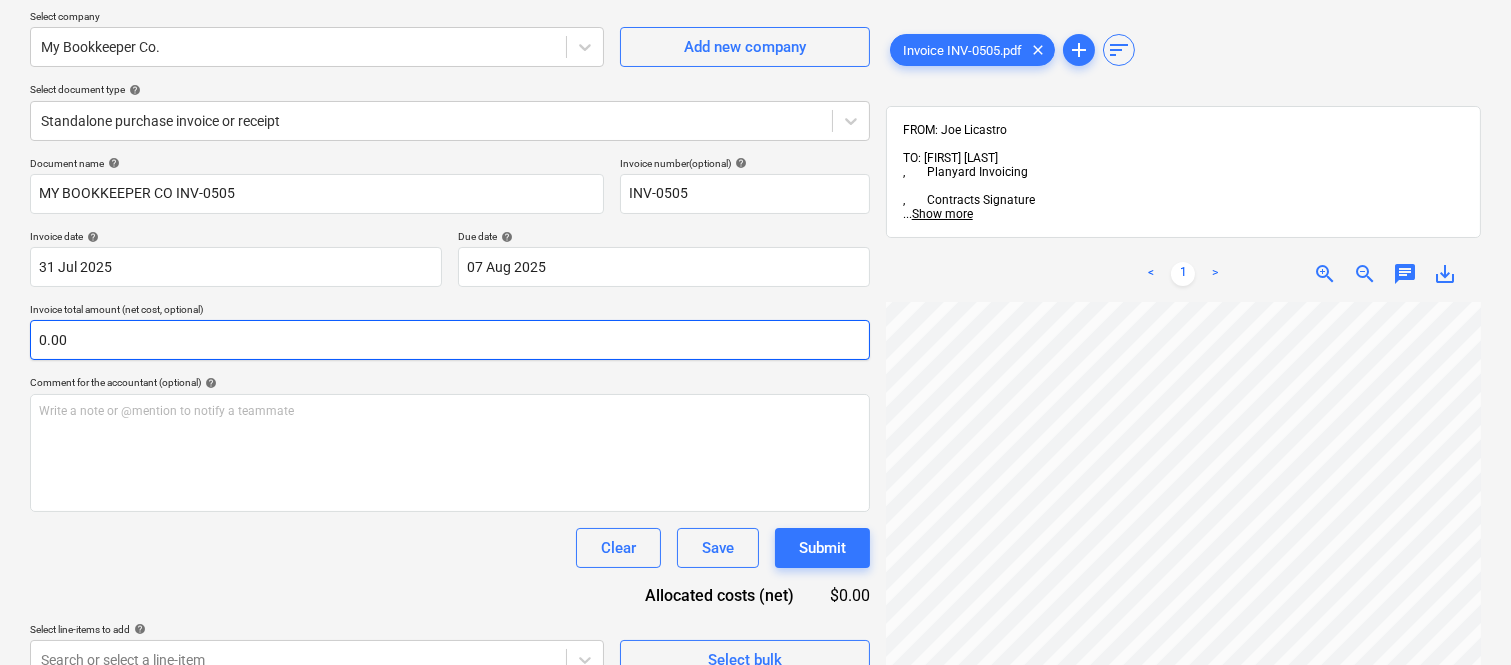 click on "0.00" at bounding box center (450, 340) 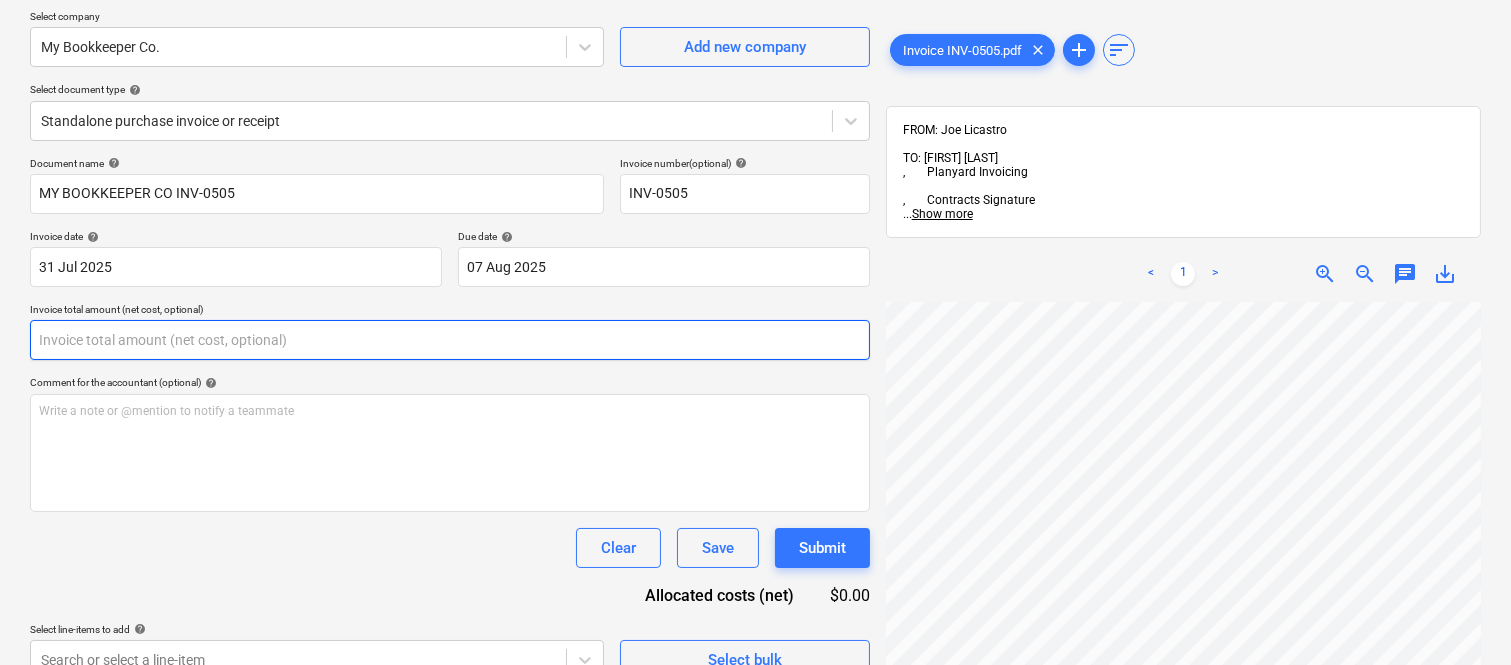 paste on "1,600" 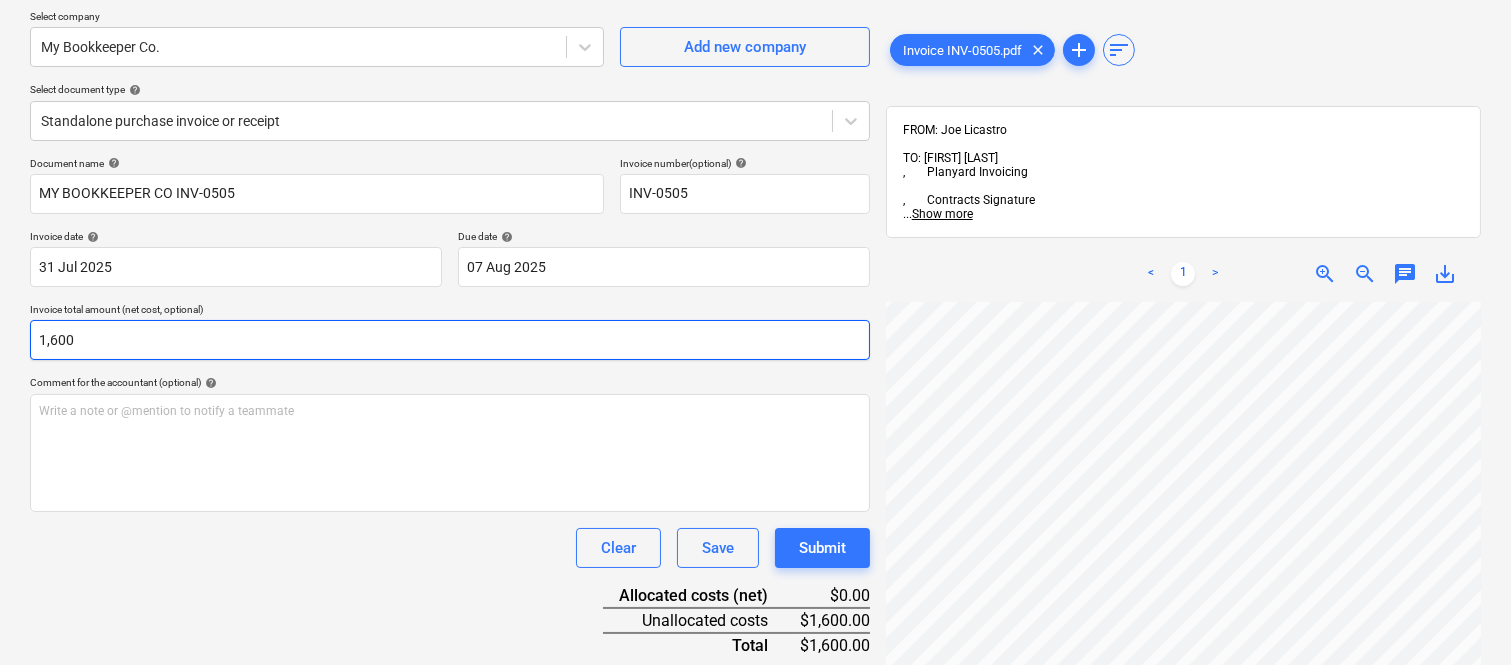 type on "1,600" 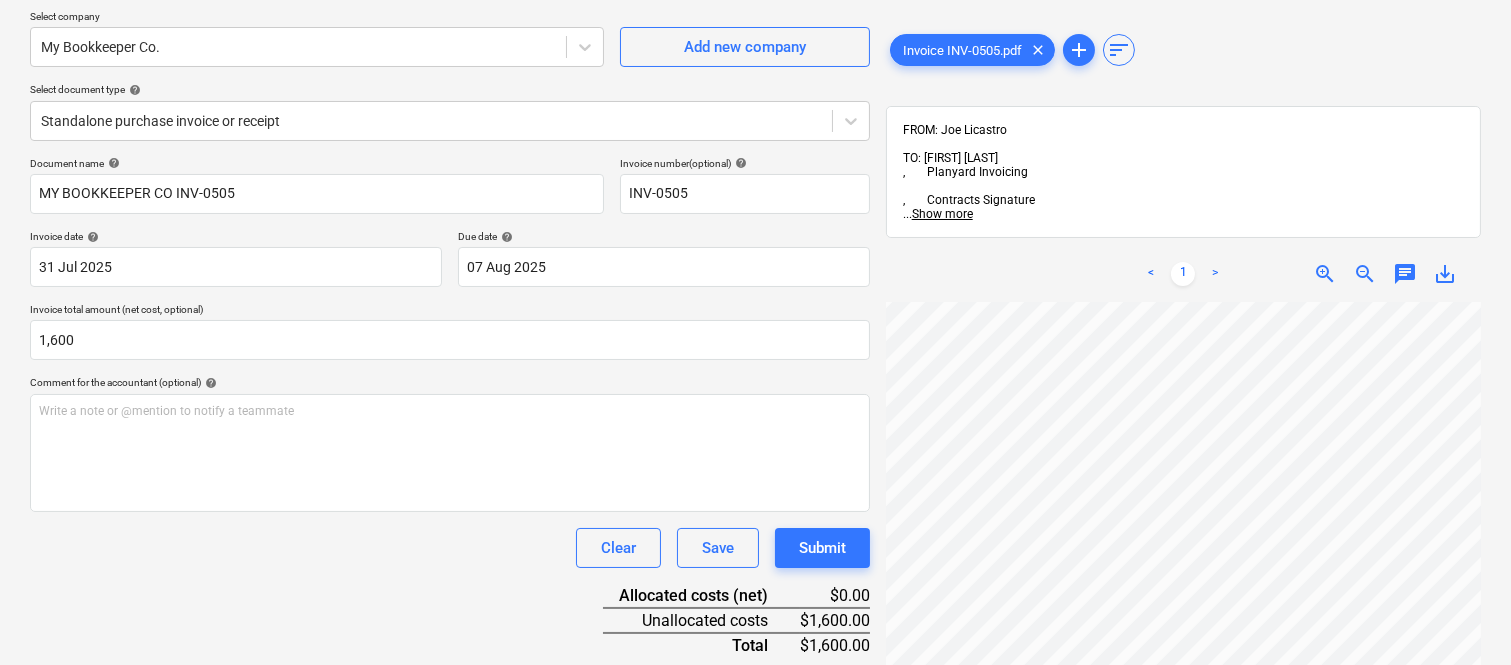 click on "Document name help MY BOOKKEEPER CO INV-0505 Invoice number  (optional) help INV-0505 Invoice date help 31 Jul 2025 31.07.2025 Press the down arrow key to interact with the calendar and
select a date. Press the question mark key to get the keyboard shortcuts for changing dates. Due date help 07 Aug 2025 07.08.2025 Press the down arrow key to interact with the calendar and
select a date. Press the question mark key to get the keyboard shortcuts for changing dates. Invoice total amount (net cost, optional) 1,600 Comment for the accountant (optional) help Write a note or @mention to notify a teammate ﻿ Clear Save Submit Allocated costs (net) $0.00 Unallocated costs $1,600.00 Total $1,600.00 Select line-items to add help Search or select a line-item Select bulk" at bounding box center (450, 443) 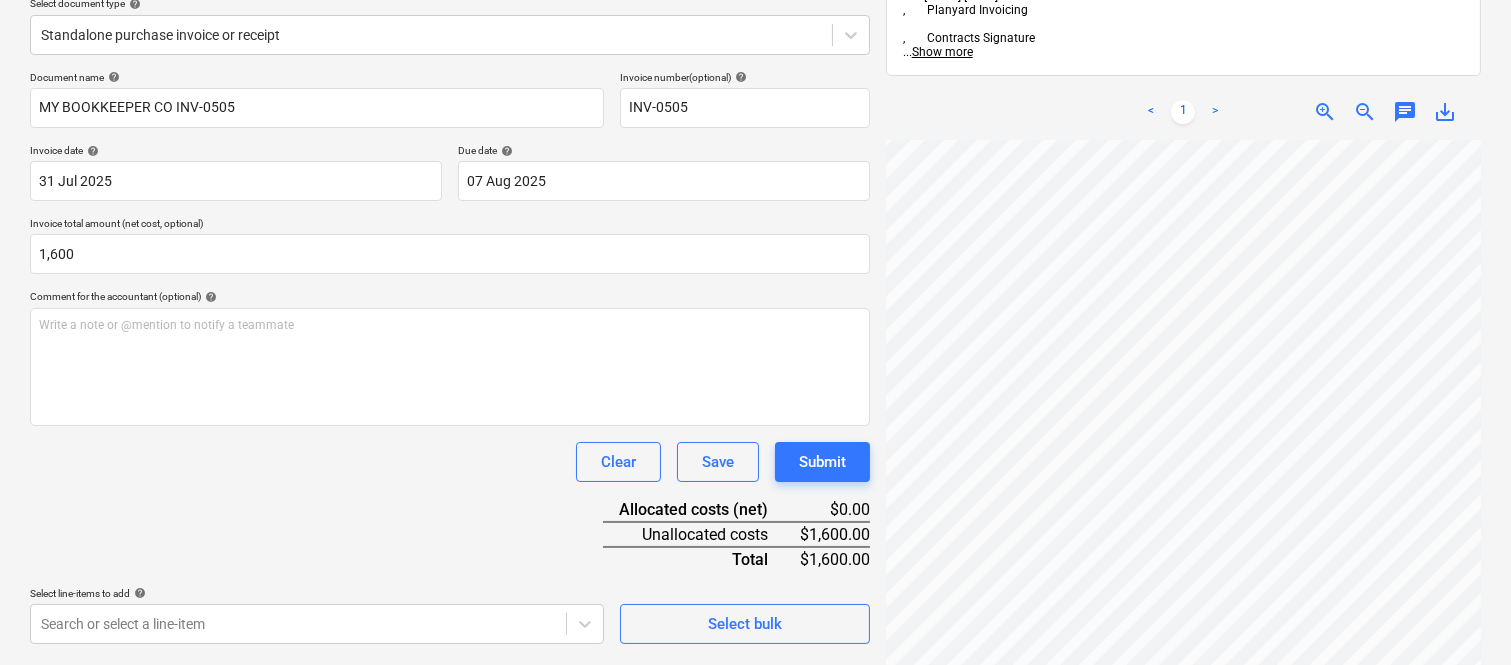 scroll, scrollTop: 285, scrollLeft: 0, axis: vertical 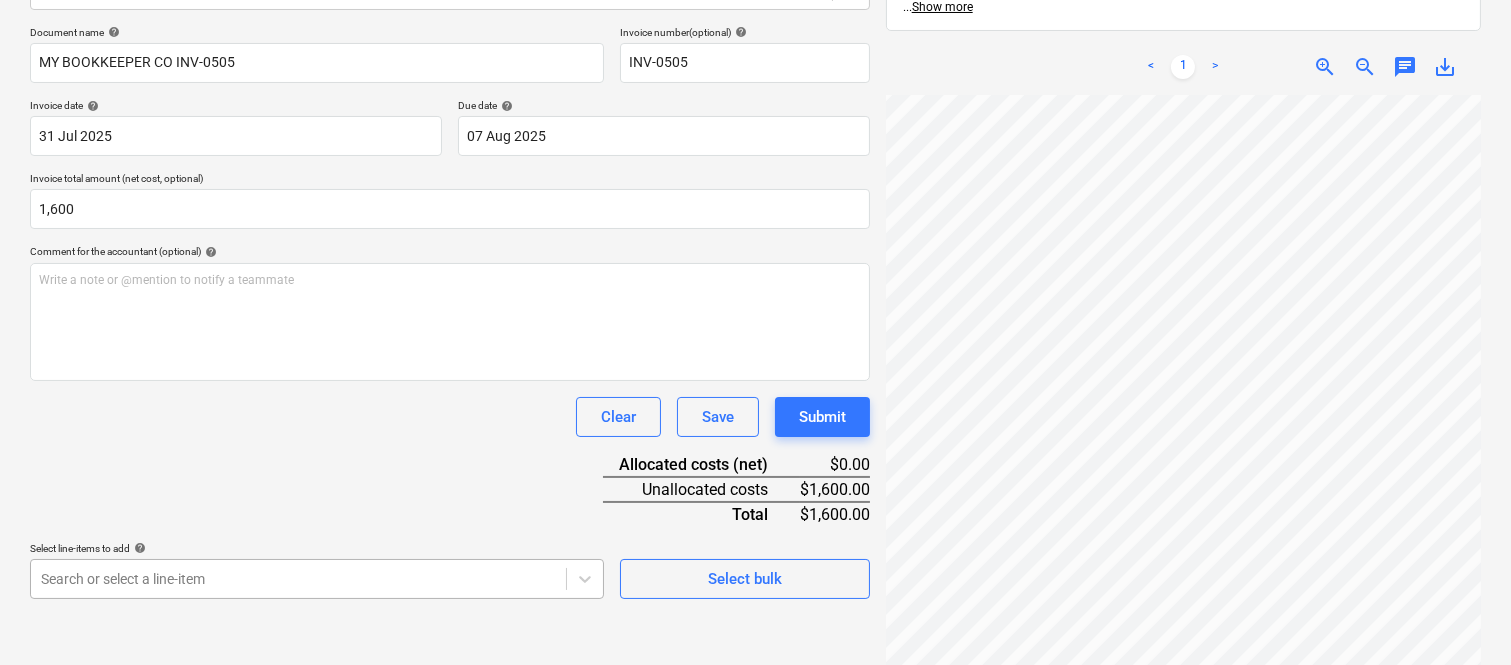 click on "Sales Projects Contacts Company Inbox Approvals format_size keyboard_arrow_down help search Search notifications 99+ keyboard_arrow_down A. Berdera keyboard_arrow_down Della Rosa Budget 9+ Client contract RFTs Subcontracts Claims Purchase orders Costs 9+ Income Files 9+ Analytics Settings Create new document Select company My Bookkeeper Co.   Add new company Select document type help Standalone purchase invoice or receipt Document name help MY BOOKKEEPER CO INV-0505 Invoice number  (optional) help INV-0505 Invoice date help 31 Jul 2025 31.07.2025 Press the down arrow key to interact with the calendar and
select a date. Press the question mark key to get the keyboard shortcuts for changing dates. Due date help 07 Aug 2025 07.08.2025 Press the down arrow key to interact with the calendar and
select a date. Press the question mark key to get the keyboard shortcuts for changing dates. Invoice total amount (net cost, optional) 1,600 Comment for the accountant (optional) help ﻿ Clear Save Submit $0.00 <" at bounding box center [755, 47] 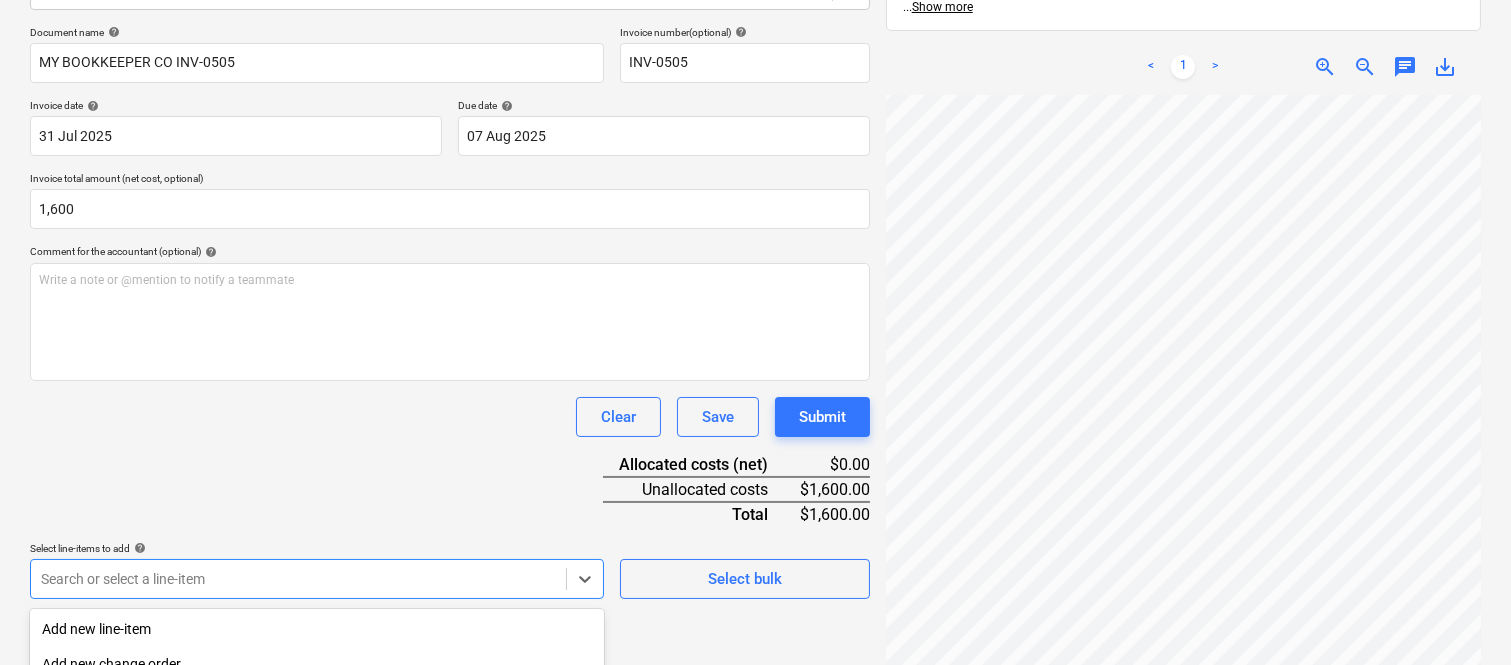 scroll, scrollTop: 532, scrollLeft: 0, axis: vertical 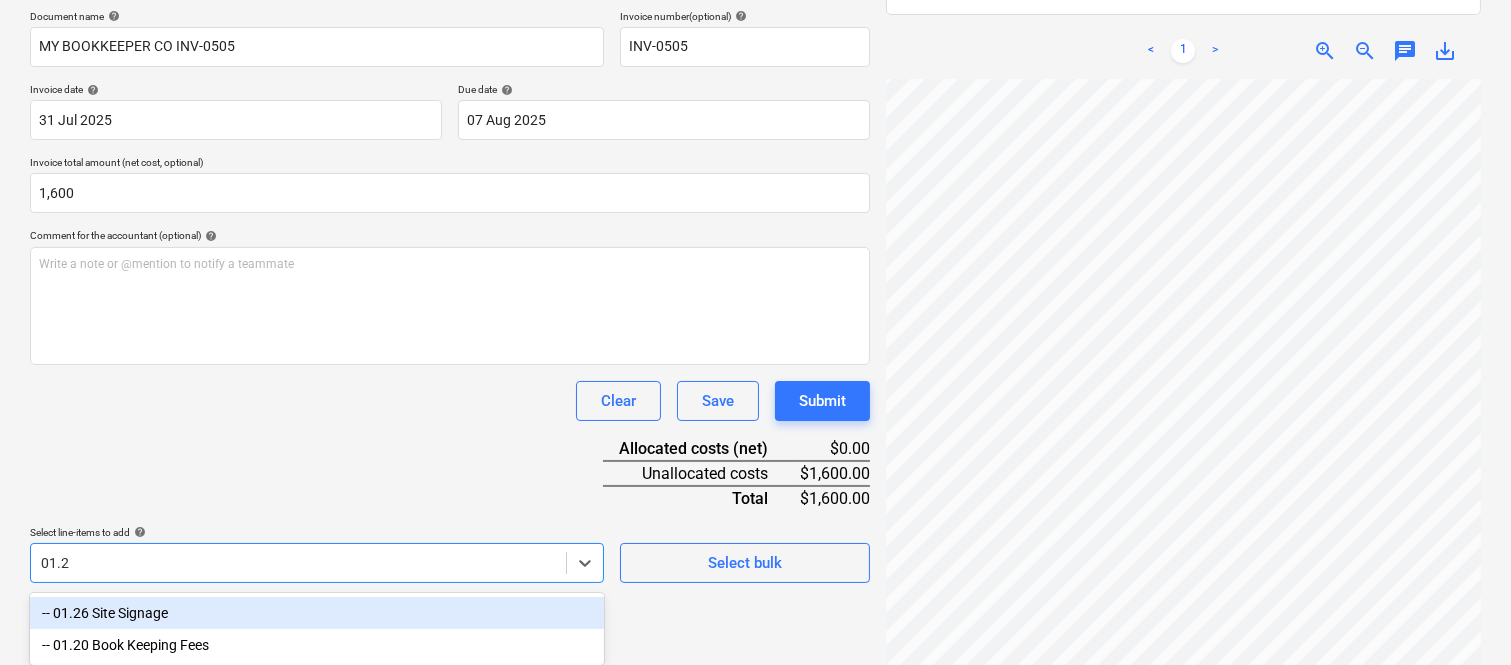 type on "01.20" 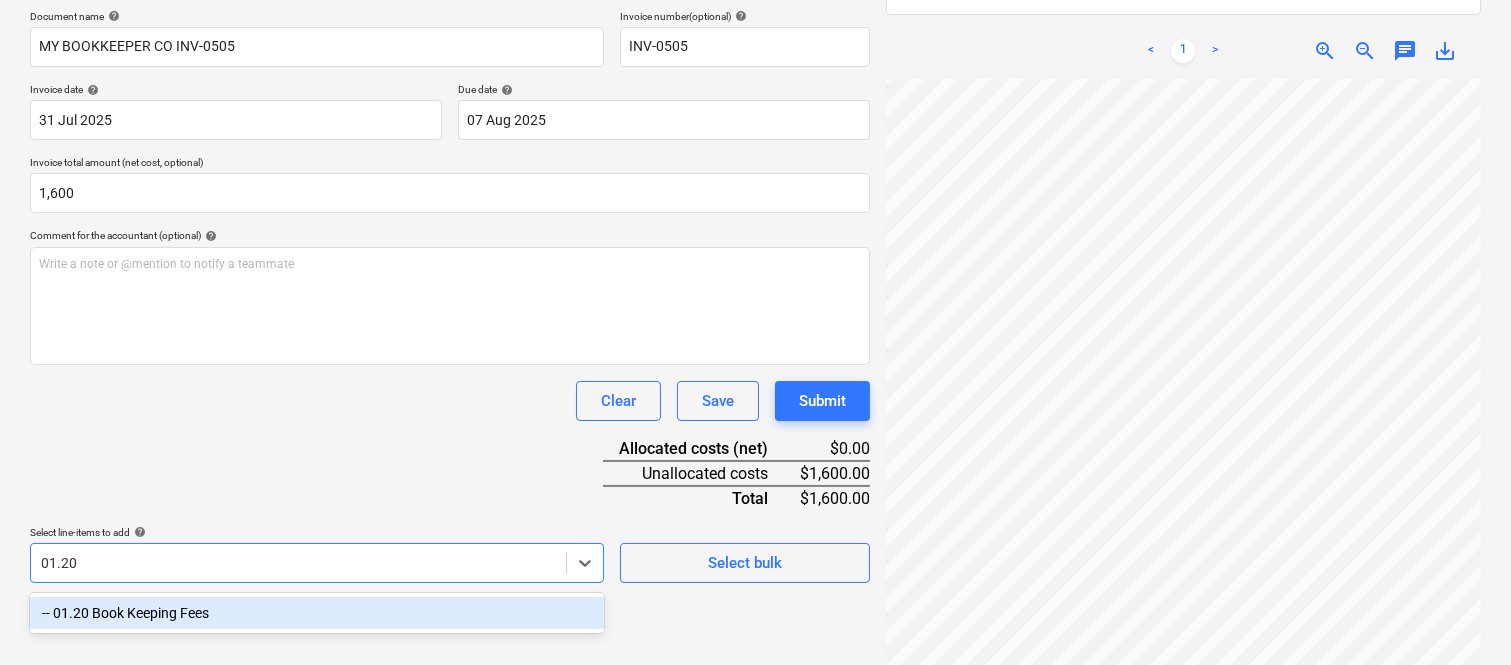scroll, scrollTop: 285, scrollLeft: 0, axis: vertical 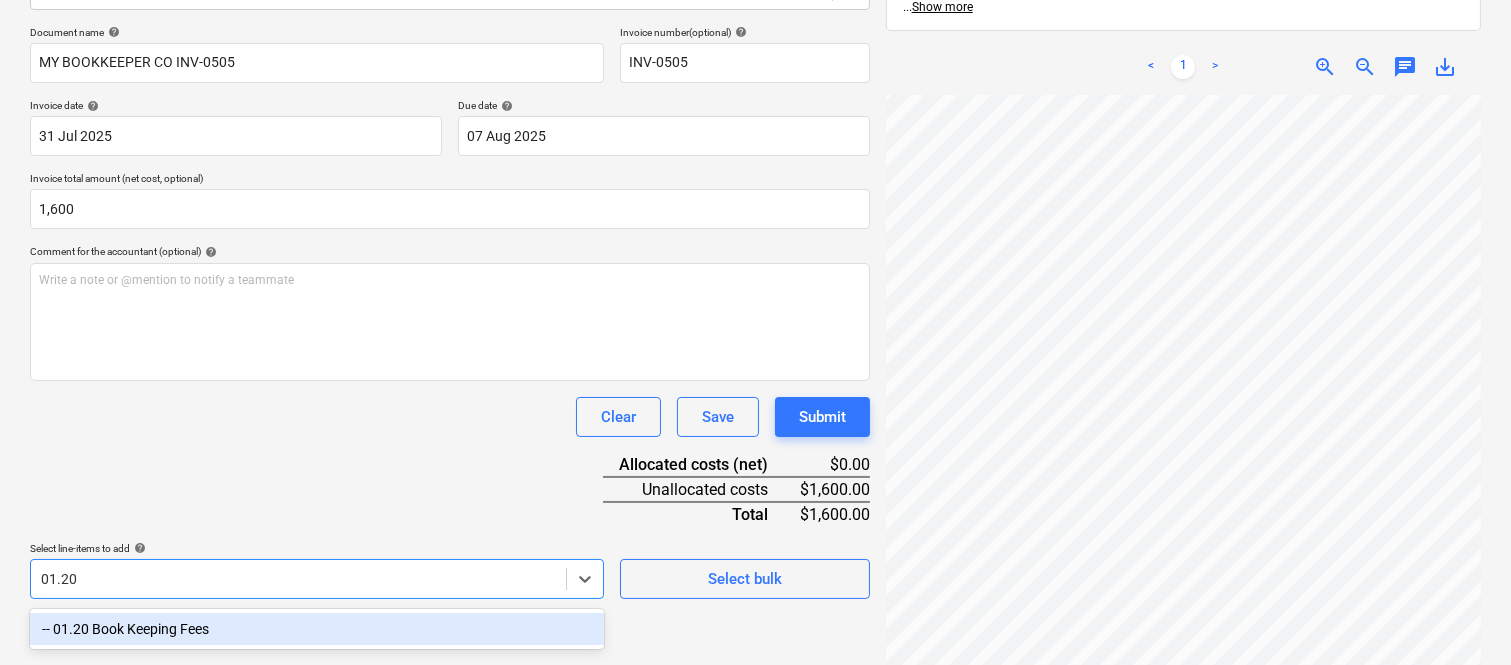 drag, startPoint x: 257, startPoint y: 624, endPoint x: 302, endPoint y: 454, distance: 175.85506 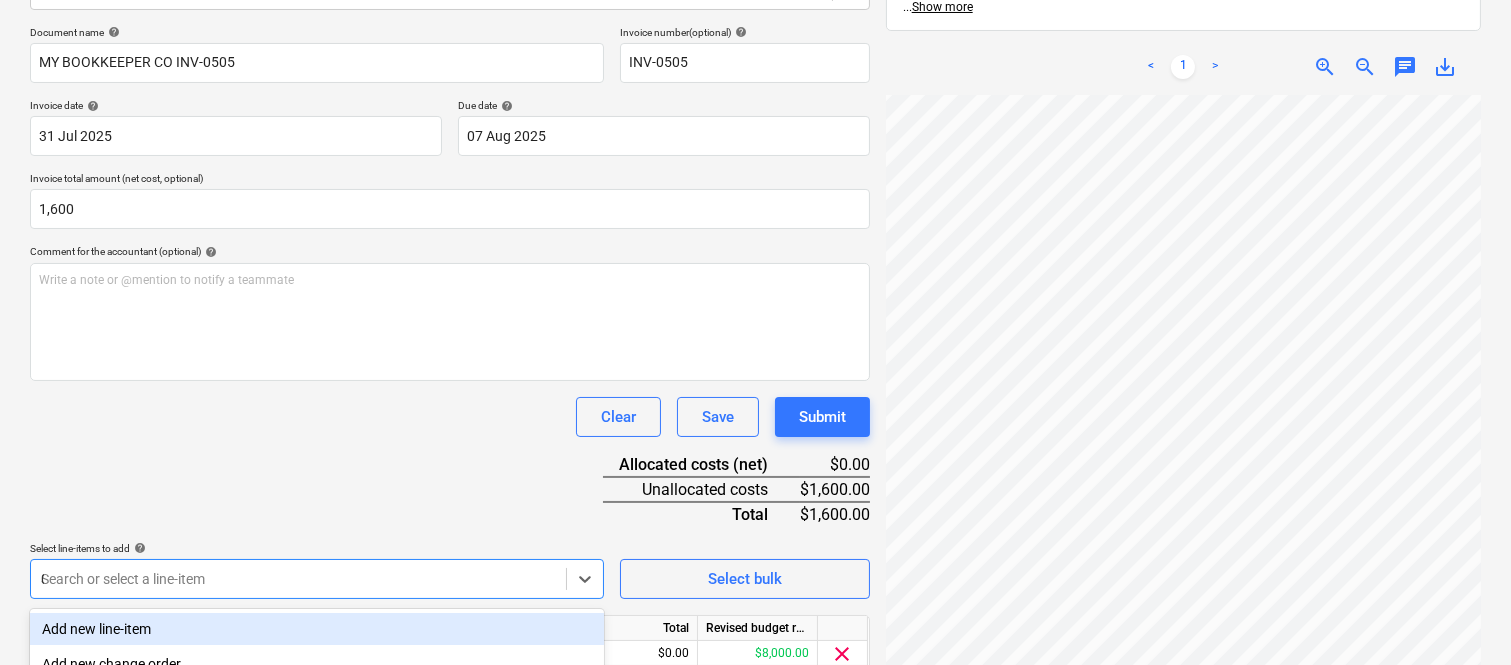type 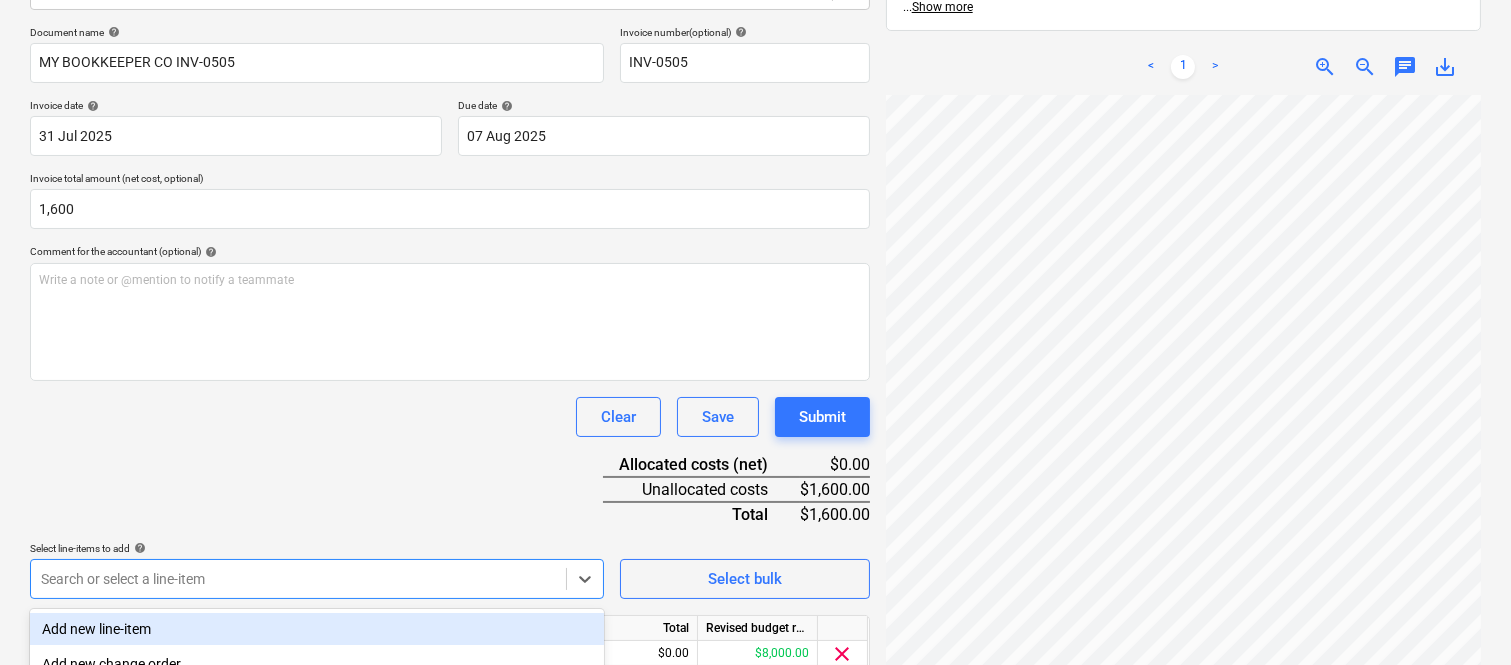 click on "Document name help MY BOOKKEEPER CO INV-0505 Invoice number  (optional) help INV-0505 Invoice date help 31 Jul 2025 31.07.2025 Press the down arrow key to interact with the calendar and
select a date. Press the question mark key to get the keyboard shortcuts for changing dates. Due date help 07 Aug 2025 07.08.2025 Press the down arrow key to interact with the calendar and
select a date. Press the question mark key to get the keyboard shortcuts for changing dates. Invoice total amount (net cost, optional) 1,600 Comment for the accountant (optional) help Write a note or @mention to notify a teammate ﻿ Clear Save Submit Allocated costs (net) $0.00 Unallocated costs $1,600.00 Total $1,600.00 Select line-items to add help option --  01.20 Book Keeping Fees, selected. option Add new line-item focused, 1 of 185. 185 results available. Use Up and Down to choose options, press Enter to select the currently focused option, press Escape to exit the menu, press Tab to select the option and exit the menu. Unit Total" at bounding box center (450, 378) 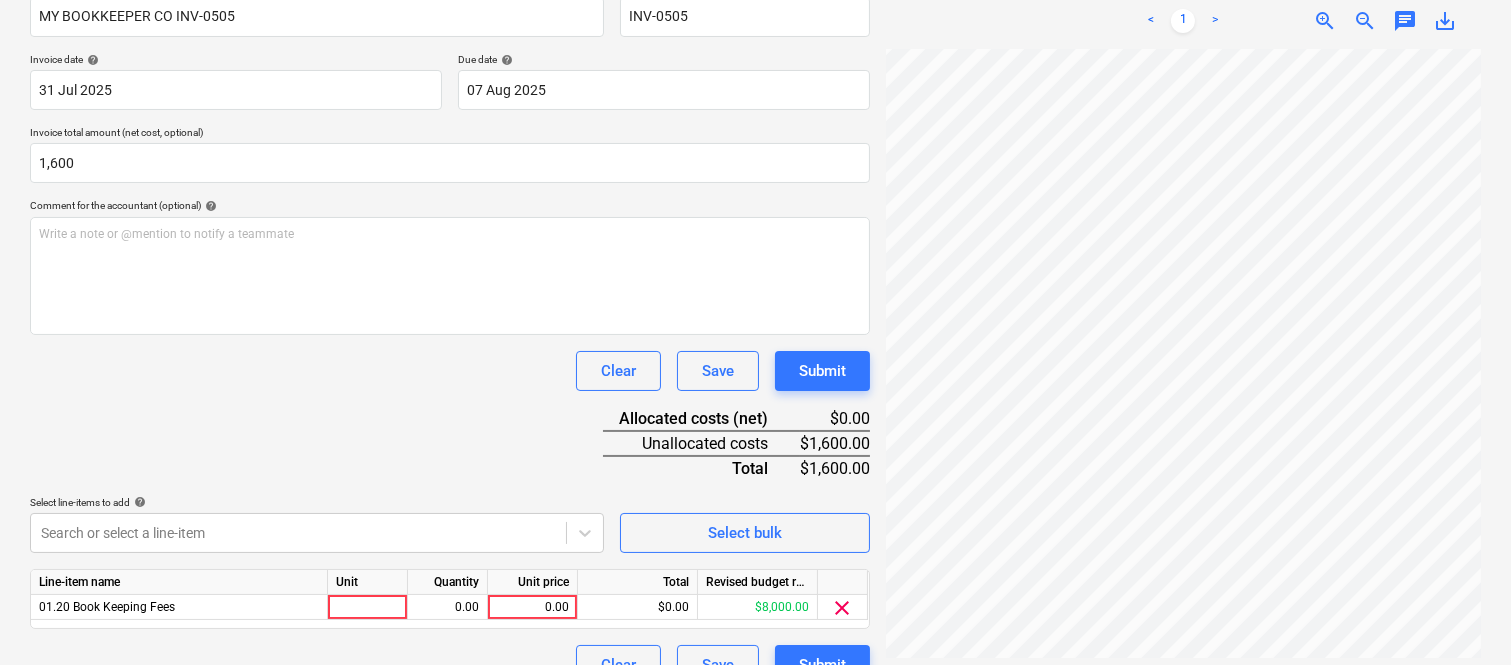 scroll, scrollTop: 367, scrollLeft: 0, axis: vertical 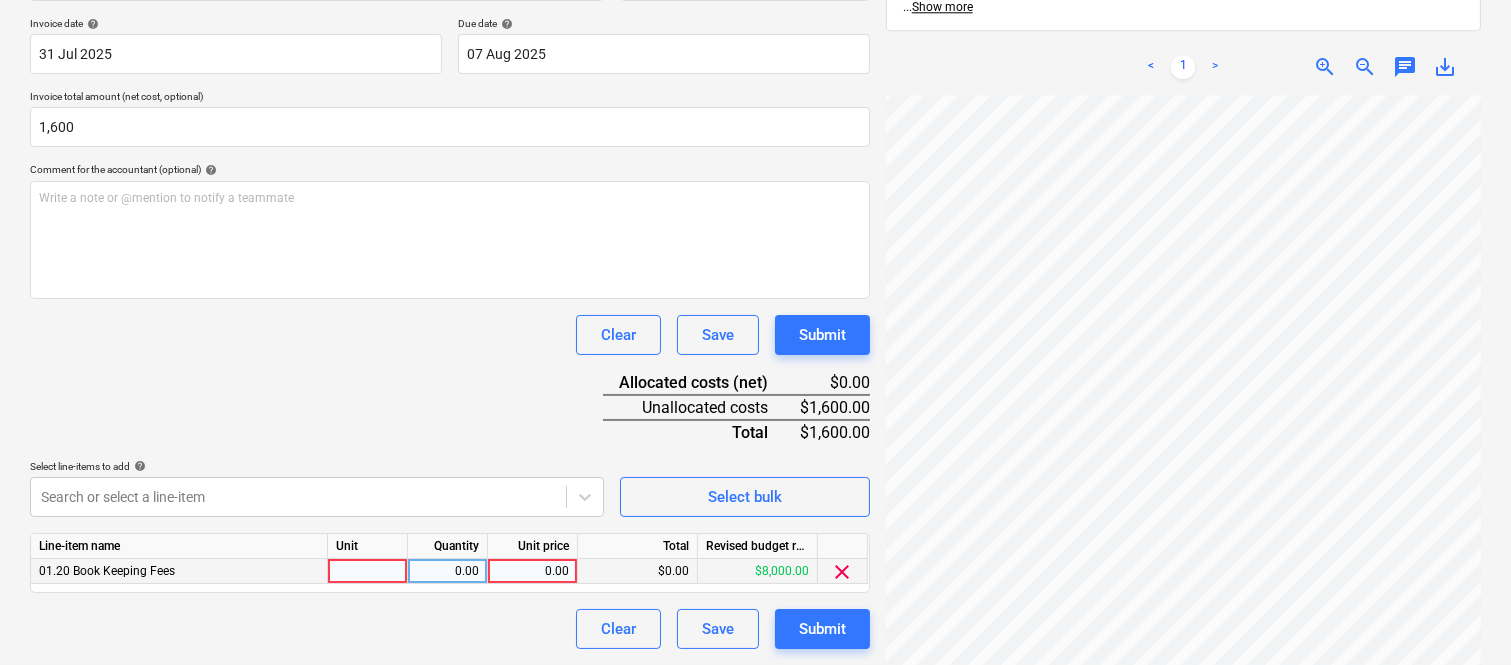 click at bounding box center [368, 571] 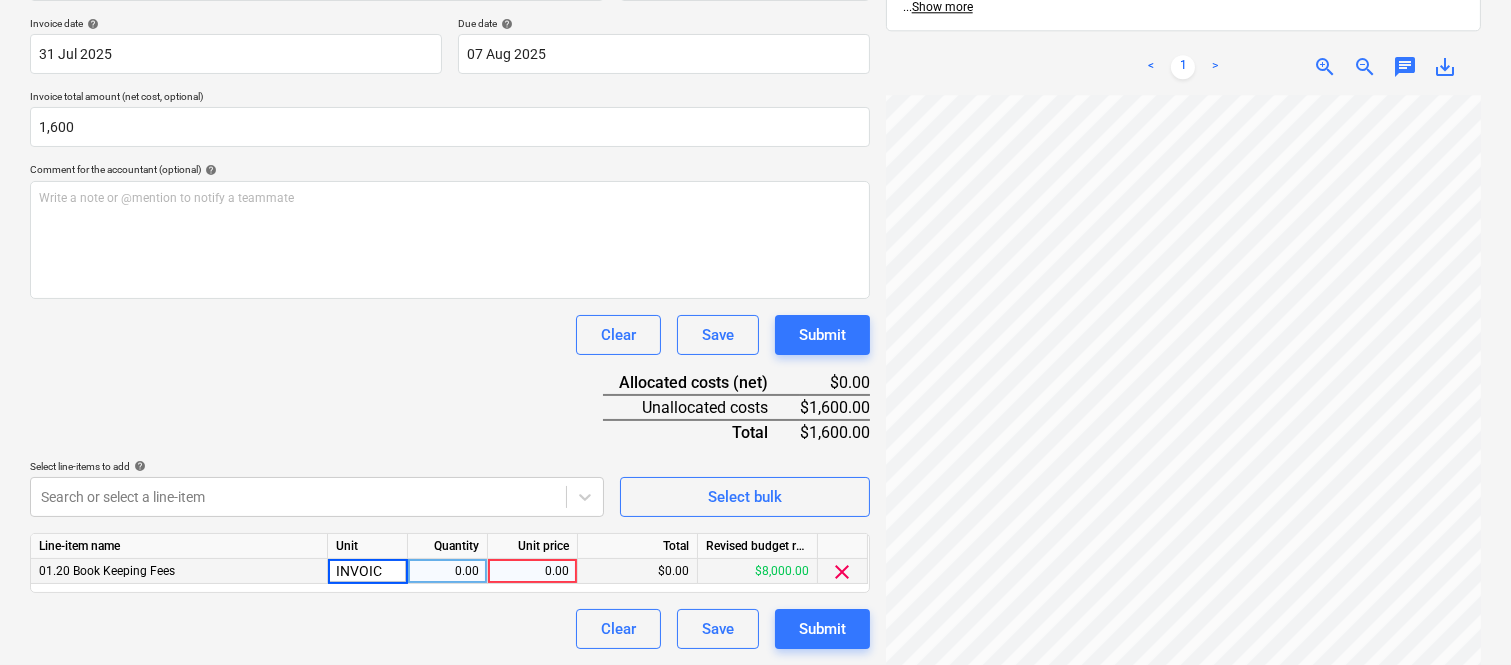 type on "INVOICE" 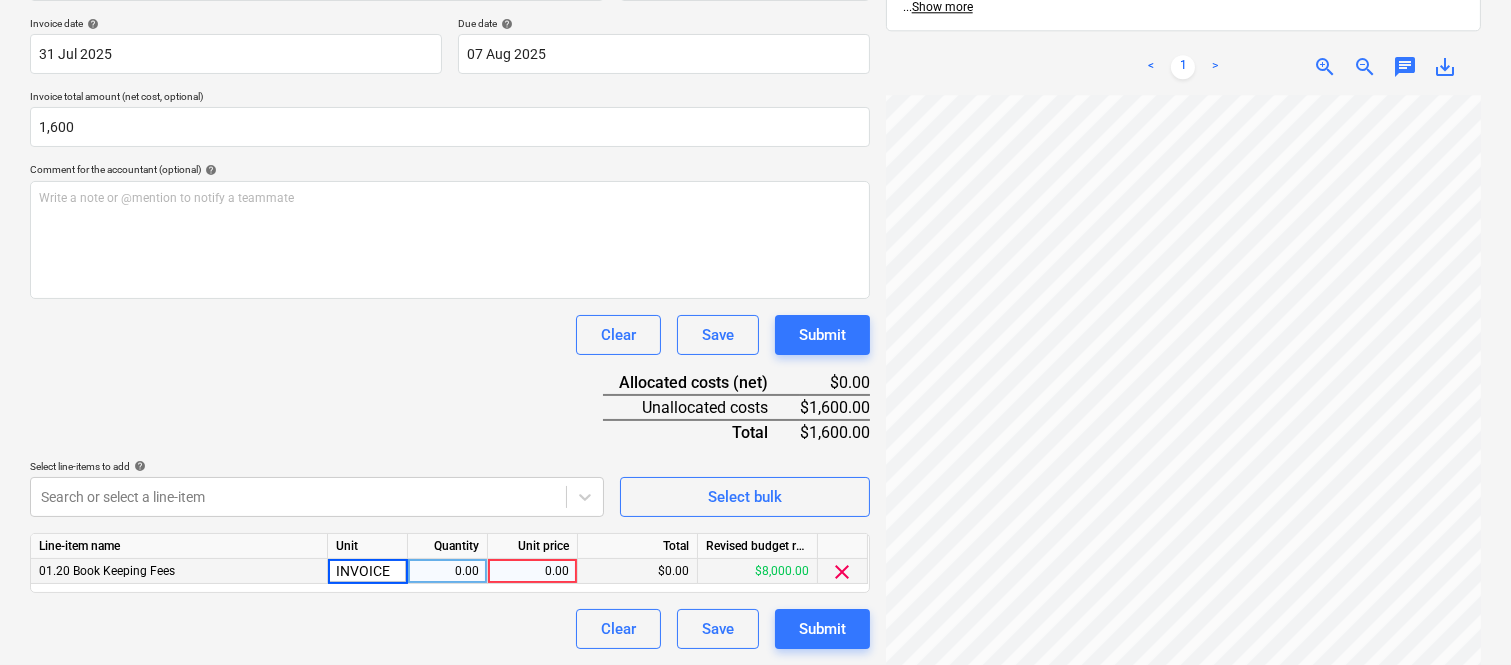 click on "0.00" at bounding box center (447, 571) 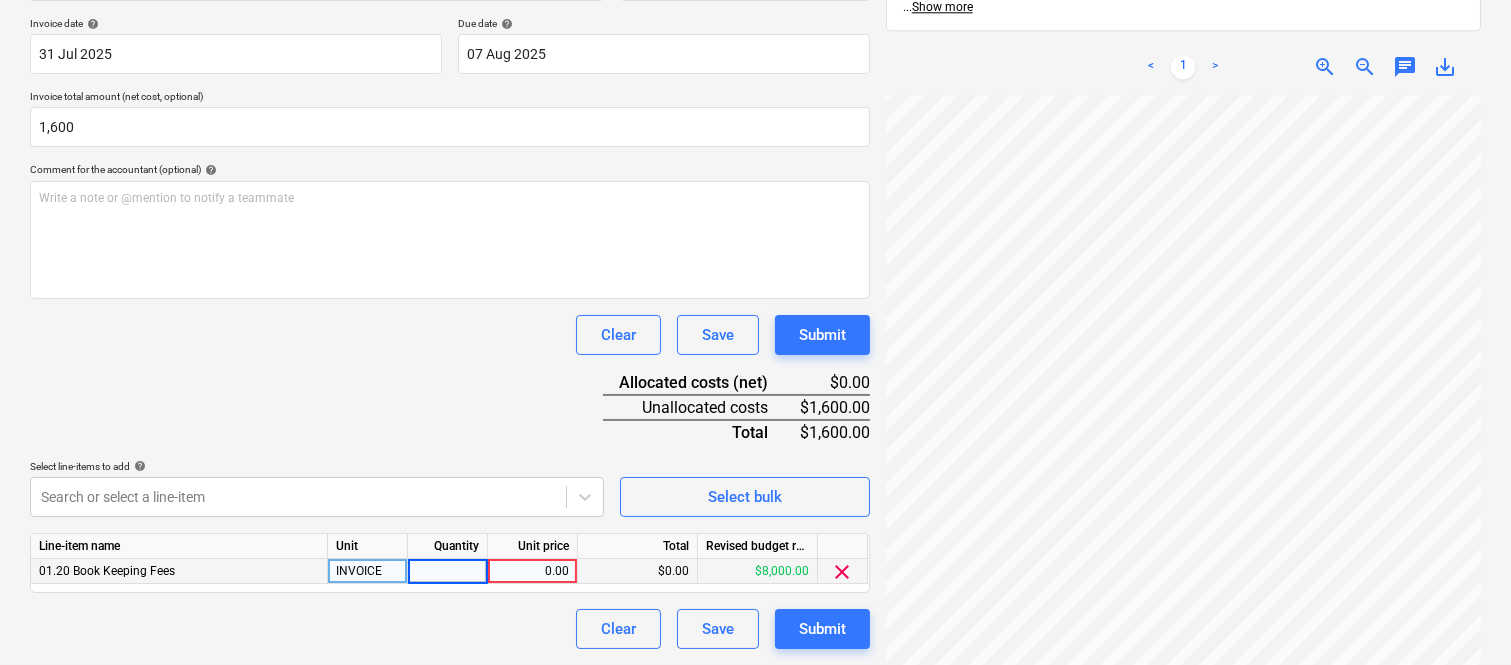 type on "1" 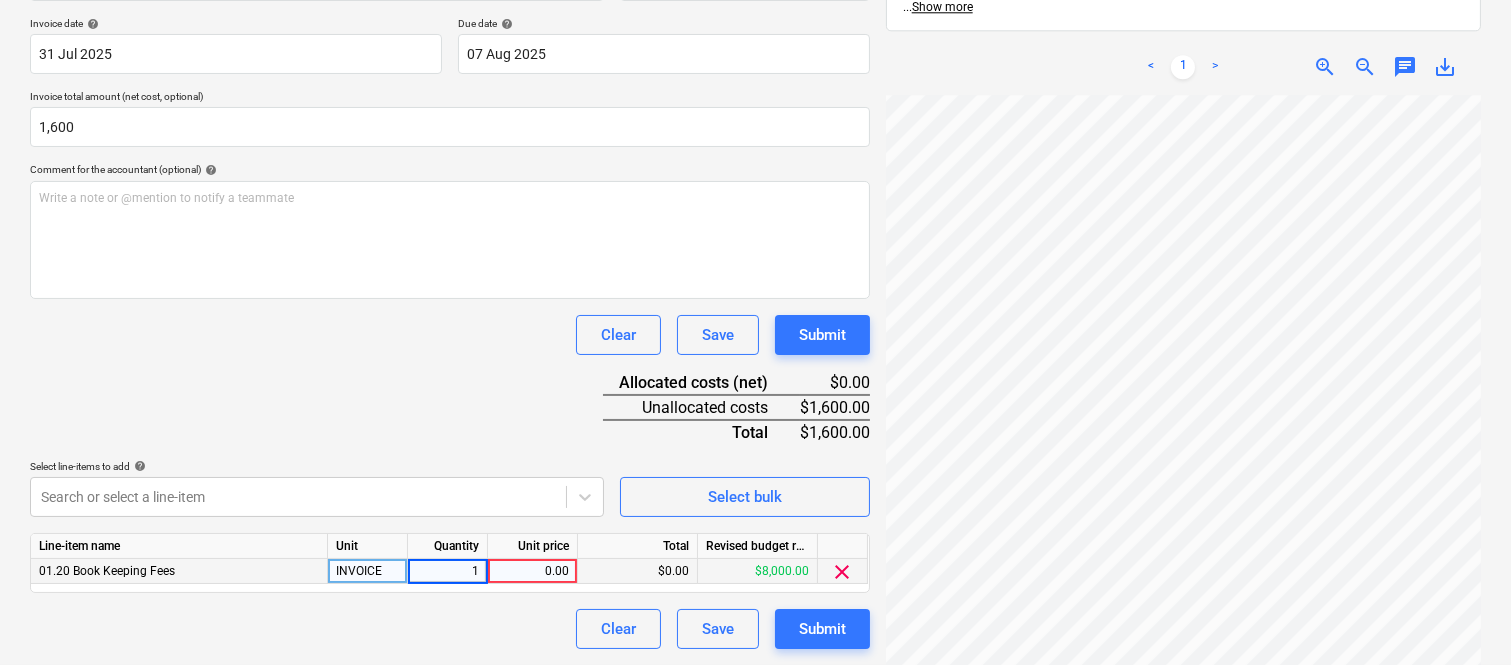 click on "0.00" at bounding box center [532, 571] 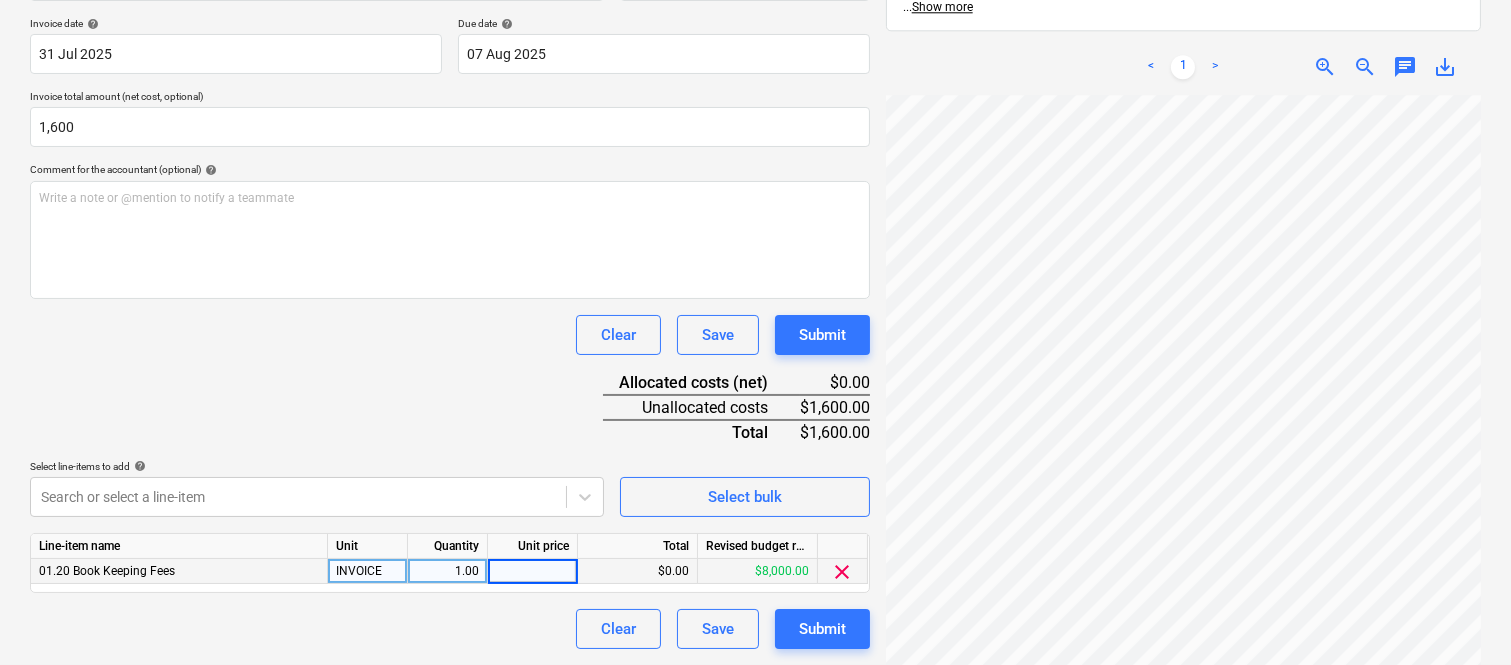 type on "1,600" 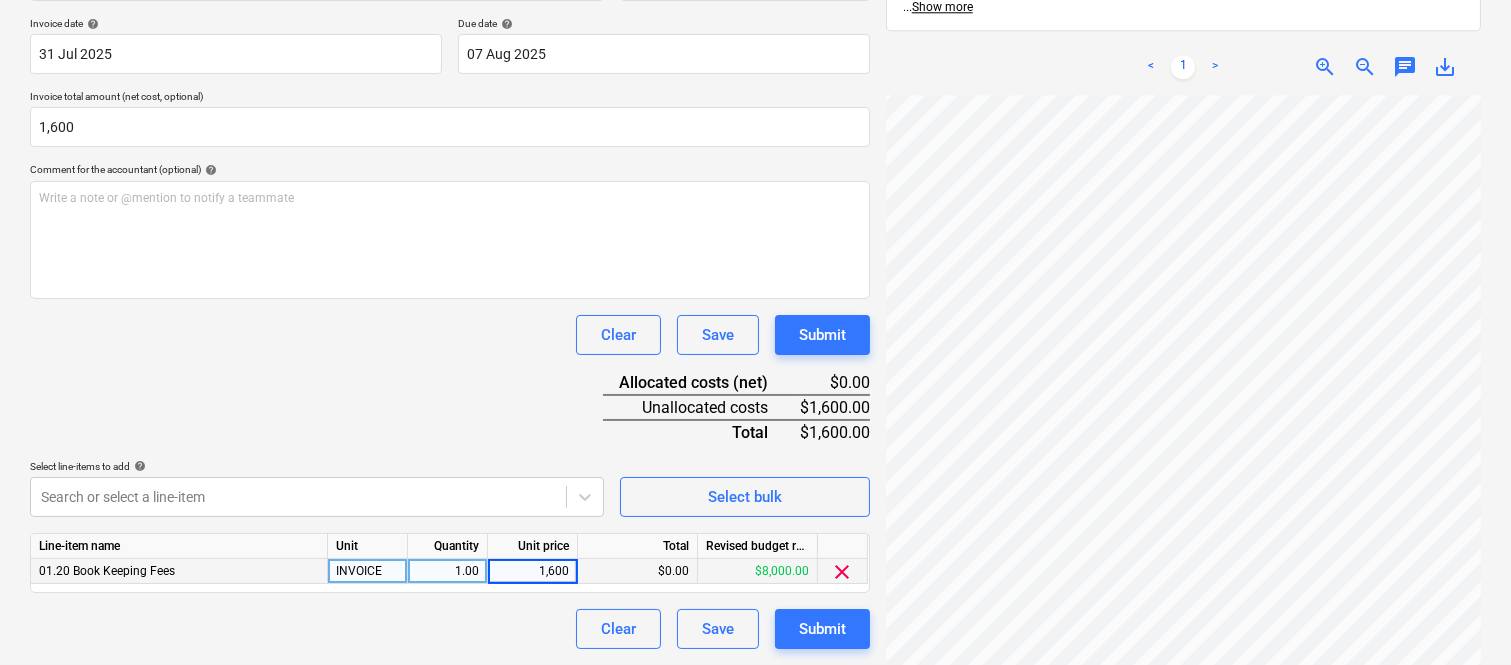 click on "Clear Save Submit" at bounding box center (450, 629) 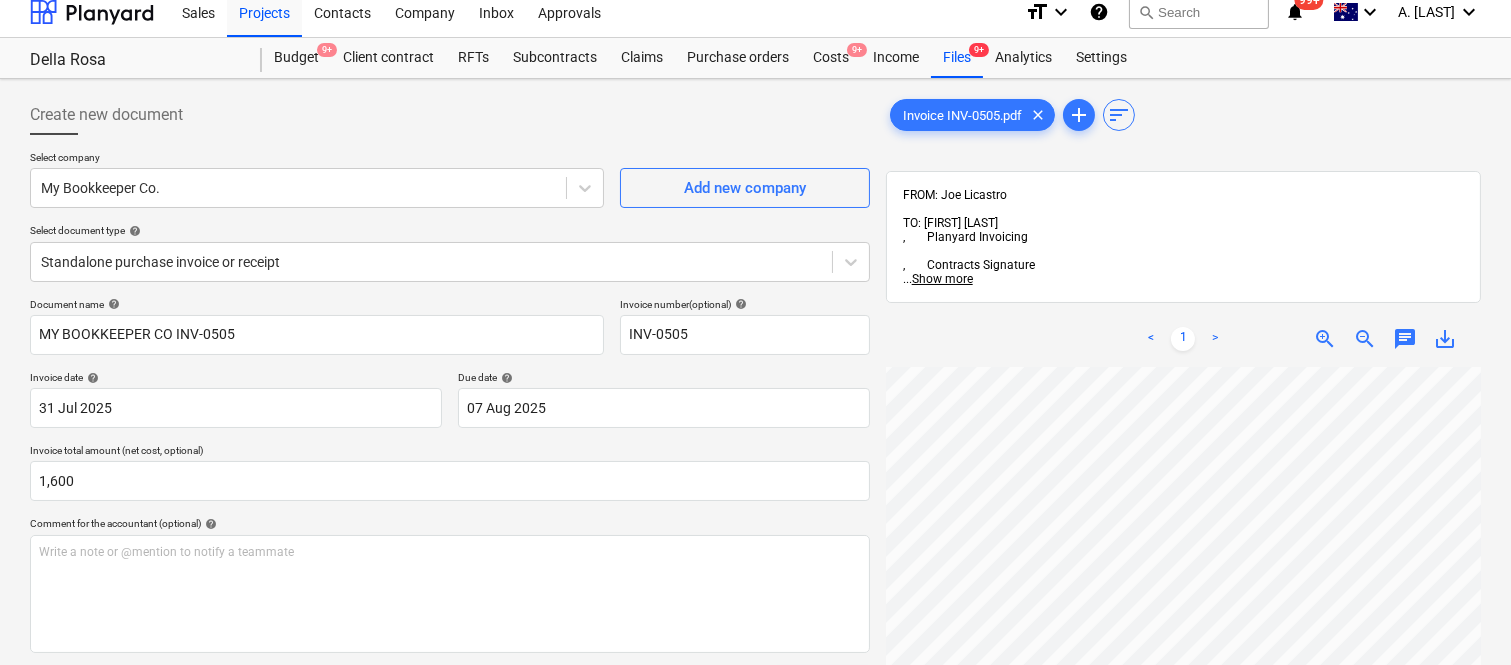 scroll, scrollTop: 0, scrollLeft: 0, axis: both 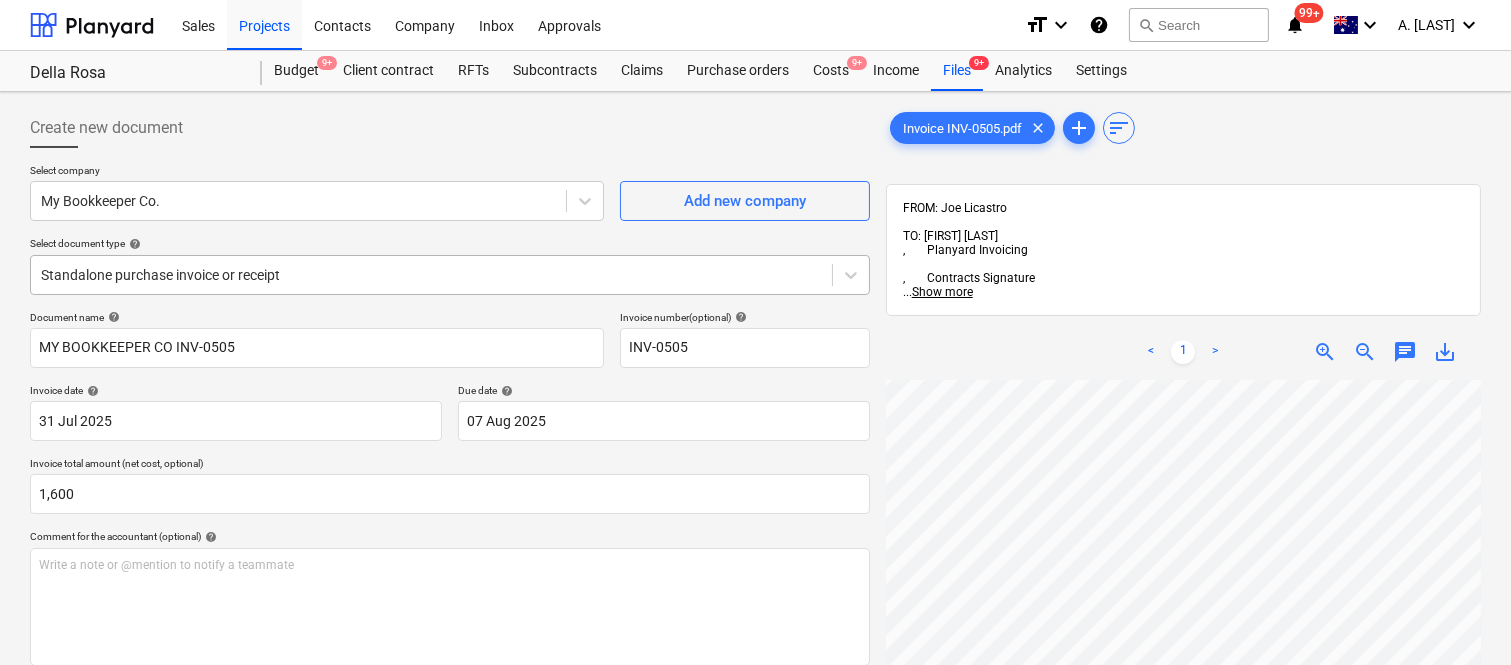 click at bounding box center (431, 275) 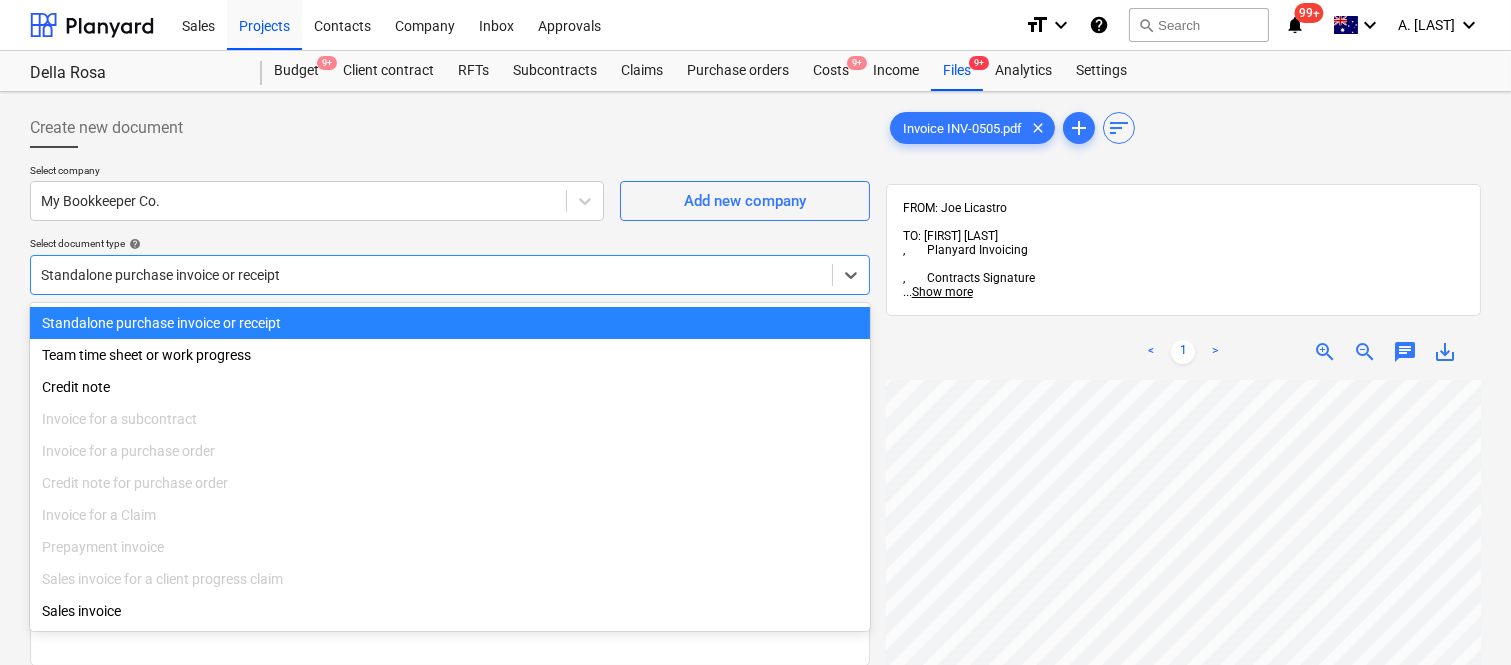 click on "Standalone purchase invoice or receipt" at bounding box center (450, 323) 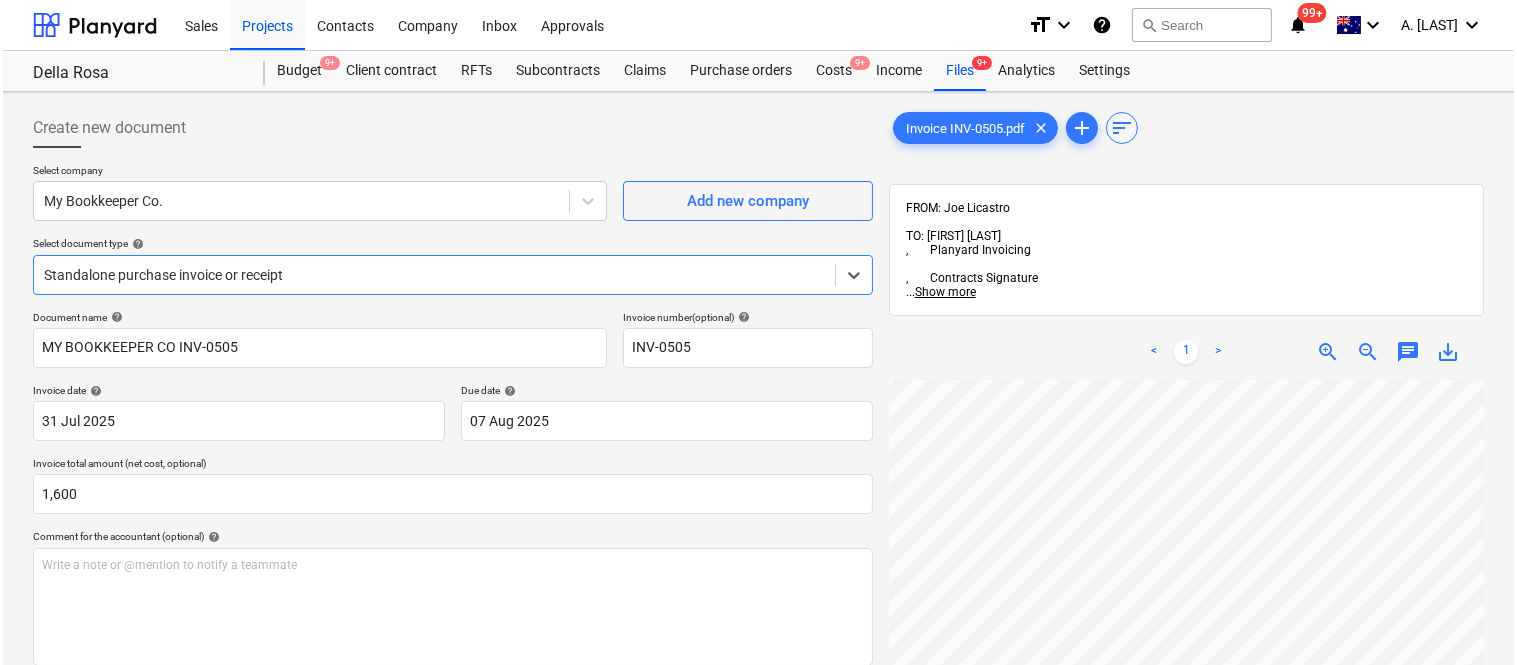 scroll, scrollTop: 367, scrollLeft: 0, axis: vertical 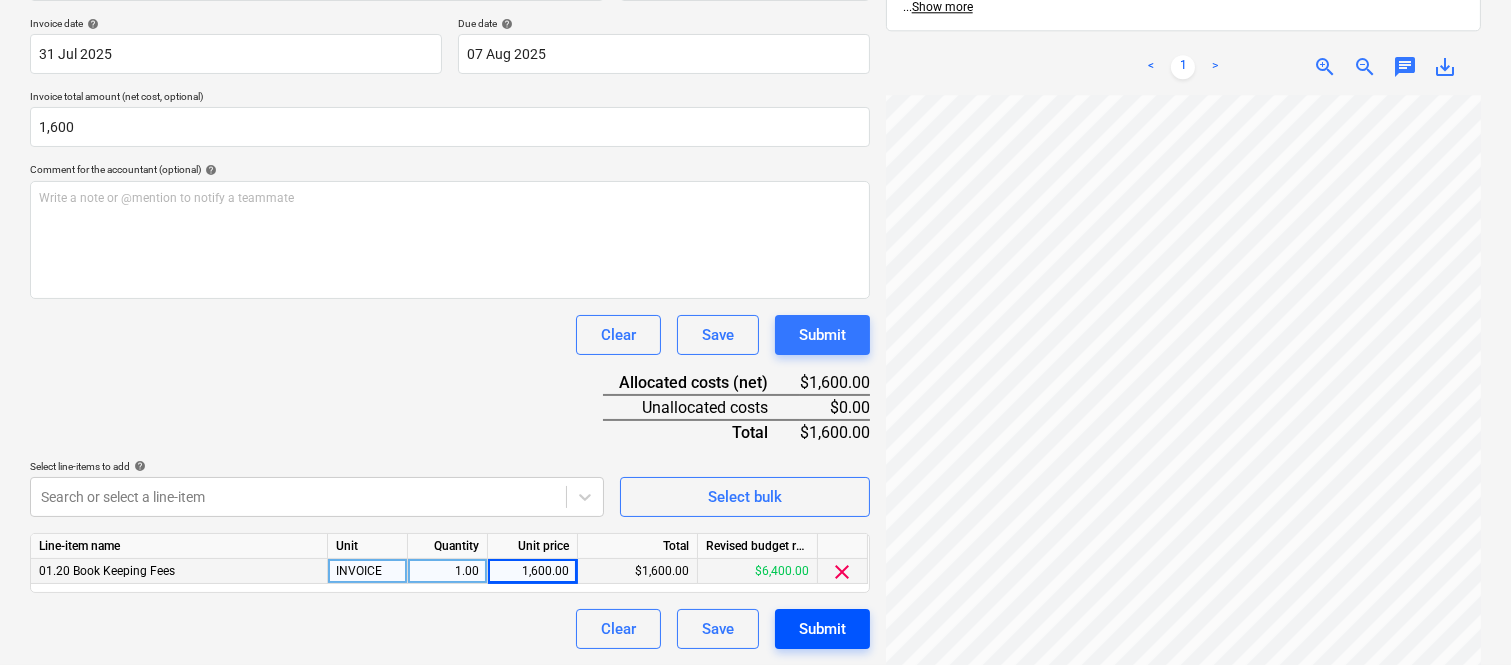 click on "Submit" at bounding box center [822, 629] 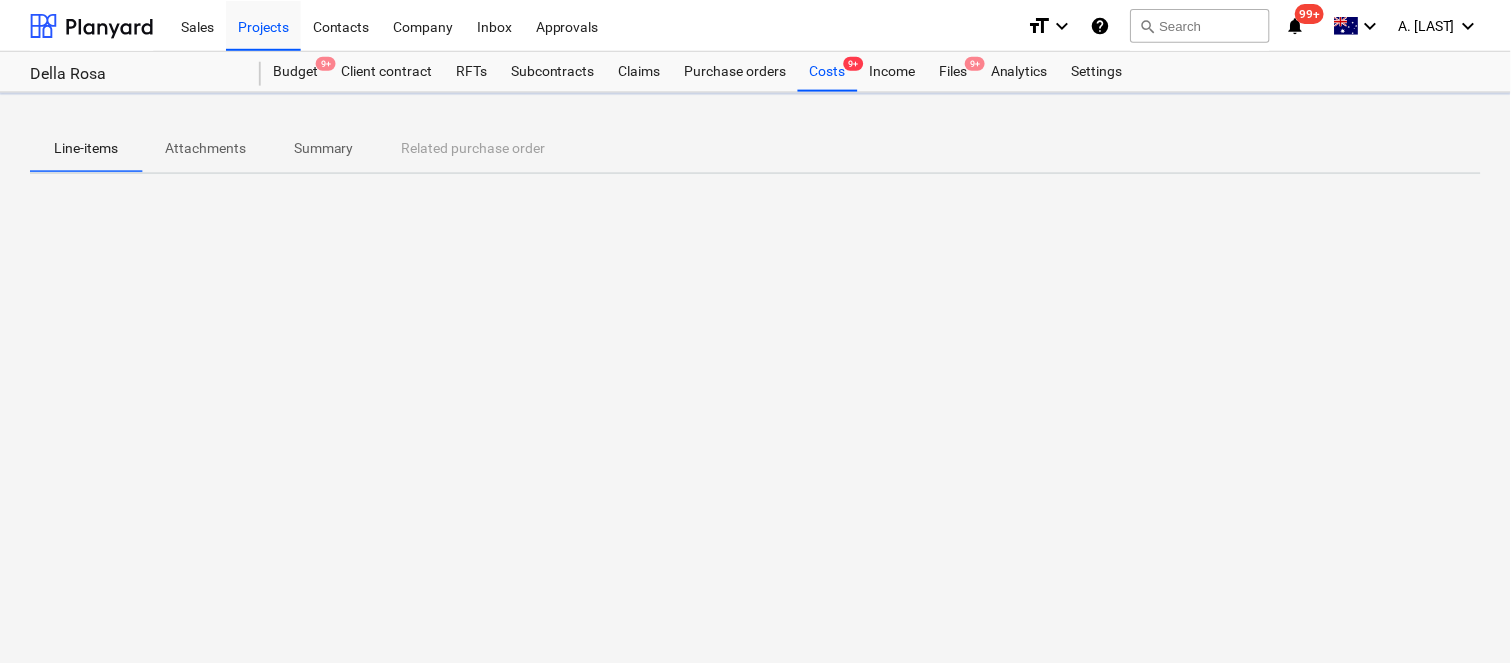 scroll, scrollTop: 0, scrollLeft: 0, axis: both 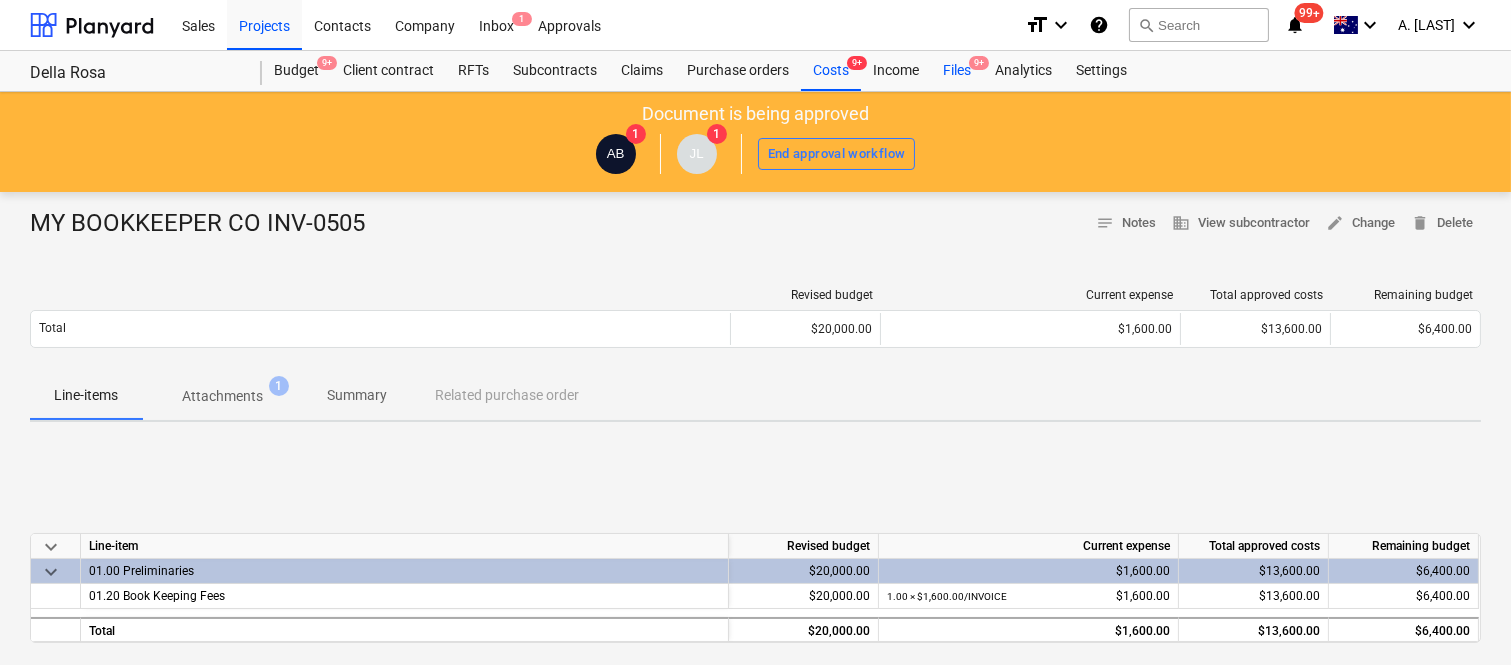 click on "Files 9+" at bounding box center (957, 71) 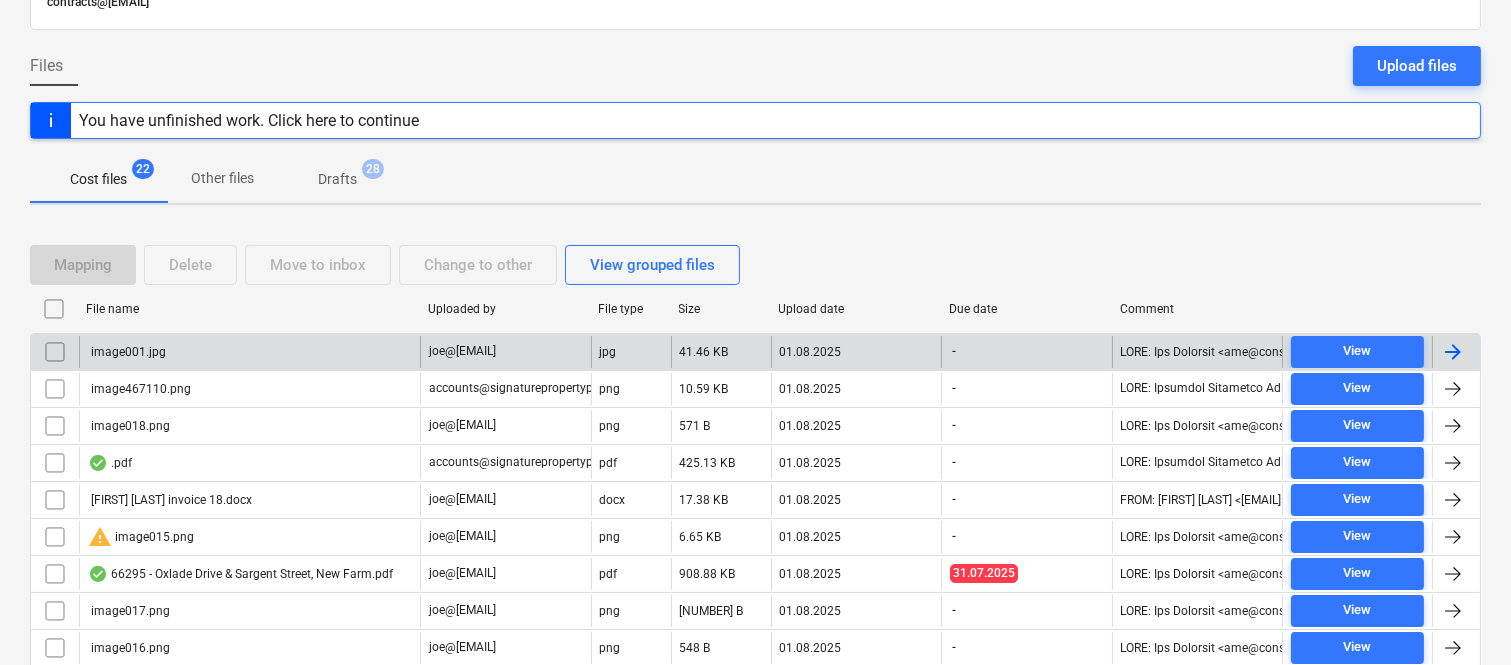 scroll, scrollTop: 711, scrollLeft: 0, axis: vertical 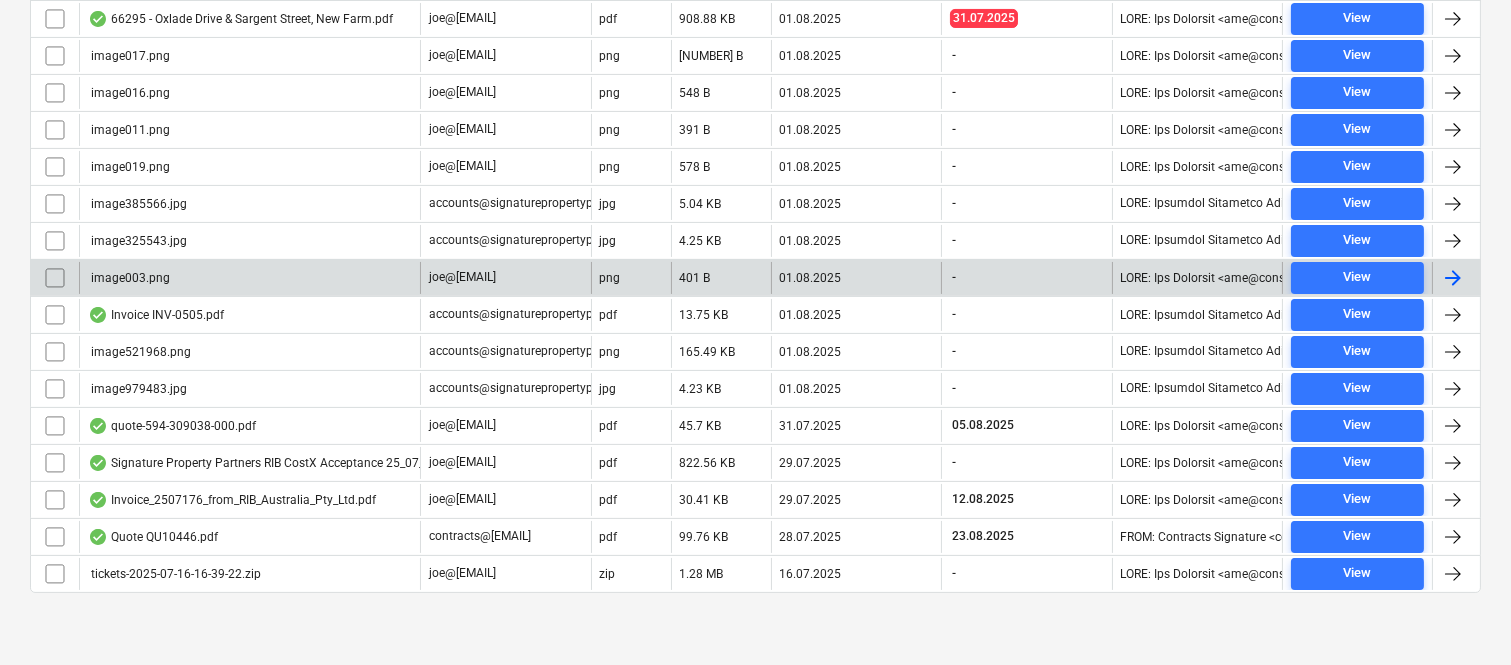 click at bounding box center (55, 278) 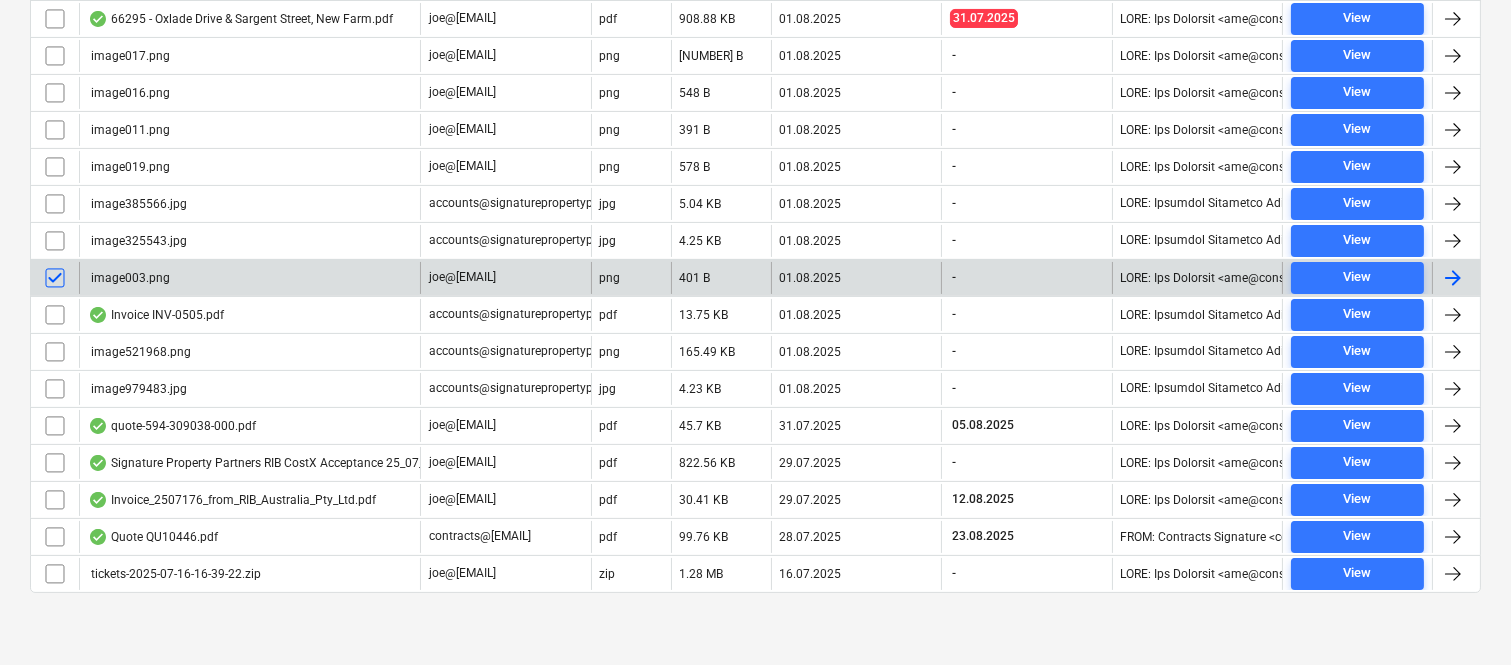 click at bounding box center [55, 241] 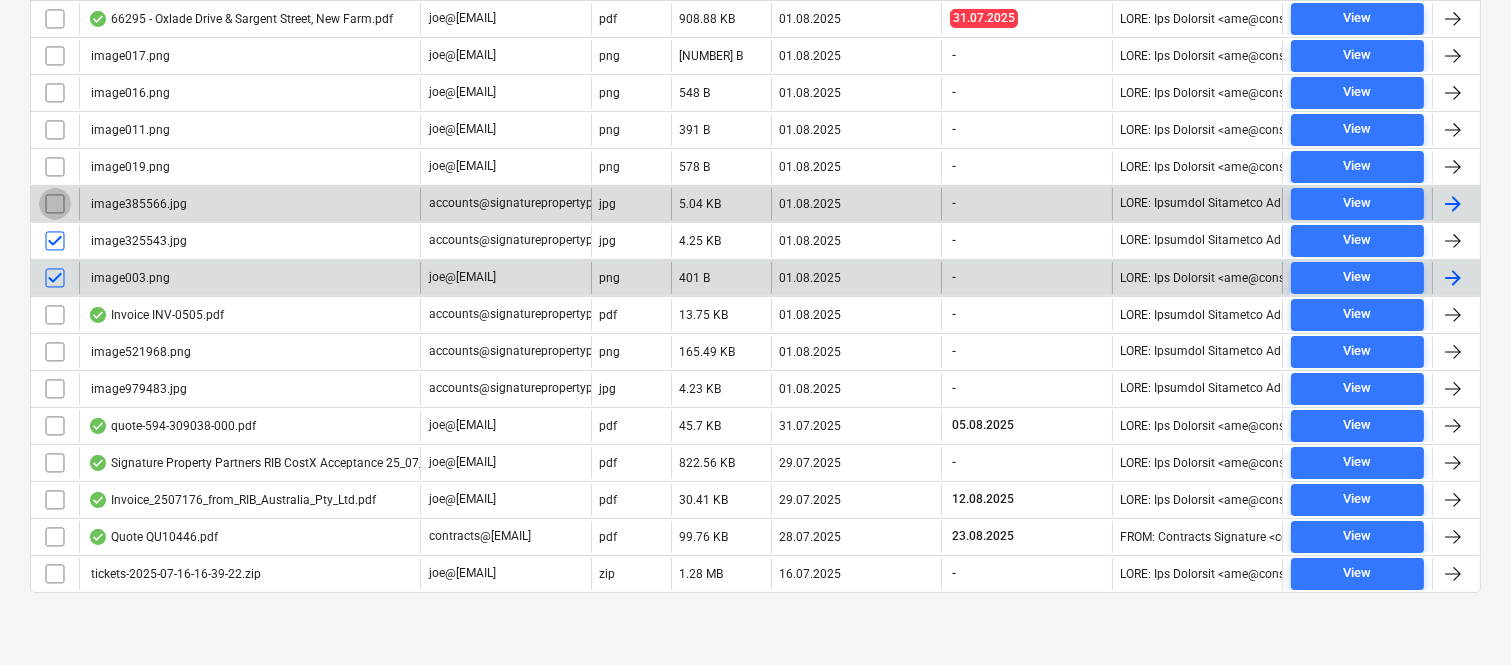 click at bounding box center (55, 204) 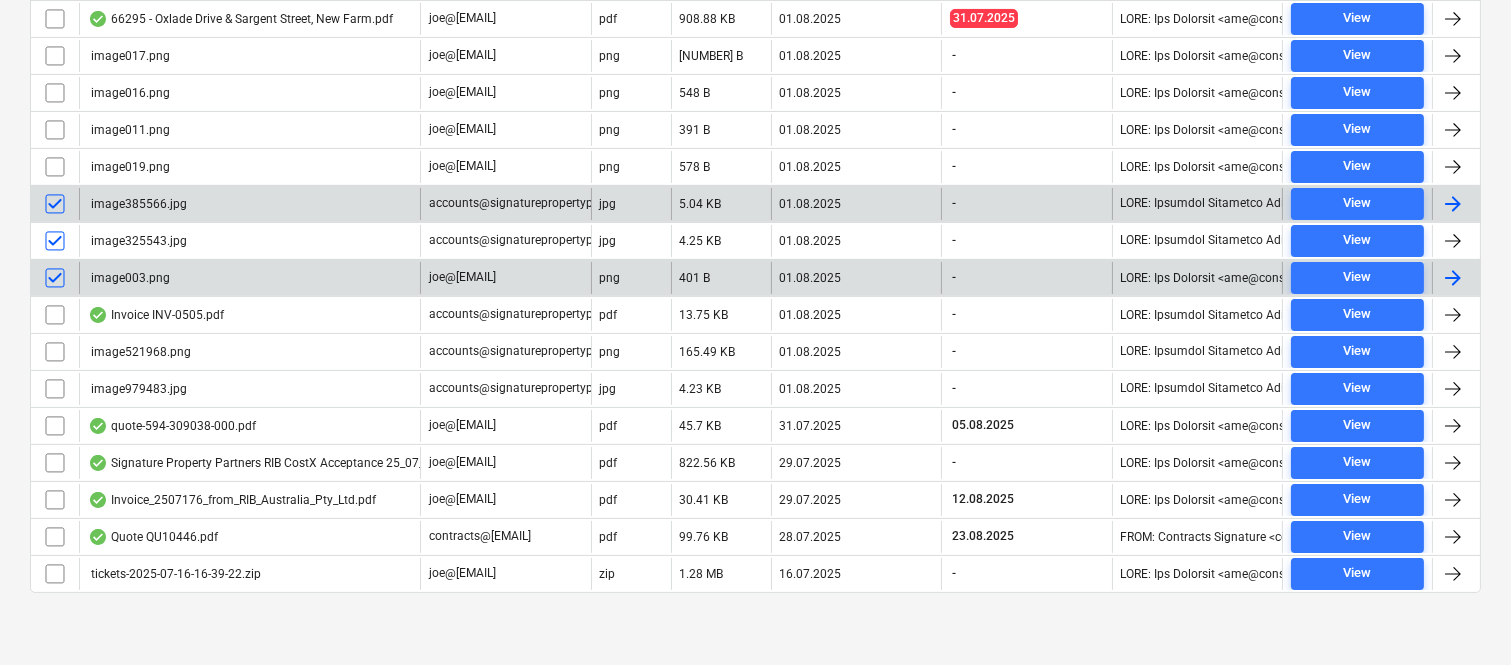 click at bounding box center [55, 167] 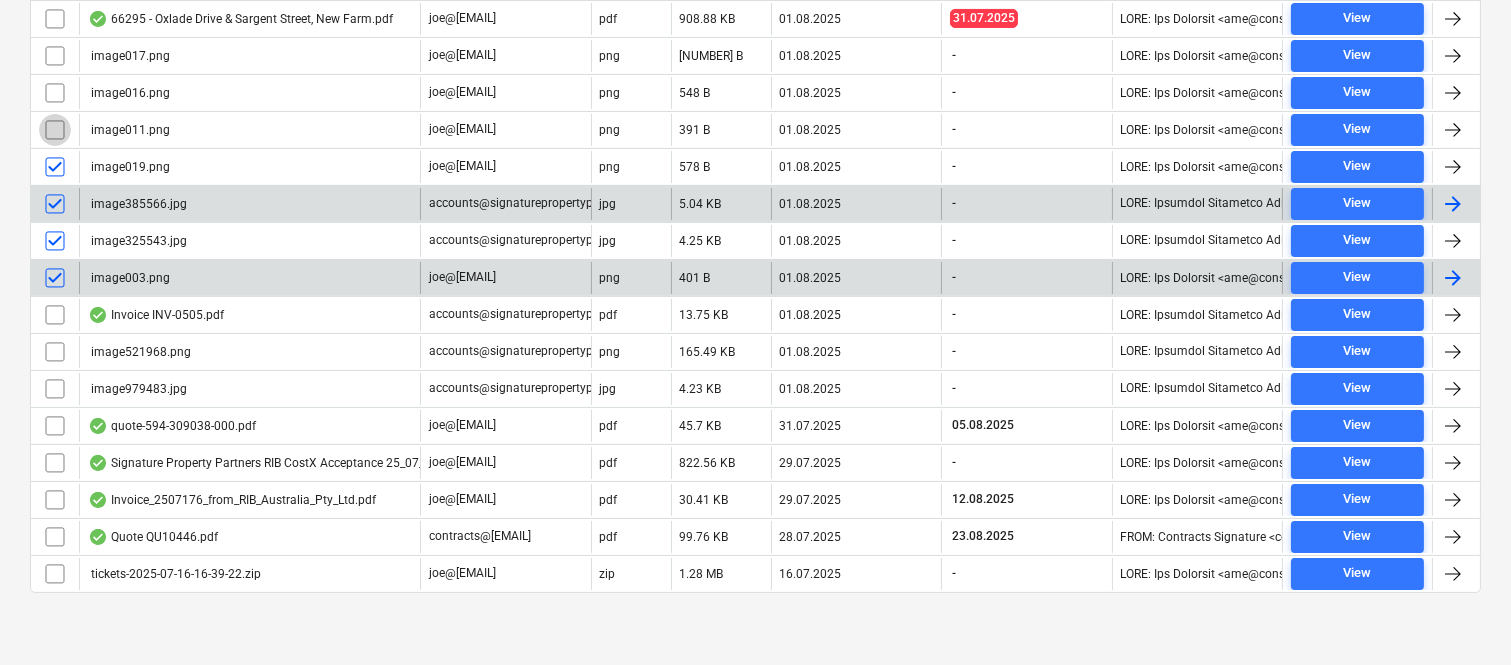 click at bounding box center [55, 130] 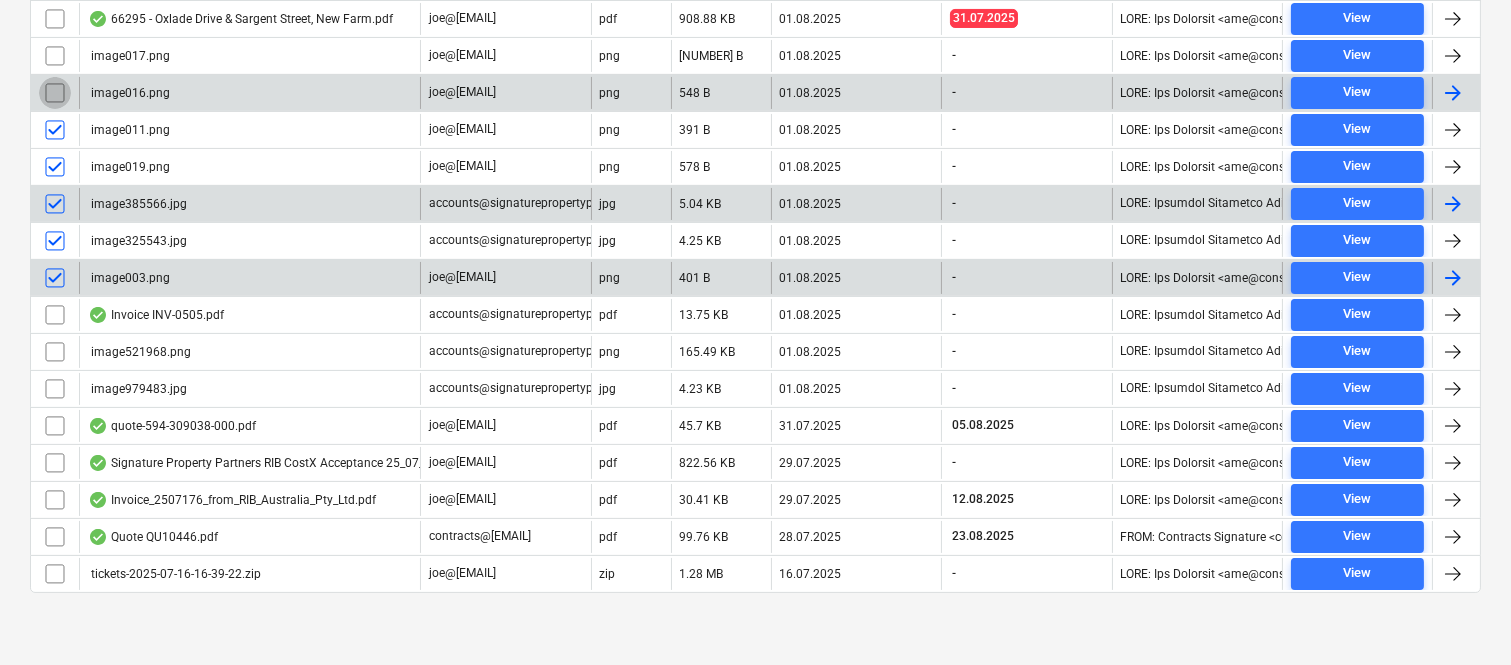 click at bounding box center [55, 93] 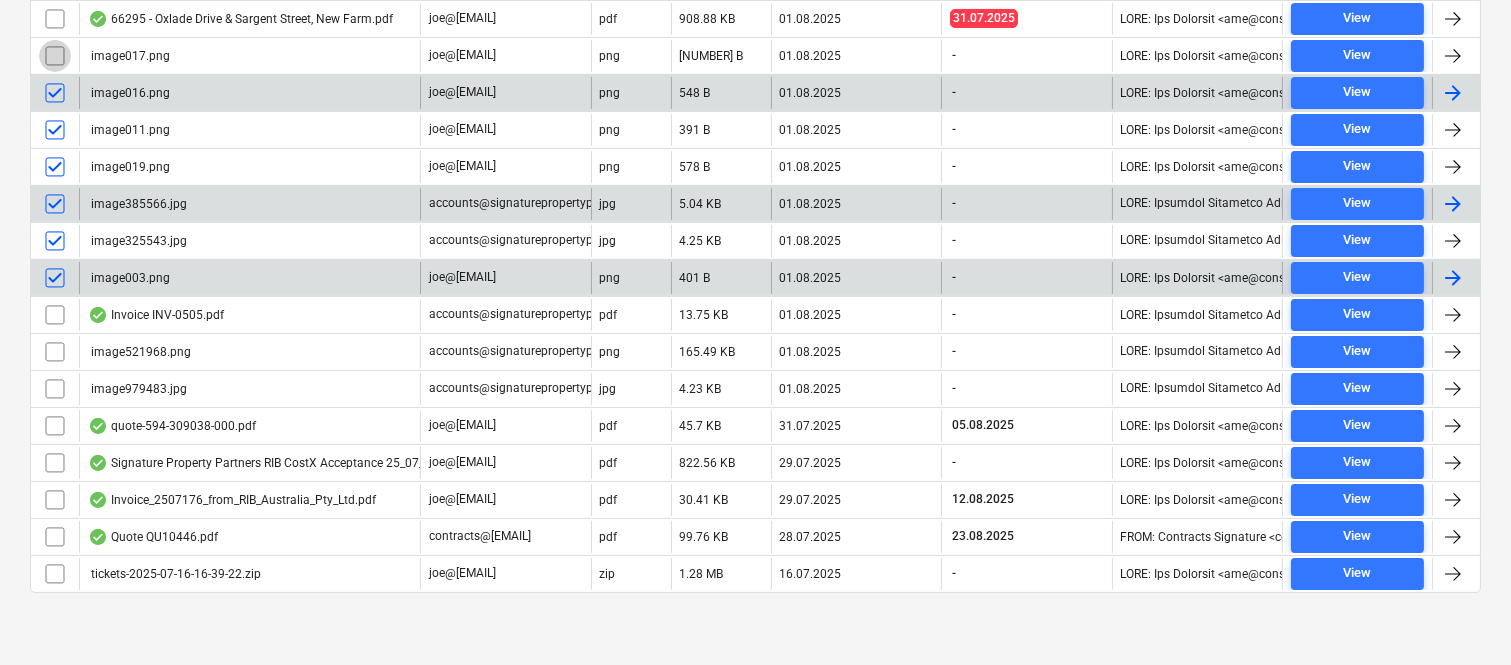 click at bounding box center (55, 56) 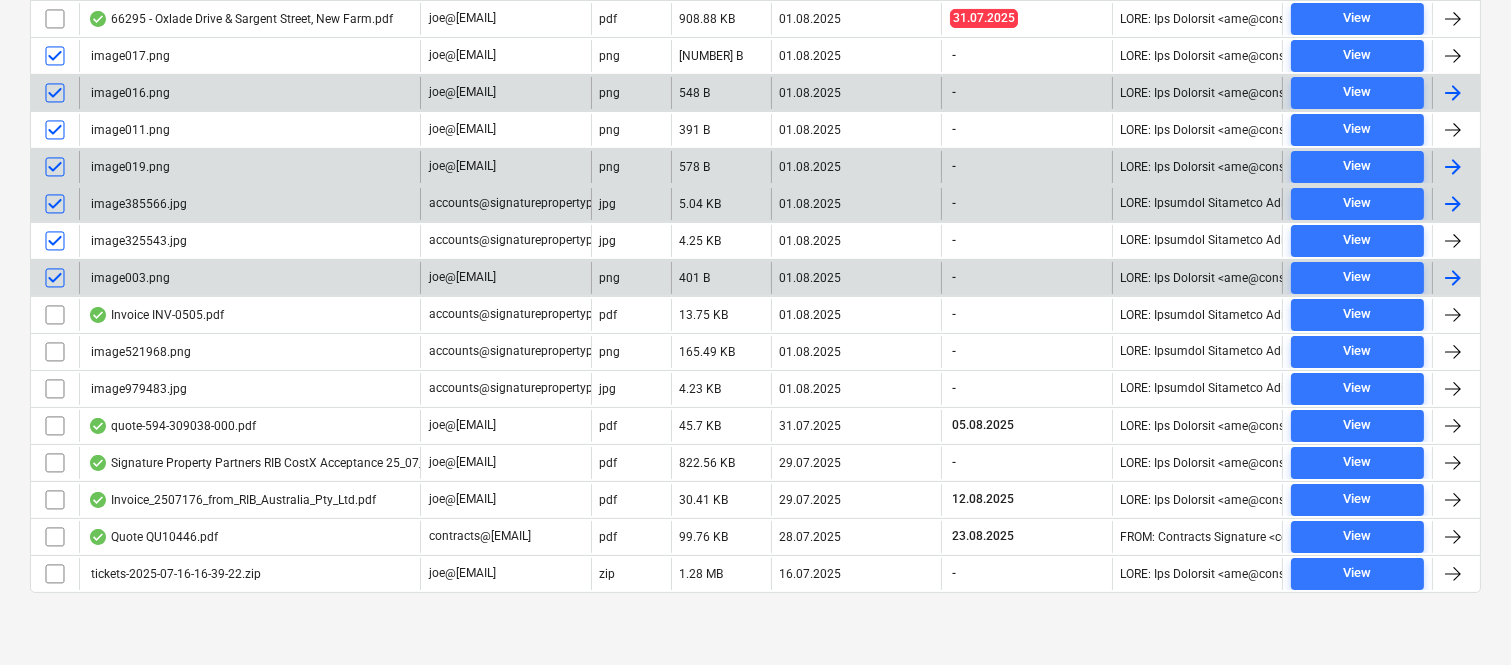 scroll, scrollTop: 128, scrollLeft: 0, axis: vertical 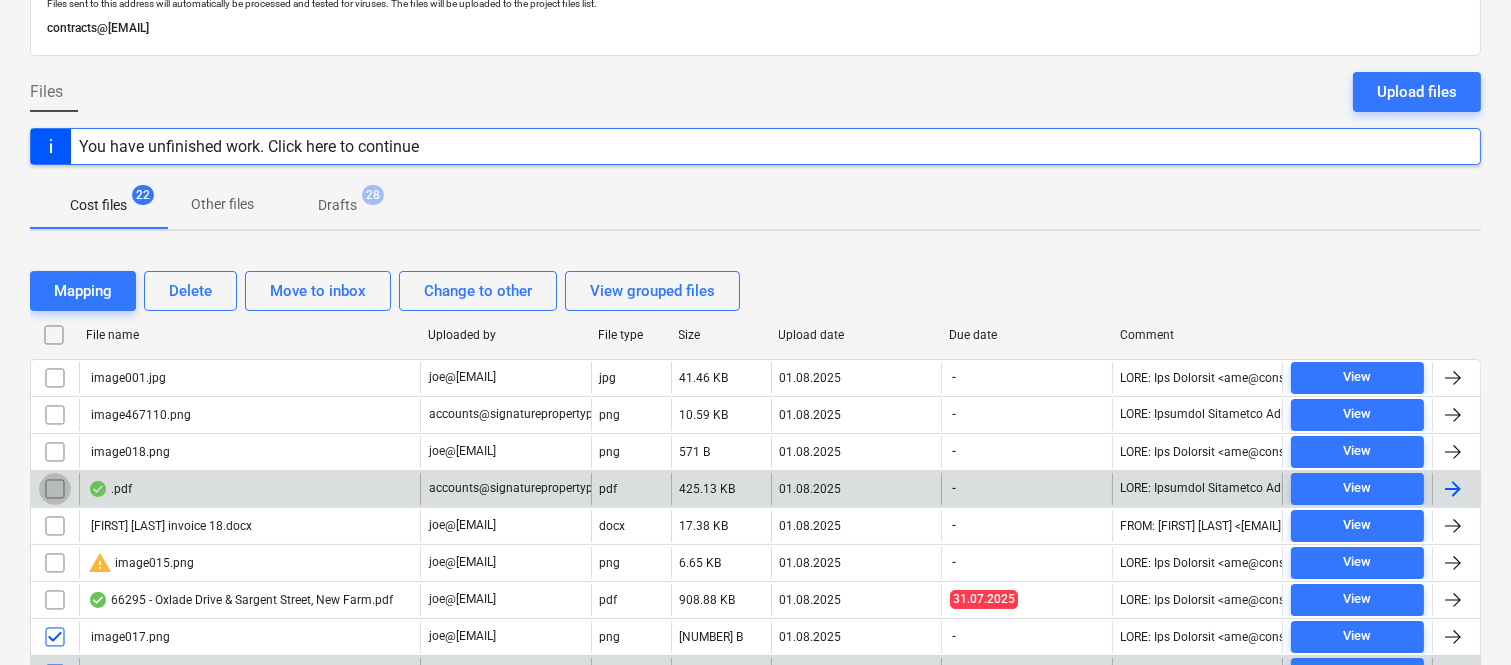 click at bounding box center (55, 489) 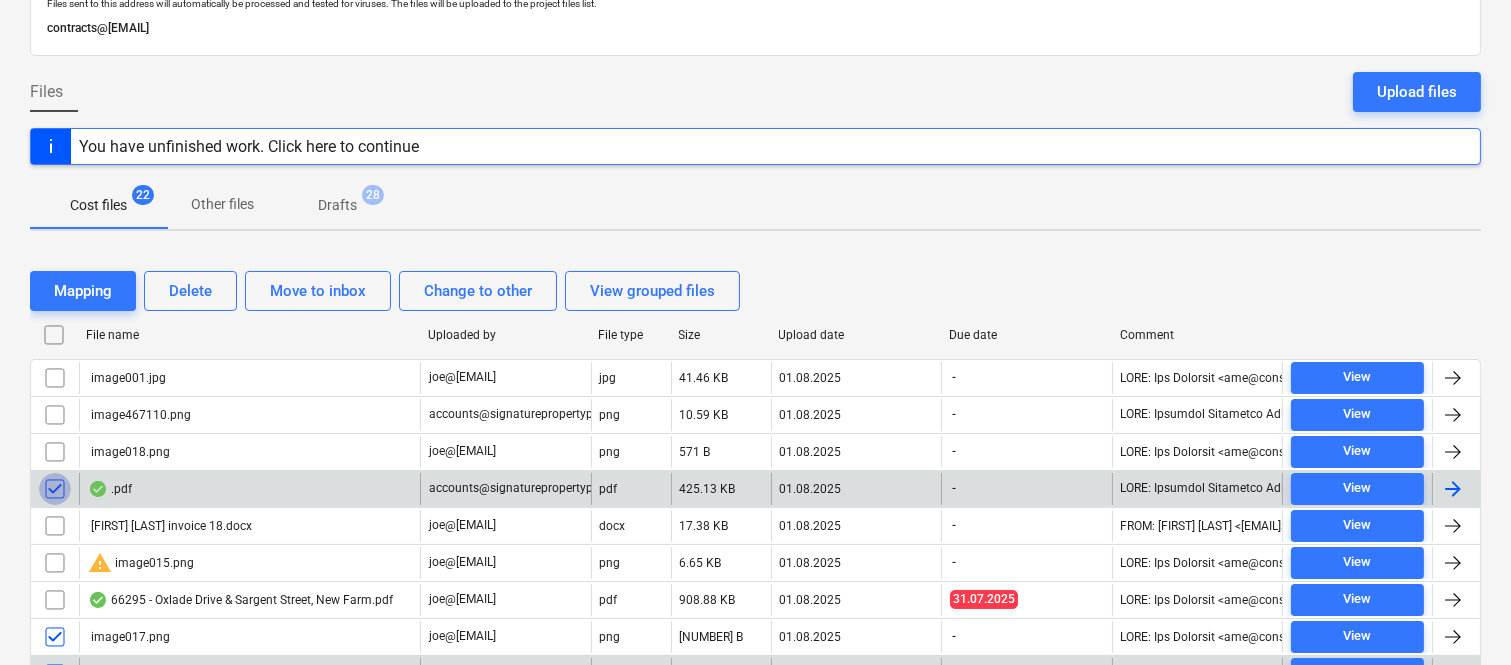 click at bounding box center [55, 489] 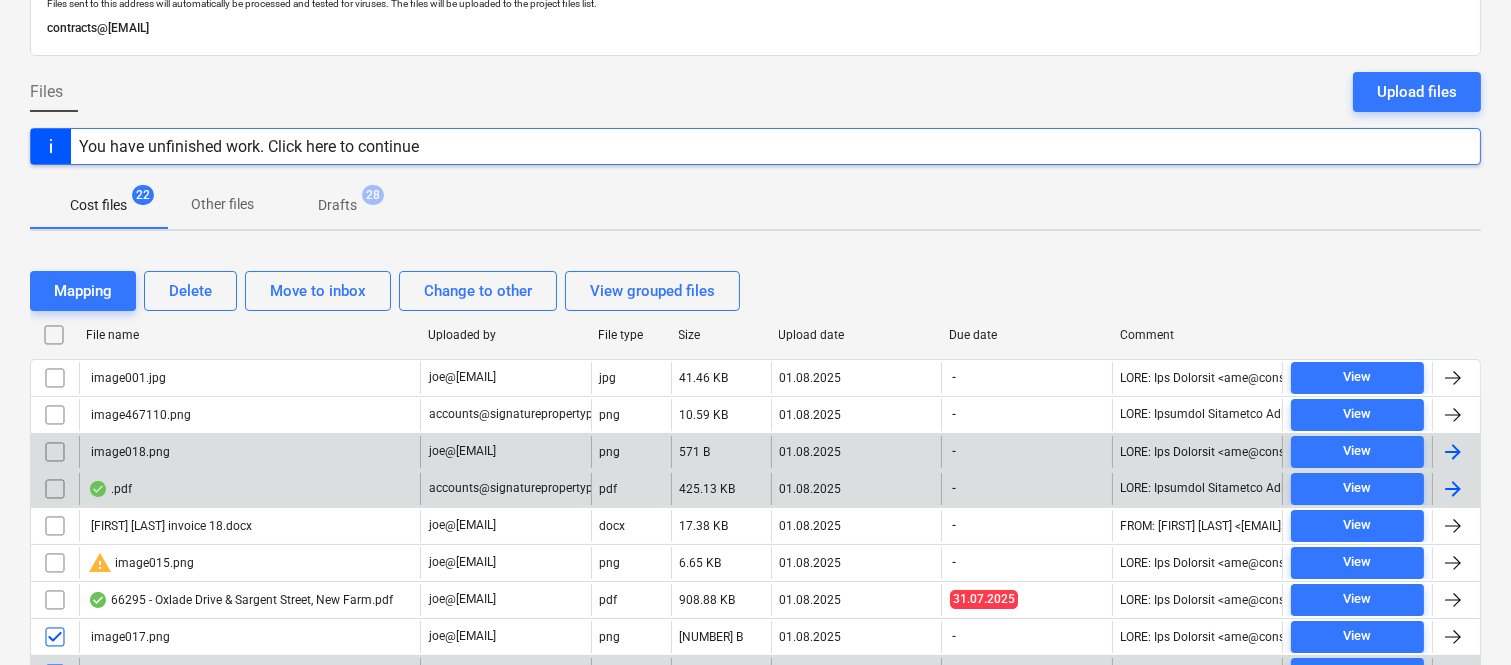 click at bounding box center [55, 452] 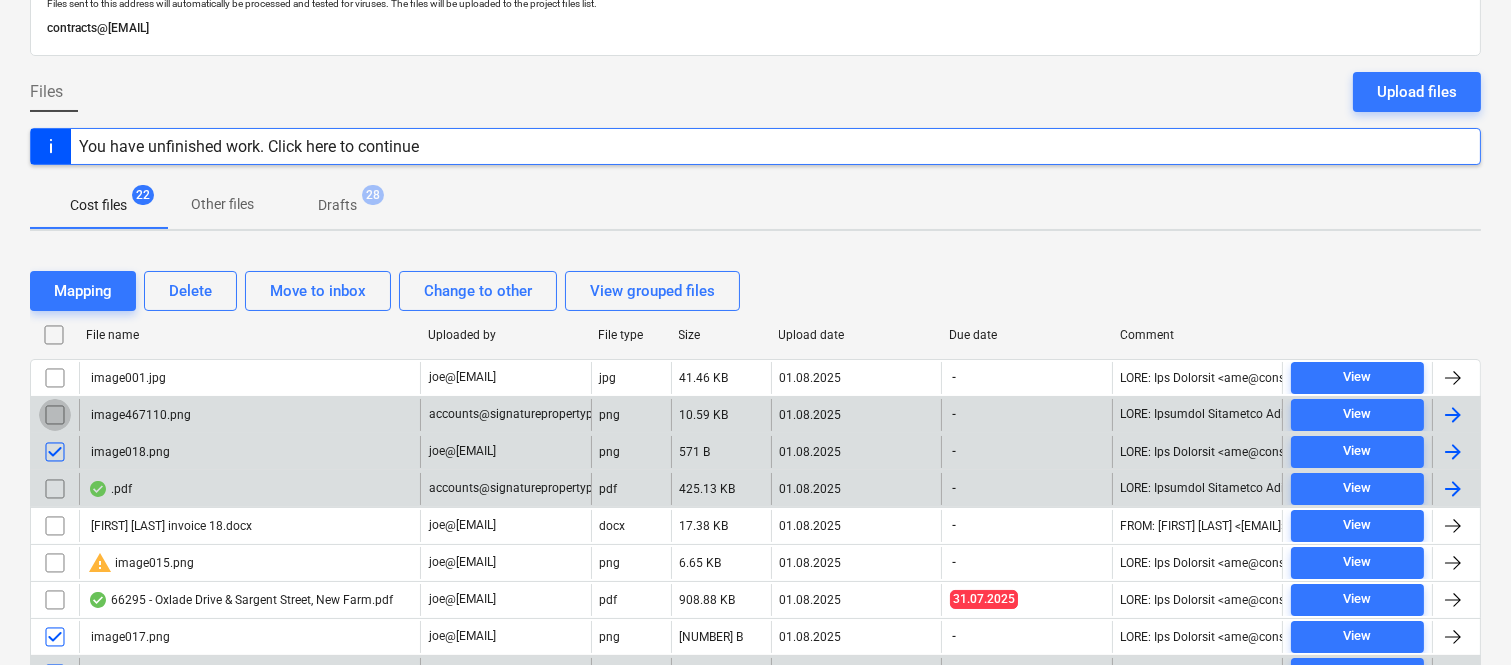click at bounding box center (55, 415) 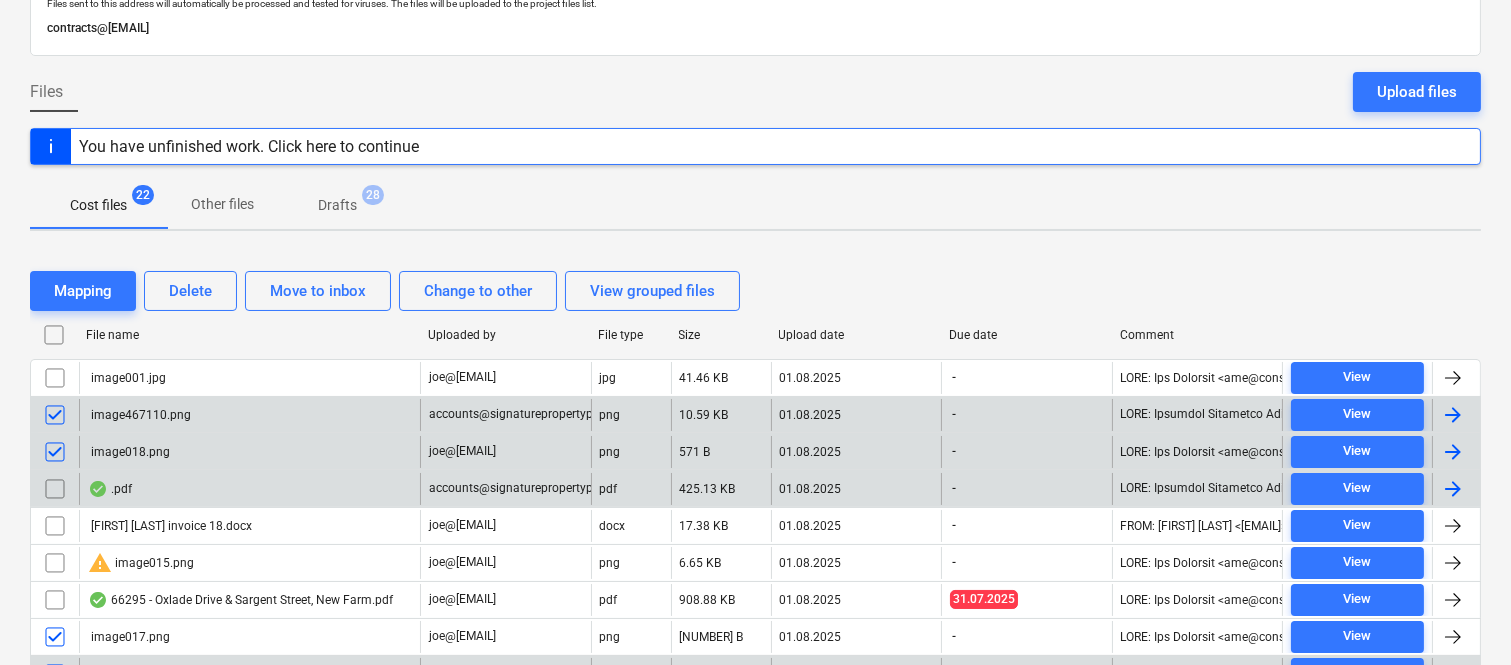 click at bounding box center [55, 378] 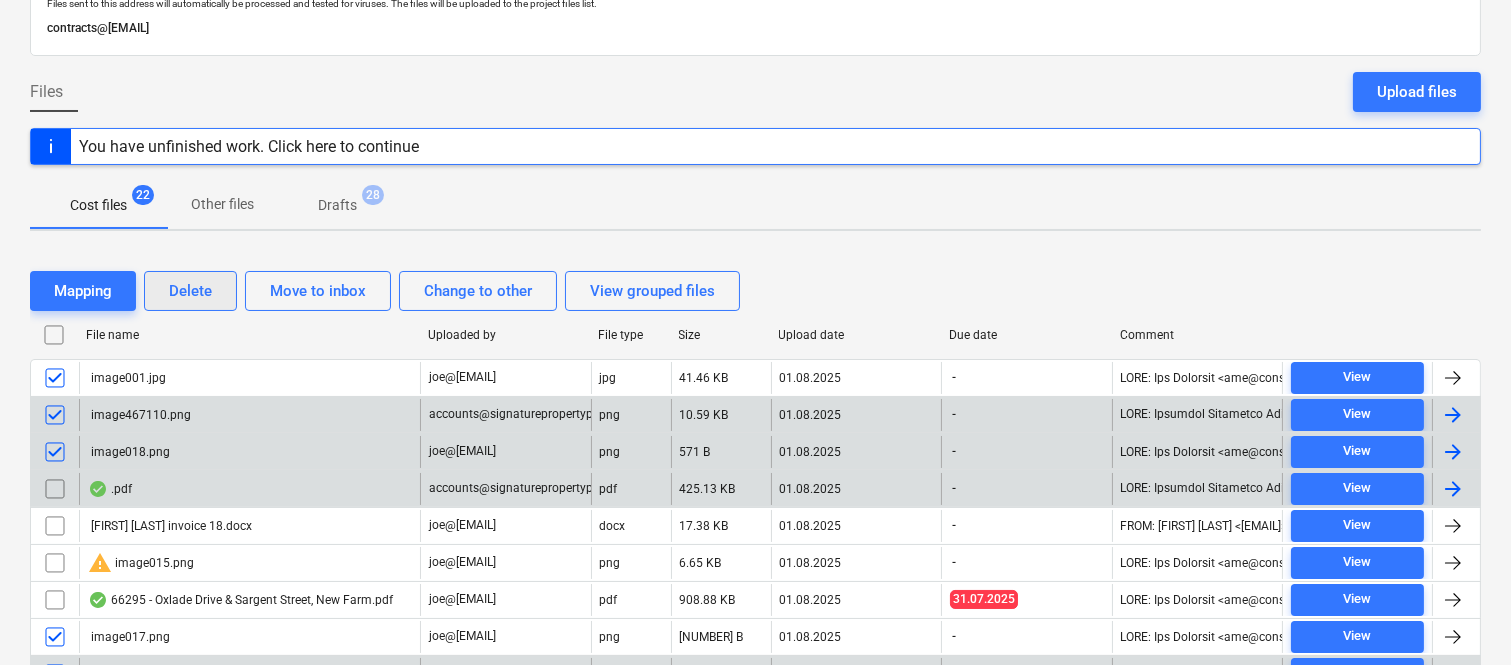 click on "Delete" at bounding box center (190, 291) 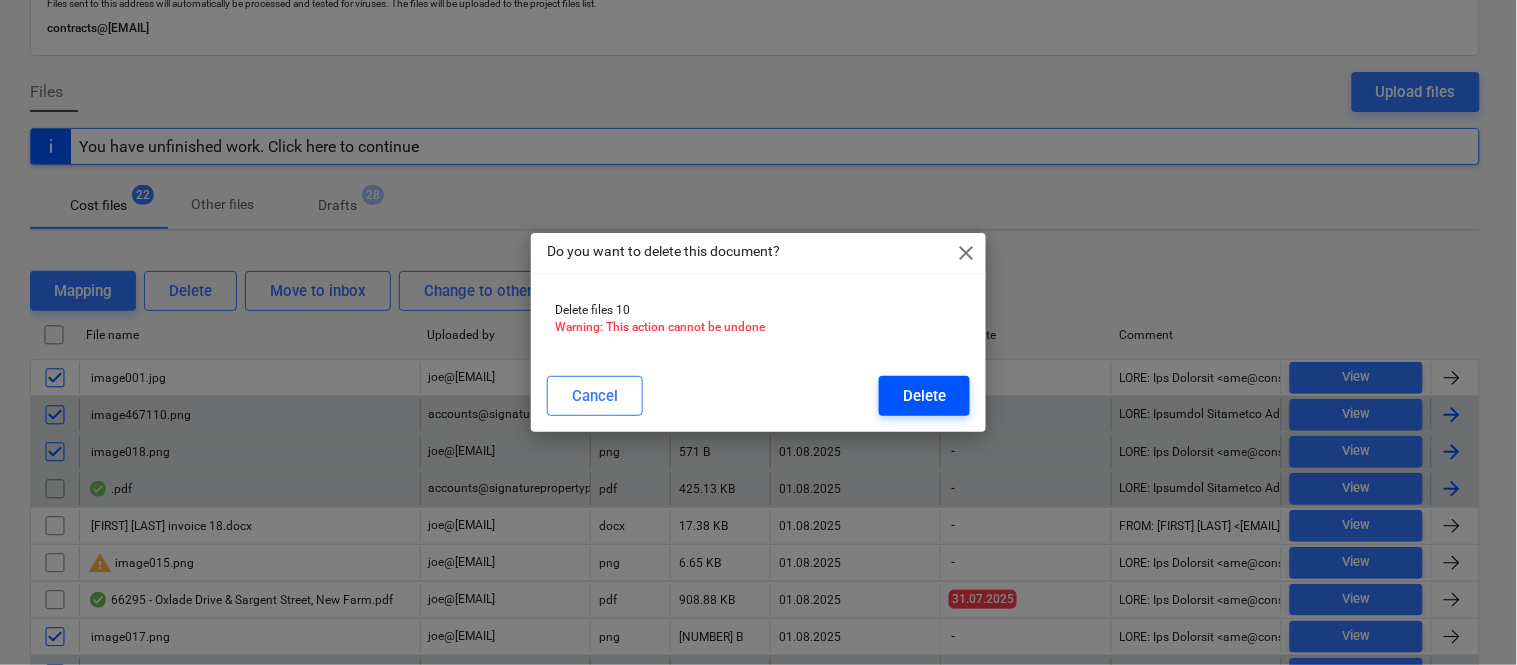 click on "Delete" at bounding box center (924, 396) 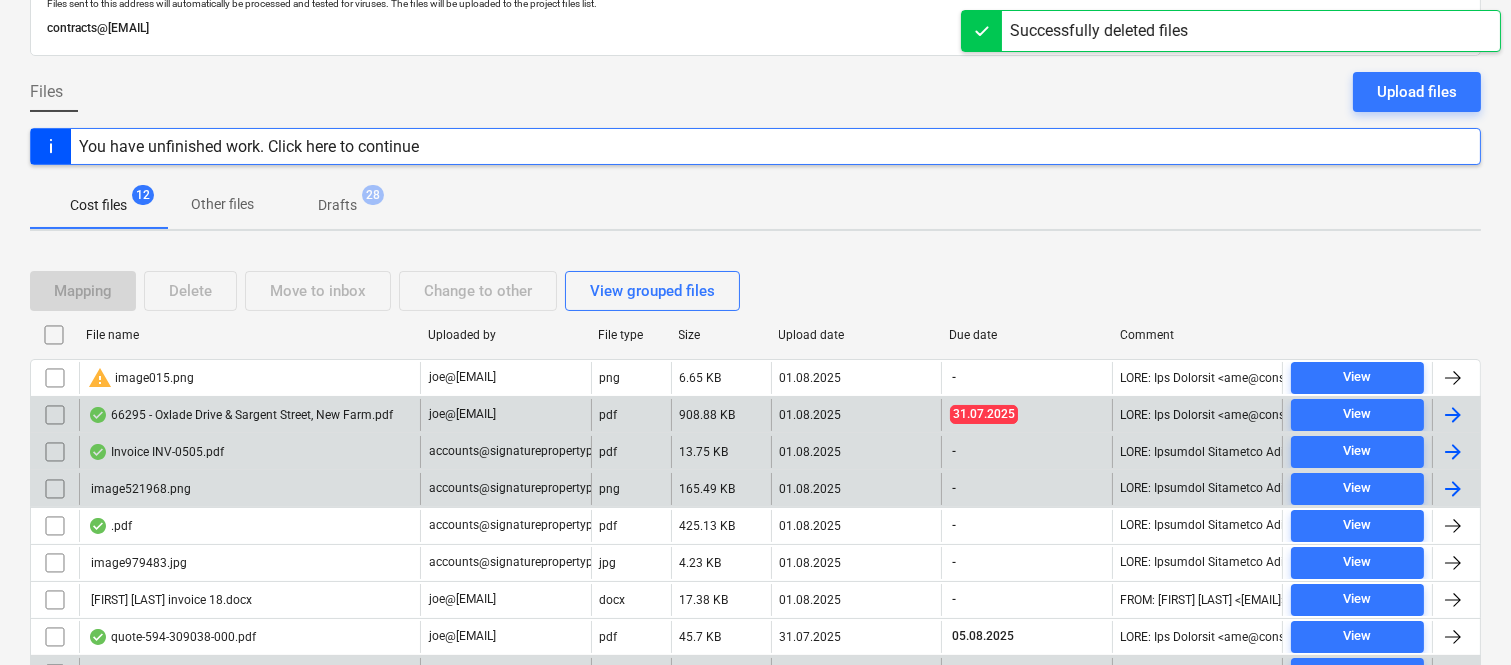 scroll, scrollTop: 340, scrollLeft: 0, axis: vertical 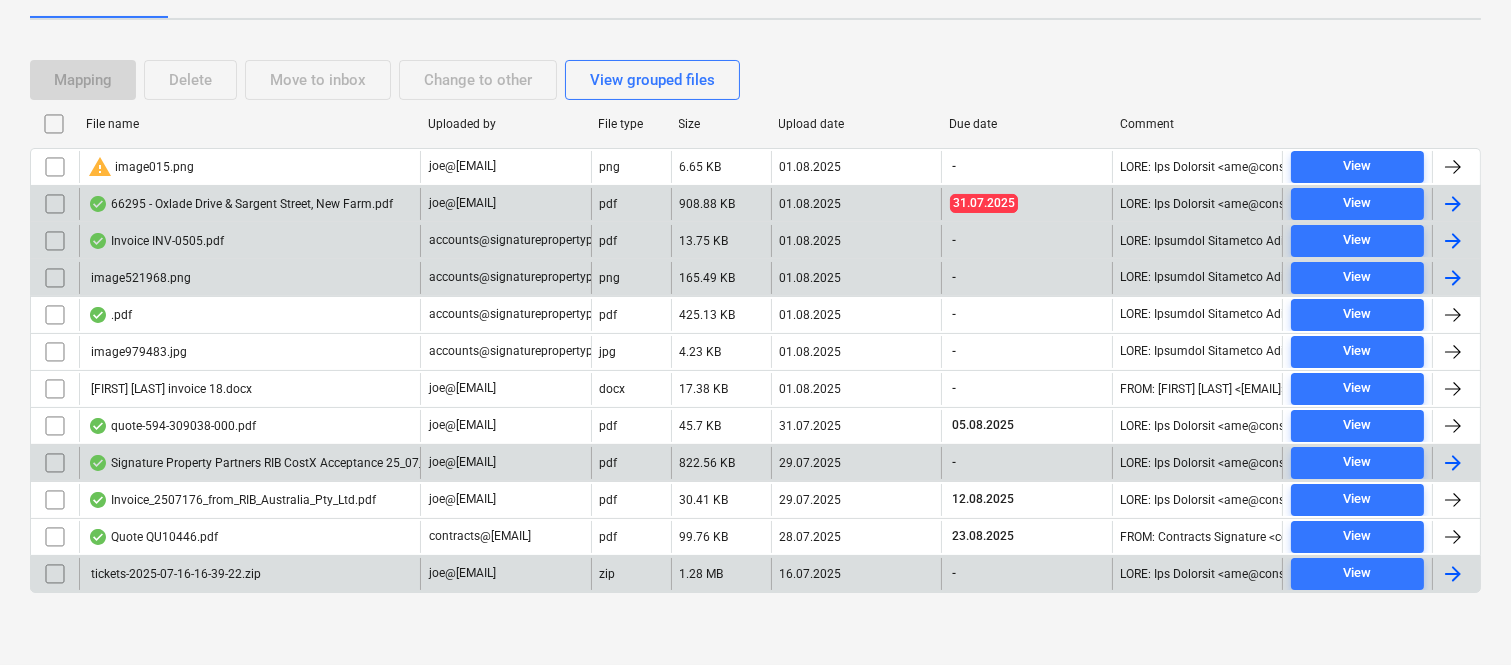click at bounding box center [55, 278] 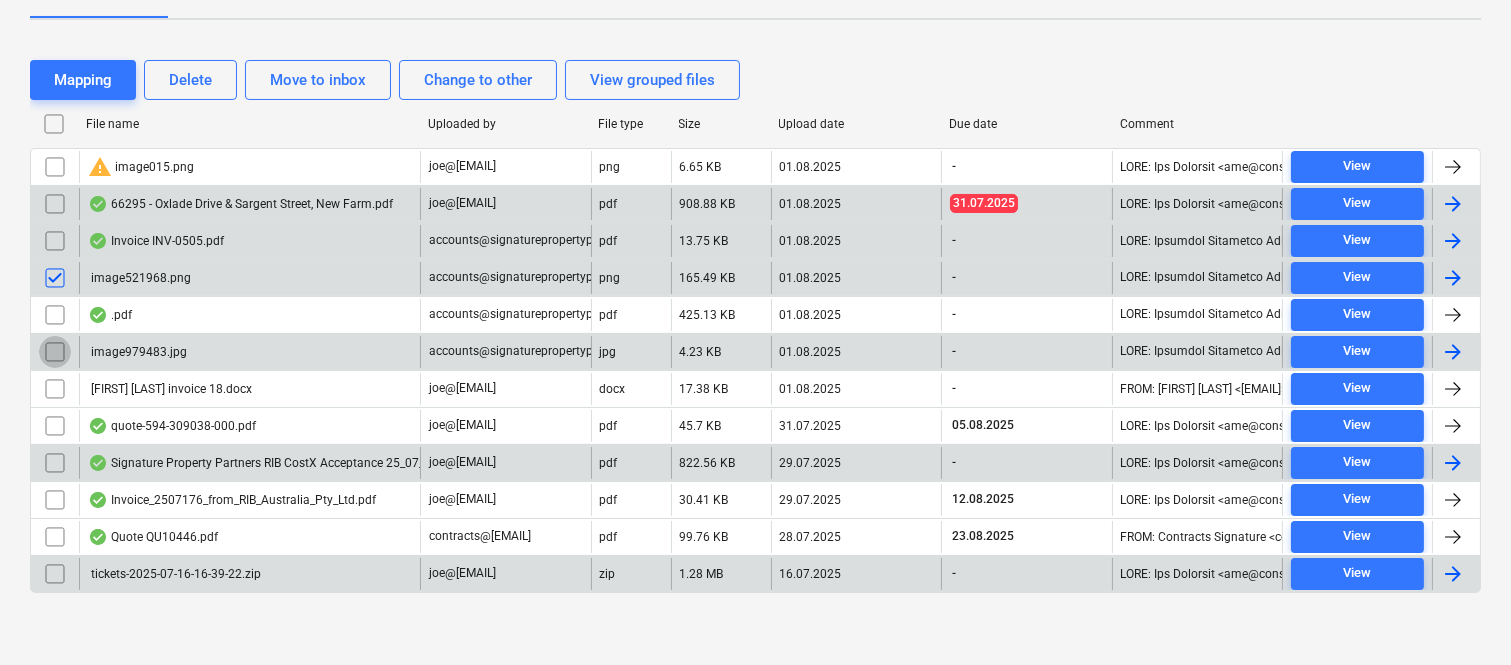 click at bounding box center (55, 352) 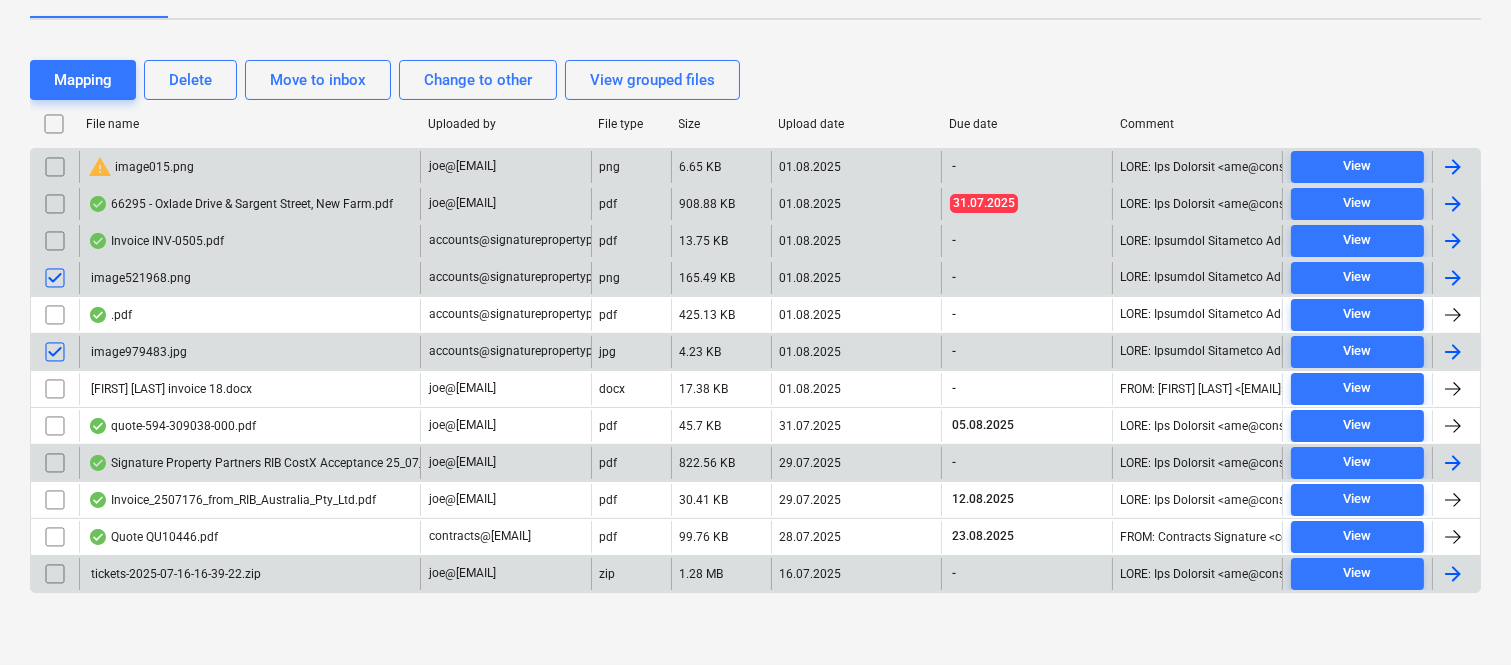 click at bounding box center [55, 167] 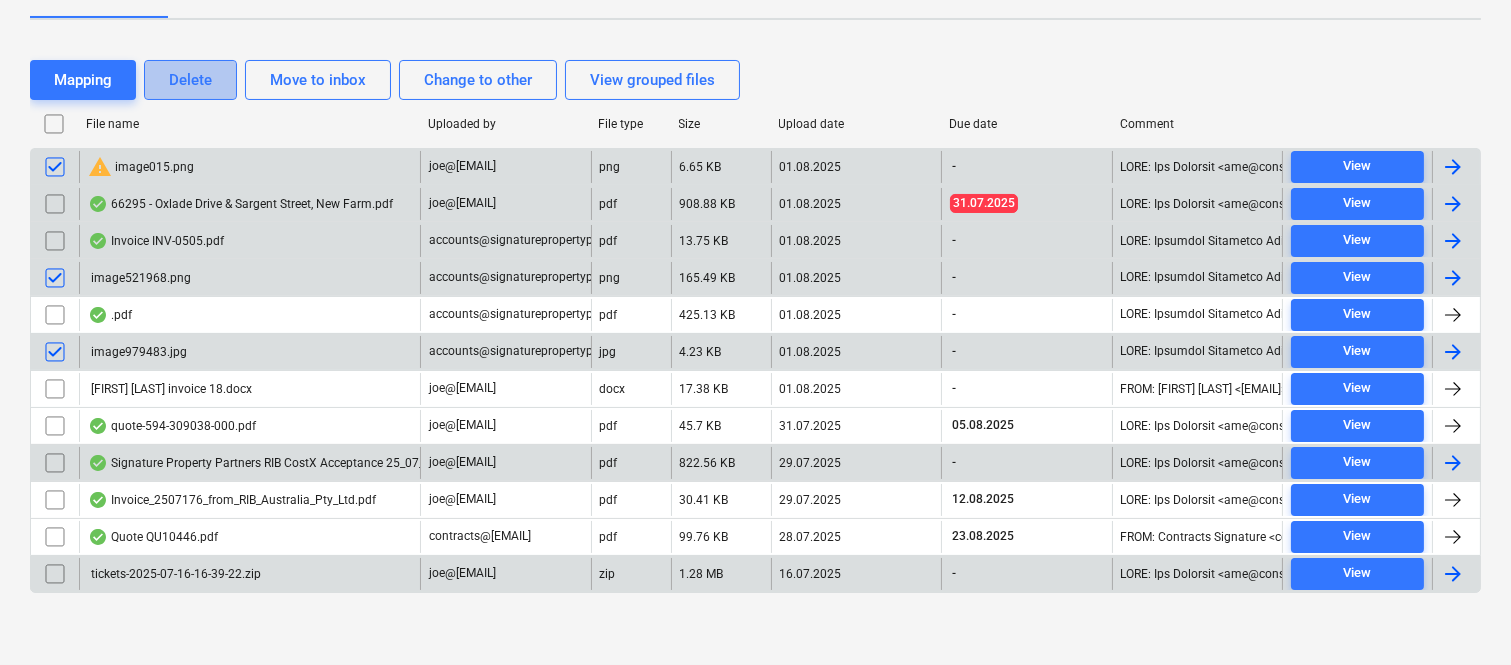 click on "Delete" at bounding box center [190, 80] 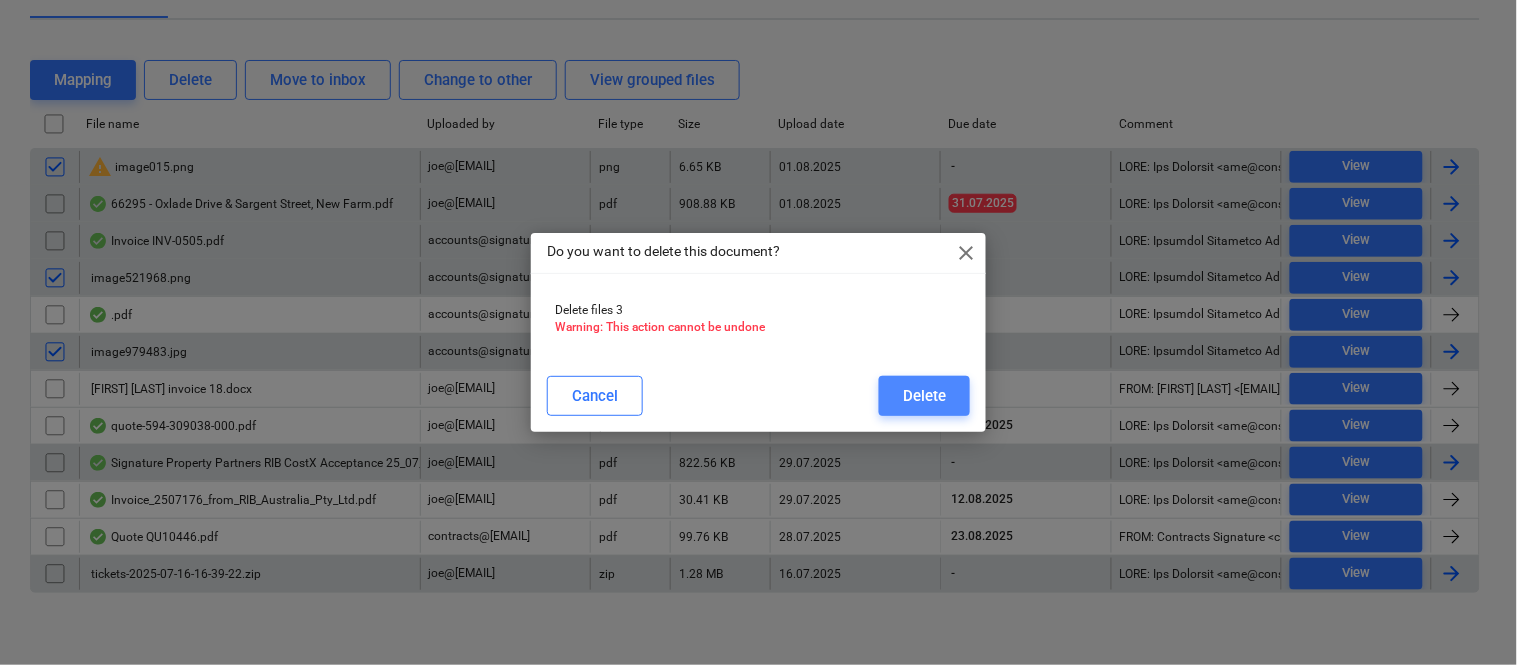 click on "Delete" at bounding box center (924, 396) 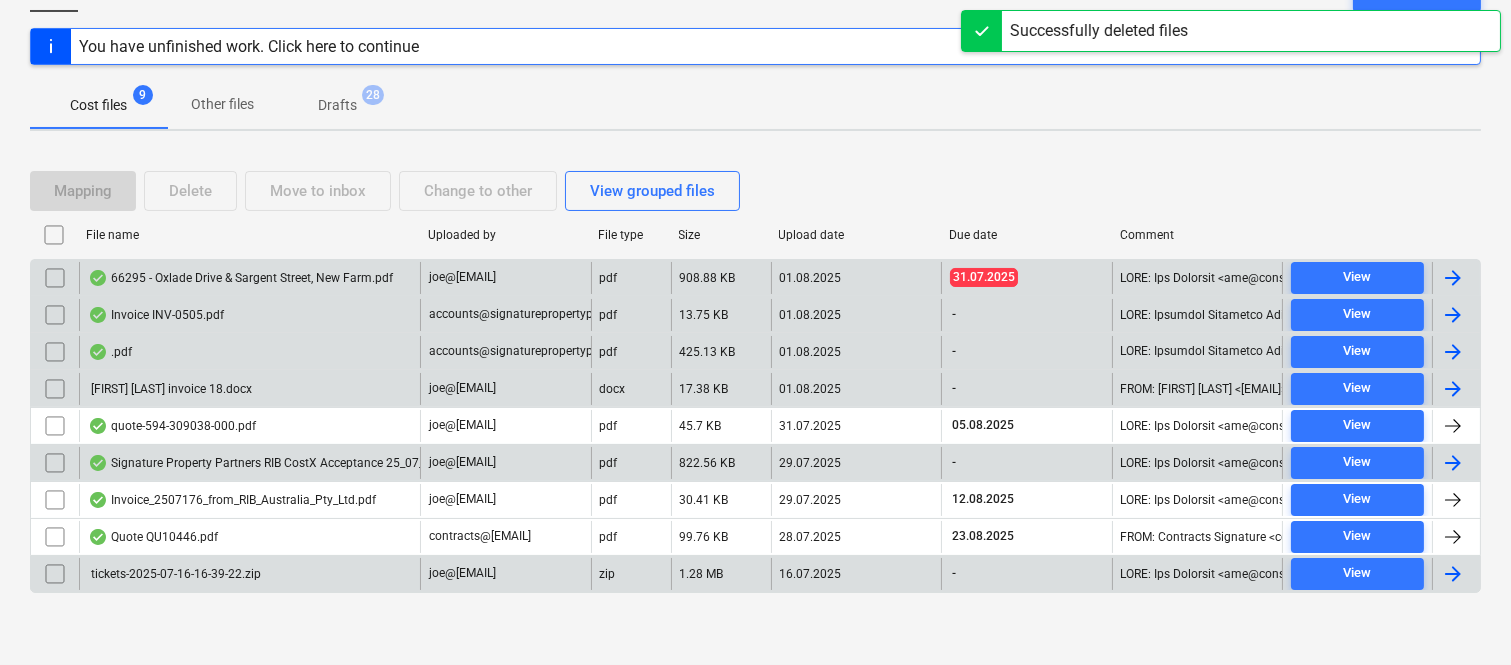 scroll, scrollTop: 228, scrollLeft: 0, axis: vertical 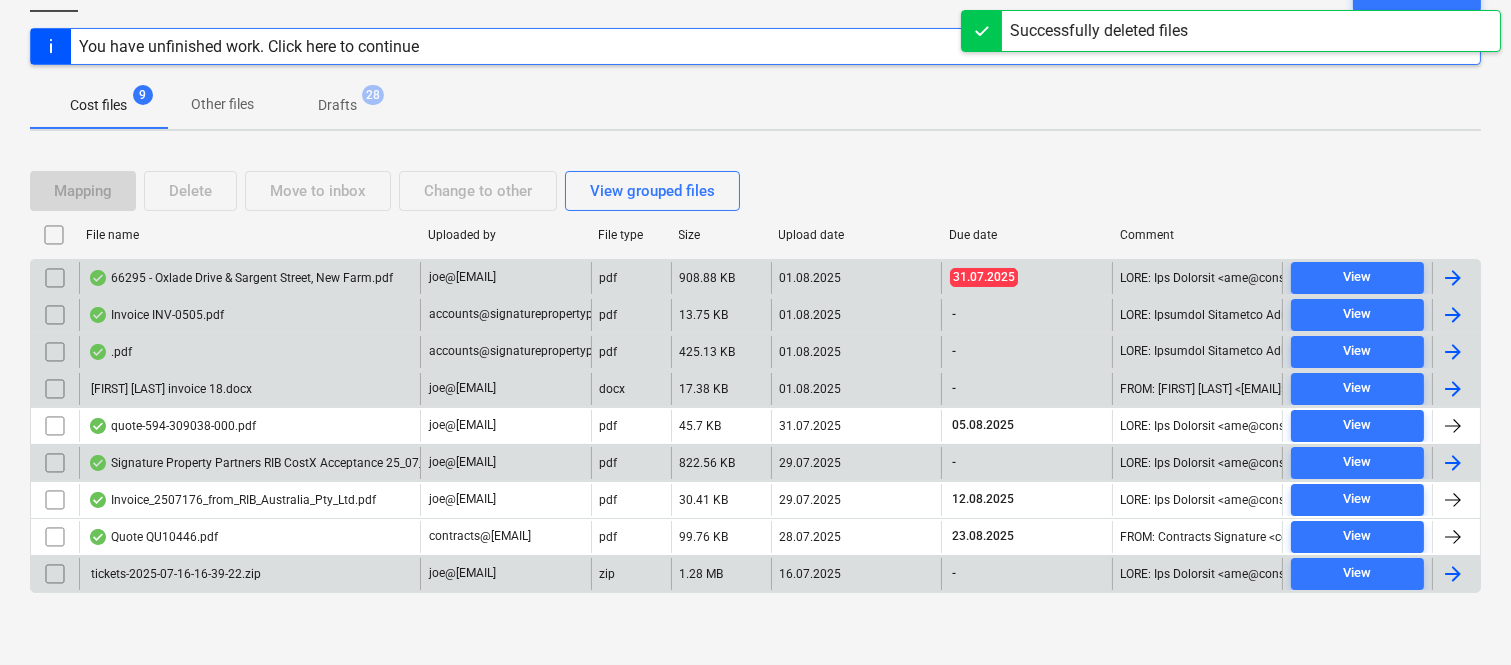 click on "Joe Licastro invoice 18.docx" at bounding box center [249, 389] 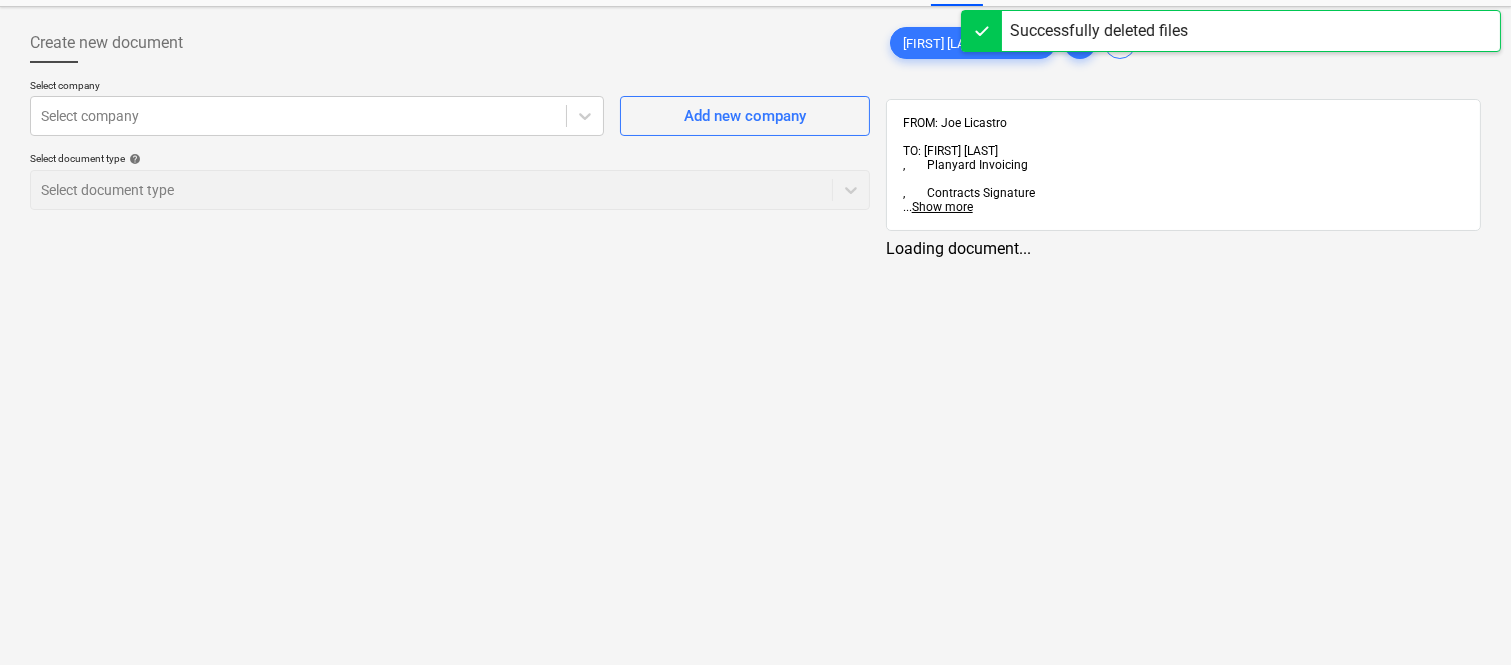 scroll, scrollTop: 0, scrollLeft: 0, axis: both 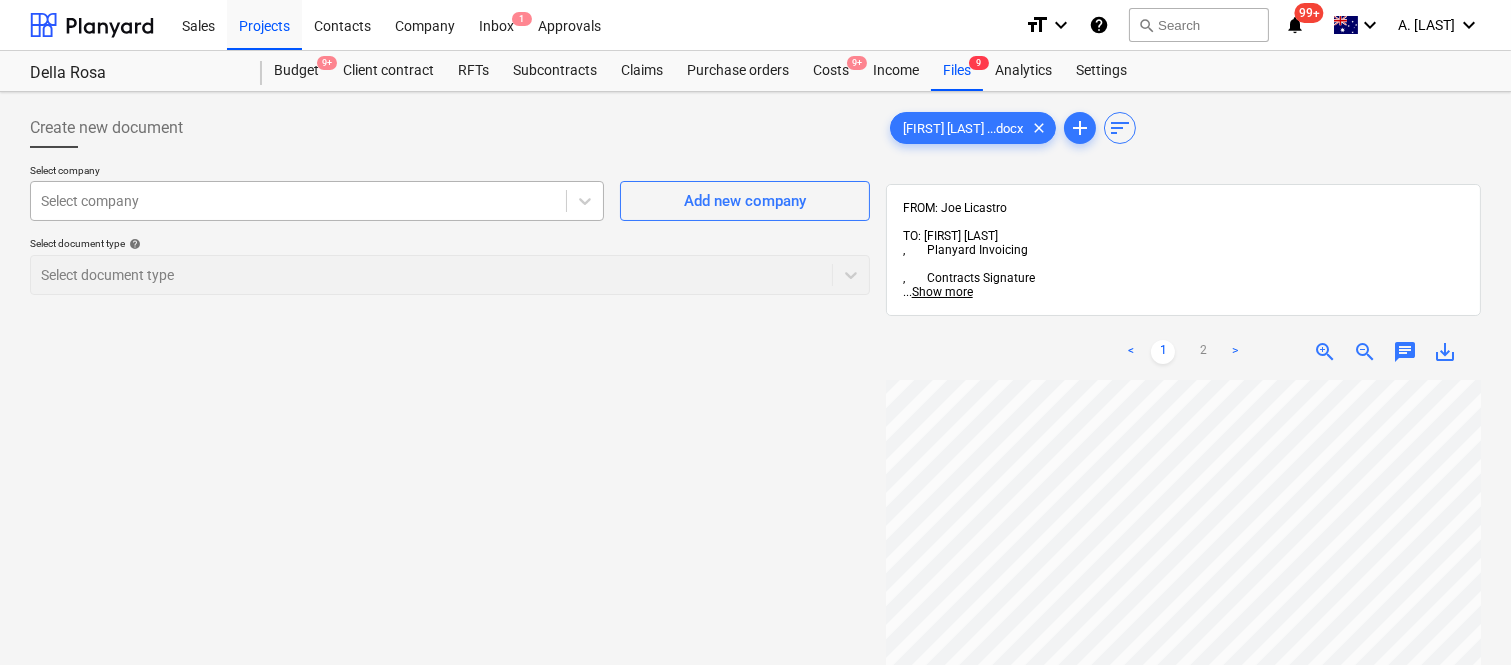 click on "Select company" at bounding box center (298, 201) 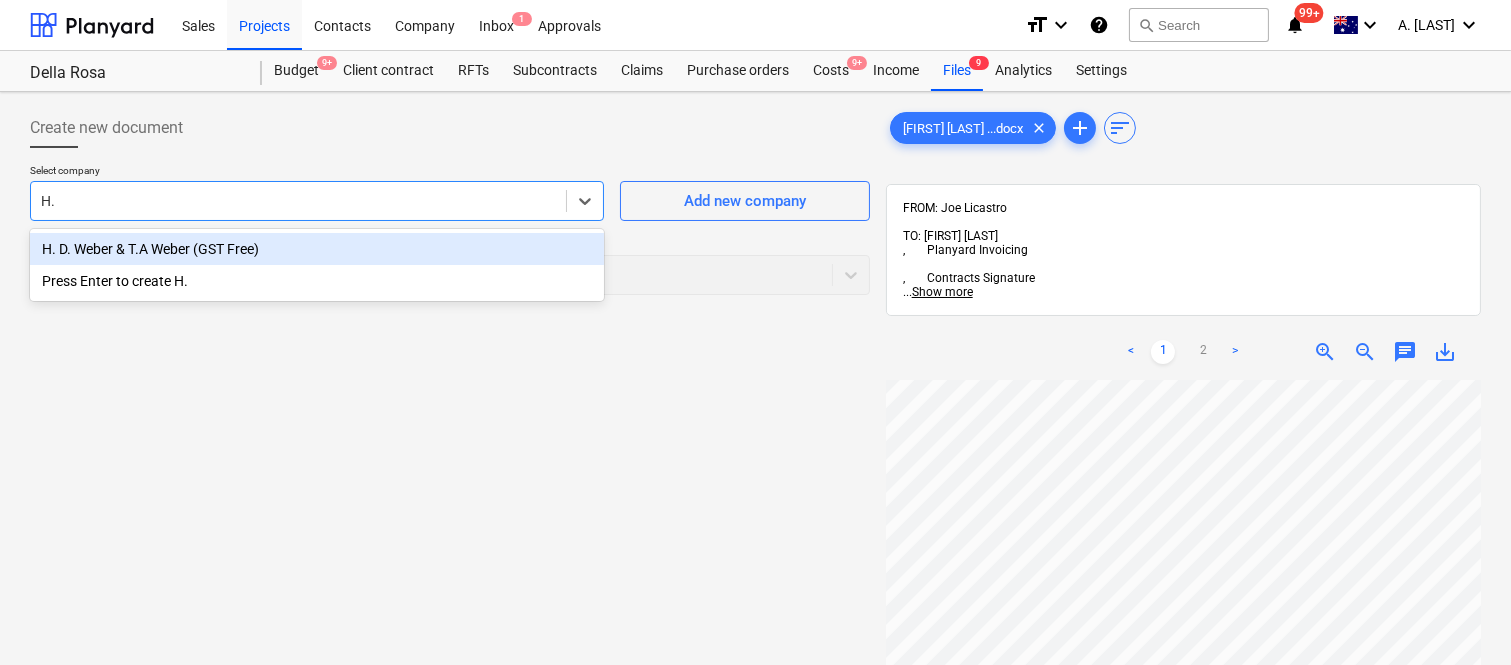 type on "H." 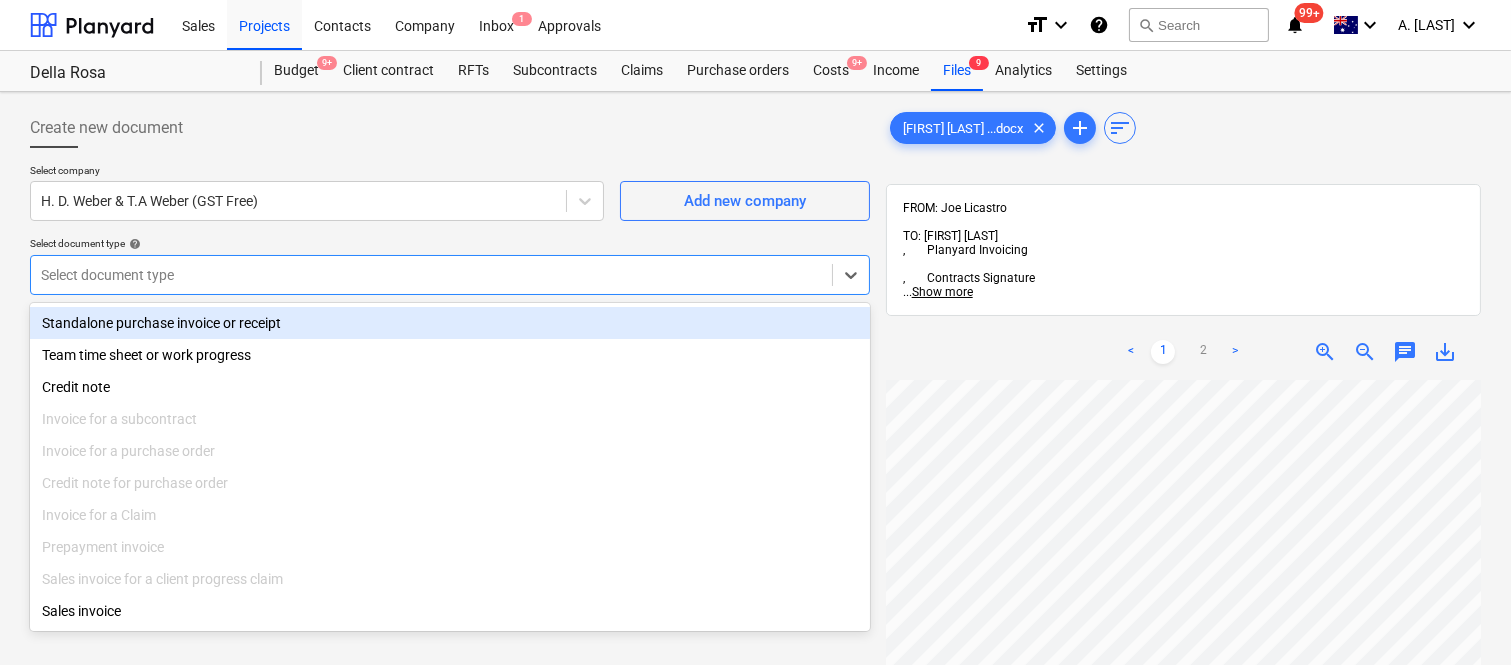 click at bounding box center [431, 275] 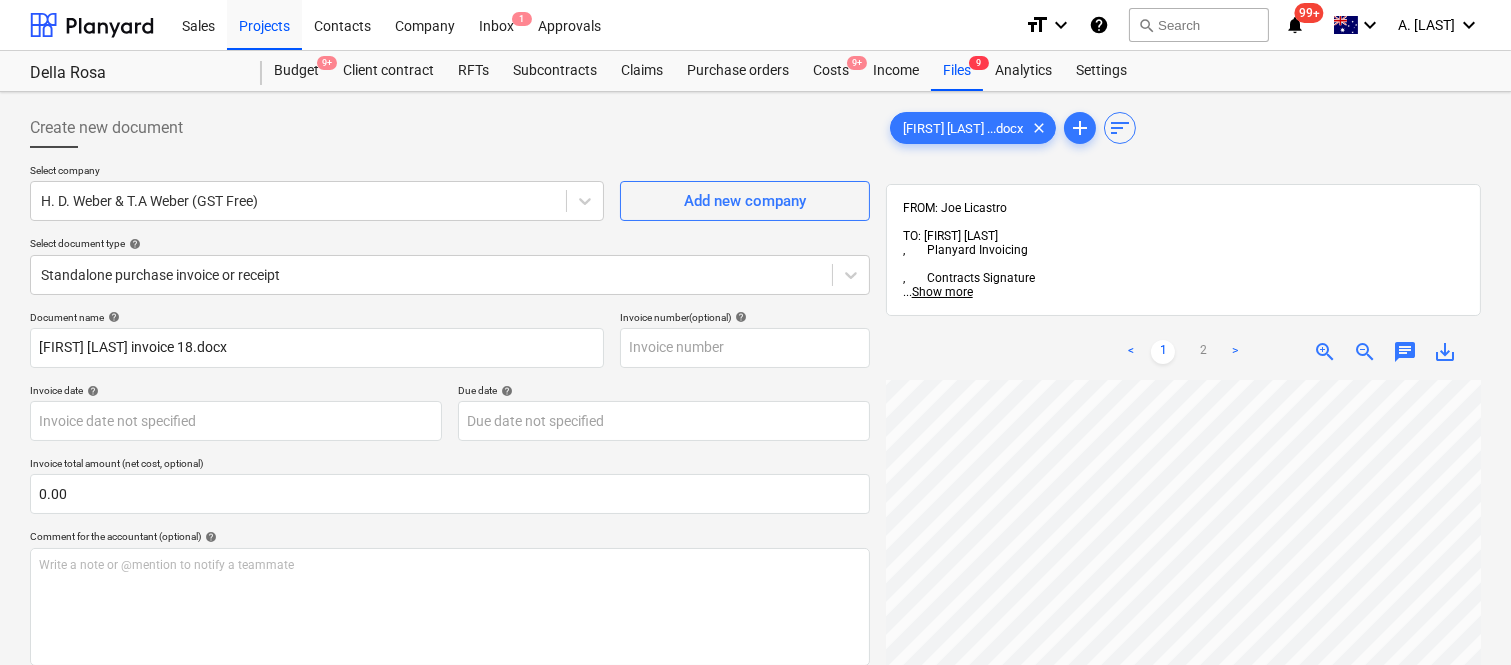 scroll, scrollTop: 202, scrollLeft: 28, axis: both 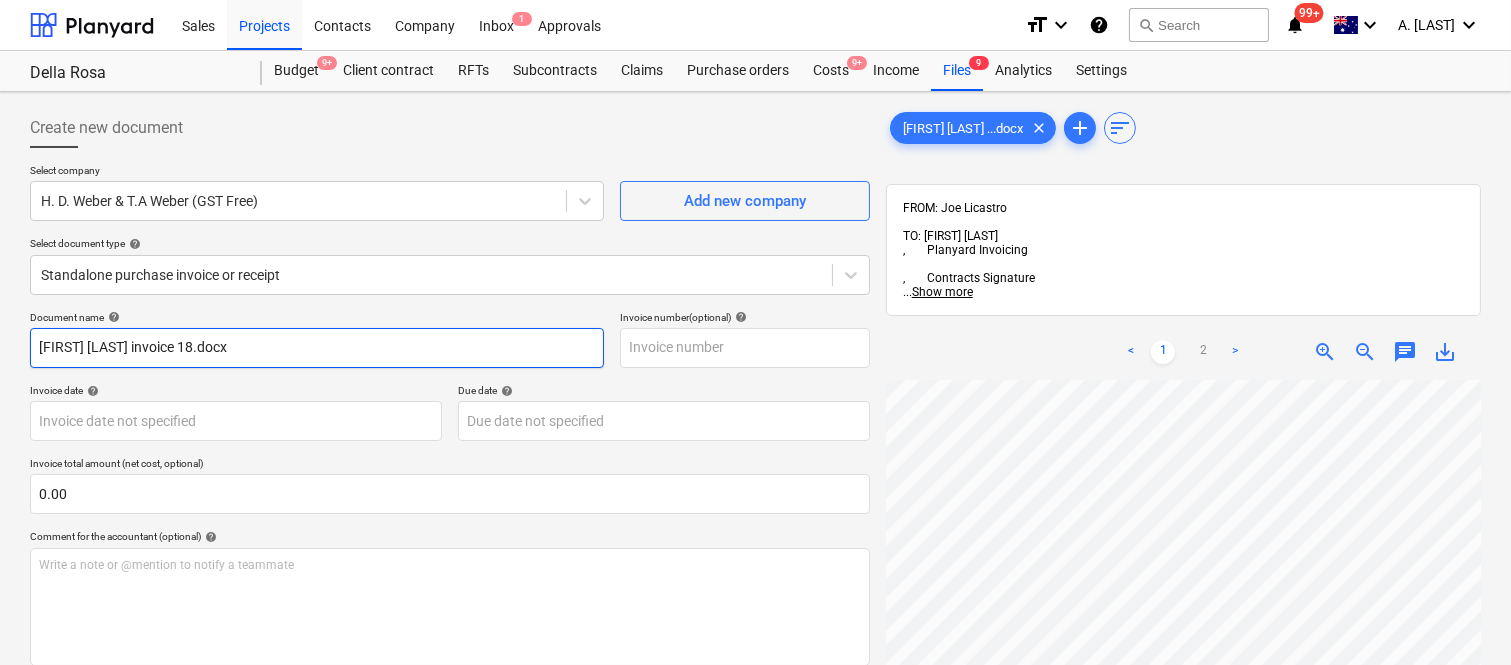 click on "Joe Licastro invoice 18.docx" at bounding box center (317, 348) 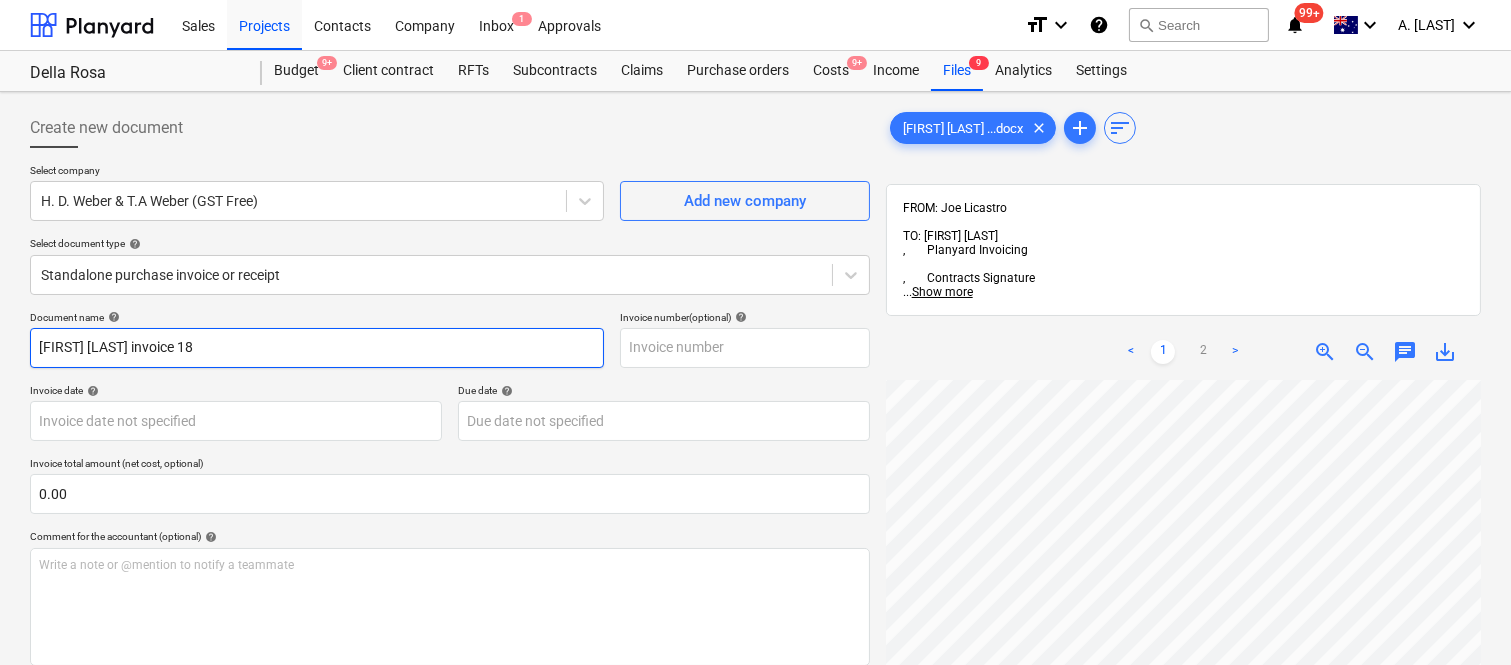 drag, startPoint x: 117, startPoint y: 345, endPoint x: 0, endPoint y: 352, distance: 117.20921 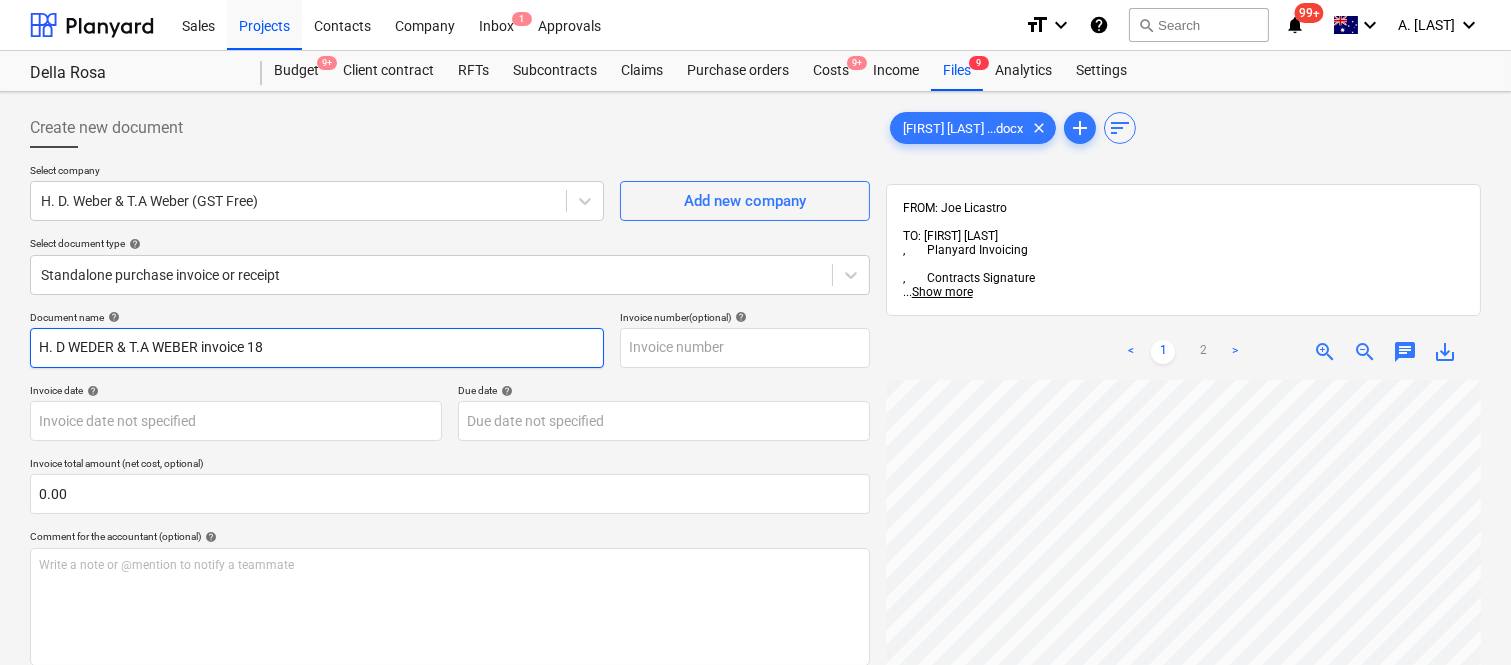 click on "H. D WEDER & T.A WEBER invoice 18" at bounding box center [317, 348] 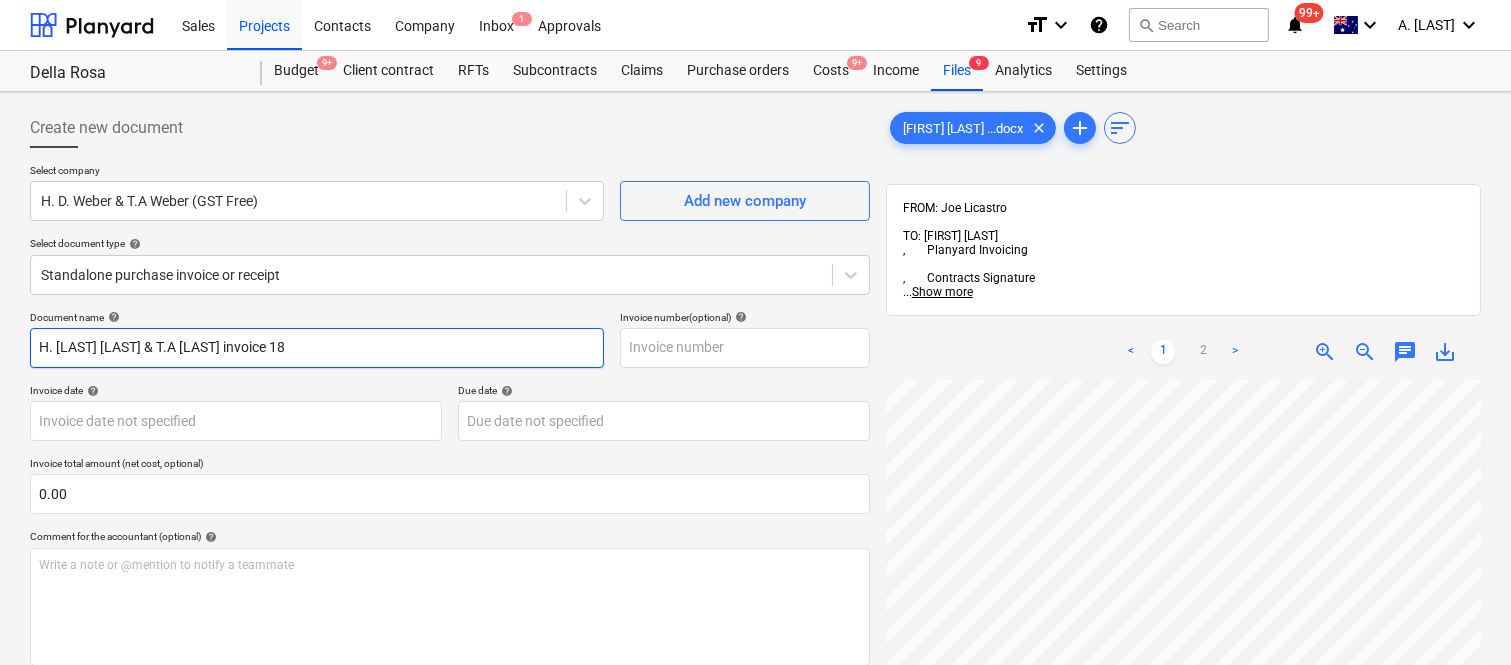 click on "H. D WEBER & T.A WEBER invoice 18" at bounding box center (317, 348) 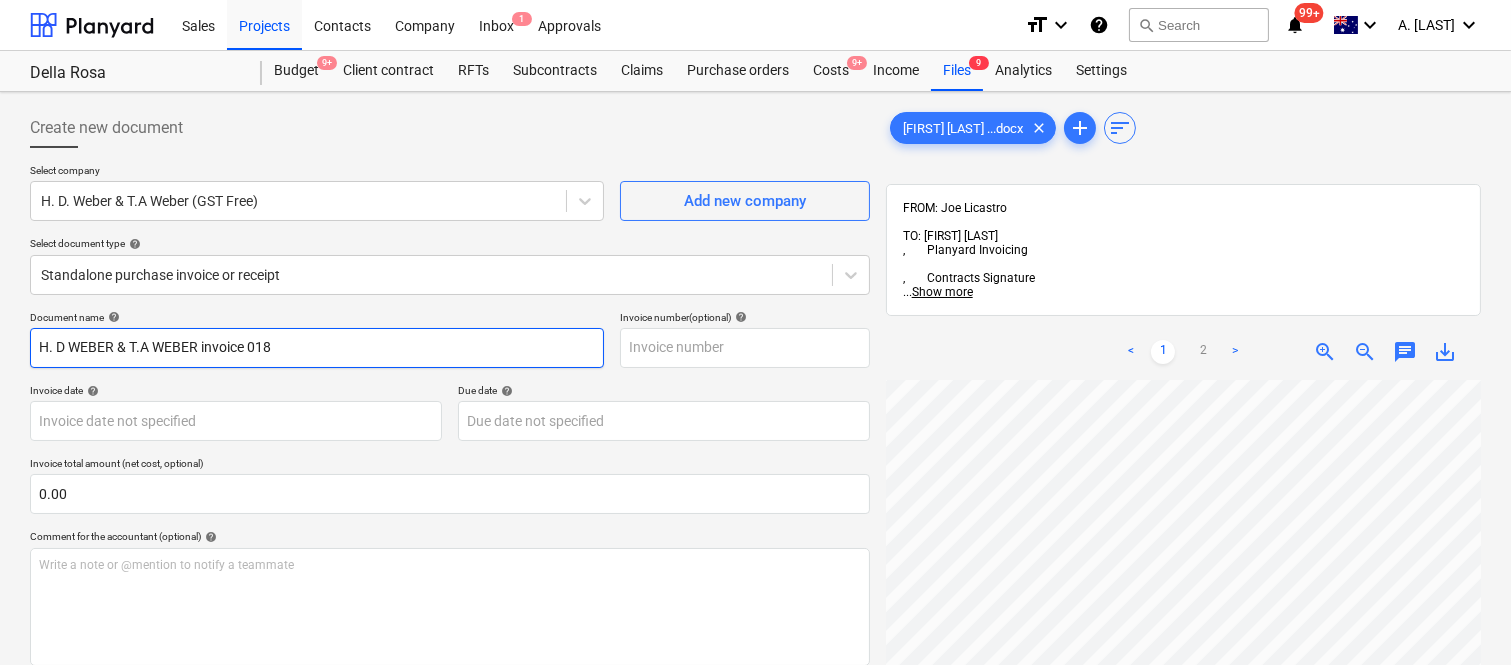 click on "H. D WEBER & T.A WEBER invoice 018" at bounding box center [317, 348] 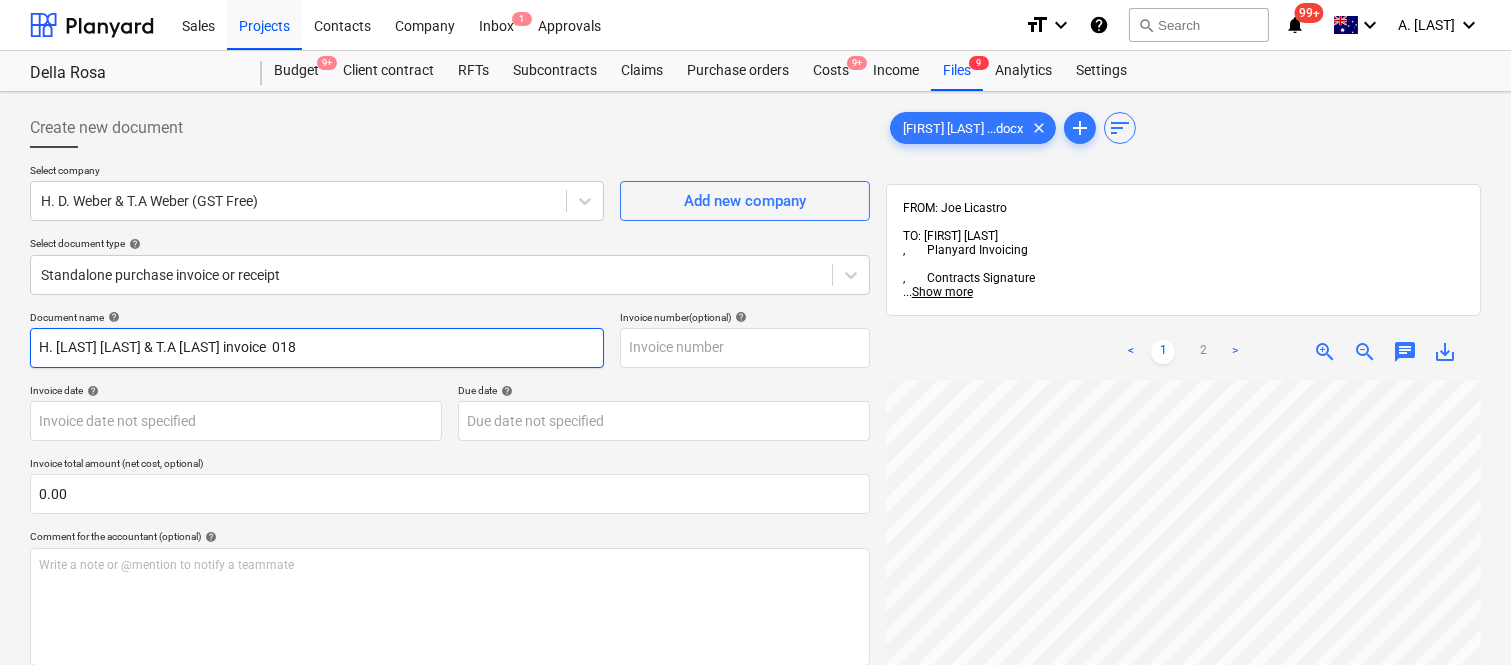 drag, startPoint x: 250, startPoint y: 344, endPoint x: 288, endPoint y: 345, distance: 38.013157 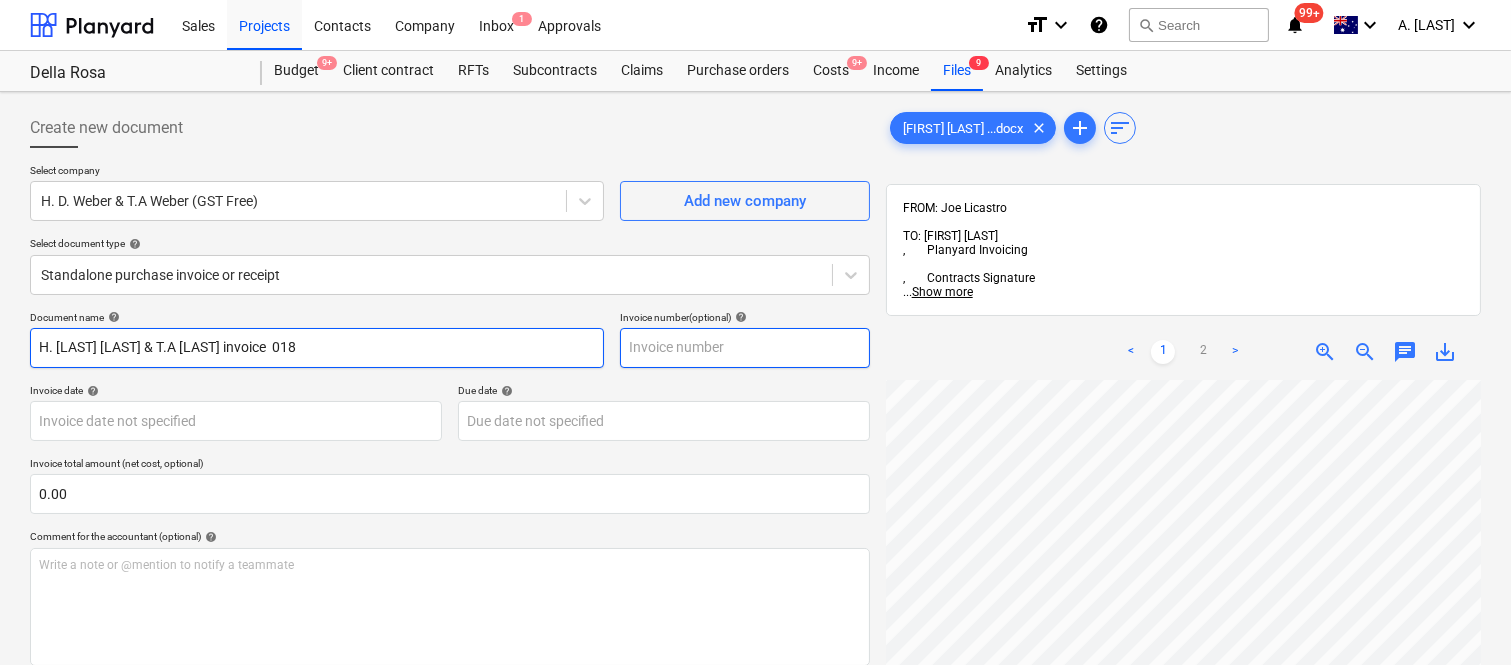 type on "H. D WEBER & T.A WEBER invoice  018" 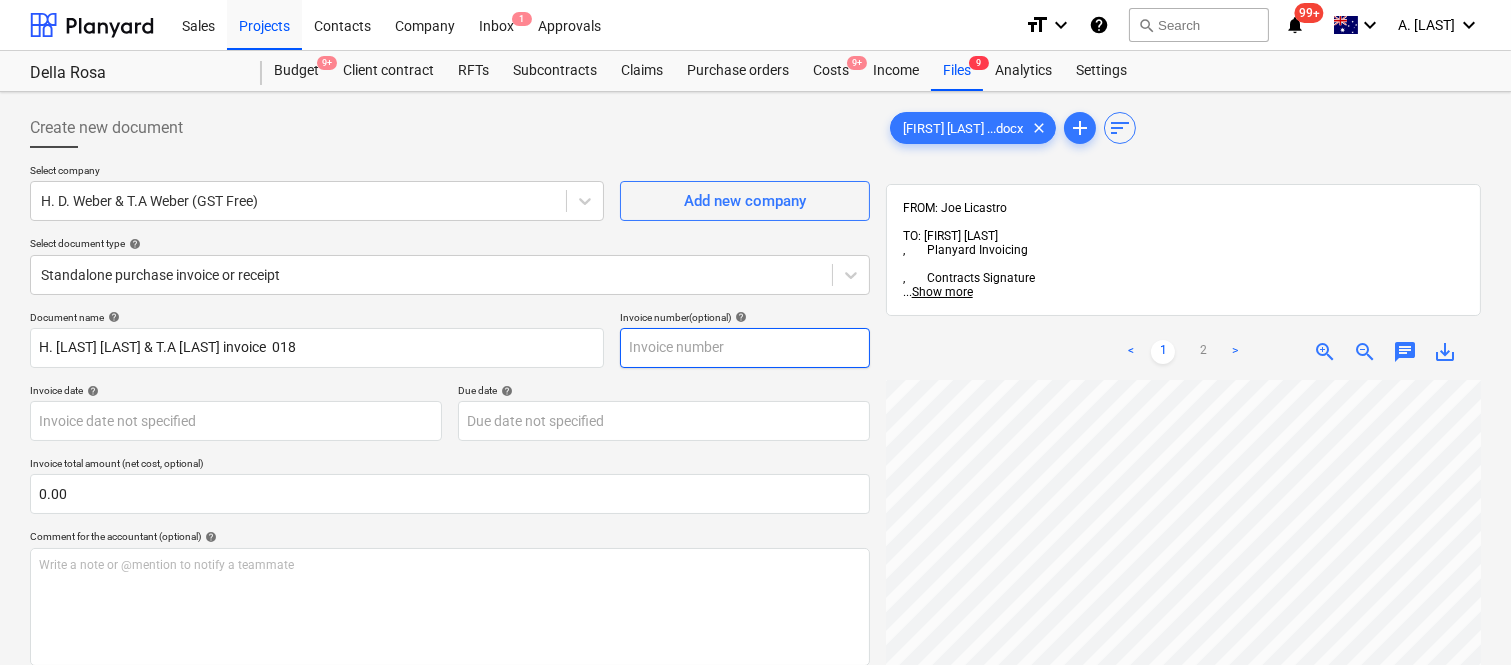 click at bounding box center (745, 348) 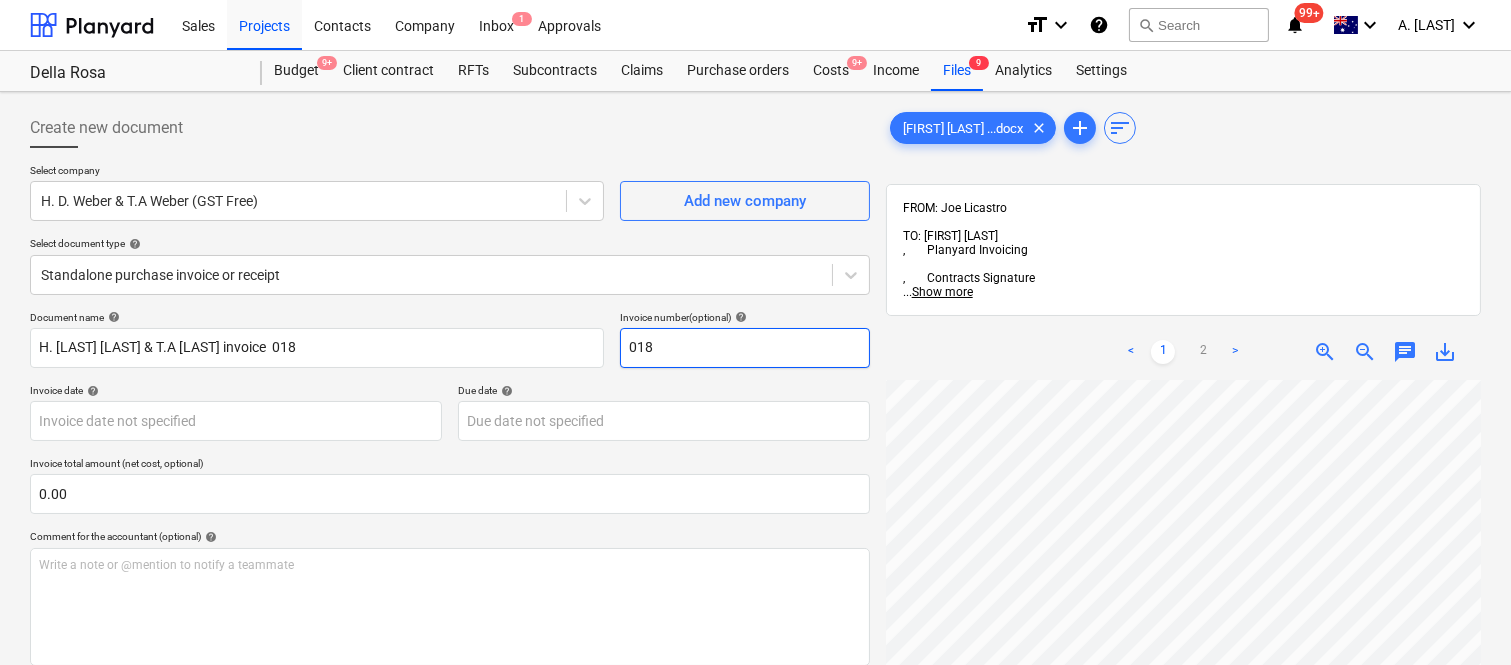 type on "[NUMBER]" 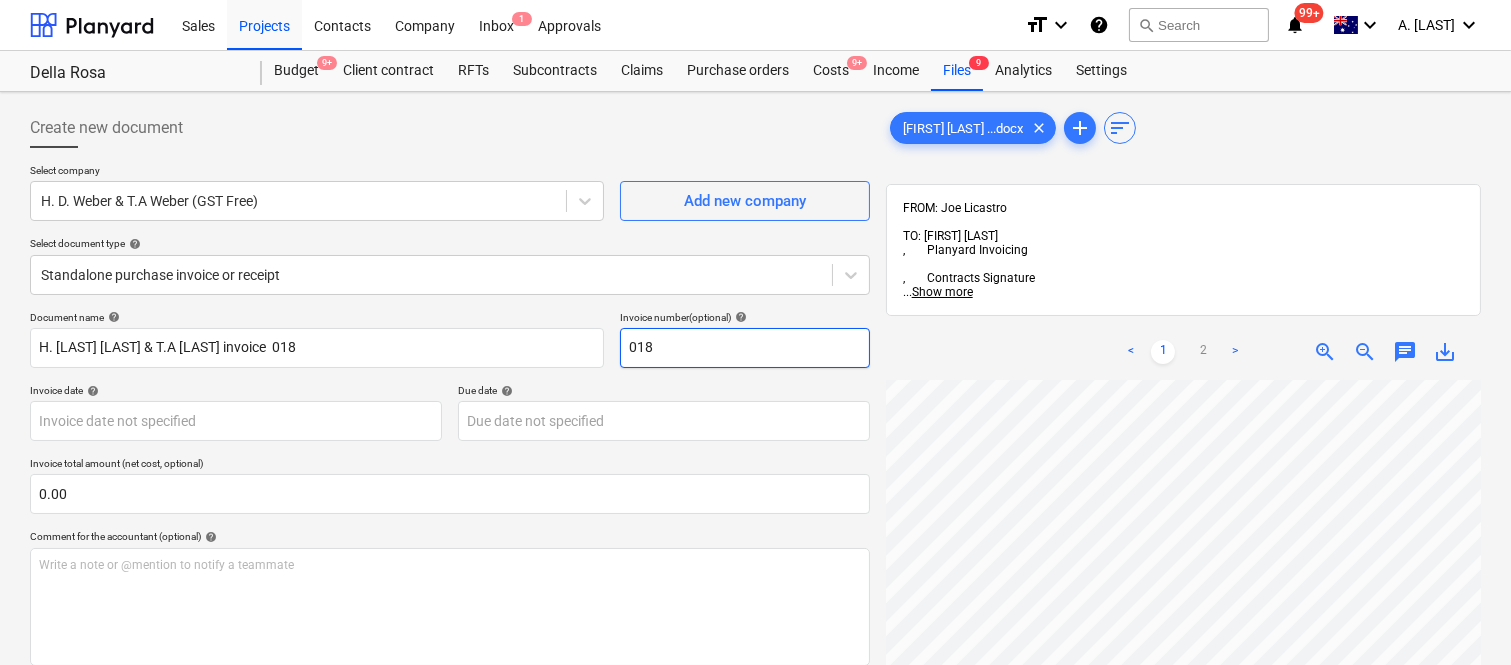 scroll, scrollTop: 667, scrollLeft: 211, axis: both 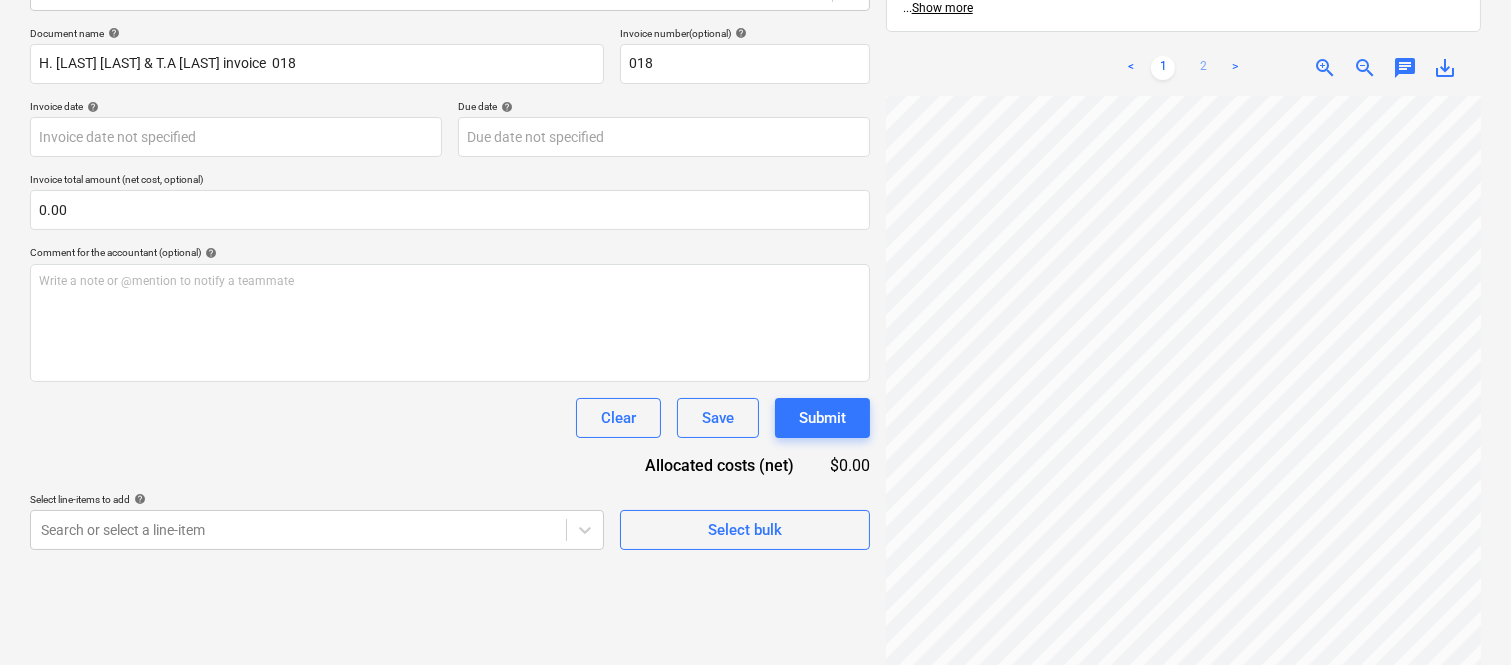 click on "2" at bounding box center [1203, 68] 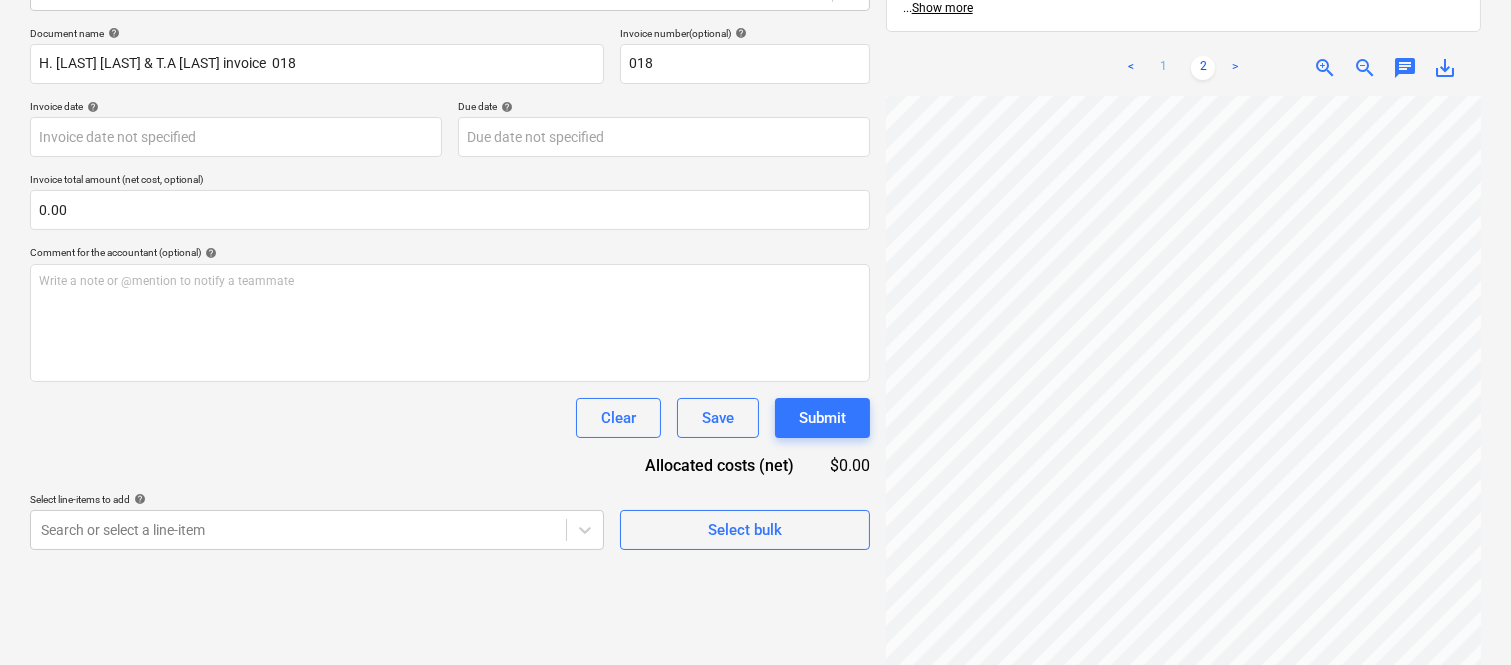 click on "1" at bounding box center (1163, 68) 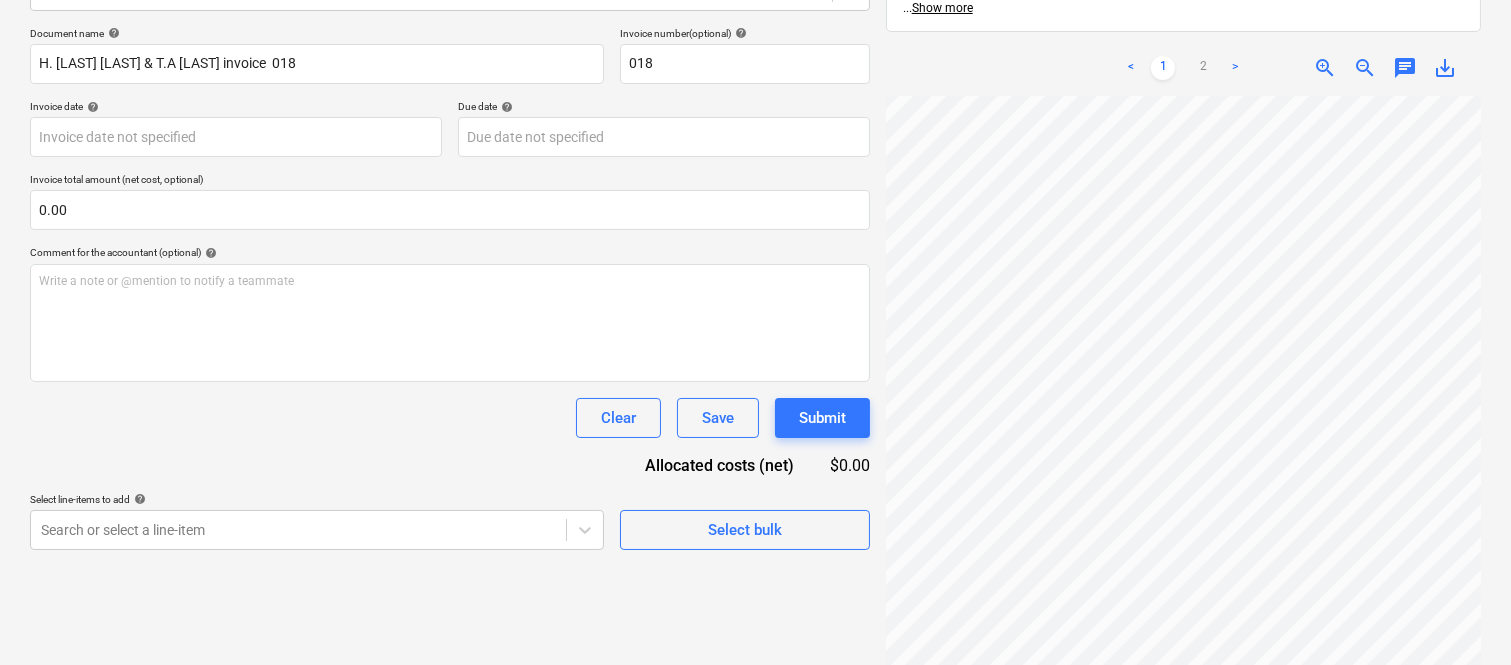 scroll, scrollTop: 0, scrollLeft: 271, axis: horizontal 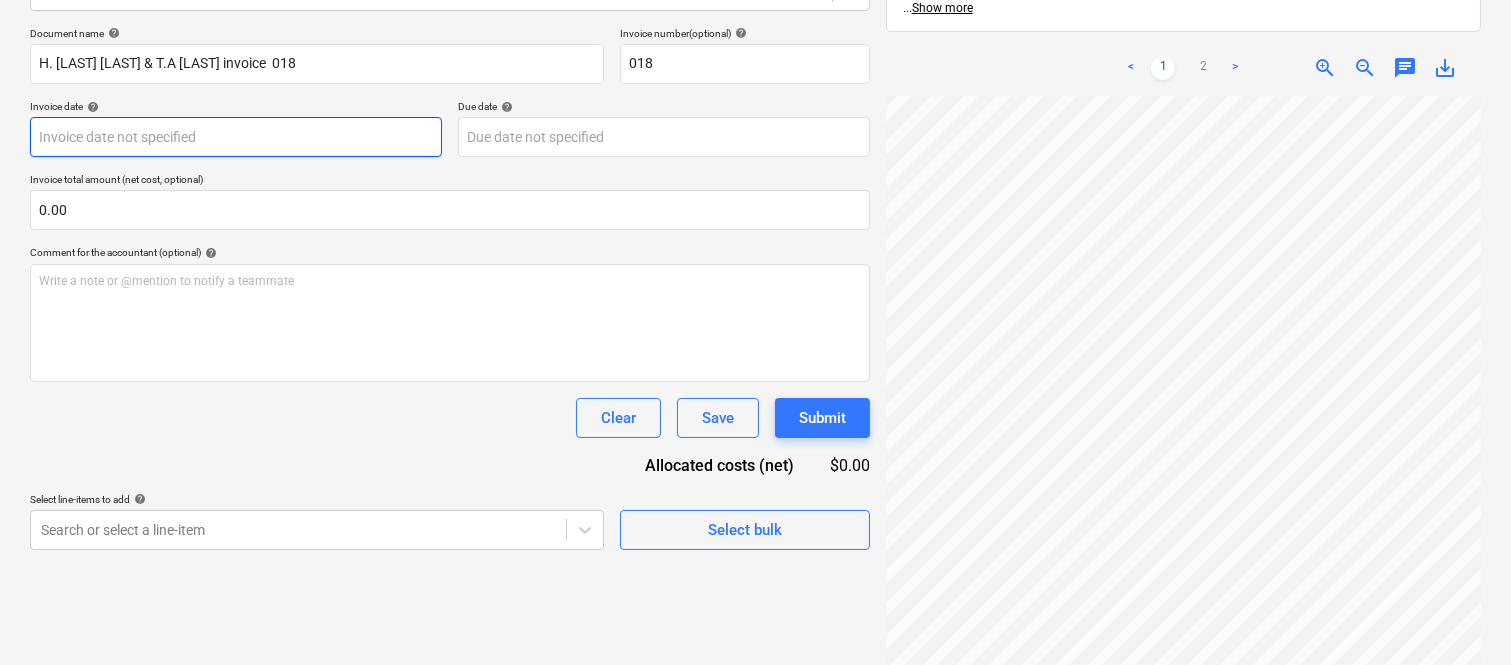 click on "Sales Projects Contacts Company Inbox 1 Approvals format_size keyboard_arrow_down help search Search notifications 99+ keyboard_arrow_down A. Berdera keyboard_arrow_down Della Rosa Budget 9+ Client contract RFTs Subcontracts Claims Purchase orders Costs 9+ Income Files 9 Analytics Settings Create new document Select company H. D. Weber & T.A Weber (GST Free)   Add new company Select document type help Standalone purchase invoice or receipt Document name help H. D WEBER & T.A WEBER invoice  018 Invoice number  (optional) help 018 Invoice date help Press the down arrow key to interact with the calendar and
select a date. Press the question mark key to get the keyboard shortcuts for changing dates. Due date help Press the down arrow key to interact with the calendar and
select a date. Press the question mark key to get the keyboard shortcuts for changing dates. Invoice total amount (net cost, optional) 0.00 Comment for the accountant (optional) help Write a note or @mention to notify a teammate ﻿ add" at bounding box center (755, 48) 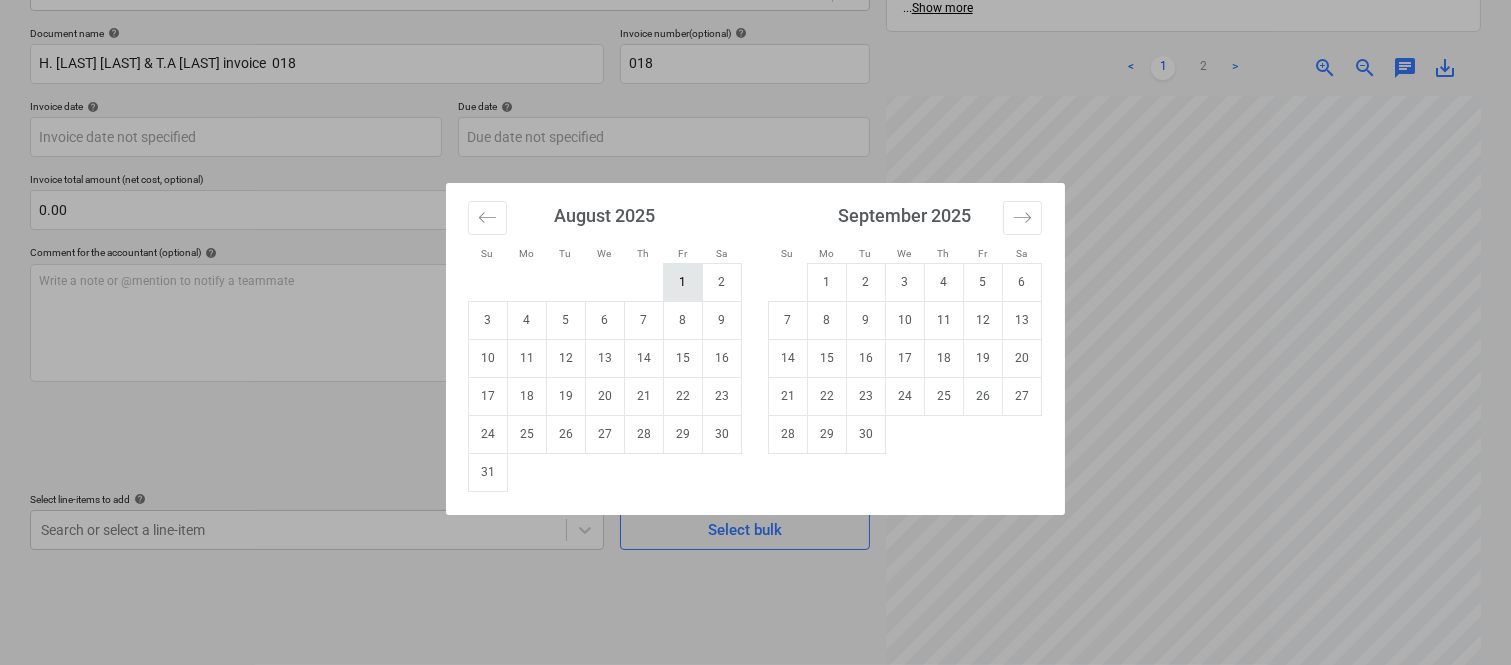 click on "1" at bounding box center (683, 282) 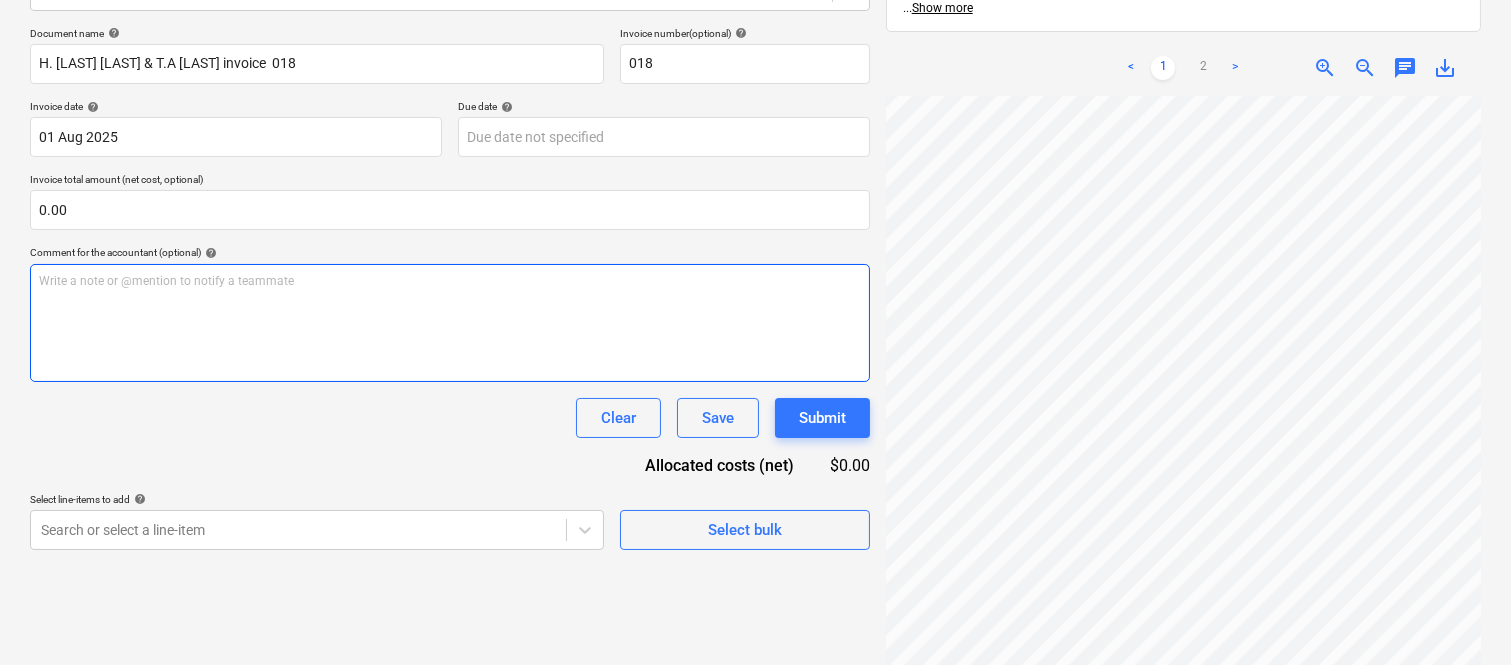 scroll, scrollTop: 0, scrollLeft: 0, axis: both 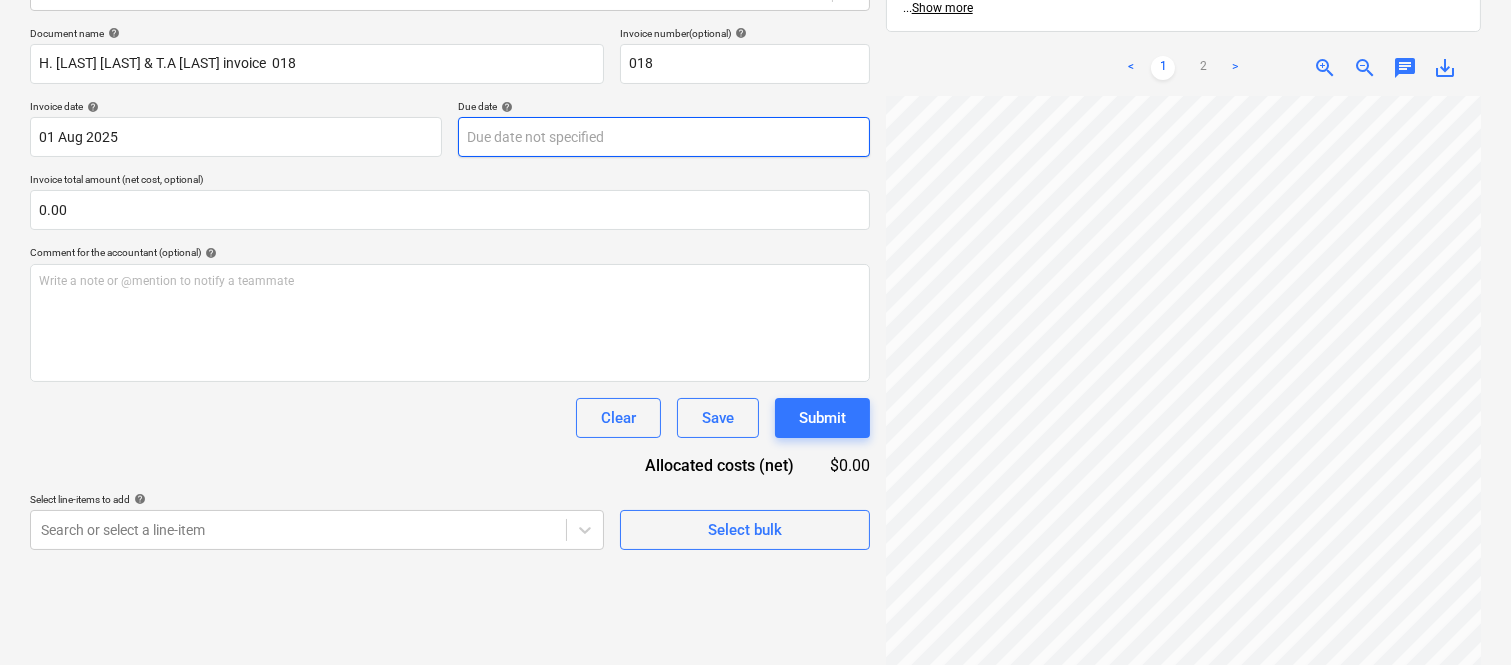 click on "Sales Projects Contacts Company Inbox 1 Approvals format_size keyboard_arrow_down help search Search notifications 99+ keyboard_arrow_down A. Berdera keyboard_arrow_down Della Rosa Budget 9+ Client contract RFTs Subcontracts Claims Purchase orders Costs 9+ Income Files 9 Analytics Settings Create new document Select company H. D. Weber & T.A Weber (GST Free)   Add new company Select document type help Standalone purchase invoice or receipt Document name help H. D WEBER & T.A WEBER invoice  018 Invoice number  (optional) help 018 Invoice date help 01 Aug 2025 01.08.2025 Press the down arrow key to interact with the calendar and
select a date. Press the question mark key to get the keyboard shortcuts for changing dates. Due date help Press the down arrow key to interact with the calendar and
select a date. Press the question mark key to get the keyboard shortcuts for changing dates. Invoice total amount (net cost, optional) 0.00 Comment for the accountant (optional) help ﻿ Clear Save Submit $0.00 <" at bounding box center (755, 48) 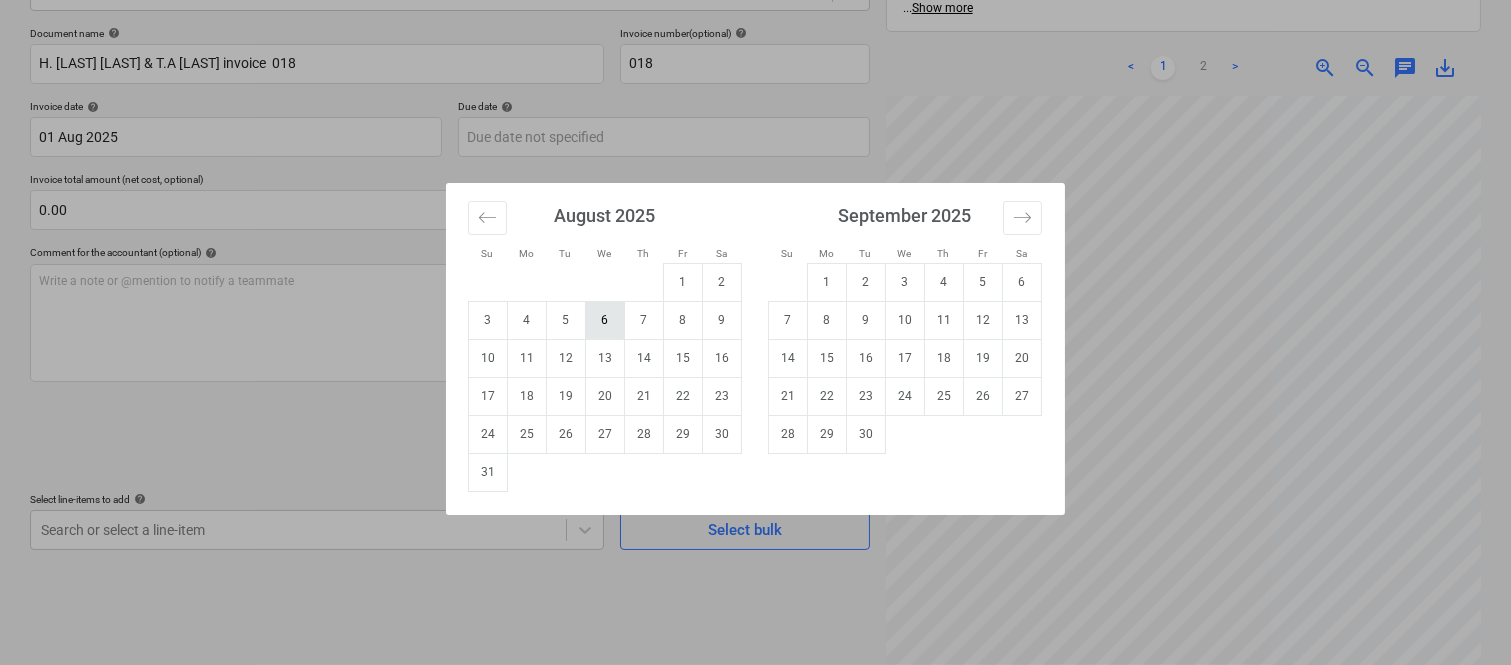 click on "6" at bounding box center [605, 320] 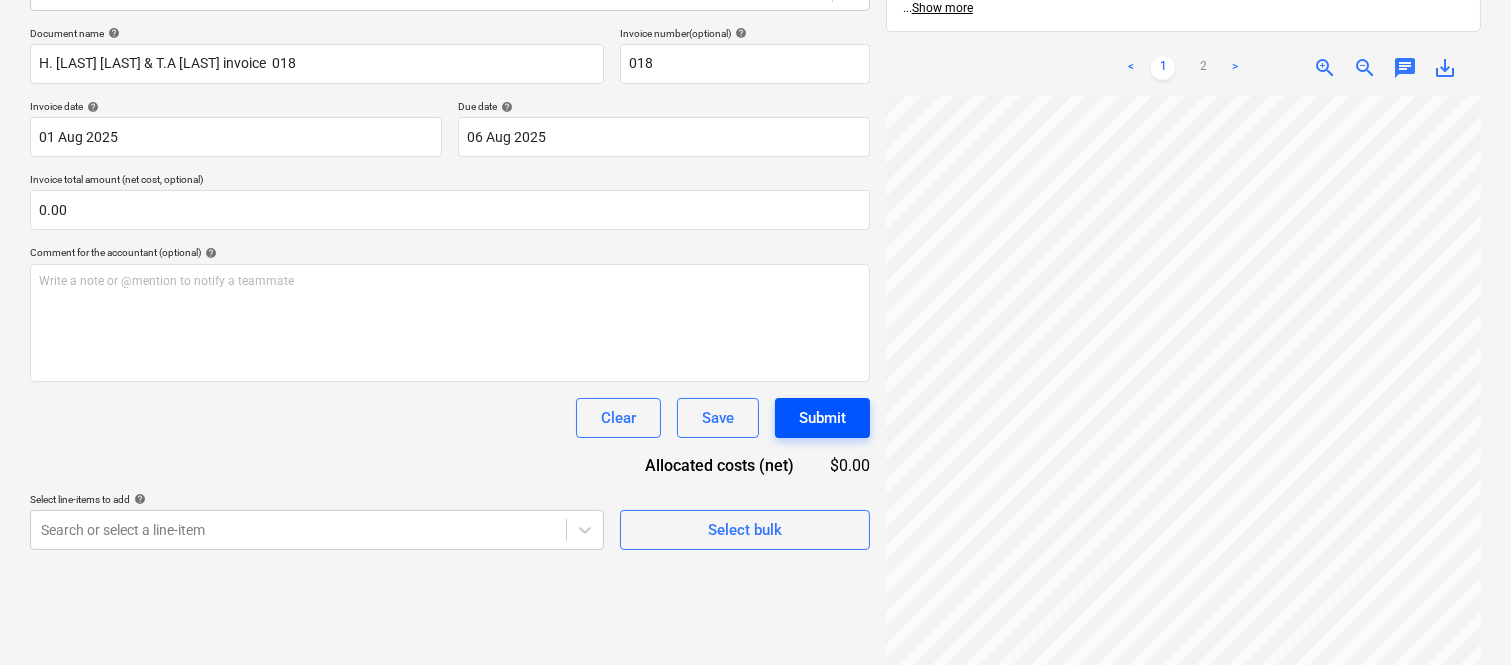 scroll, scrollTop: 667, scrollLeft: 0, axis: vertical 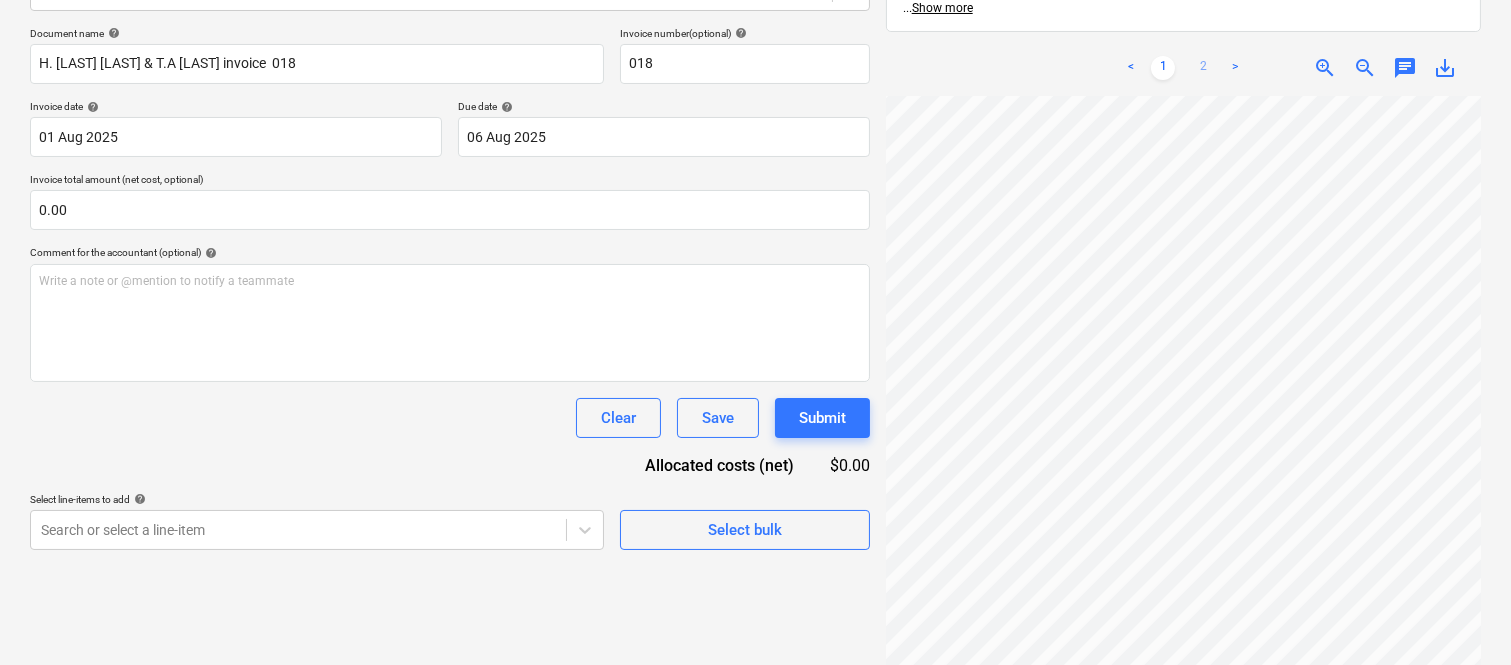 click on "2" at bounding box center [1203, 68] 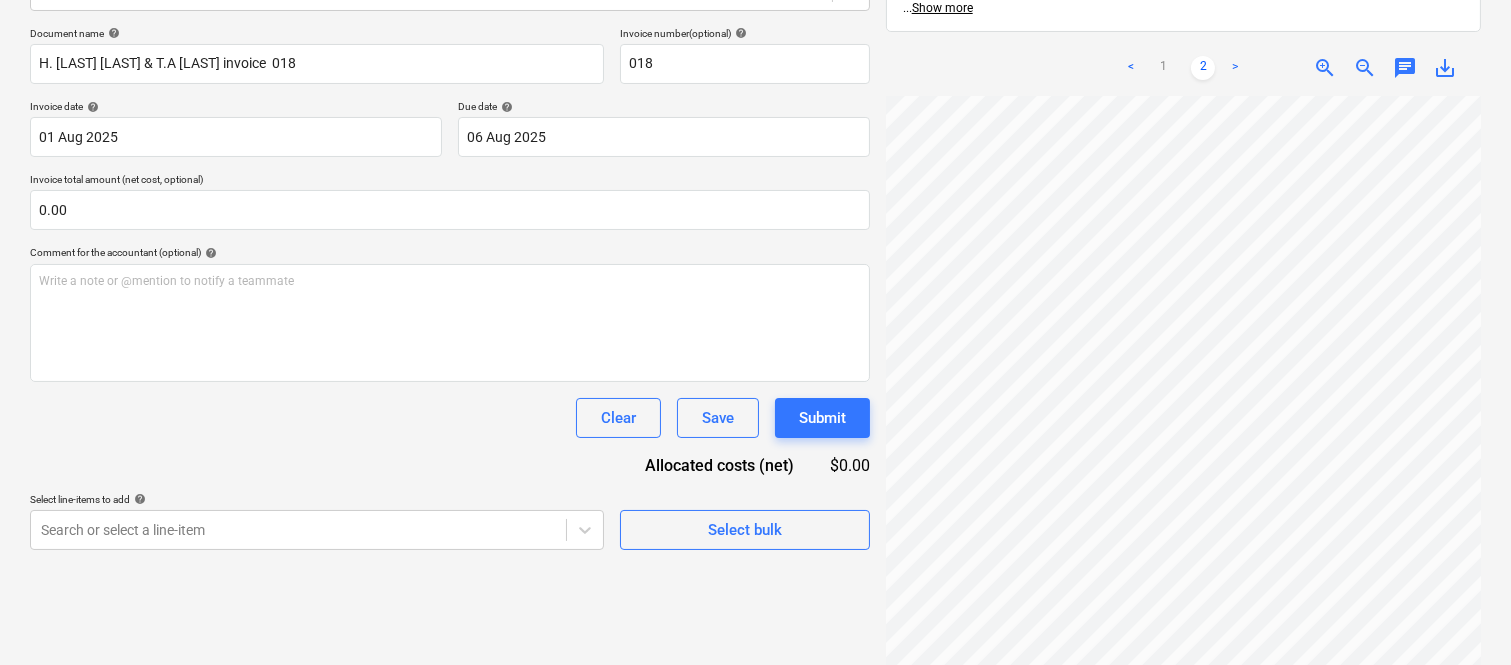 scroll, scrollTop: 0, scrollLeft: 0, axis: both 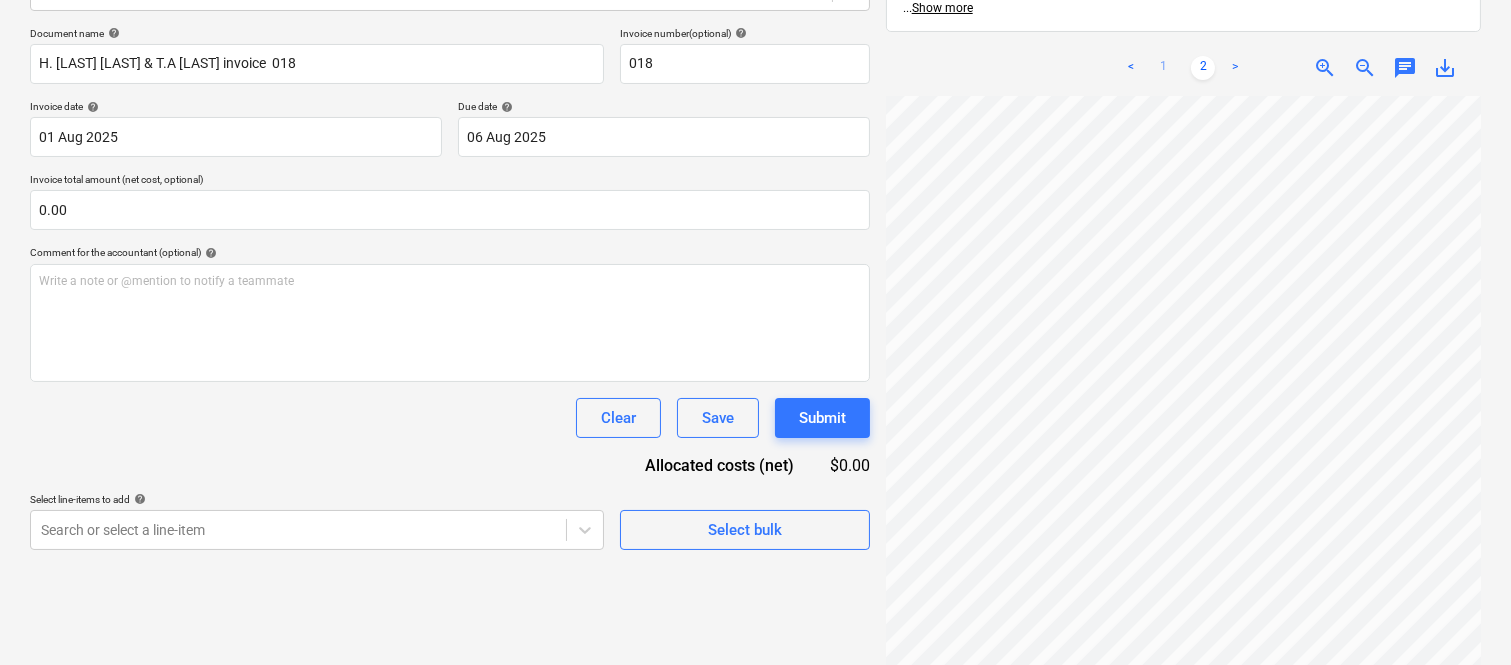 click on "1" at bounding box center (1163, 68) 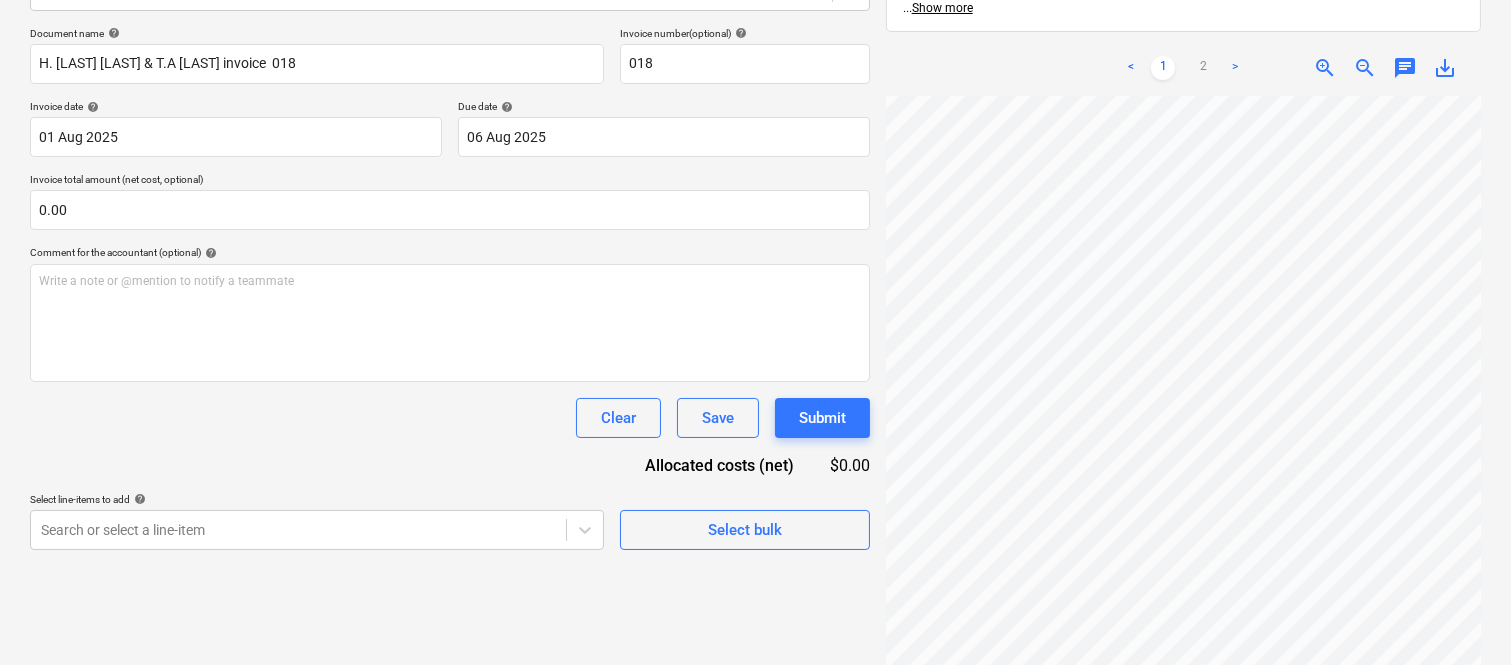 scroll, scrollTop: 328, scrollLeft: 256, axis: both 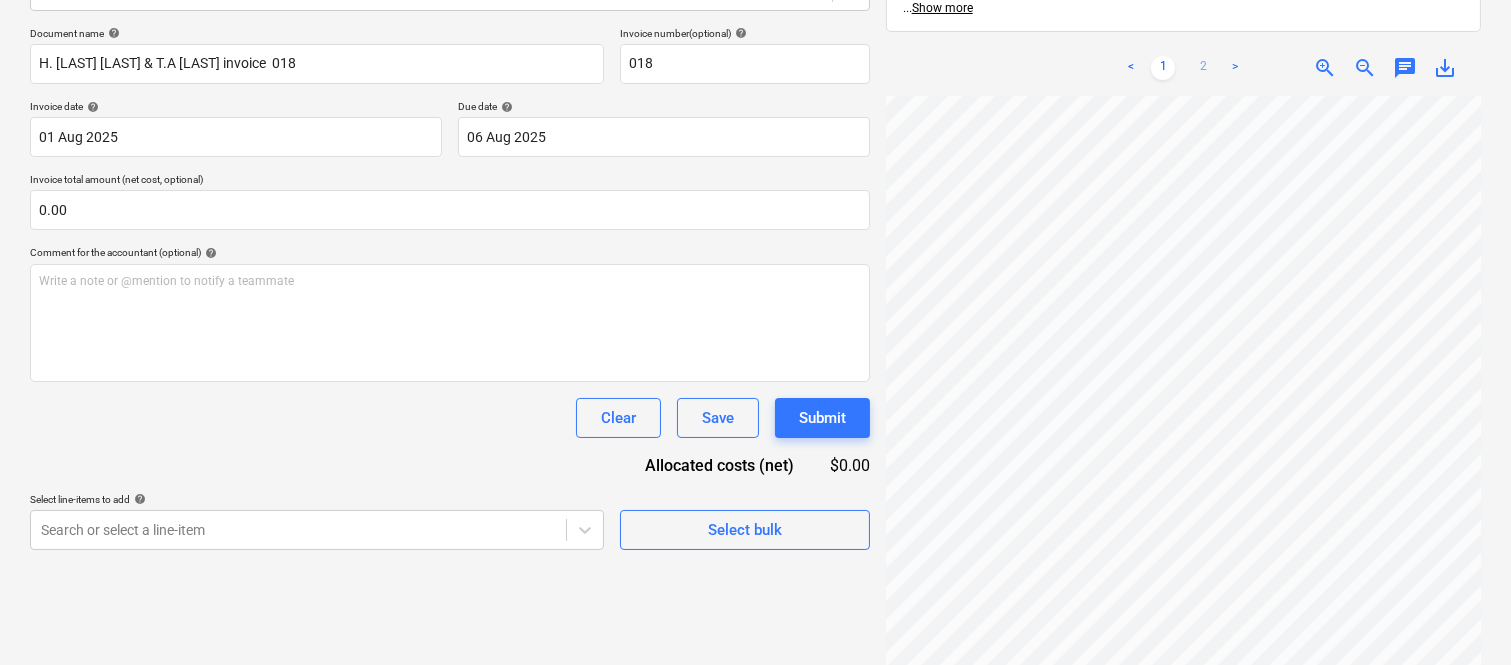 click on "2" at bounding box center (1203, 68) 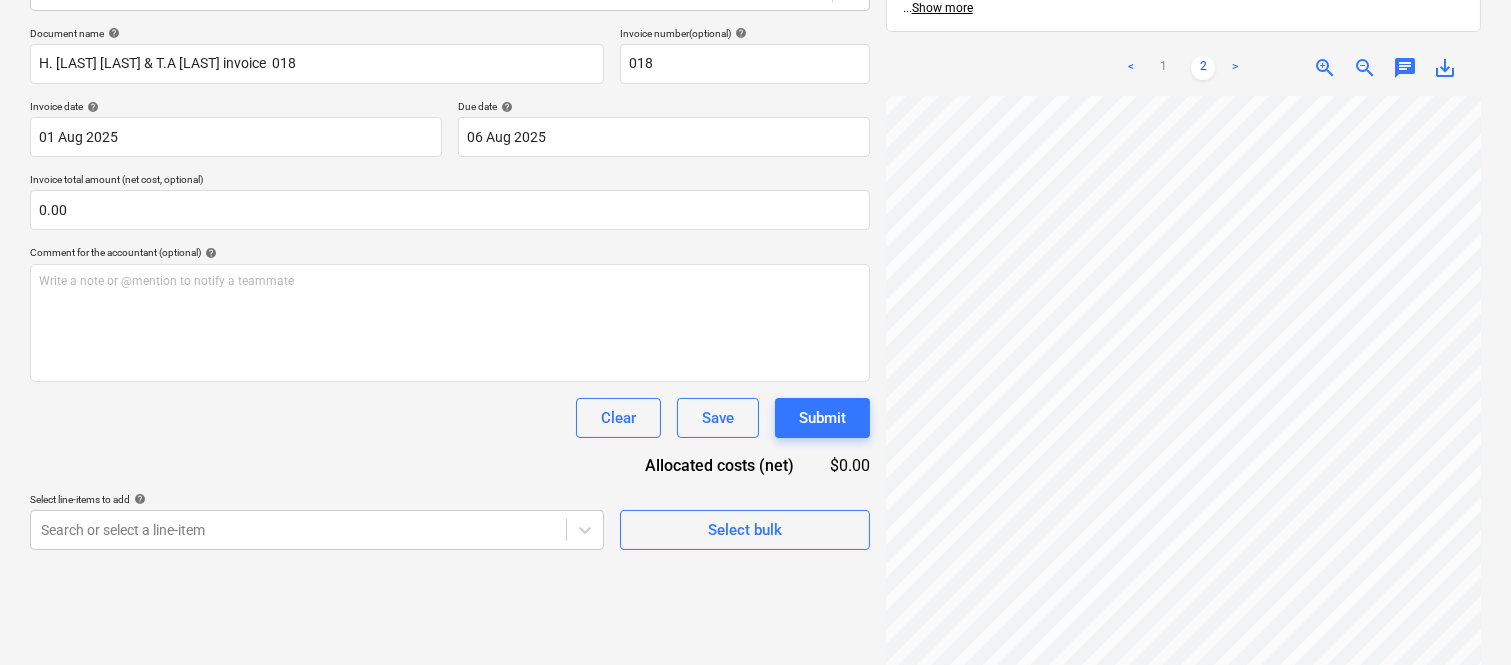 scroll, scrollTop: 0, scrollLeft: 307, axis: horizontal 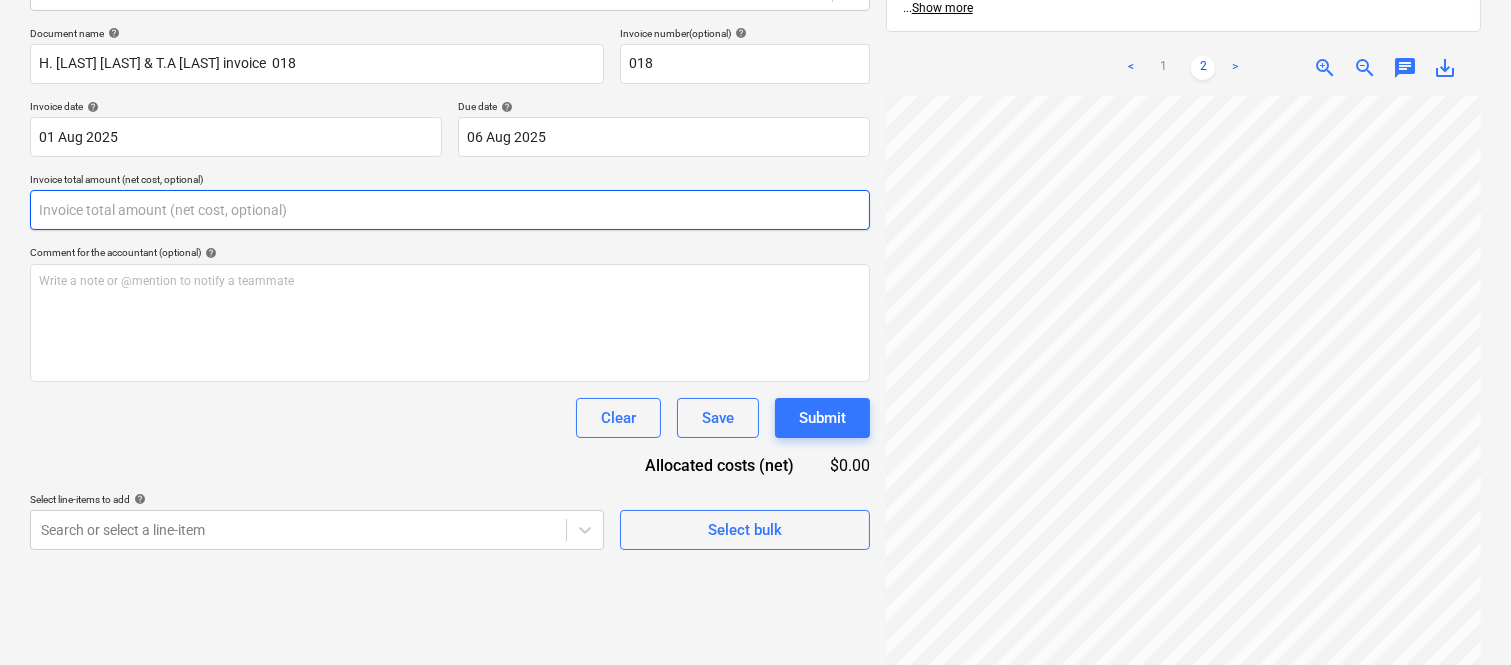 click at bounding box center [450, 210] 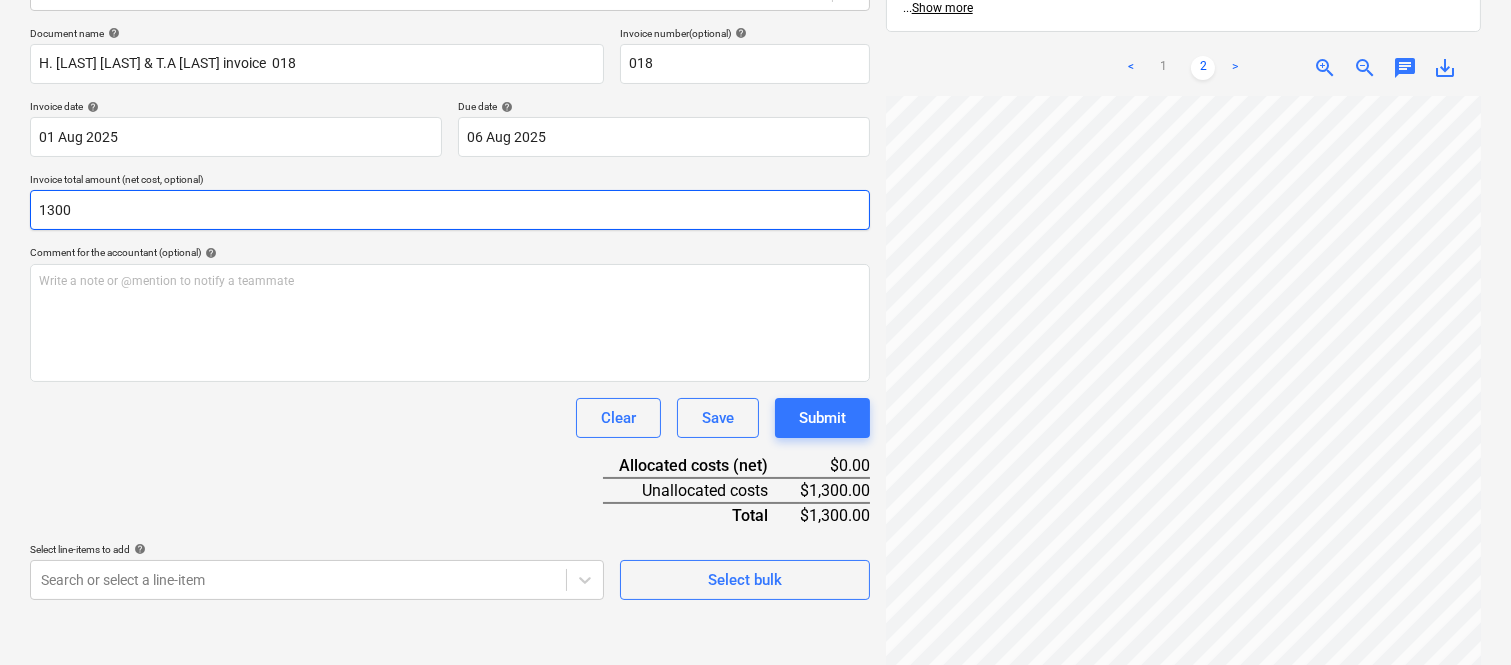 type on "1300" 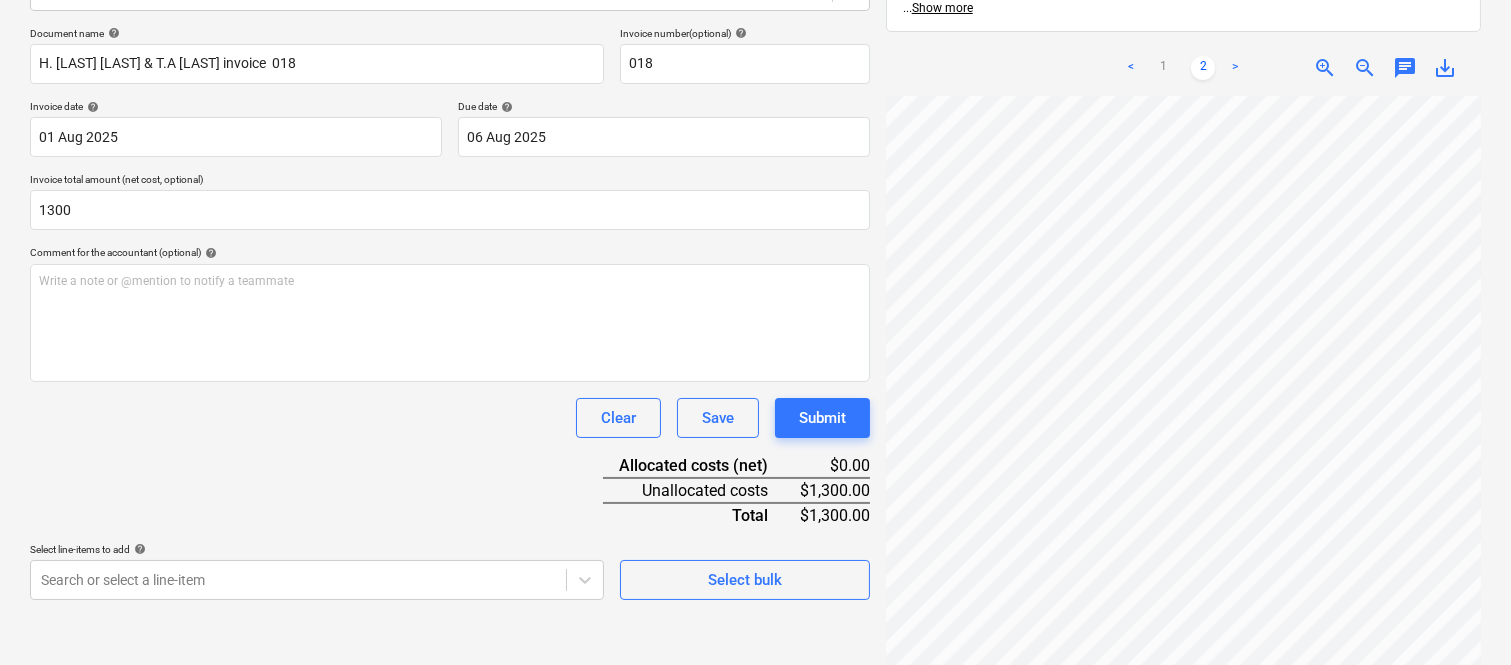 click on "Document name help H. D WEBER & T.A WEBER invoice  018 Invoice number  (optional) help 018 Invoice date help 01 Aug 2025 01.08.2025 Press the down arrow key to interact with the calendar and
select a date. Press the question mark key to get the keyboard shortcuts for changing dates. Due date help 06 Aug 2025 06.08.2025 Press the down arrow key to interact with the calendar and
select a date. Press the question mark key to get the keyboard shortcuts for changing dates. Invoice total amount (net cost, optional) 1300 Comment for the accountant (optional) help Write a note or @mention to notify a teammate ﻿ Clear Save Submit Allocated costs (net) $0.00 Unallocated costs $1,300.00 Total $1,300.00 Select line-items to add help Search or select a line-item Select bulk" at bounding box center (450, 313) 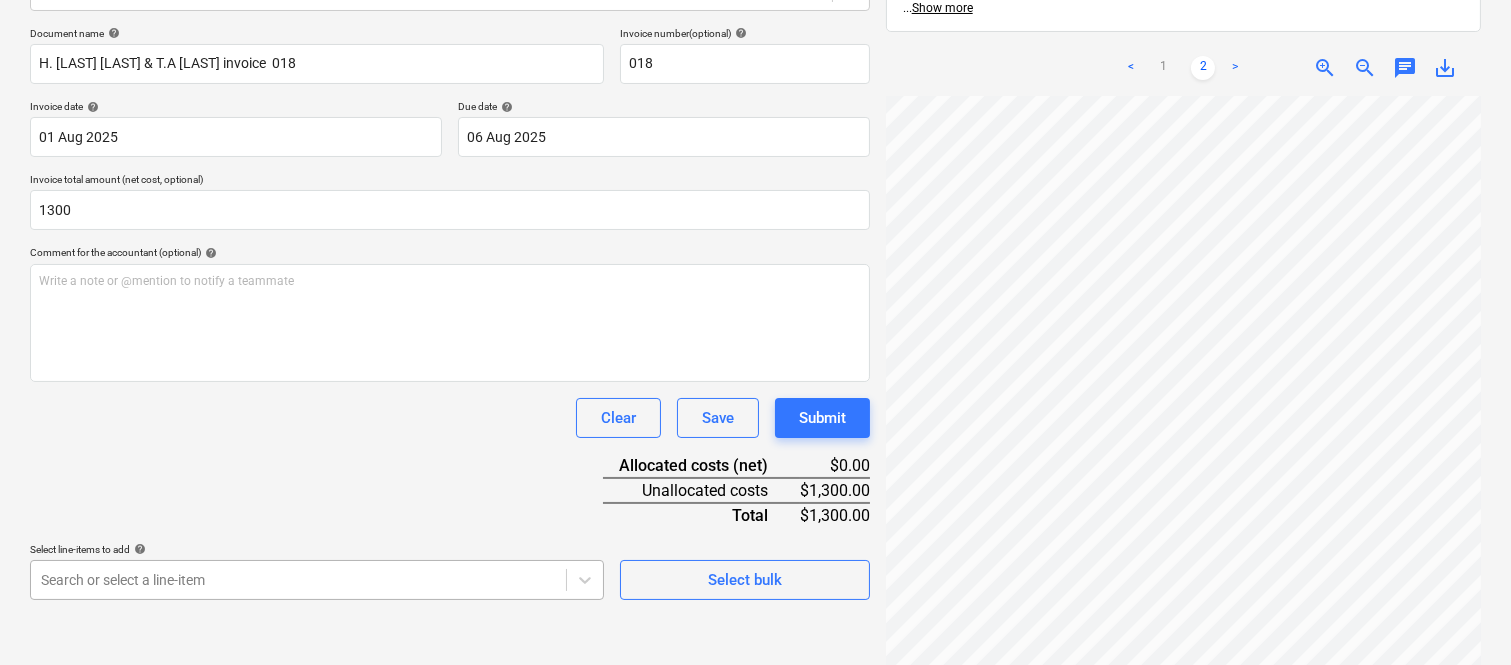 click on "Sales Projects Contacts Company Inbox 1 Approvals format_size keyboard_arrow_down help search Search notifications 99+ keyboard_arrow_down A. Berdera keyboard_arrow_down Della Rosa Budget 9+ Client contract RFTs Subcontracts Claims Purchase orders Costs 9+ Income Files 9 Analytics Settings Create new document Select company H. D. Weber & T.A Weber (GST Free)   Add new company Select document type help Standalone purchase invoice or receipt Document name help H. D WEBER & T.A WEBER invoice  018 Invoice number  (optional) help 018 Invoice date help 01 Aug 2025 01.08.2025 Press the down arrow key to interact with the calendar and
select a date. Press the question mark key to get the keyboard shortcuts for changing dates. Due date help 06 Aug 2025 06.08.2025 Press the down arrow key to interact with the calendar and
select a date. Press the question mark key to get the keyboard shortcuts for changing dates. Invoice total amount (net cost, optional) 1300 Comment for the accountant (optional) help ﻿ add" at bounding box center [755, 48] 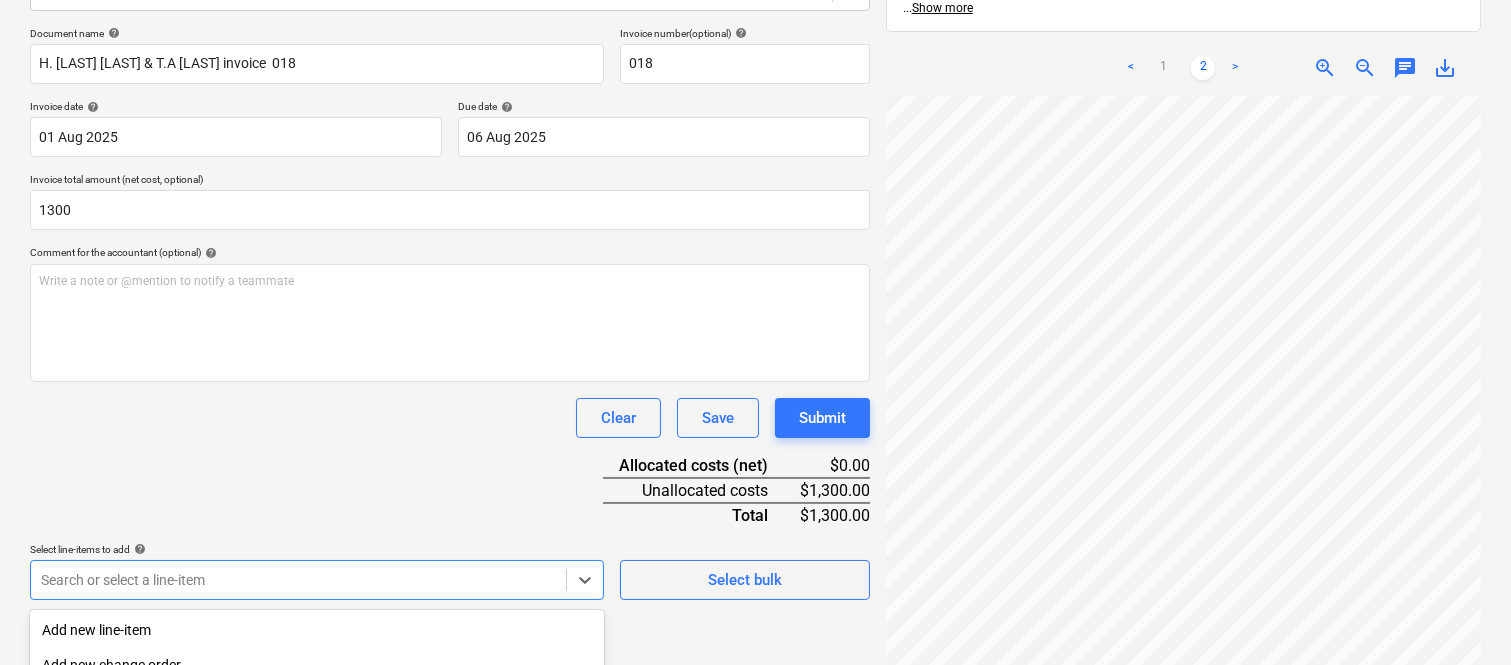 scroll, scrollTop: 532, scrollLeft: 0, axis: vertical 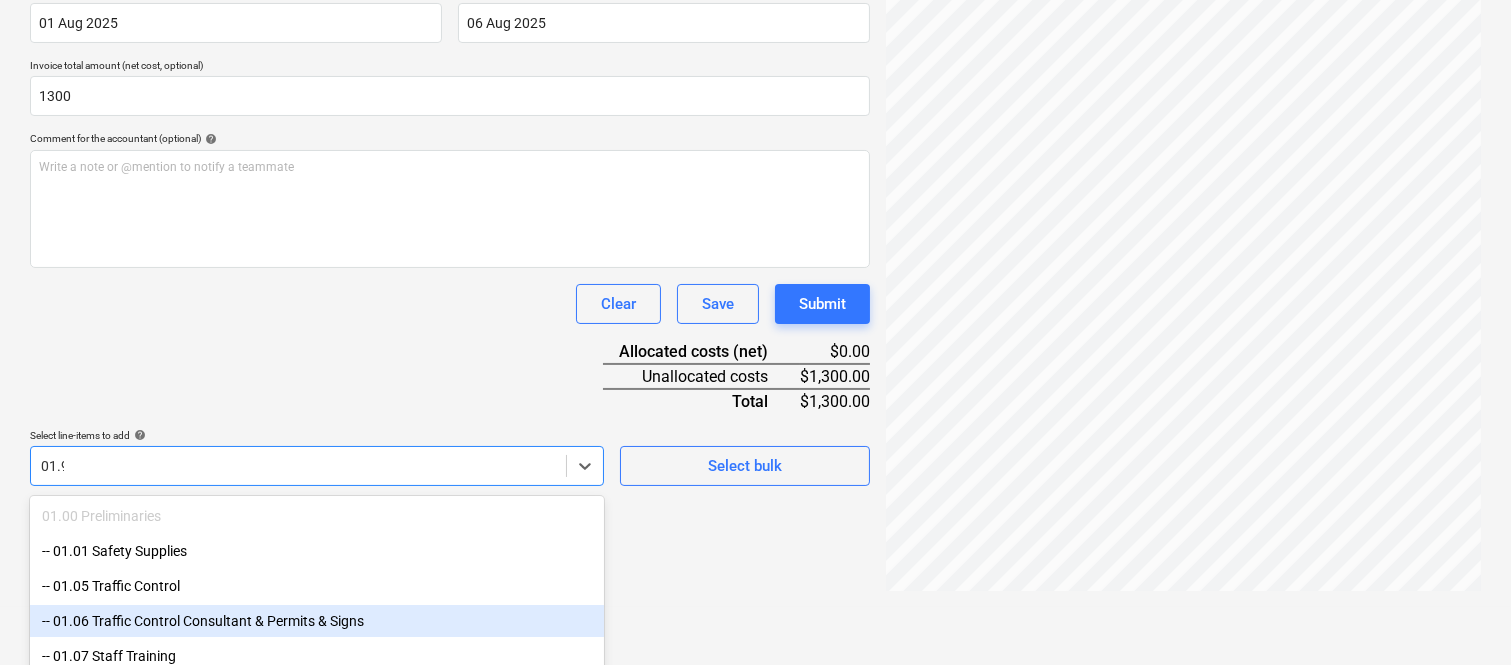 type on "01.95" 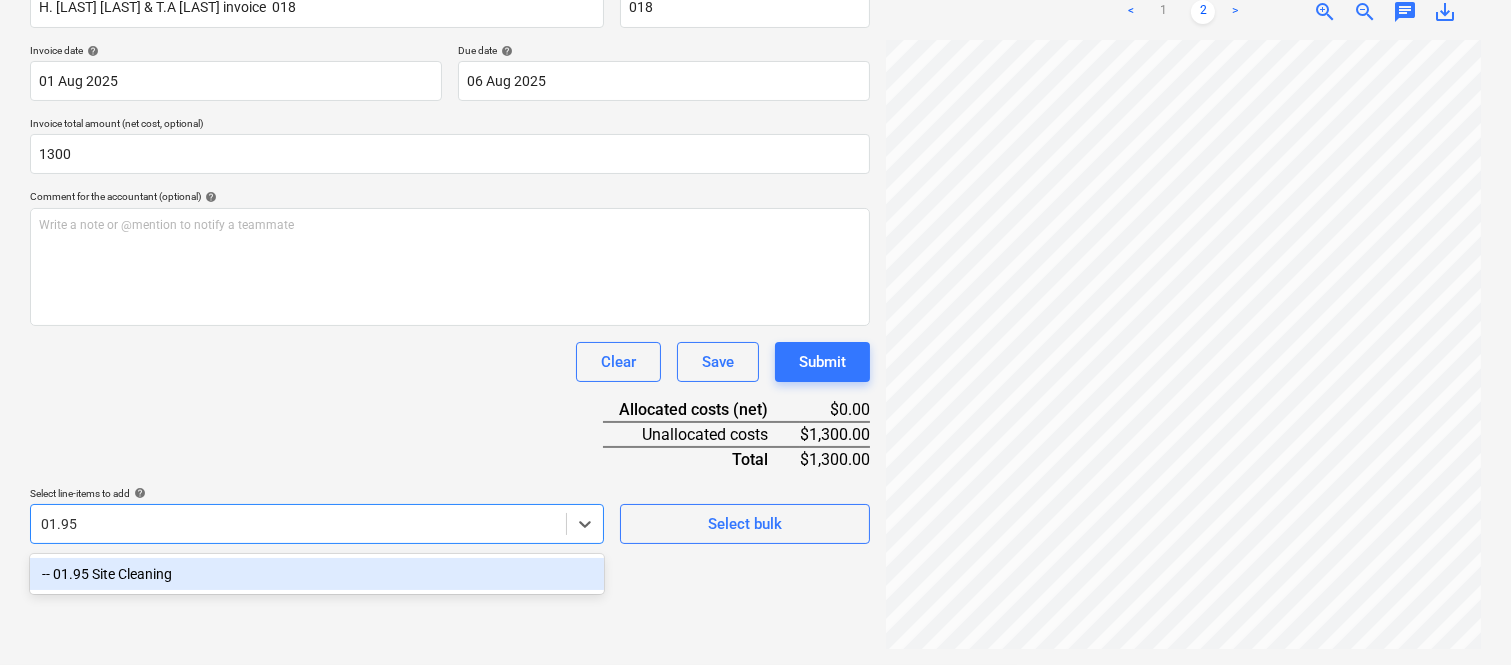 scroll, scrollTop: 285, scrollLeft: 0, axis: vertical 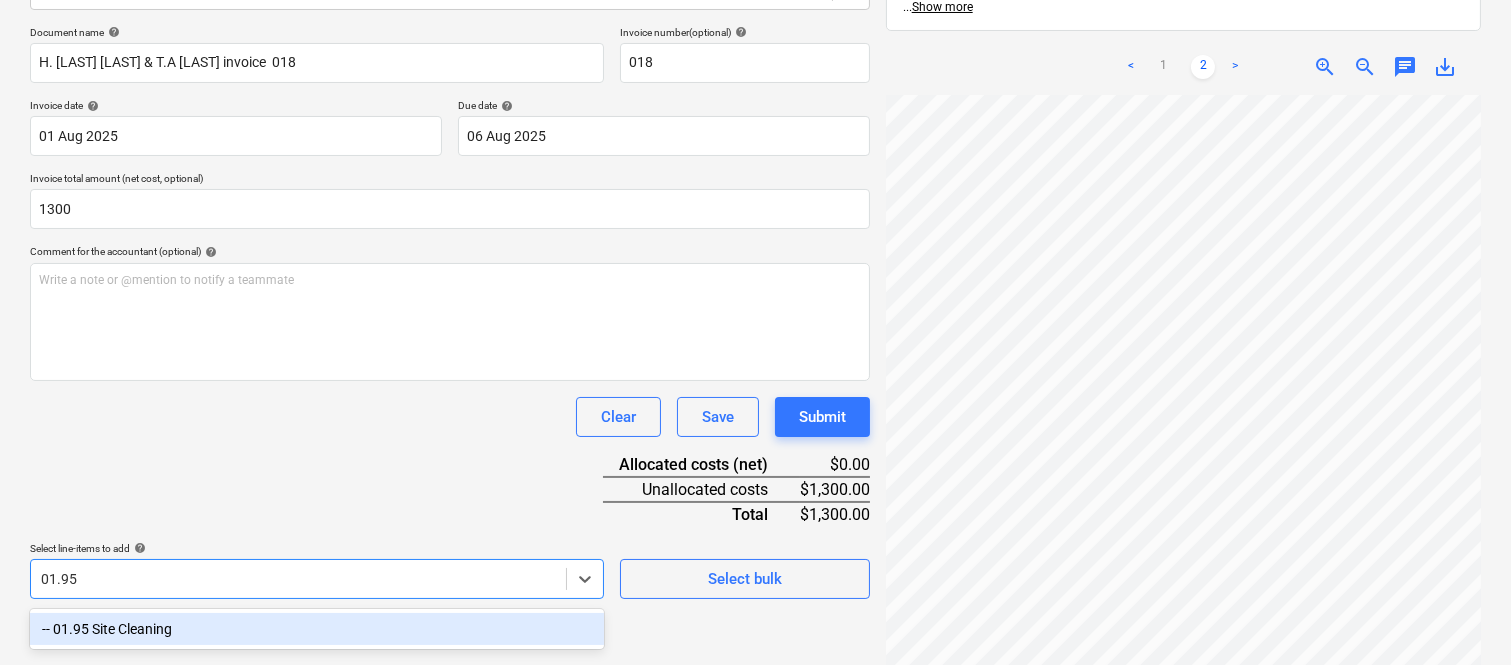drag, startPoint x: 283, startPoint y: 636, endPoint x: 287, endPoint y: 443, distance: 193.04144 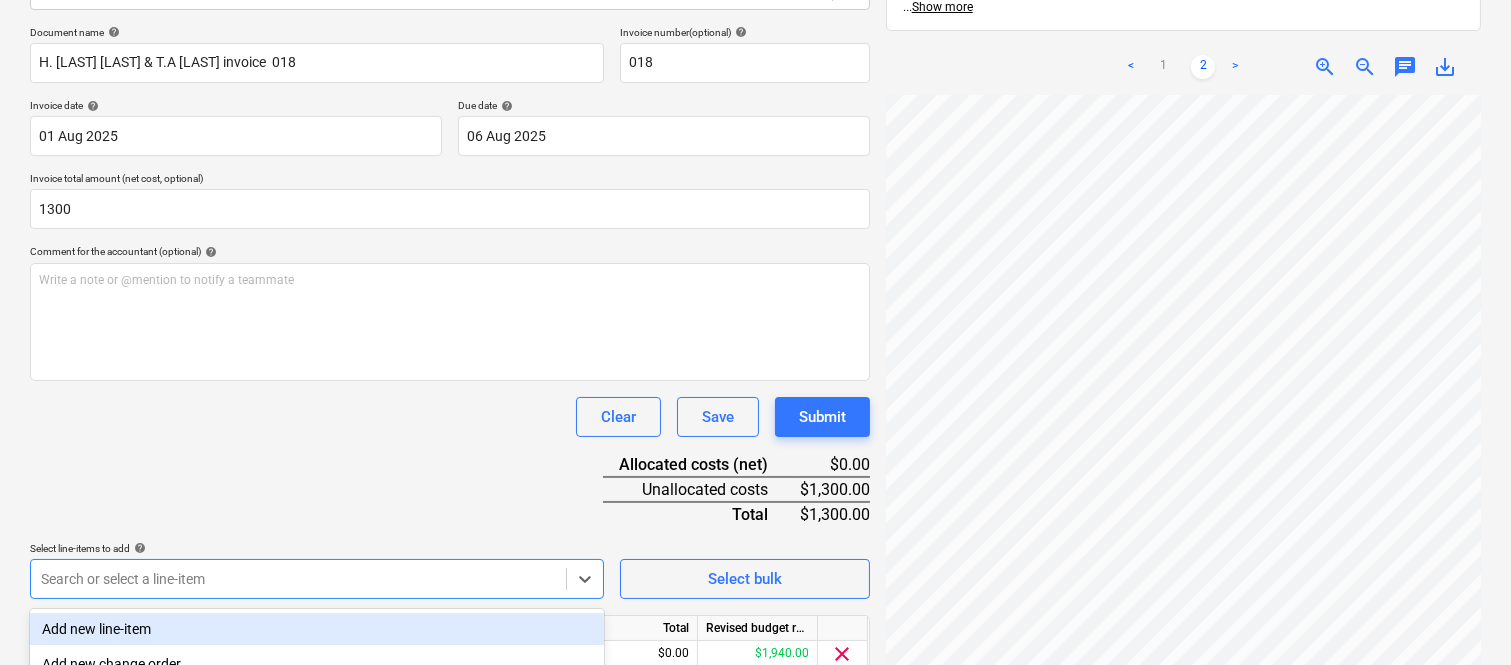 click on "Clear Save Submit" at bounding box center (450, 417) 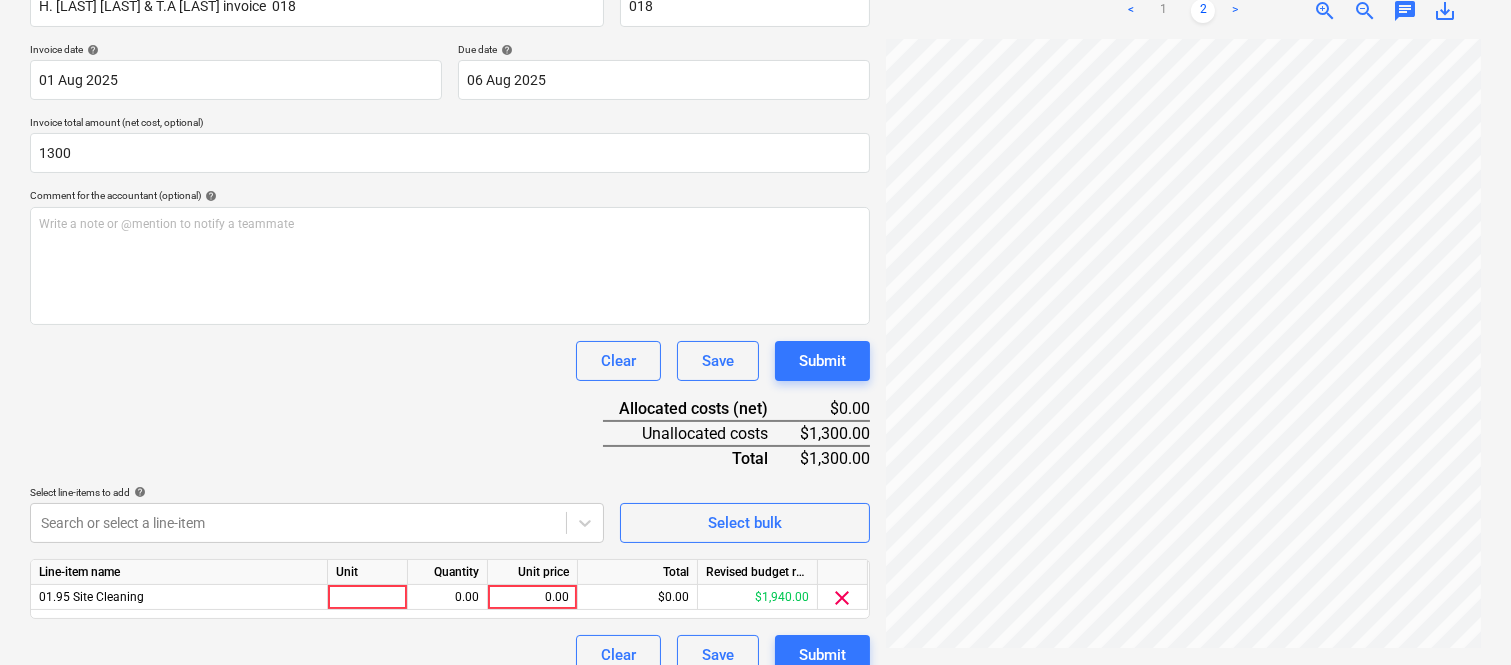 scroll, scrollTop: 367, scrollLeft: 0, axis: vertical 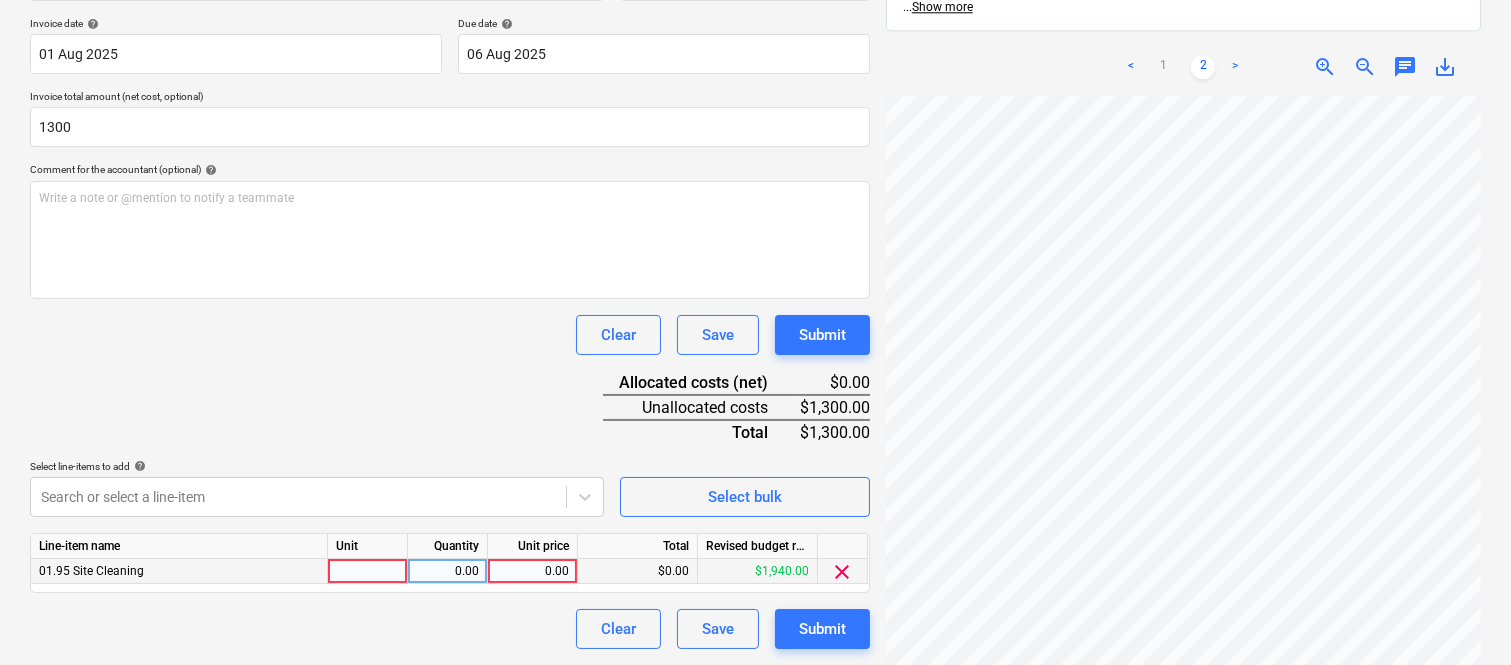 click at bounding box center [368, 571] 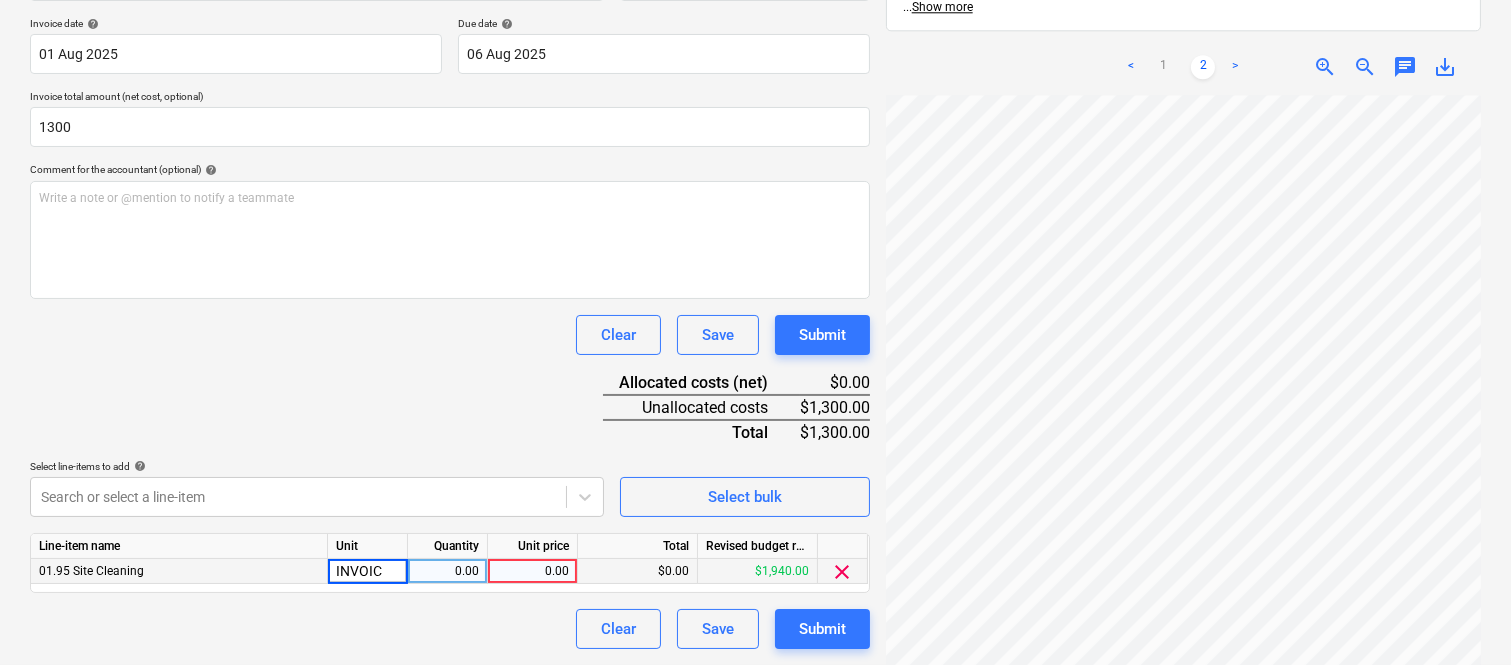 type on "INVOICE" 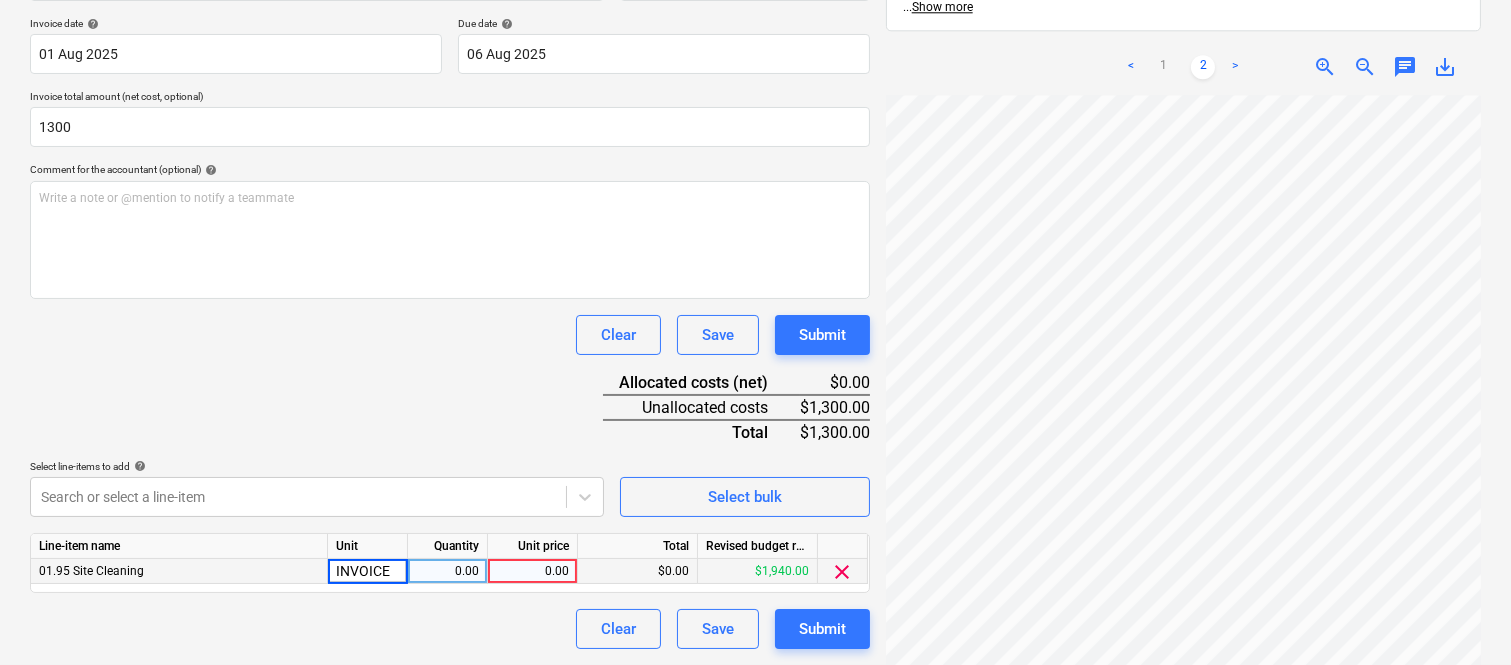 click on "0.00" at bounding box center [447, 571] 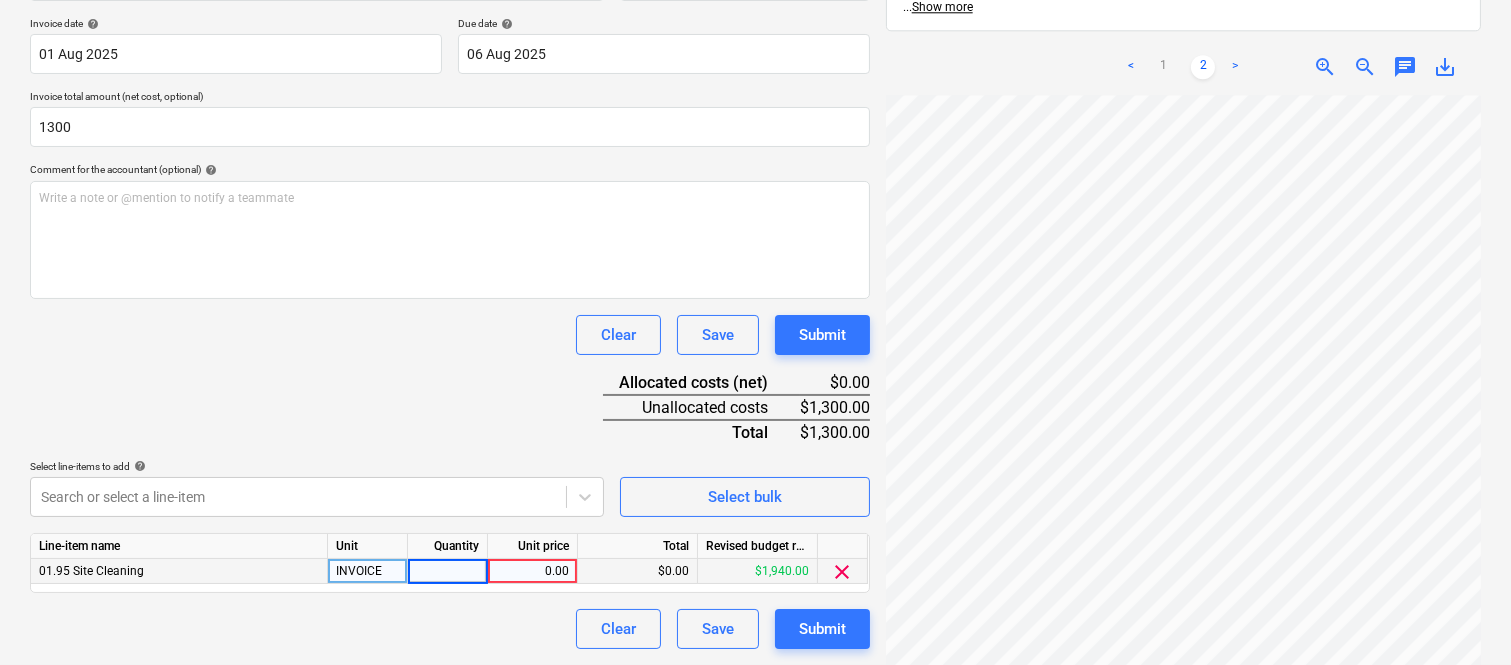 type on "1" 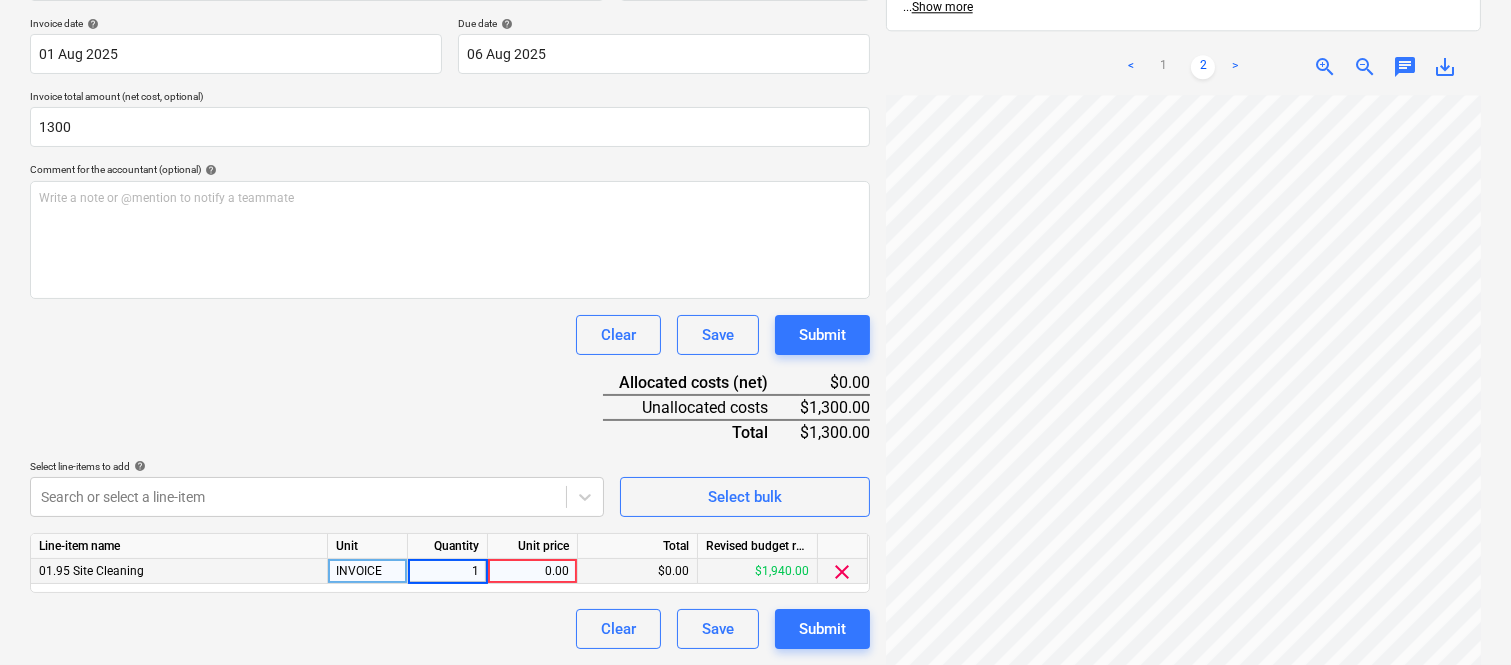 click on "0.00" at bounding box center (532, 571) 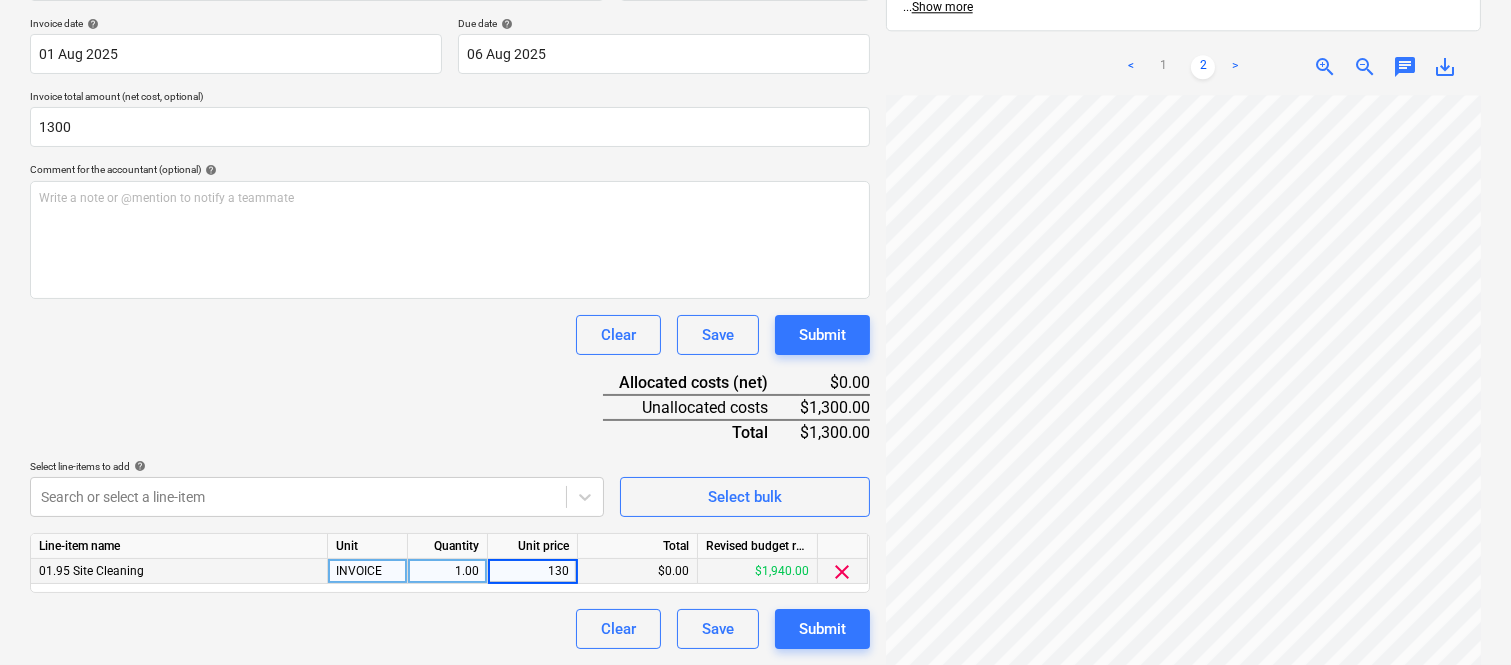 type on "1300" 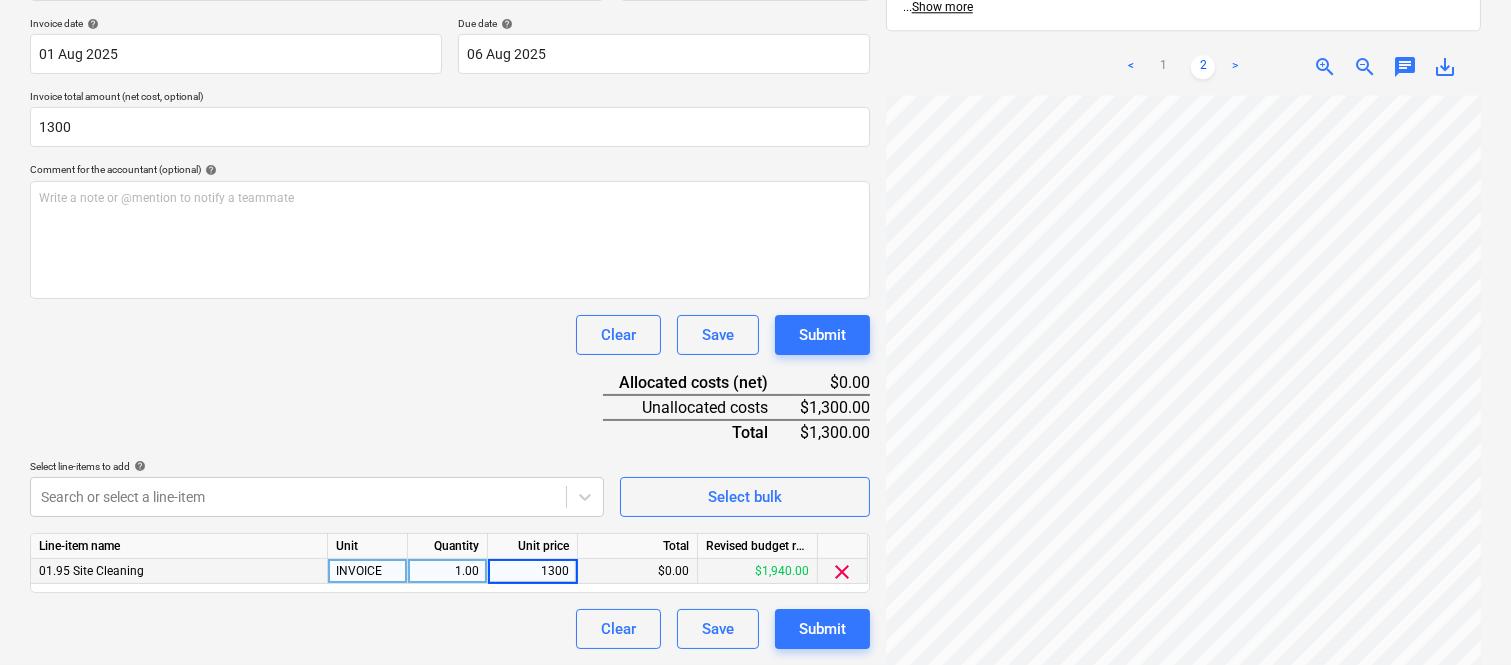 click on "Create new document Select company H. D. Weber & T.A Weber (GST Free)   Add new company Select document type help Standalone purchase invoice or receipt Document name help H. D WEBER & T.A WEBER invoice  018 Invoice number  (optional) help 018 Invoice date help 01 Aug 2025 01.08.2025 Press the down arrow key to interact with the calendar and
select a date. Press the question mark key to get the keyboard shortcuts for changing dates. Due date help 06 Aug 2025 06.08.2025 Press the down arrow key to interact with the calendar and
select a date. Press the question mark key to get the keyboard shortcuts for changing dates. Invoice total amount (net cost, optional) 1300 Comment for the accountant (optional) help Write a note or @mention to notify a teammate ﻿ Clear Save Submit Allocated costs (net) $0.00 Unallocated costs $1,300.00 Total $1,300.00 Select line-items to add help Search or select a line-item Select bulk Line-item name Unit Quantity Unit price Total Revised budget remaining 01.95 Site Cleaning" at bounding box center [450, 195] 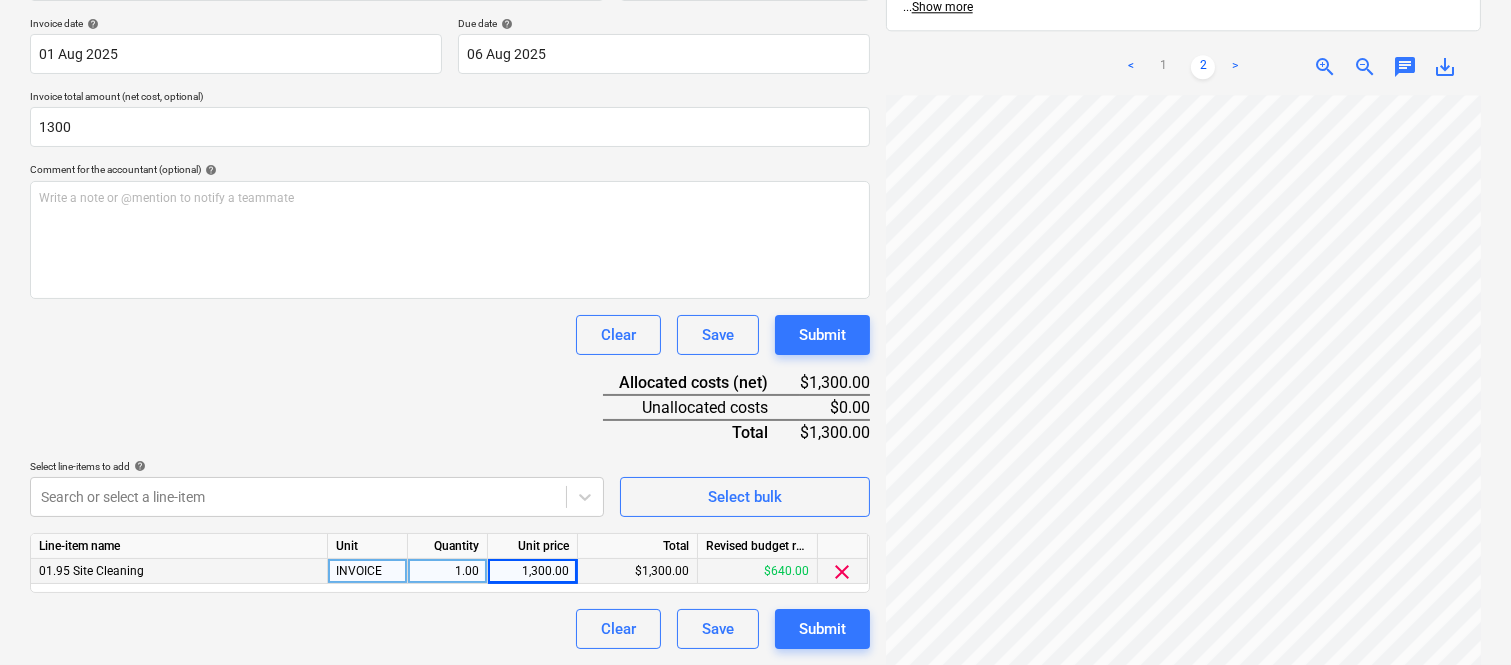 scroll, scrollTop: 0, scrollLeft: 0, axis: both 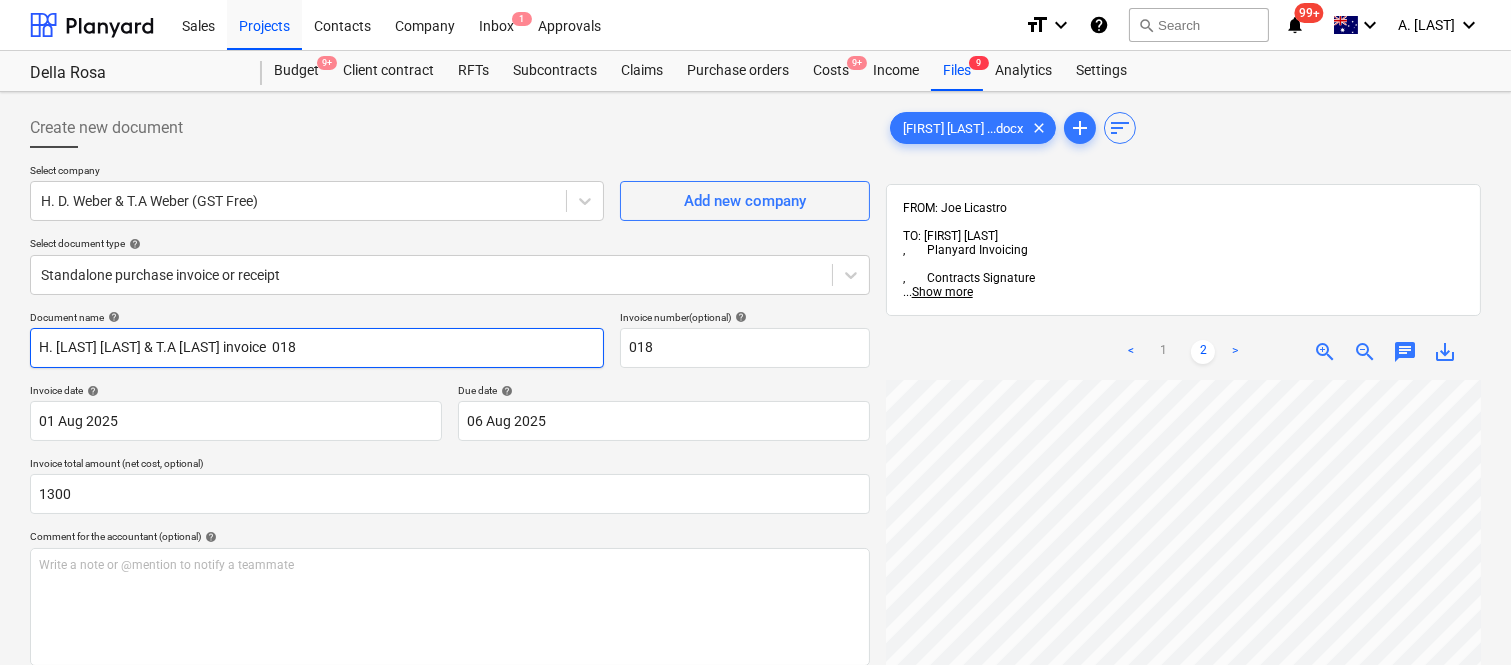 drag, startPoint x: 202, startPoint y: 344, endPoint x: 244, endPoint y: 344, distance: 42 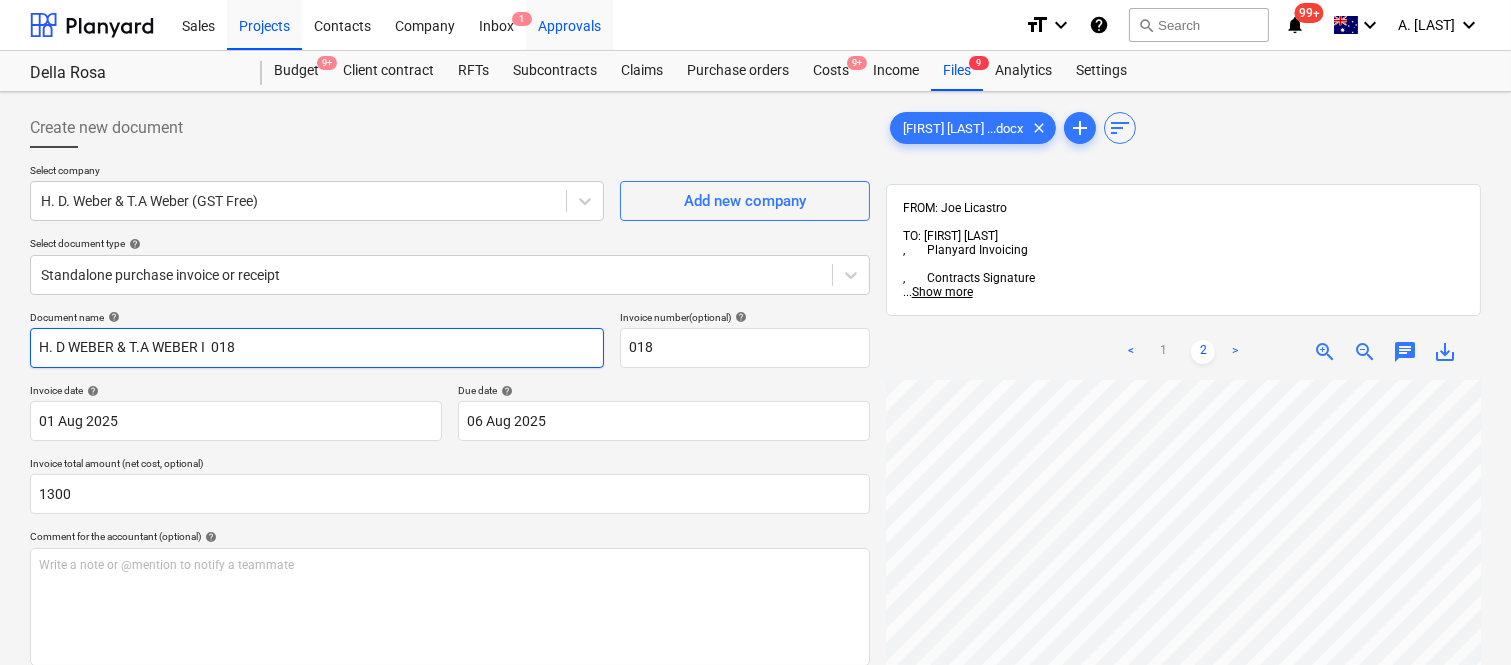 type on "H. D WEBER & T.A WEBER INV- 018" 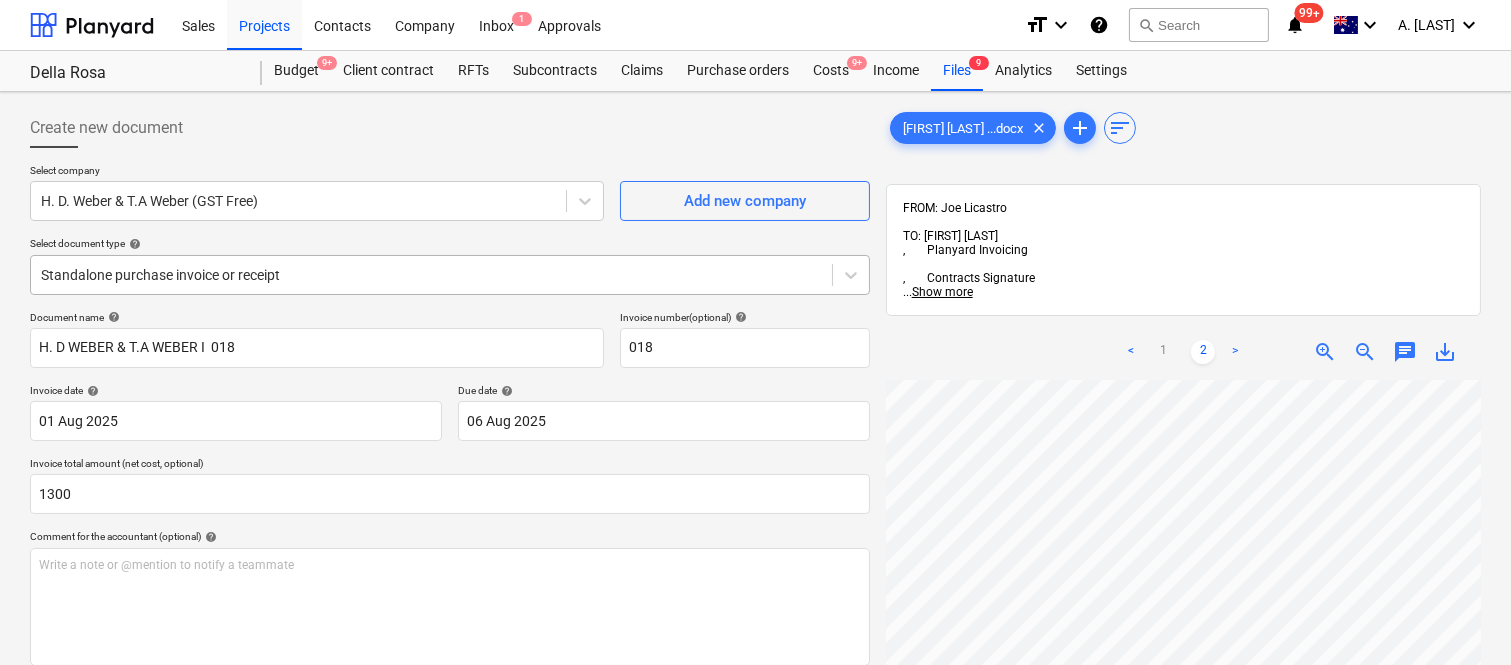 click at bounding box center [431, 275] 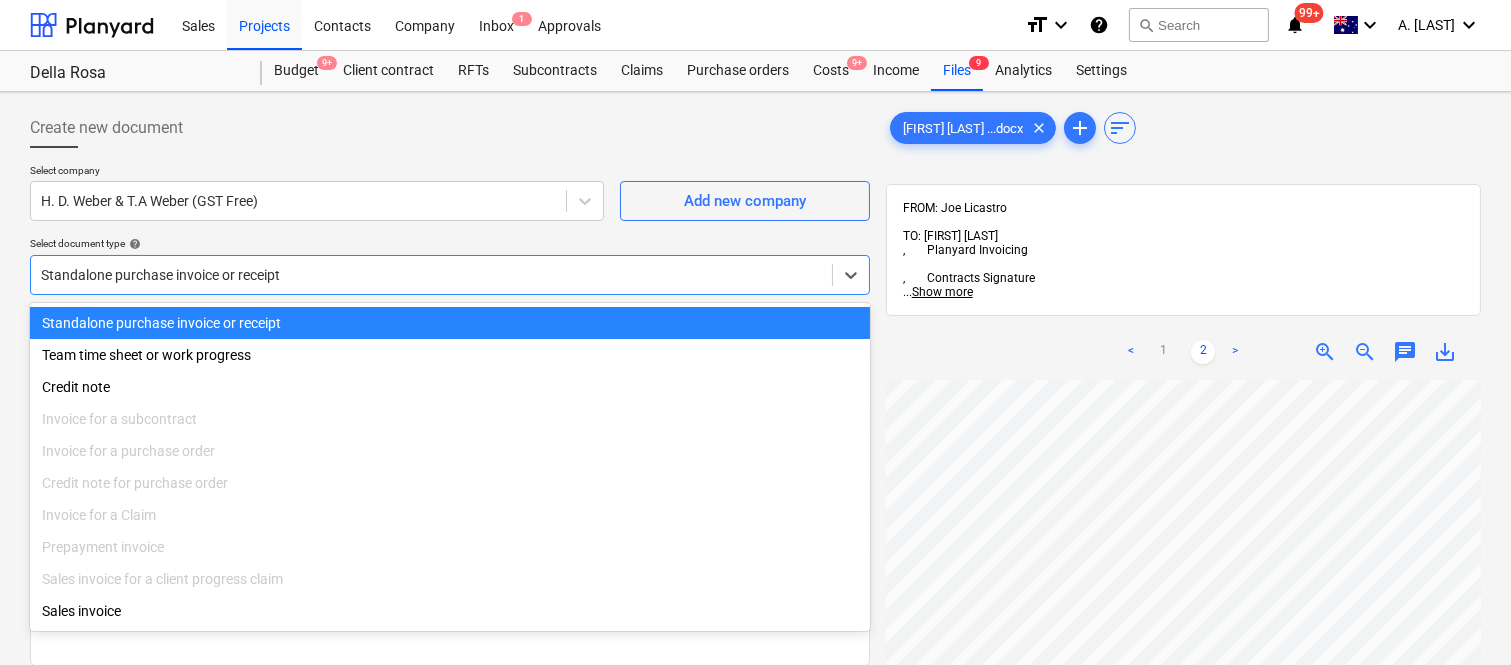 click on "Standalone purchase invoice or receipt" at bounding box center (450, 323) 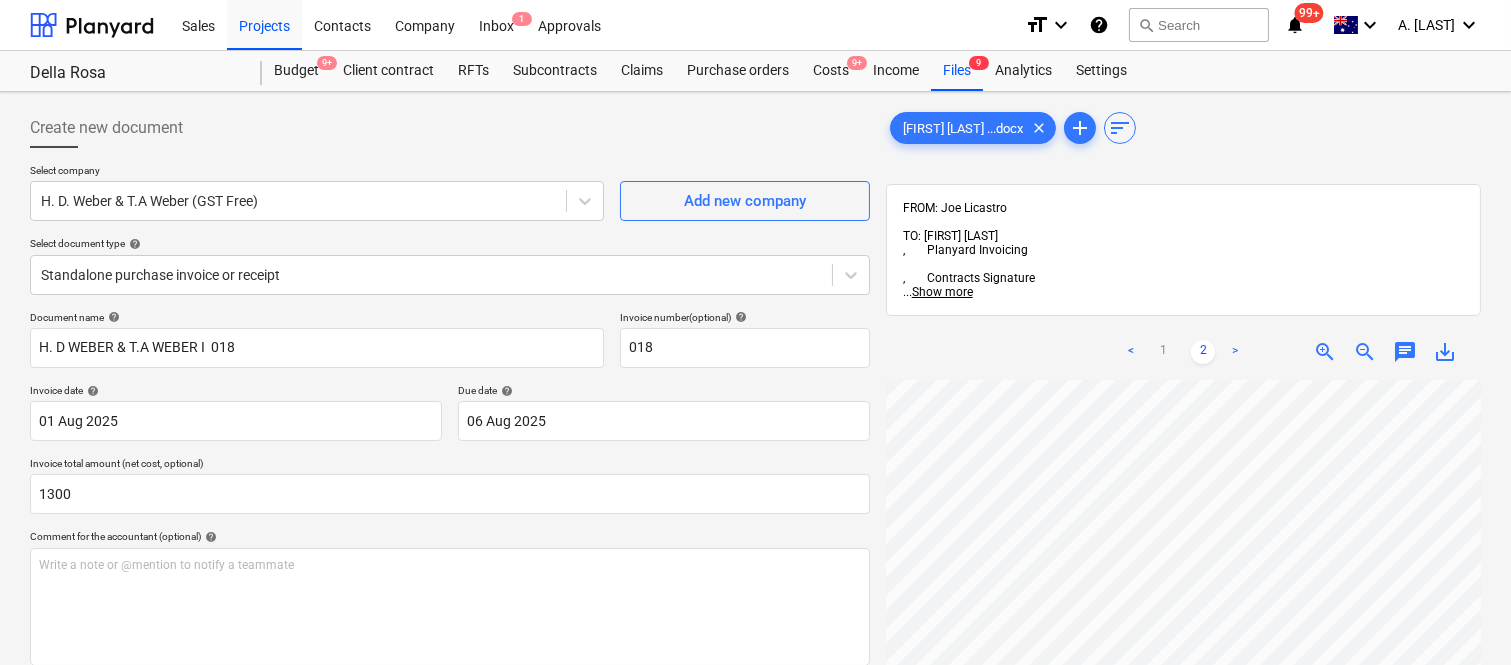 scroll, scrollTop: 0, scrollLeft: 138, axis: horizontal 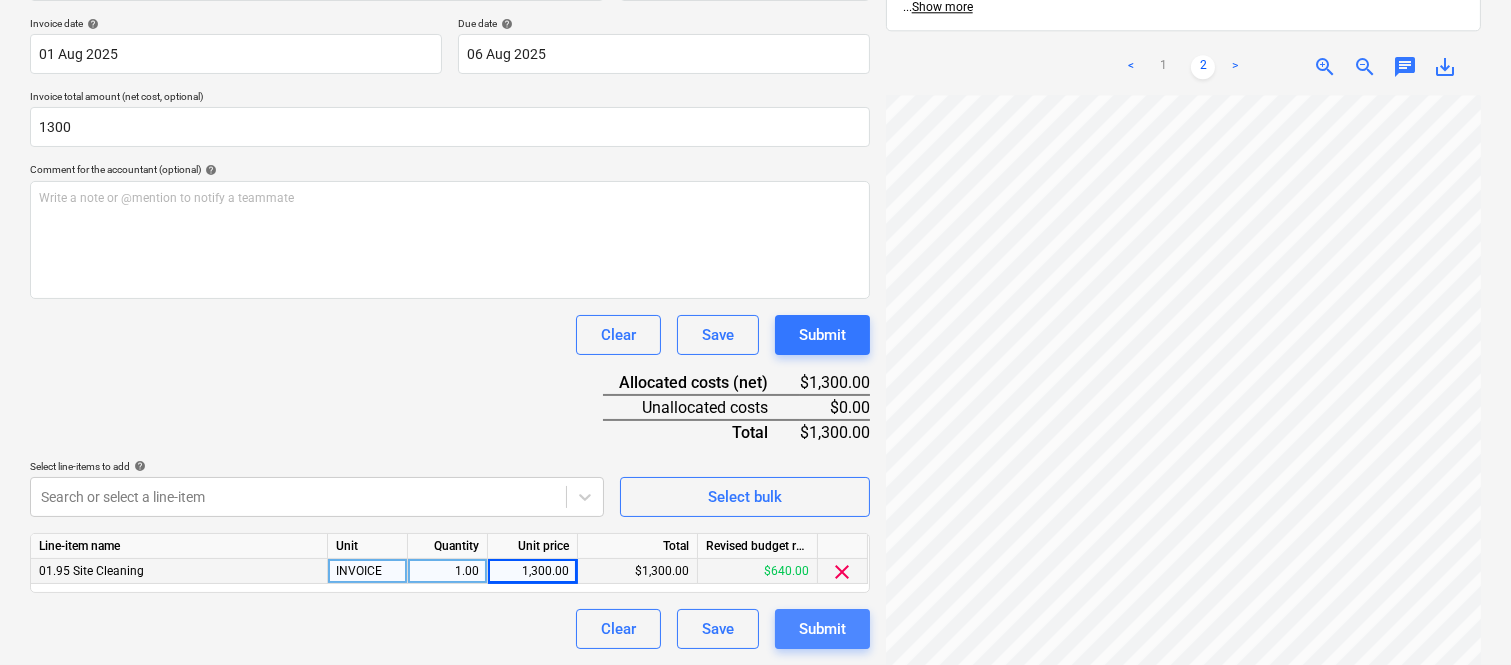 click on "Submit" at bounding box center (822, 629) 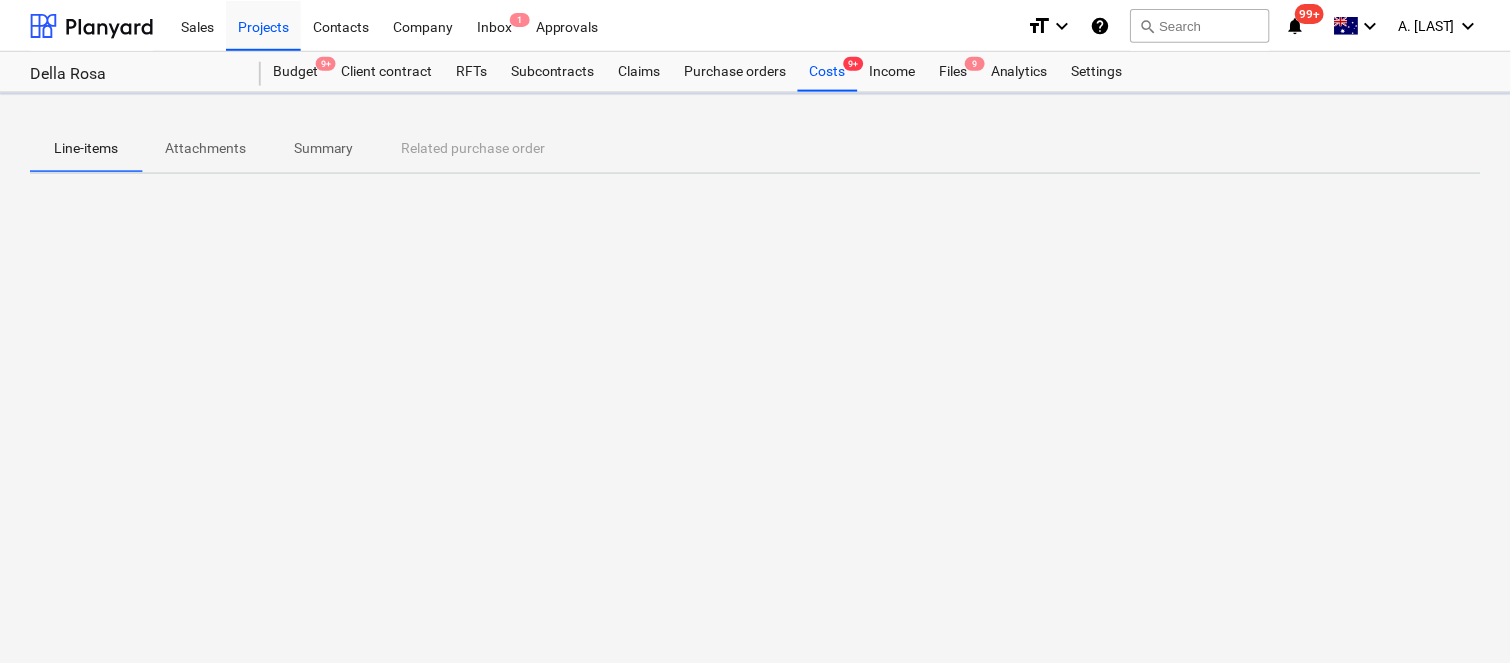 scroll, scrollTop: 0, scrollLeft: 0, axis: both 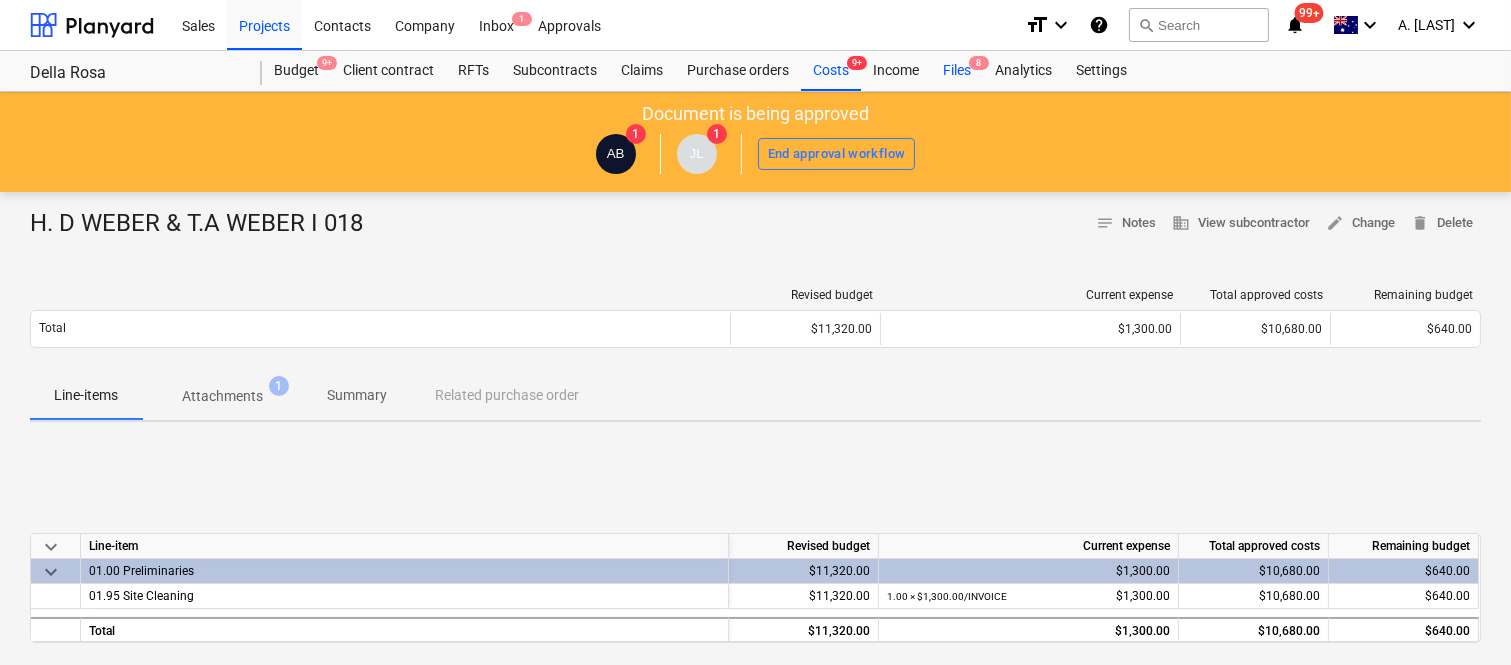 click on "Files 8" at bounding box center [957, 71] 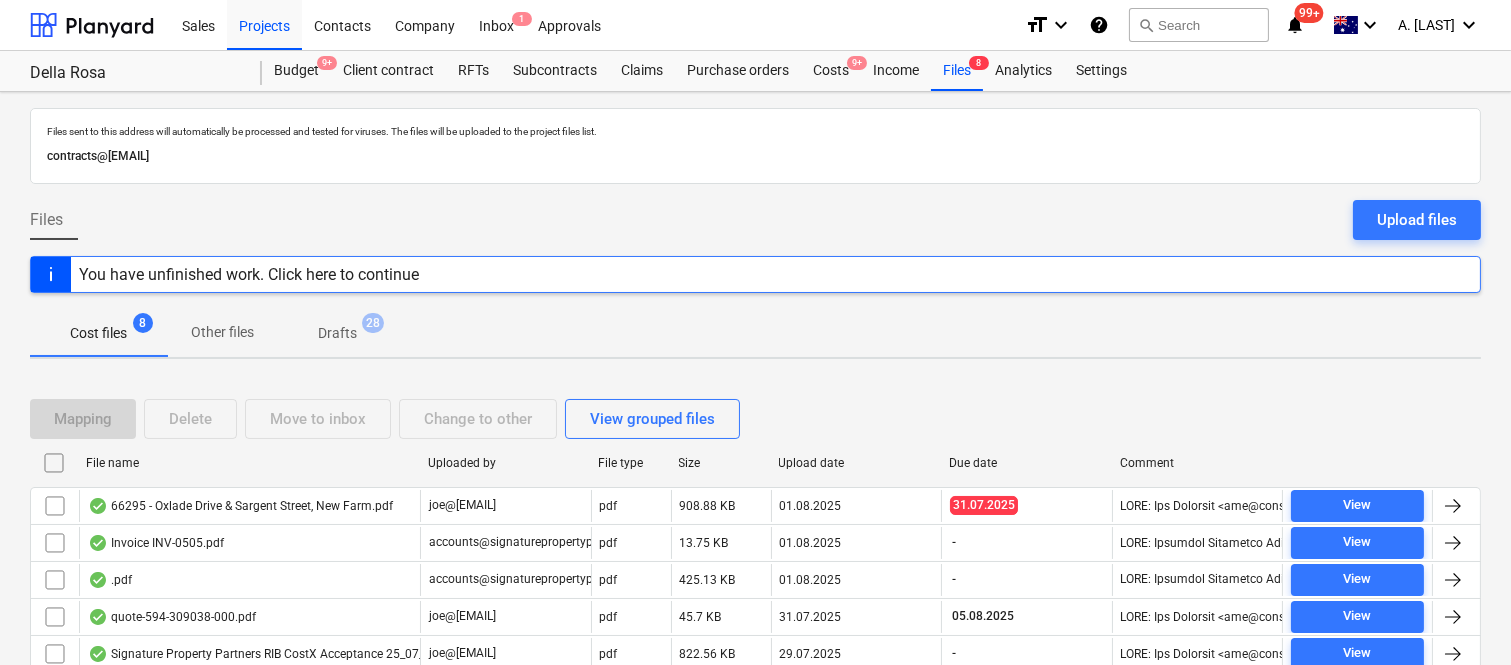 scroll, scrollTop: 191, scrollLeft: 0, axis: vertical 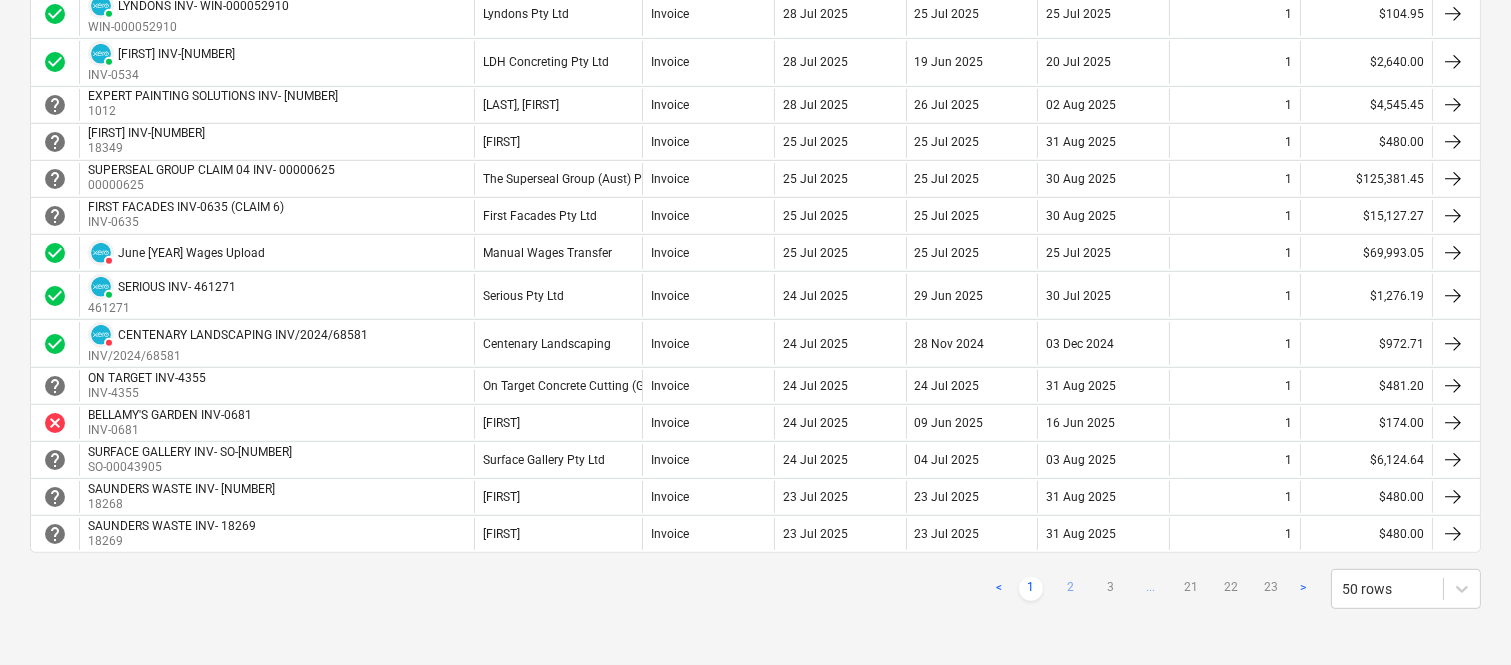click on "2" at bounding box center (1071, 589) 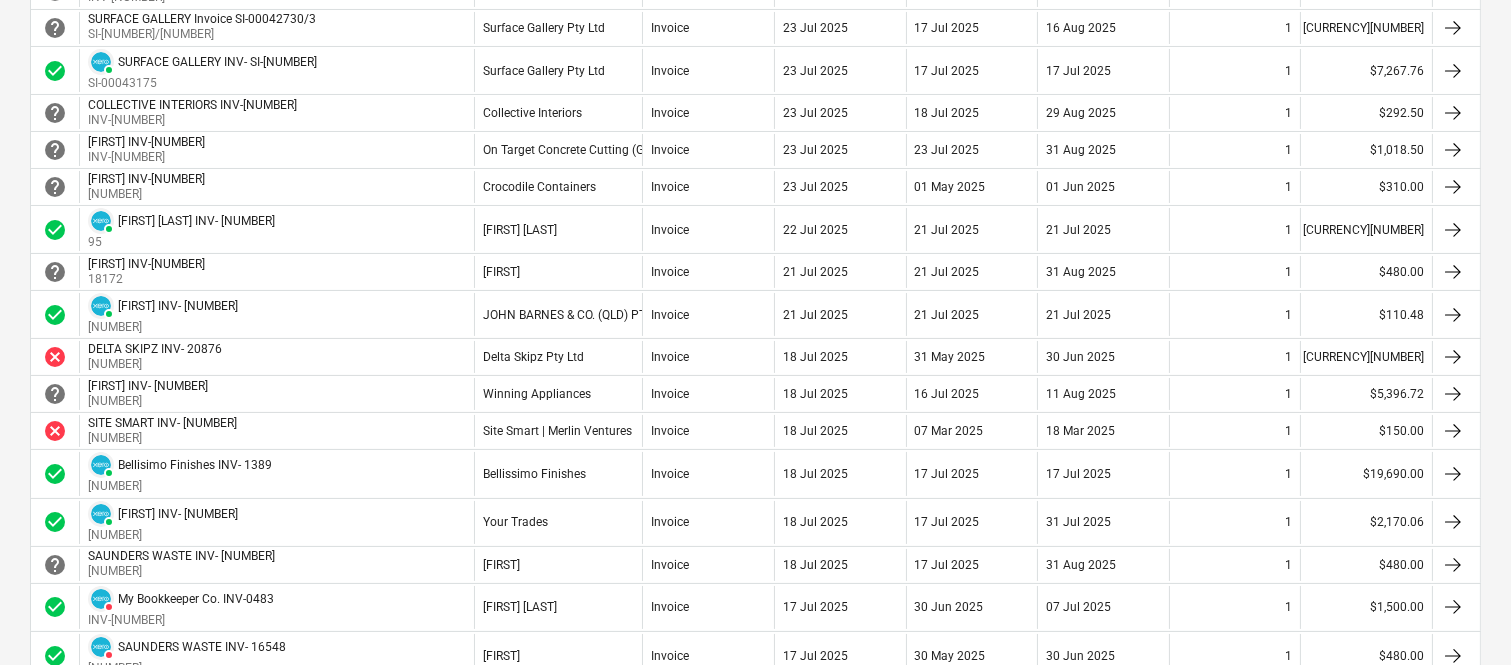 scroll, scrollTop: 486, scrollLeft: 0, axis: vertical 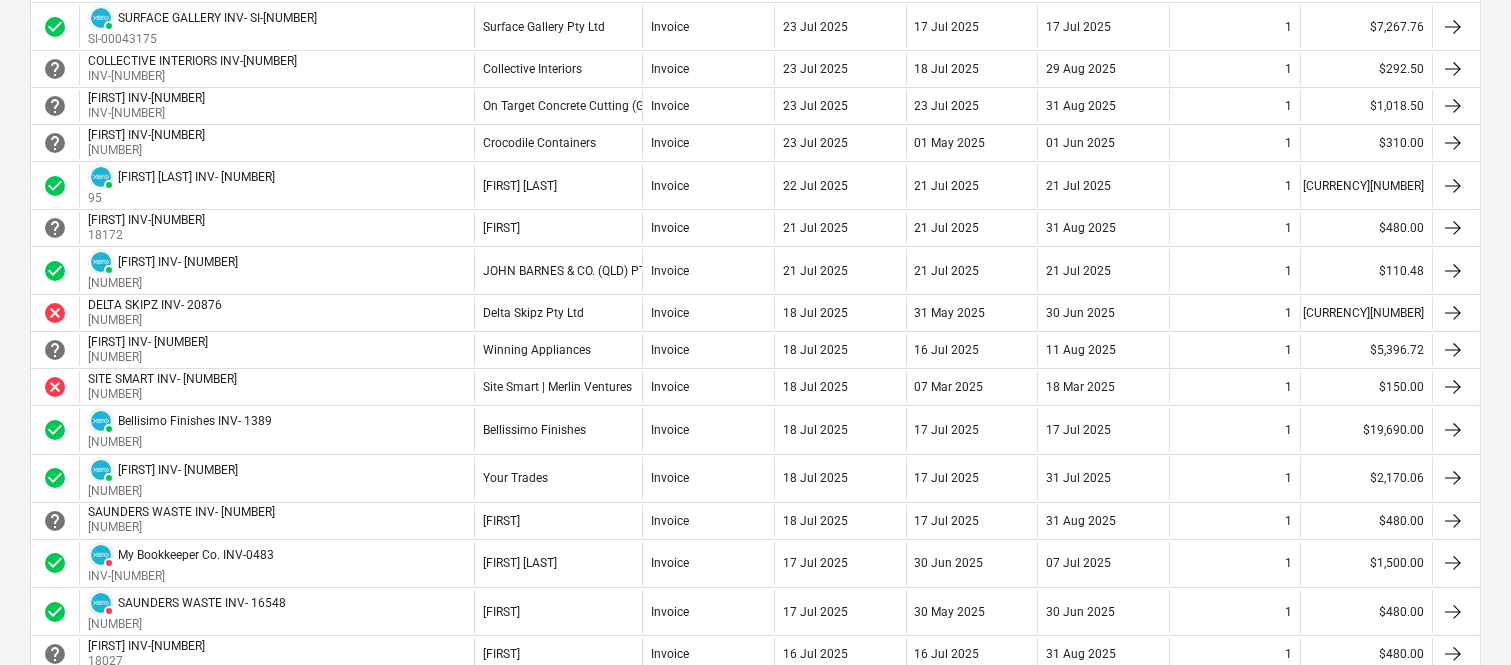 click on "07 Jul 2025" at bounding box center (1103, 563) 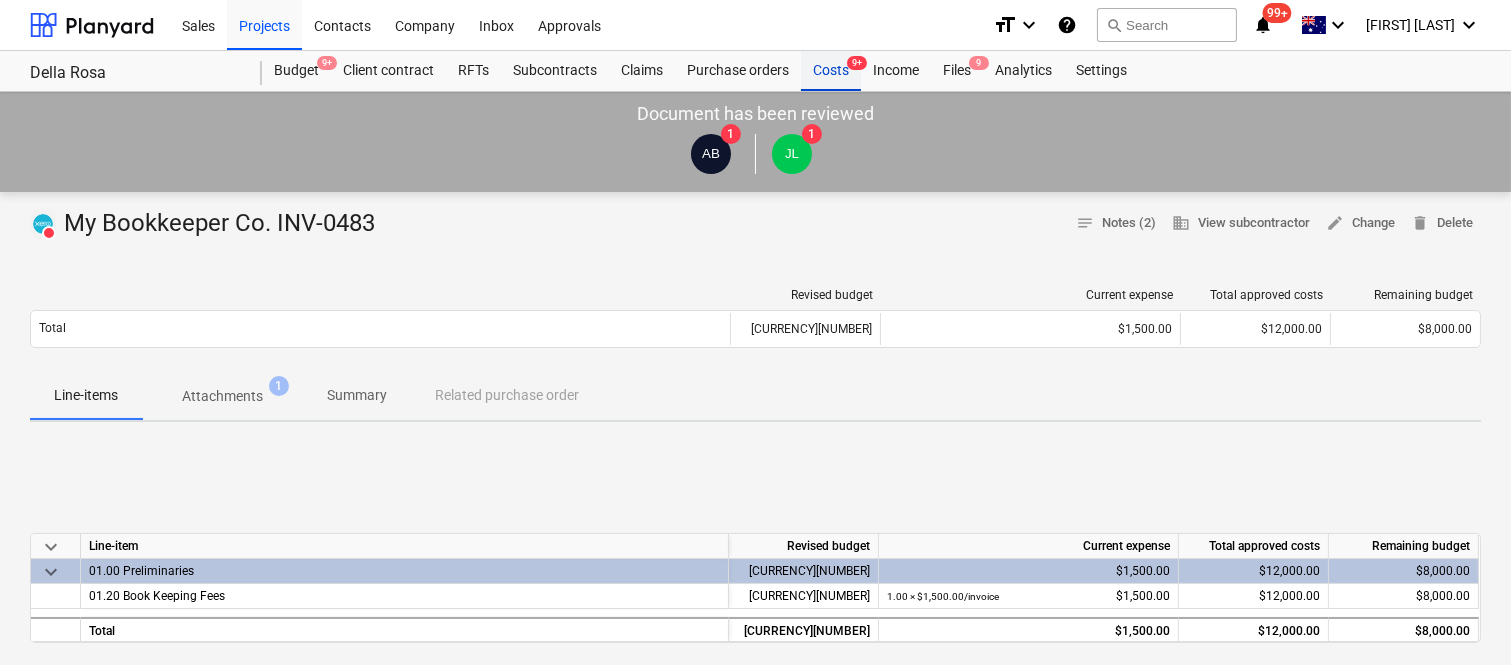 click on "Costs 9+" at bounding box center [831, 71] 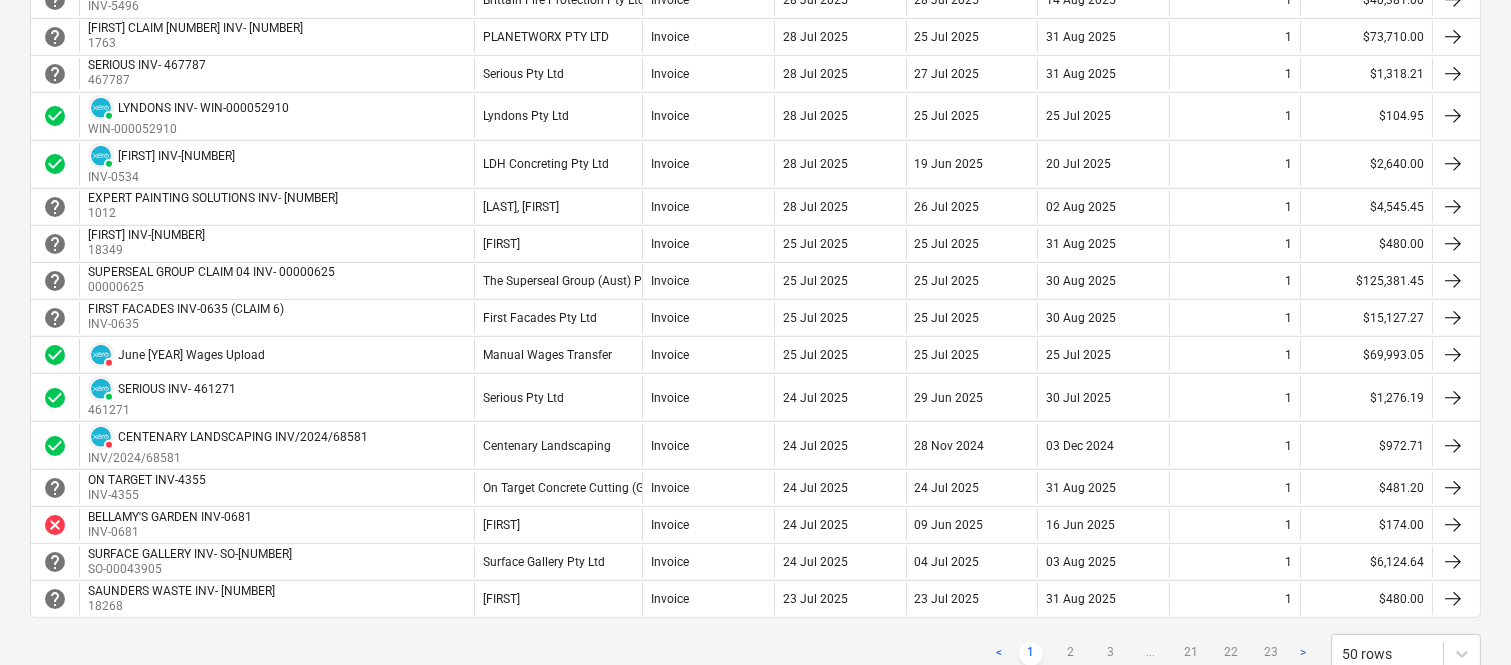 scroll, scrollTop: 1822, scrollLeft: 0, axis: vertical 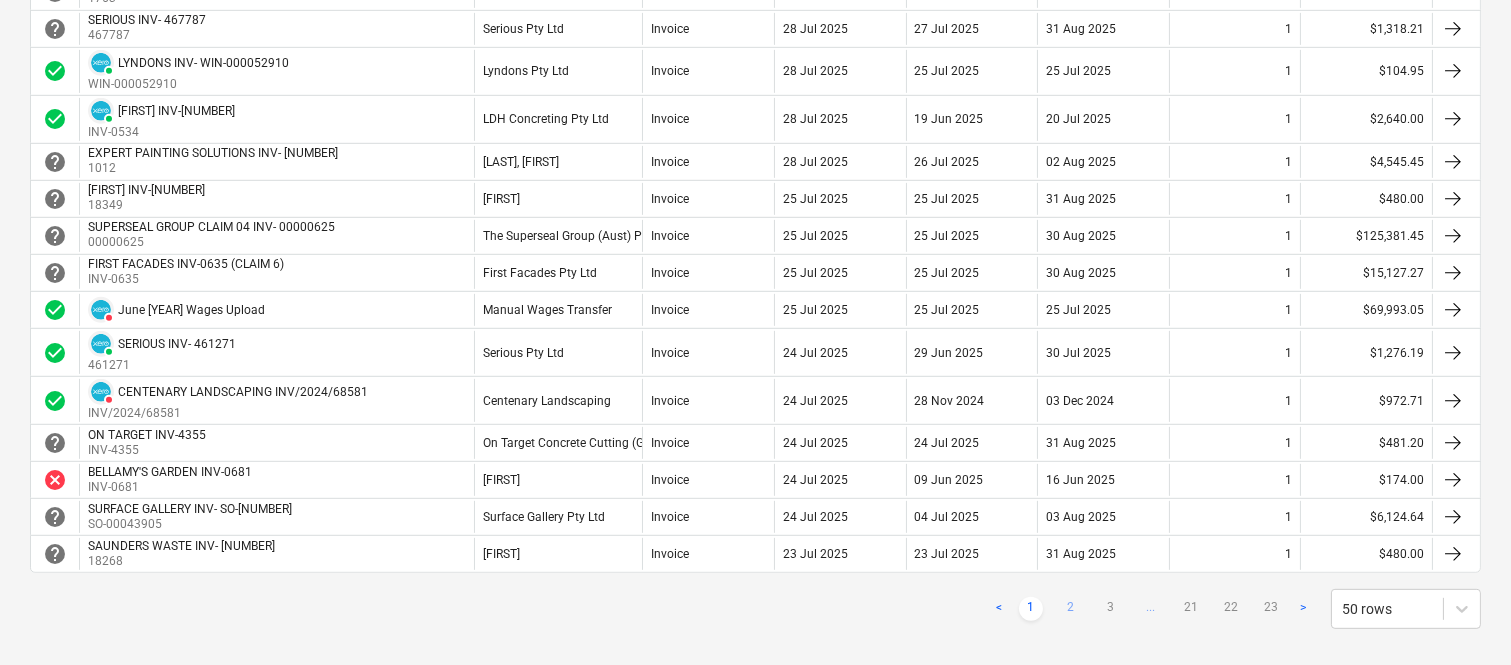 click on "2" at bounding box center (1071, 609) 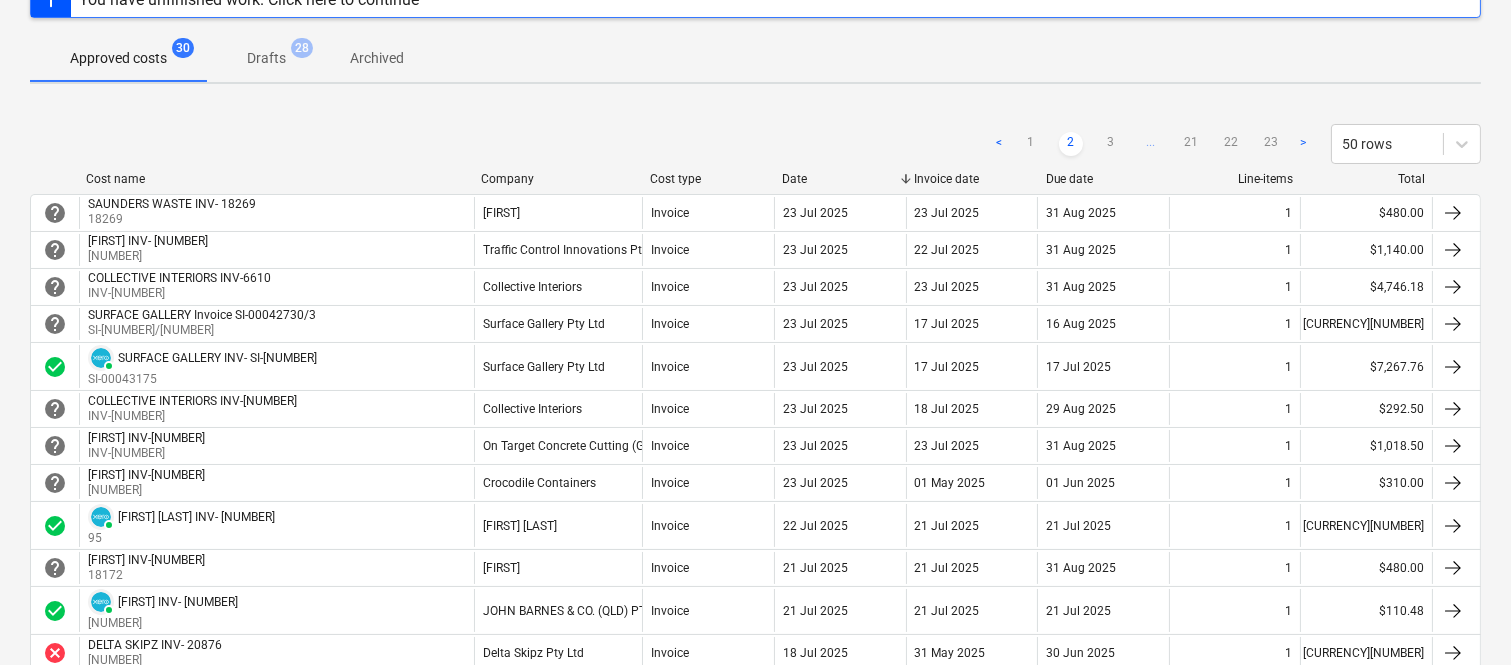 scroll, scrollTop: 138, scrollLeft: 0, axis: vertical 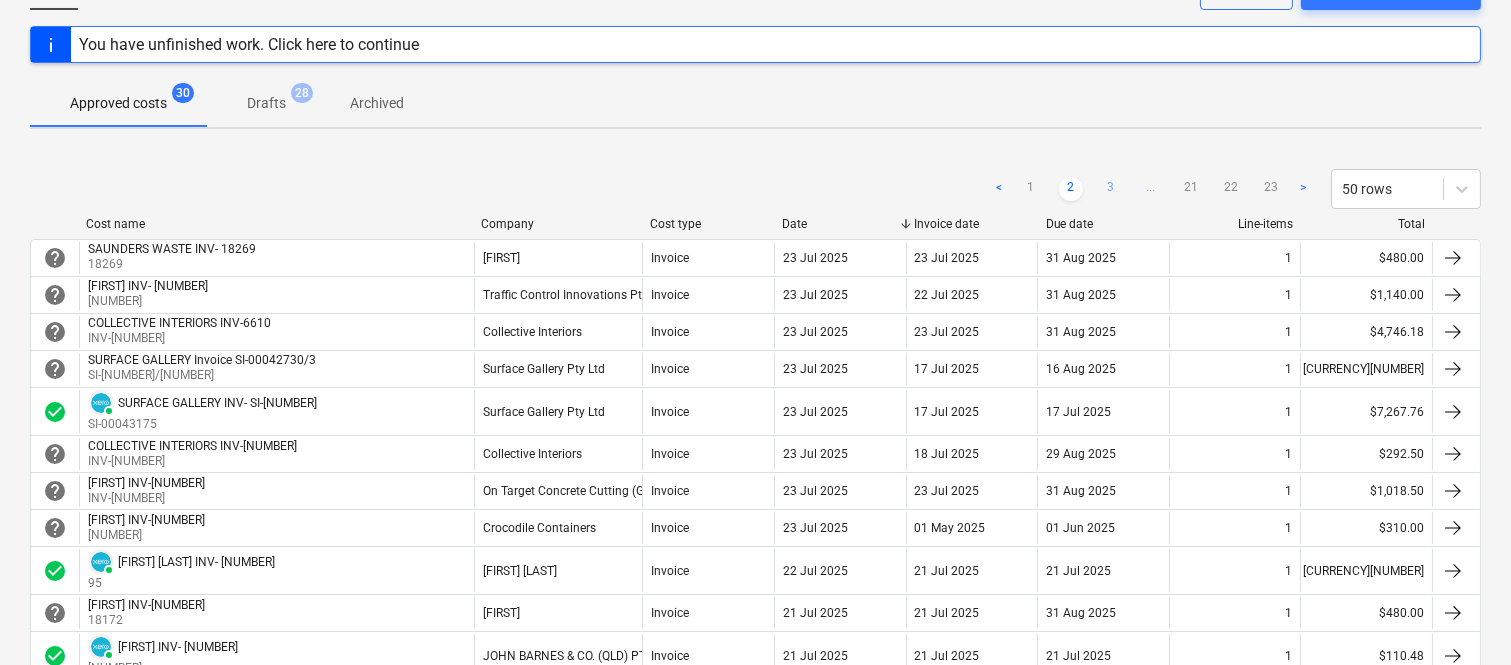 click on "3" at bounding box center (1111, 189) 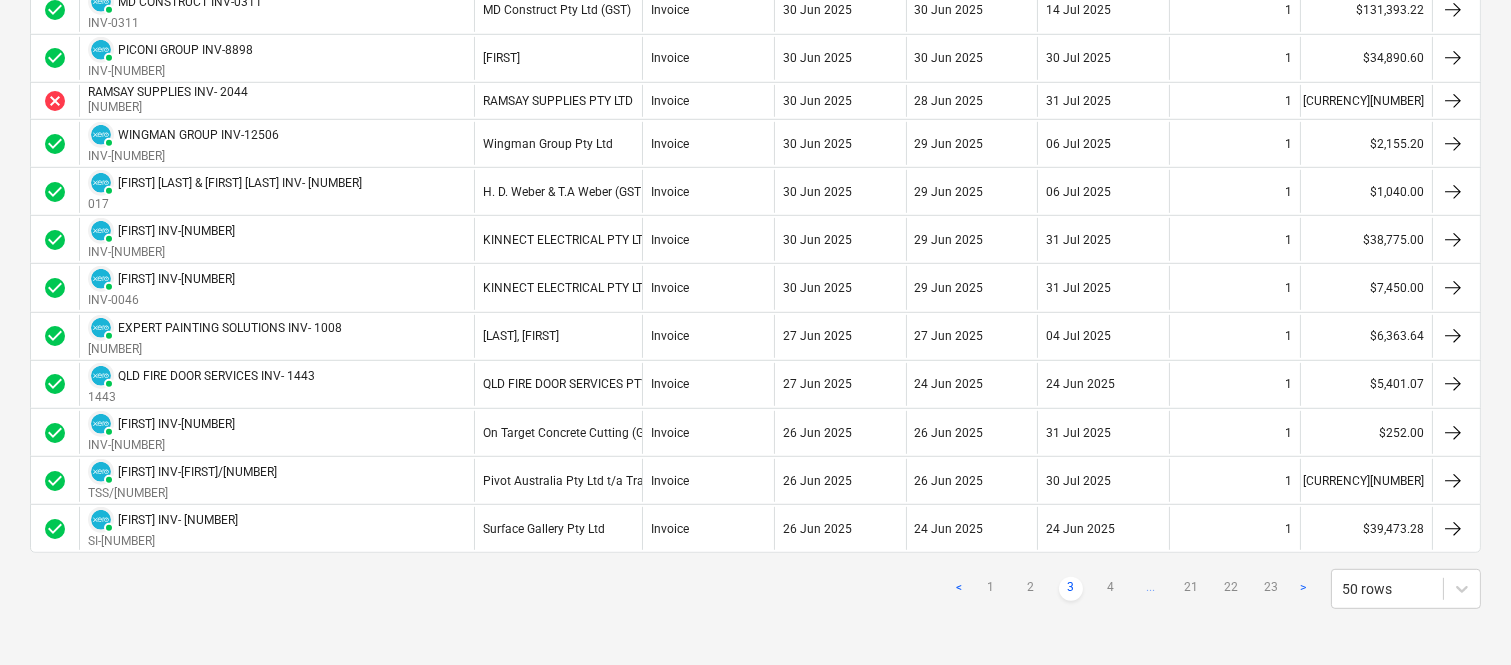 scroll, scrollTop: 2136, scrollLeft: 0, axis: vertical 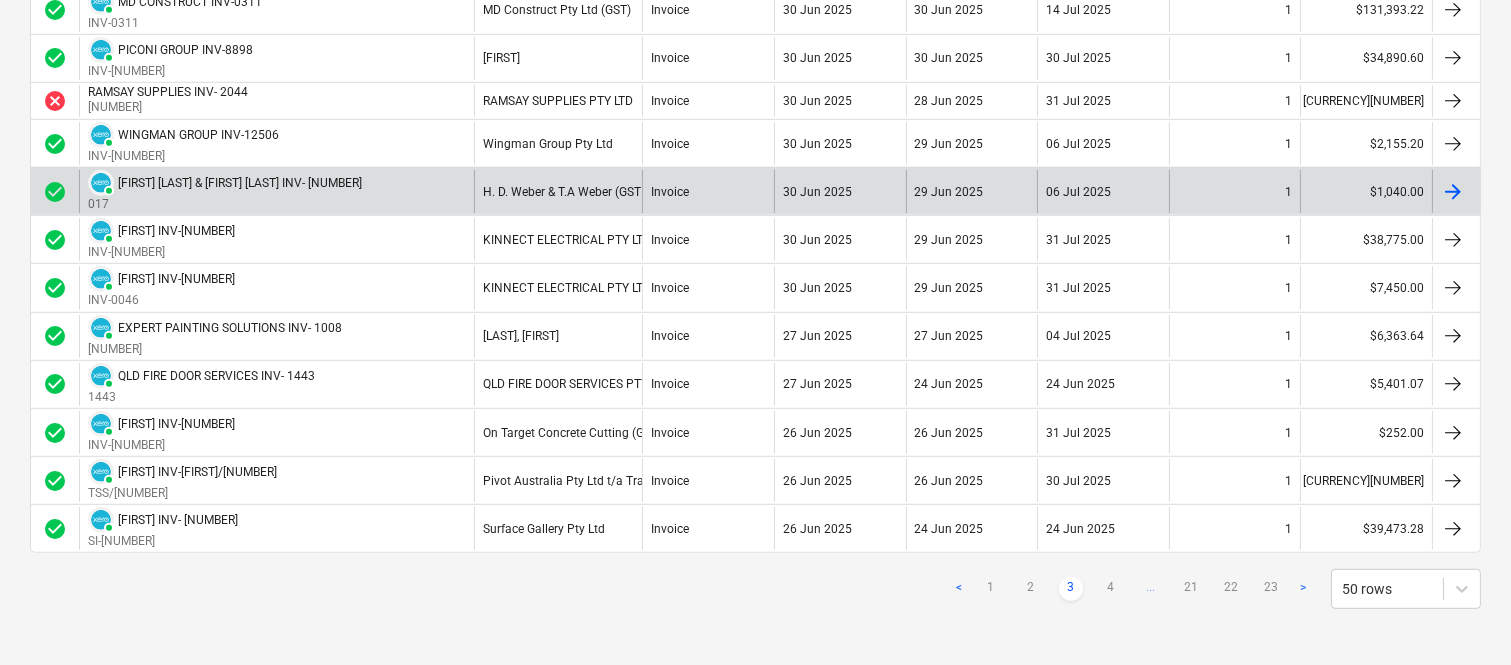 click on "Invoice" at bounding box center [708, 191] 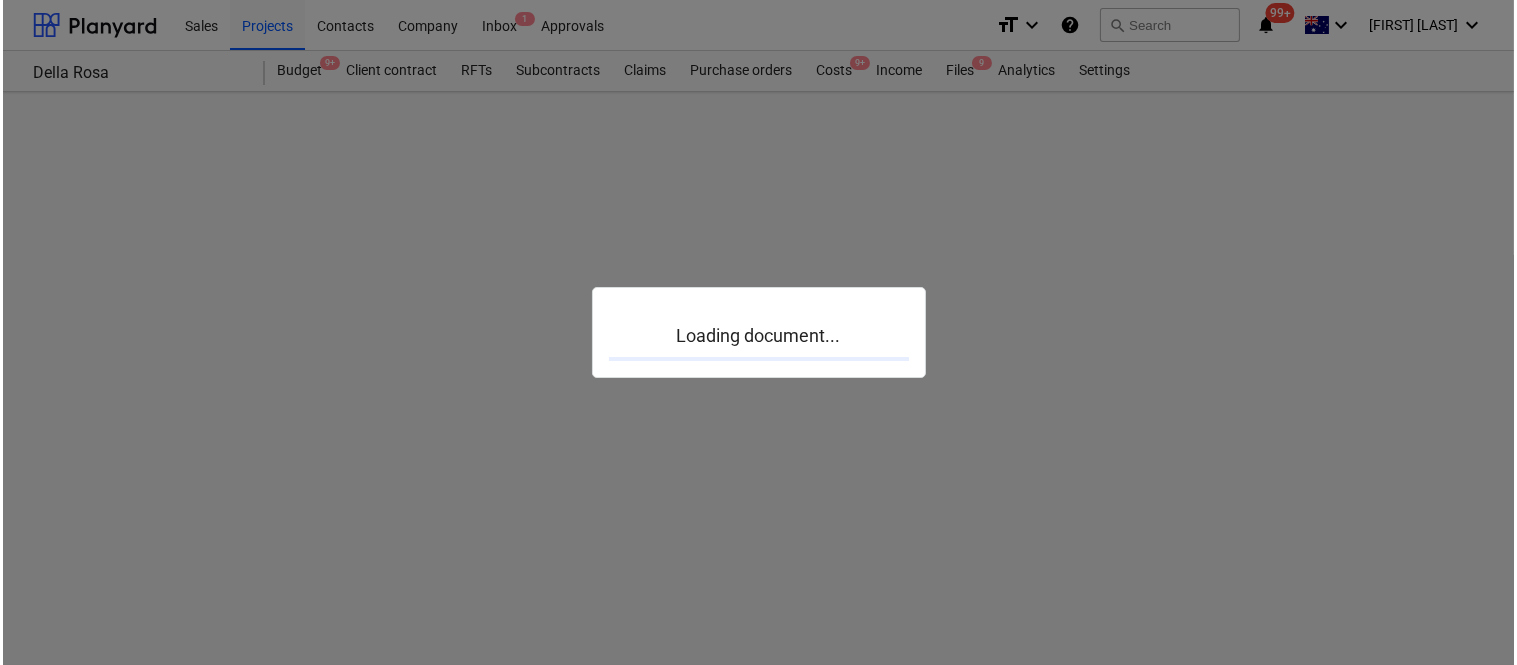 scroll, scrollTop: 0, scrollLeft: 0, axis: both 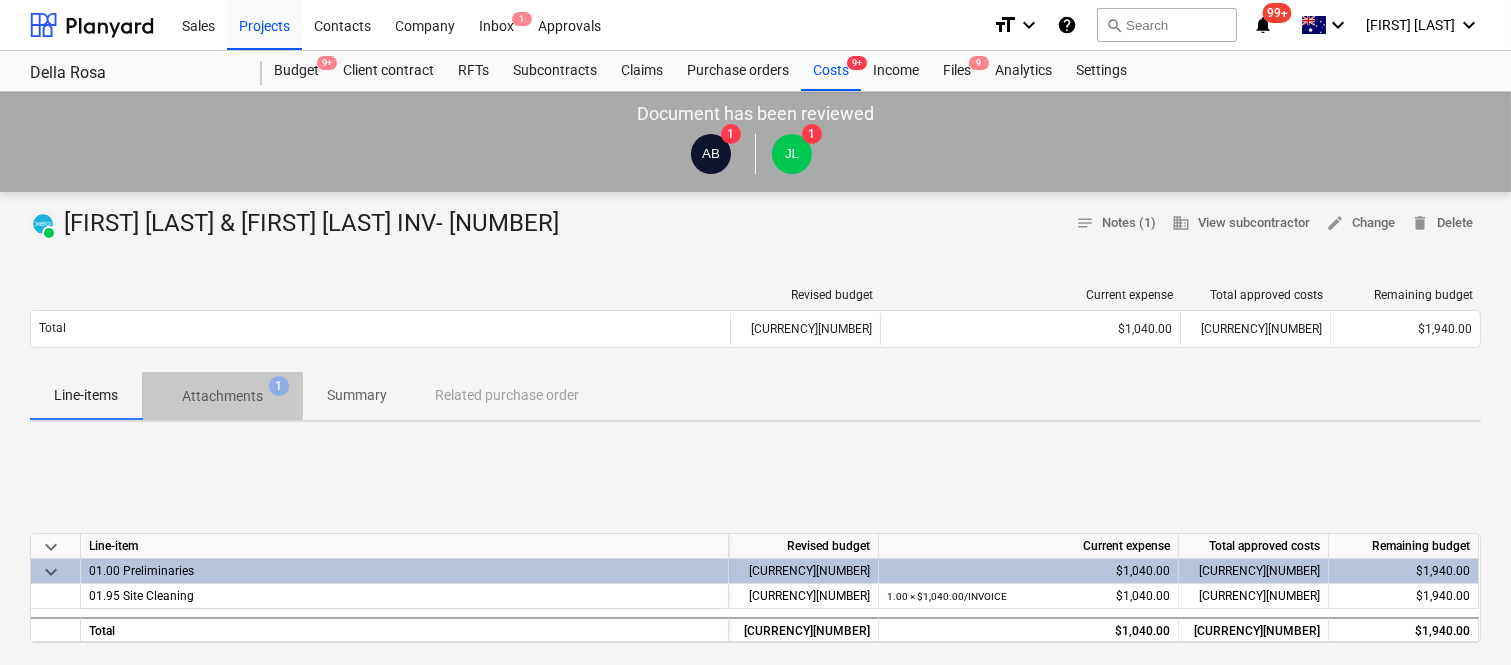 click on "Attachments" at bounding box center [222, 396] 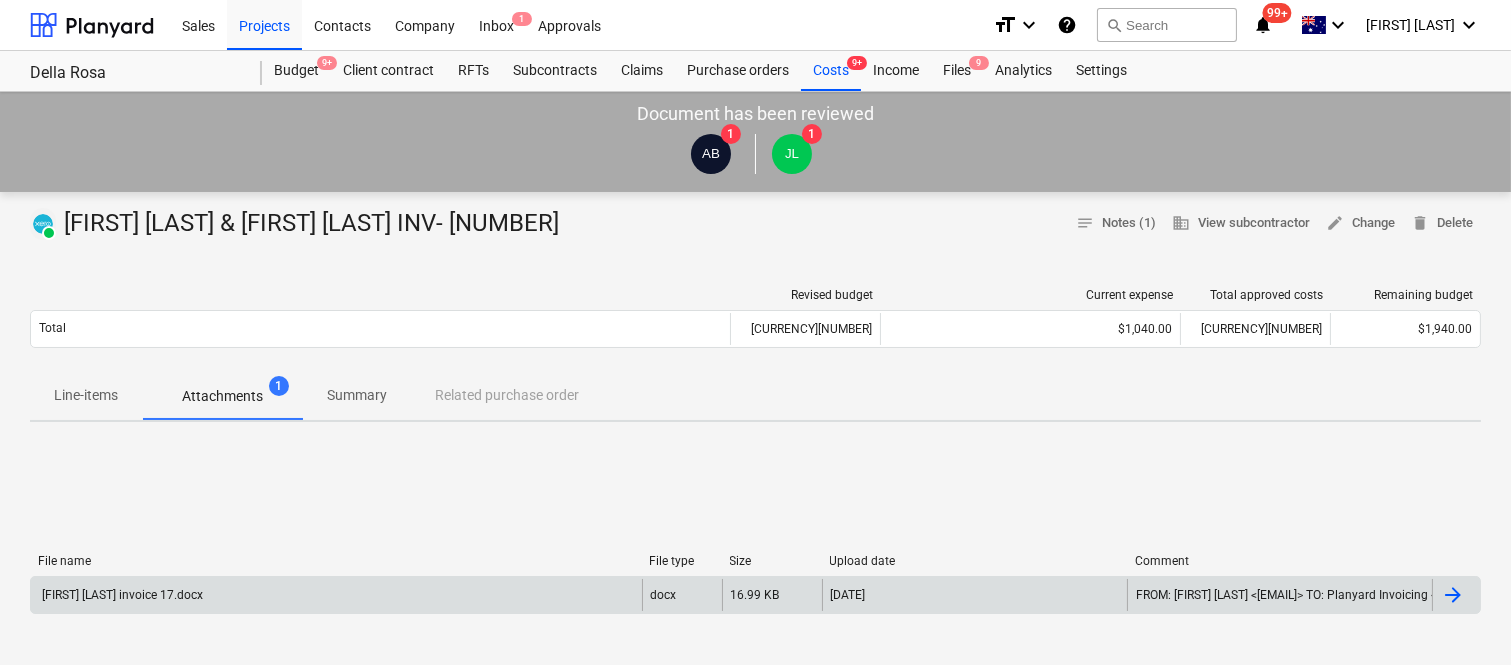 click on "[FIRST] [LAST] invoice 17.docx" at bounding box center (336, 595) 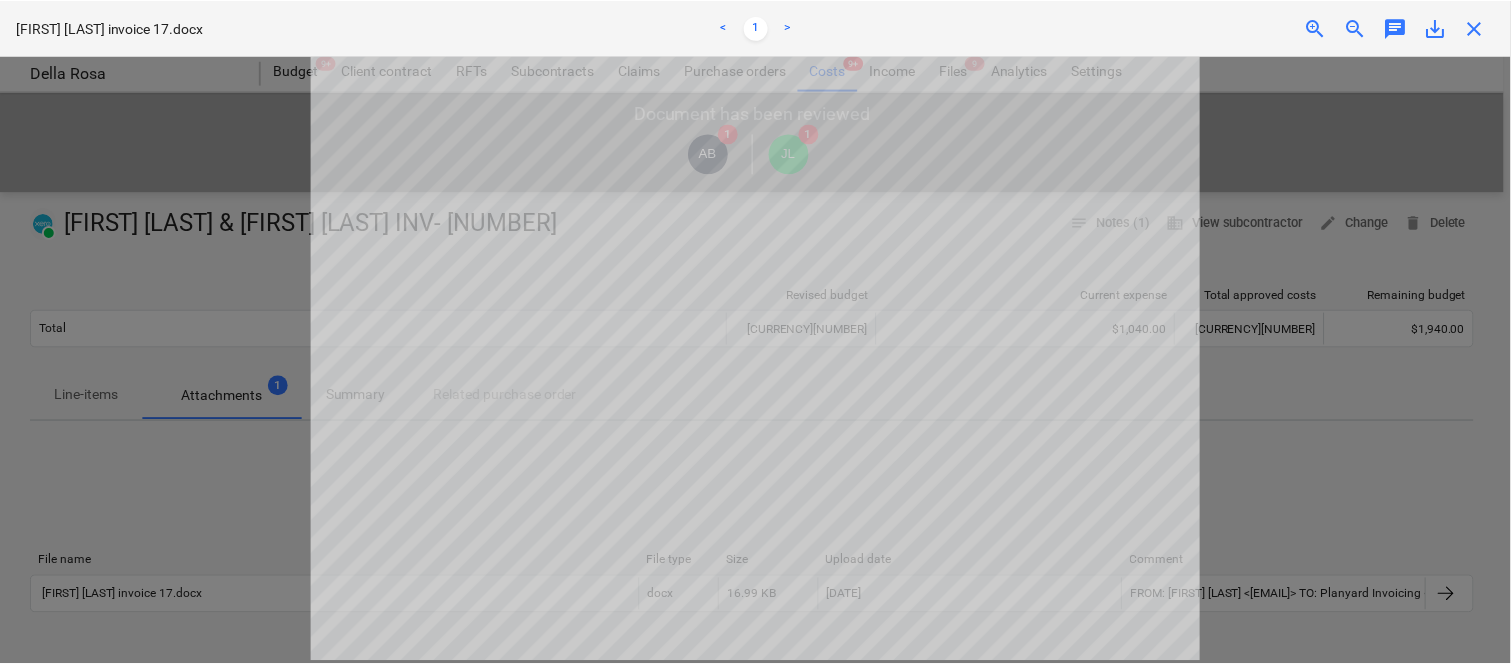 scroll, scrollTop: 0, scrollLeft: 0, axis: both 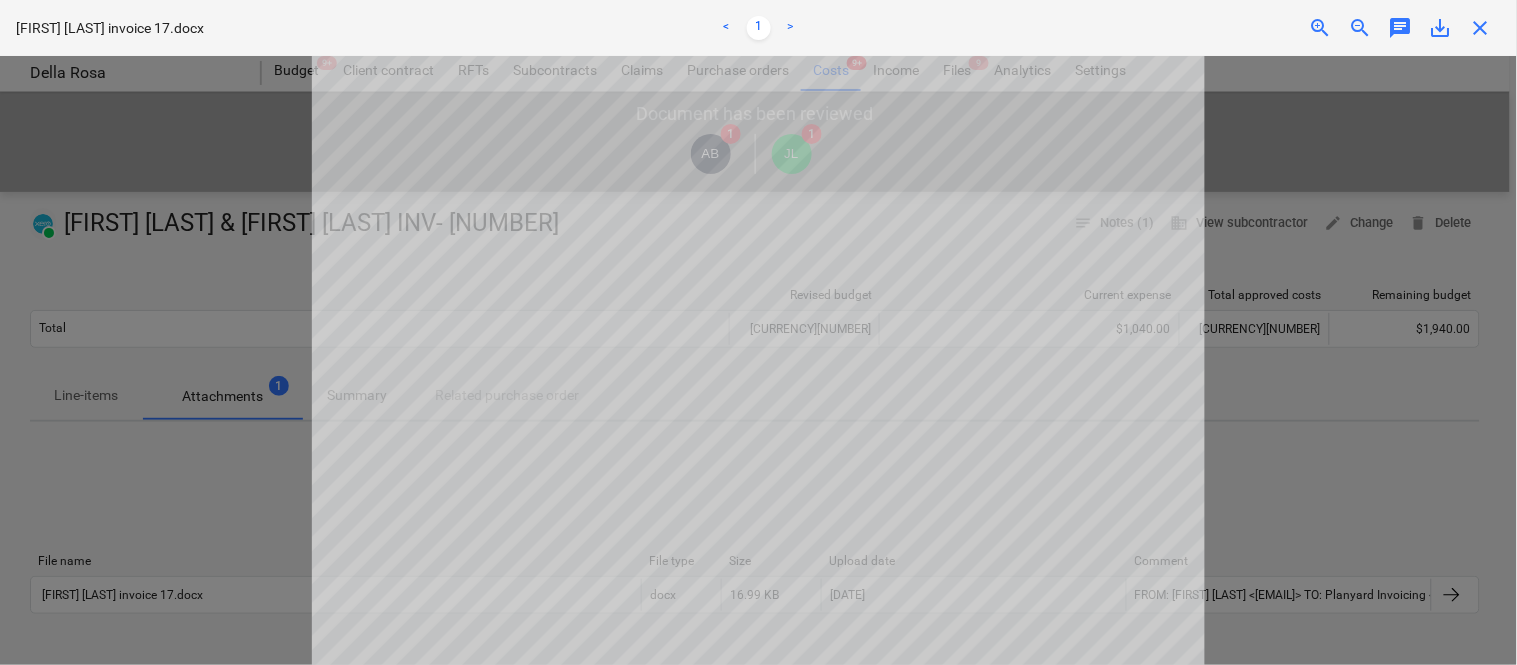 click on "close" at bounding box center (1481, 28) 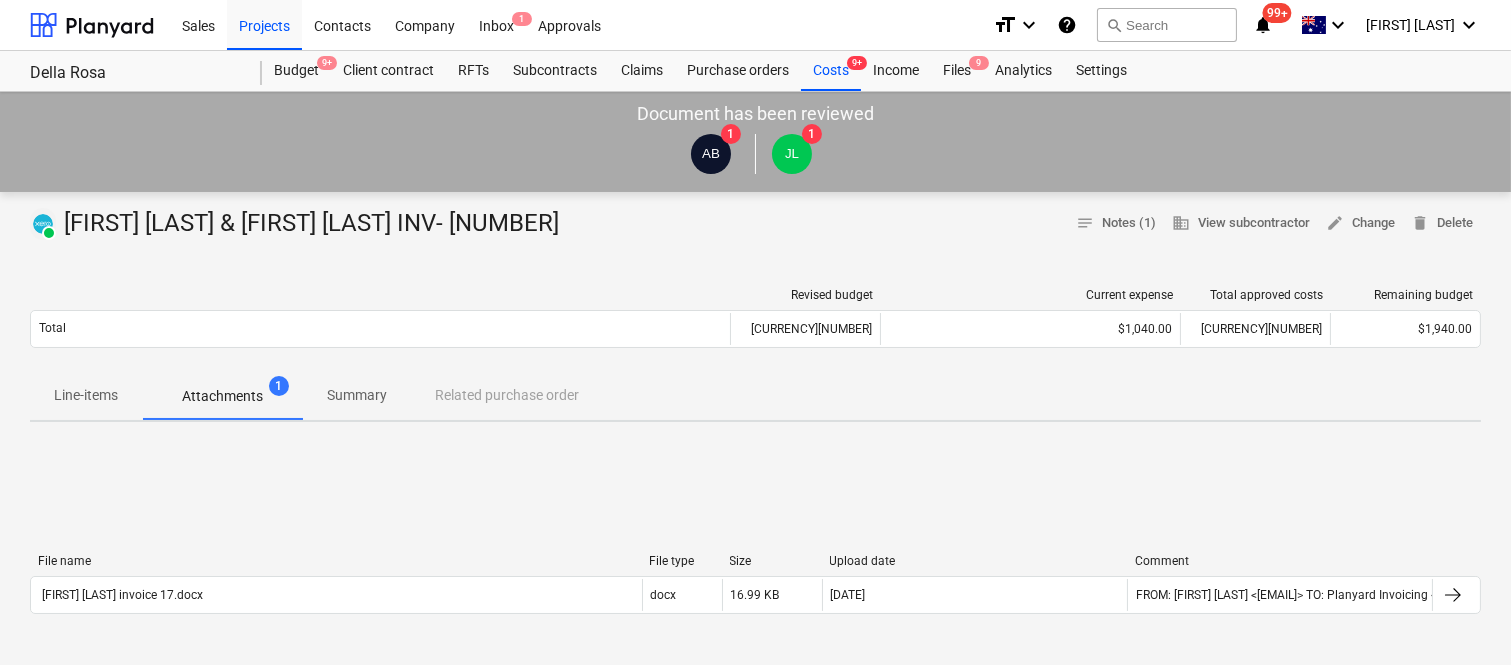 click on "Summary" at bounding box center [357, 395] 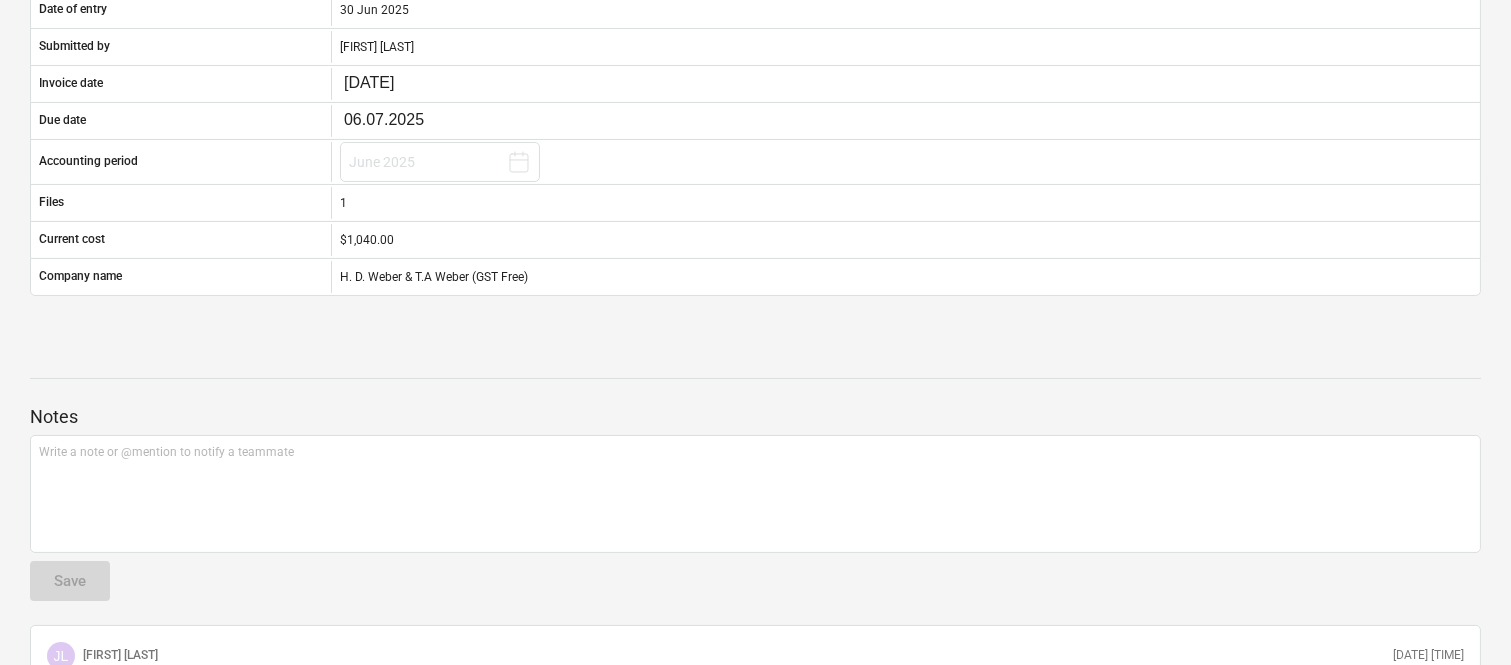 scroll, scrollTop: 0, scrollLeft: 0, axis: both 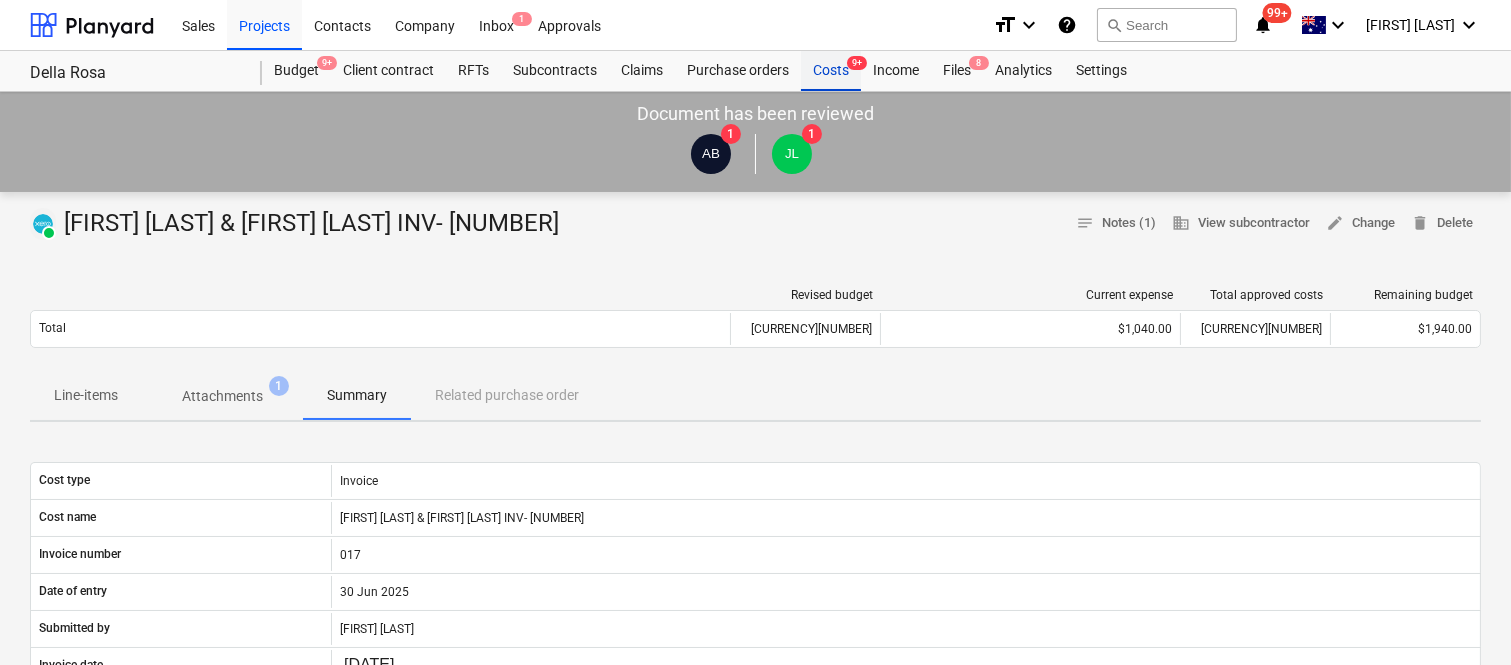 click on "Costs 9+" at bounding box center (831, 71) 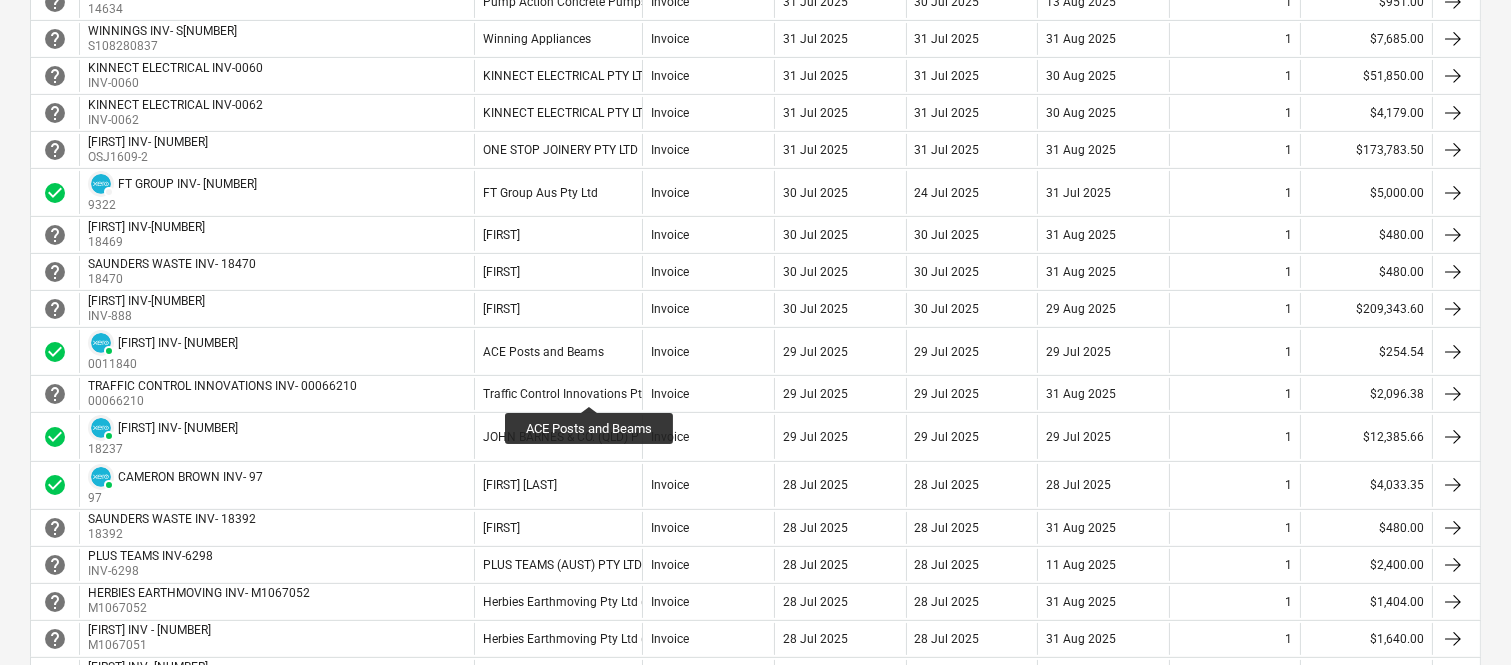 scroll, scrollTop: 1066, scrollLeft: 0, axis: vertical 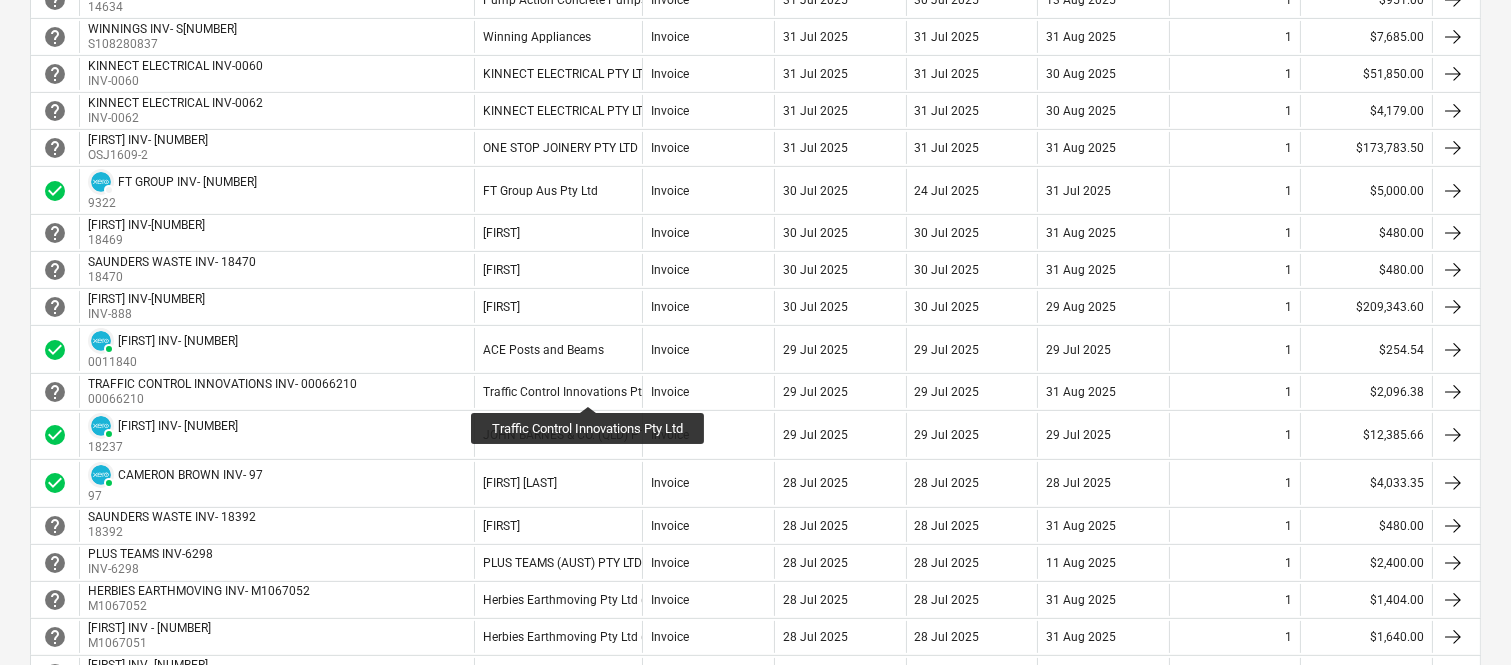 click on "Traffic Control Innovations Pty Ltd" at bounding box center (575, 392) 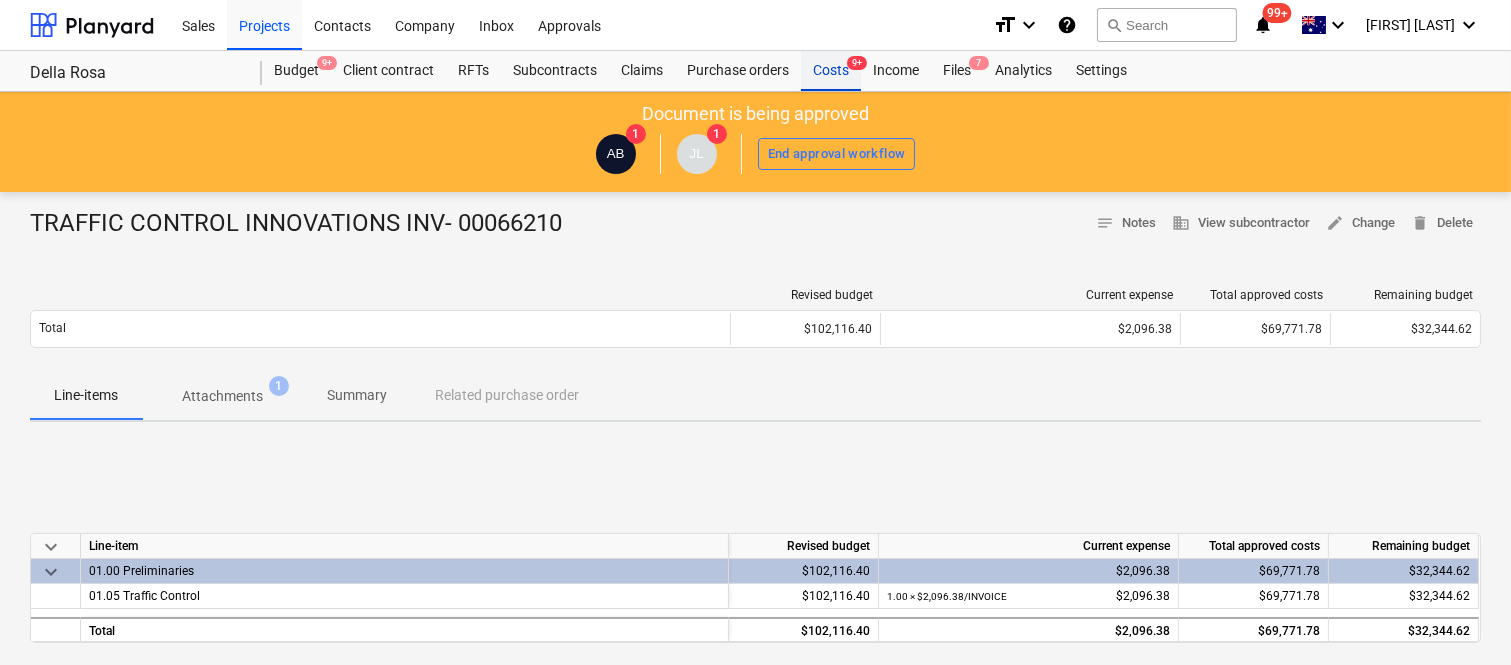click on "Costs 9+" at bounding box center [831, 71] 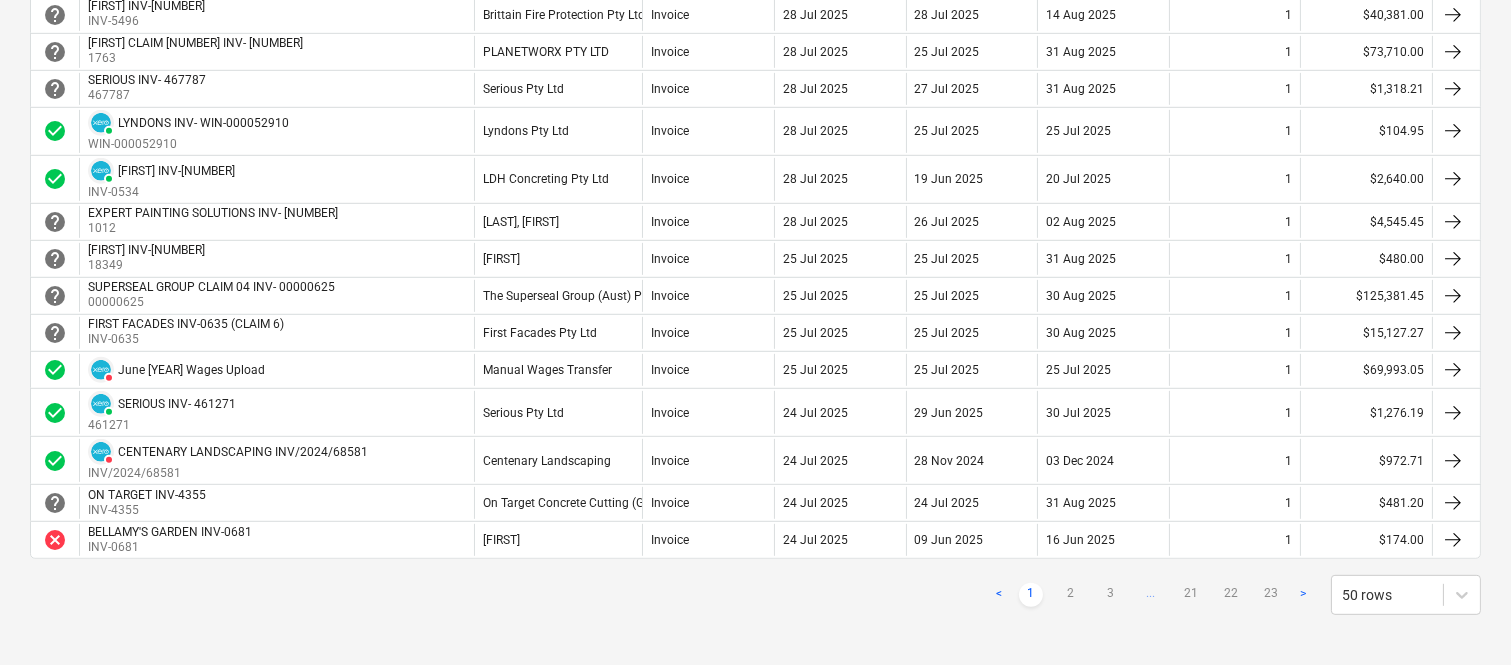 scroll, scrollTop: 1847, scrollLeft: 0, axis: vertical 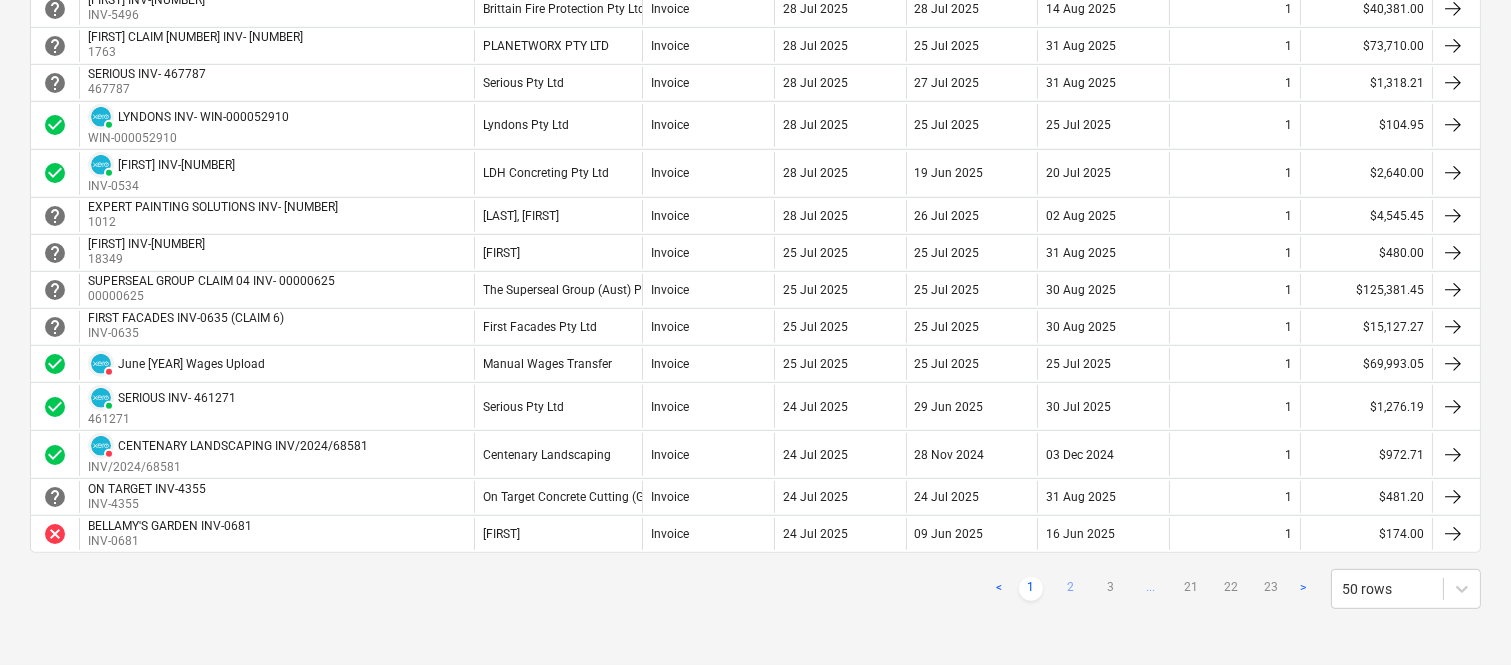 click on "2" at bounding box center [1071, 589] 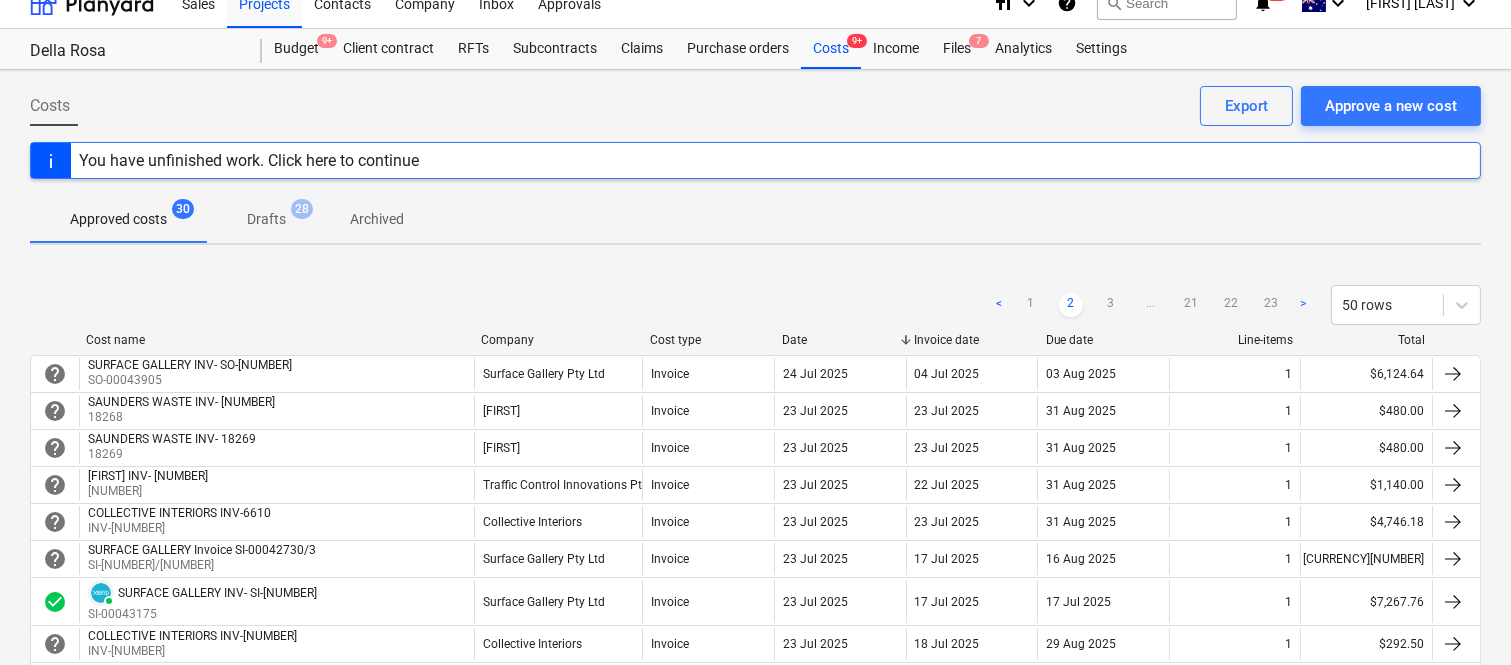 scroll, scrollTop: 20, scrollLeft: 0, axis: vertical 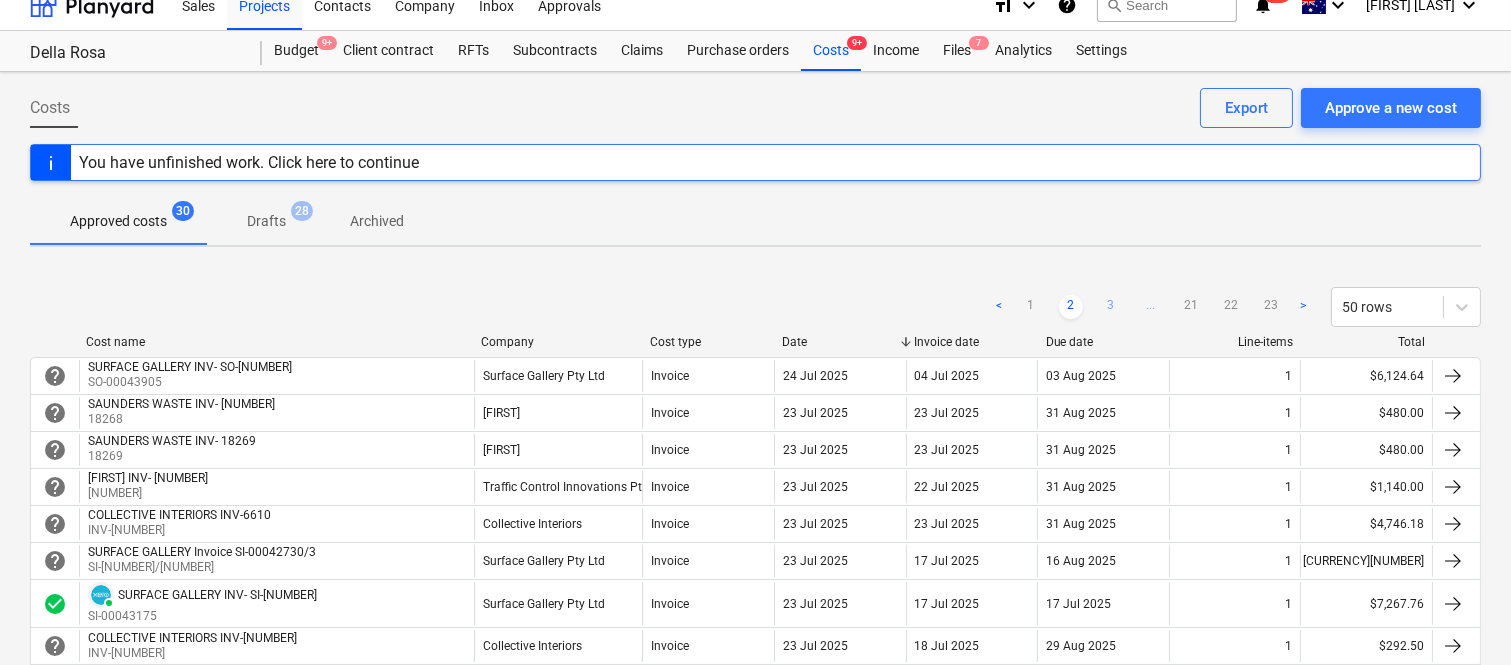 click on "3" at bounding box center (1111, 307) 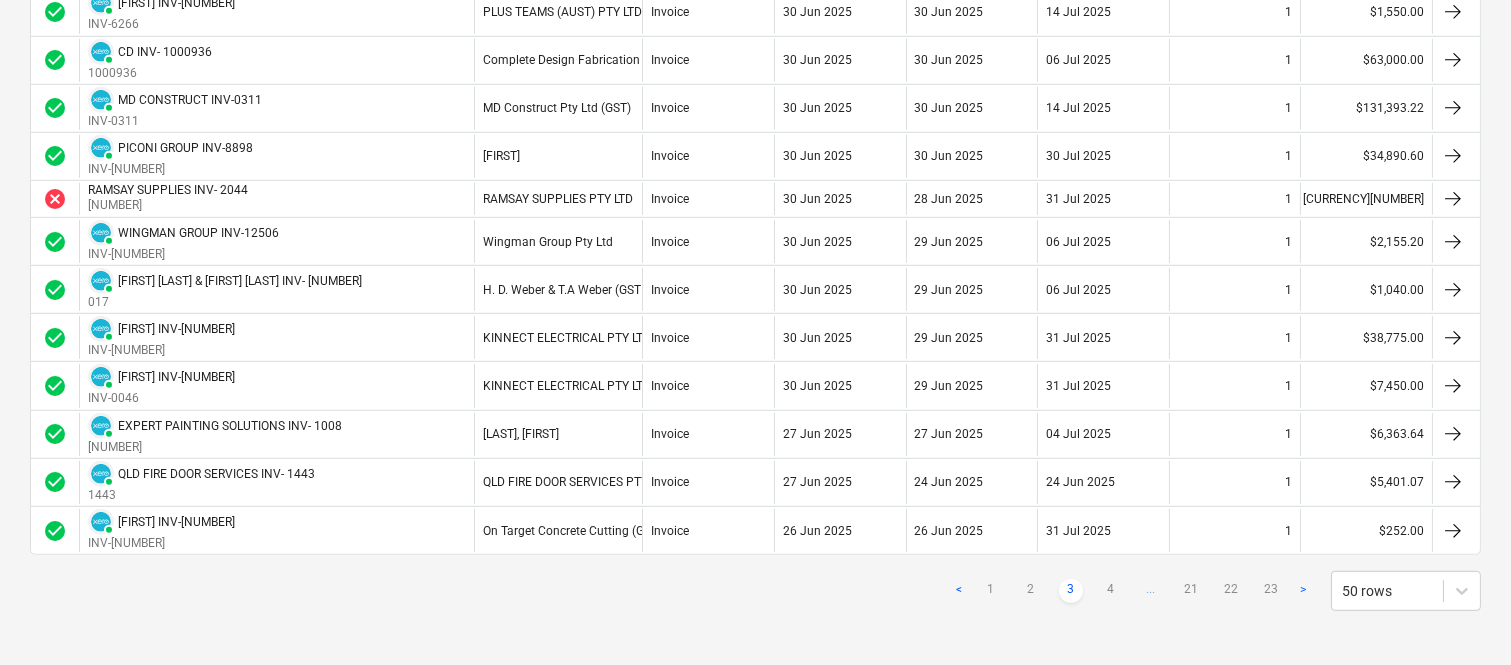 scroll, scrollTop: 2114, scrollLeft: 0, axis: vertical 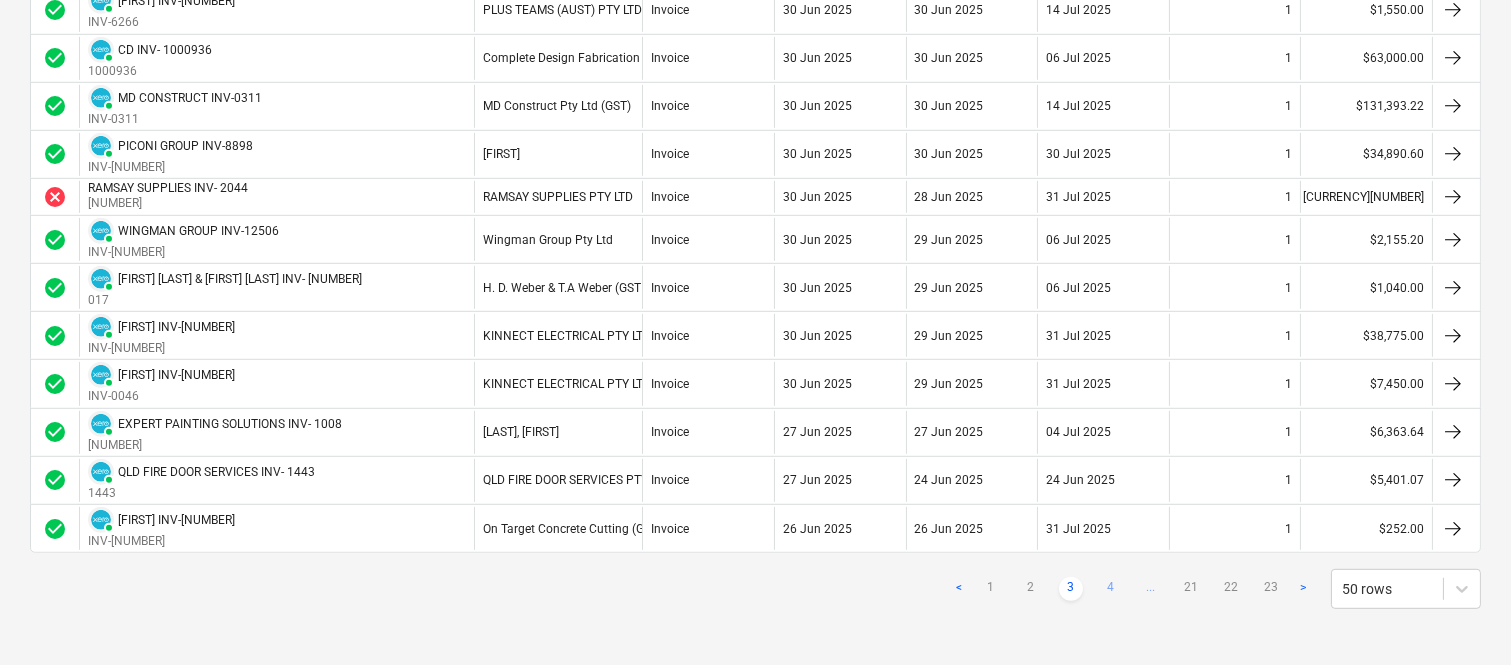 click on "4" at bounding box center (1111, 589) 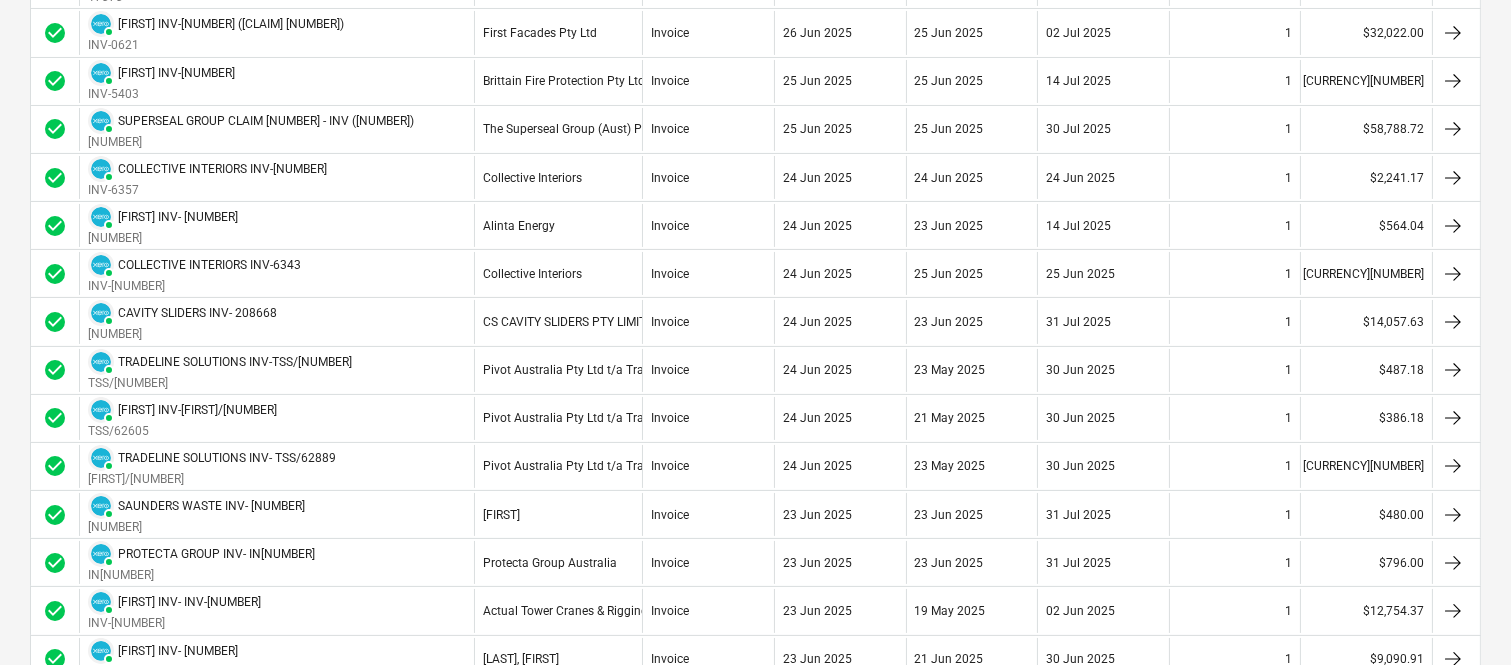 scroll, scrollTop: 547, scrollLeft: 0, axis: vertical 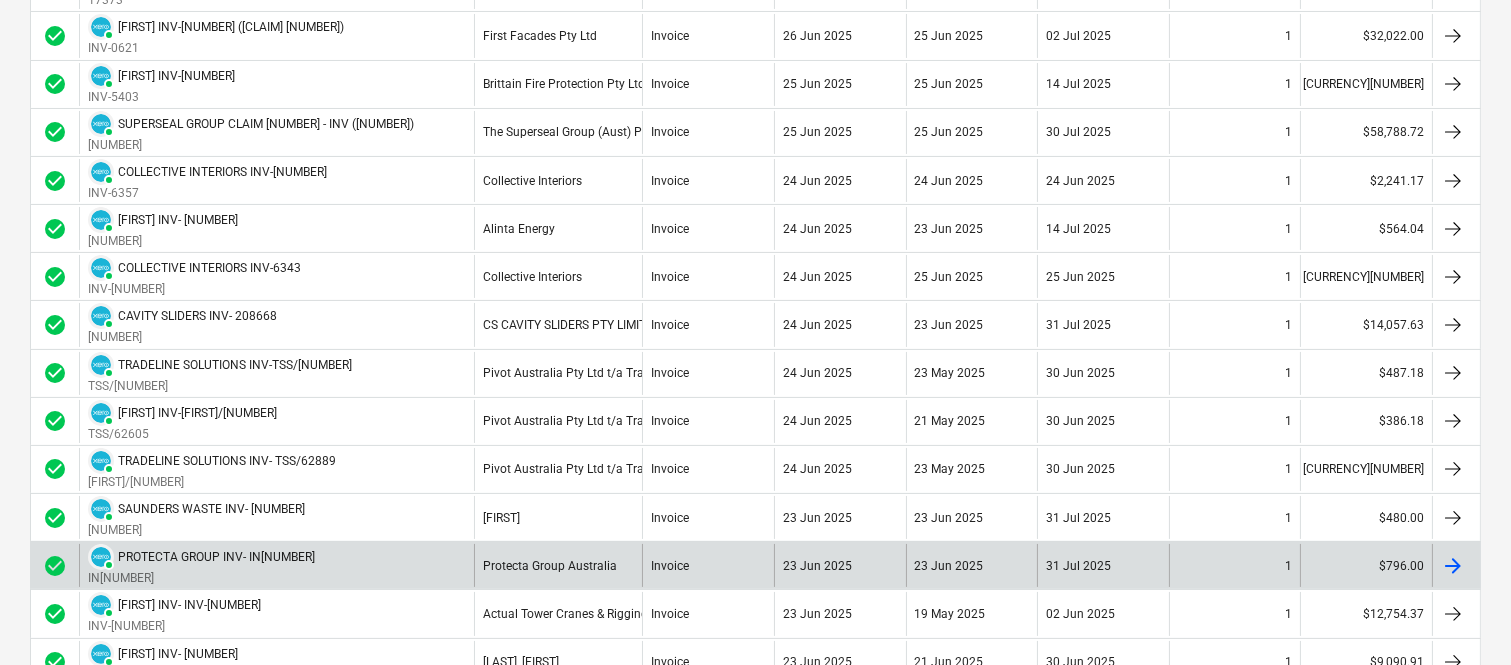 click on "Invoice" at bounding box center [708, 565] 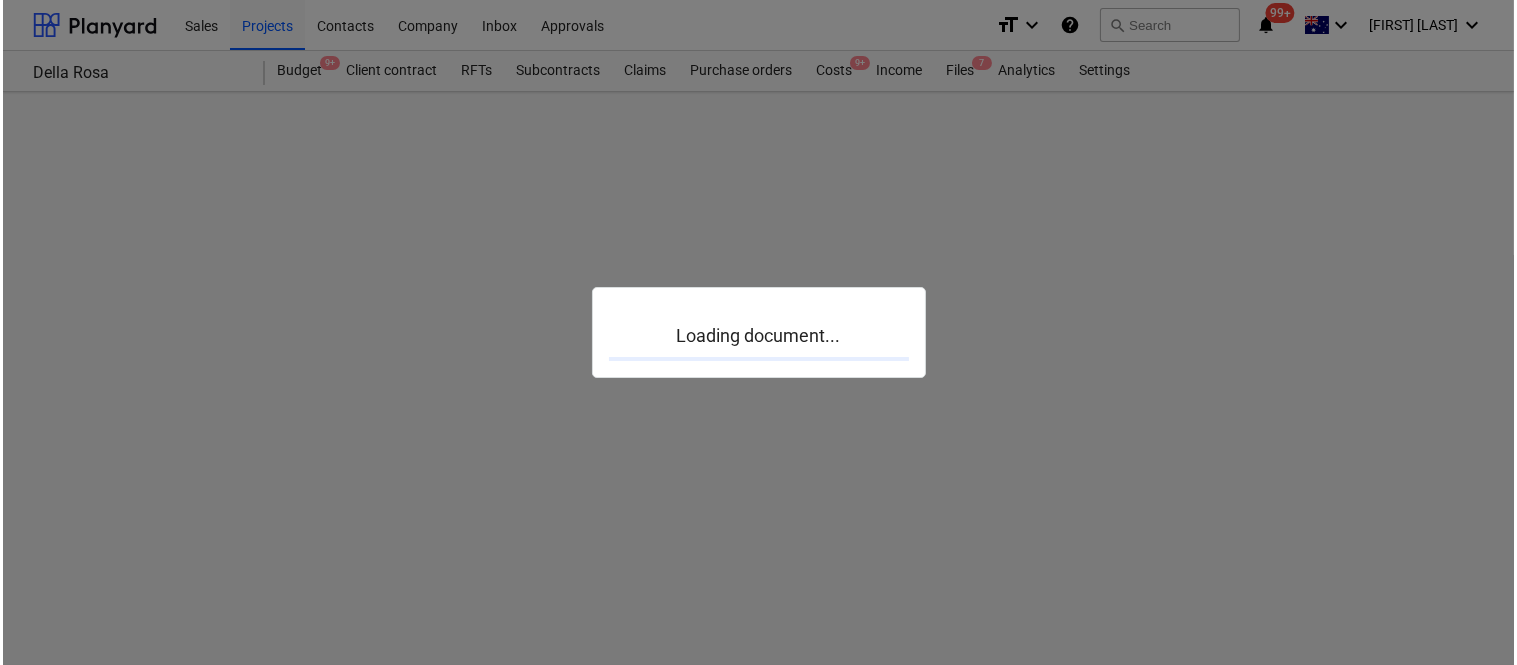 scroll, scrollTop: 0, scrollLeft: 0, axis: both 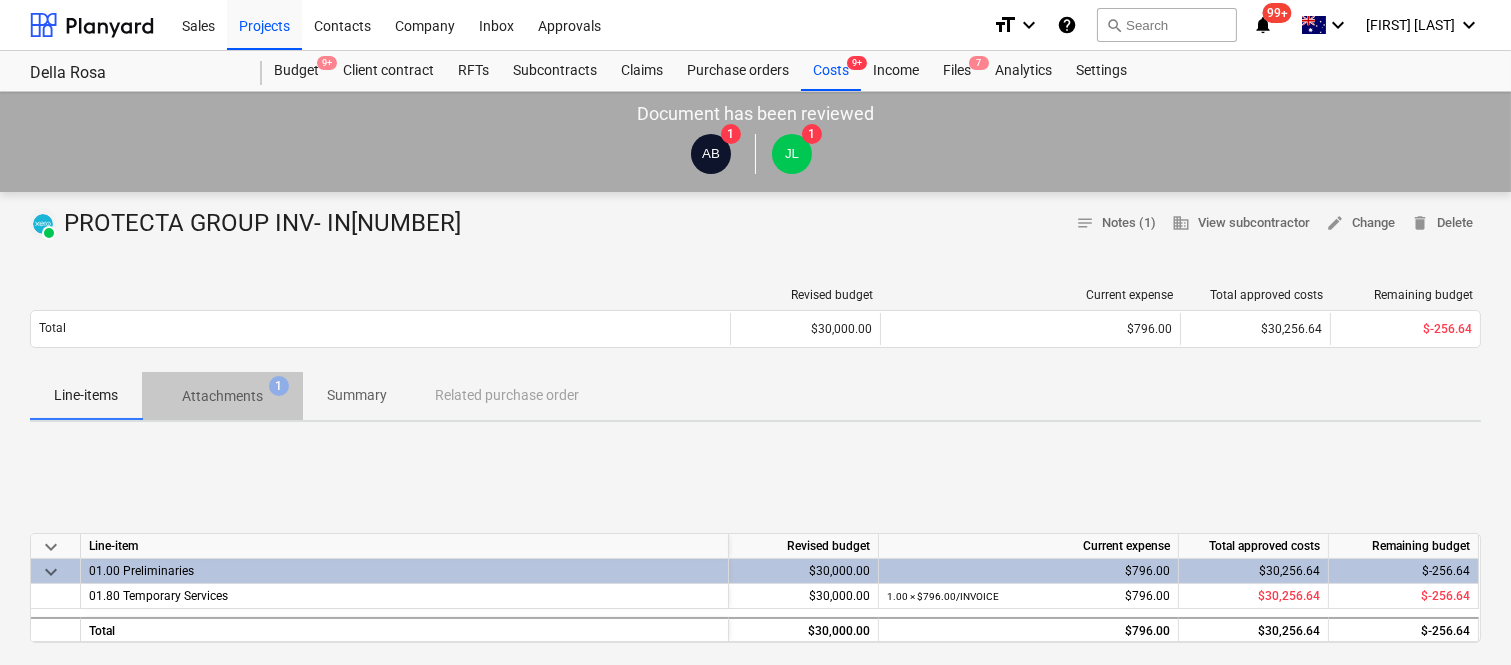 click on "Attachments" at bounding box center [222, 396] 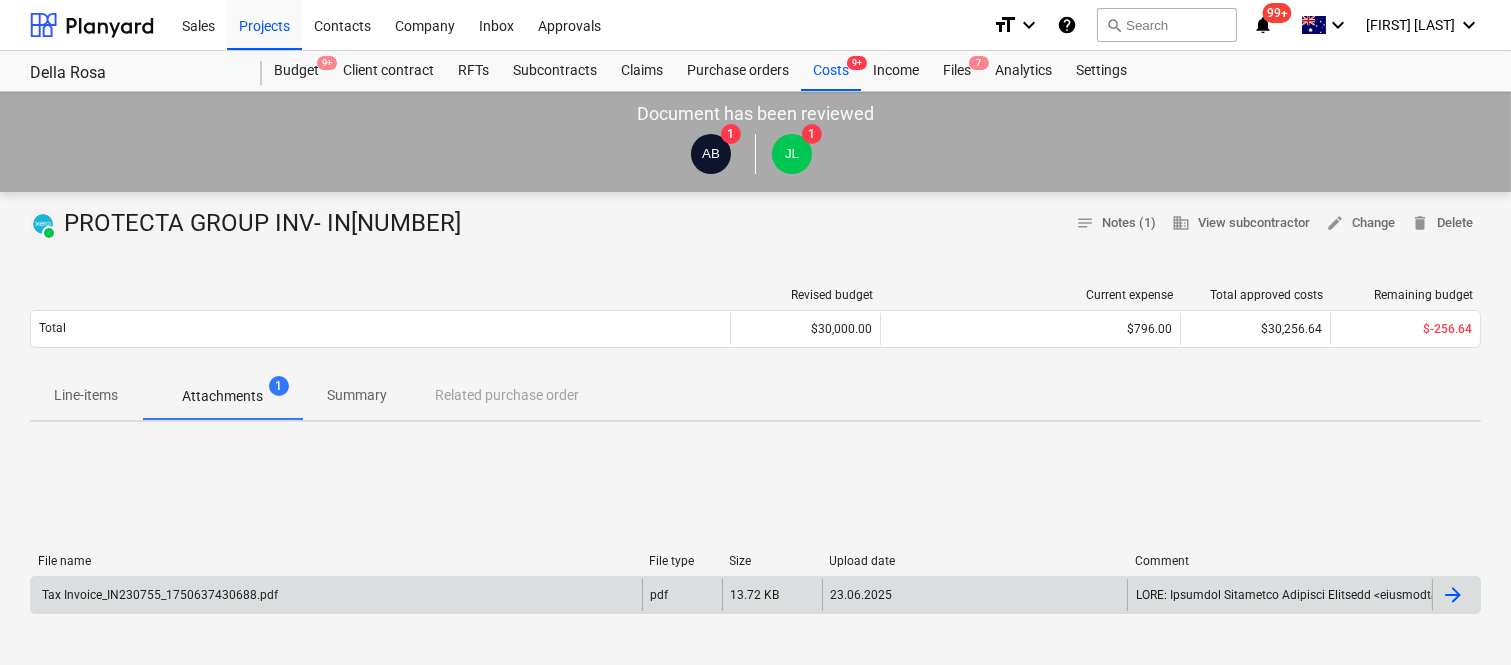 click on "Tax Invoice_IN230755_1750637430688.pdf" at bounding box center [336, 595] 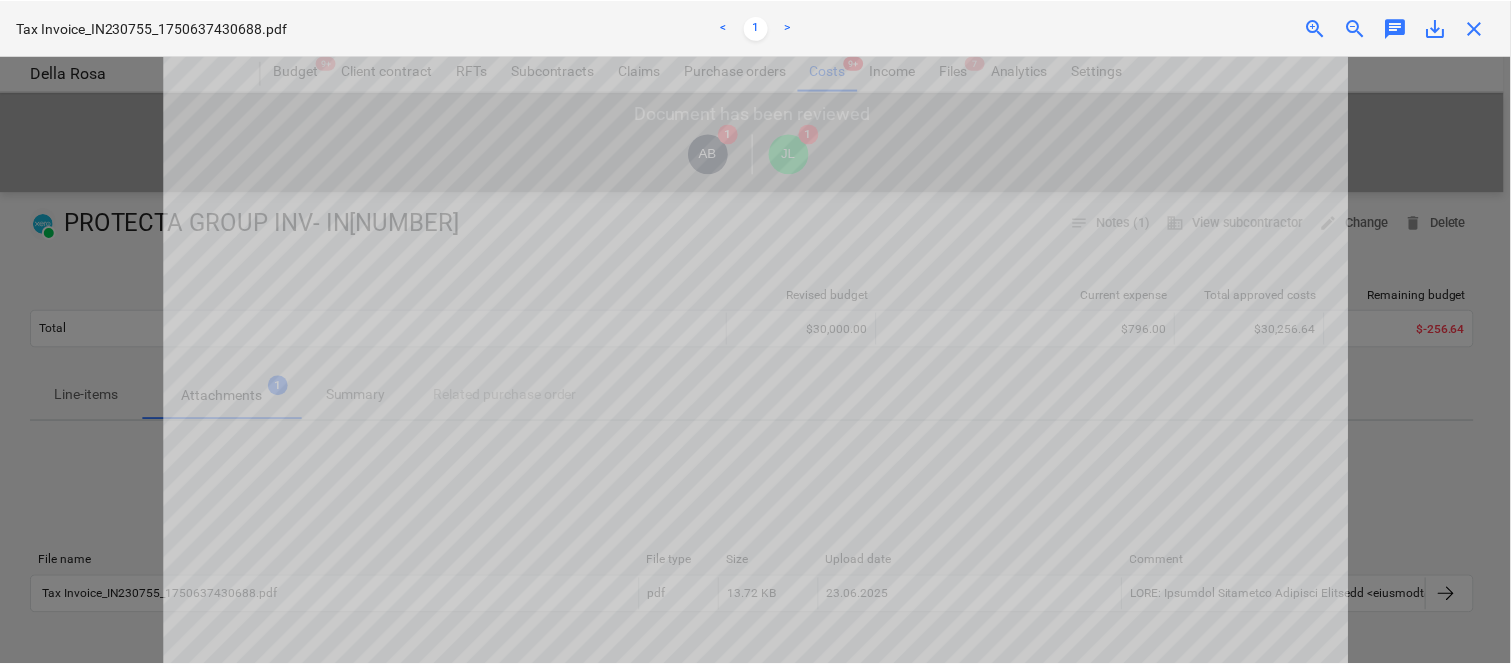 scroll, scrollTop: 533, scrollLeft: 0, axis: vertical 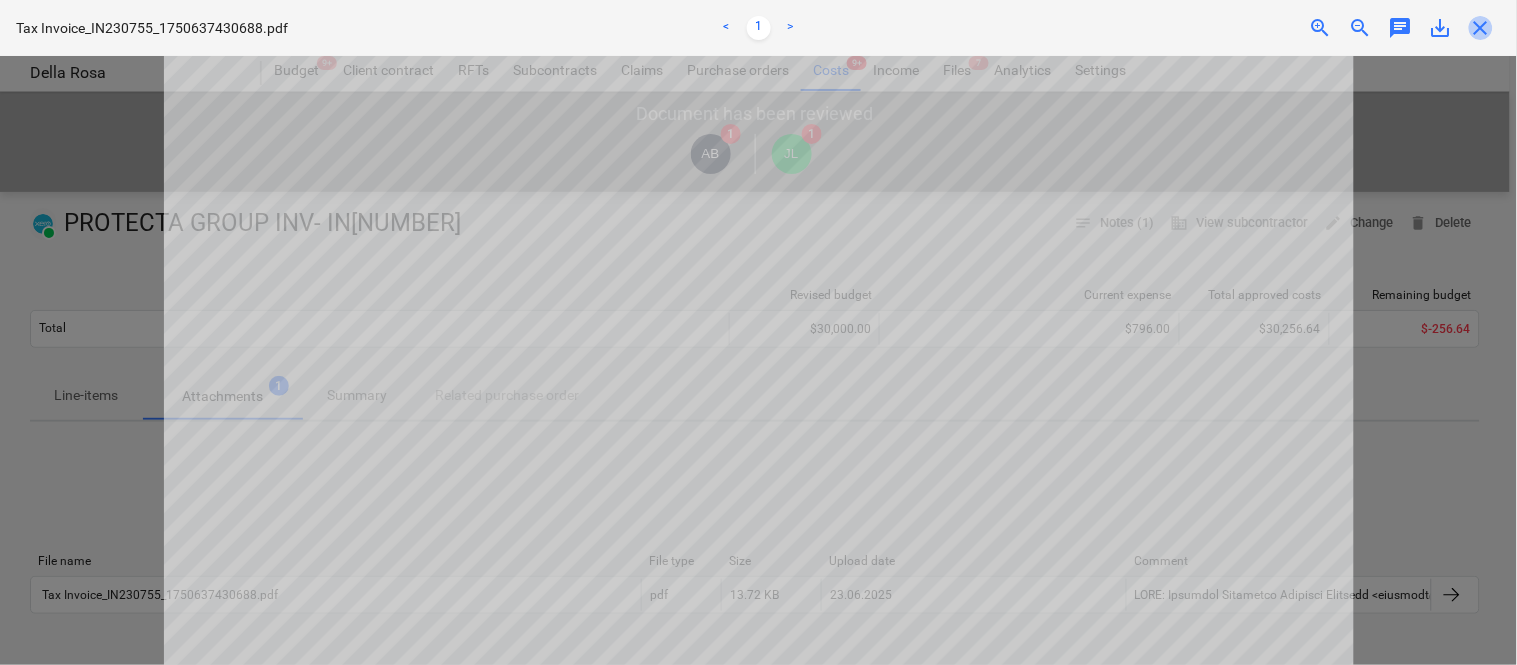 click on "close" at bounding box center [1481, 28] 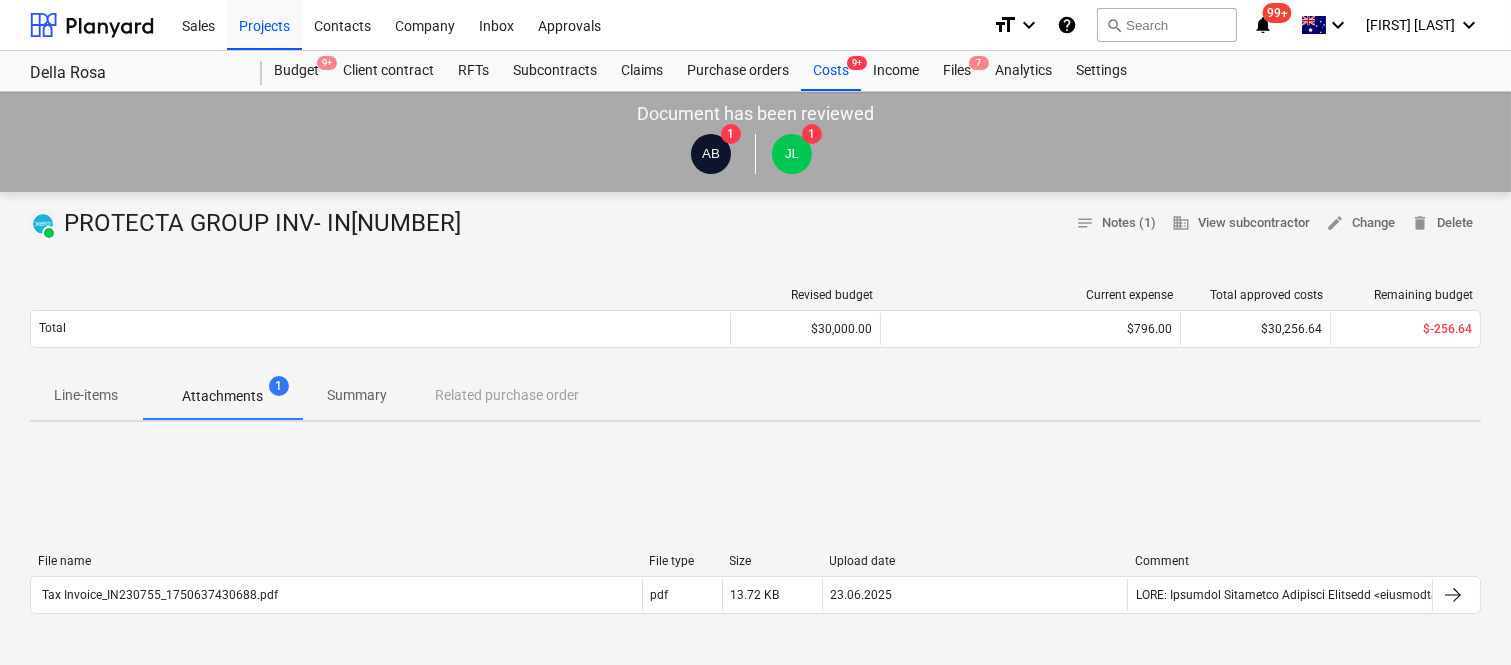 click on "Summary" at bounding box center [357, 395] 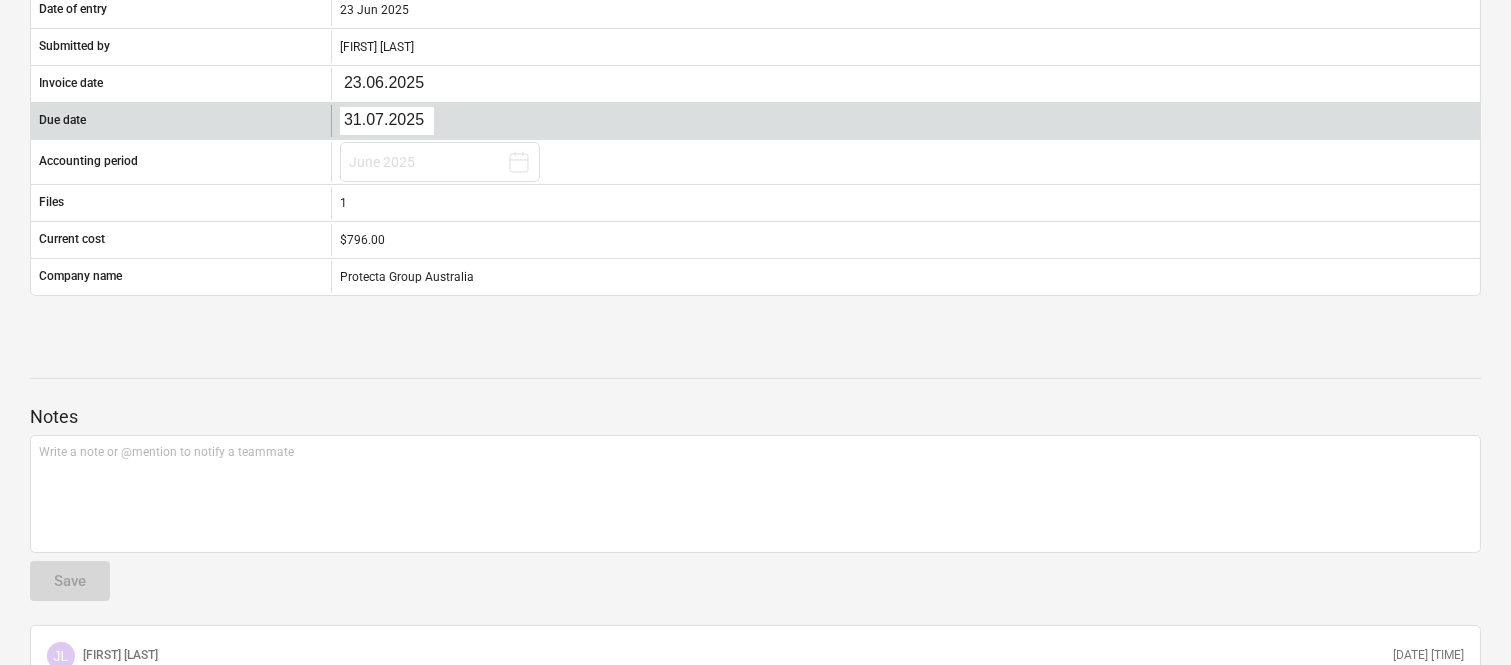 scroll, scrollTop: 0, scrollLeft: 0, axis: both 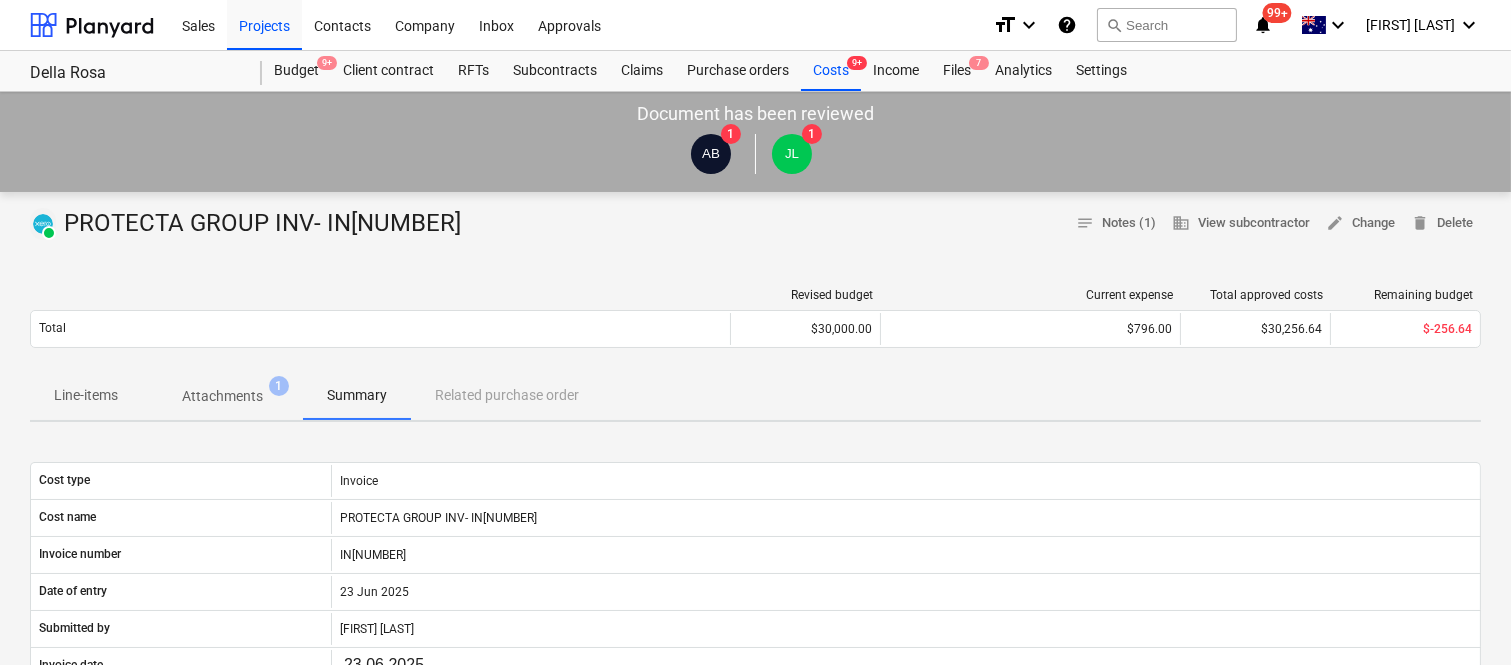 click on "Line-items" at bounding box center [86, 395] 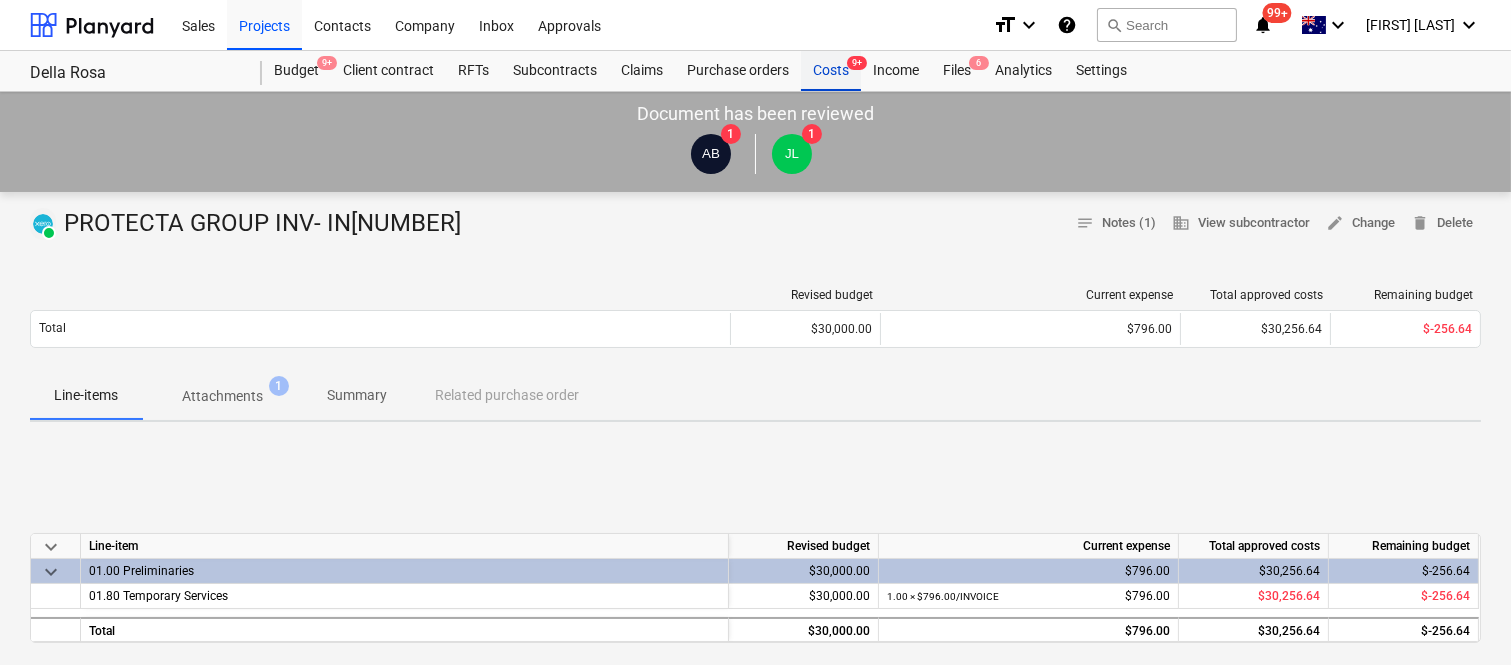 click on "Costs 9+" at bounding box center (831, 71) 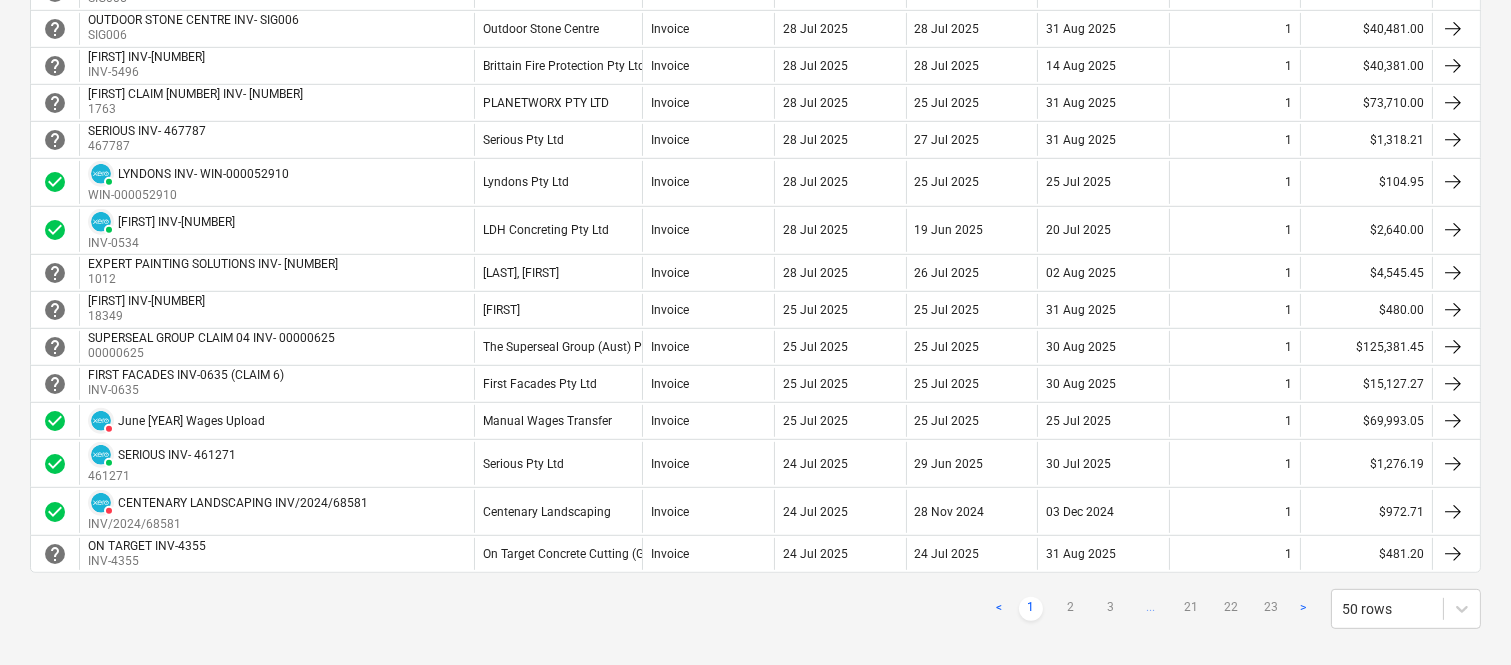 scroll, scrollTop: 1847, scrollLeft: 0, axis: vertical 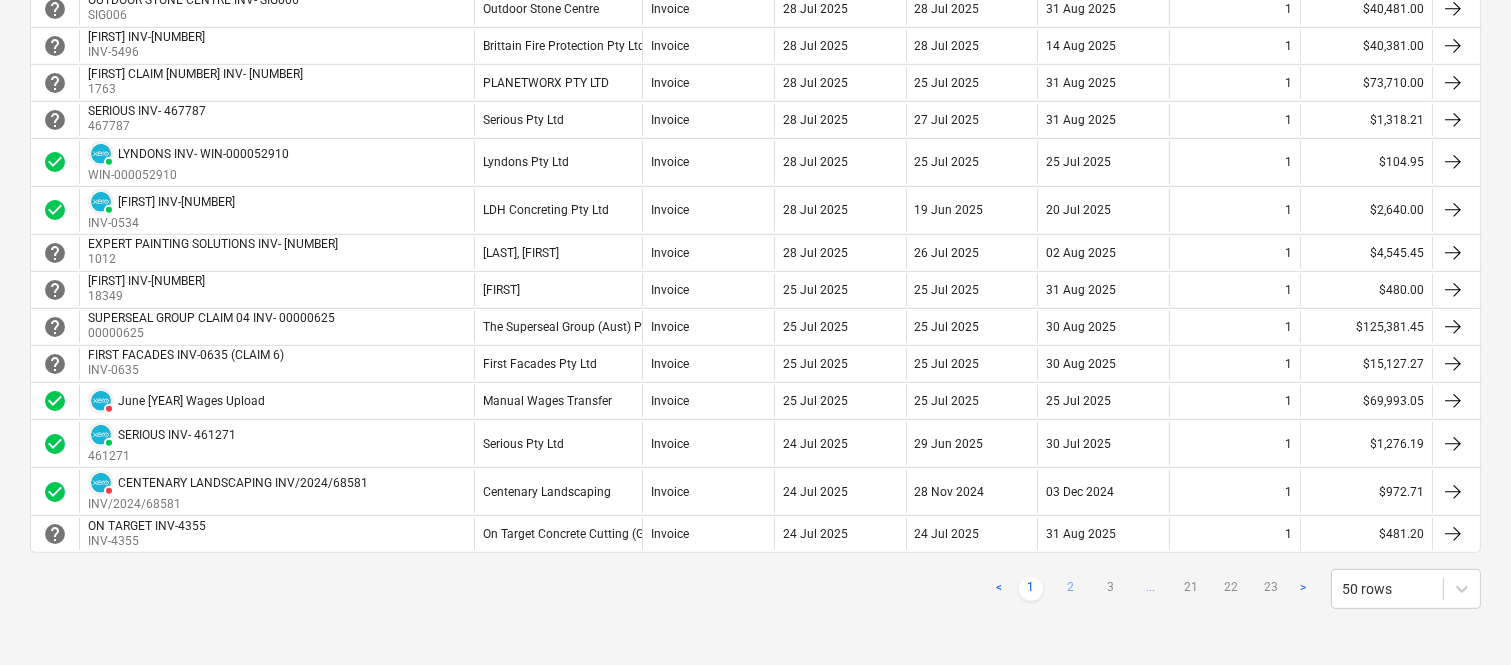 click on "2" at bounding box center [1071, 589] 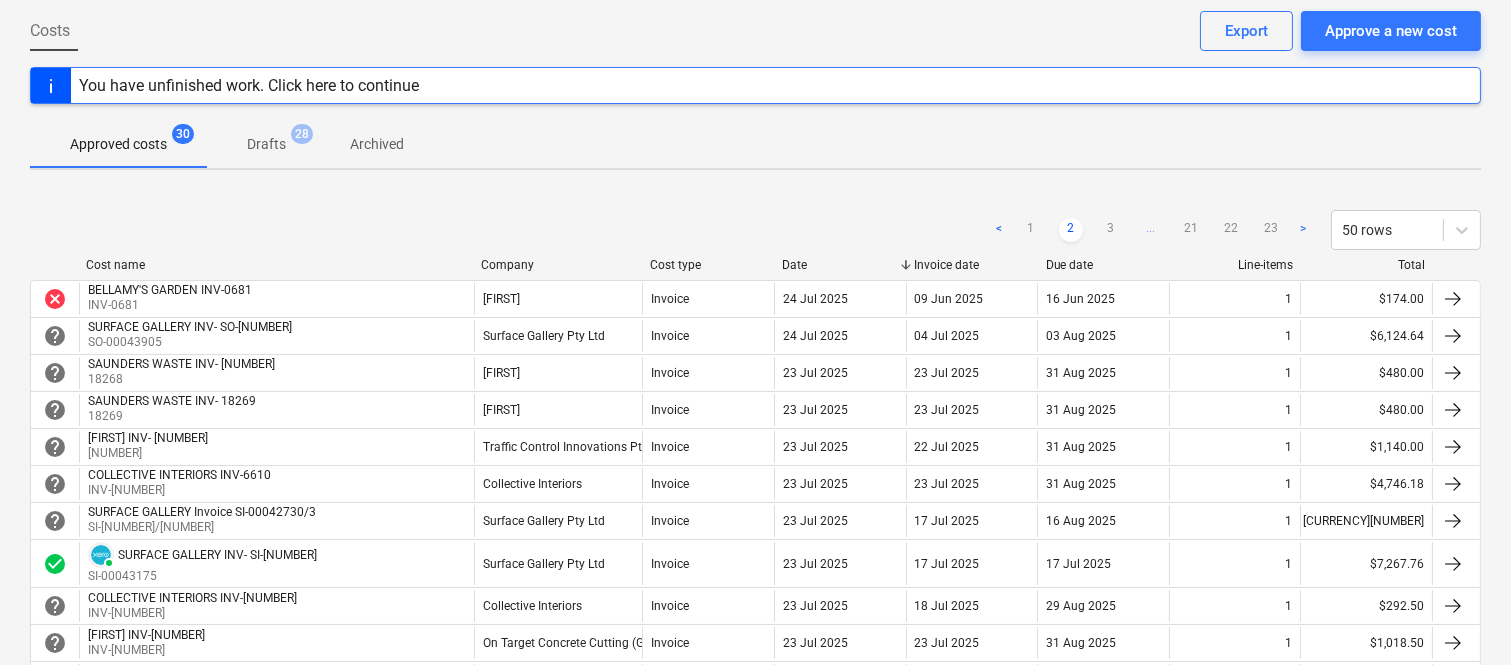 scroll, scrollTop: 53, scrollLeft: 0, axis: vertical 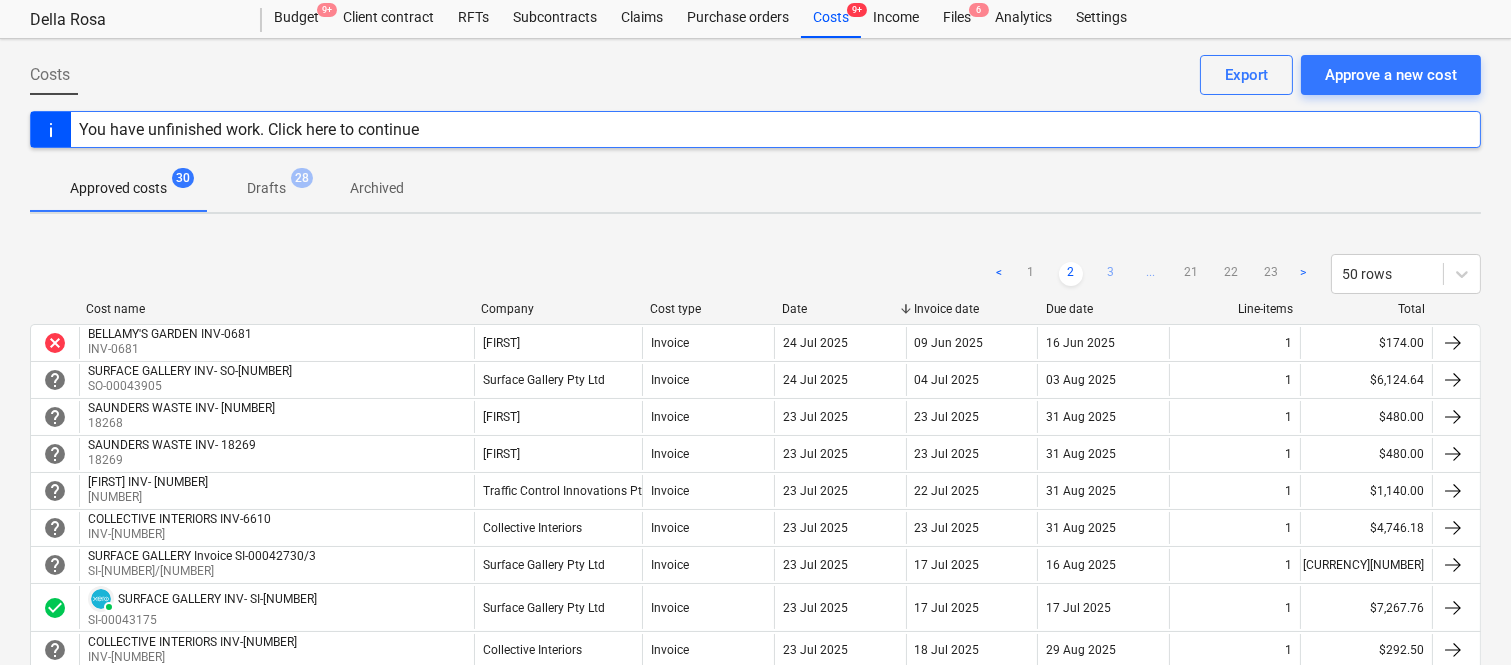 click on "3" at bounding box center [1111, 274] 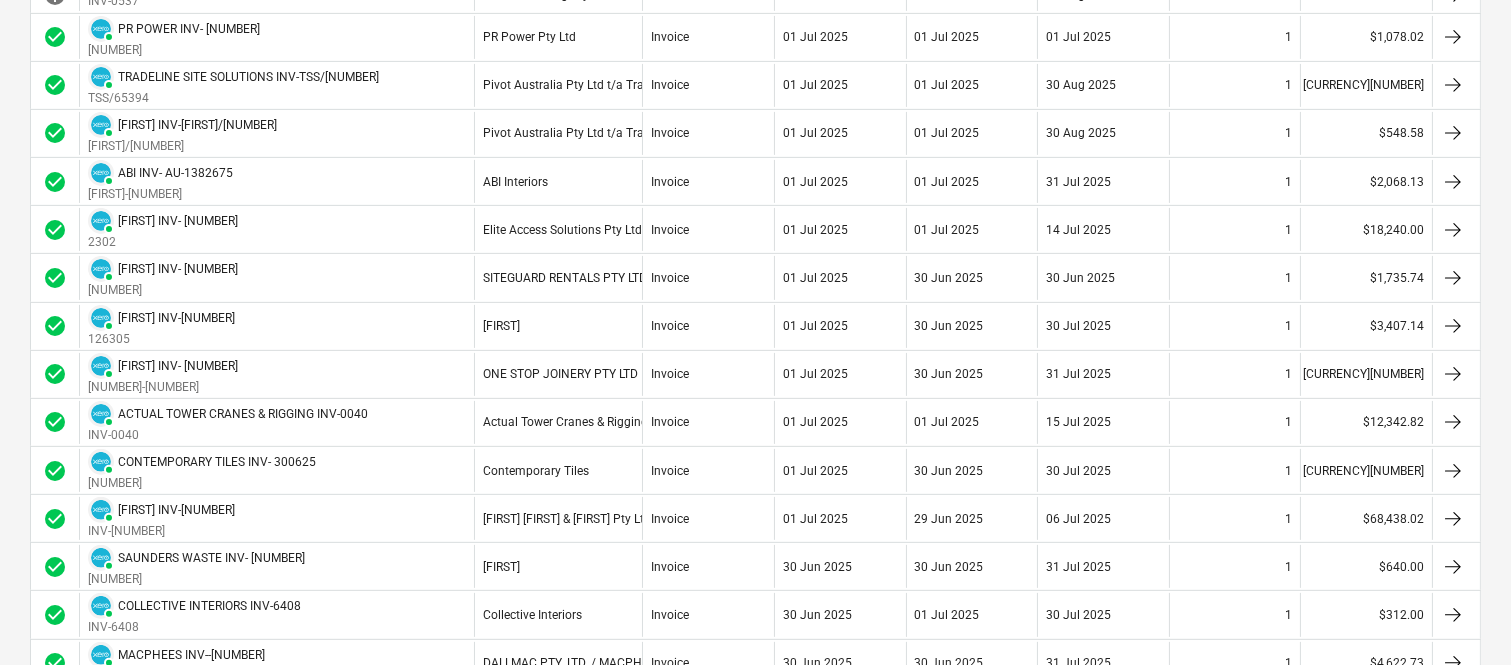 scroll, scrollTop: 1297, scrollLeft: 0, axis: vertical 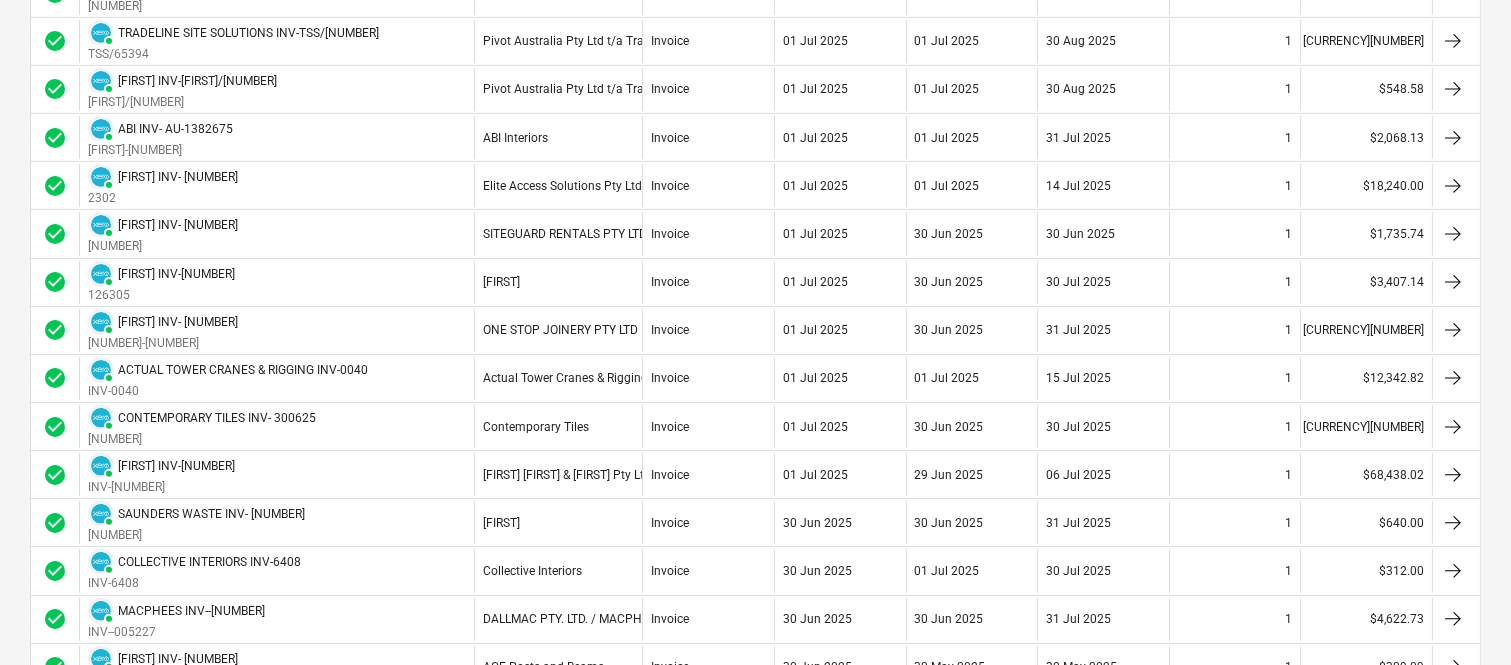 click on "30 Jul 2025" at bounding box center [1103, 282] 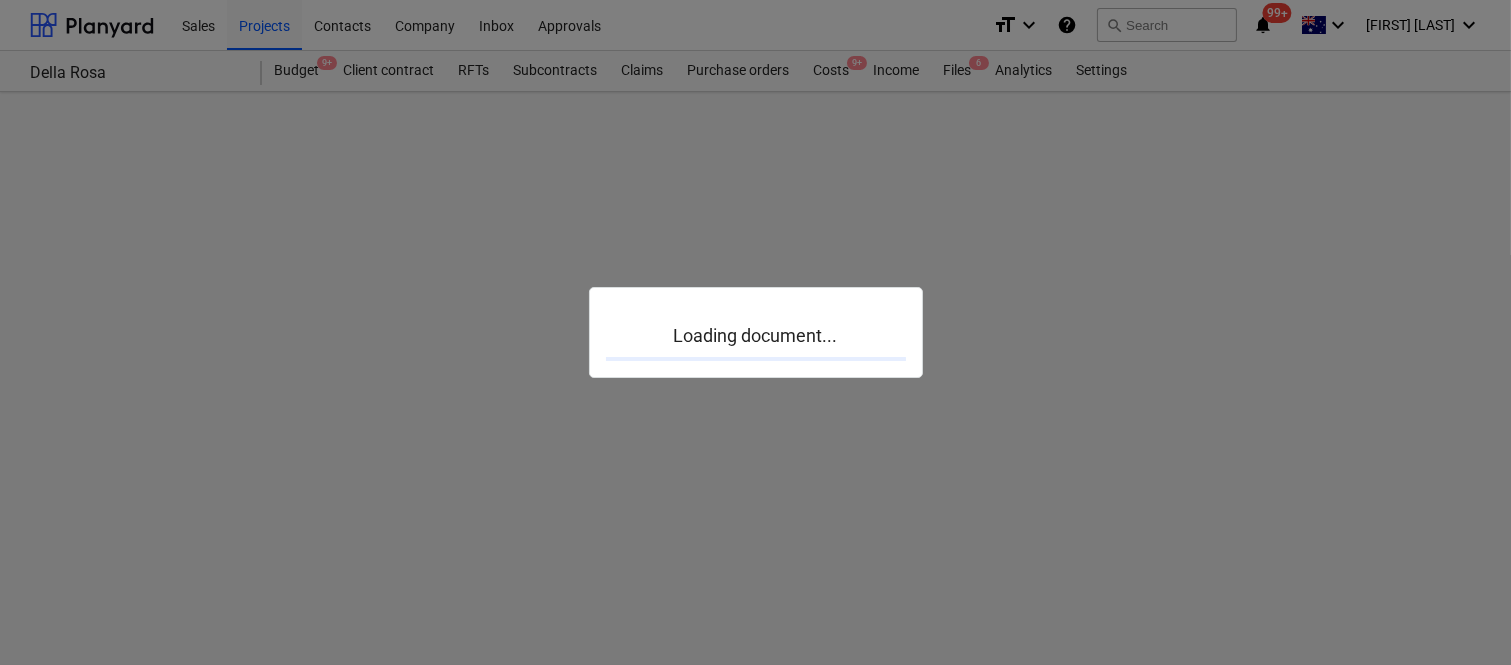 scroll, scrollTop: 0, scrollLeft: 0, axis: both 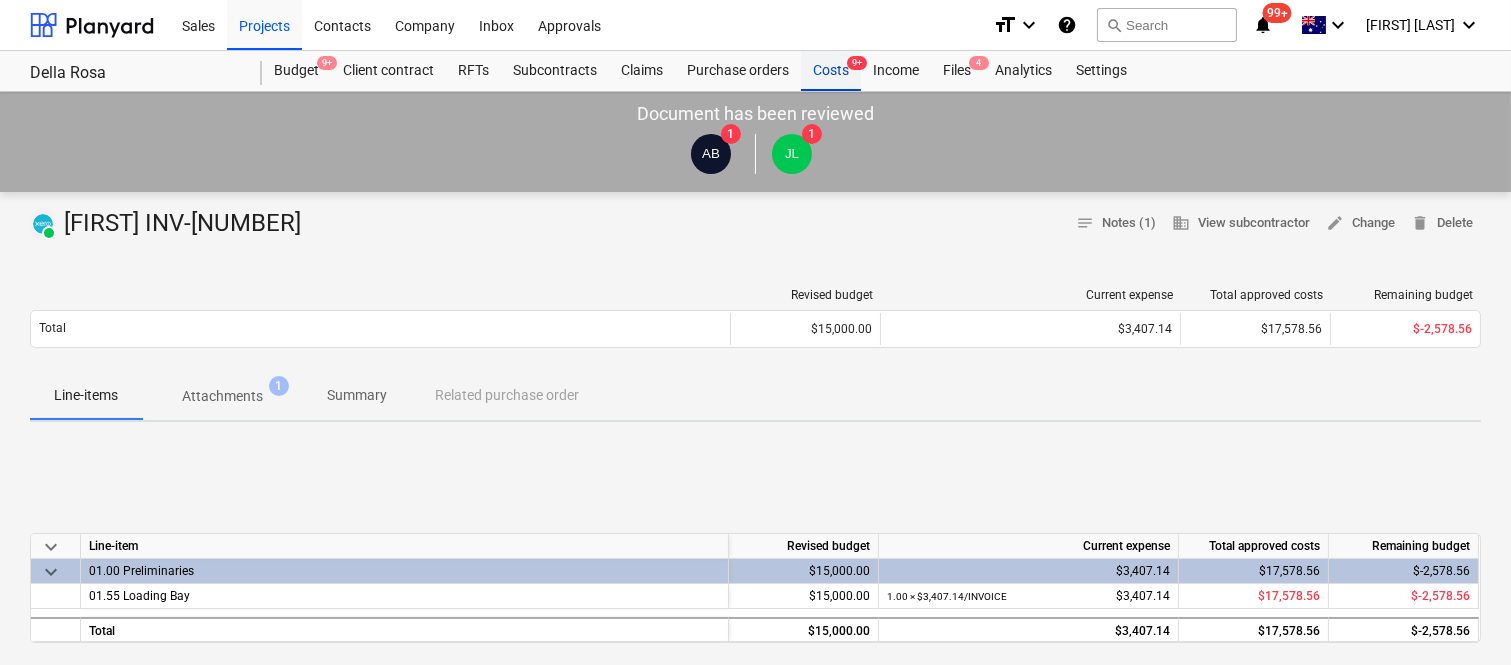 click on "Costs 9+" at bounding box center (831, 71) 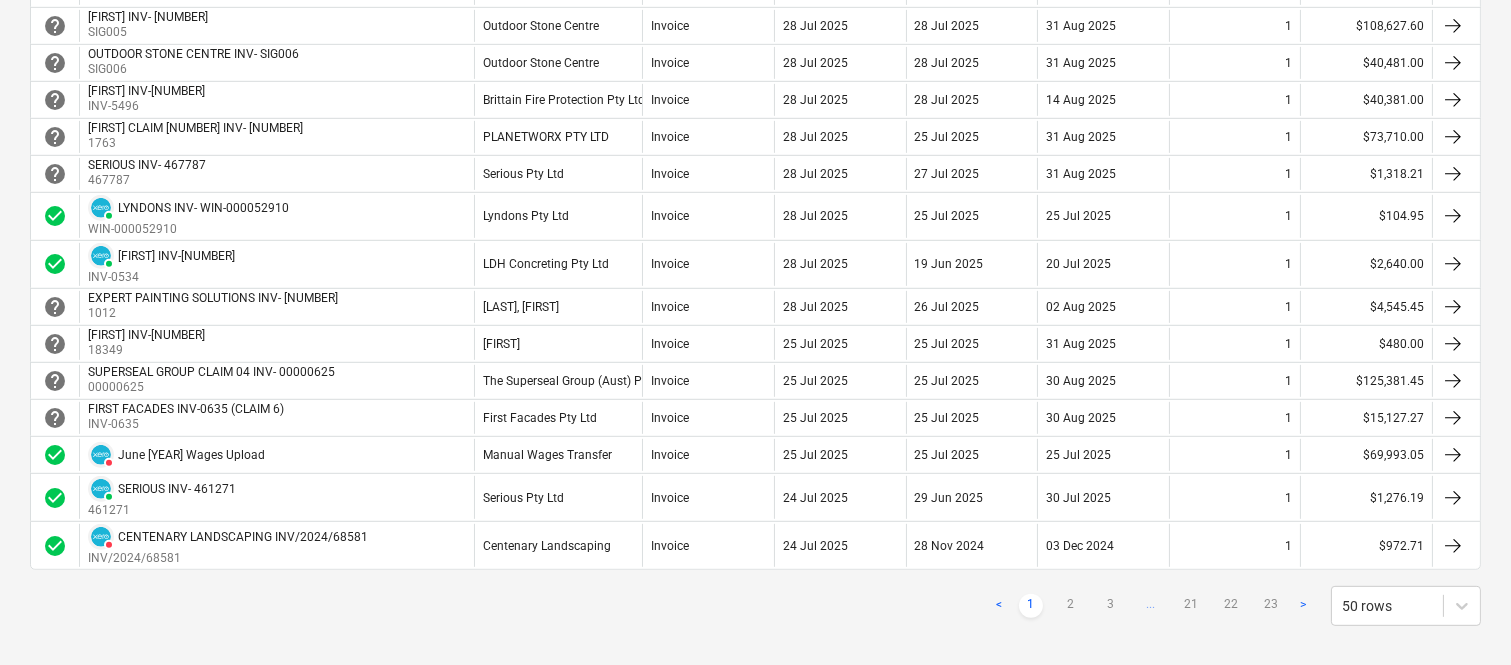 scroll, scrollTop: 1847, scrollLeft: 0, axis: vertical 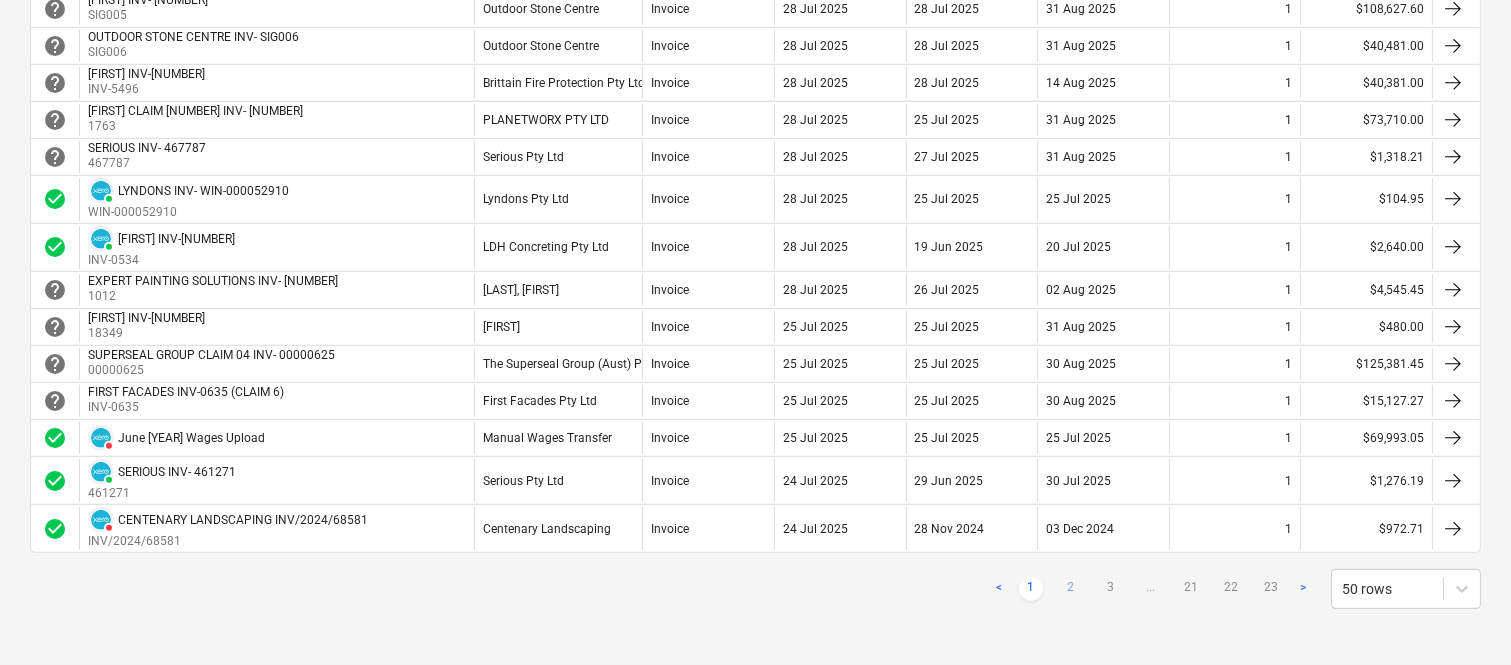click on "2" at bounding box center [1071, 589] 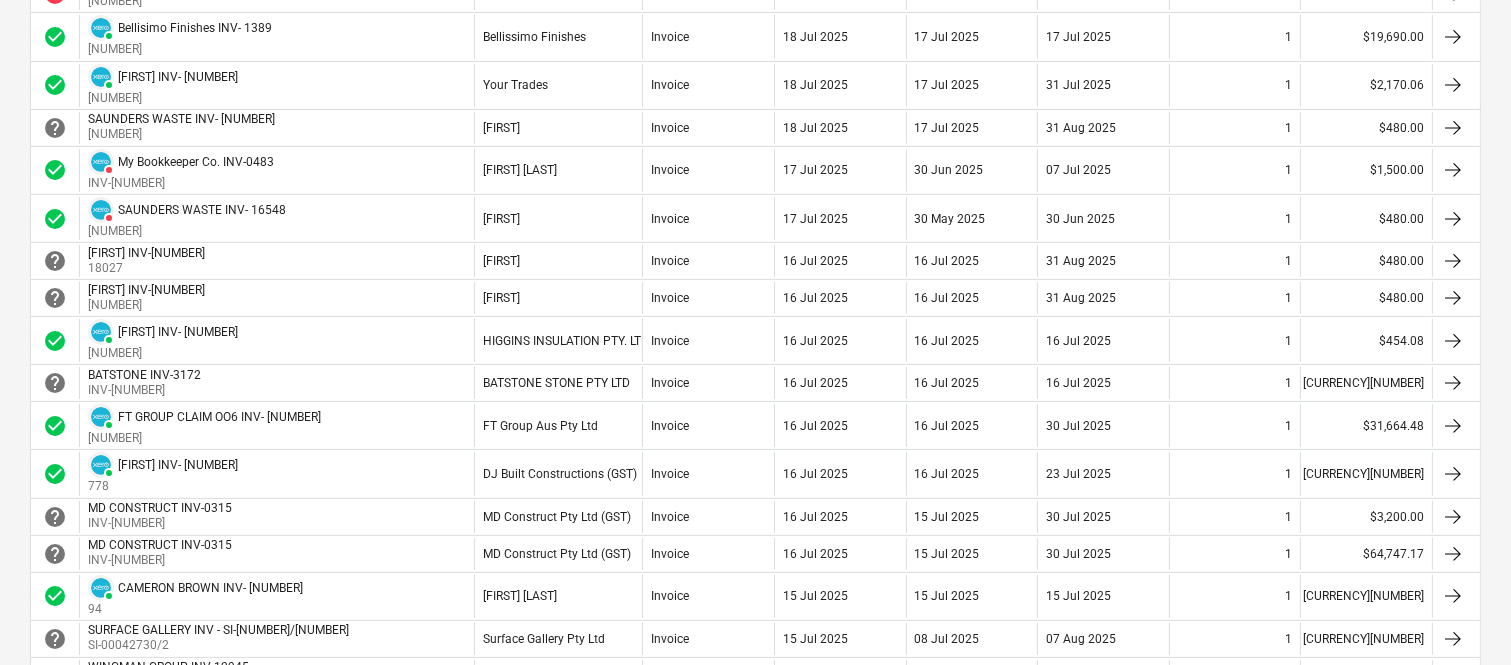 scroll, scrollTop: 1020, scrollLeft: 0, axis: vertical 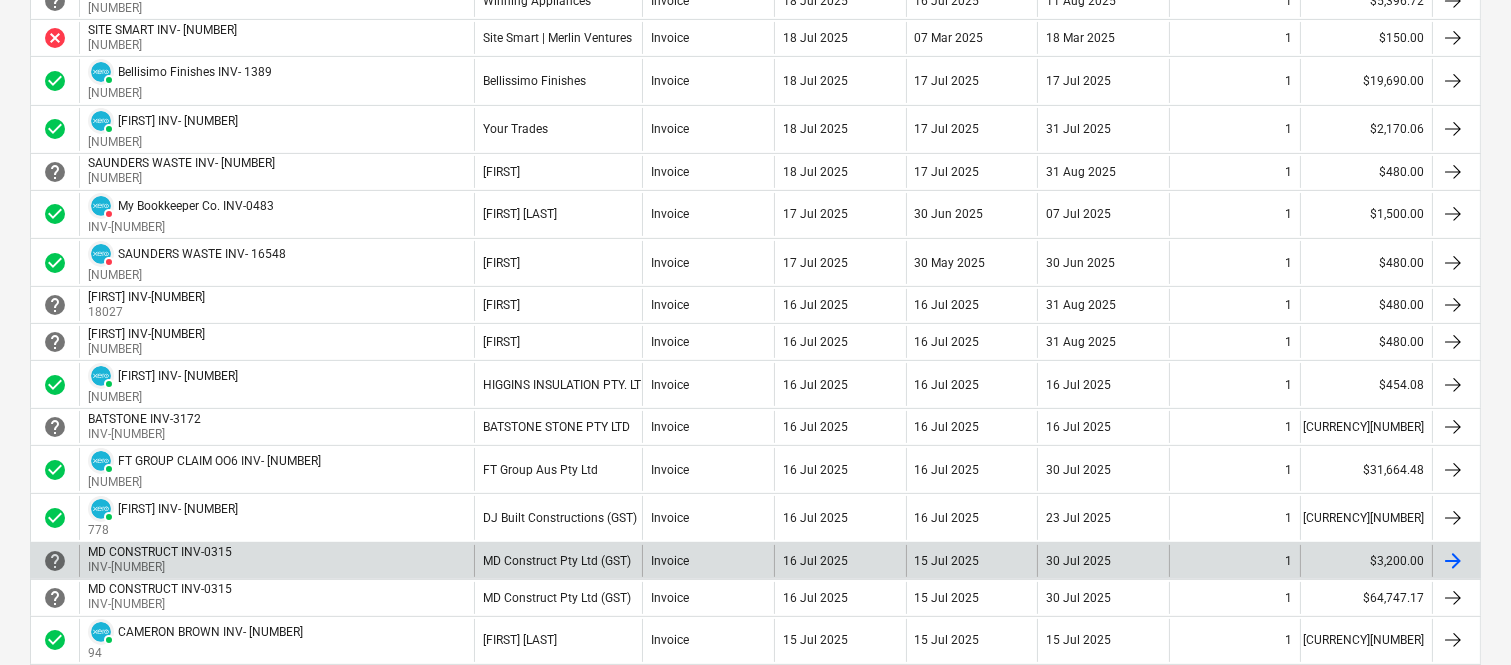 click on "Invoice" at bounding box center [708, 561] 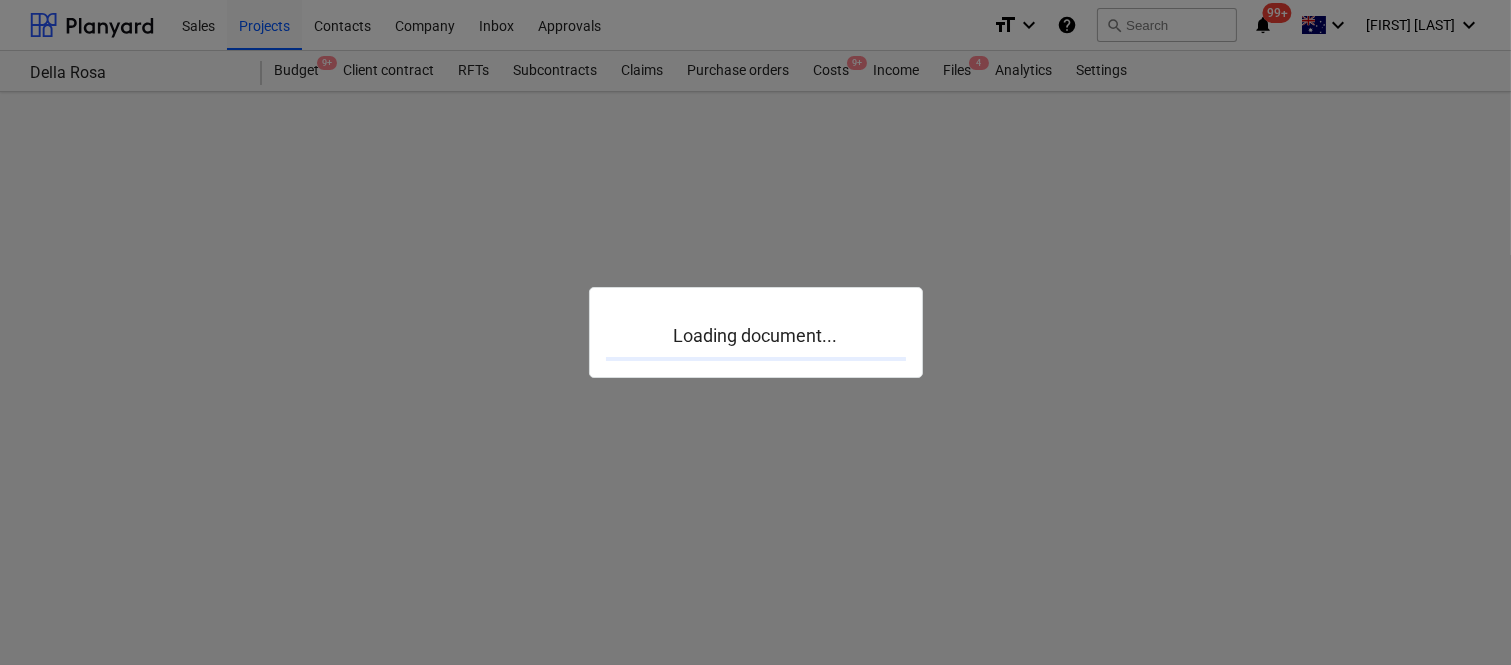scroll, scrollTop: 0, scrollLeft: 0, axis: both 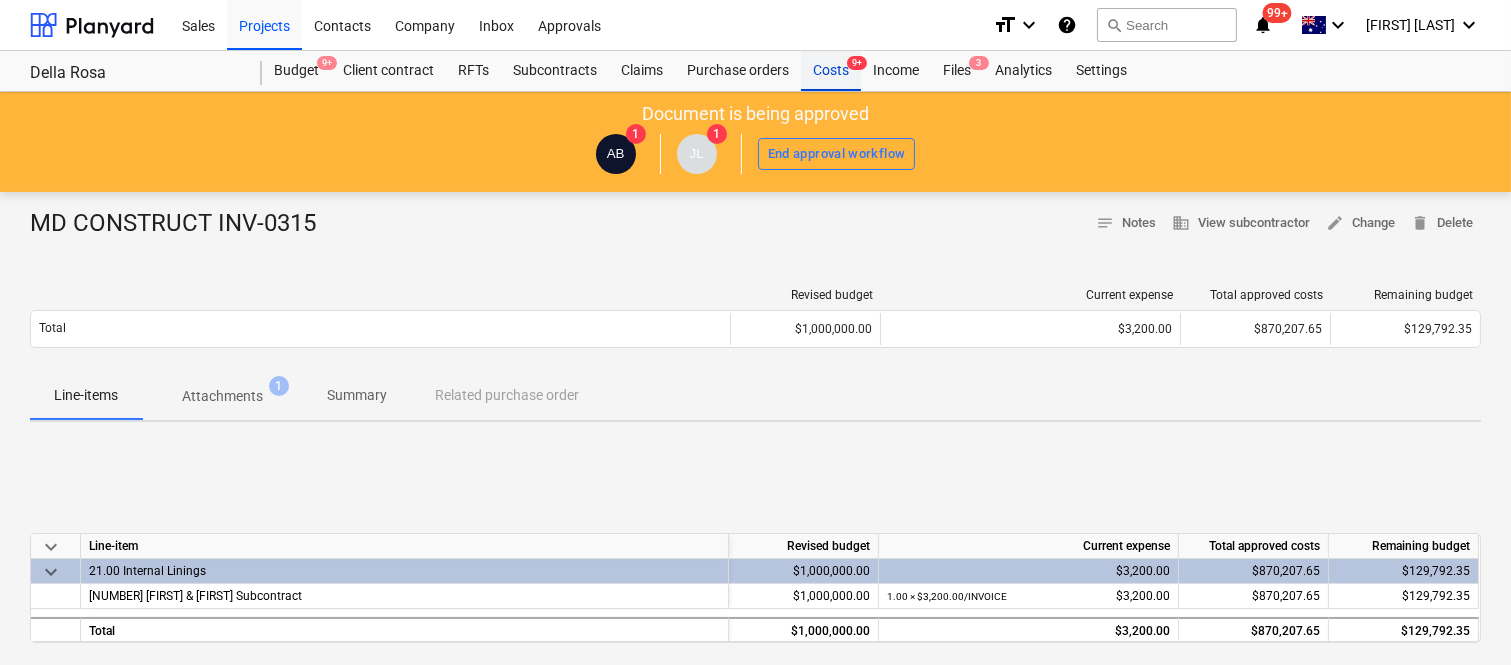 click on "Costs 9+" at bounding box center [831, 71] 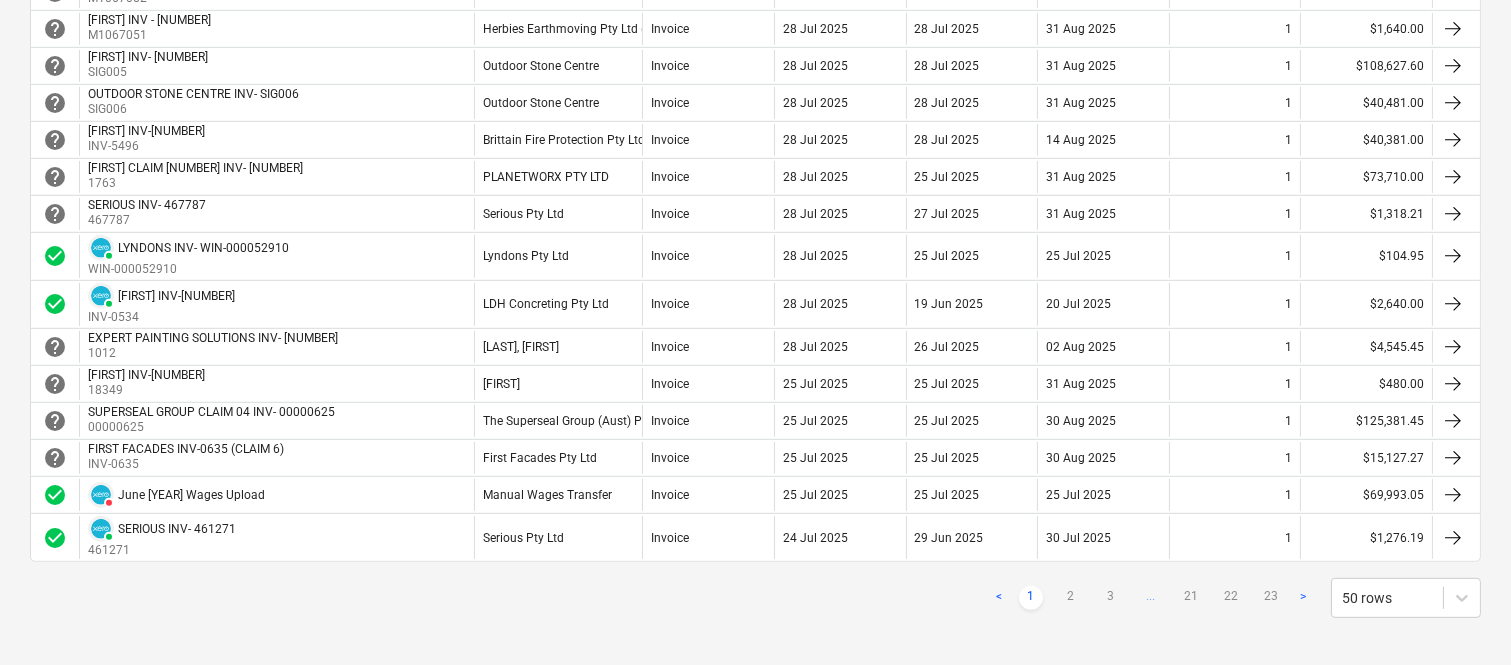 scroll, scrollTop: 1836, scrollLeft: 0, axis: vertical 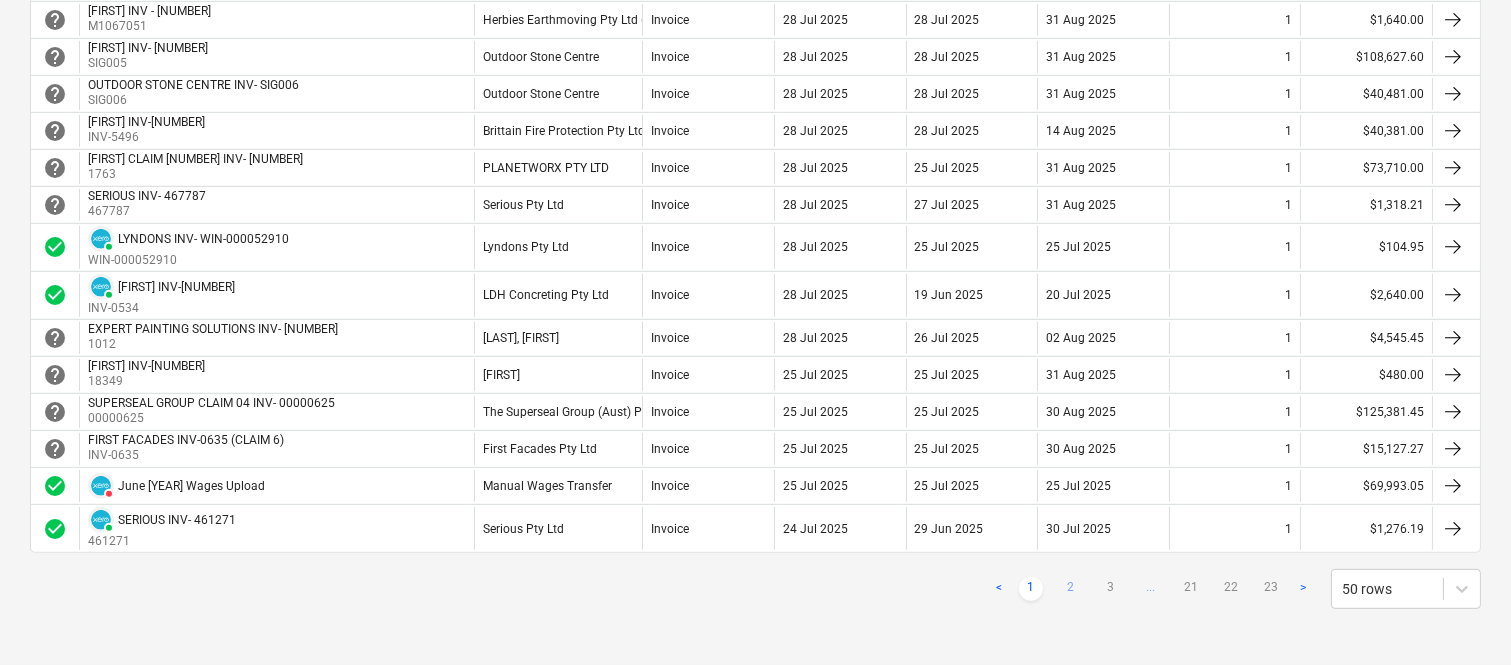 click on "2" at bounding box center [1071, 589] 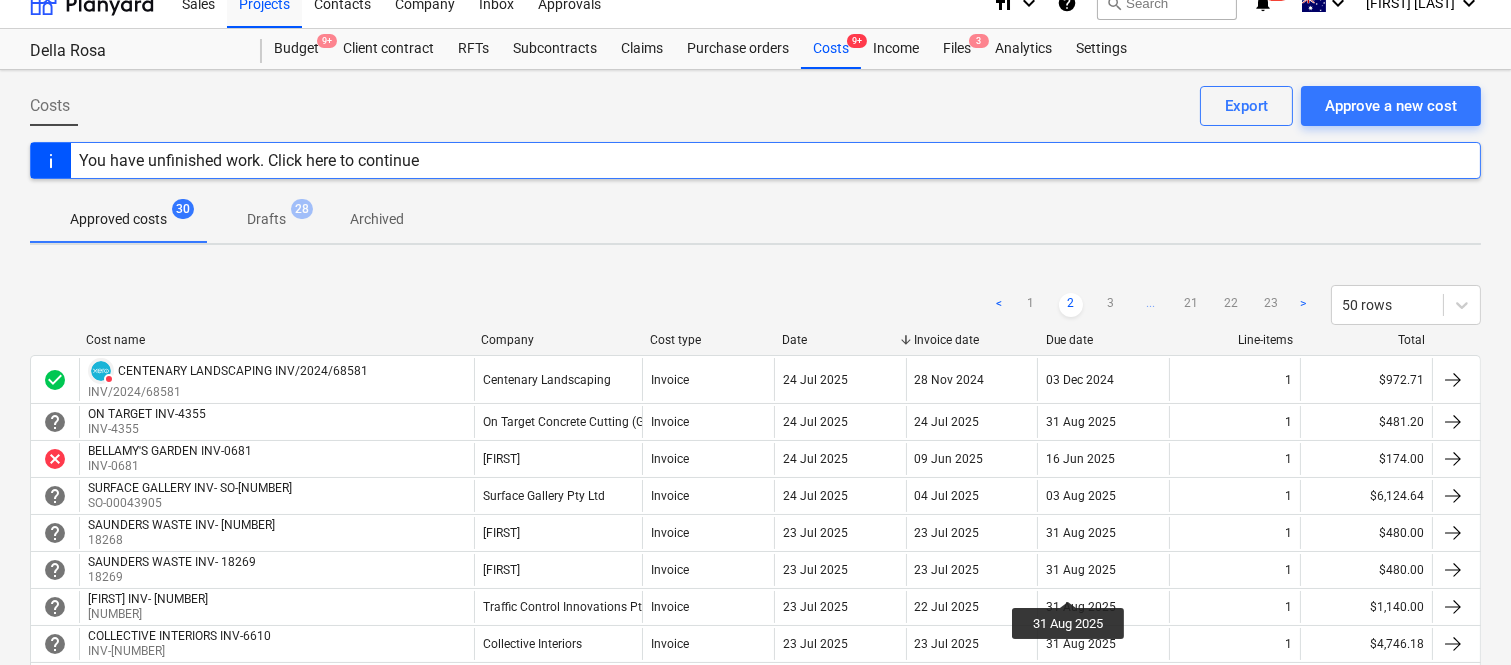 scroll, scrollTop: 0, scrollLeft: 0, axis: both 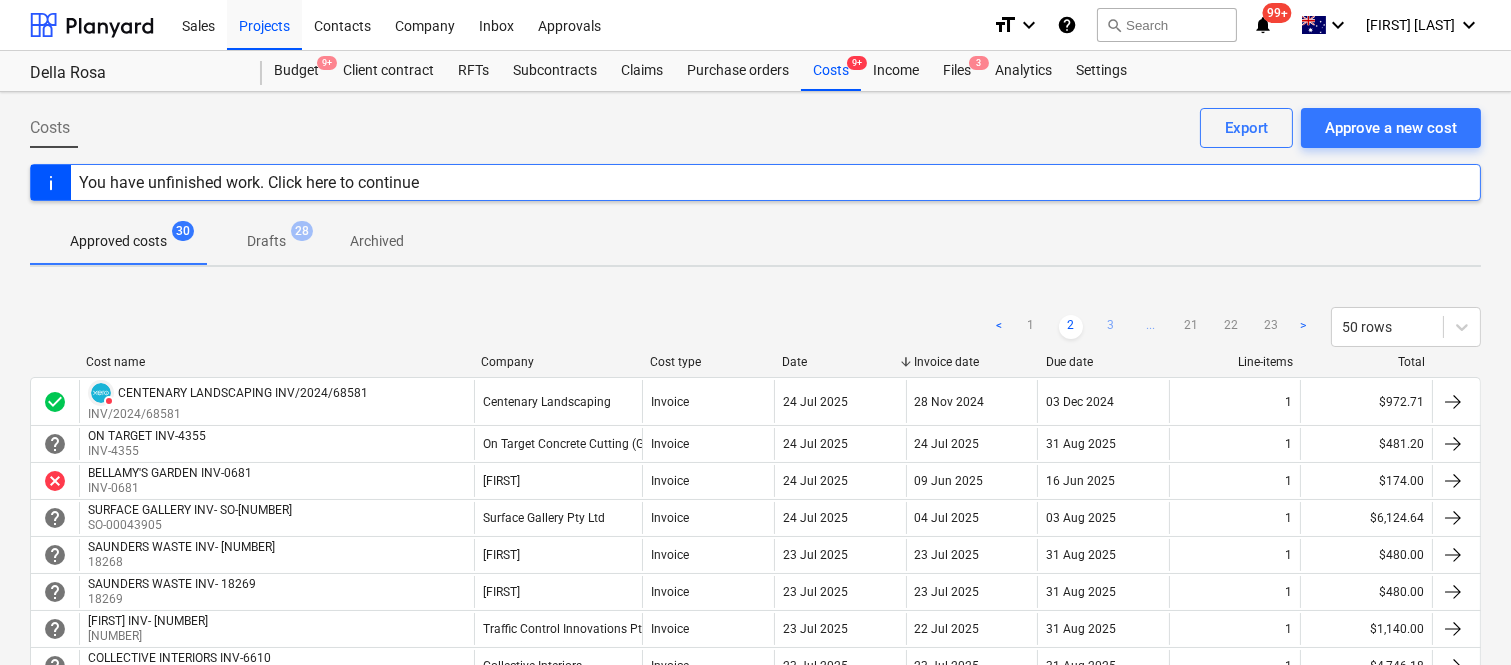 click on "3" at bounding box center [1111, 327] 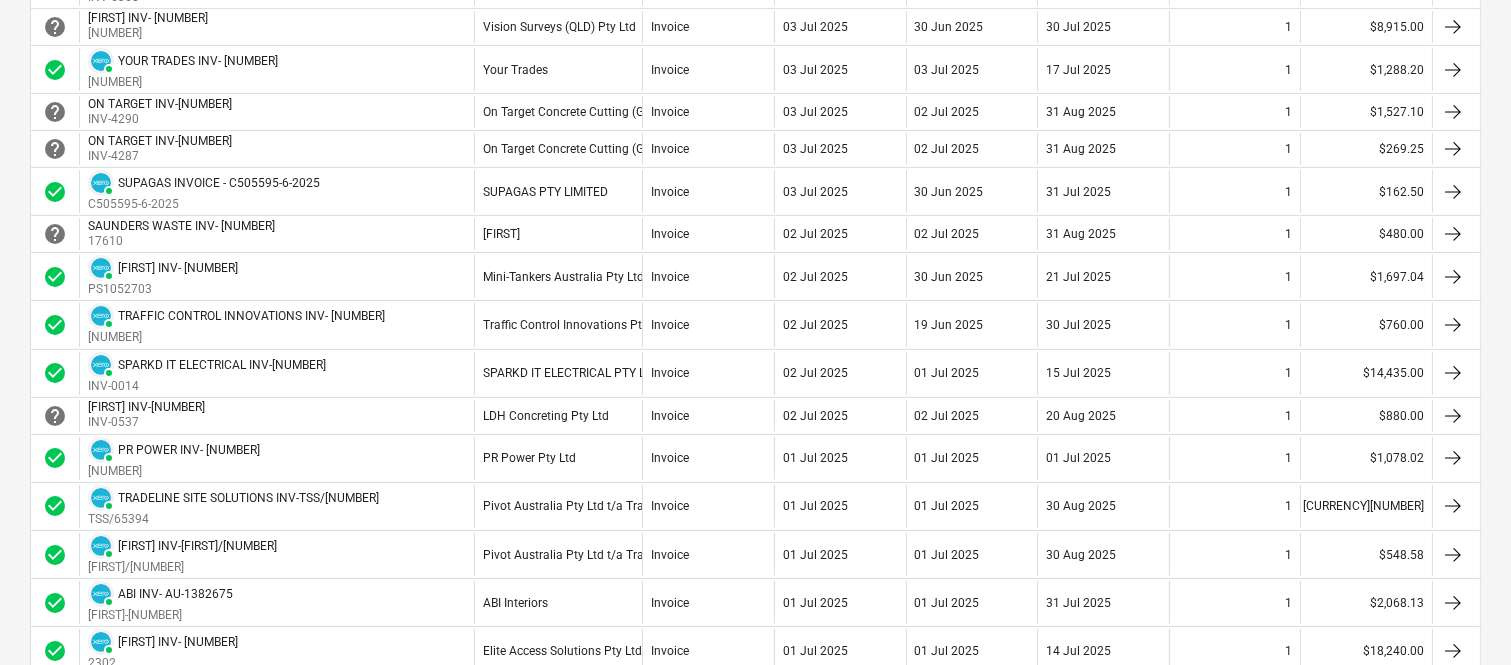 scroll, scrollTop: 0, scrollLeft: 0, axis: both 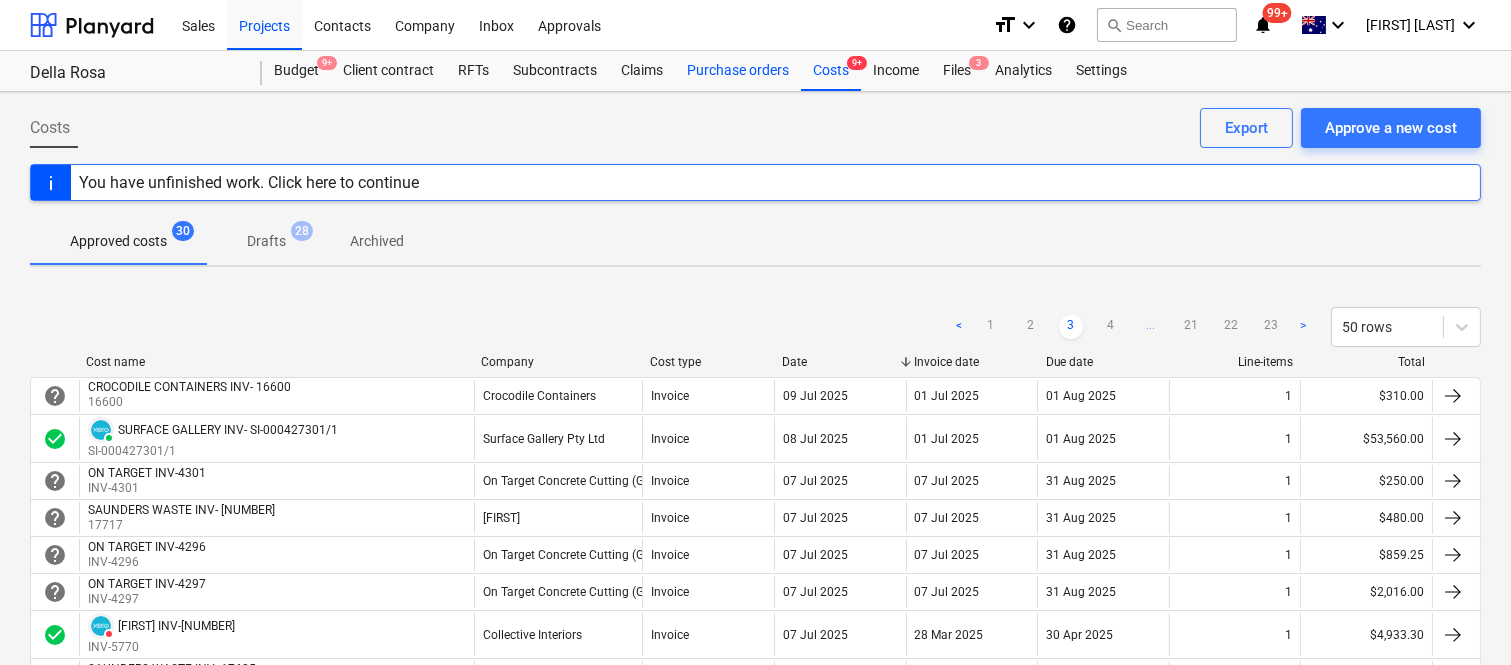 click on "Purchase orders" at bounding box center [738, 71] 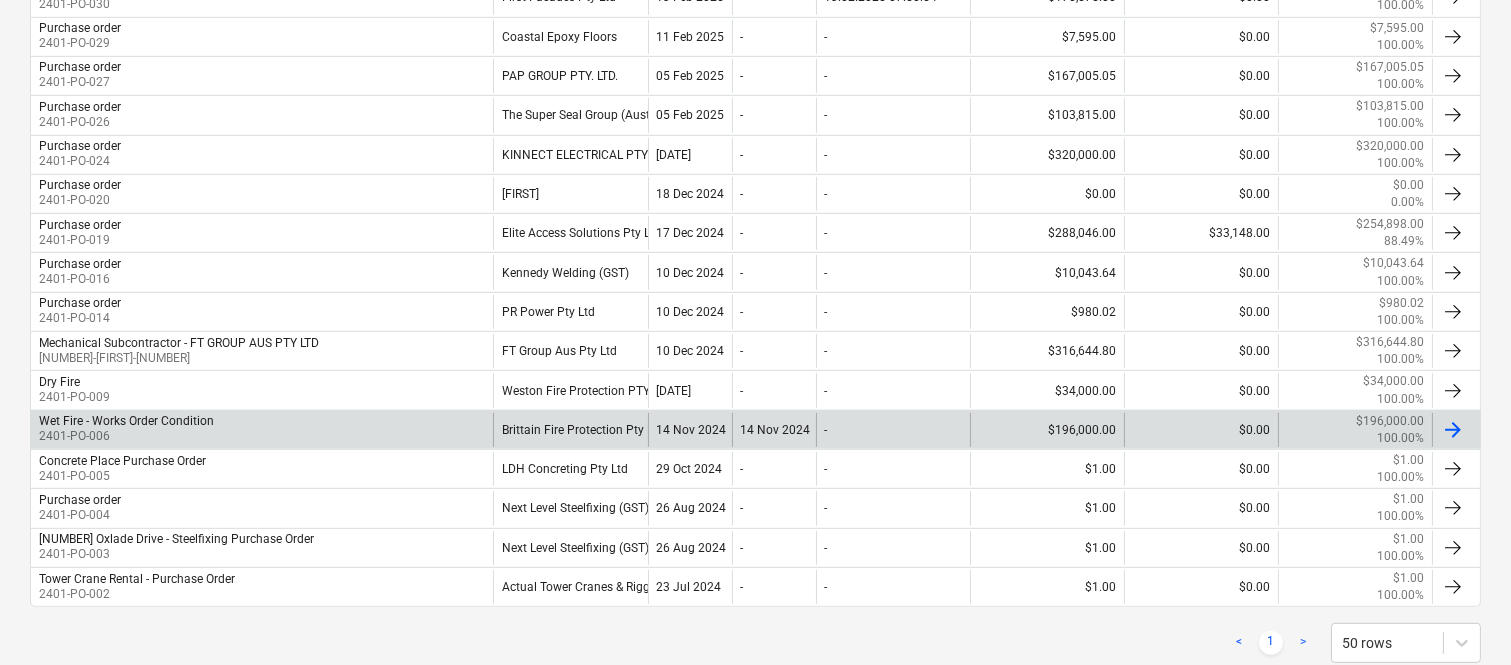 scroll, scrollTop: 0, scrollLeft: 0, axis: both 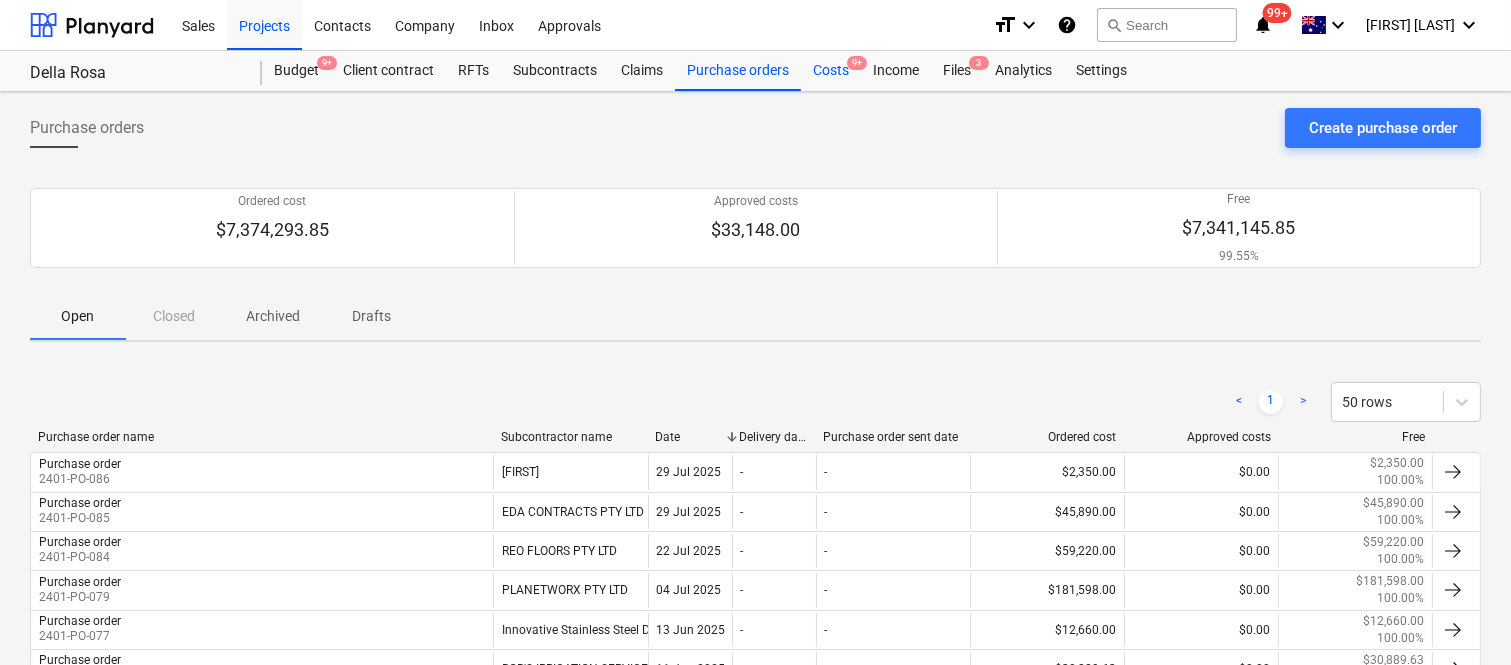 click on "Costs 9+" at bounding box center [831, 71] 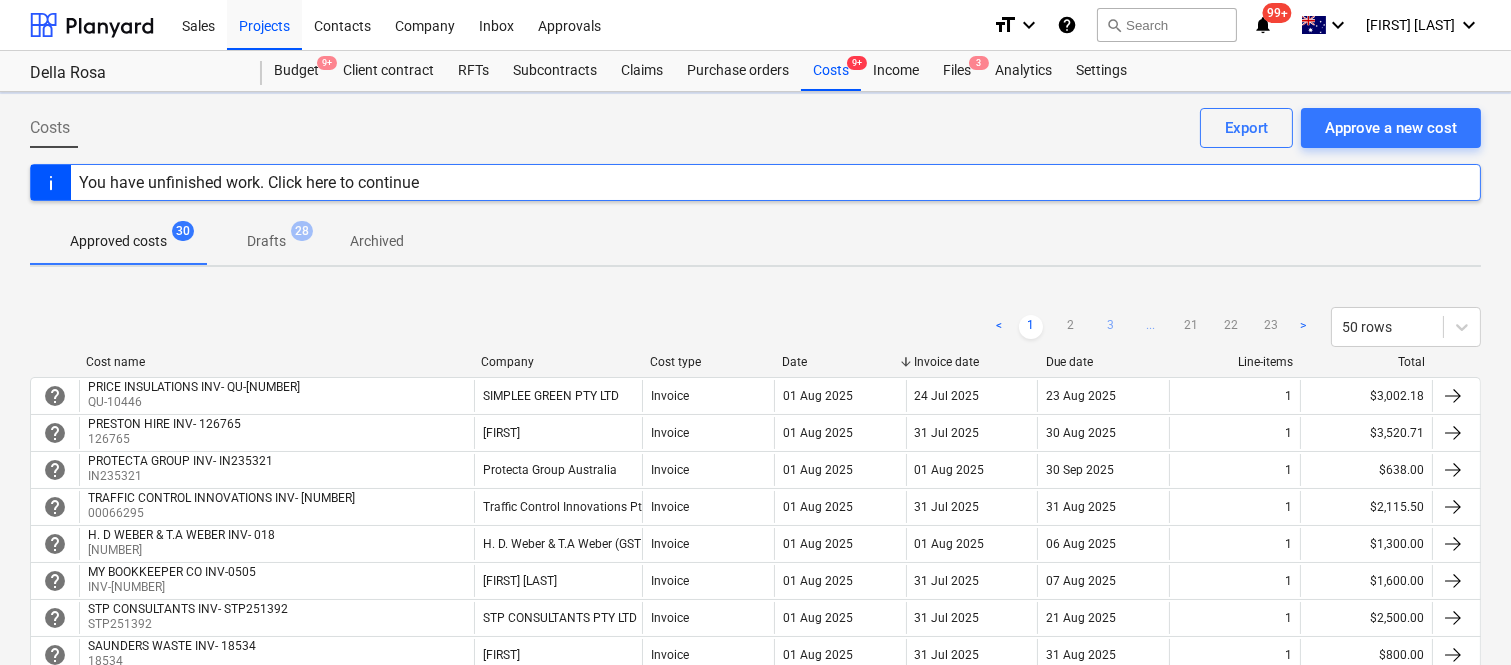 click on "3" at bounding box center (1111, 327) 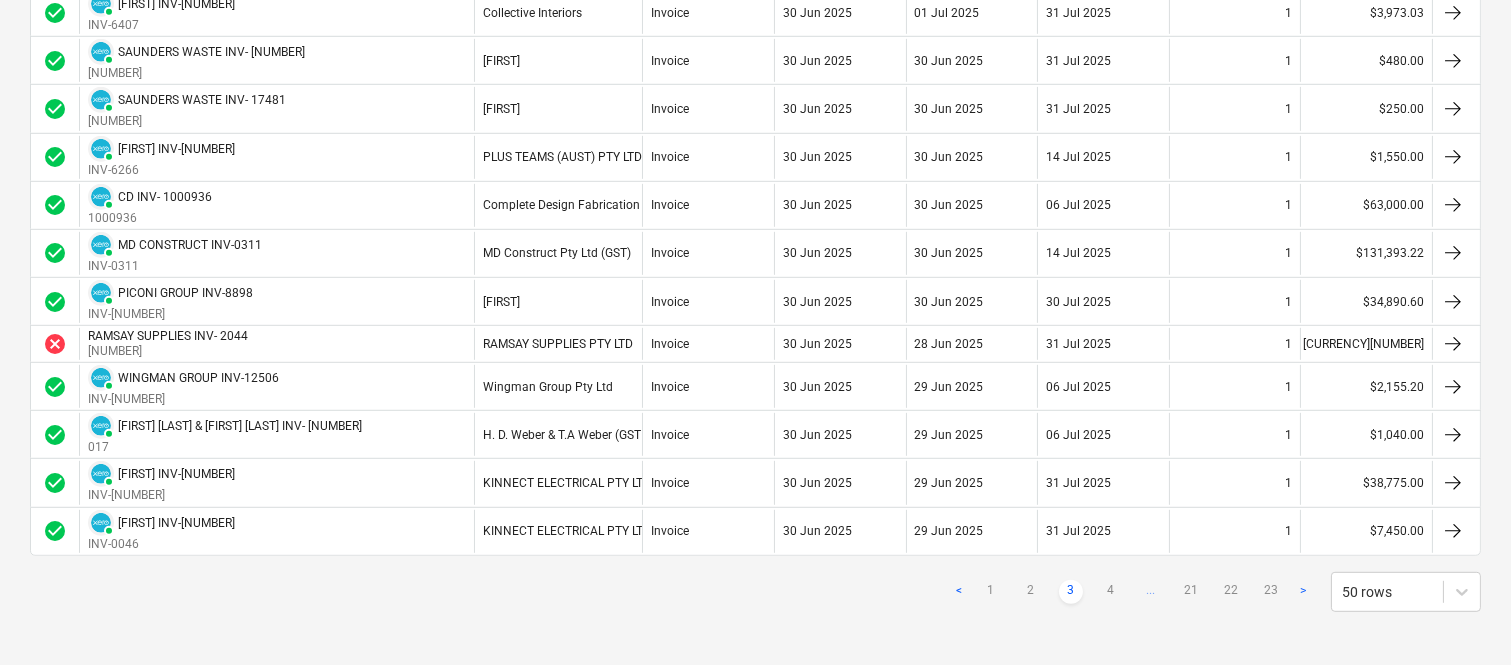 scroll, scrollTop: 2088, scrollLeft: 0, axis: vertical 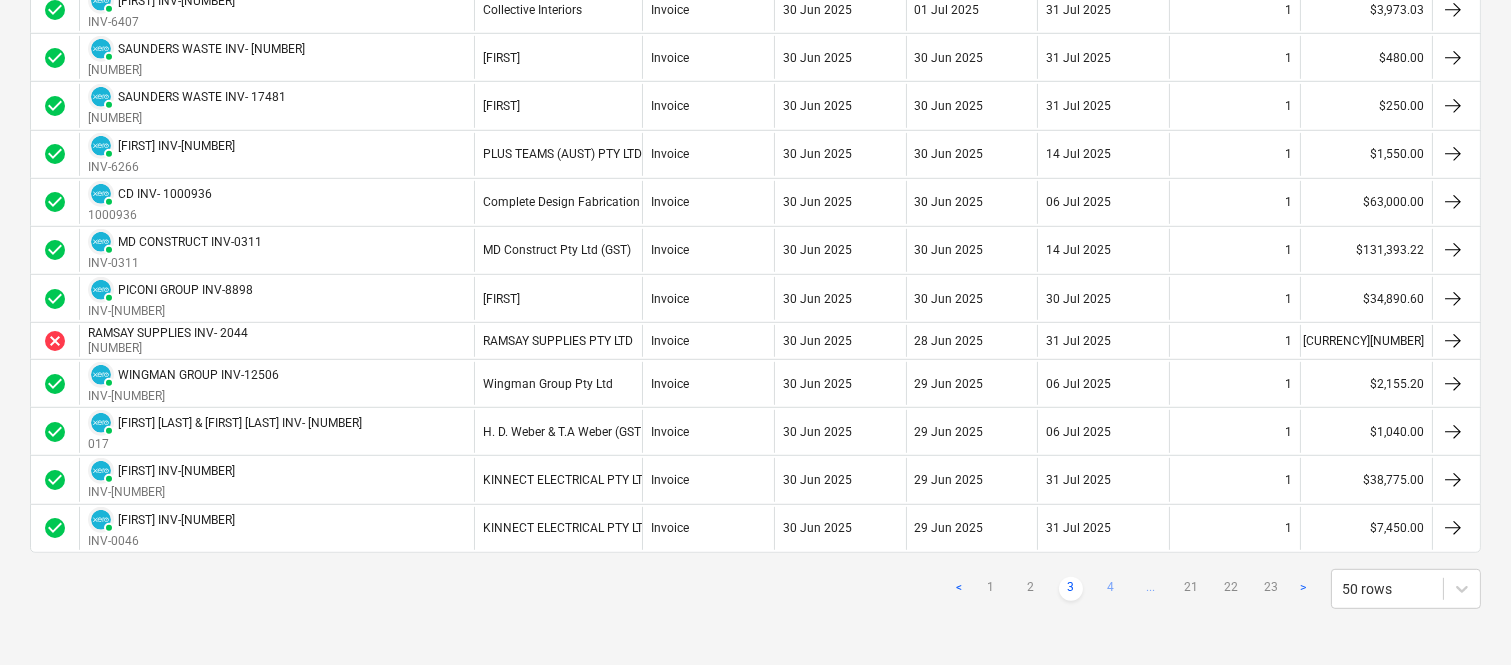 click on "4" at bounding box center (1111, 589) 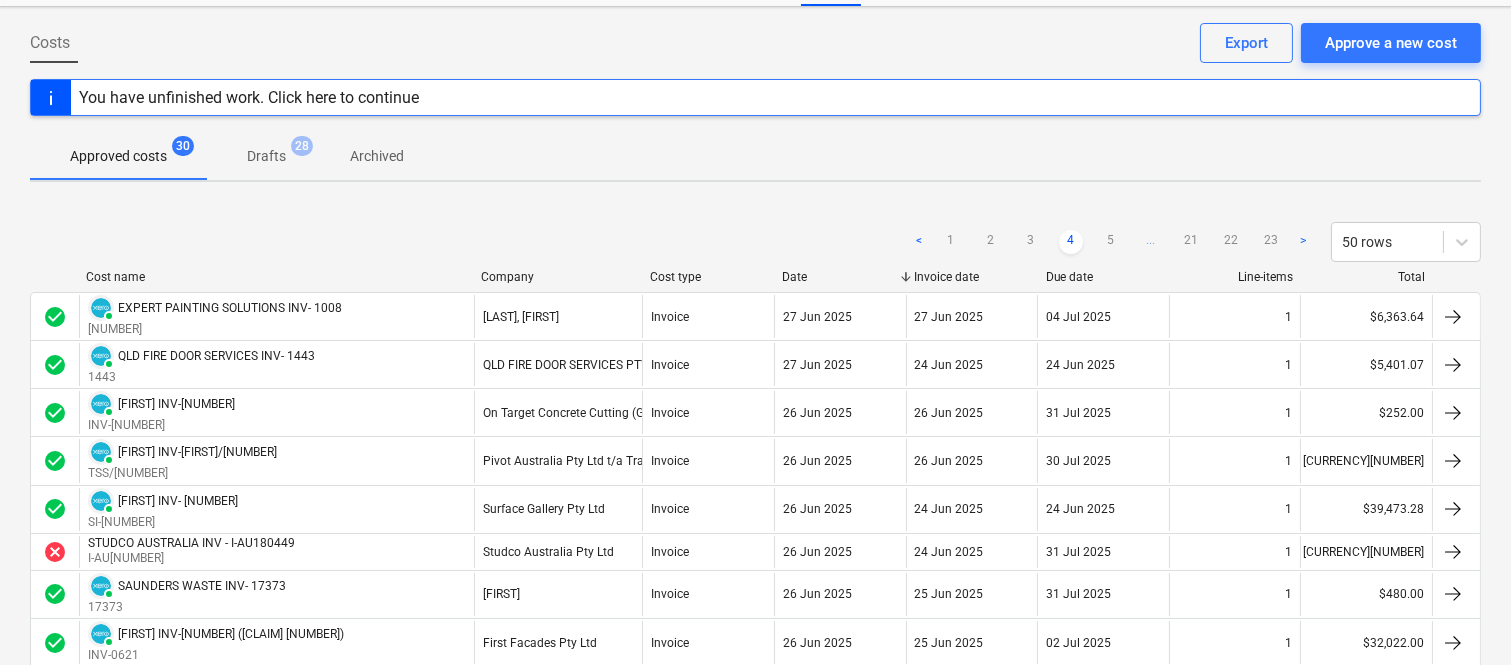 scroll, scrollTop: 55, scrollLeft: 0, axis: vertical 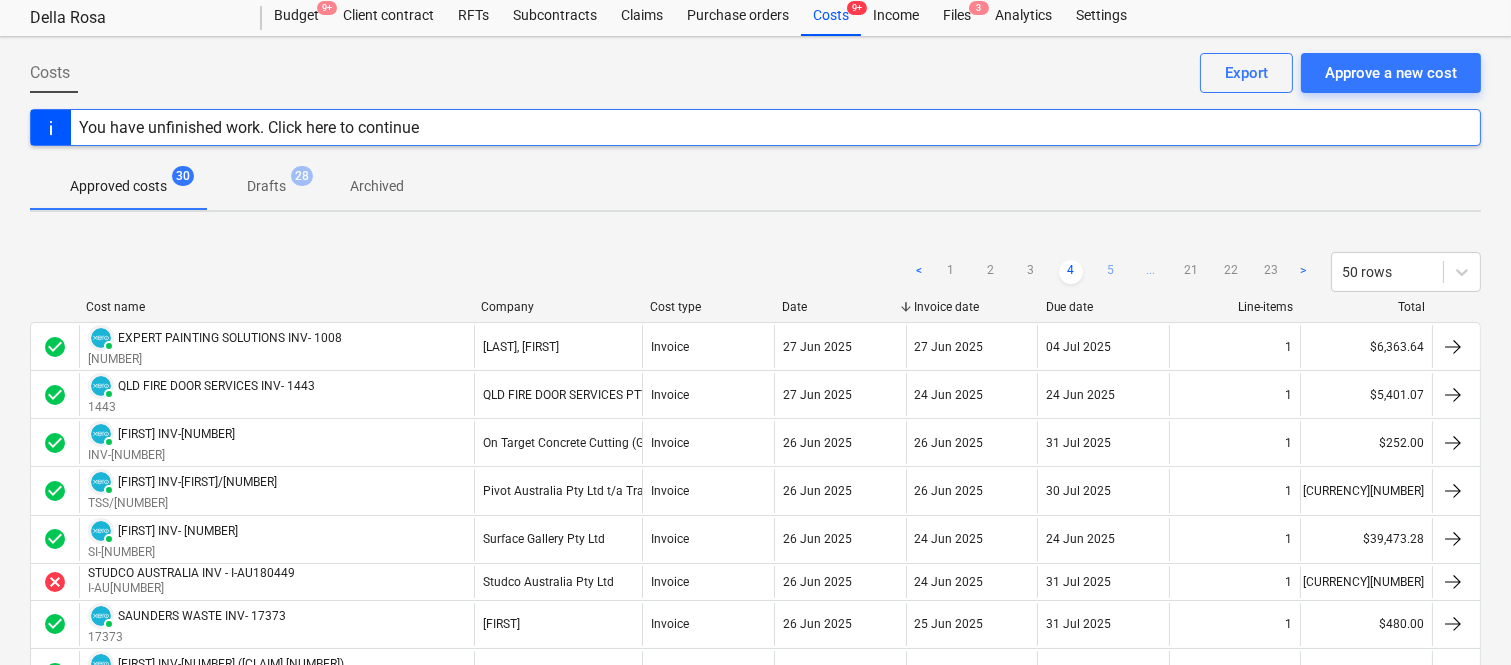 click on "5" at bounding box center [1111, 272] 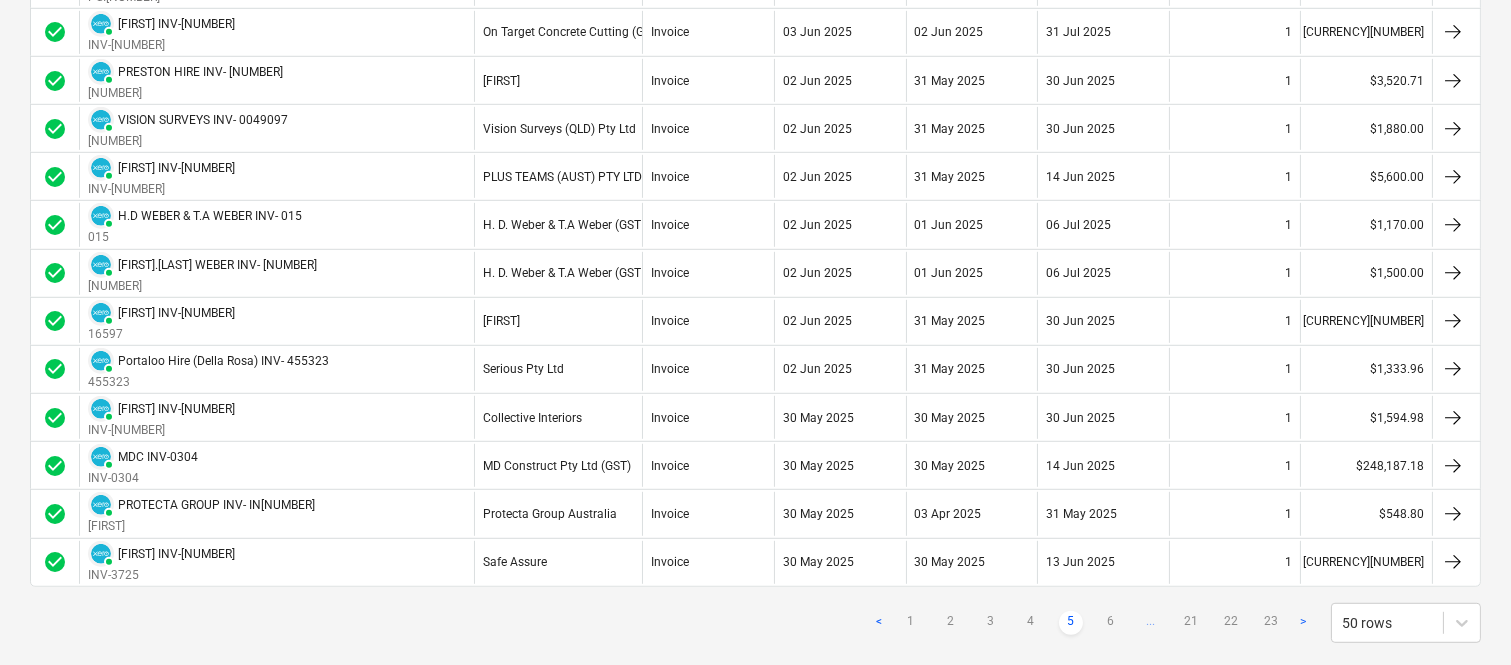 scroll, scrollTop: 2225, scrollLeft: 0, axis: vertical 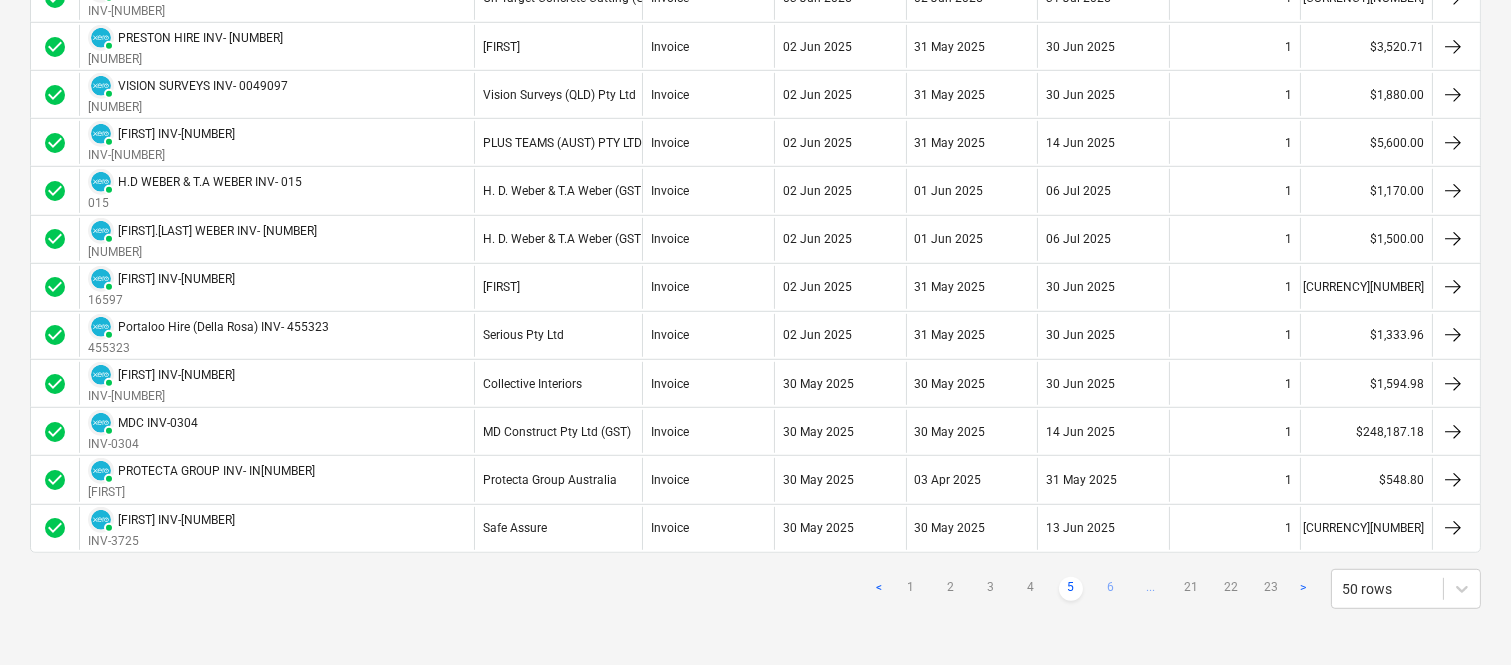 click on "6" at bounding box center [1111, 589] 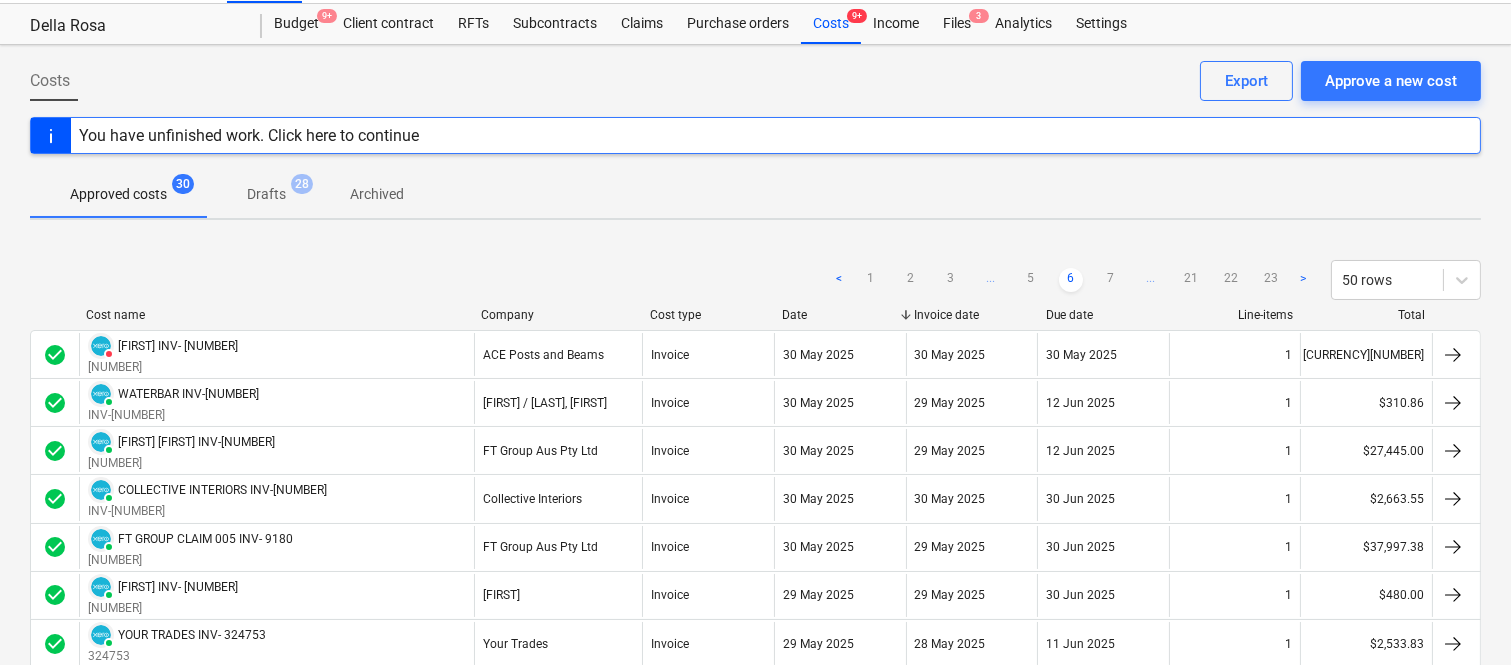 scroll, scrollTop: 3, scrollLeft: 0, axis: vertical 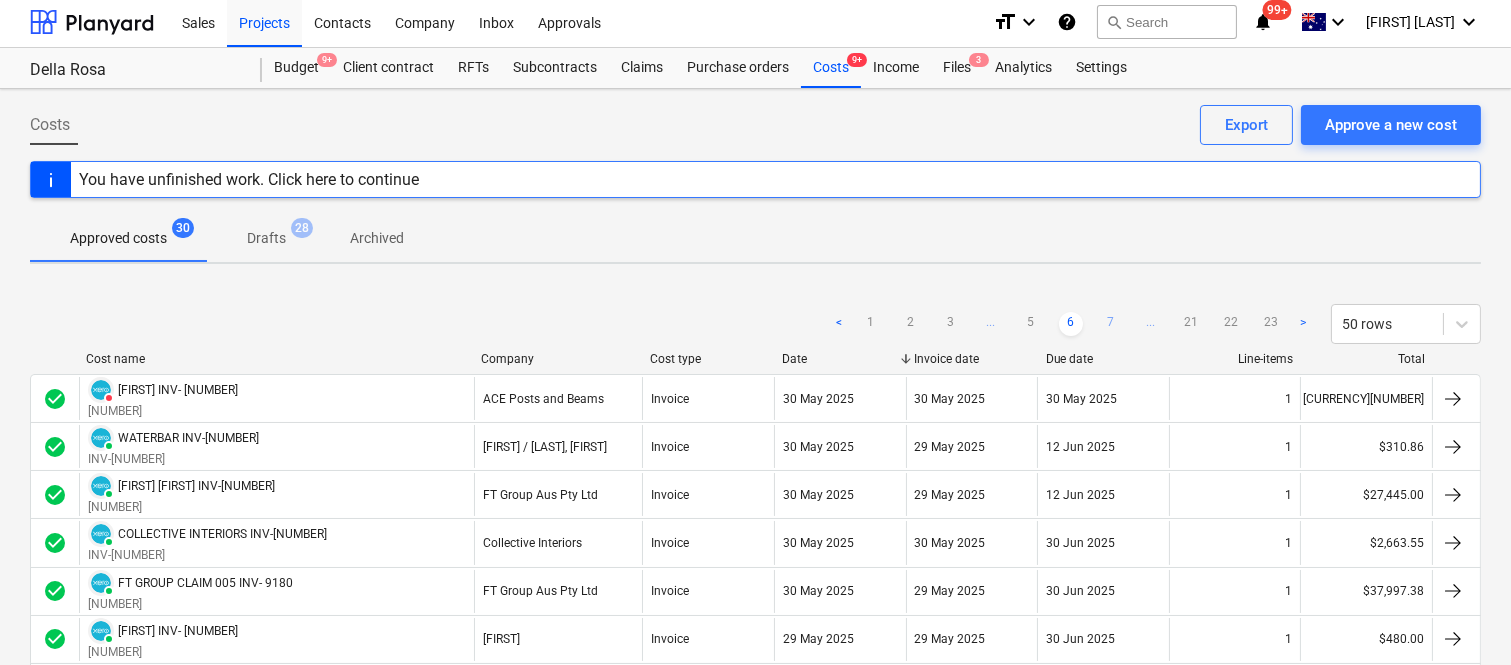 click on "7" at bounding box center [1111, 324] 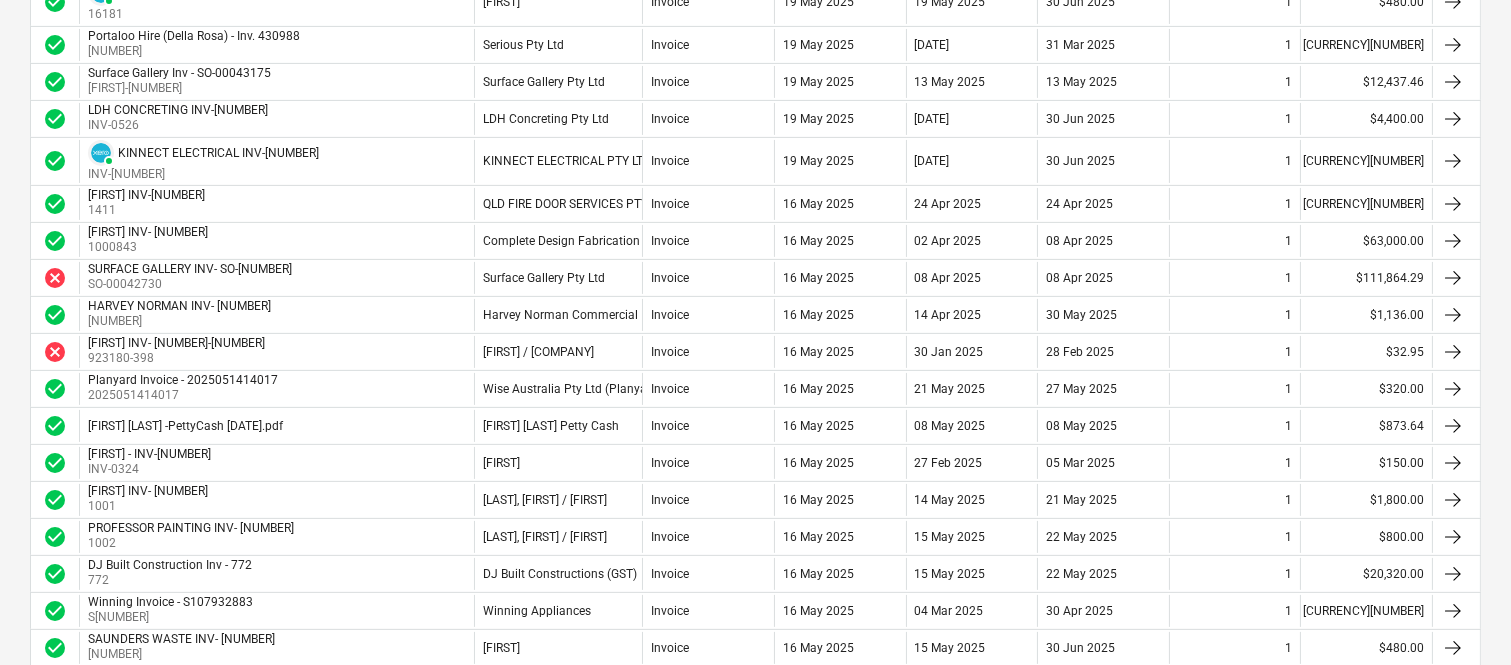 scroll, scrollTop: 1070, scrollLeft: 0, axis: vertical 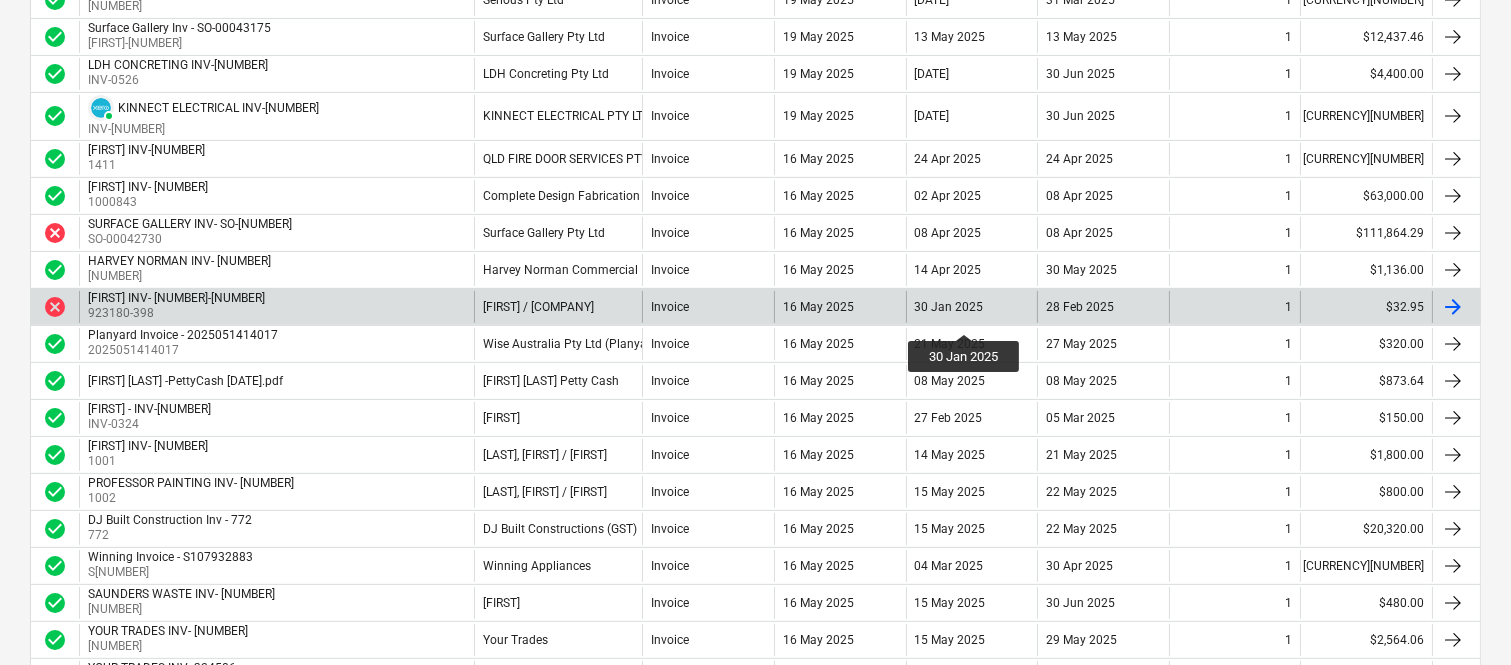 click on "30 Jan 2025" at bounding box center (949, 307) 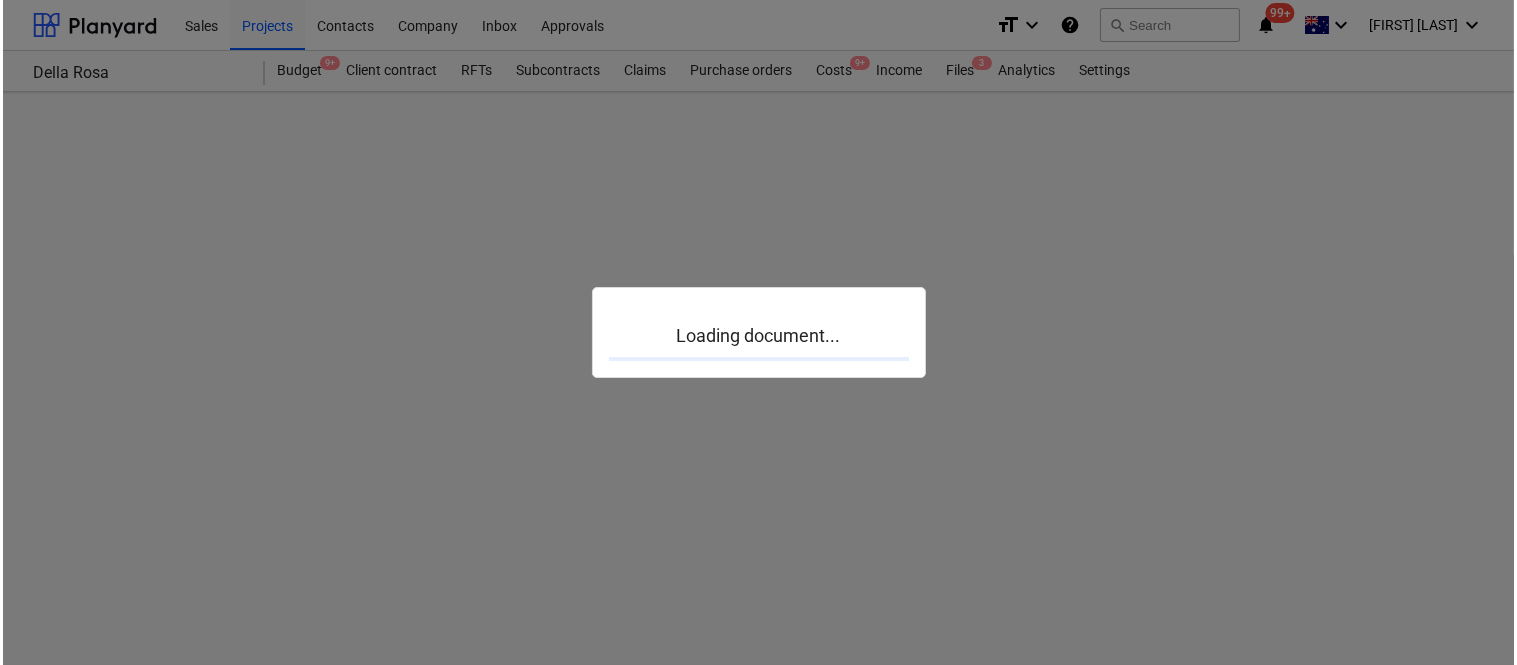 scroll, scrollTop: 0, scrollLeft: 0, axis: both 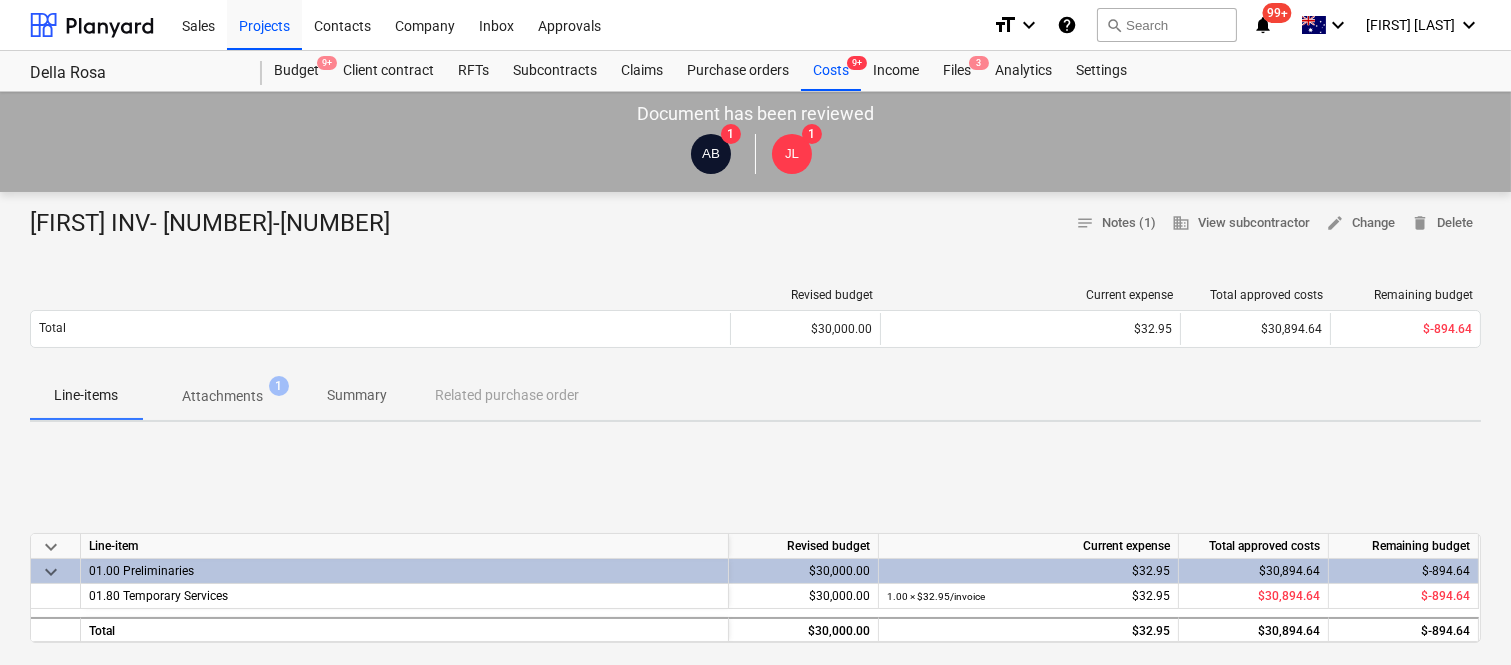click on "Attachments" at bounding box center [222, 396] 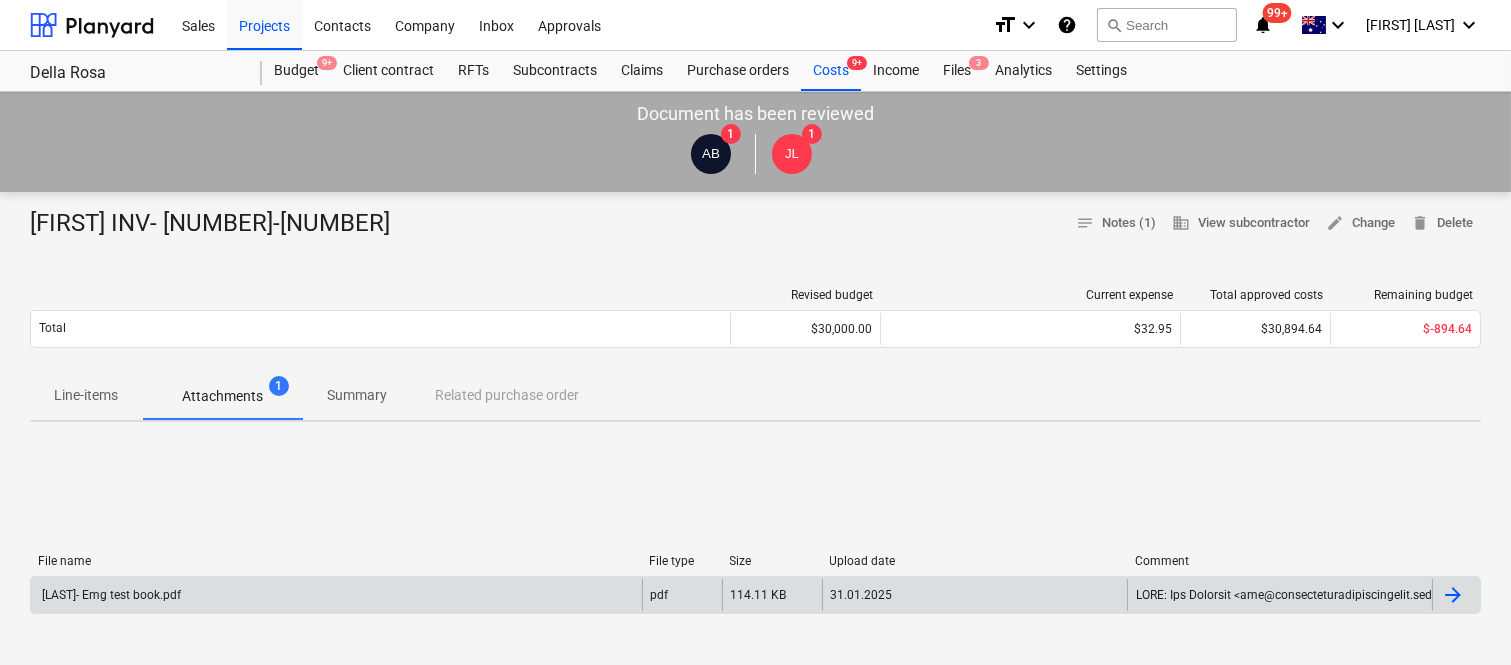 click on "[LAST]- Emg test book.pdf" at bounding box center [336, 595] 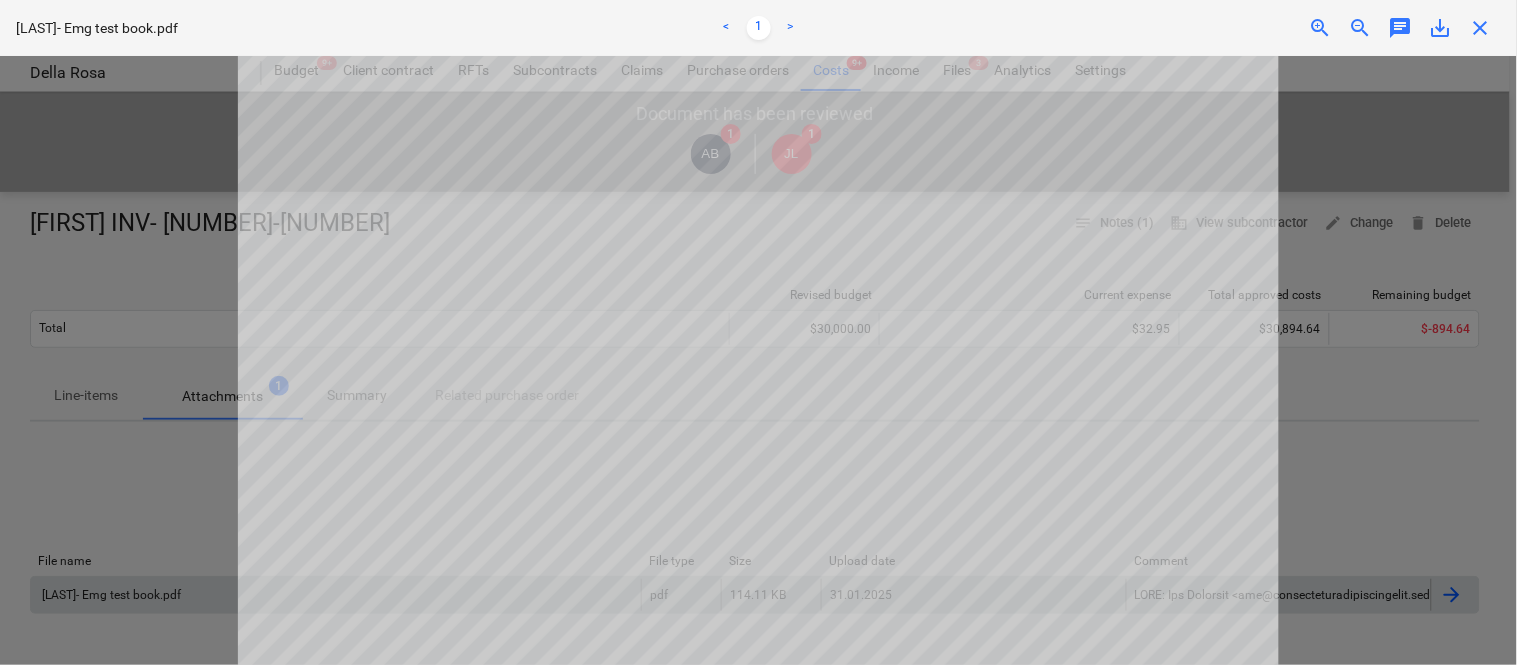 scroll, scrollTop: 0, scrollLeft: 0, axis: both 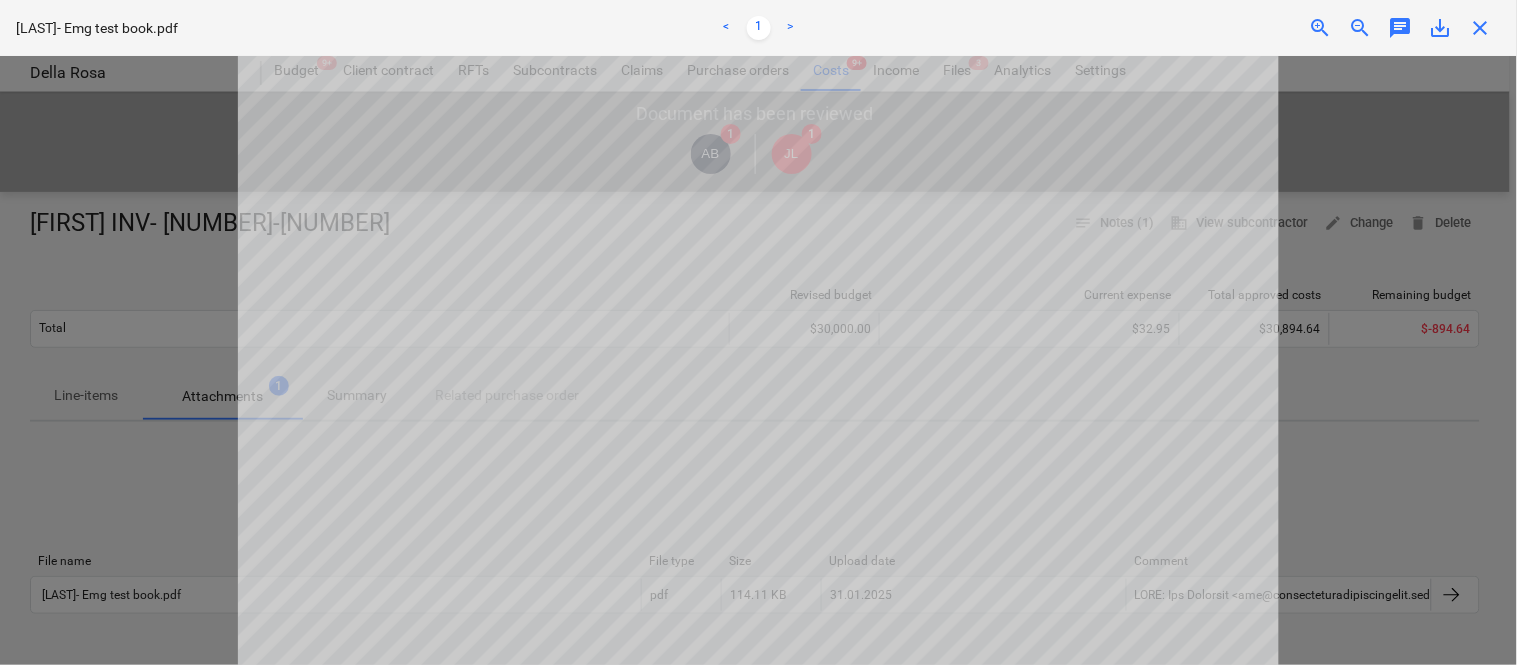 click on "close" at bounding box center (1481, 28) 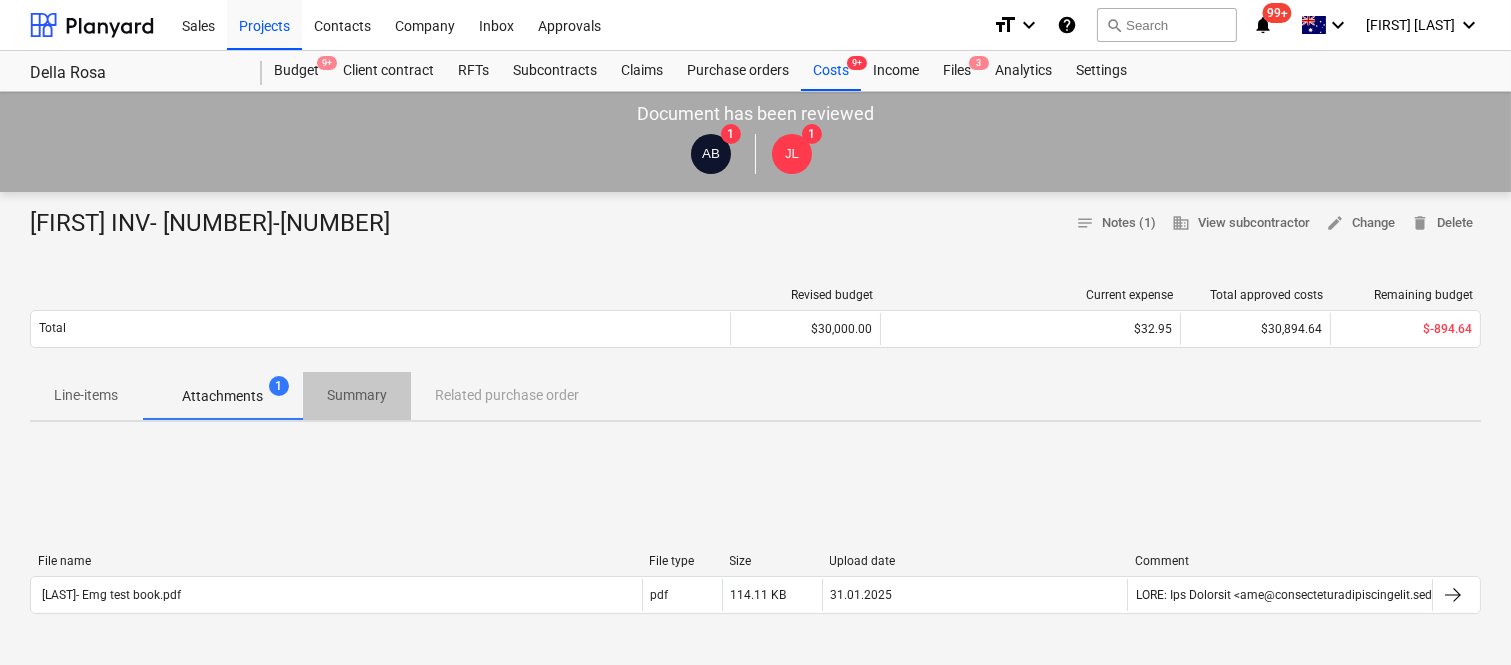 click on "Summary" at bounding box center [357, 395] 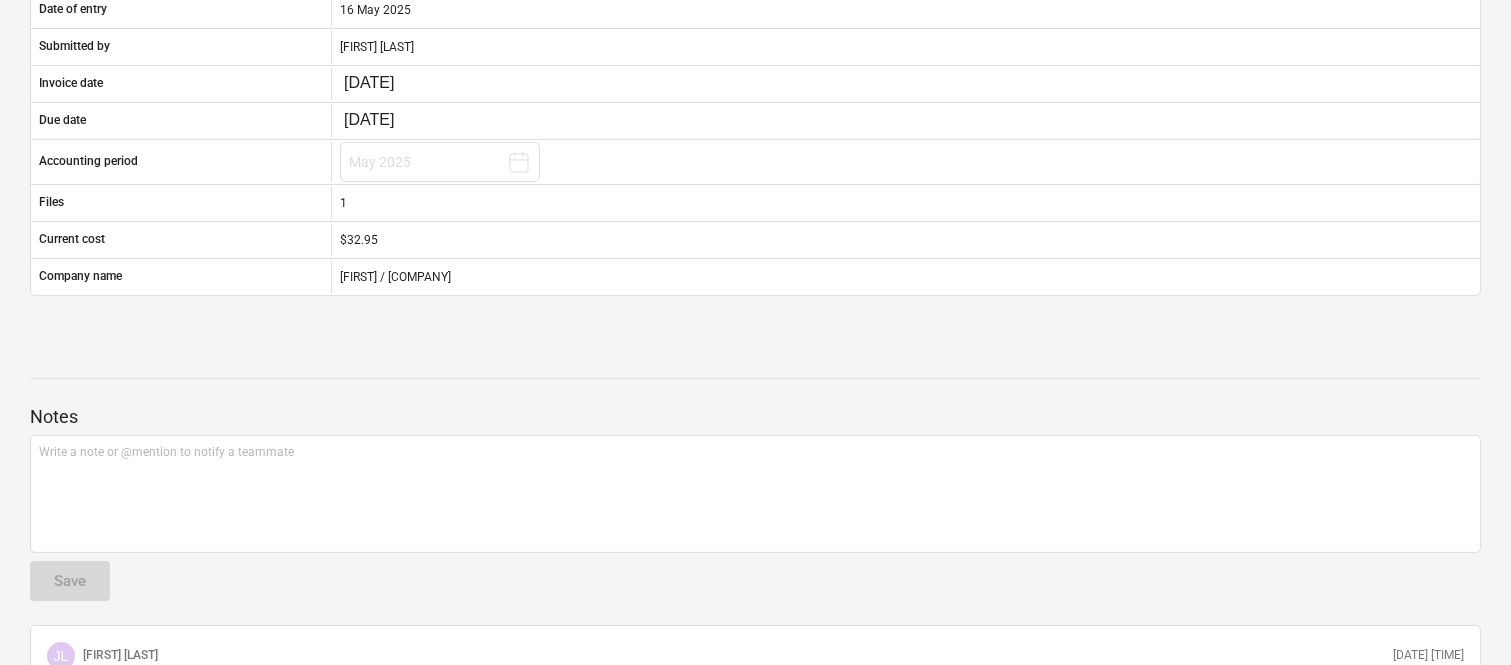 scroll, scrollTop: 0, scrollLeft: 0, axis: both 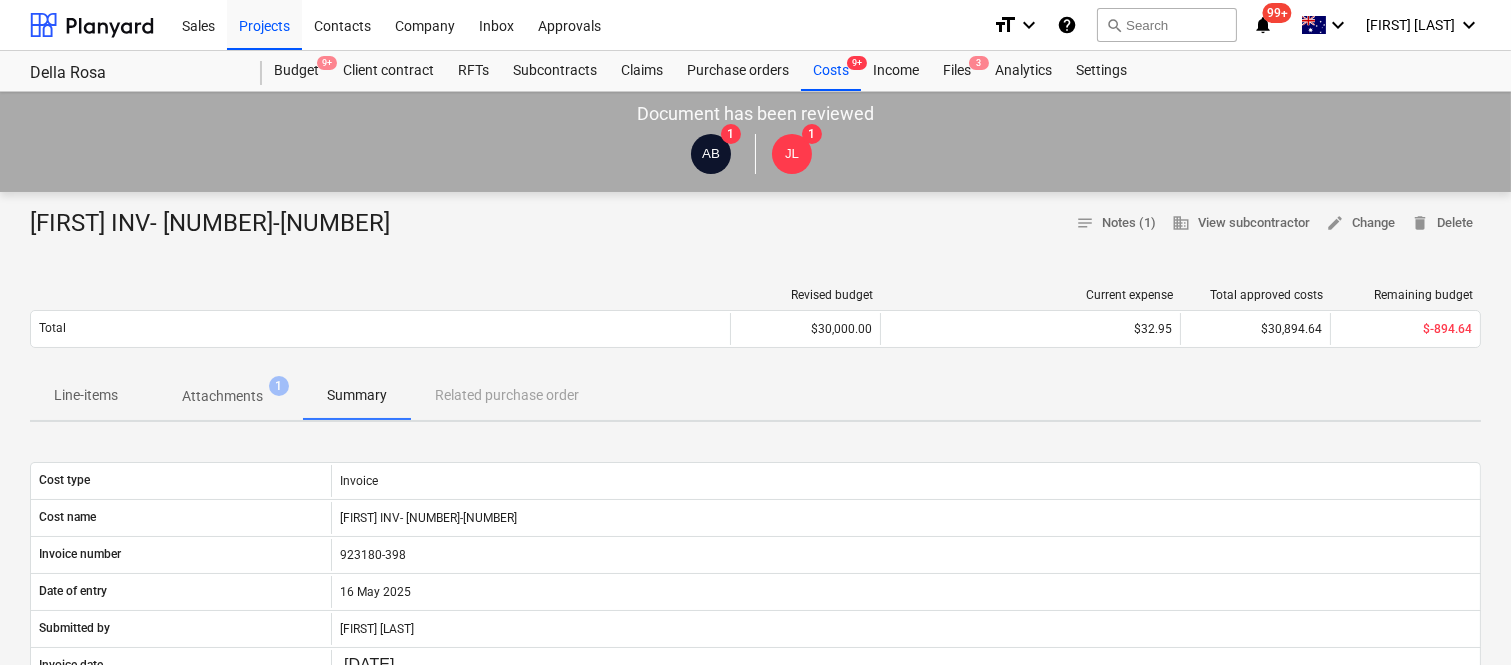 click on "Line-items" at bounding box center (86, 395) 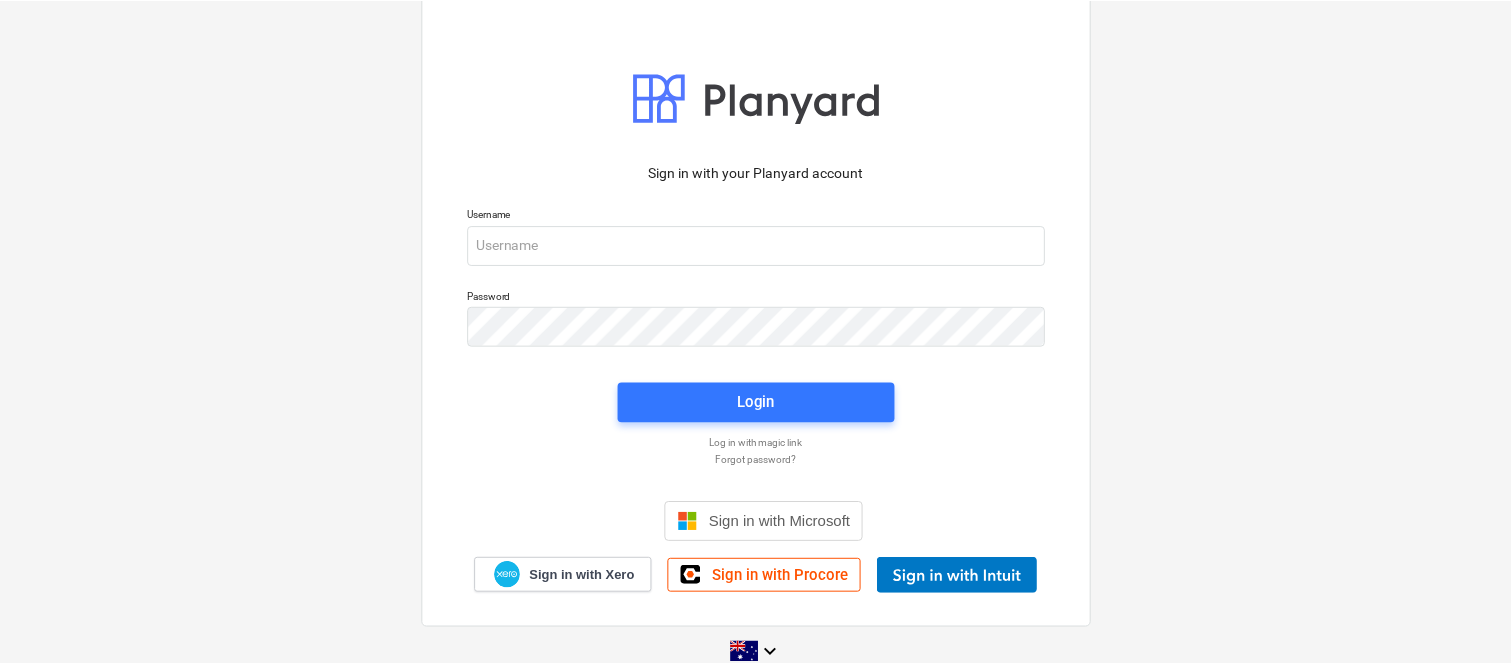 scroll, scrollTop: 0, scrollLeft: 0, axis: both 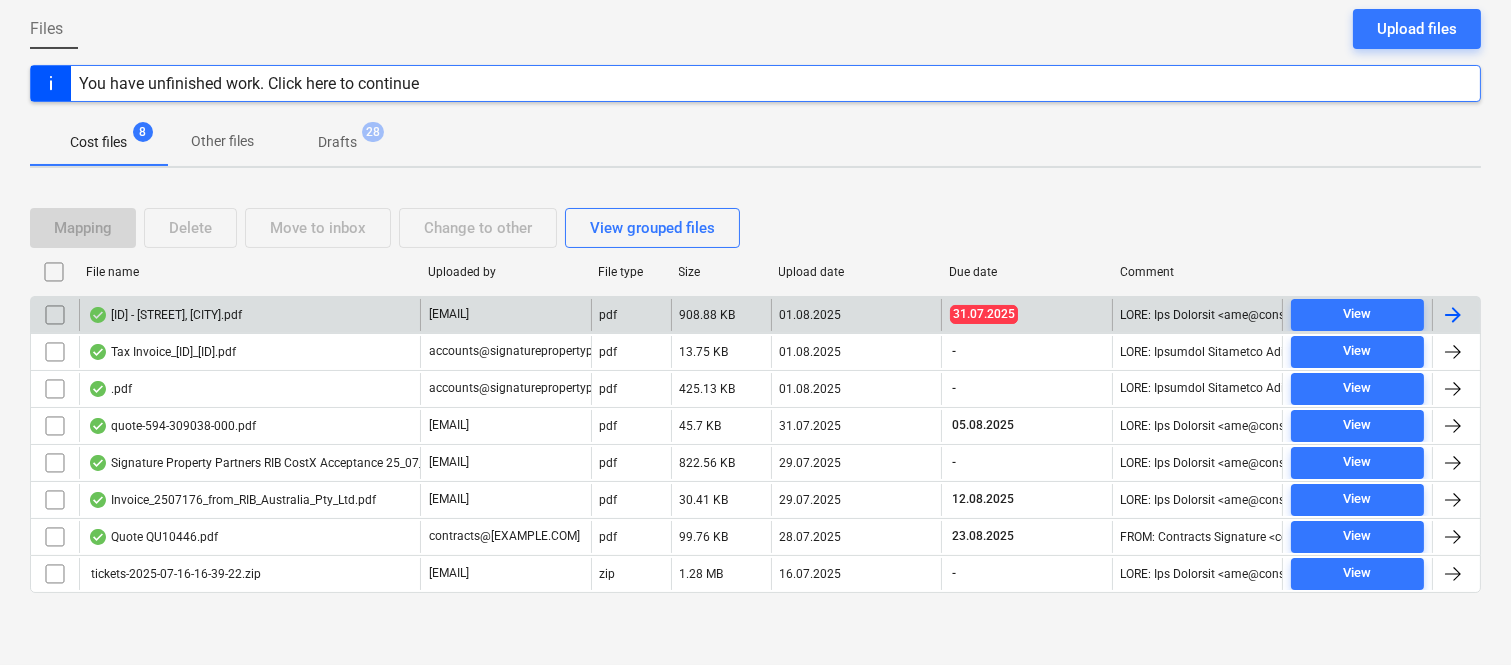 click on "[ID] - [STREET], [CITY].pdf" at bounding box center [165, 315] 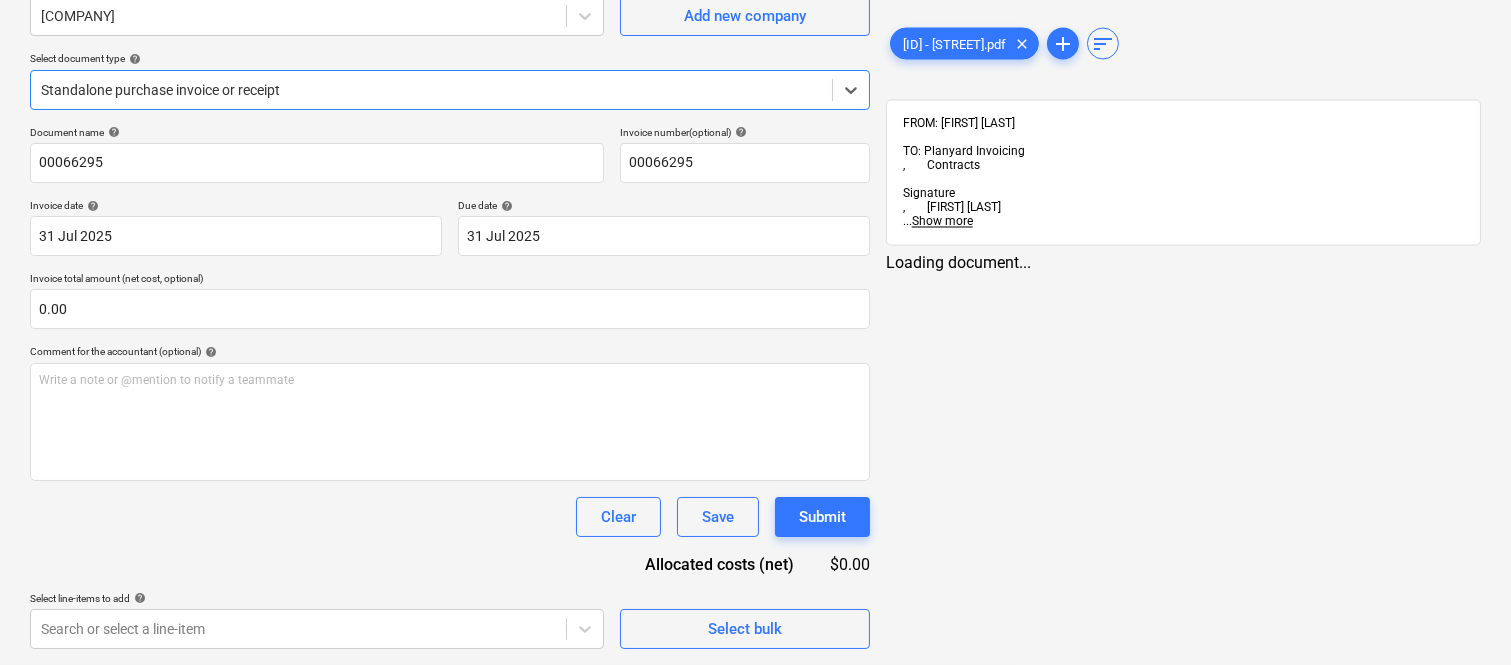 type on "00066295" 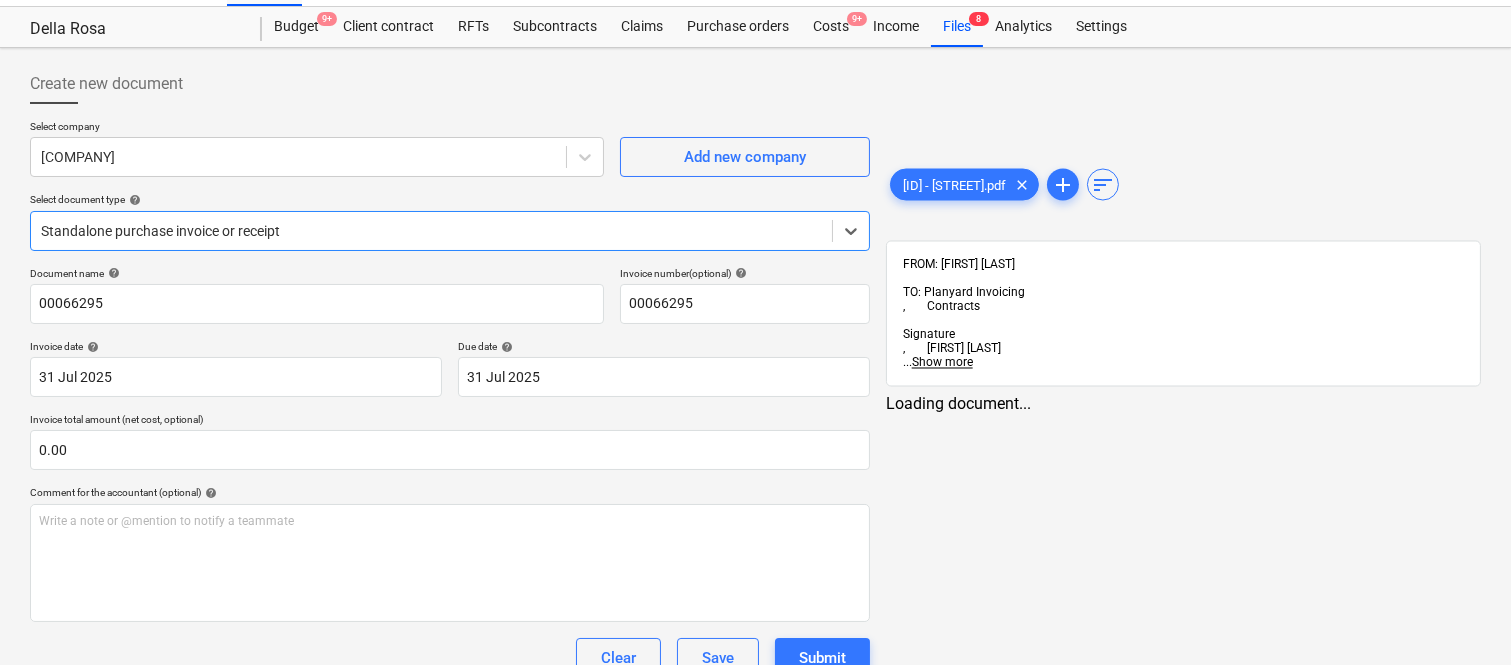 scroll, scrollTop: 0, scrollLeft: 0, axis: both 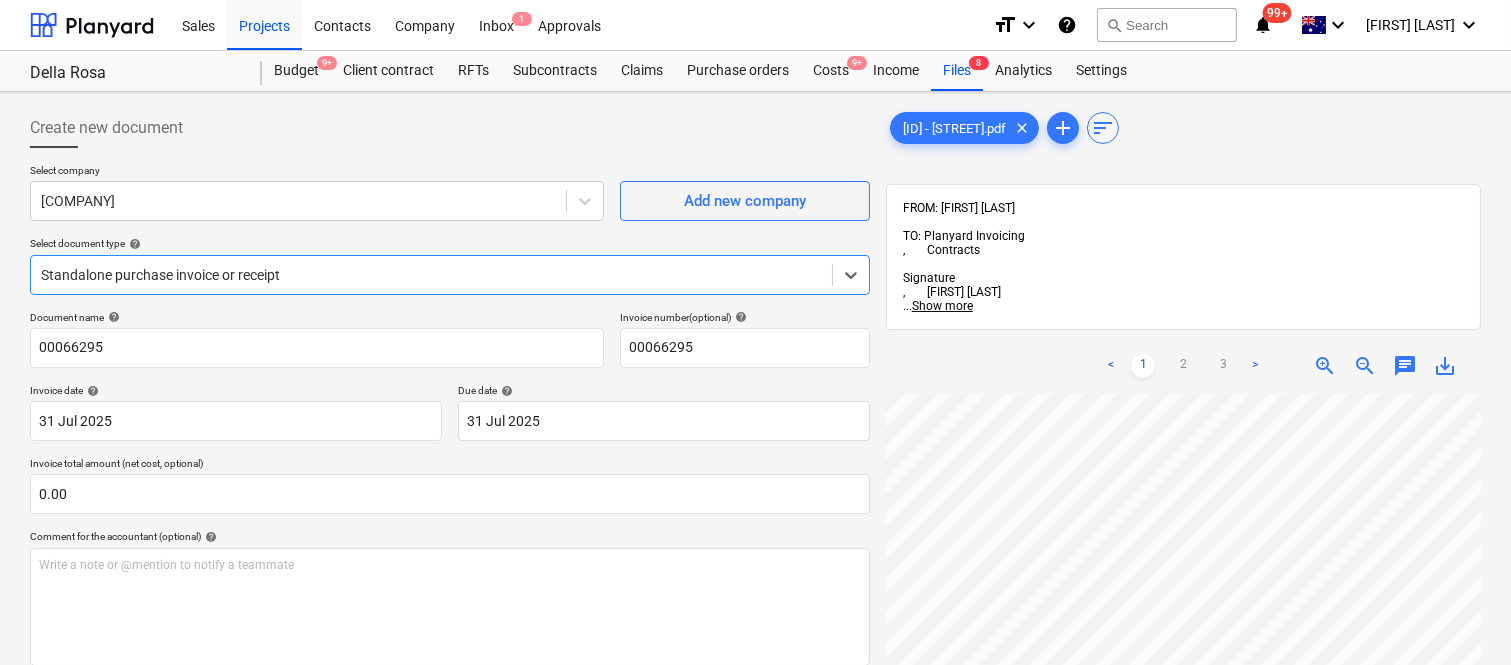 click at bounding box center [431, 275] 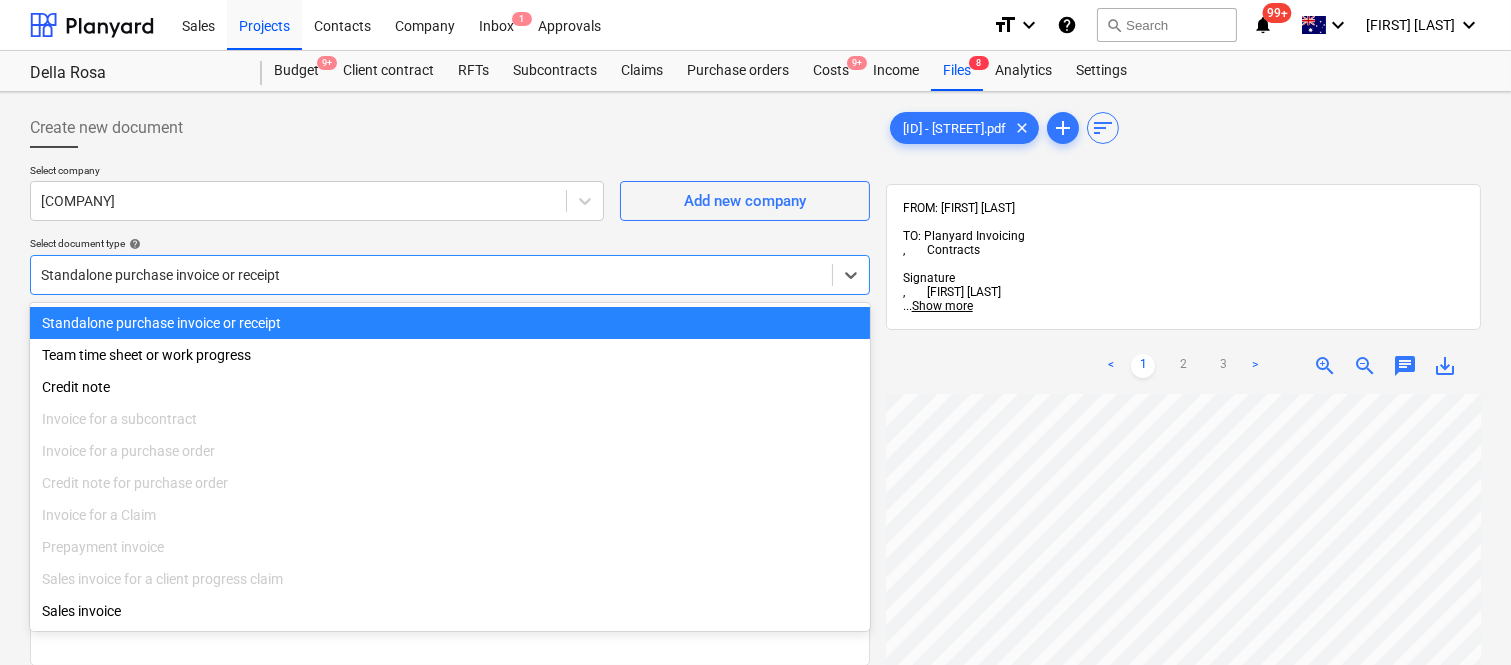 click on "Standalone purchase invoice or receipt" at bounding box center (450, 323) 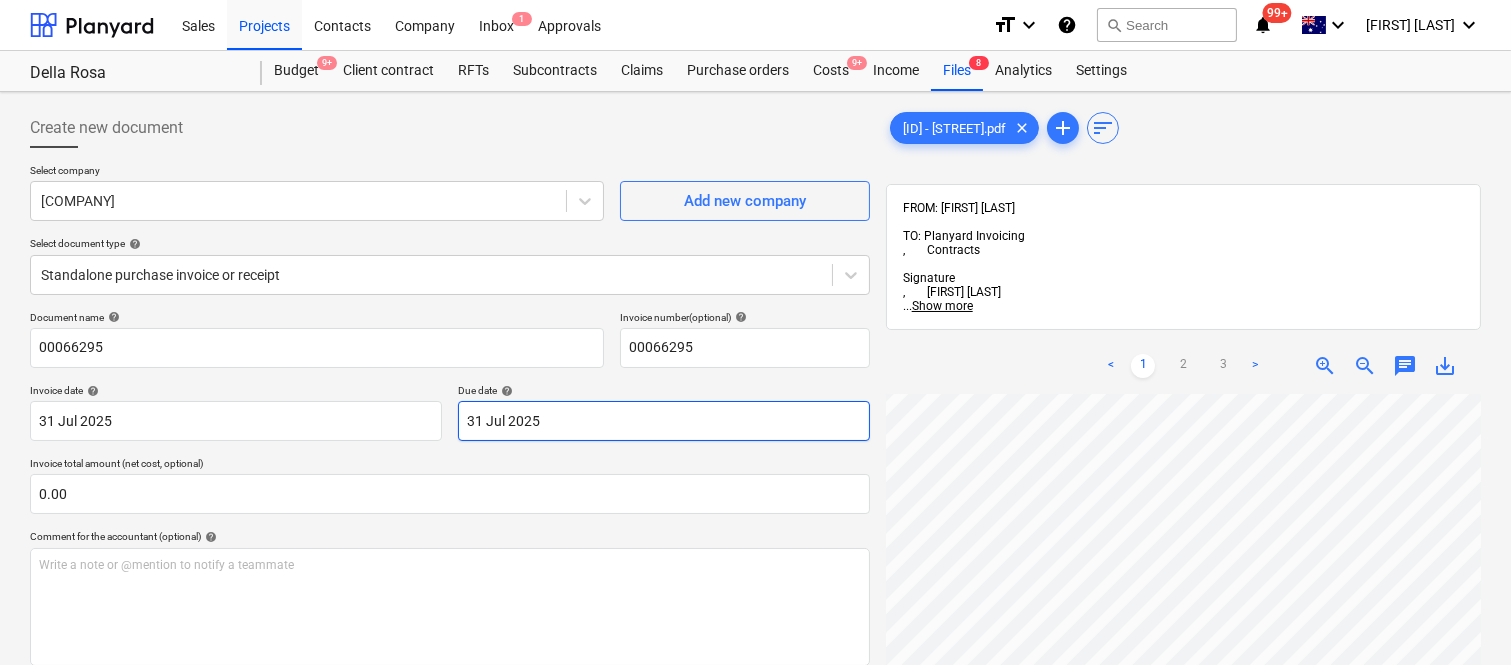 scroll, scrollTop: 32, scrollLeft: 278, axis: both 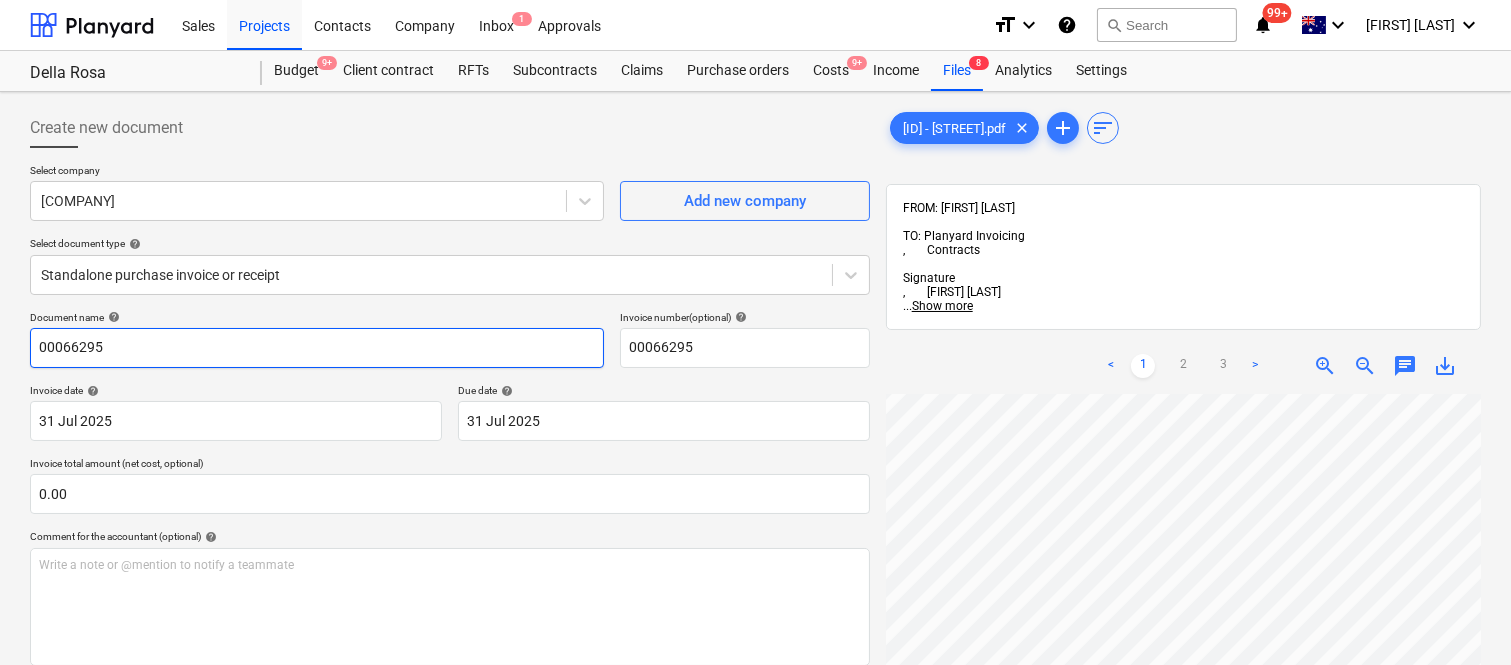 click on "00066295" at bounding box center (317, 348) 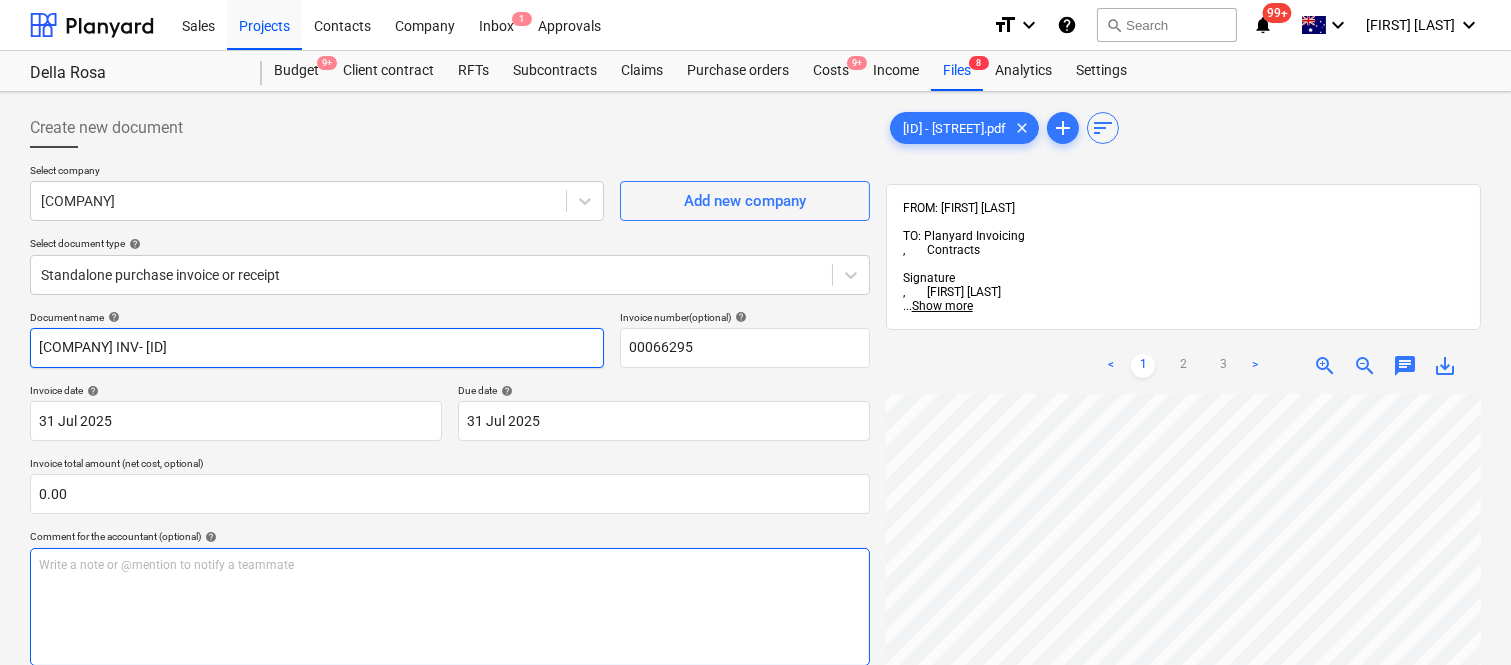 type on "[COMPANY] INV- [ID]" 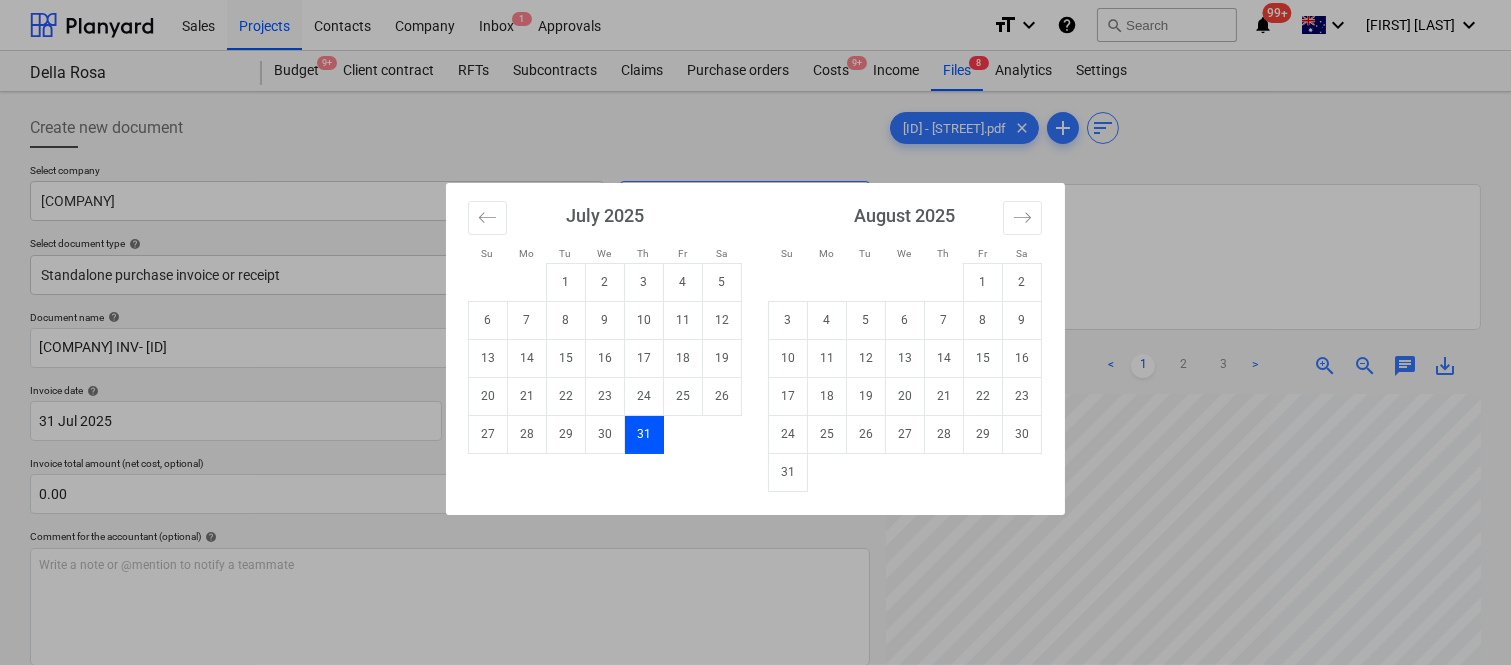 click on "Sales Projects Contacts Company Inbox 1 Approvals format_size keyboard_arrow_down help search Search notifications 99+ keyboard_arrow_down [FIRST] [LAST] keyboard_arrow_down Della Rosa Budget 9+ Client contract RFTs Subcontracts Claims Purchase orders Costs 9+ Income Files 8 Analytics Settings Create new document Select company [COMPANY]   Add new company Select document type help Standalone purchase invoice or receipt Document name help [COMPANY] INV- [ID] Invoice number  (optional) help [ID] Invoice date help 31 Jul 2025 31.07.2025 Press the down arrow key to interact with the calendar and
select a date. Press the question mark key to get the keyboard shortcuts for changing dates. Due date help 31 Jul 2025 31.07.2025 Press the down arrow key to interact with the calendar and
select a date. Press the question mark key to get the keyboard shortcuts for changing dates. Invoice total amount (net cost, optional) 0.00 Comment for the accountant (optional)" at bounding box center (755, 332) 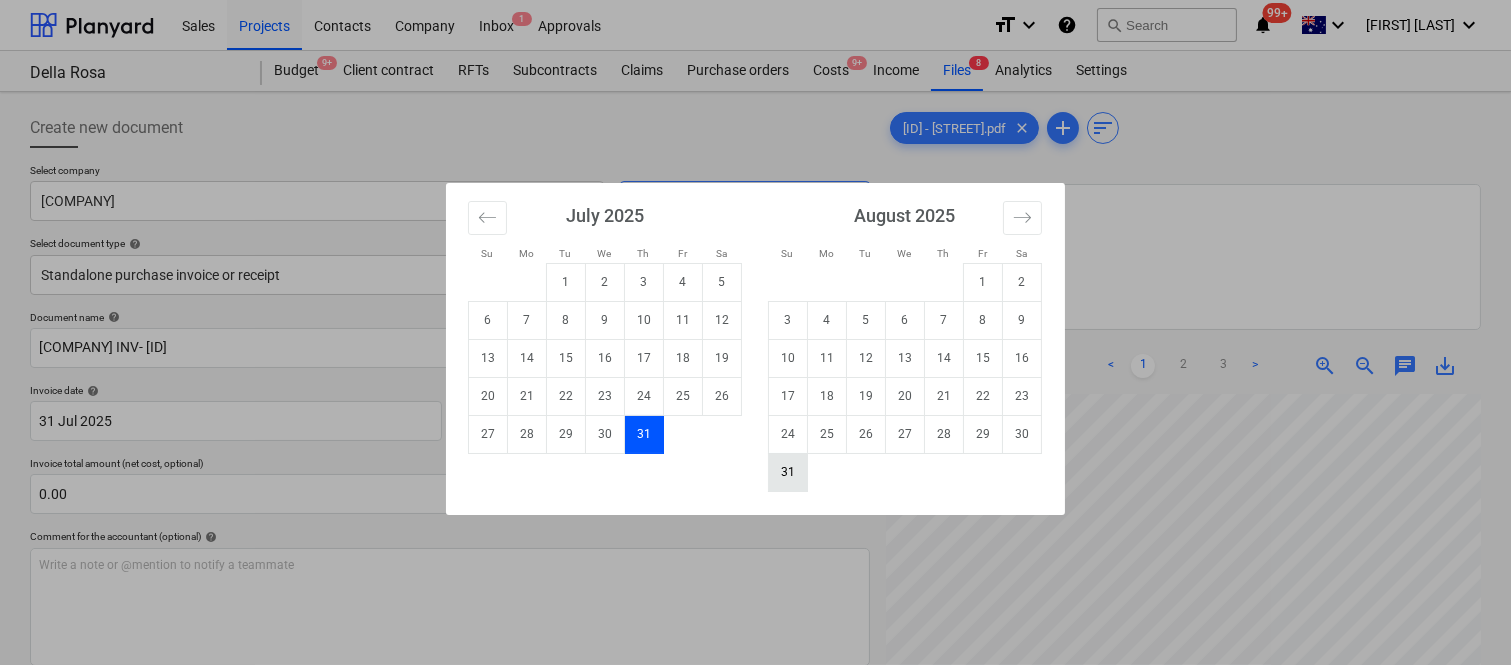 click on "31" at bounding box center (788, 472) 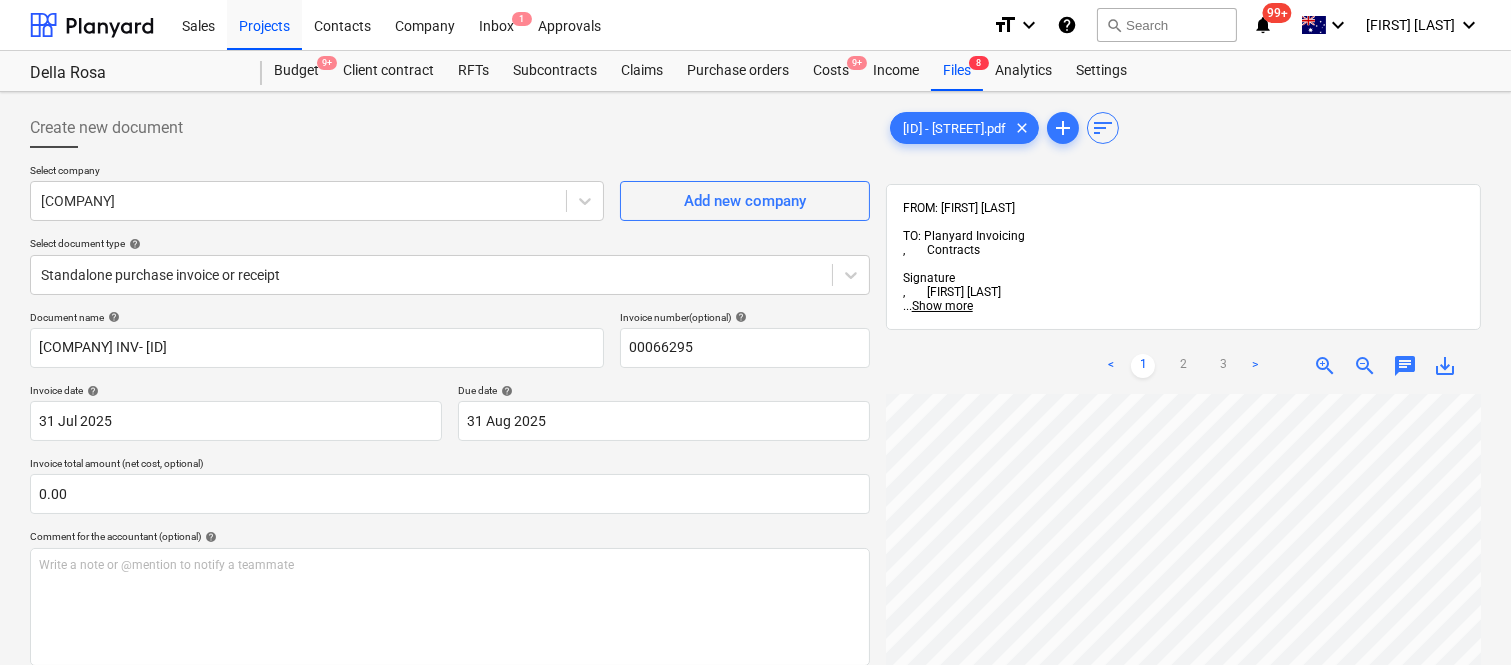 scroll, scrollTop: 667, scrollLeft: 307, axis: both 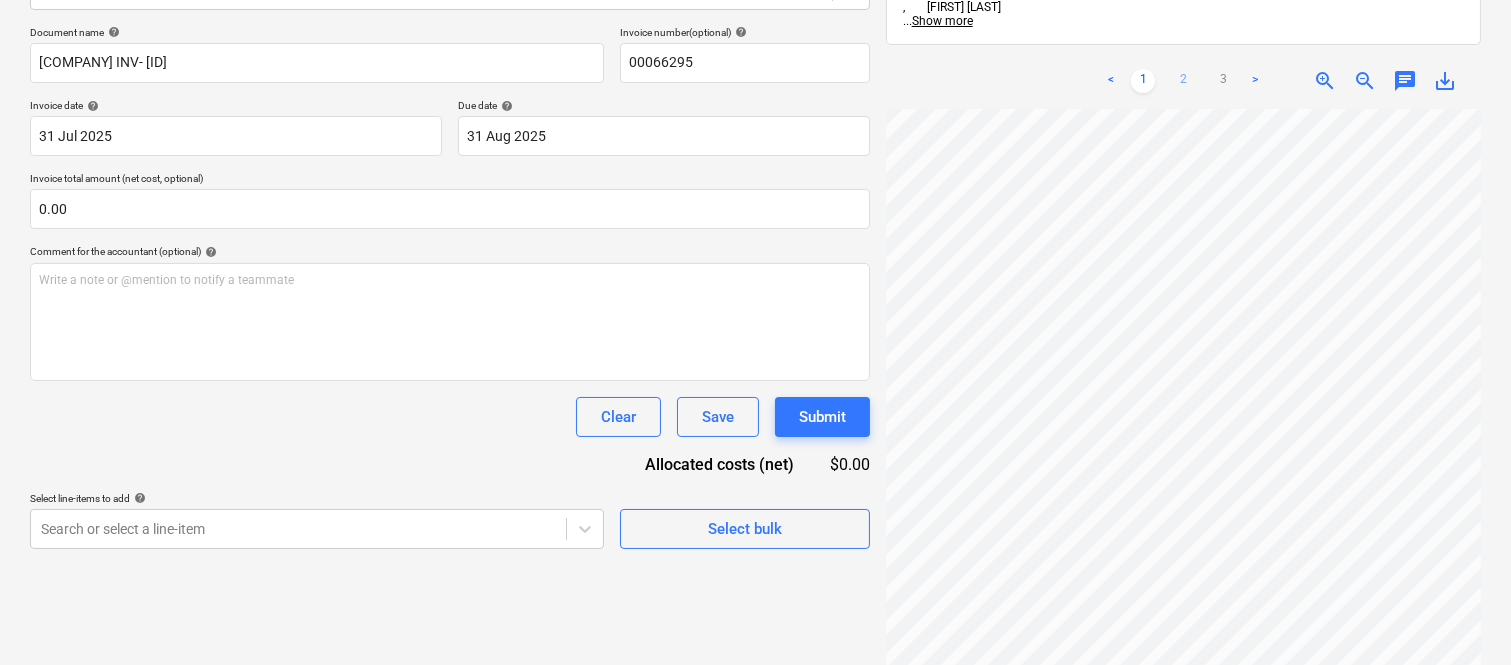 click on "2" at bounding box center (1183, 81) 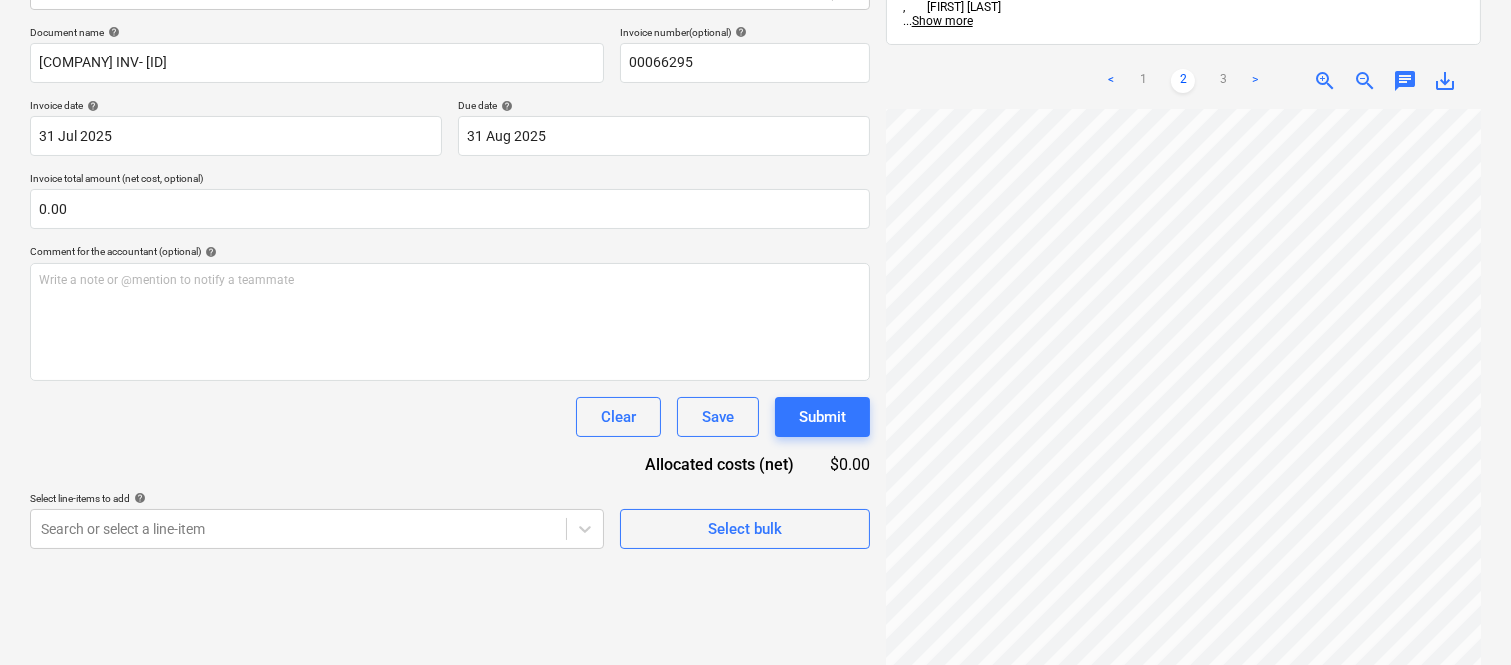 scroll, scrollTop: 0, scrollLeft: 294, axis: horizontal 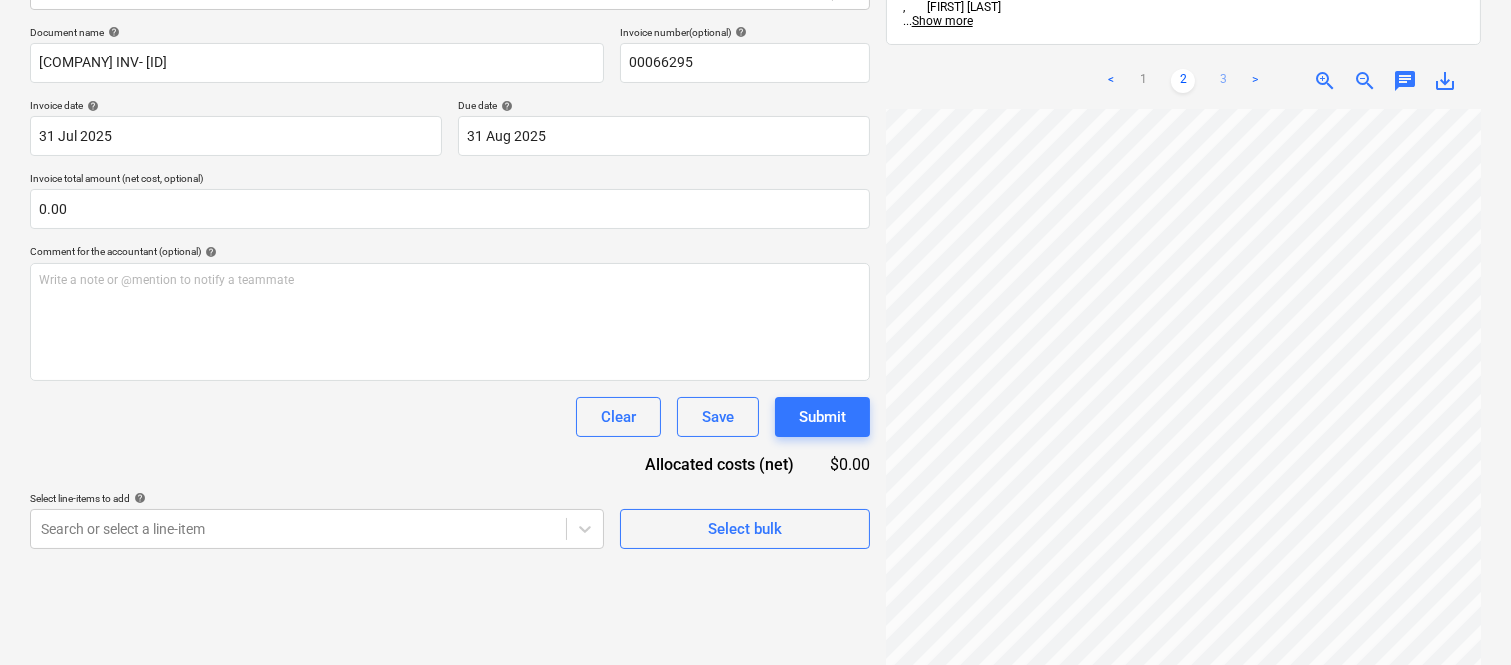 click on "3" at bounding box center (1223, 81) 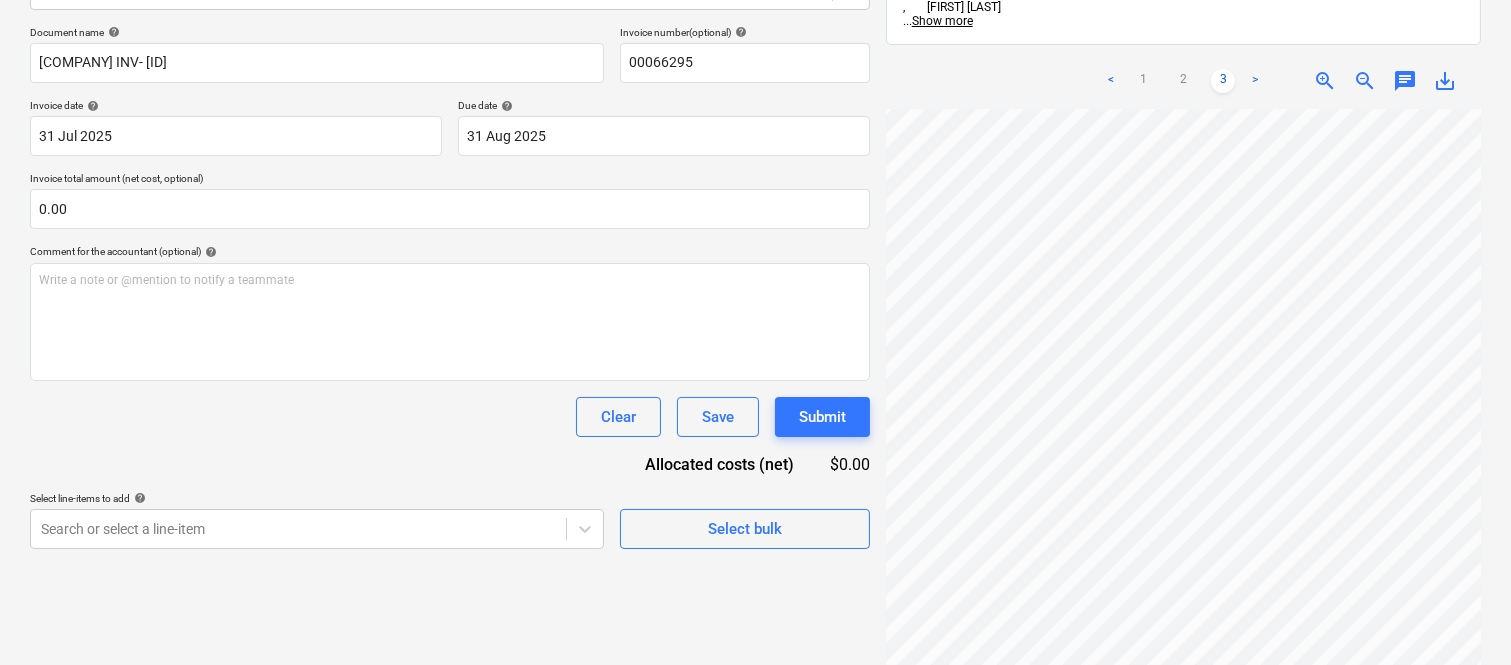 scroll, scrollTop: 397, scrollLeft: 190, axis: both 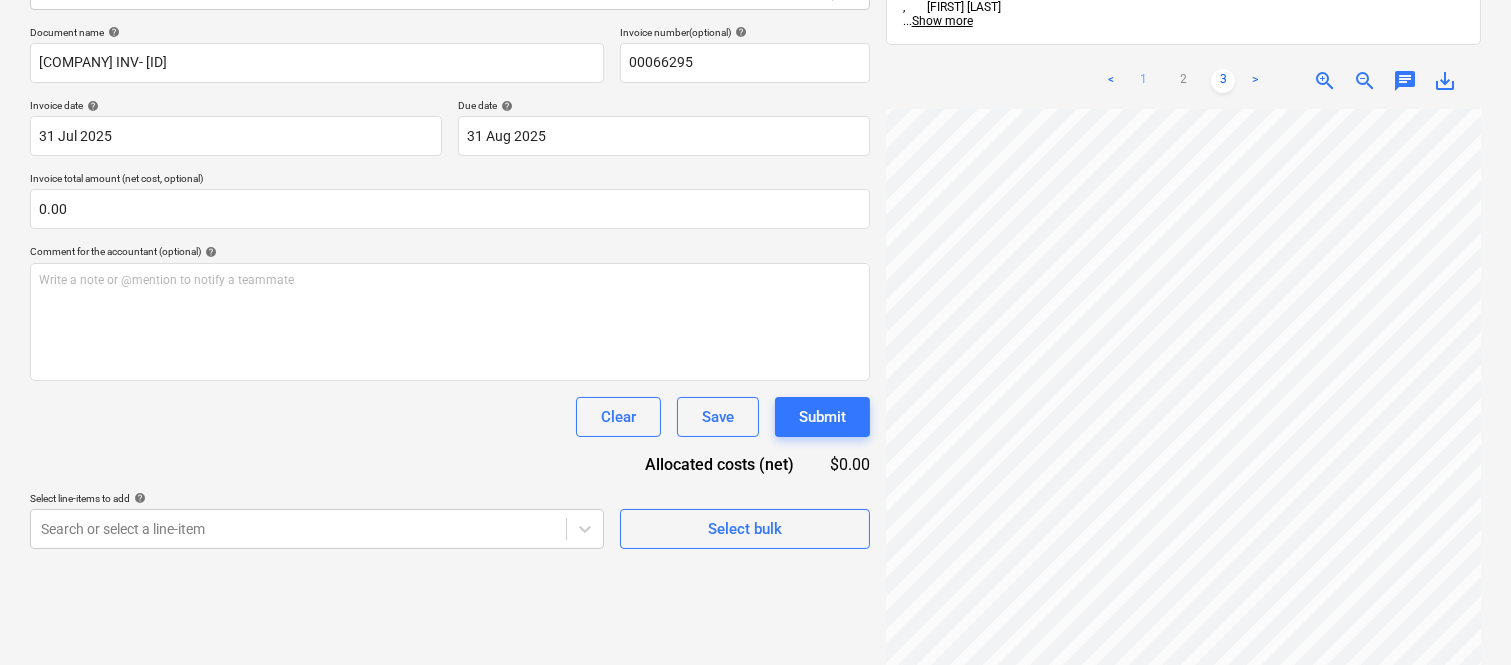 click on "1" at bounding box center (1143, 81) 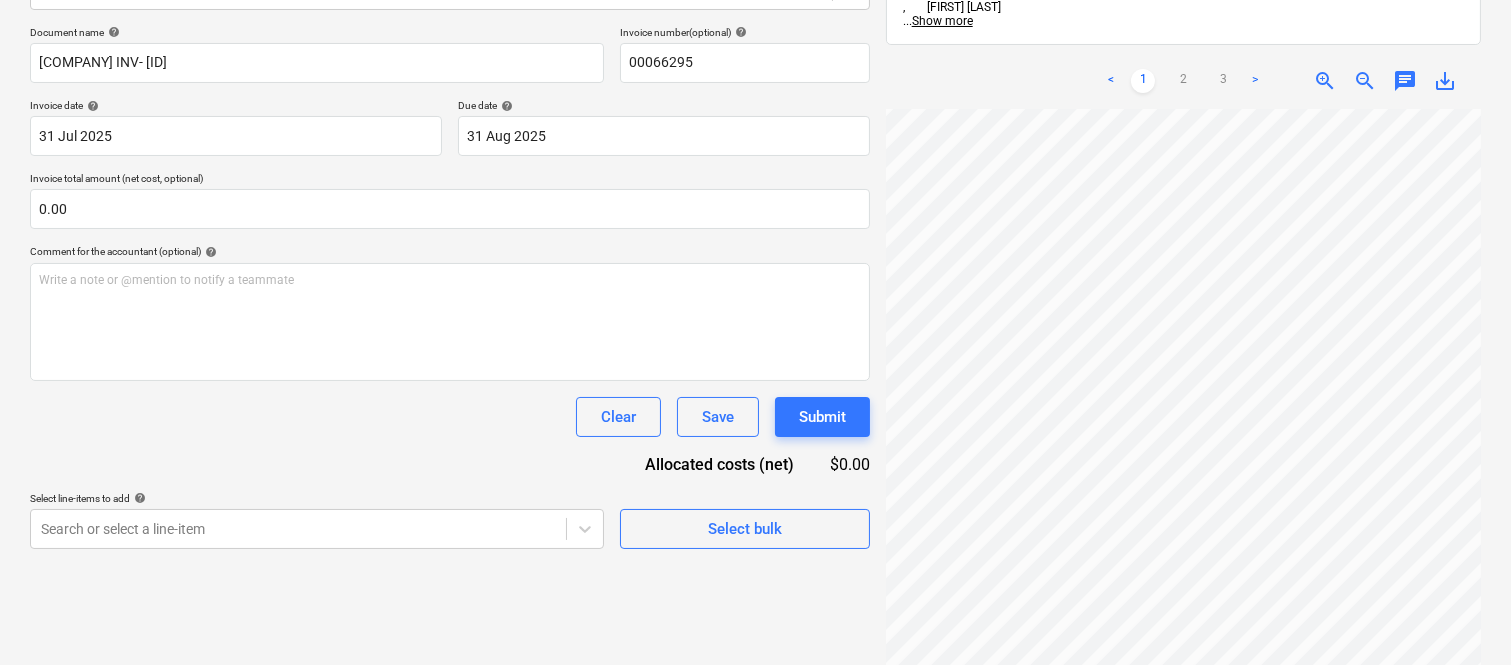 scroll, scrollTop: 471, scrollLeft: 307, axis: both 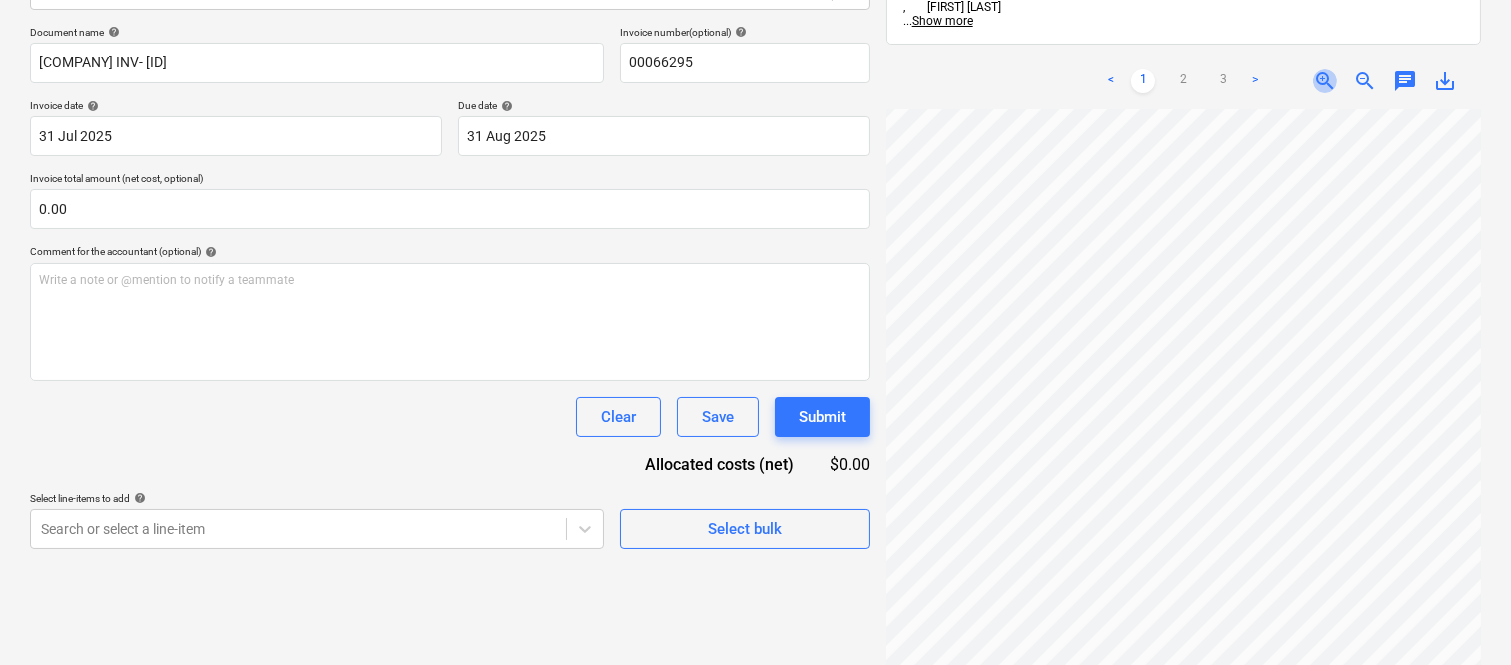 click on "zoom_in" at bounding box center (1325, 81) 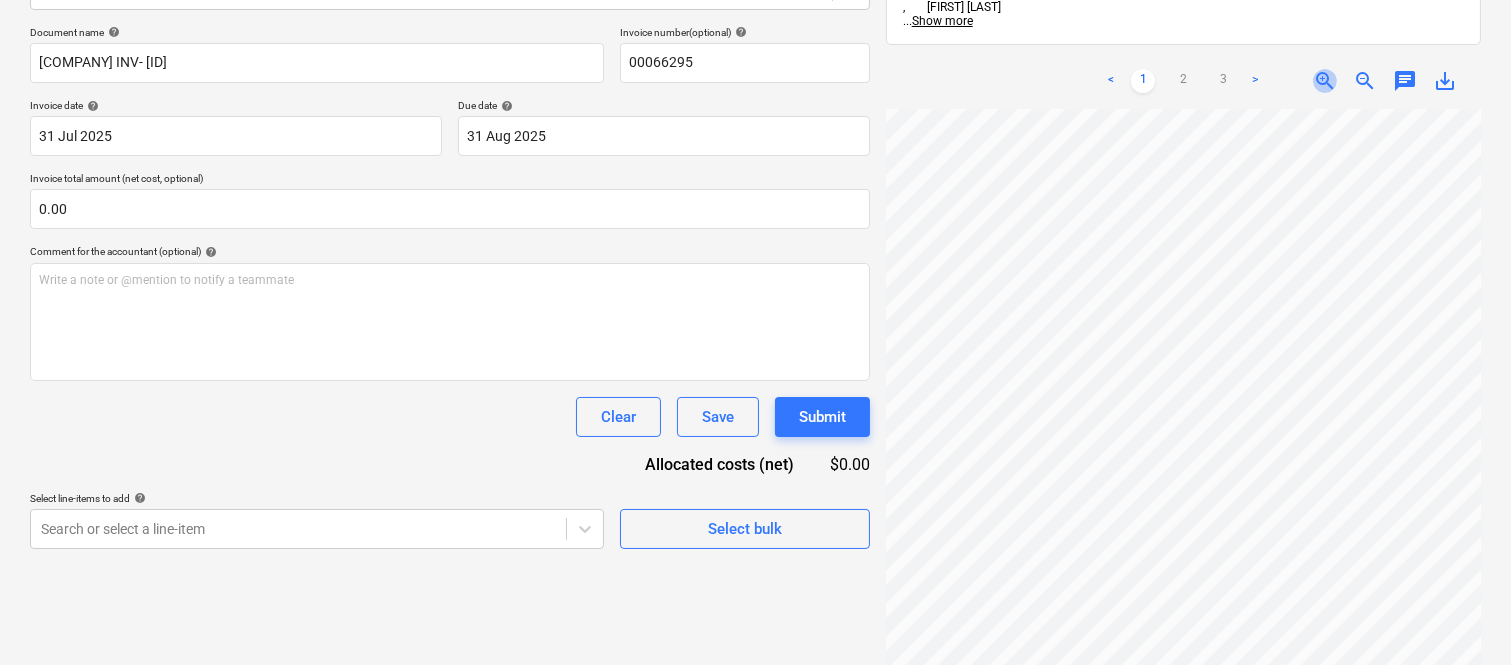 click on "zoom_in" at bounding box center [1325, 81] 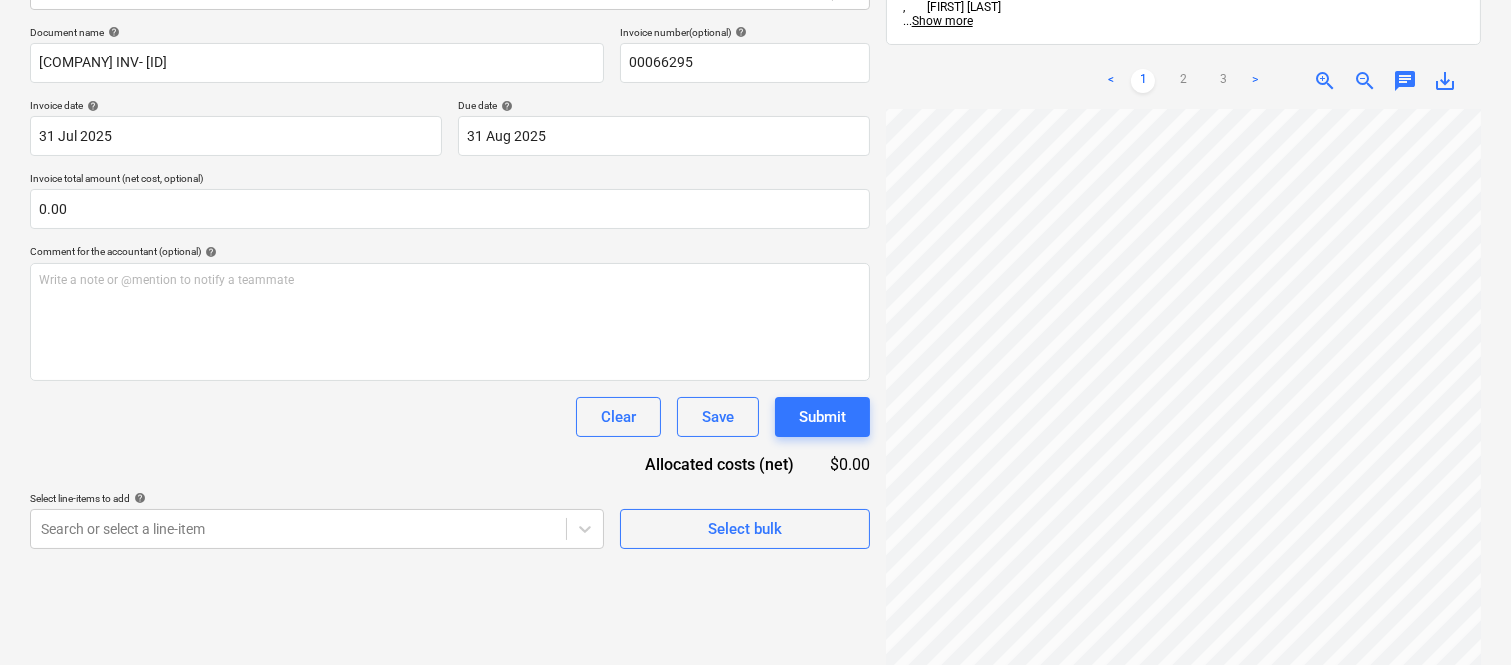scroll, scrollTop: 741, scrollLeft: 576, axis: both 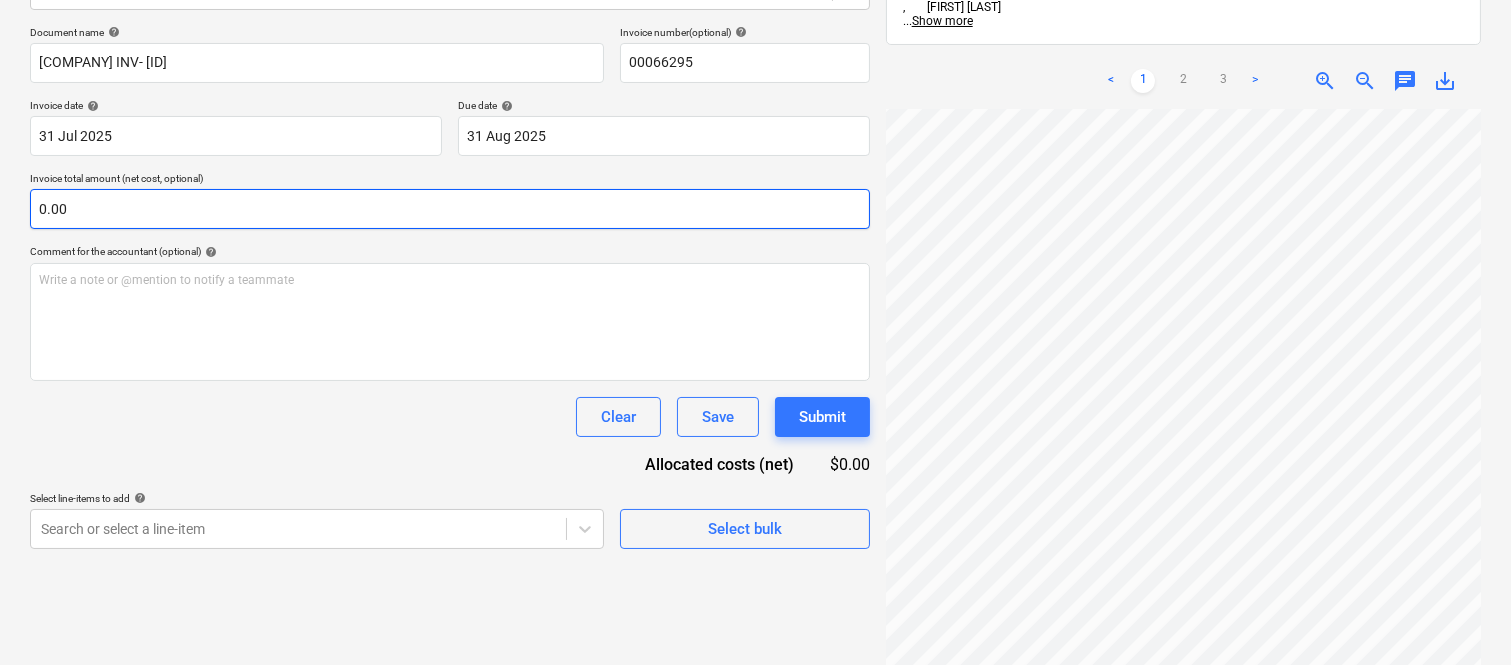 click on "0.00" at bounding box center [450, 209] 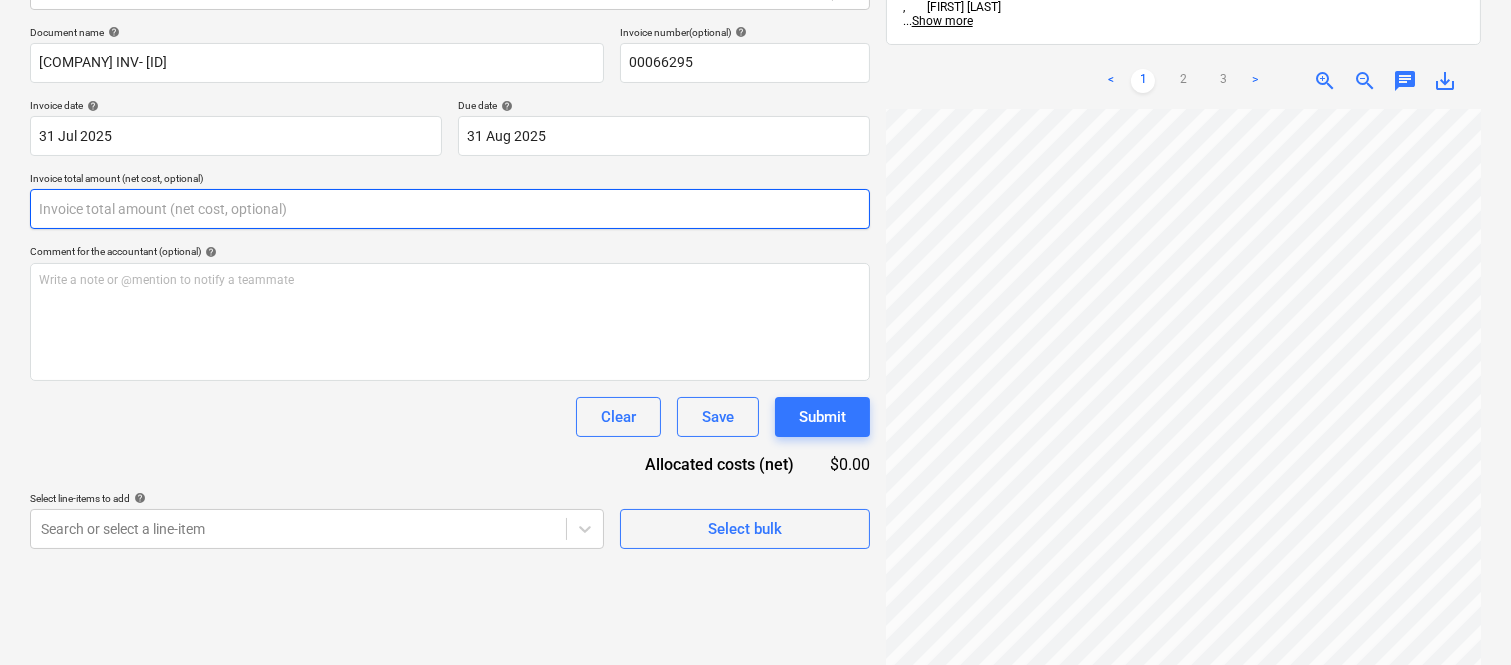 paste on "2,115.5" 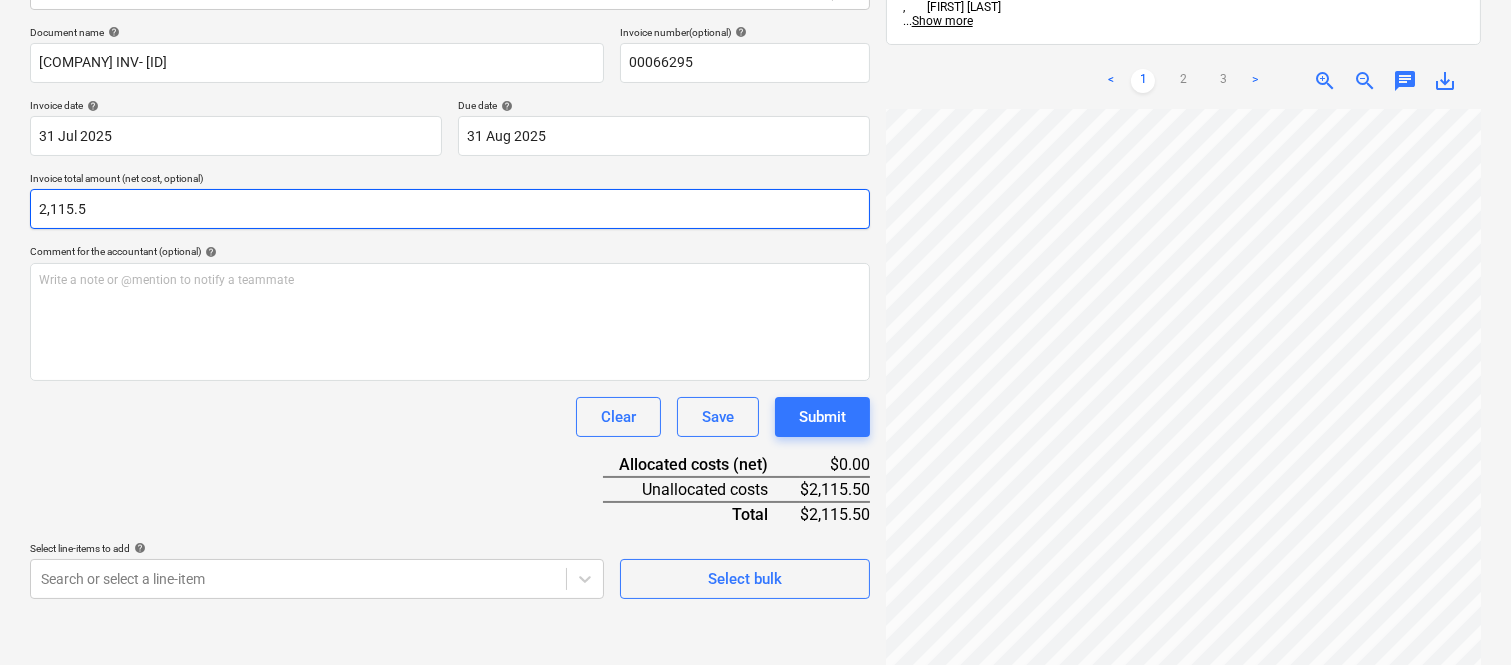 type on "2,115.5" 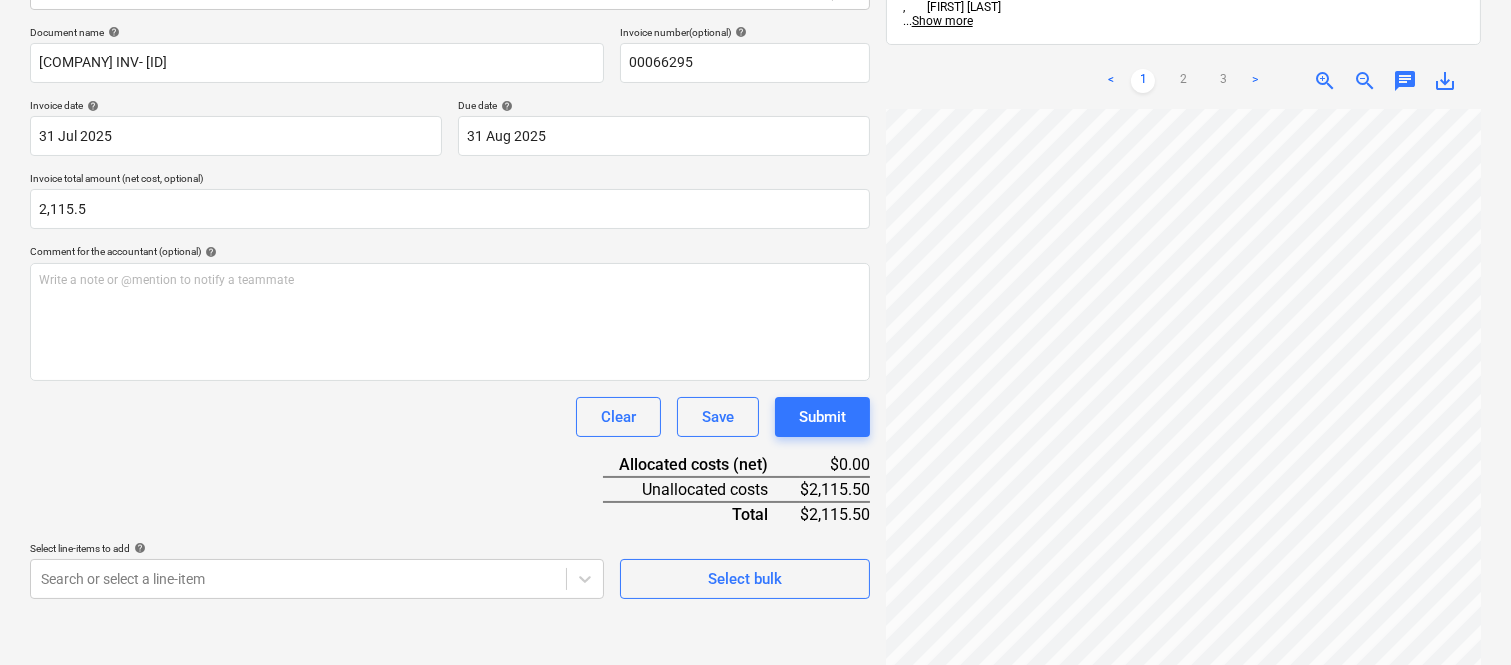 click on "Document name help TRAFFIC CONTROL INNOVATIONS INV- 00066295 Invoice number  (optional) help 00066295 Invoice date help 31 Jul 2025 31.07.2025 Press the down arrow key to interact with the calendar and
select a date. Press the question mark key to get the keyboard shortcuts for changing dates. Due date help 31 Aug 2025 31.08.2025 Press the down arrow key to interact with the calendar and
select a date. Press the question mark key to get the keyboard shortcuts for changing dates. Invoice total amount (net cost, optional) 2,115.5 Comment for the accountant (optional) help Write a note or @mention to notify a teammate ﻿ Clear Save Submit Allocated costs (net) $0.00 Unallocated costs $2,115.50 Total $2,115.50 Select line-items to add help Search or select a line-item Select bulk" at bounding box center [450, 312] 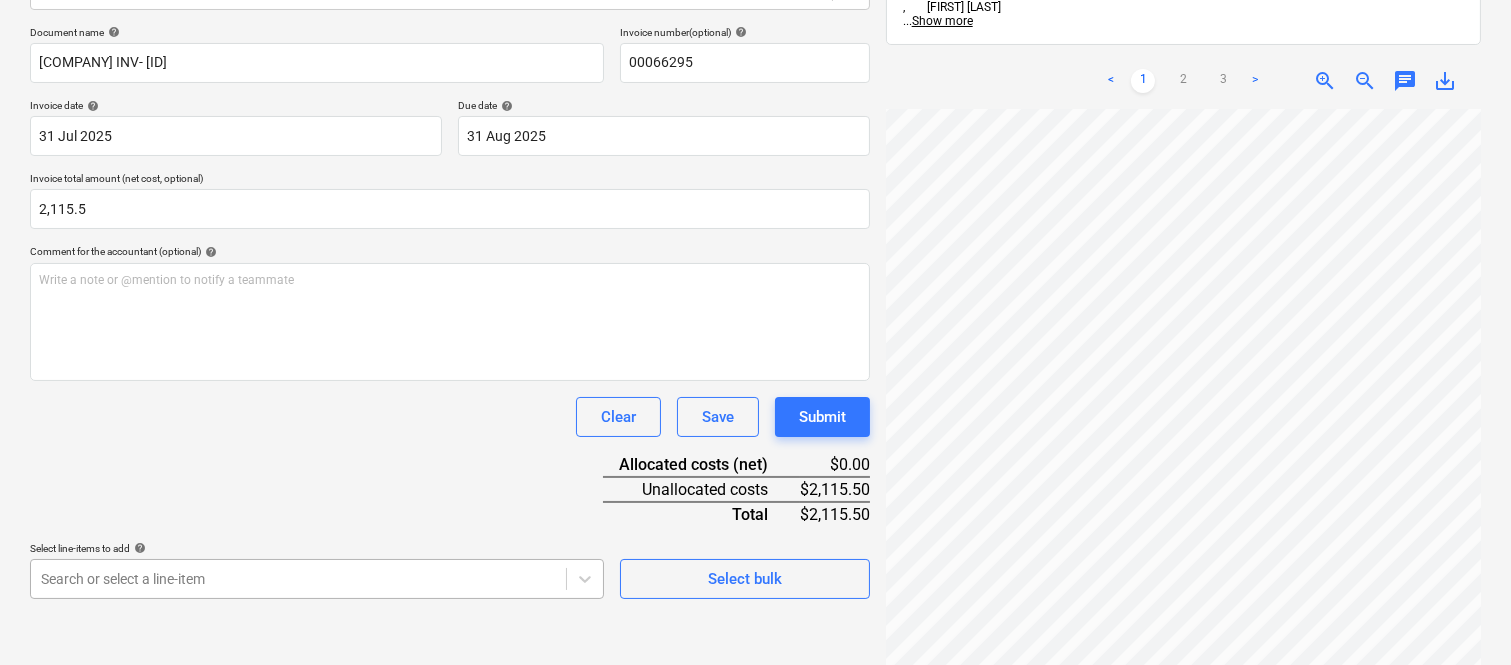 click on "Sales Projects Contacts Company Inbox 1 Approvals format_size keyboard_arrow_down help search Search notifications 99+ keyboard_arrow_down A. Berdera keyboard_arrow_down Della Rosa Budget 9+ Client contract RFTs Subcontracts Claims Purchase orders Costs 9+ Income Files 8 Analytics Settings Create new document Select company Traffic Control Innovations Pty Ltd   Add new company Select document type help Standalone purchase invoice or receipt Document name help TRAFFIC CONTROL INNOVATIONS INV- 00066295 Invoice number  (optional) help 00066295 Invoice date help 31 Jul 2025 31.07.2025 Press the down arrow key to interact with the calendar and
select a date. Press the question mark key to get the keyboard shortcuts for changing dates. Due date help 31 Aug 2025 31.08.2025 Press the down arrow key to interact with the calendar and
select a date. Press the question mark key to get the keyboard shortcuts for changing dates. Invoice total amount (net cost, optional) 2,115.5 help ﻿ Clear Save Submit $0.00 <" at bounding box center (755, 47) 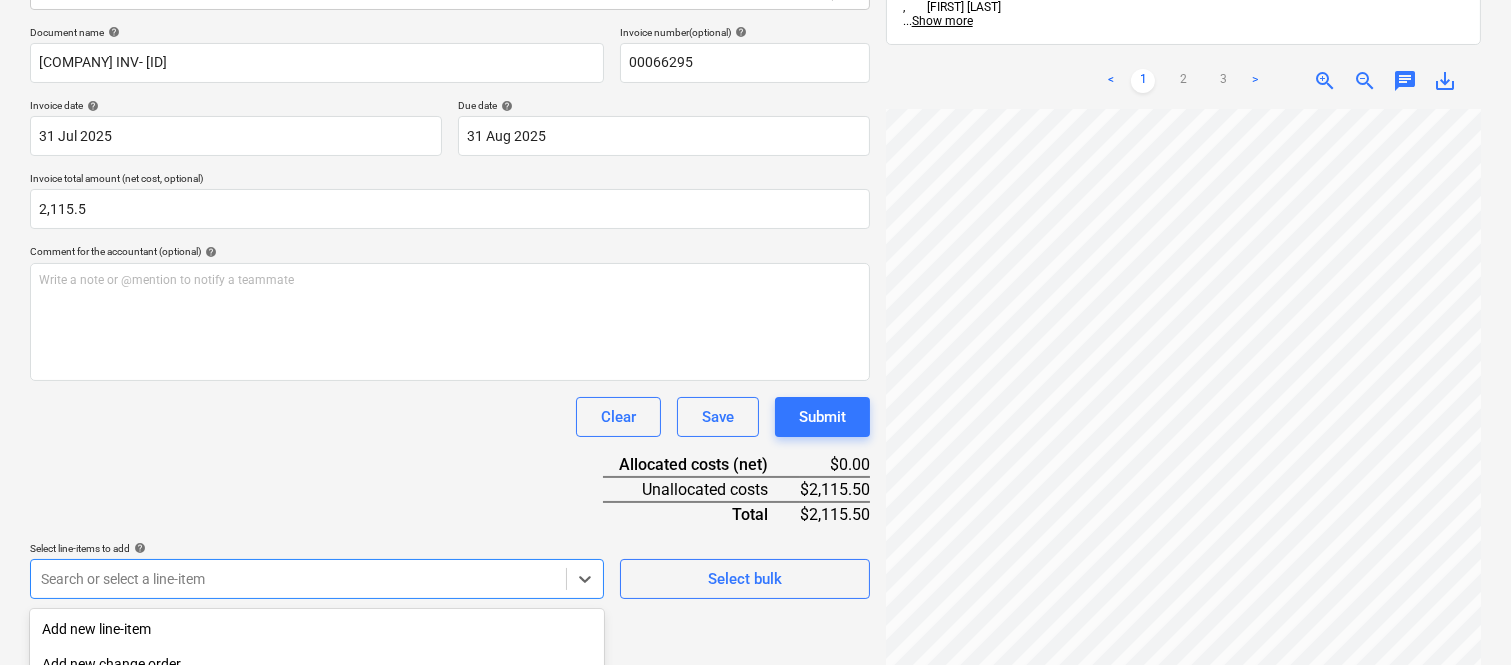 scroll, scrollTop: 532, scrollLeft: 0, axis: vertical 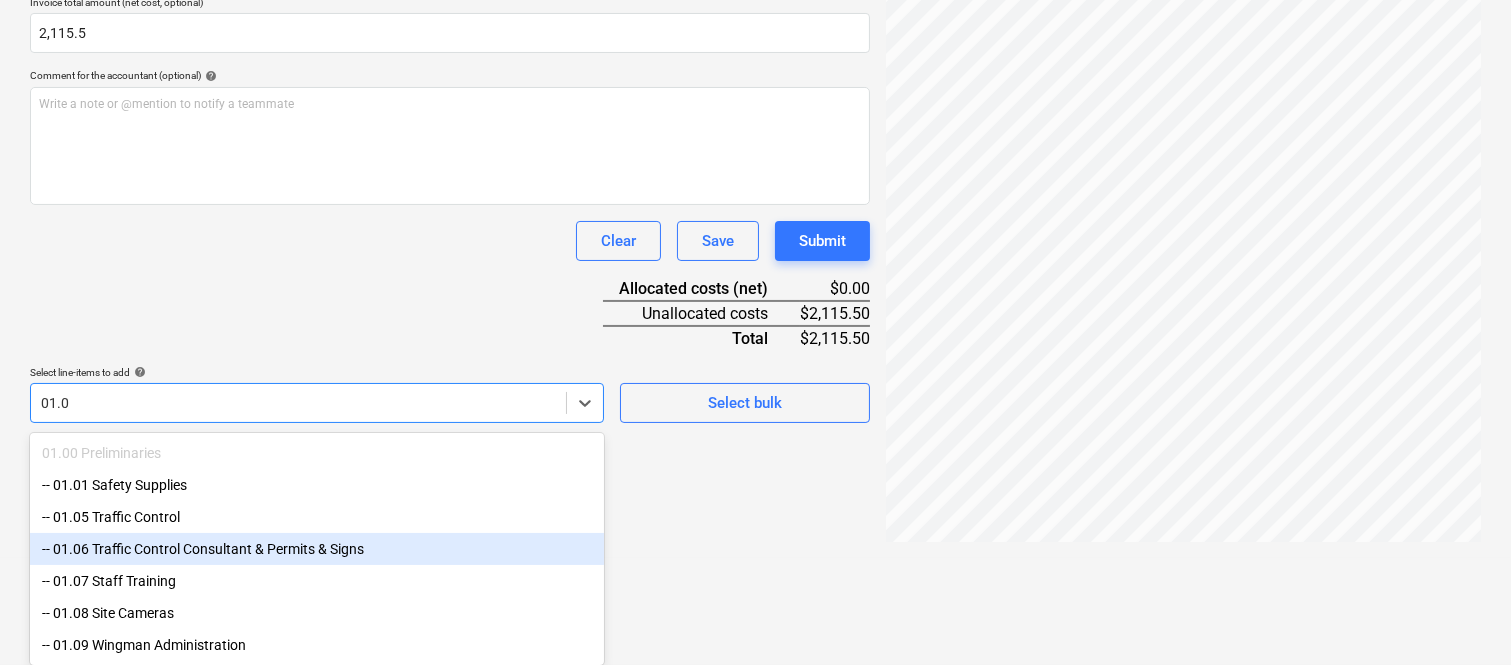 type on "01.05" 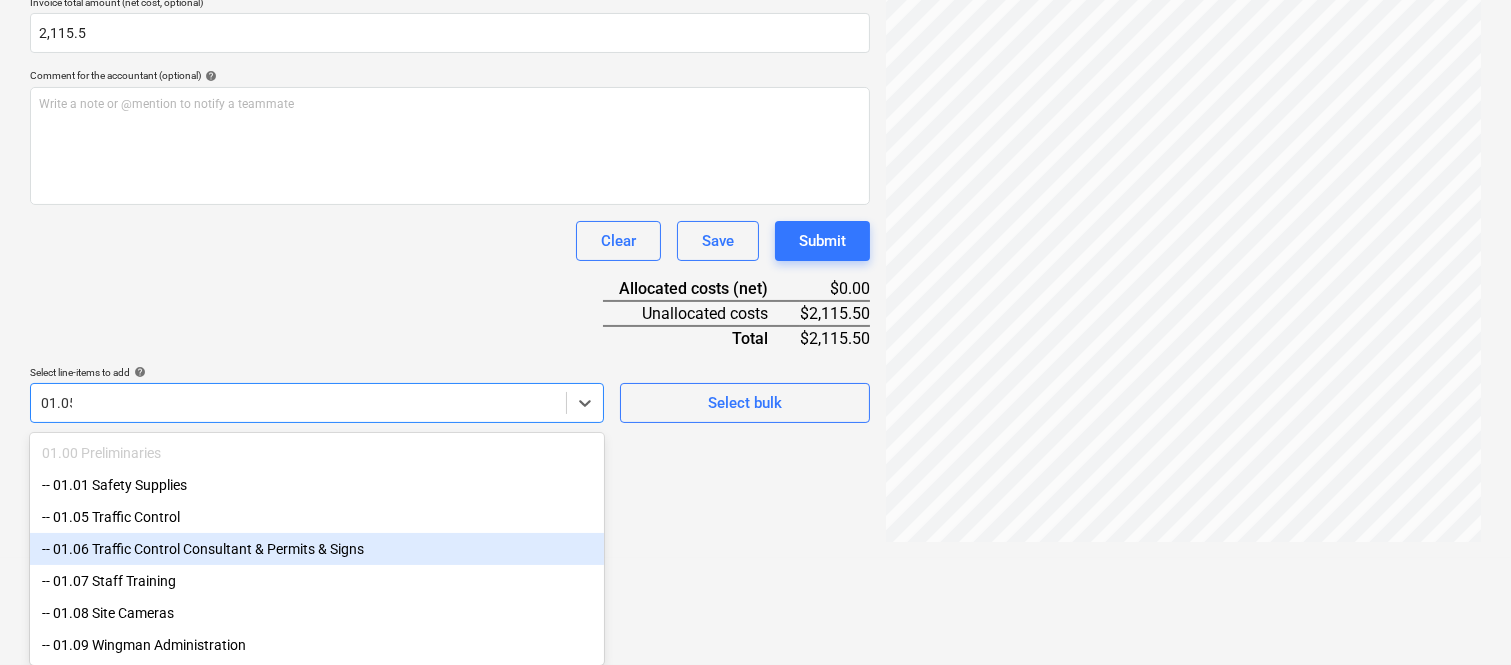 scroll, scrollTop: 285, scrollLeft: 0, axis: vertical 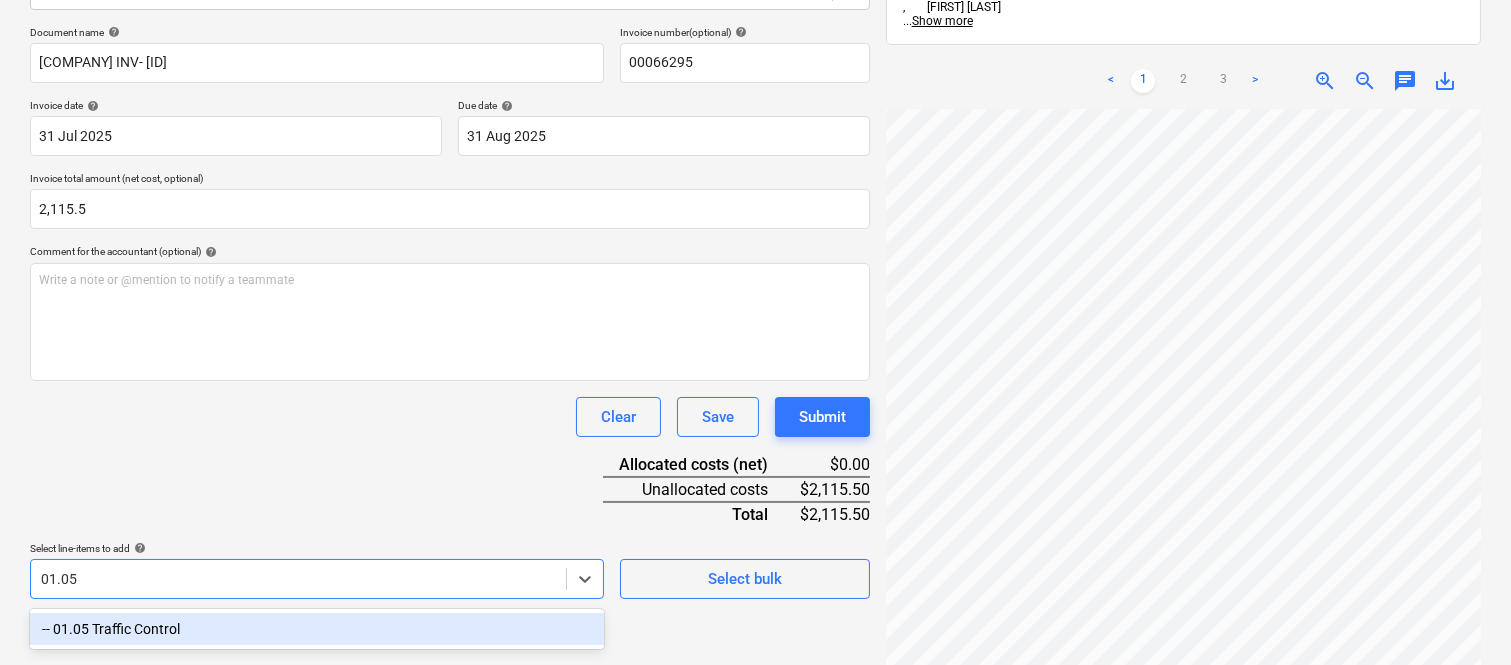 click on "--  01.05 Traffic Control" at bounding box center (317, 629) 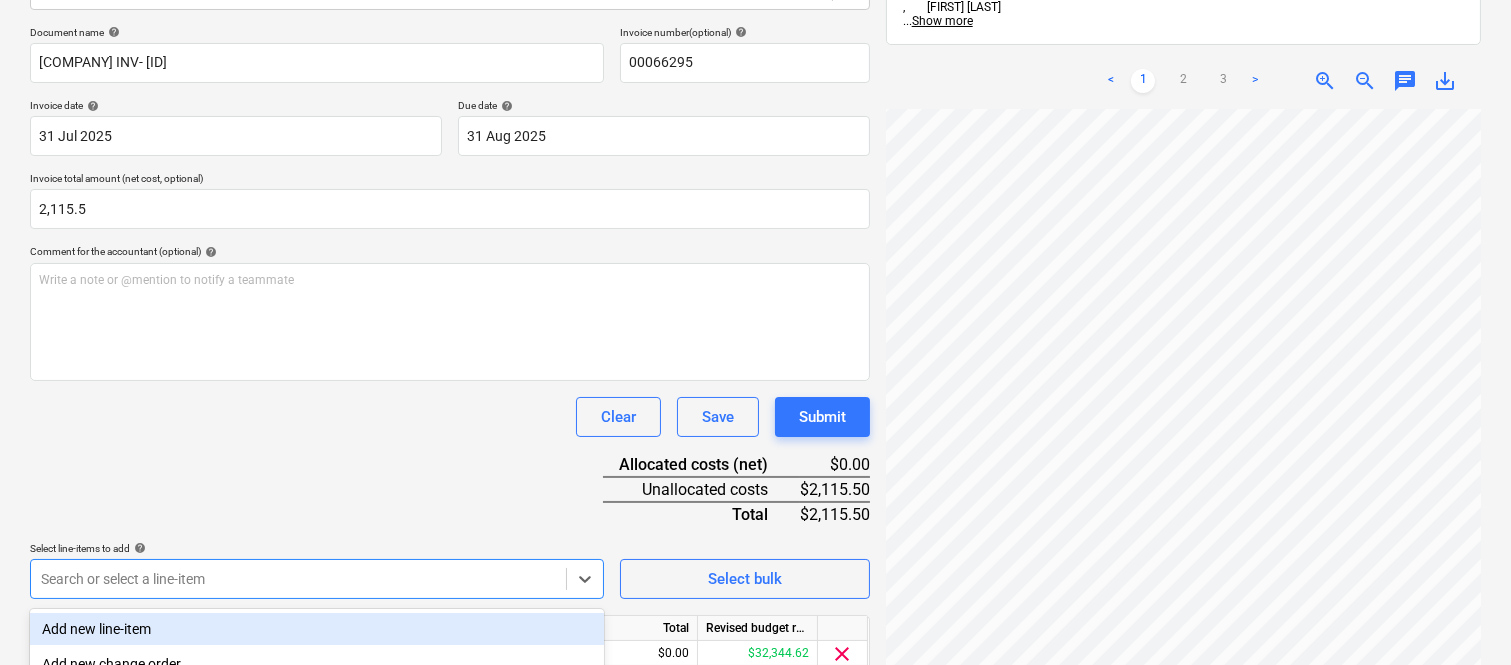 click on "Document name help TRAFFIC CONTROL INNOVATIONS INV- 00066295 Invoice number  (optional) help 00066295 Invoice date help 31 Jul 2025 31.07.2025 Press the down arrow key to interact with the calendar and
select a date. Press the question mark key to get the keyboard shortcuts for changing dates. Due date help 31 Aug 2025 31.08.2025 Press the down arrow key to interact with the calendar and
select a date. Press the question mark key to get the keyboard shortcuts for changing dates. Invoice total amount (net cost, optional) 2,115.5 Comment for the accountant (optional) help Write a note or @mention to notify a teammate ﻿ Clear Save Submit Allocated costs (net) $0.00 Unallocated costs $2,115.50 Total $2,115.50 Select line-items to add help option --  01.05 Traffic Control, selected. Search or select a line-item Select bulk Line-item name Unit Quantity Unit price Total Revised budget remaining 01.05 Traffic Control 0.00 0.00 $0.00 $32,344.62 clear Clear Save Submit" at bounding box center [450, 378] 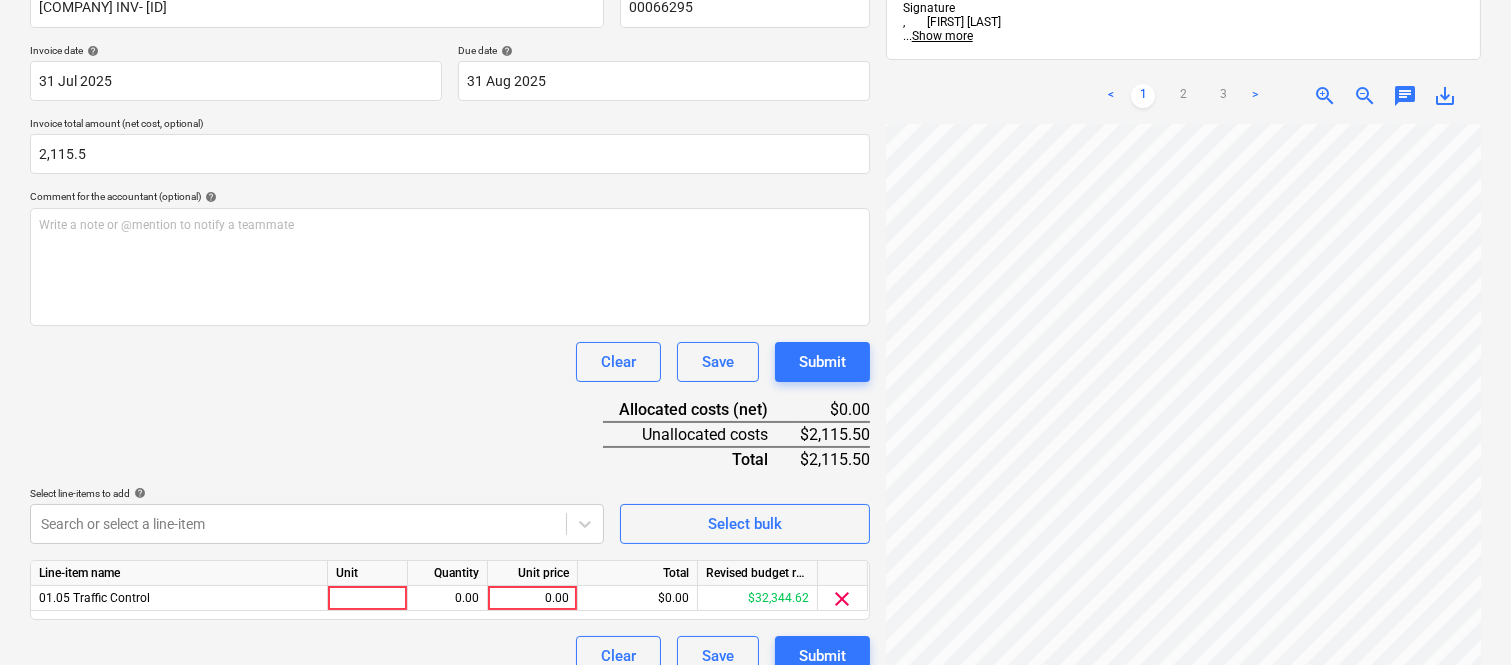 scroll, scrollTop: 367, scrollLeft: 0, axis: vertical 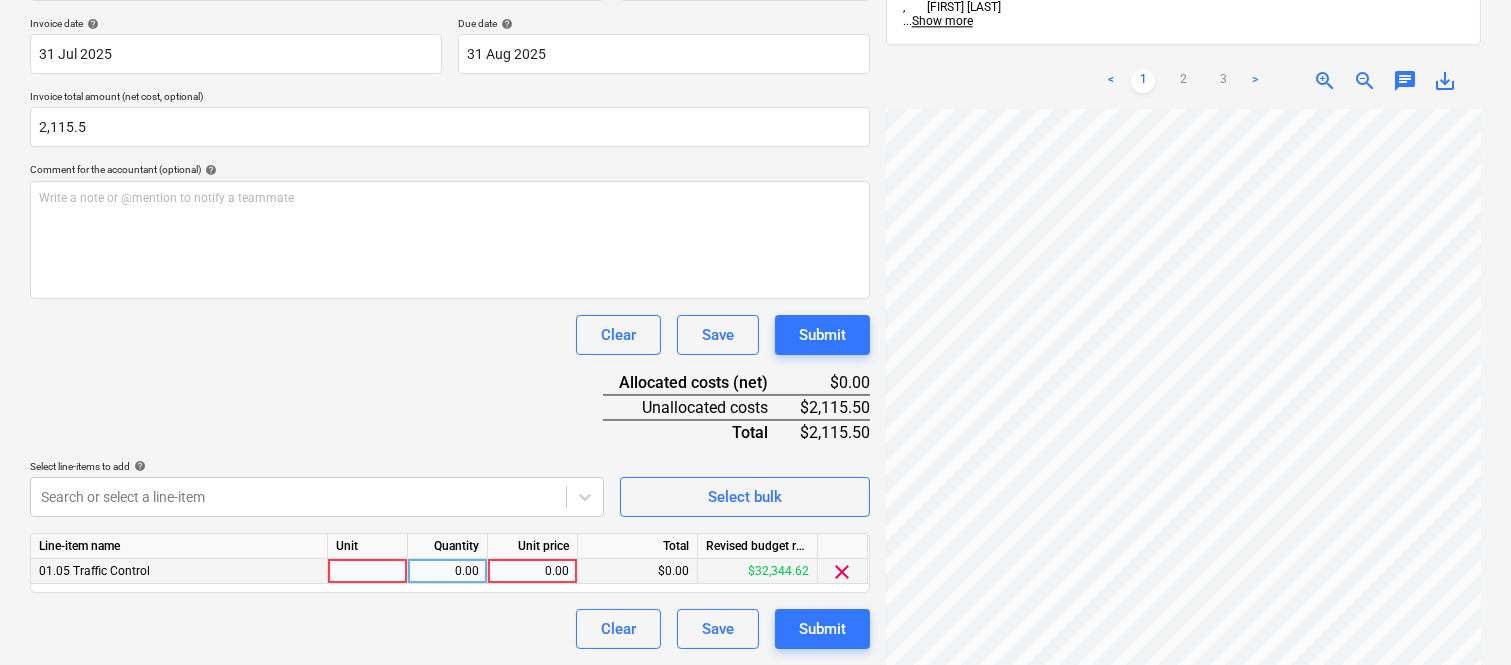 click at bounding box center (368, 571) 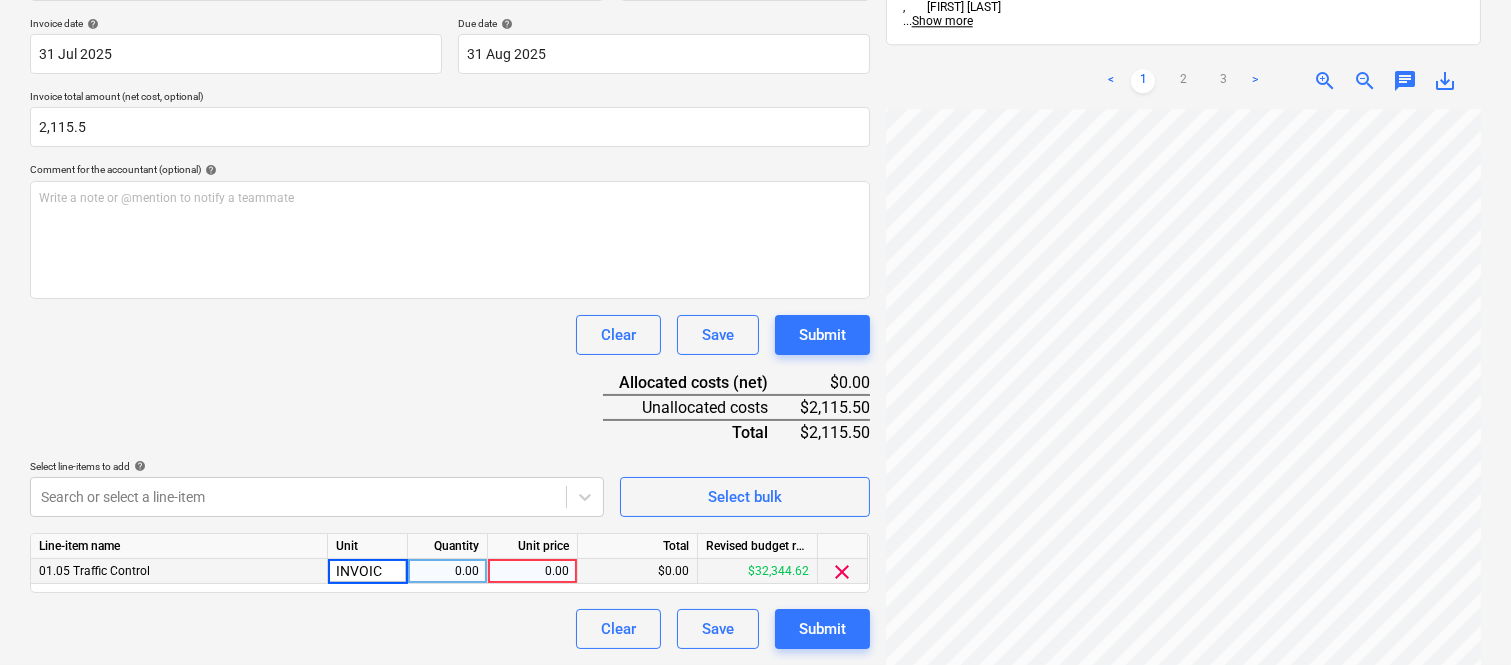 type on "INVOICE" 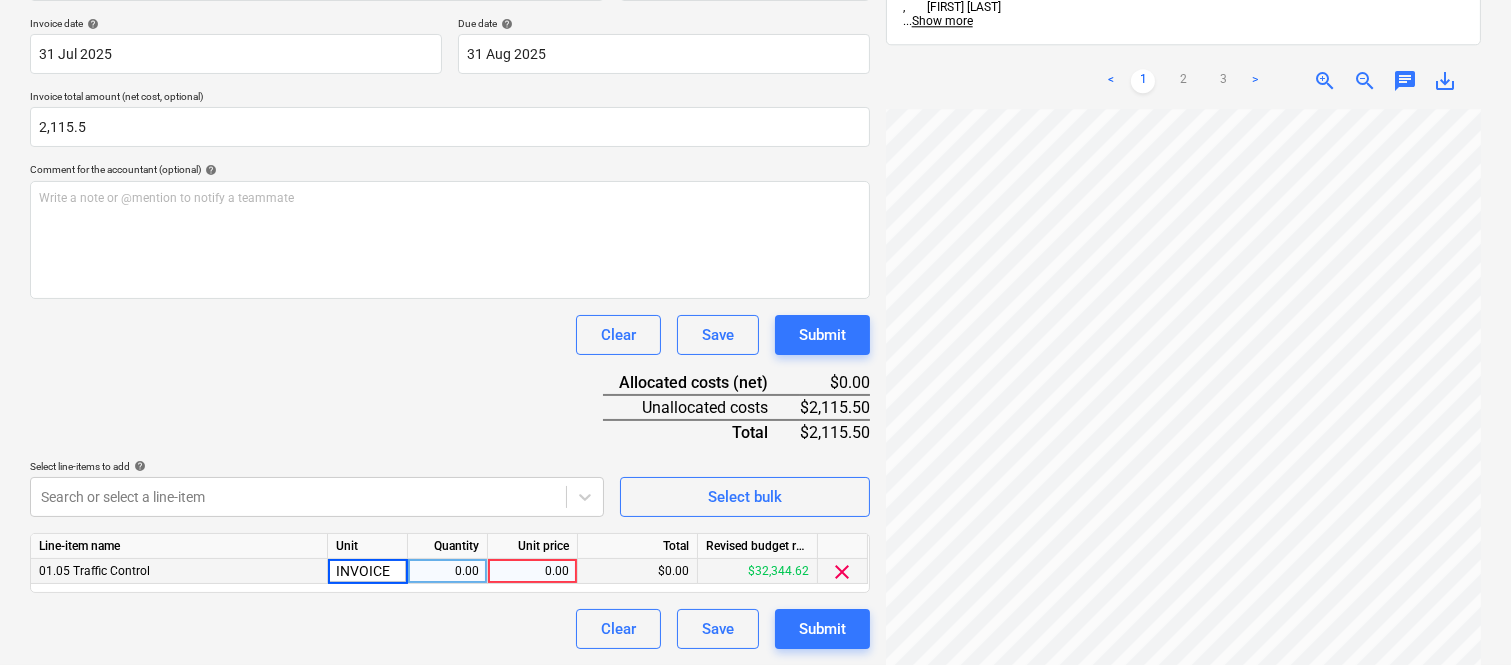 click on "0.00" at bounding box center (448, 571) 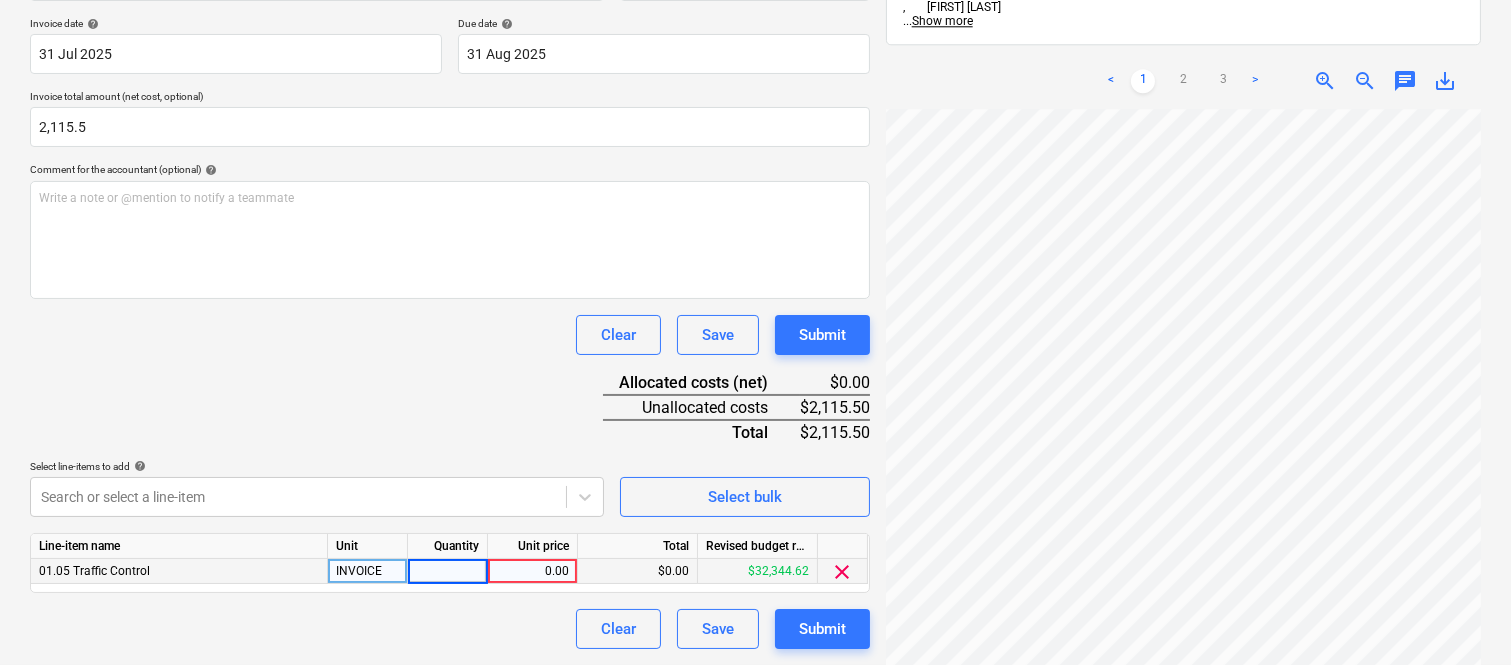 type on "1" 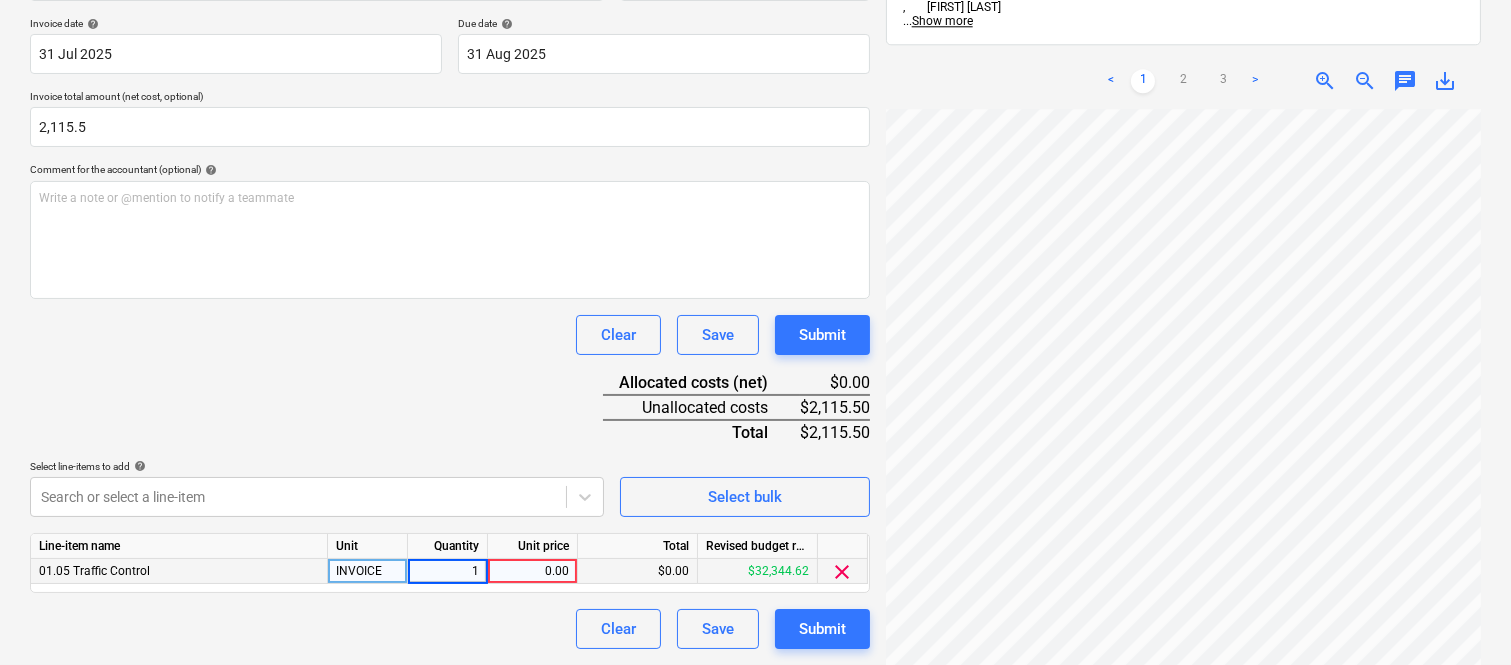 click on "0.00" at bounding box center [532, 571] 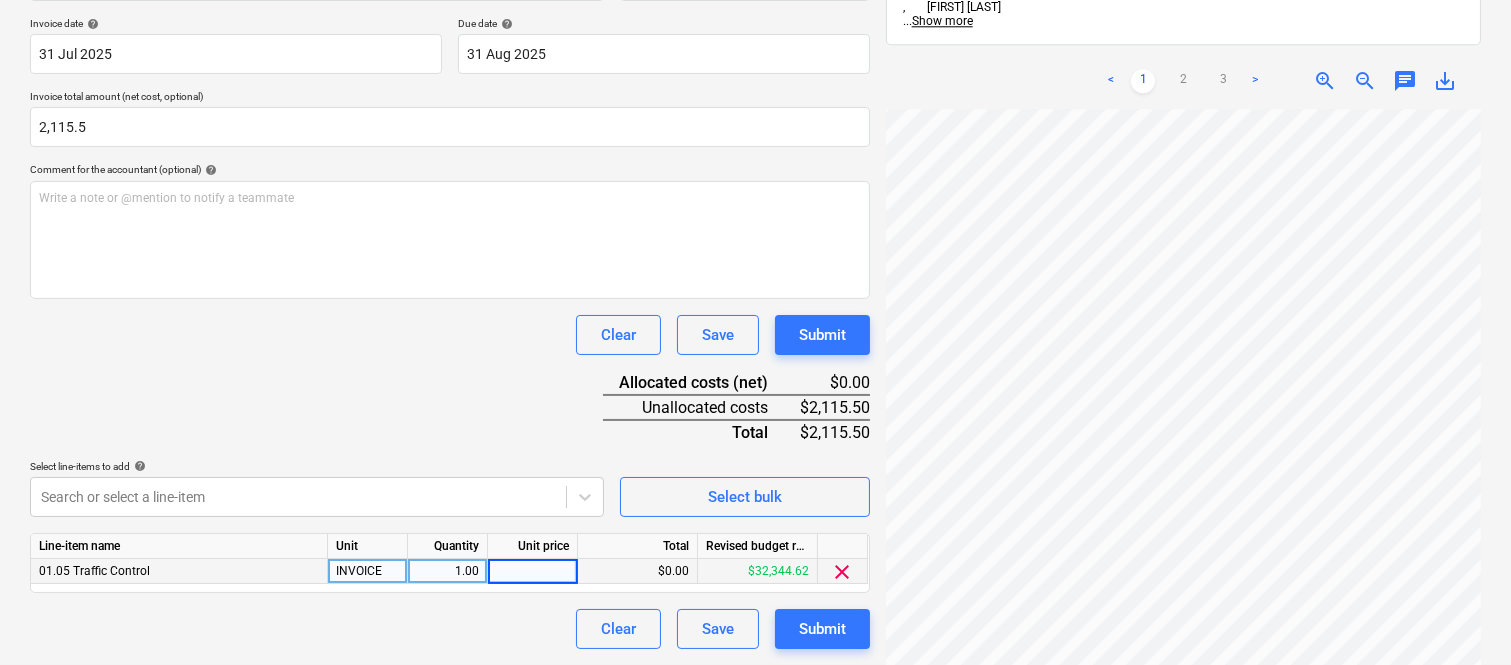 type on "2,115.5" 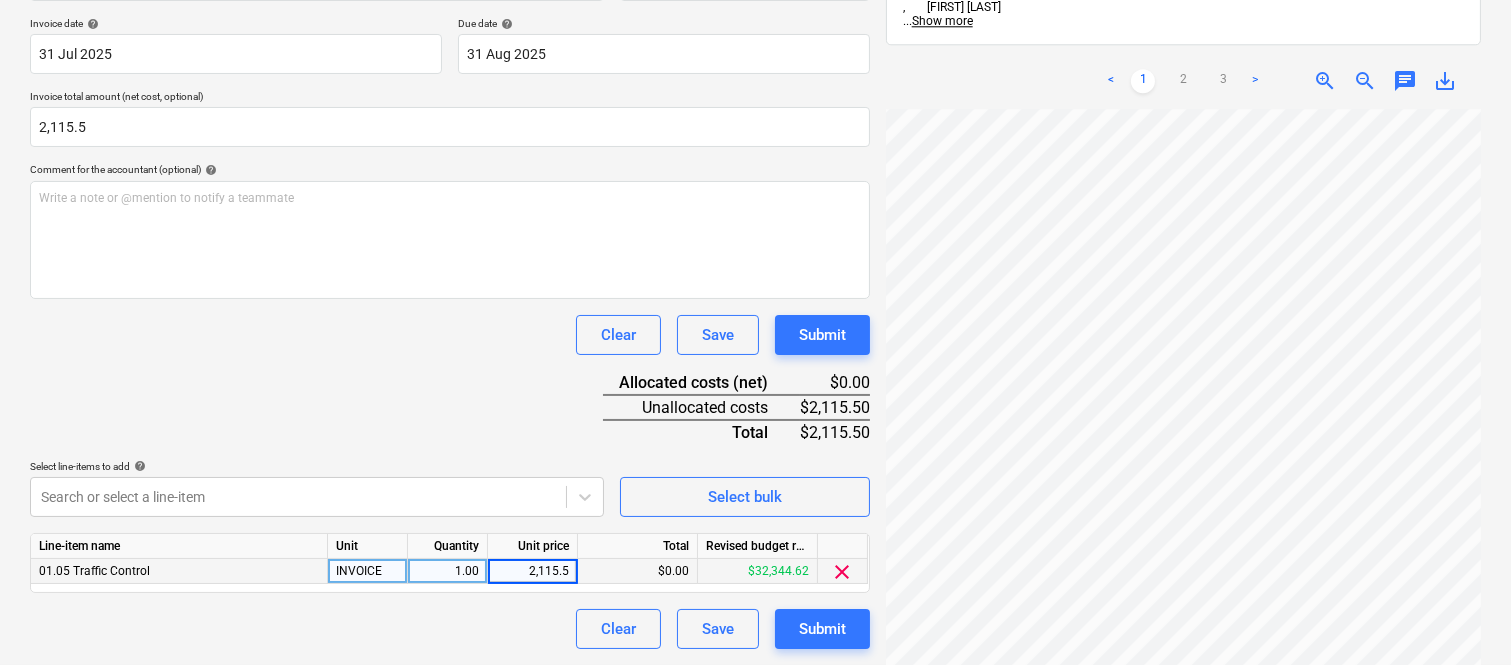 click on "Clear Save Submit" at bounding box center [450, 629] 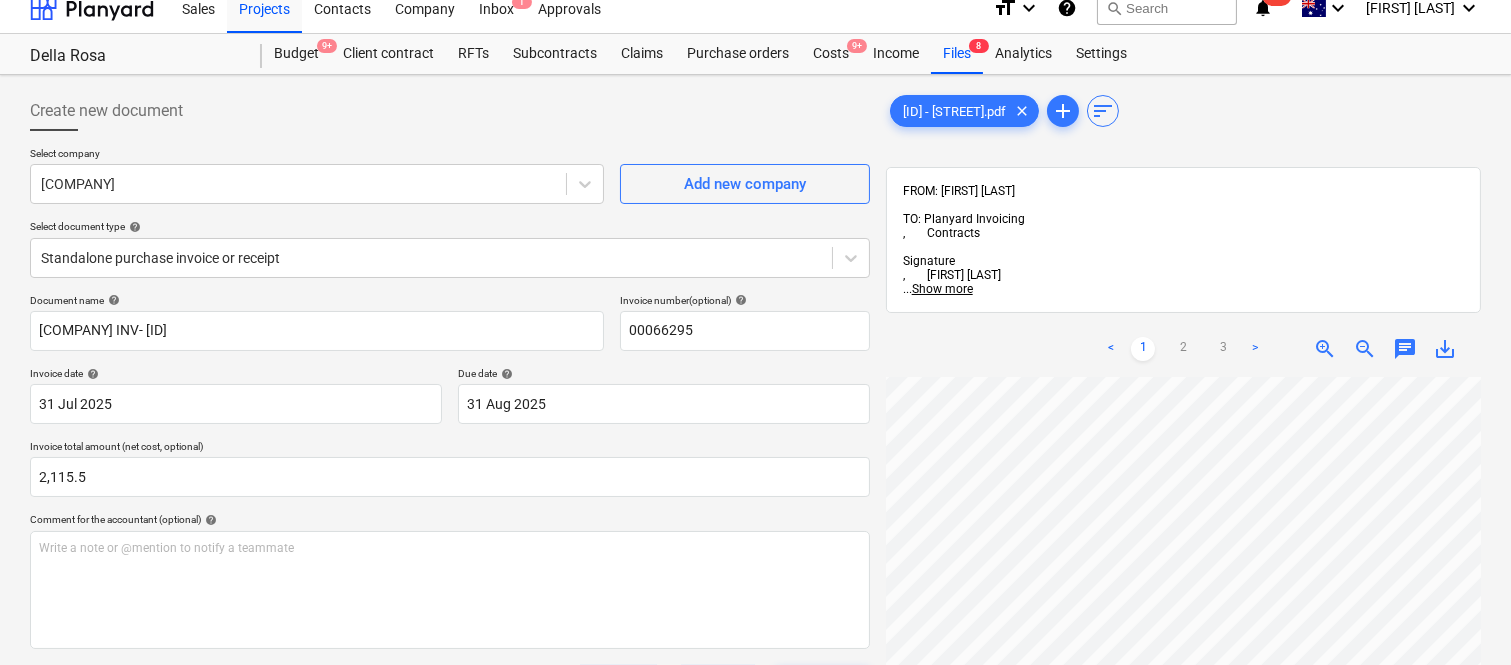 scroll, scrollTop: 0, scrollLeft: 0, axis: both 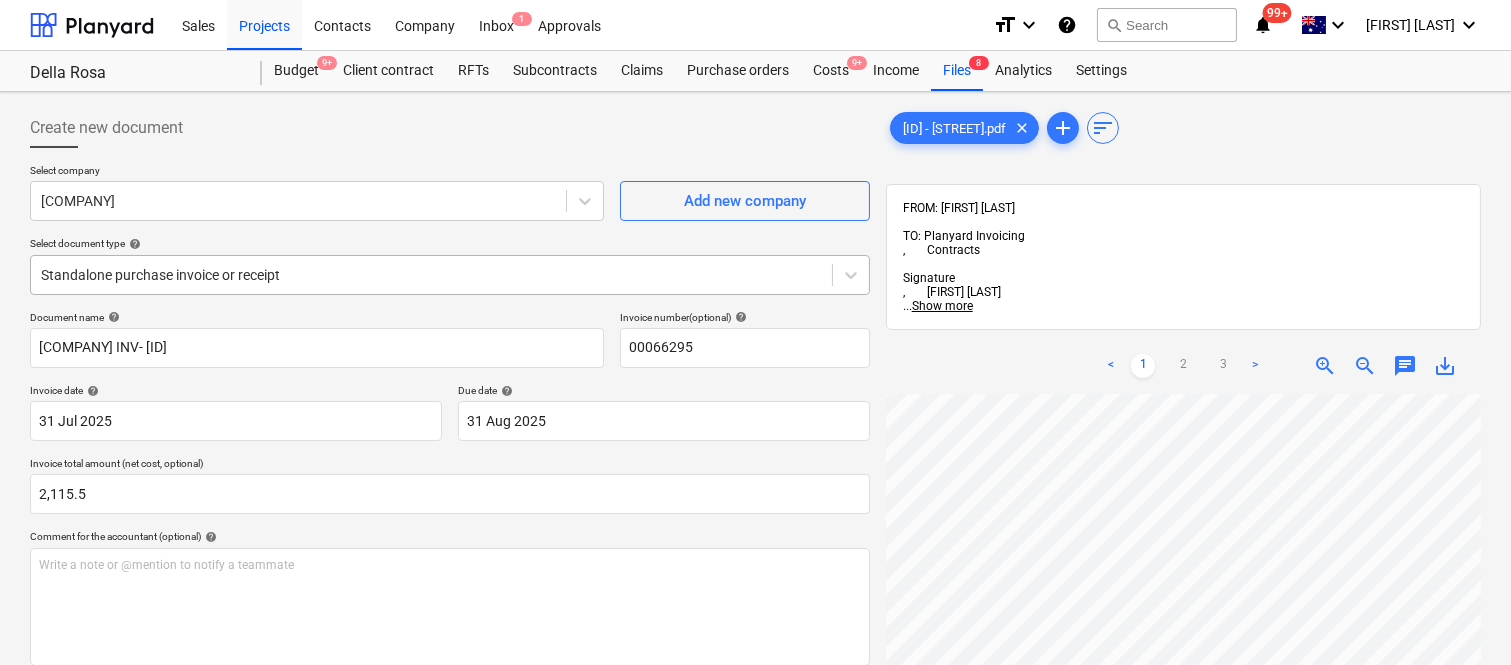 click at bounding box center (431, 275) 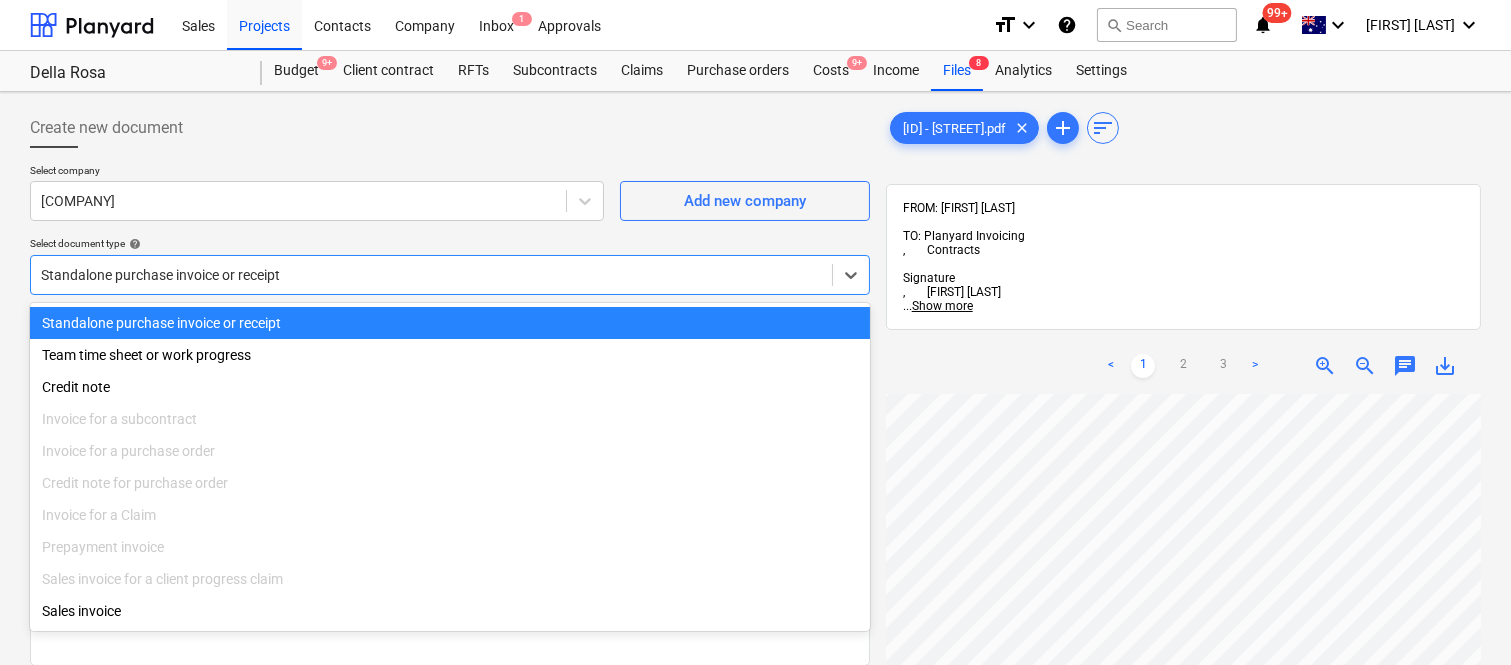 click on "Standalone purchase invoice or receipt" at bounding box center (450, 323) 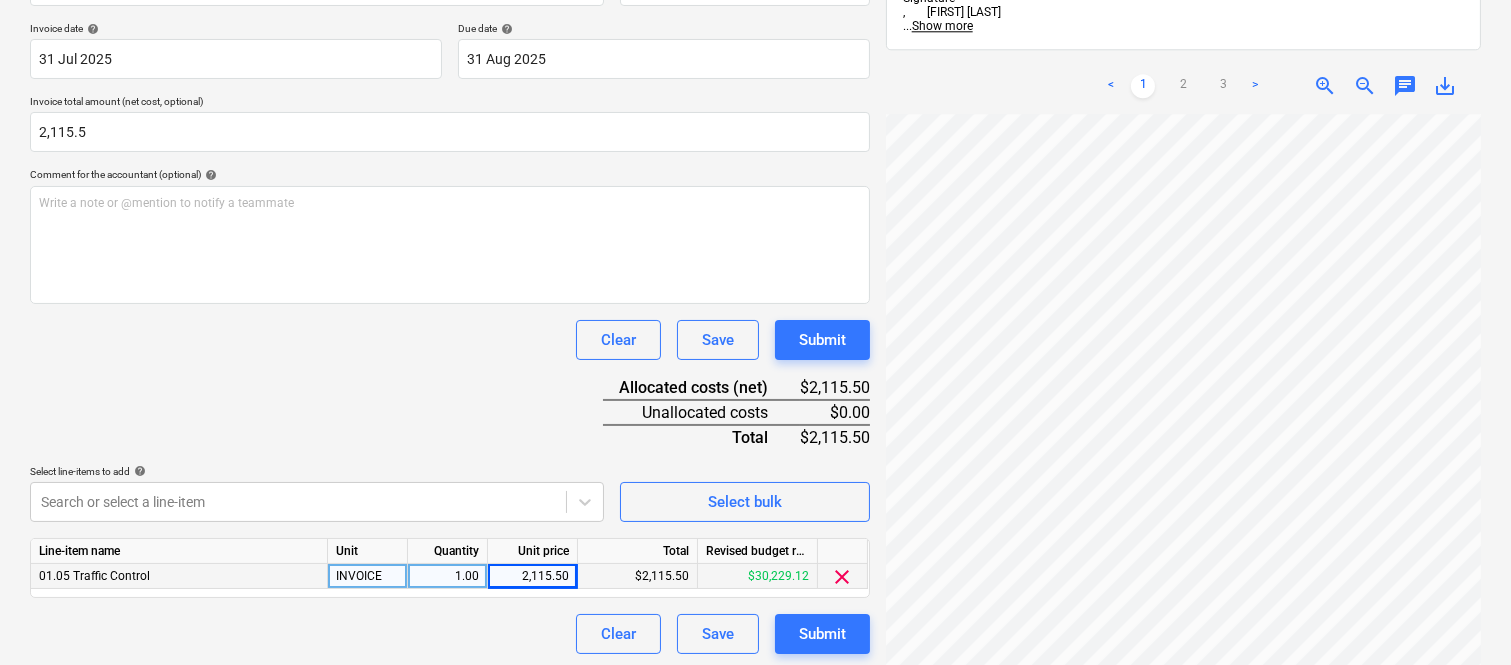 scroll, scrollTop: 367, scrollLeft: 0, axis: vertical 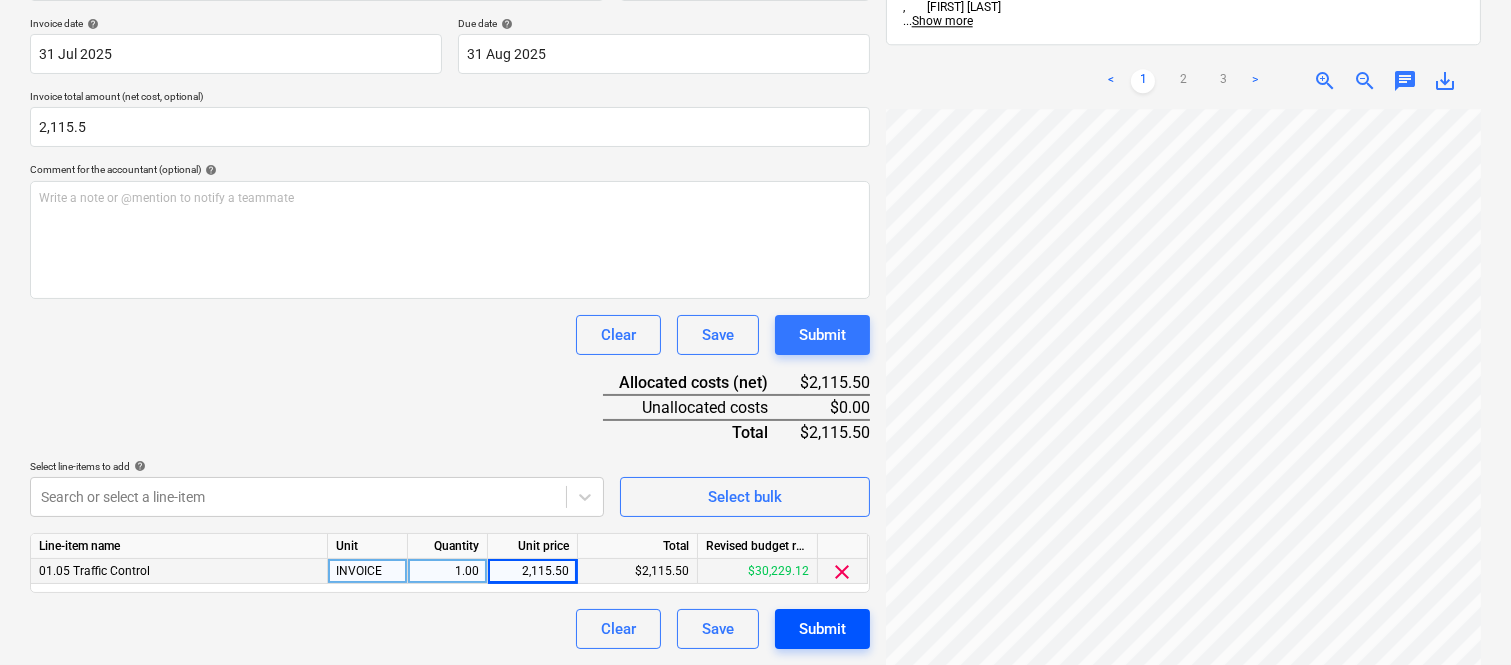 click on "Submit" at bounding box center [822, 629] 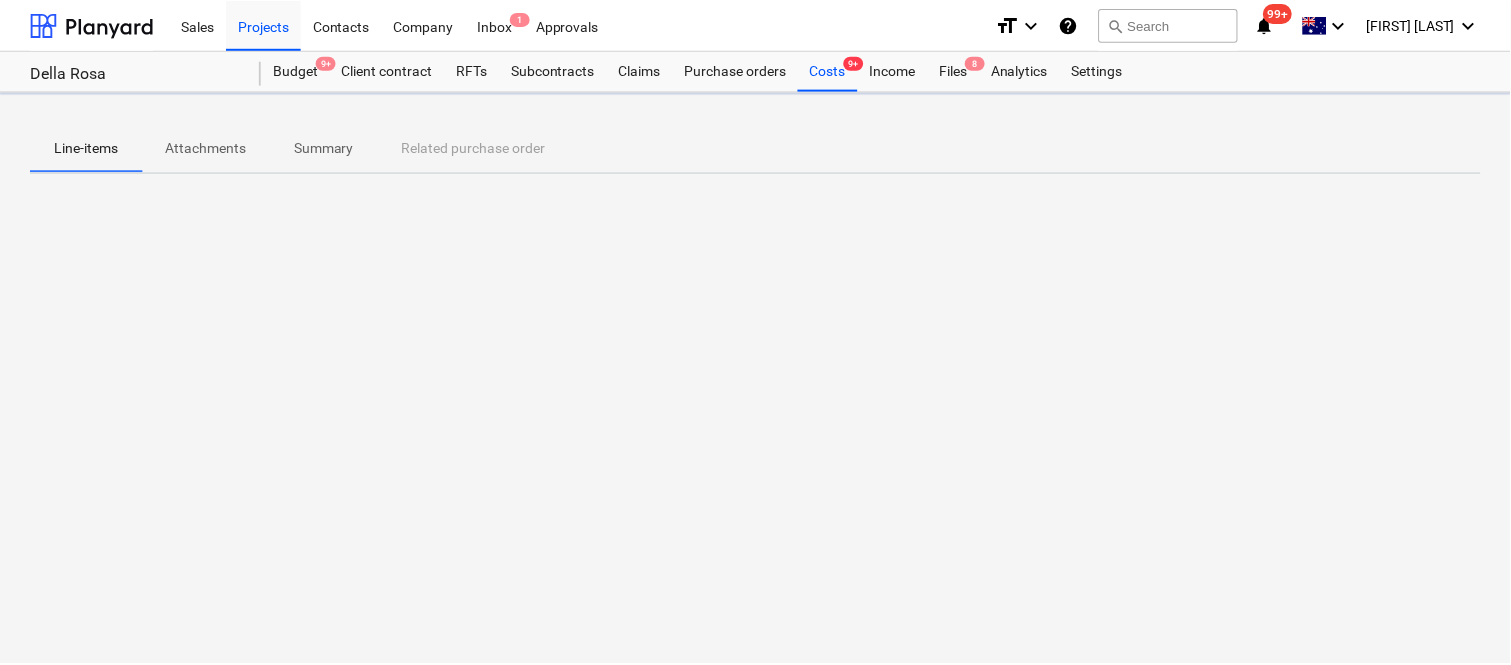 scroll, scrollTop: 0, scrollLeft: 0, axis: both 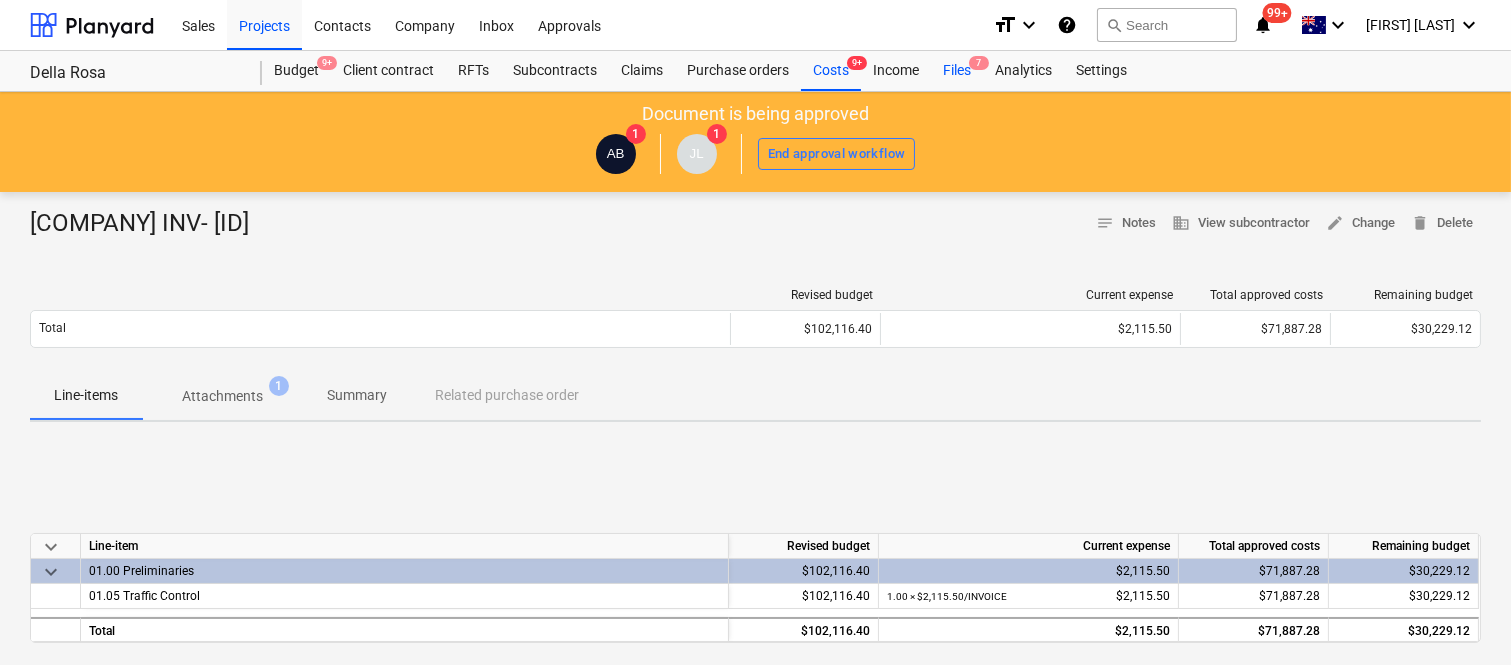 click on "Files 7" at bounding box center [957, 71] 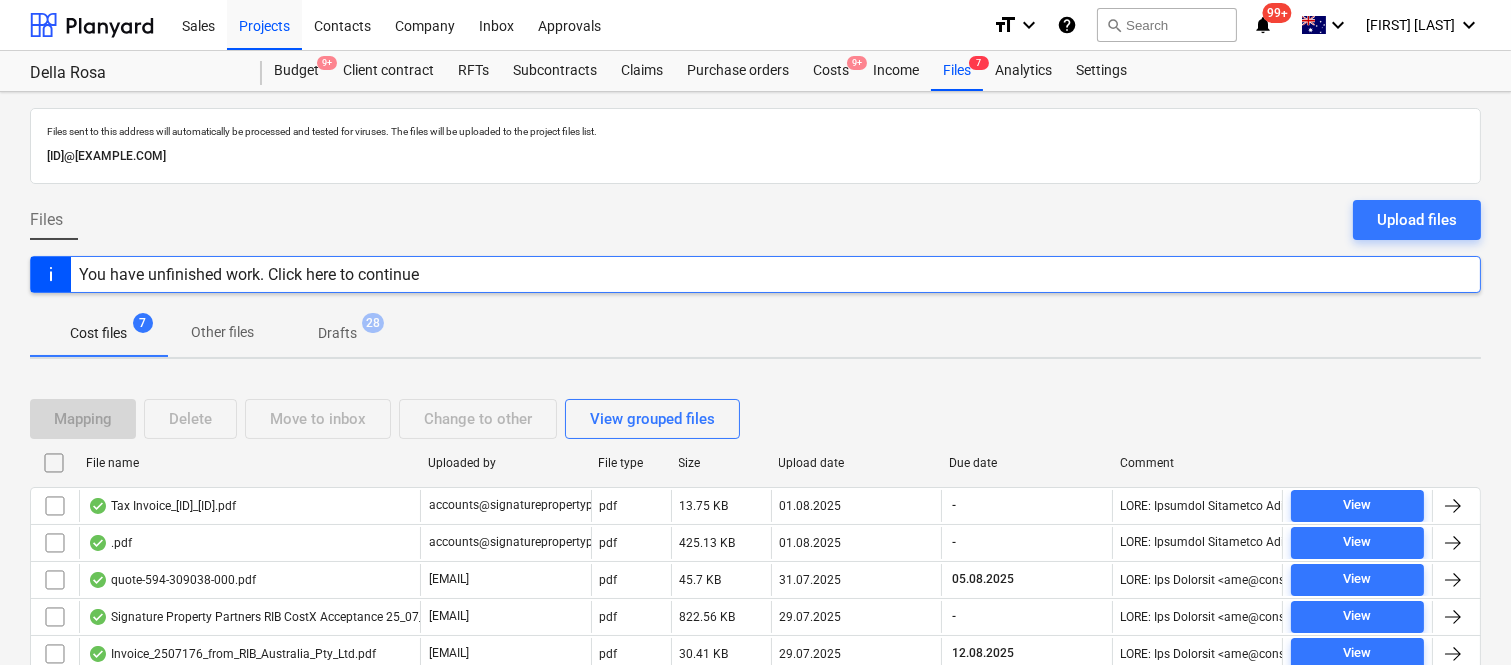 scroll, scrollTop: 154, scrollLeft: 0, axis: vertical 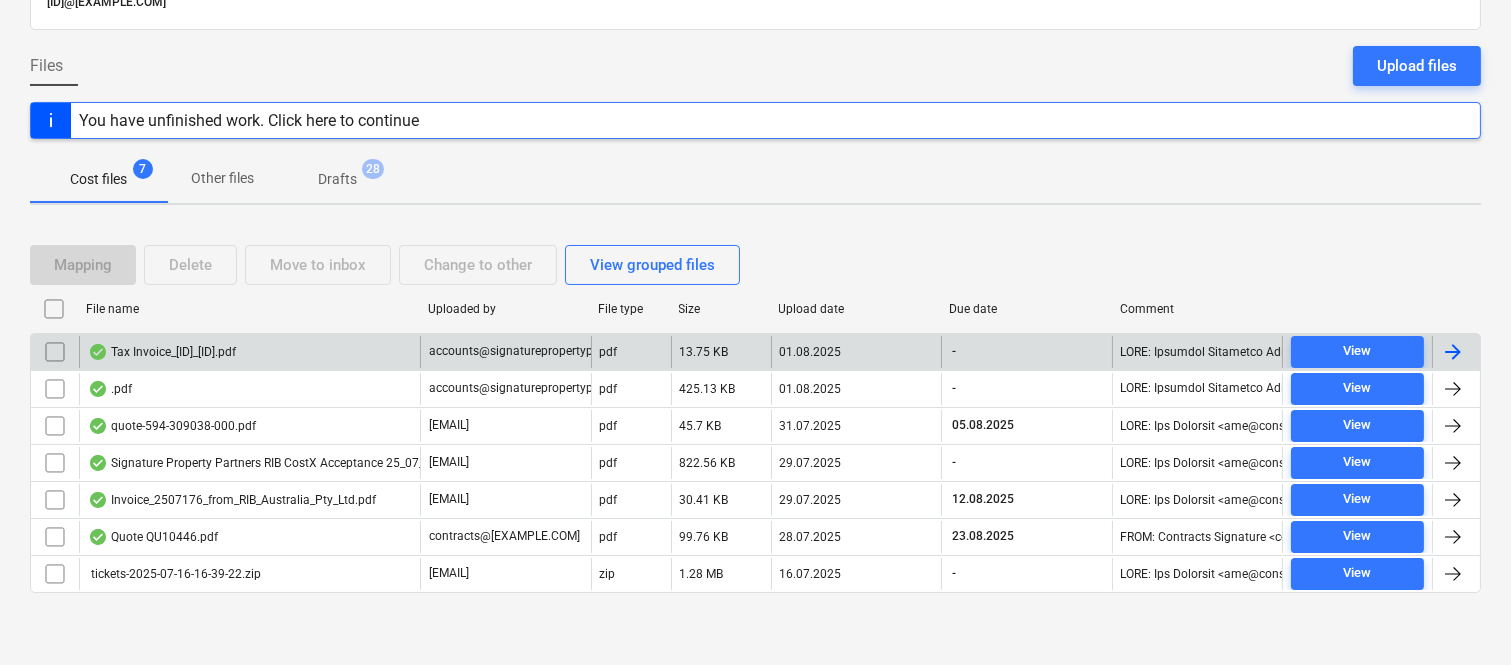 click on "Tax Invoice_IN235321_1754017341055.pdf" at bounding box center (249, 352) 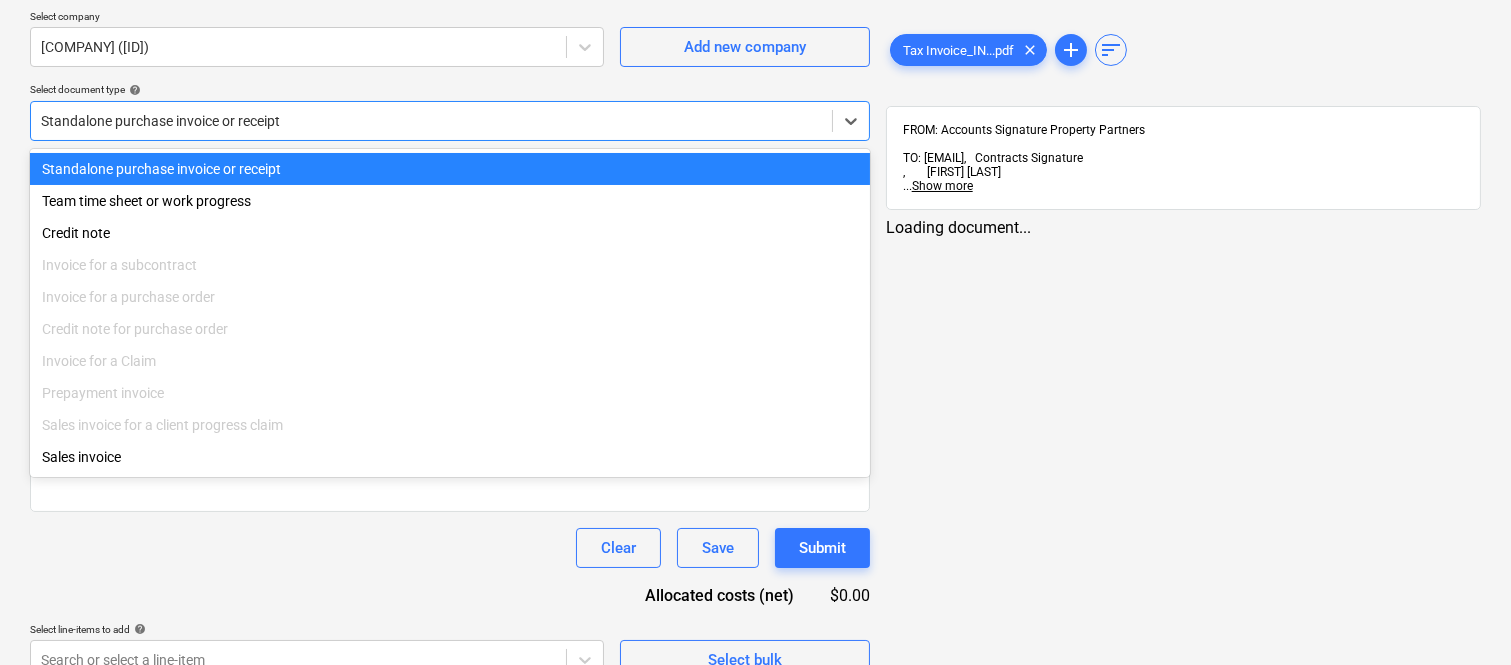 click at bounding box center (431, 121) 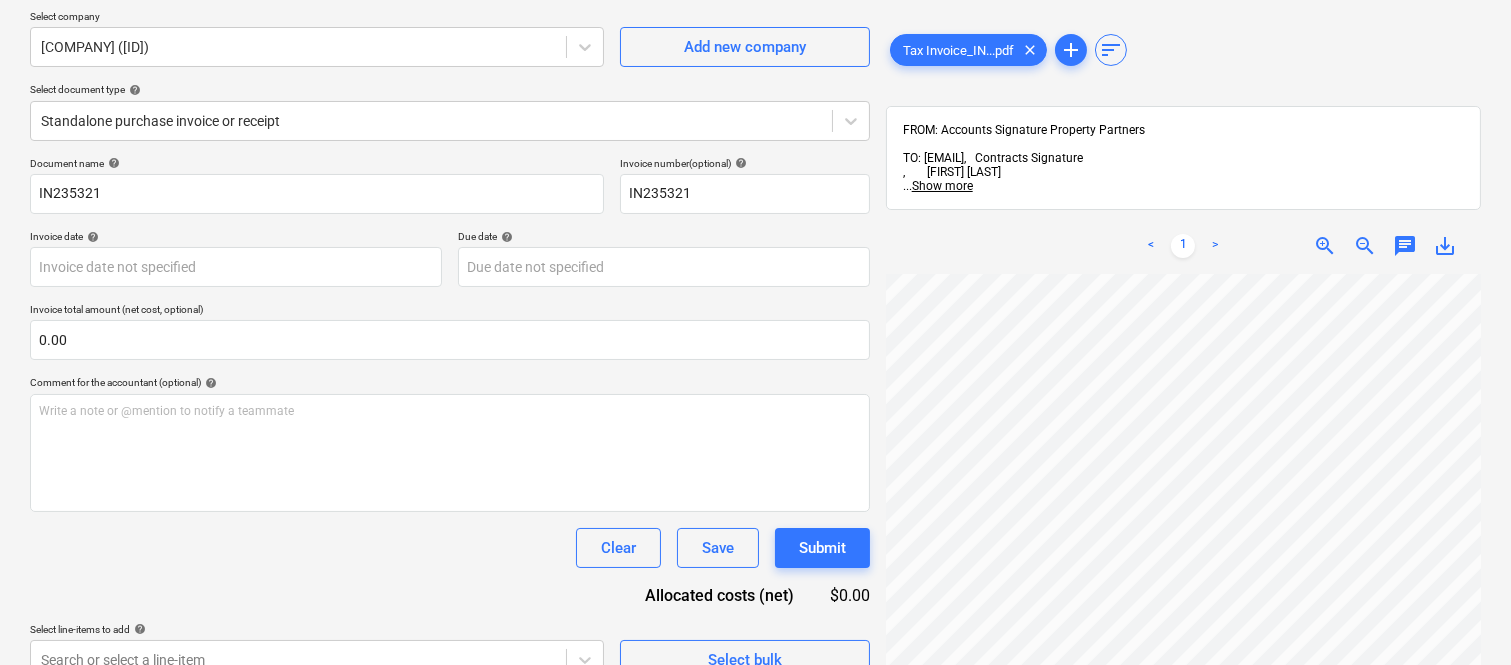 scroll, scrollTop: 54, scrollLeft: 556, axis: both 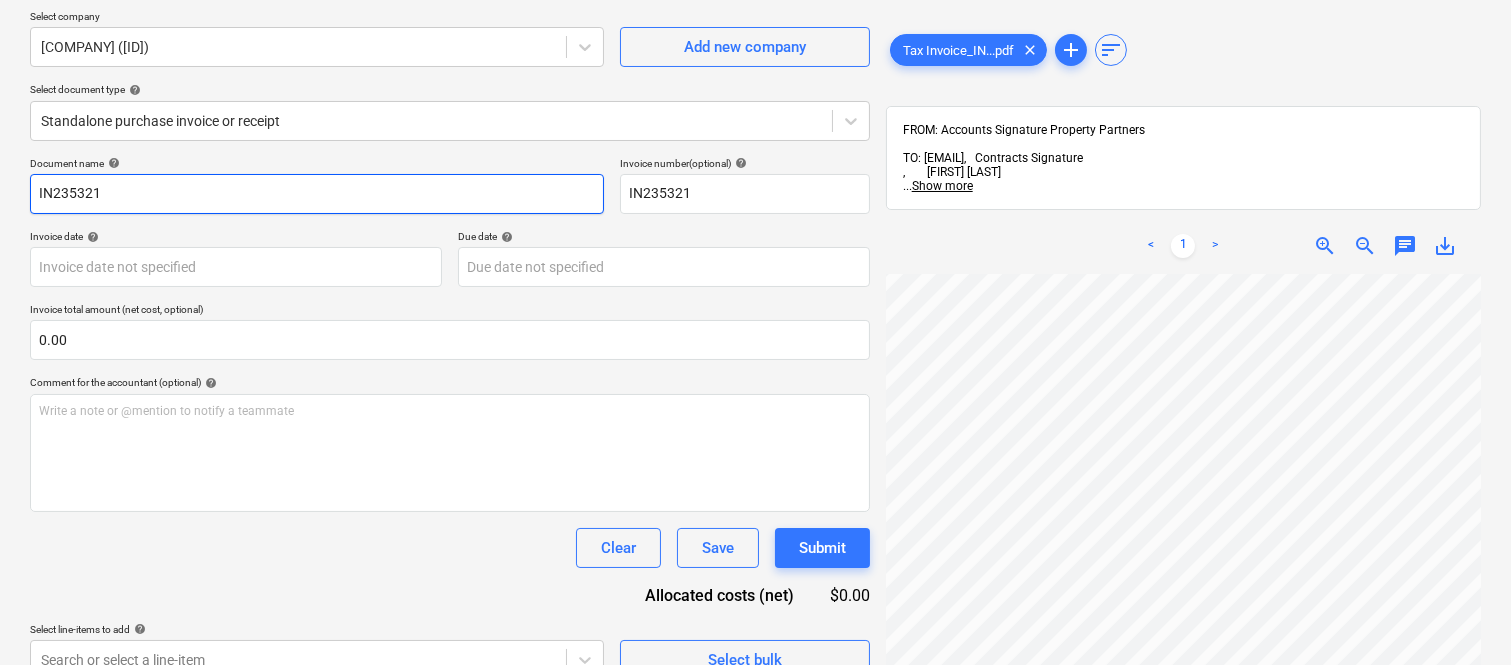 click on "IN235321" at bounding box center (317, 194) 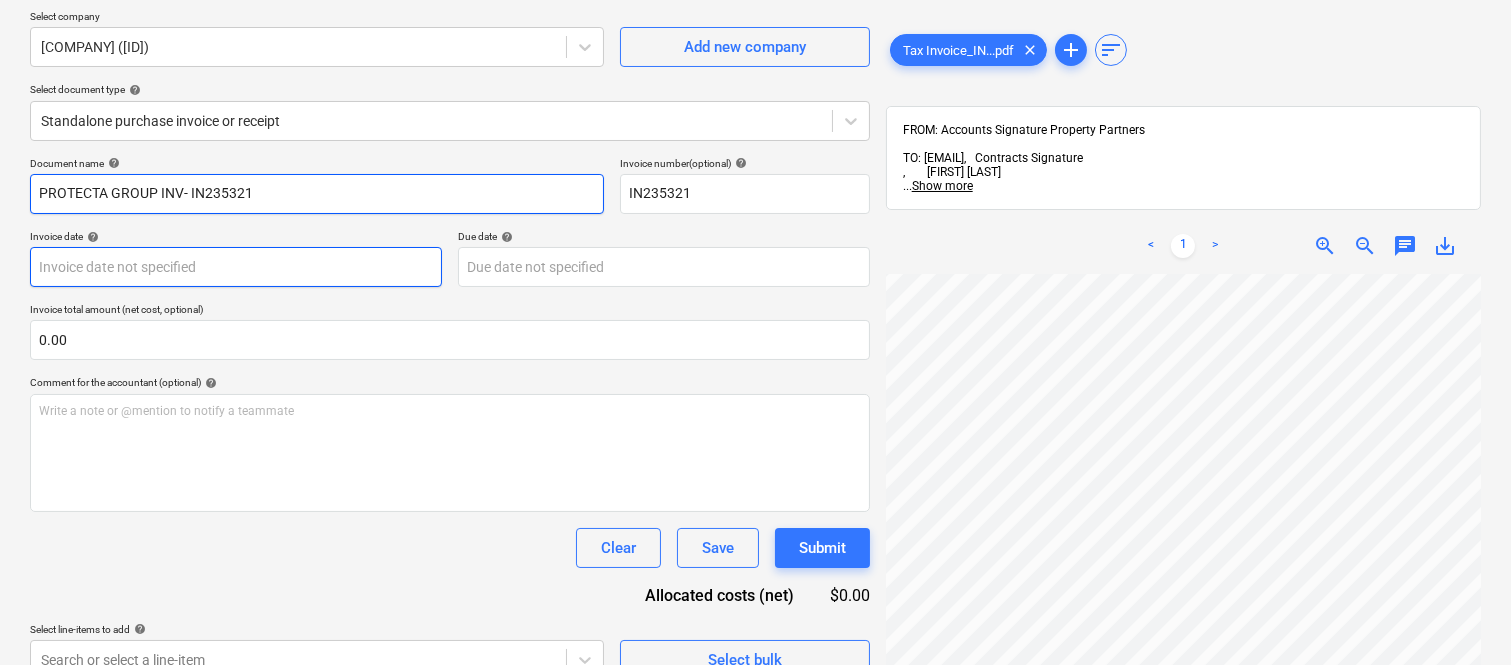 type on "PROTECTA GROUP INV- IN235321" 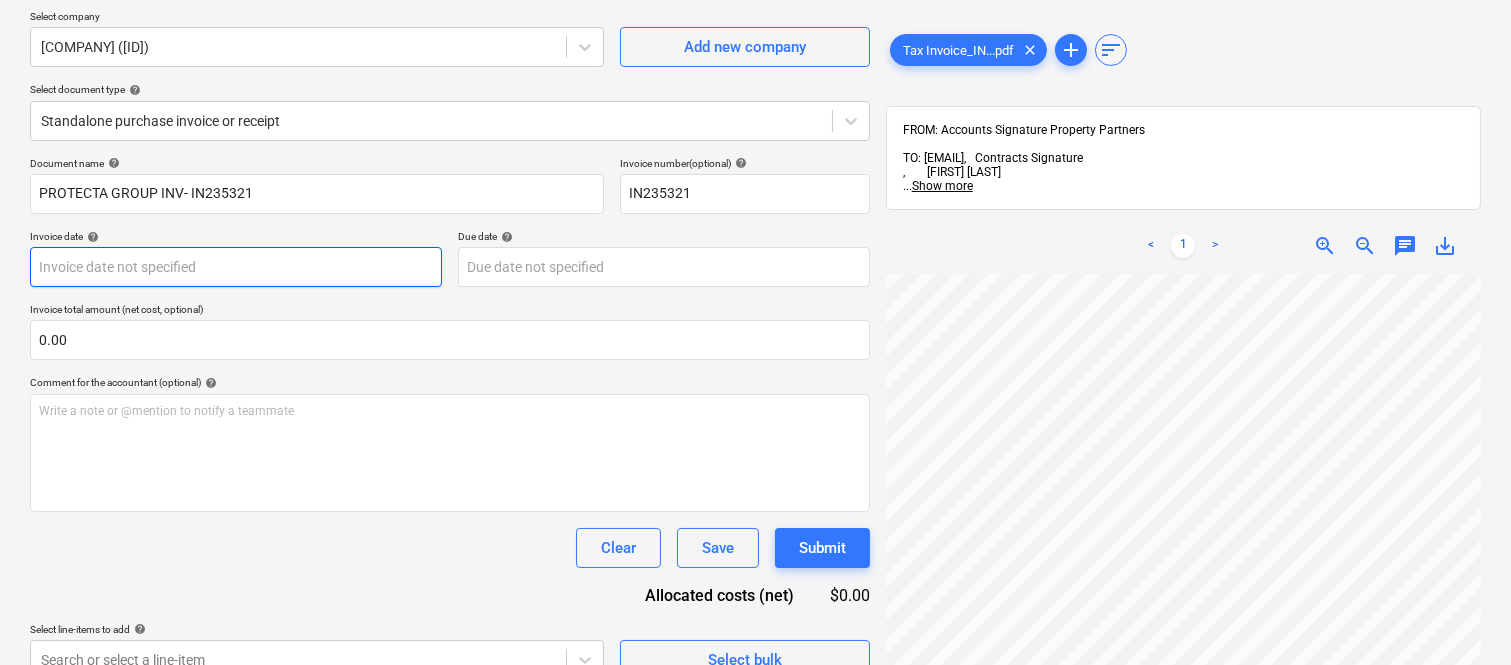 click on "Sales Projects Contacts Company Inbox Approvals format_size keyboard_arrow_down help search Search notifications 99+ keyboard_arrow_down A. Berdera keyboard_arrow_down Della Rosa Budget 9+ Client contract RFTs Subcontracts Claims Purchase orders Costs 9+ Income Files 7 Analytics Settings Create new document Select company Protecta Group Australia (55607874260)  Add new company Select document type help Standalone purchase invoice or receipt Document name help PROTECTA GROUP INV- IN235321 Invoice number  (optional) help IN235321 Invoice date help Press the down arrow key to interact with the calendar and
select a date. Press the question mark key to get the keyboard shortcuts for changing dates. Due date help Press the down arrow key to interact with the calendar and
select a date. Press the question mark key to get the keyboard shortcuts for changing dates. Invoice total amount (net cost, optional) 0.00 Comment for the accountant (optional) help Write a note or @mention to notify a teammate ﻿ Save" at bounding box center [755, 178] 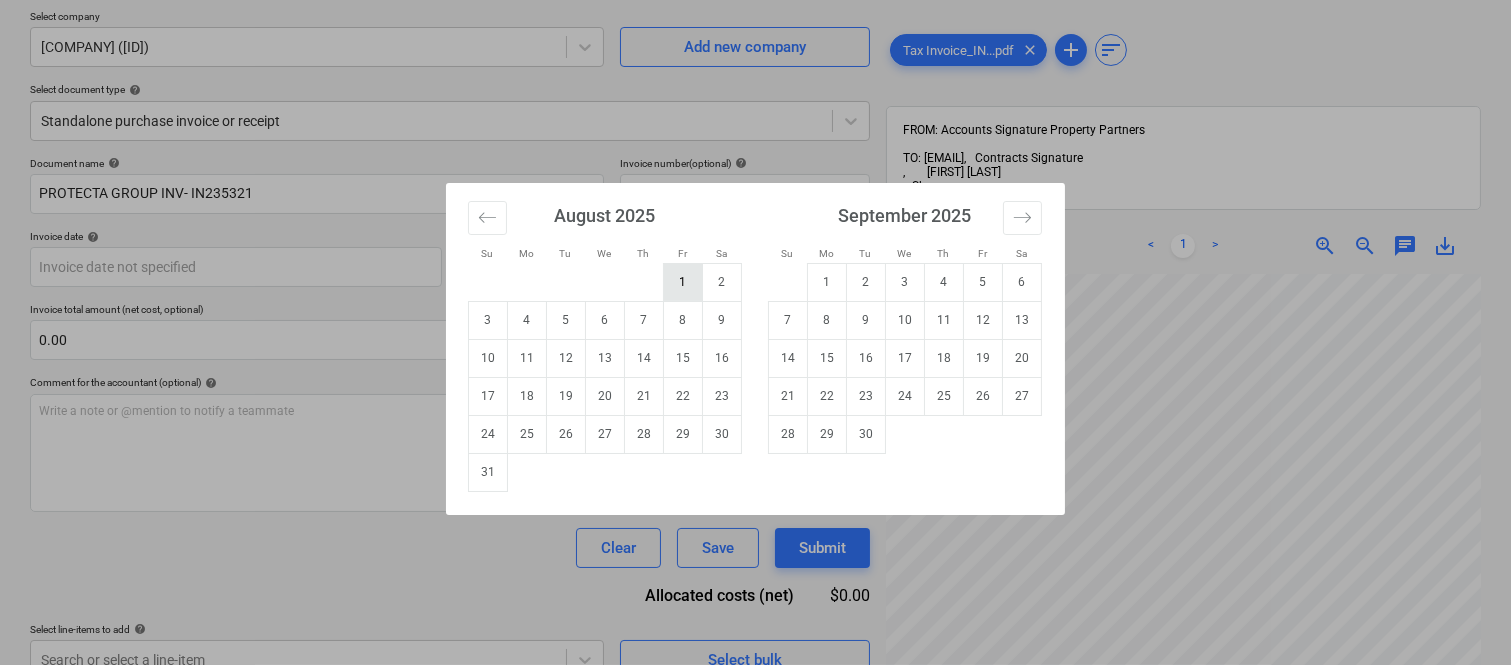 click on "1" at bounding box center [683, 282] 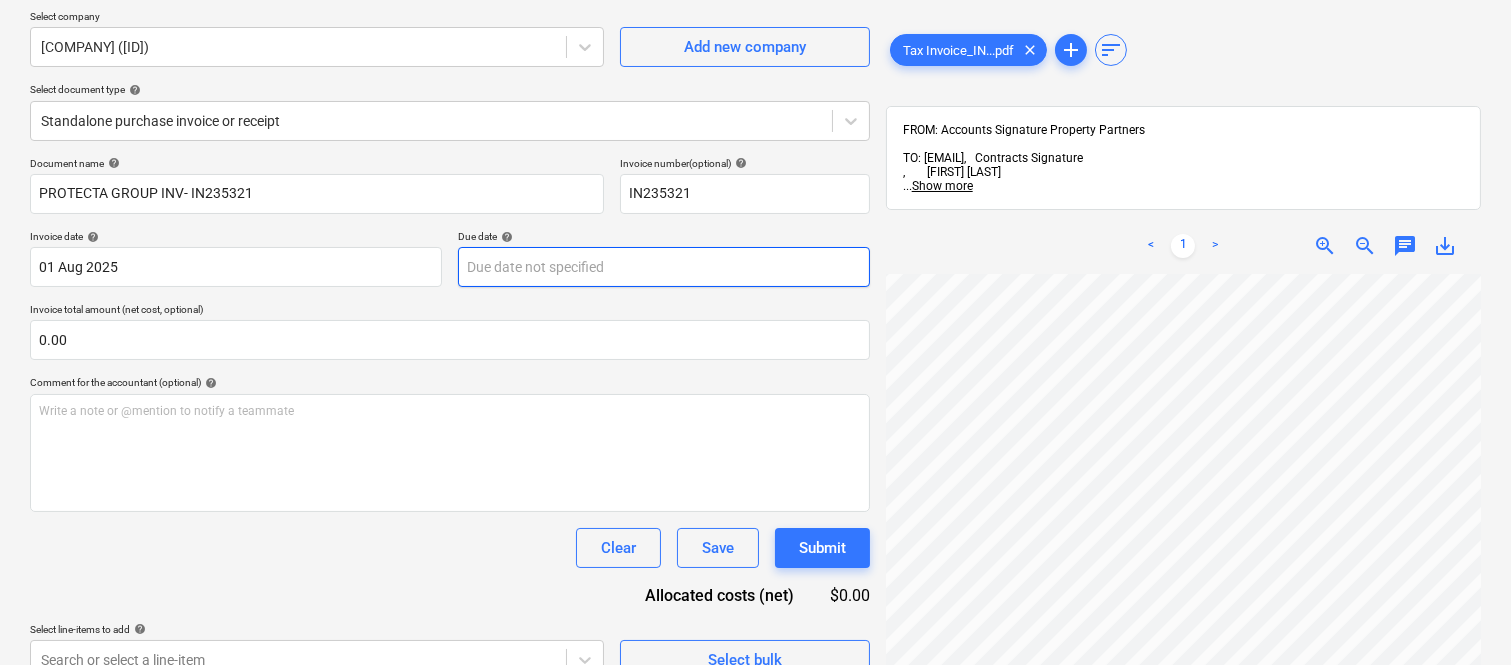 click on "Sales Projects Contacts Company Inbox Approvals format_size keyboard_arrow_down help search Search notifications 99+ keyboard_arrow_down A. Berdera keyboard_arrow_down Della Rosa Budget 9+ Client contract RFTs Subcontracts Claims Purchase orders Costs 9+ Income Files 7 Analytics Settings Create new document Select company Protecta Group Australia (55607874260)  Add new company Select document type help Standalone purchase invoice or receipt Document name help PROTECTA GROUP INV- IN235321 Invoice number  (optional) help IN235321 Invoice date help 01 Aug 2025 01.08.2025 Press the down arrow key to interact with the calendar and
select a date. Press the question mark key to get the keyboard shortcuts for changing dates. Due date help Press the down arrow key to interact with the calendar and
select a date. Press the question mark key to get the keyboard shortcuts for changing dates. Invoice total amount (net cost, optional) 0.00 Comment for the accountant (optional) help ﻿ Clear Save Submit $0.00 add" at bounding box center (755, 178) 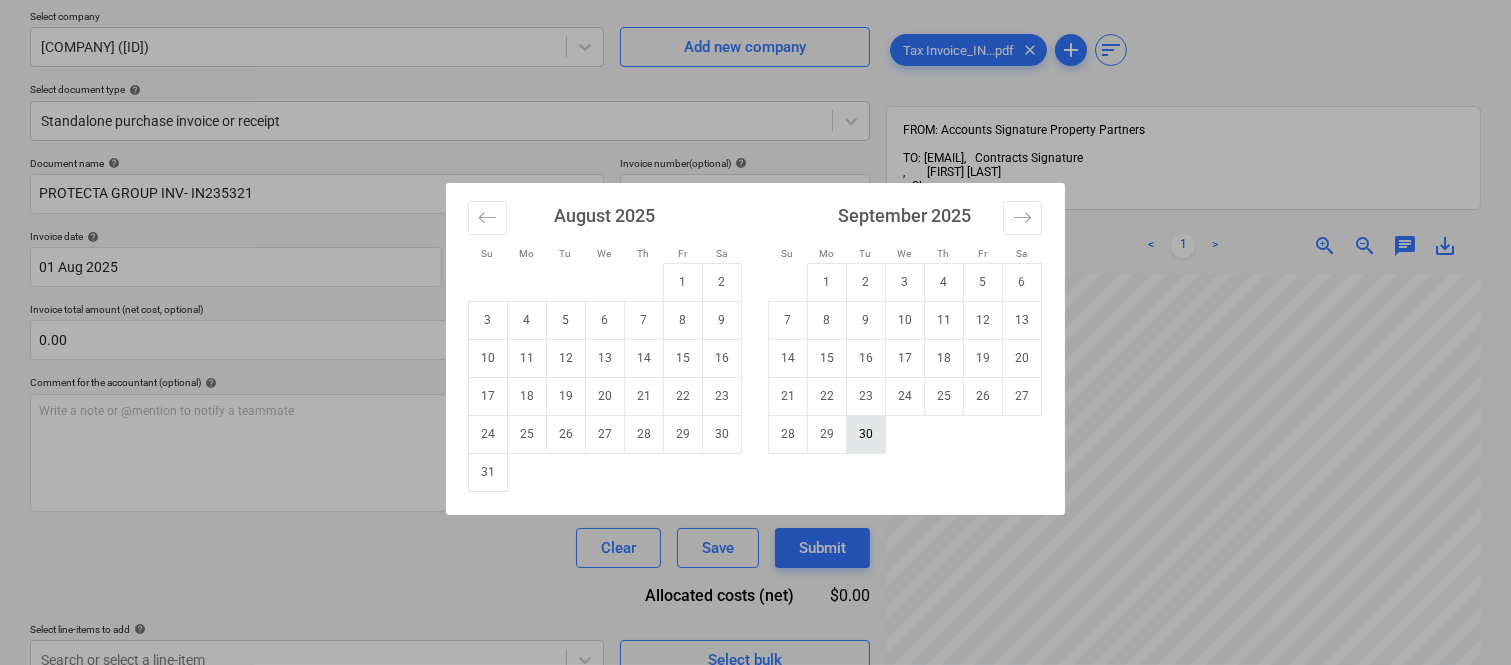 click on "30" at bounding box center [866, 434] 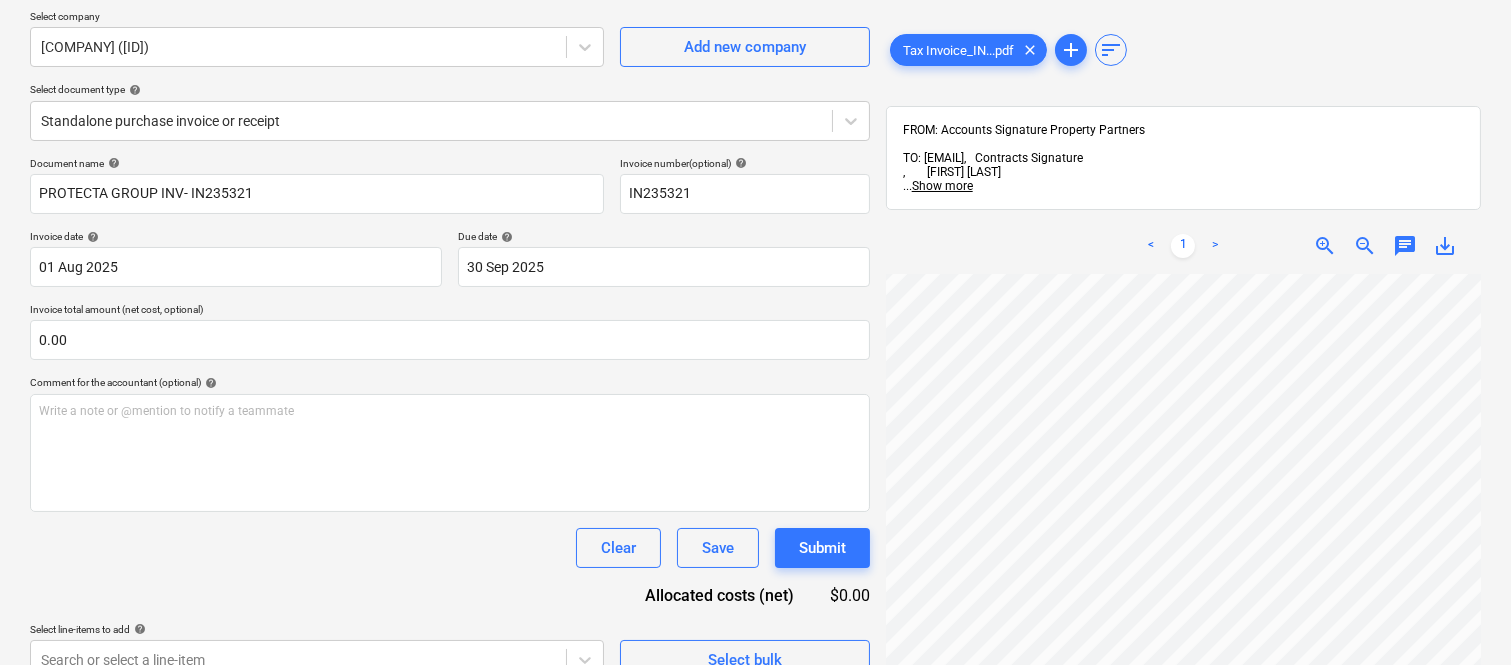 scroll, scrollTop: 1086, scrollLeft: 556, axis: both 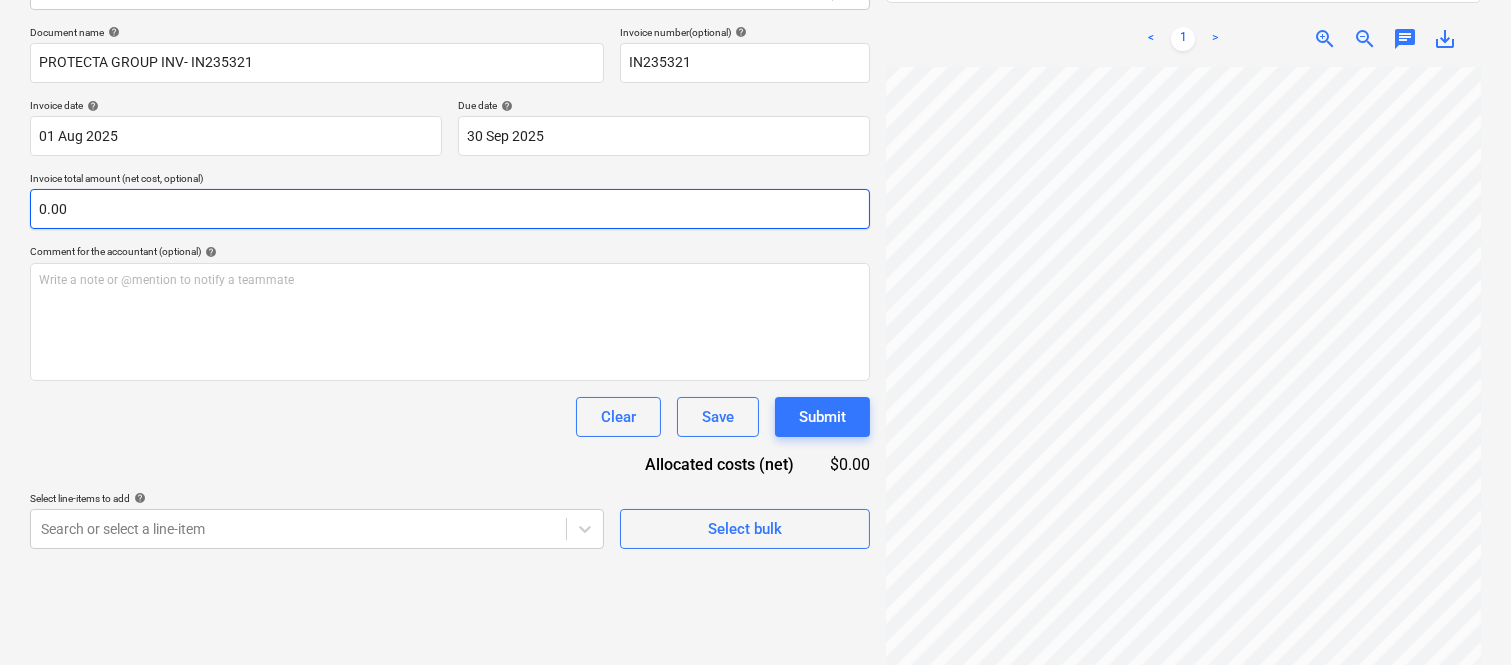 click on "0.00" at bounding box center (450, 209) 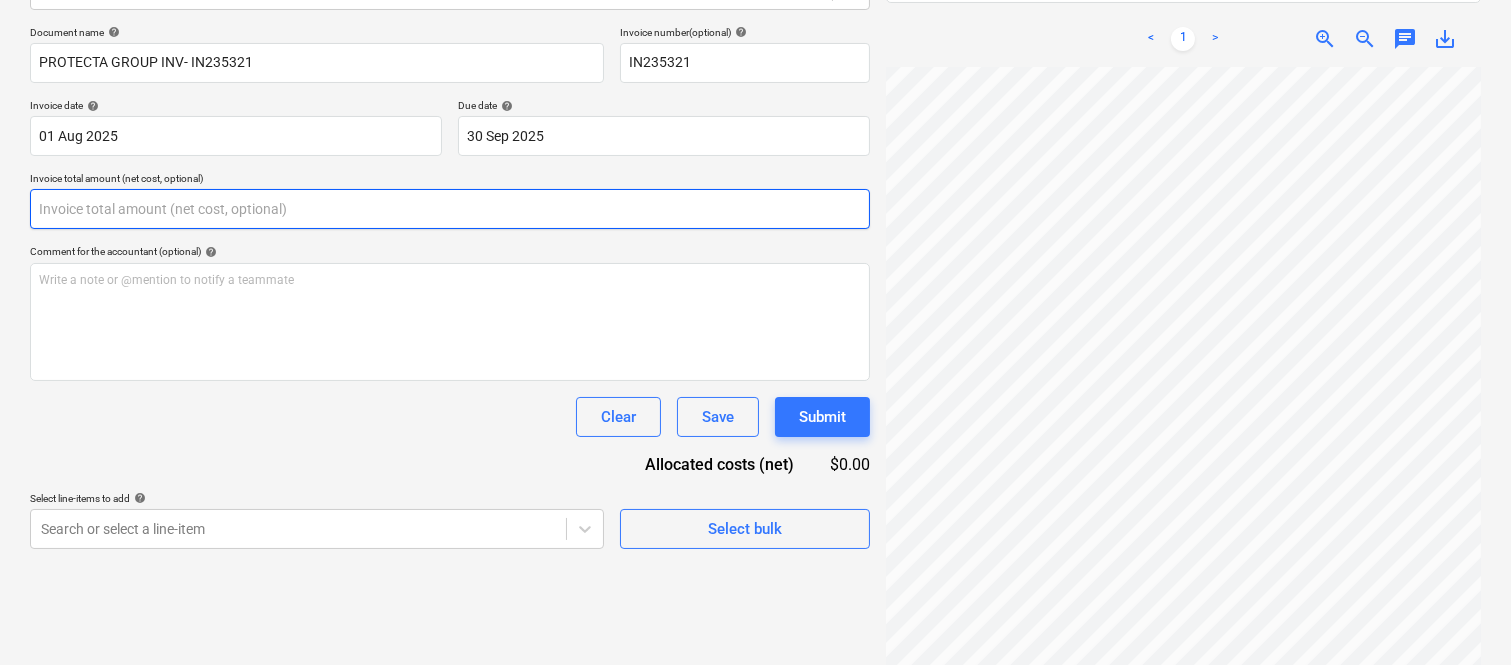 paste on "638" 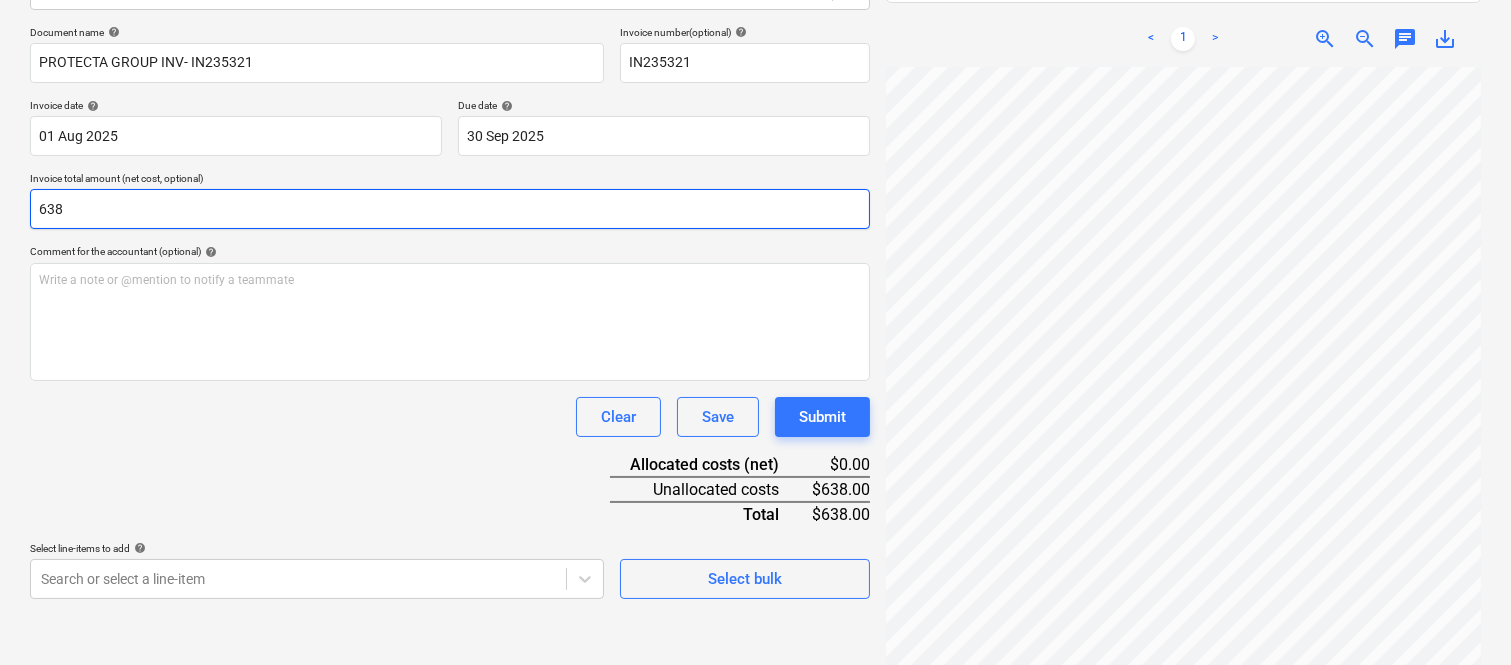 type on "638" 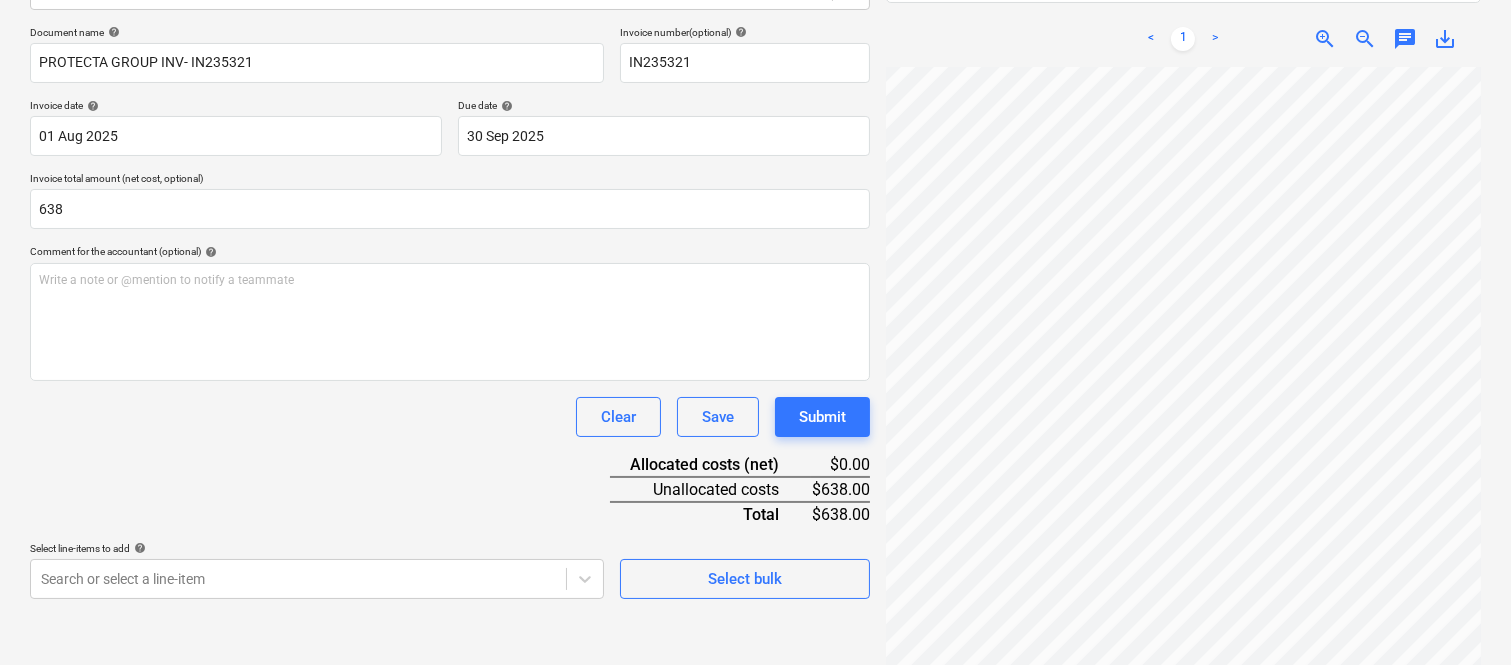 click on "Clear Save Submit" at bounding box center [450, 417] 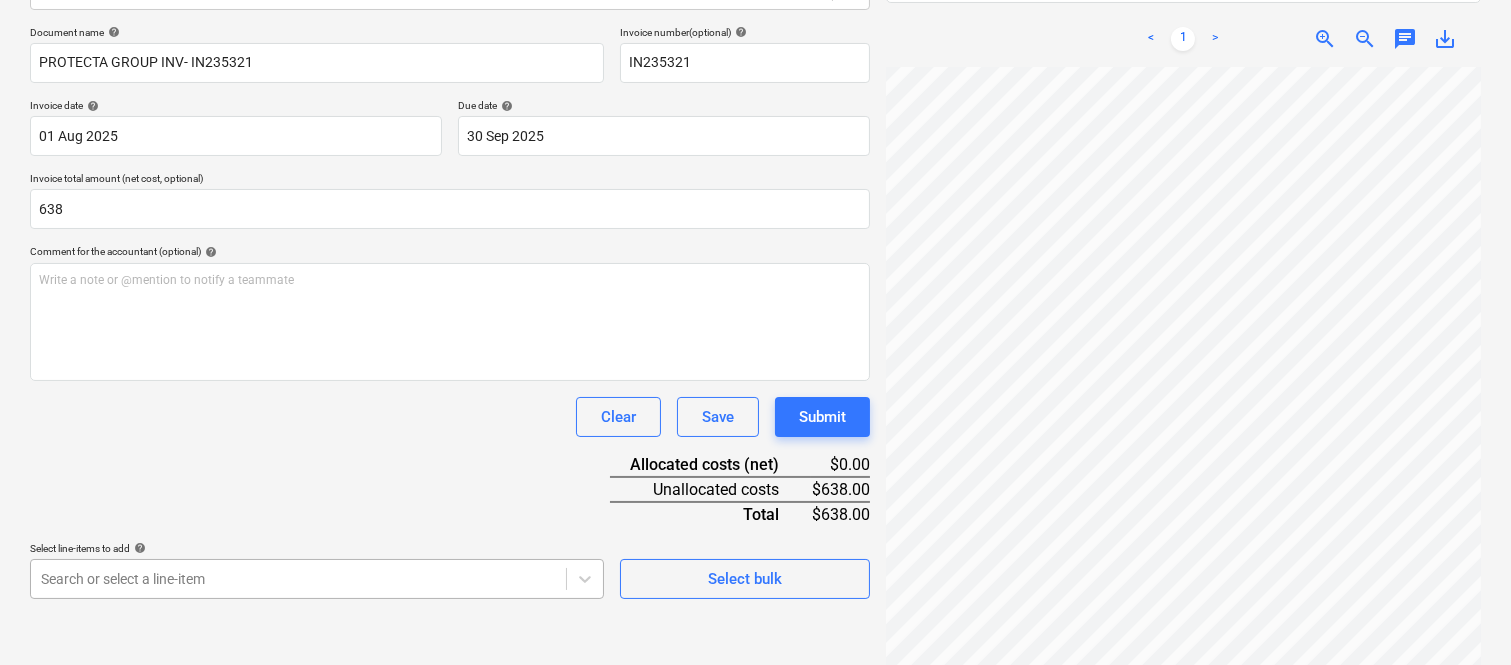 click on "Sales Projects Contacts Company Inbox Approvals format_size keyboard_arrow_down help search Search notifications 99+ keyboard_arrow_down A. Berdera keyboard_arrow_down Della Rosa Budget 9+ Client contract RFTs Subcontracts Claims Purchase orders Costs 9+ Income Files 7 Analytics Settings Create new document Select company Protecta Group Australia (55607874260)  Add new company Select document type help Standalone purchase invoice or receipt Document name help PROTECTA GROUP INV- IN235321 Invoice number  (optional) help IN235321 Invoice date help 01 Aug 2025 01.08.2025 Press the down arrow key to interact with the calendar and
select a date. Press the question mark key to get the keyboard shortcuts for changing dates. Due date help 30 Sep 2025 30.09.2025 Press the down arrow key to interact with the calendar and
select a date. Press the question mark key to get the keyboard shortcuts for changing dates. Invoice total amount (net cost, optional) 638 Comment for the accountant (optional) help ﻿ Clear" at bounding box center [755, 47] 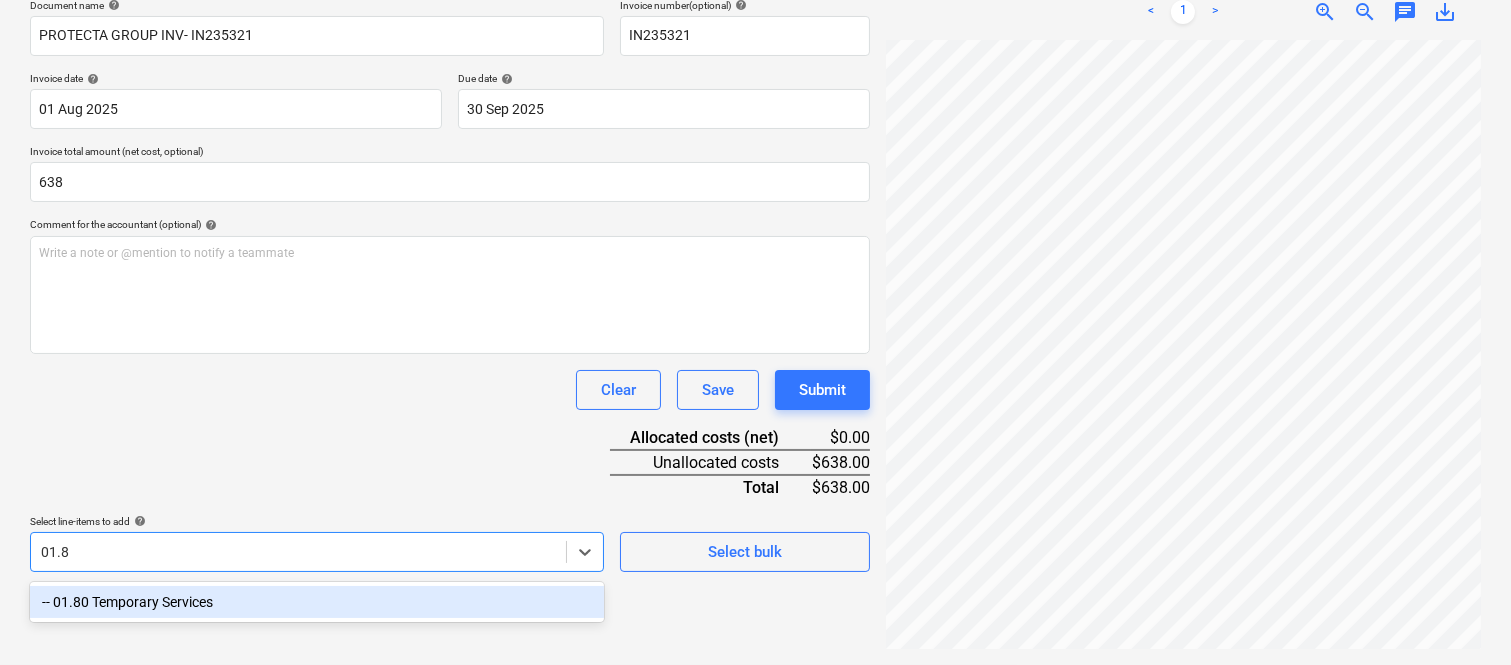 scroll, scrollTop: 285, scrollLeft: 0, axis: vertical 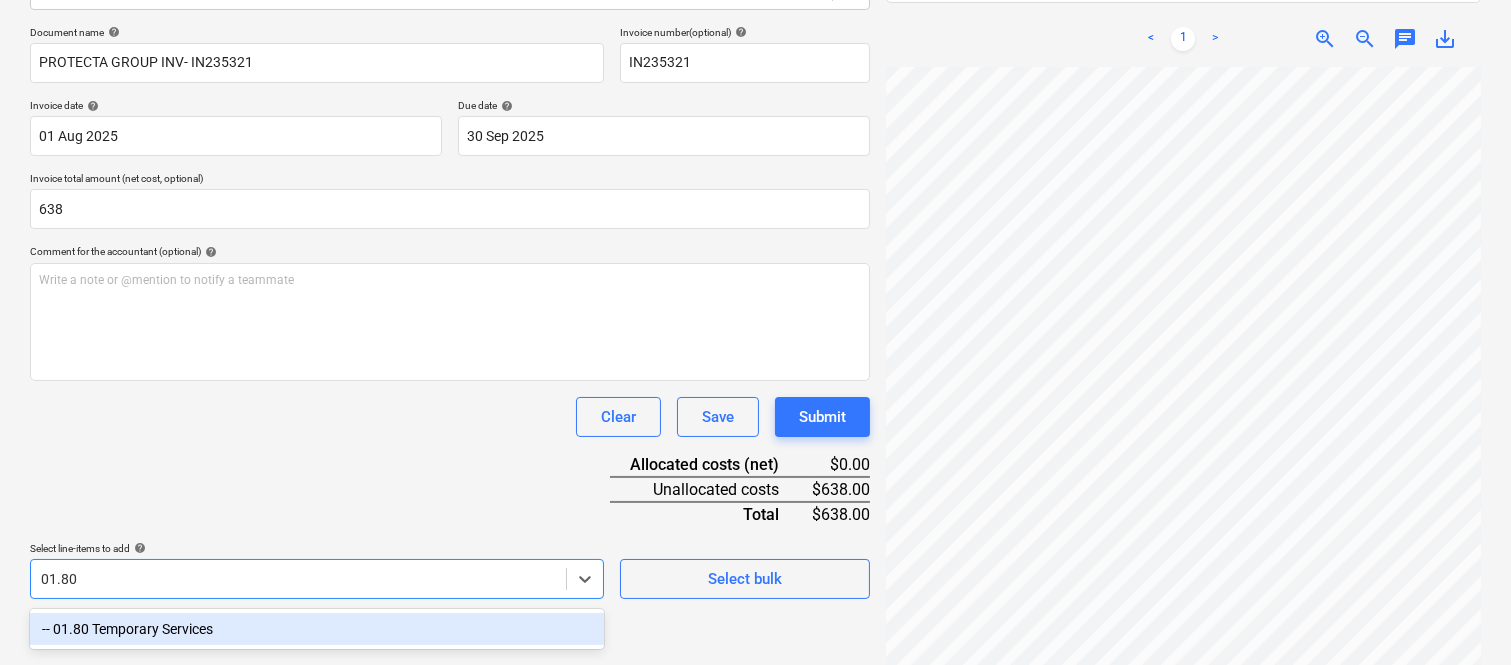 type on "01.80" 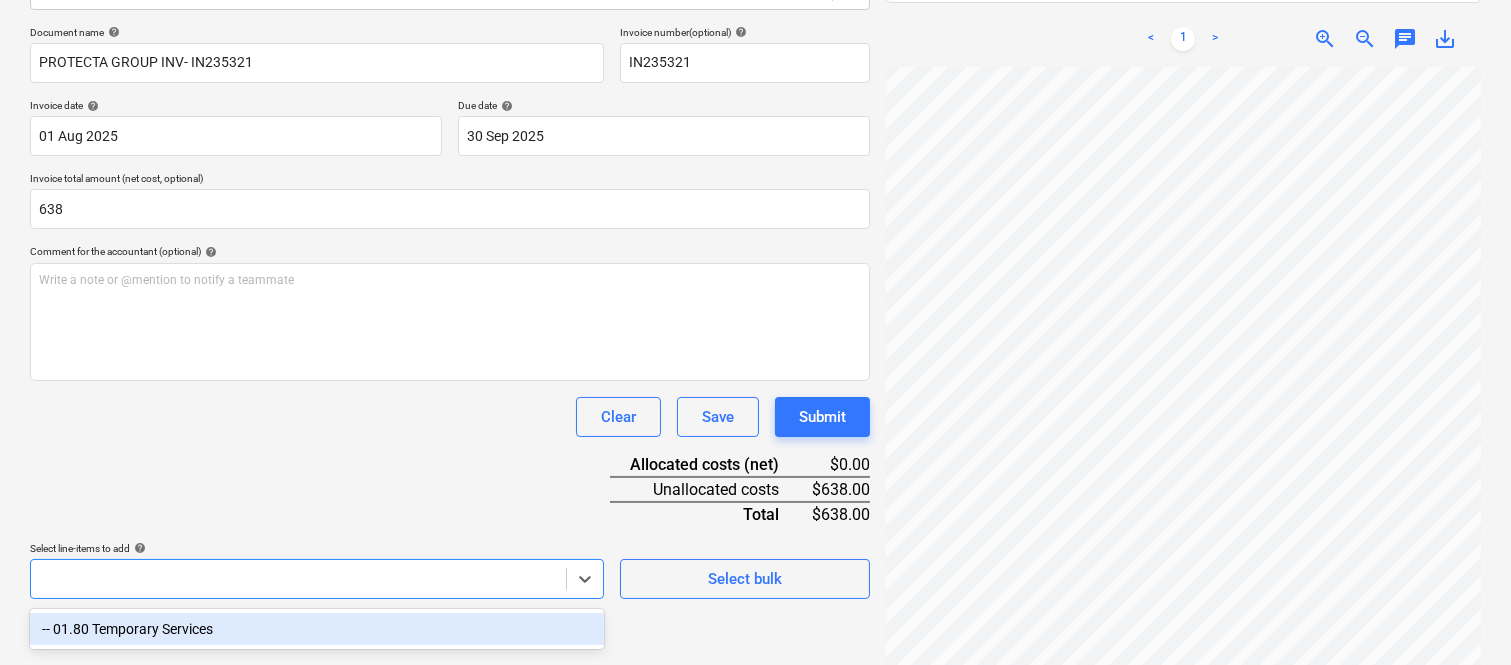 click on "Create new document Select company Protecta Group Australia (55607874260)  Add new company Select document type help Standalone purchase invoice or receipt Document name help PROTECTA GROUP INV- IN235321 Invoice number  (optional) help IN235321 Invoice date help 01 Aug 2025 01.08.2025 Press the down arrow key to interact with the calendar and
select a date. Press the question mark key to get the keyboard shortcuts for changing dates. Due date help 30 Sep 2025 30.09.2025 Press the down arrow key to interact with the calendar and
select a date. Press the question mark key to get the keyboard shortcuts for changing dates. Invoice total amount (net cost, optional) 638 Comment for the accountant (optional) help Write a note or @mention to notify a teammate ﻿ Clear Save Submit Allocated costs (net) $0.00 Unallocated costs $638.00 Total $638.00 Select line-items to add help Select bulk" at bounding box center (450, 249) 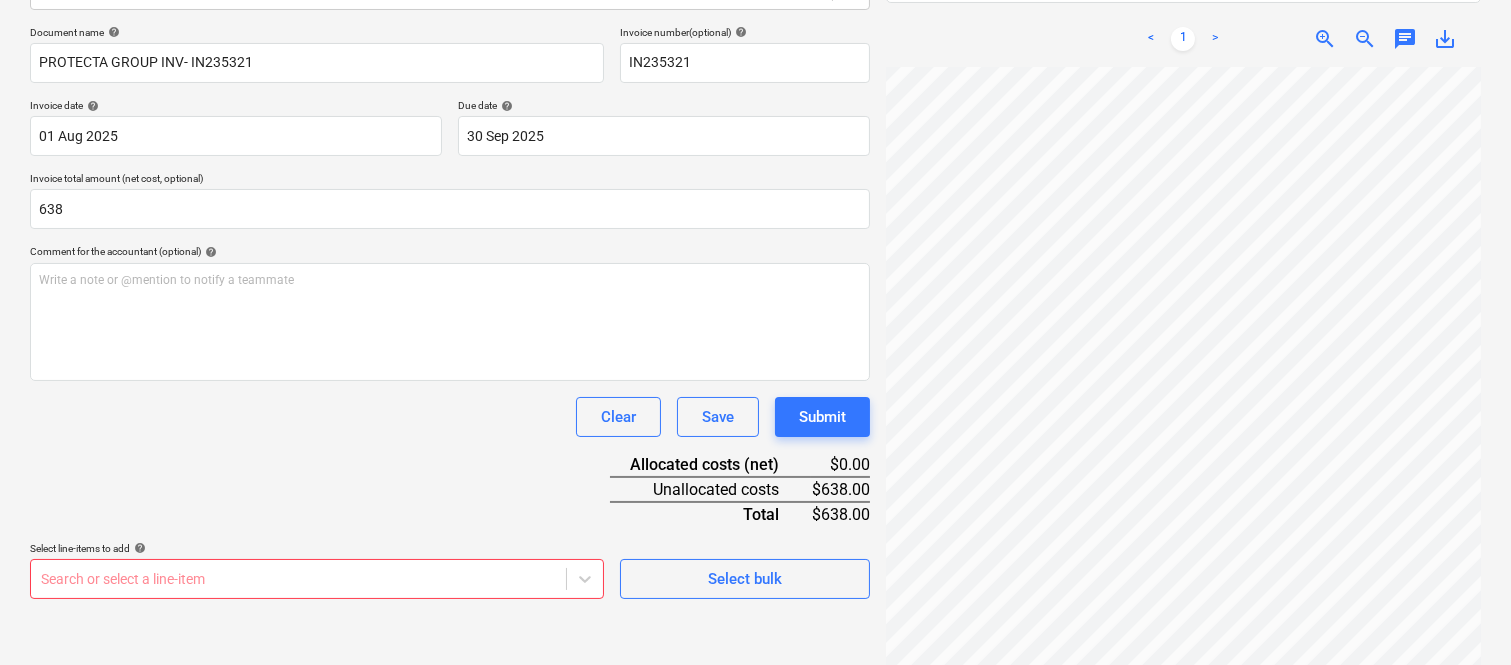 click on "Document name help PROTECTA GROUP INV- IN235321 Invoice number  (optional) help IN235321 Invoice date help 01 Aug 2025 01.08.2025 Press the down arrow key to interact with the calendar and
select a date. Press the question mark key to get the keyboard shortcuts for changing dates. Due date help 30 Sep 2025 30.09.2025 Press the down arrow key to interact with the calendar and
select a date. Press the question mark key to get the keyboard shortcuts for changing dates. Invoice total amount (net cost, optional) 638 Comment for the accountant (optional) help Write a note or @mention to notify a teammate ﻿ Clear Save Submit Allocated costs (net) $0.00 Unallocated costs $638.00 Total $638.00 Select line-items to add help Search or select a line-item Select bulk" at bounding box center [450, 312] 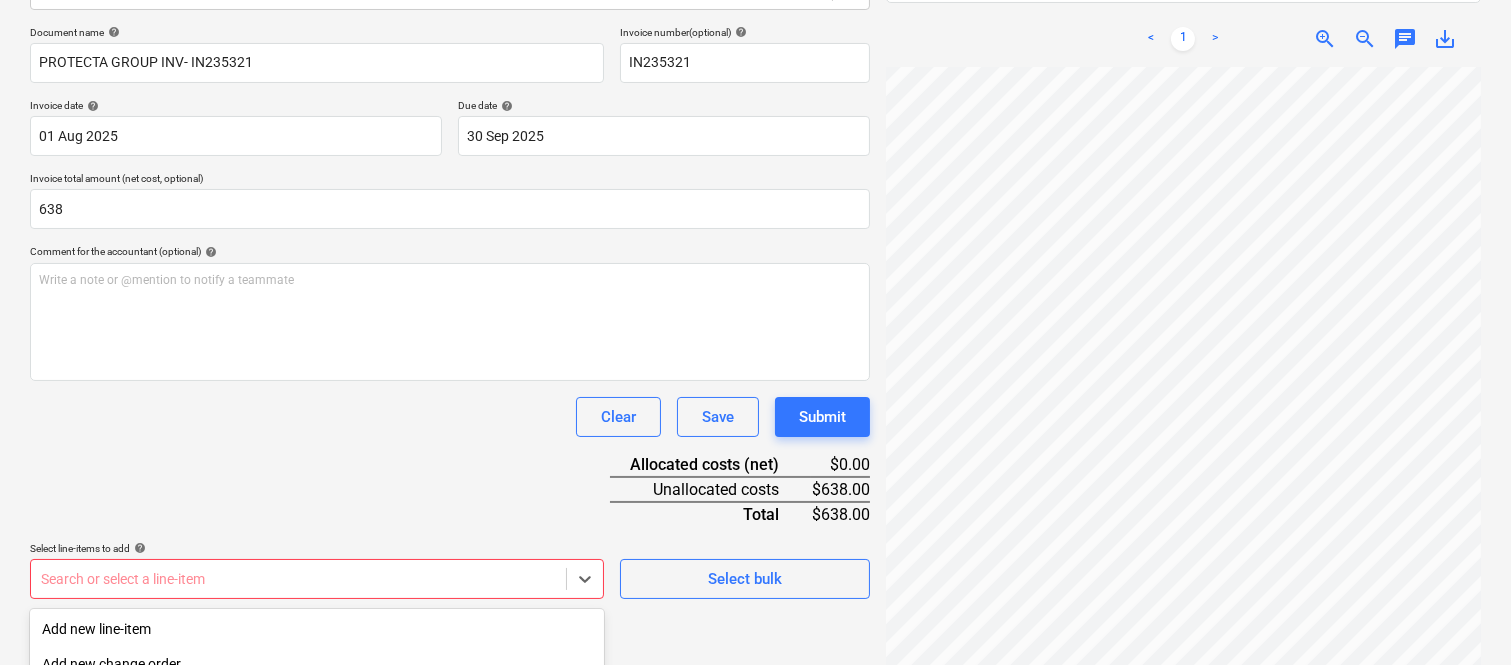 click on "Sales Projects Contacts Company Inbox Approvals format_size keyboard_arrow_down help search Search notifications 99+ keyboard_arrow_down A. Berdera keyboard_arrow_down Della Rosa Budget 9+ Client contract RFTs Subcontracts Claims Purchase orders Costs 9+ Income Files 7 Analytics Settings Create new document Select company Protecta Group Australia (55607874260)  Add new company Select document type help Standalone purchase invoice or receipt Document name help PROTECTA GROUP INV- IN235321 Invoice number  (optional) help IN235321 Invoice date help 01 Aug 2025 01.08.2025 Press the down arrow key to interact with the calendar and
select a date. Press the question mark key to get the keyboard shortcuts for changing dates. Due date help 30 Sep 2025 30.09.2025 Press the down arrow key to interact with the calendar and
select a date. Press the question mark key to get the keyboard shortcuts for changing dates. Invoice total amount (net cost, optional) 638 Comment for the accountant (optional) help ﻿ Clear" at bounding box center [755, 47] 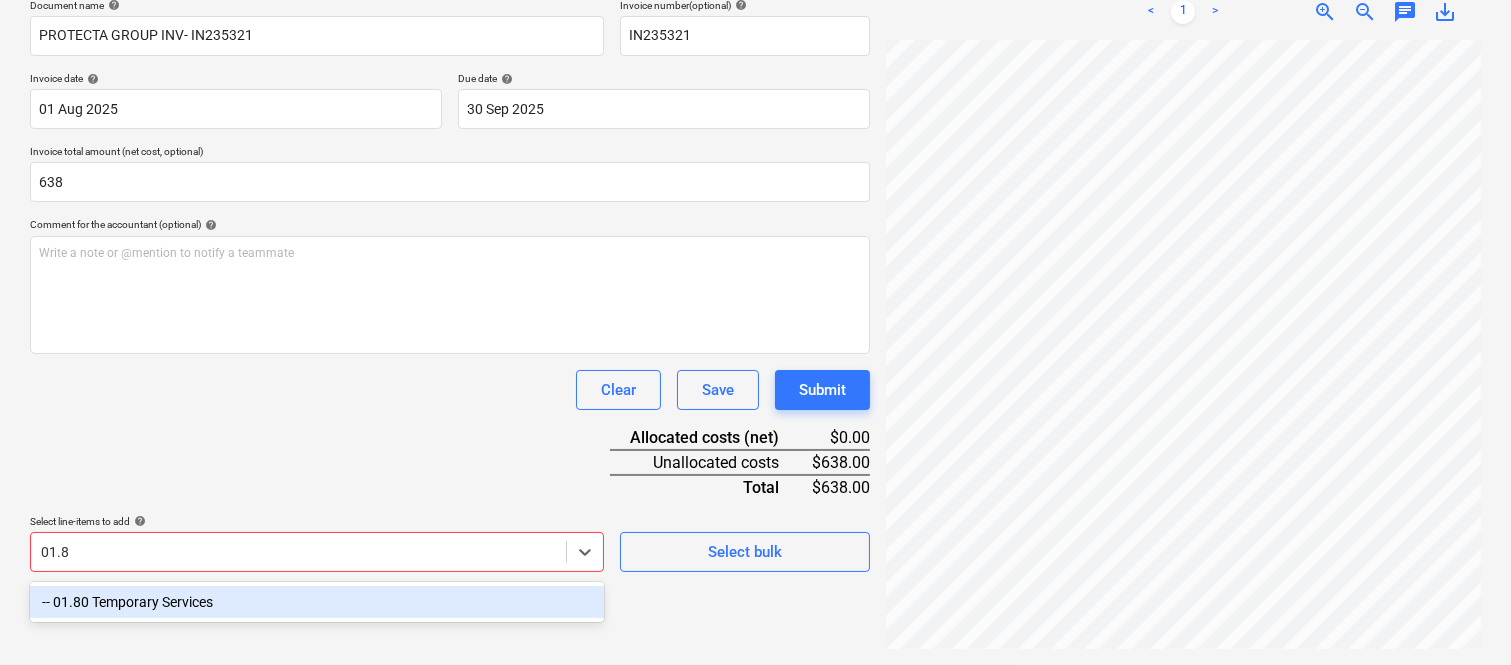 scroll, scrollTop: 285, scrollLeft: 0, axis: vertical 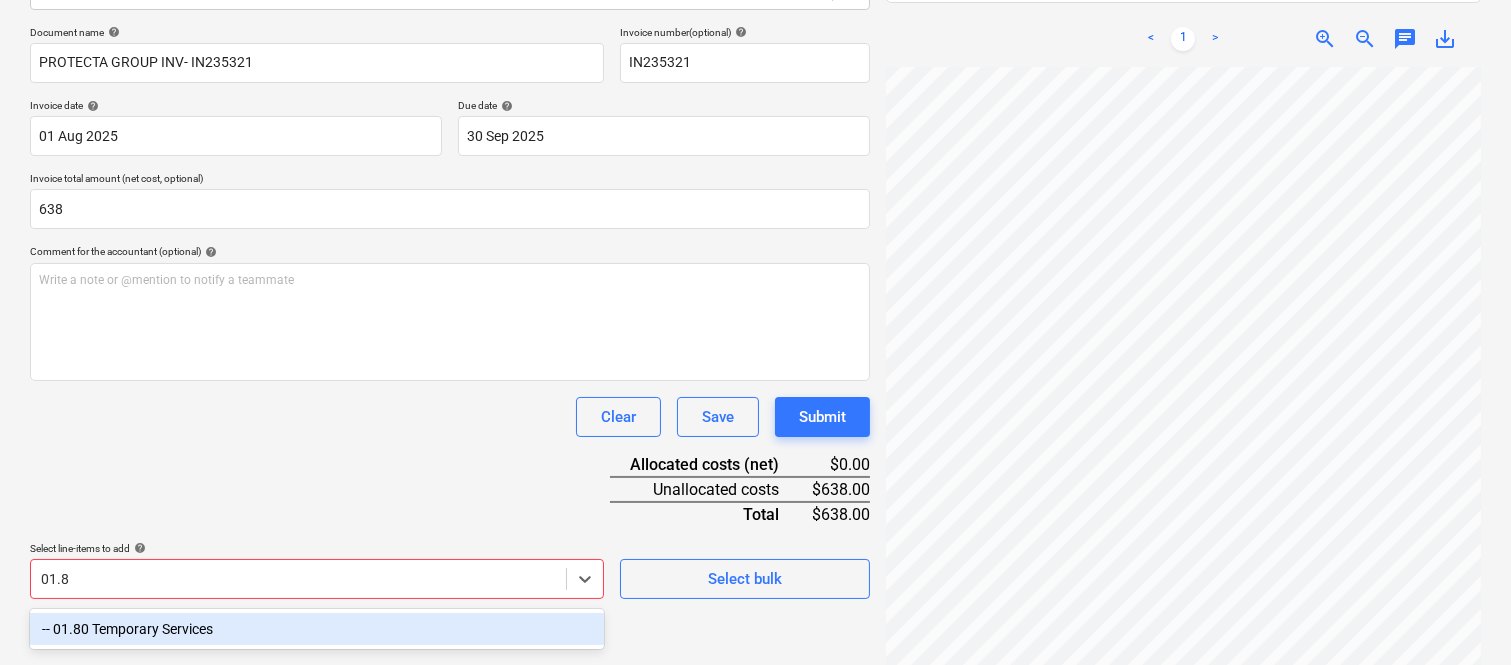 type on "01.80" 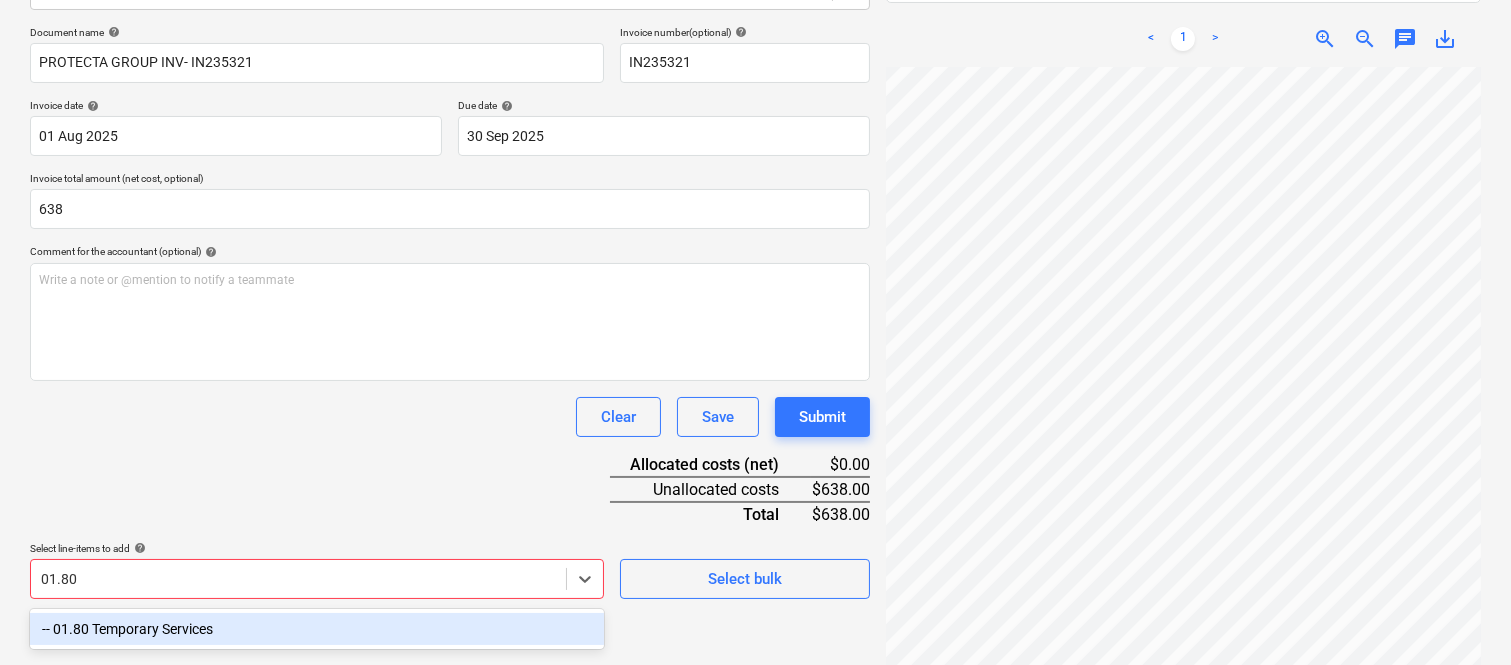 drag, startPoint x: 194, startPoint y: 623, endPoint x: 191, endPoint y: 427, distance: 196.02296 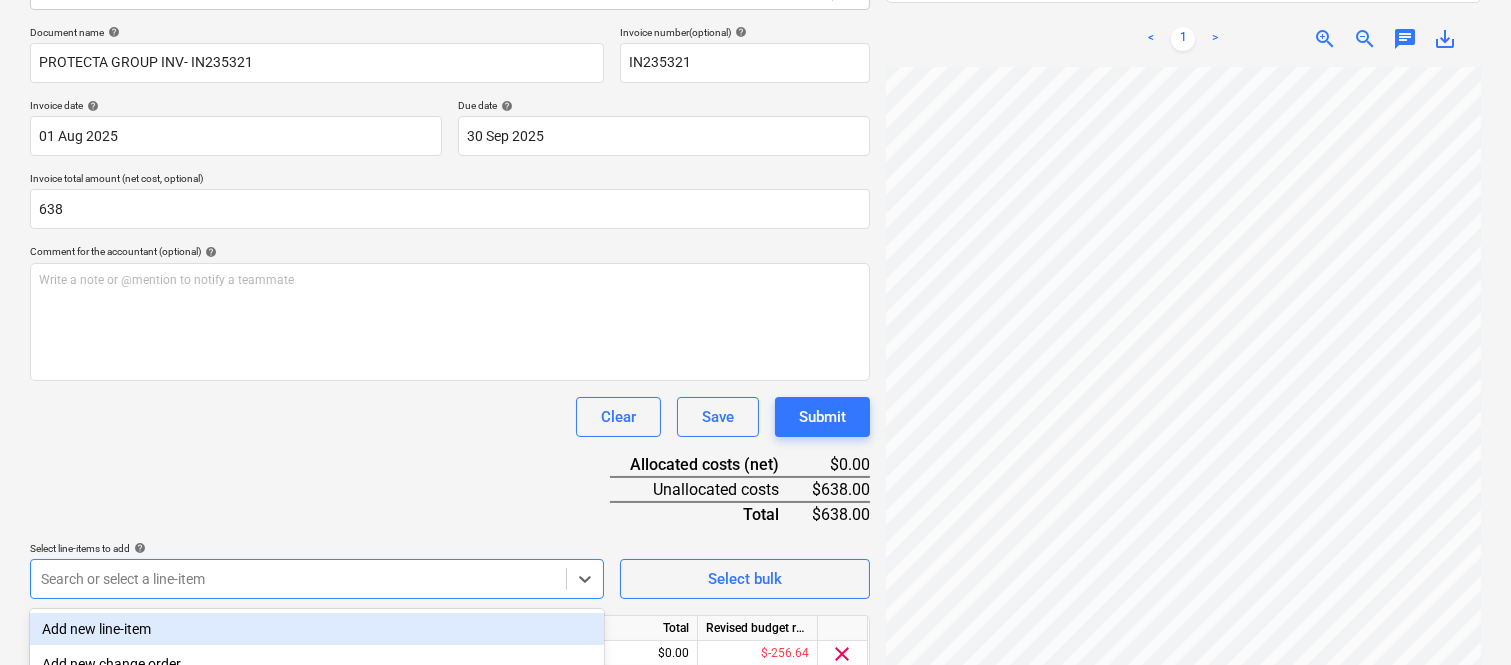 click on "Clear Save Submit" at bounding box center (450, 417) 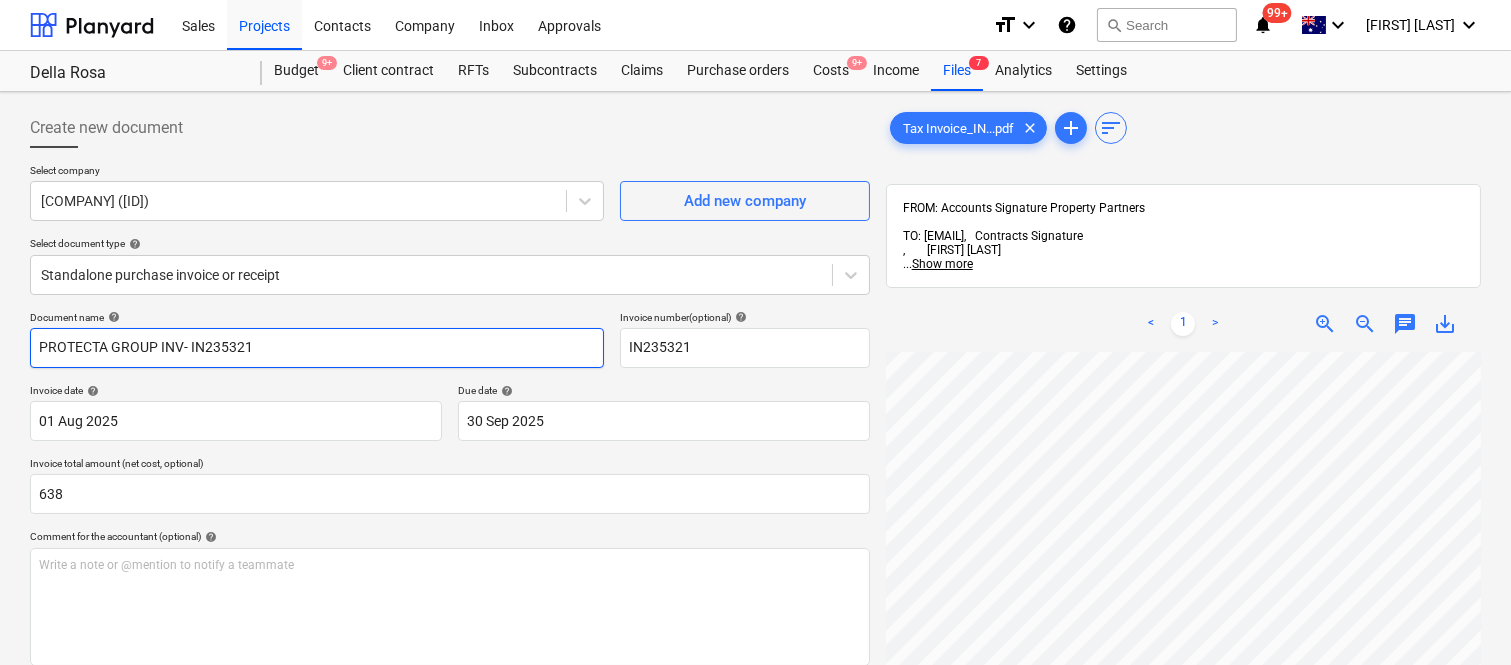 scroll, scrollTop: 367, scrollLeft: 0, axis: vertical 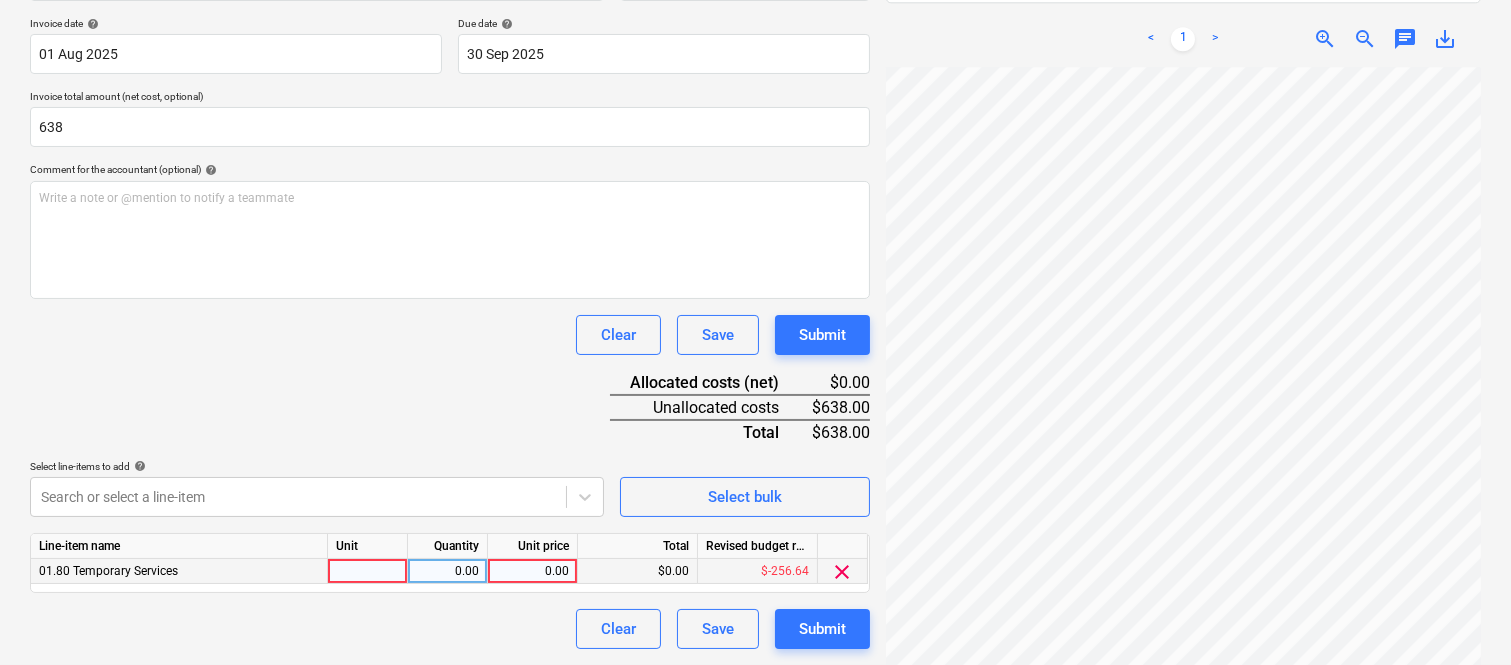 click at bounding box center [368, 571] 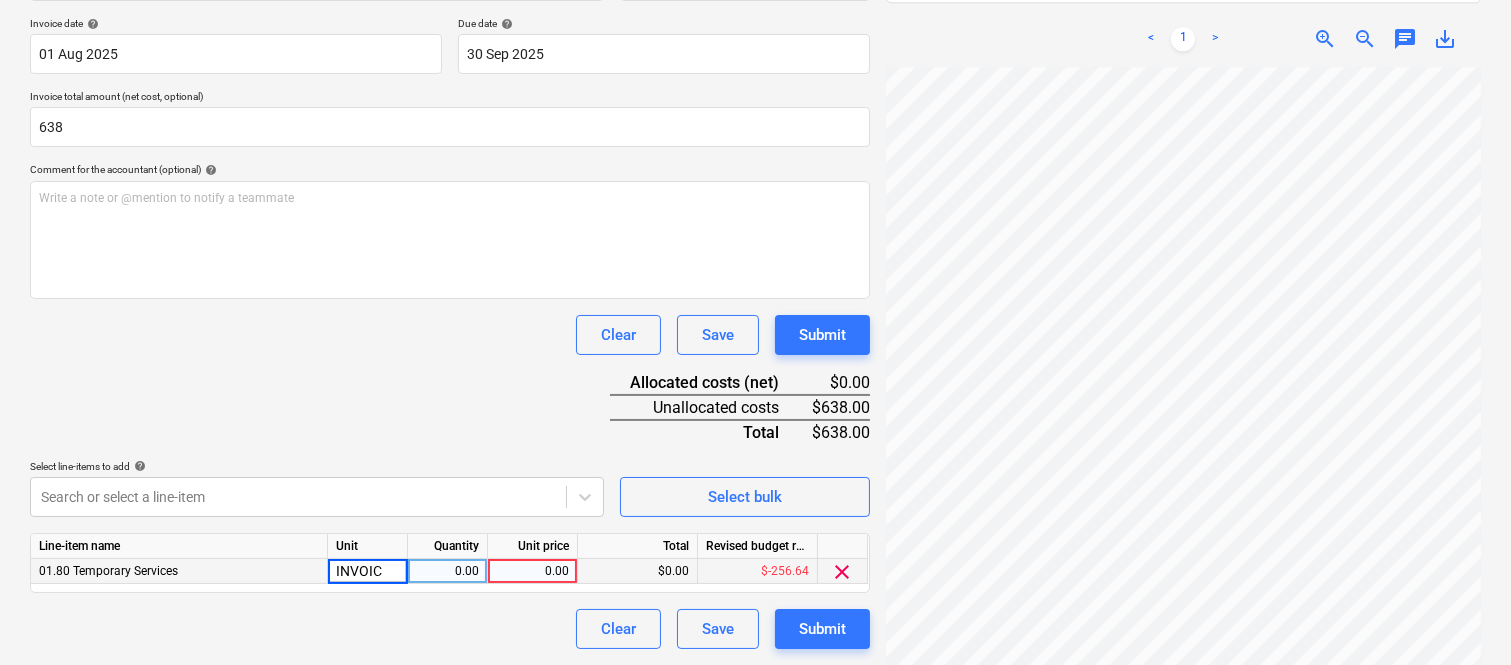 type on "INVOICE" 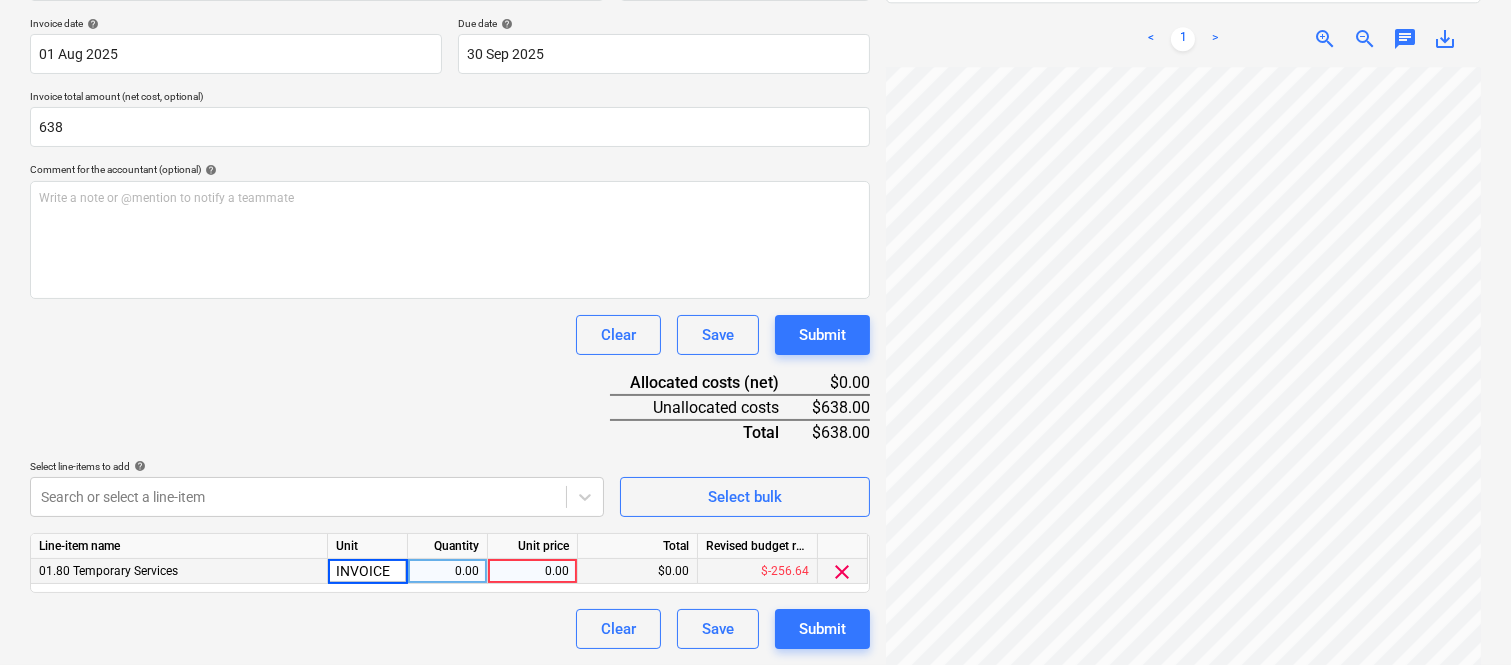 click on "0.00" at bounding box center [447, 571] 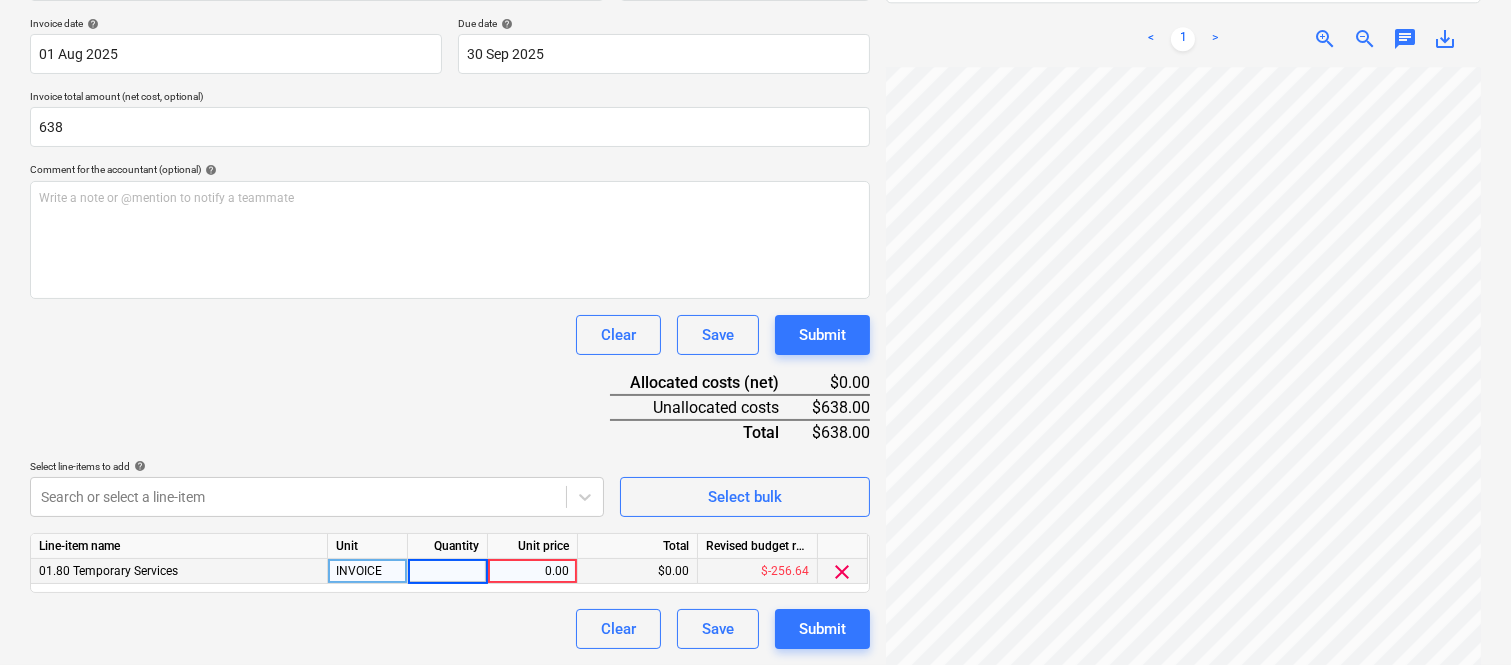 type on "1" 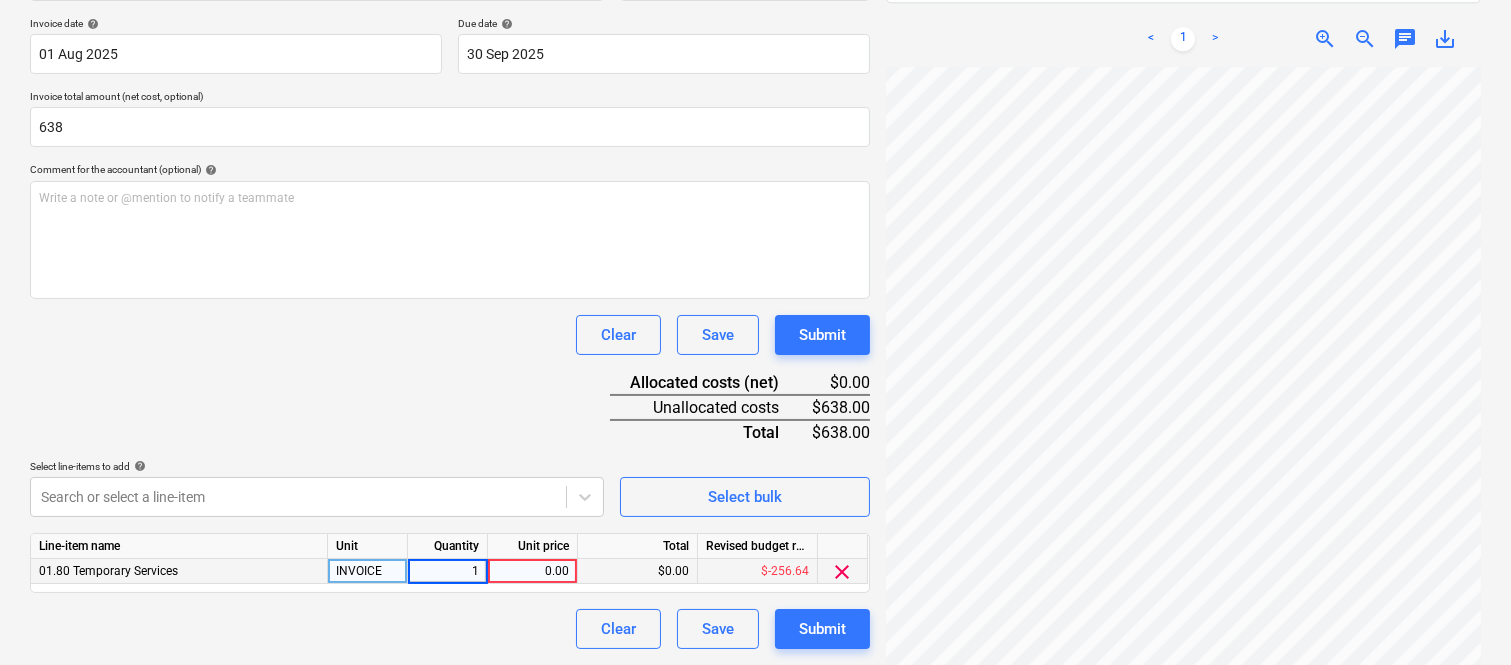 click on "0.00" at bounding box center [532, 571] 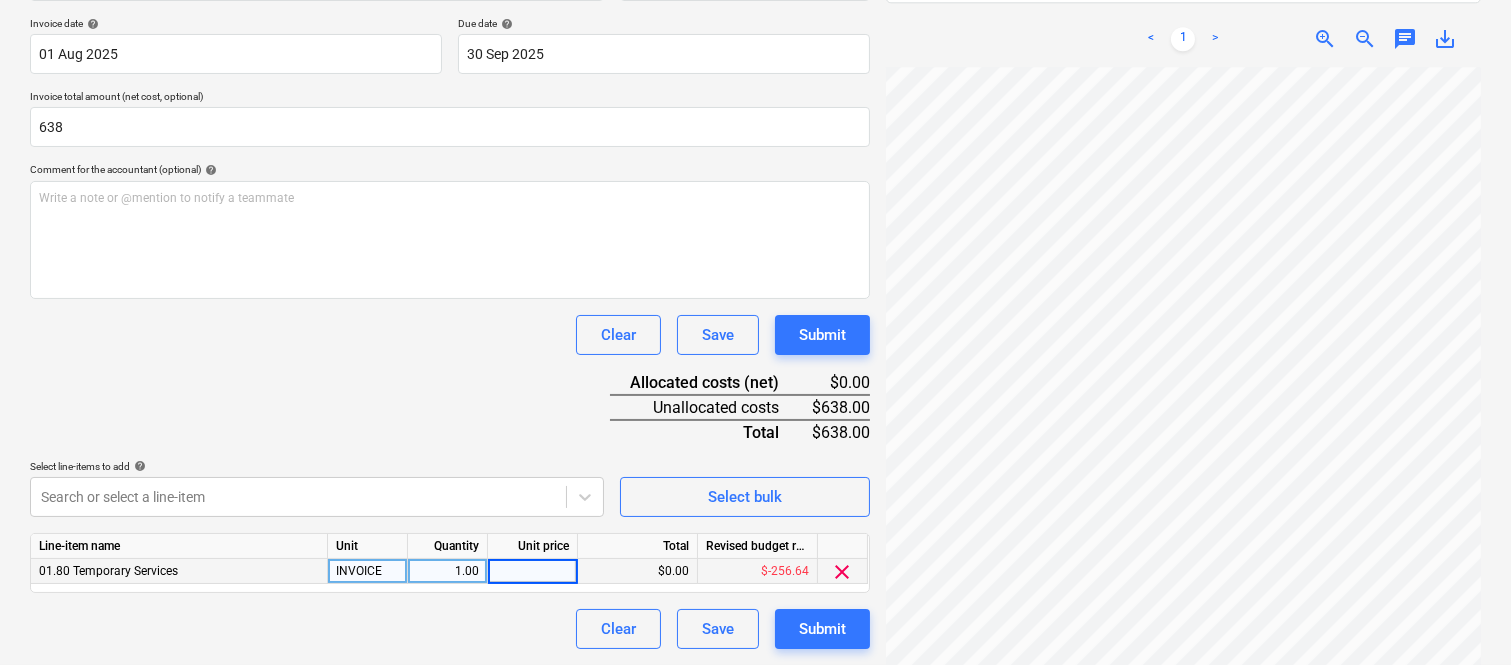 type on "638" 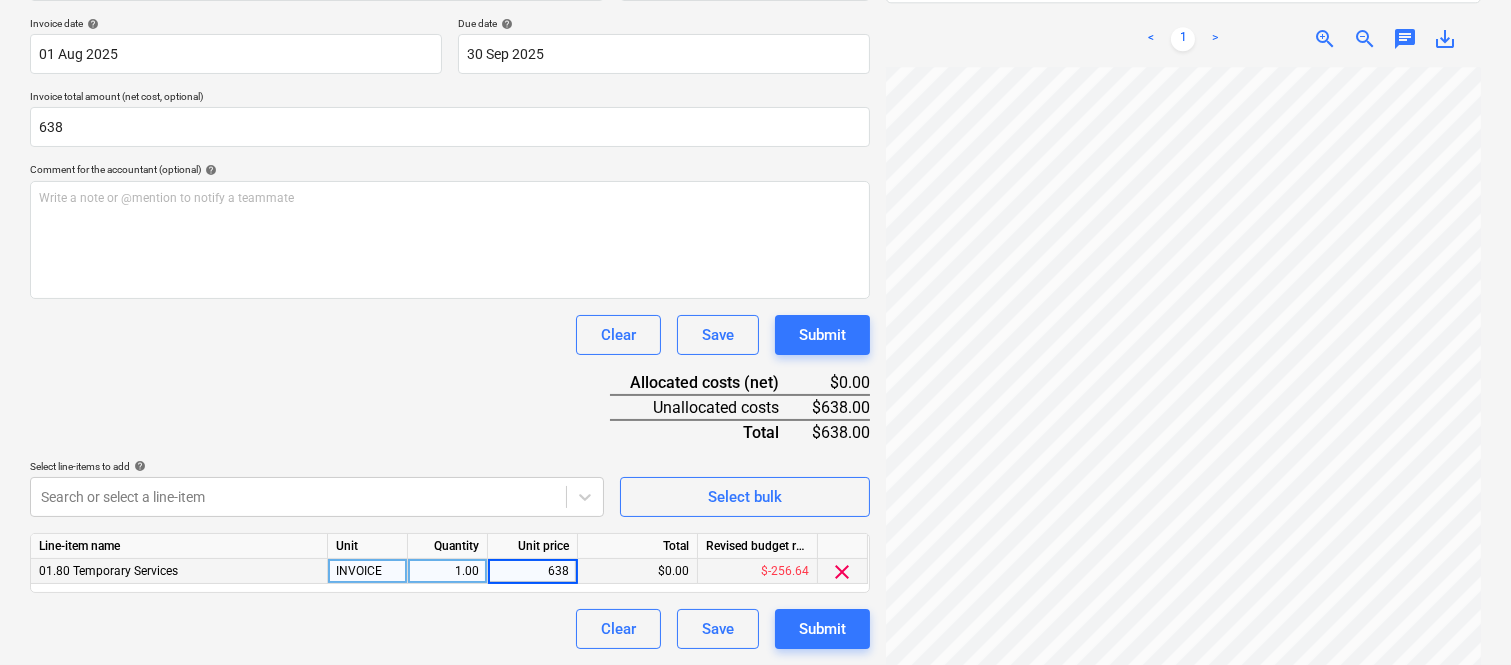 click on "Clear Save Submit" at bounding box center (450, 629) 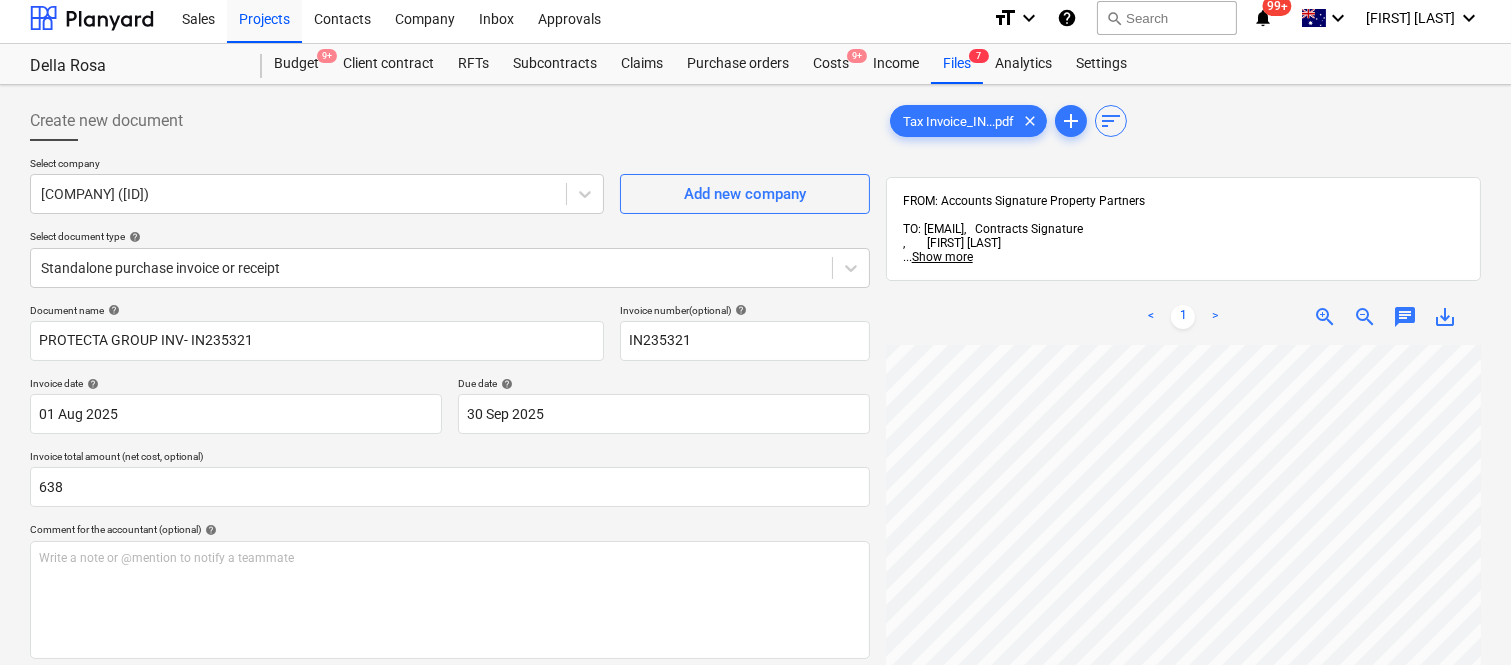scroll, scrollTop: 0, scrollLeft: 0, axis: both 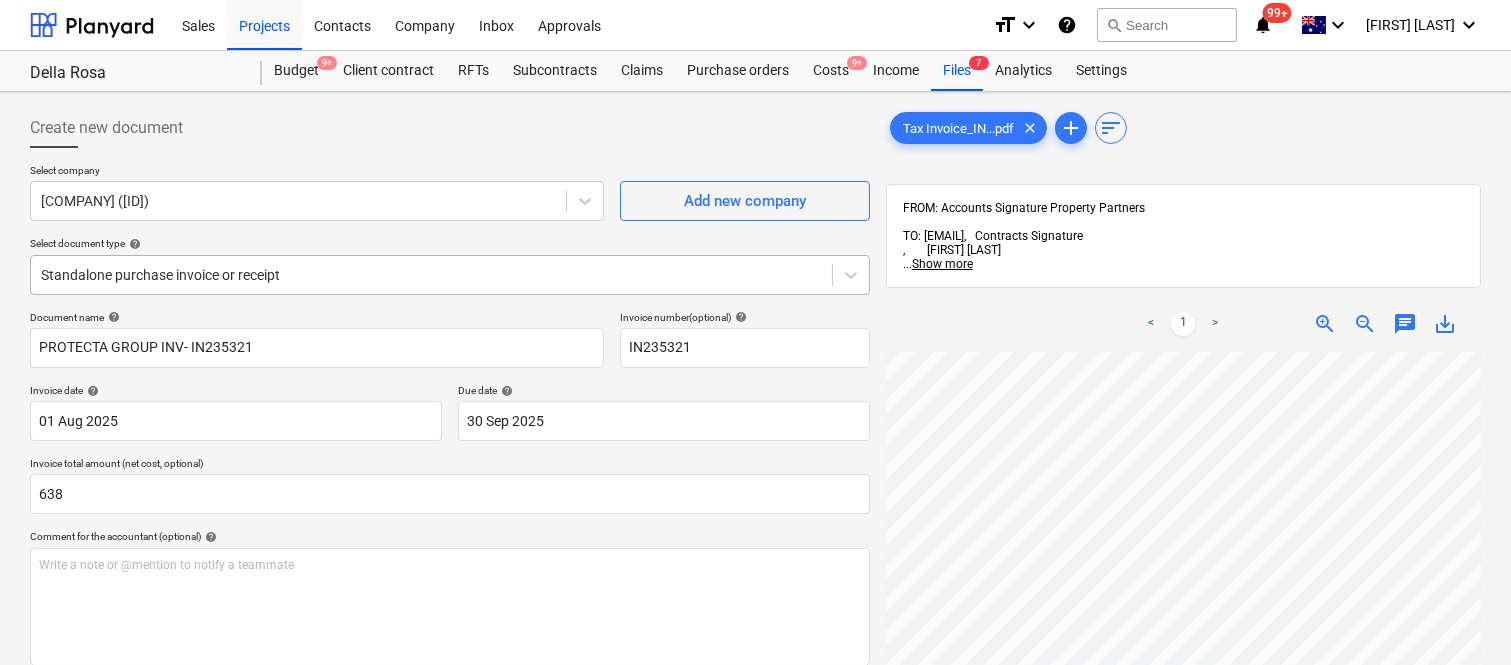 click at bounding box center (431, 275) 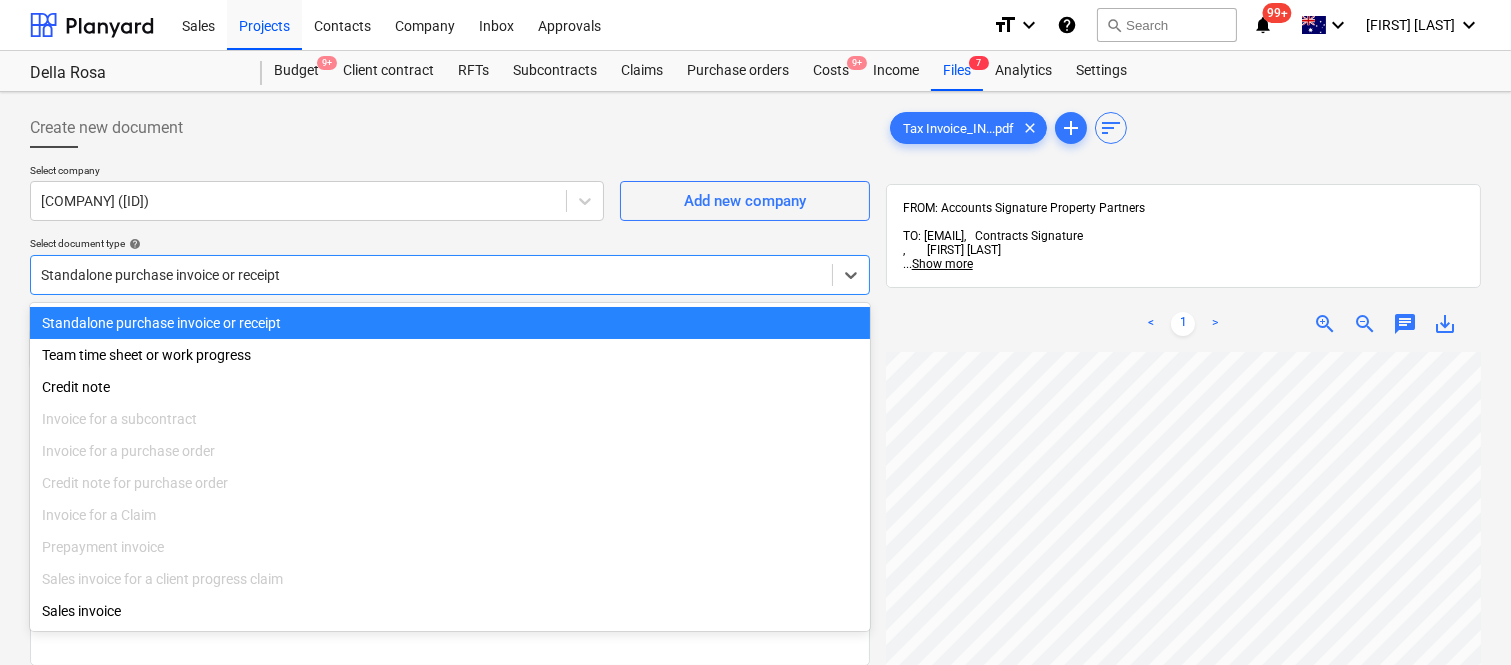 click on "Standalone purchase invoice or receipt" at bounding box center (450, 323) 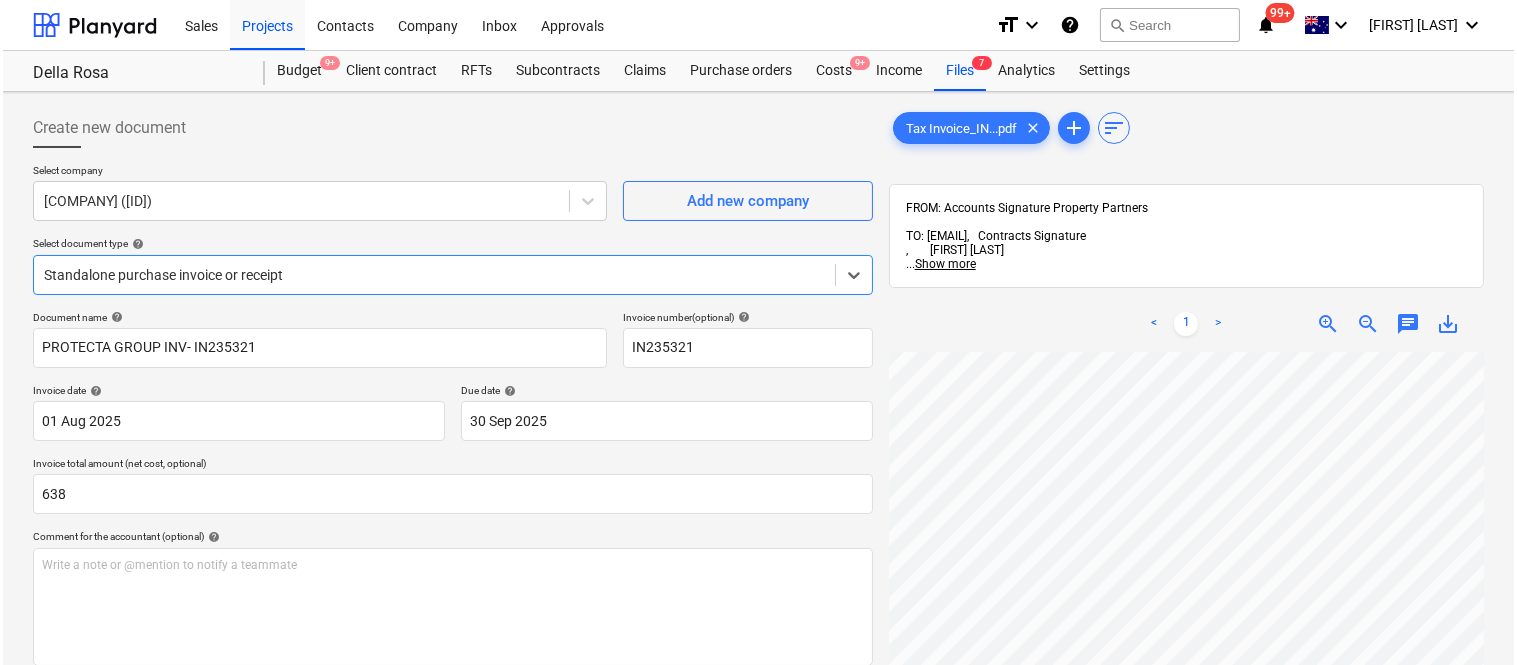 scroll, scrollTop: 367, scrollLeft: 0, axis: vertical 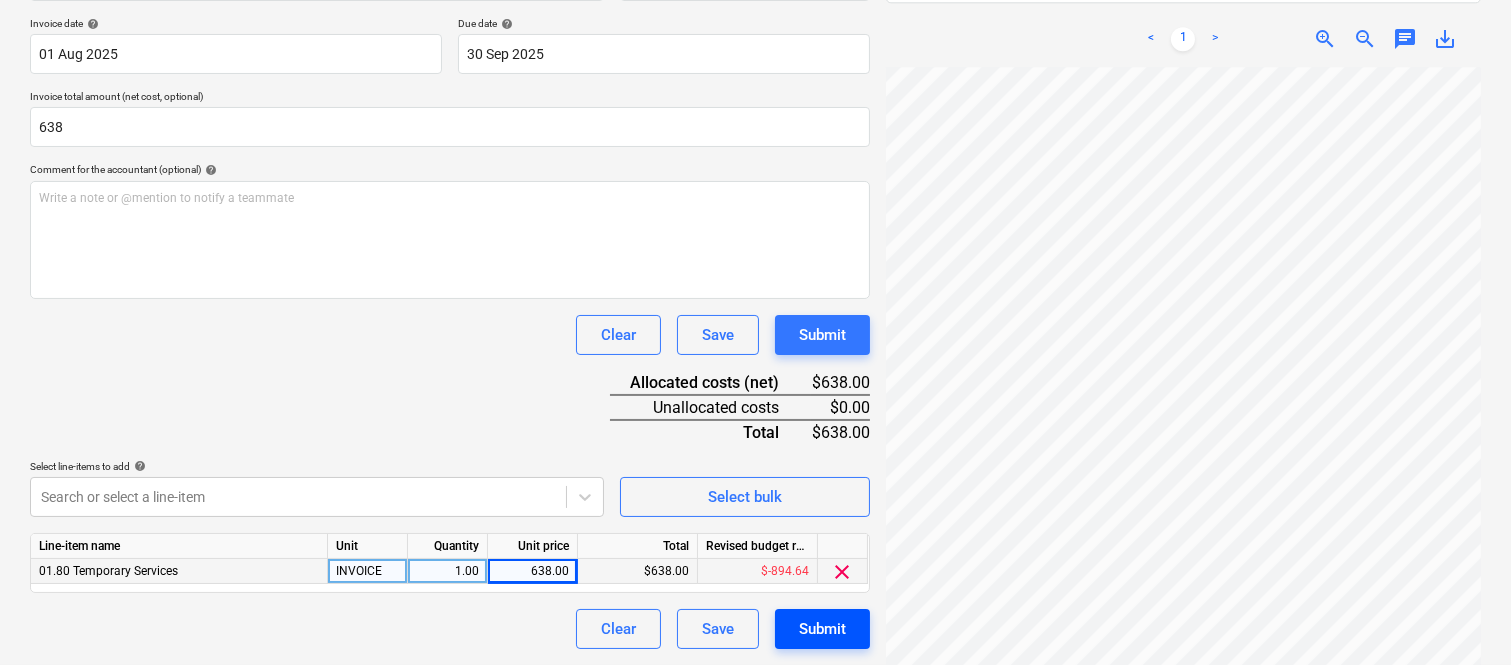 click on "Submit" at bounding box center [822, 629] 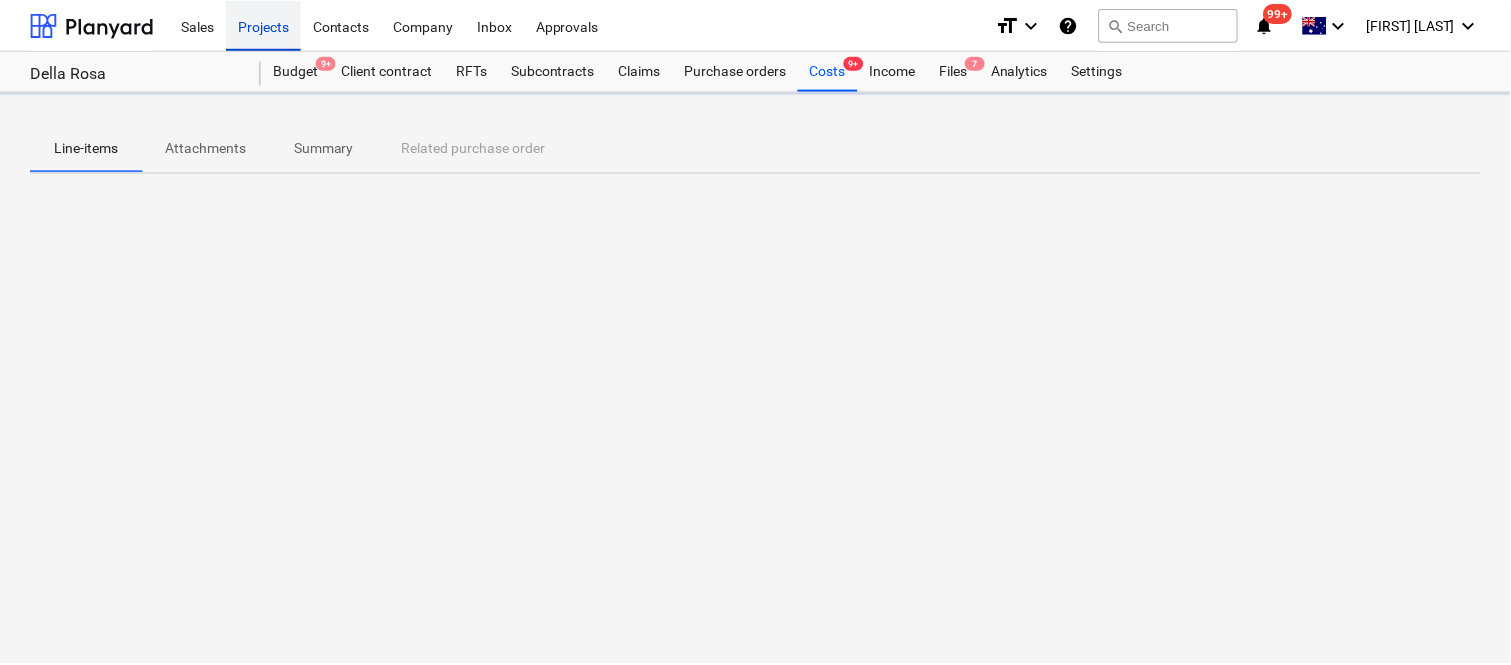 scroll, scrollTop: 0, scrollLeft: 0, axis: both 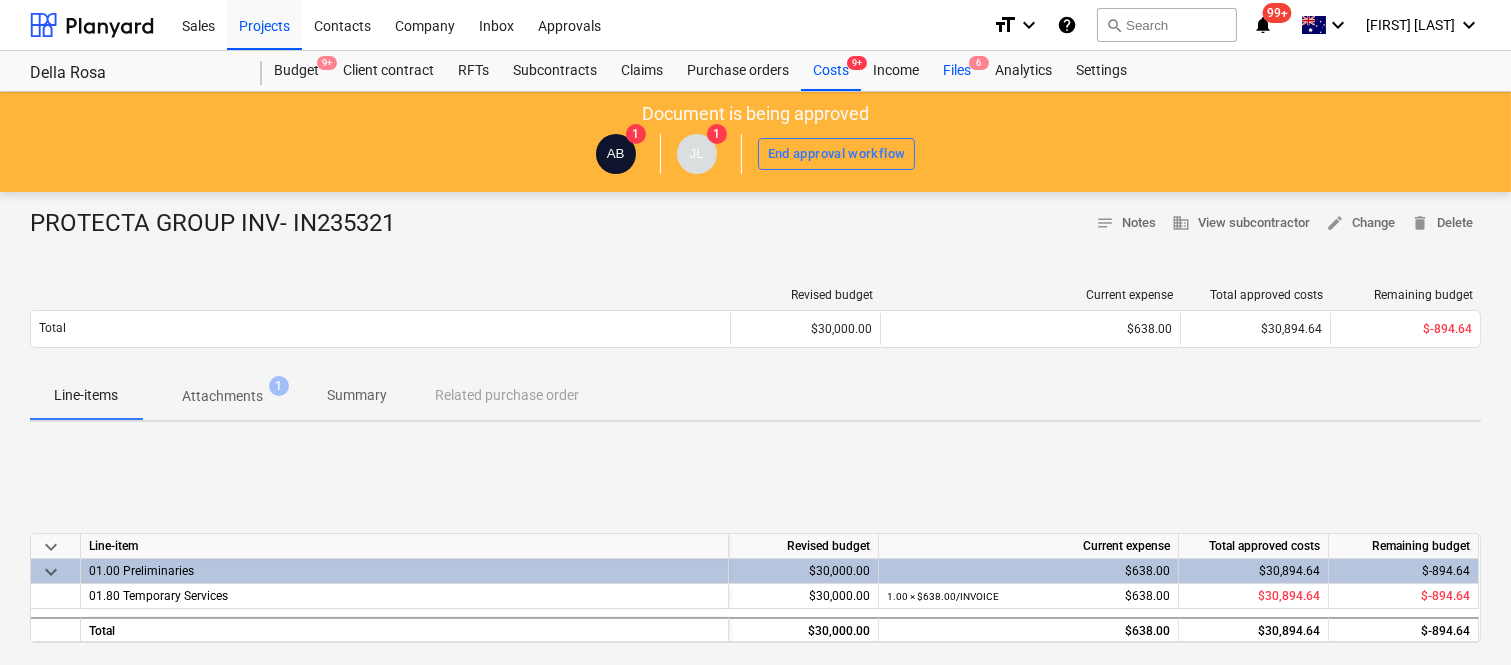 click on "Files 6" at bounding box center [957, 71] 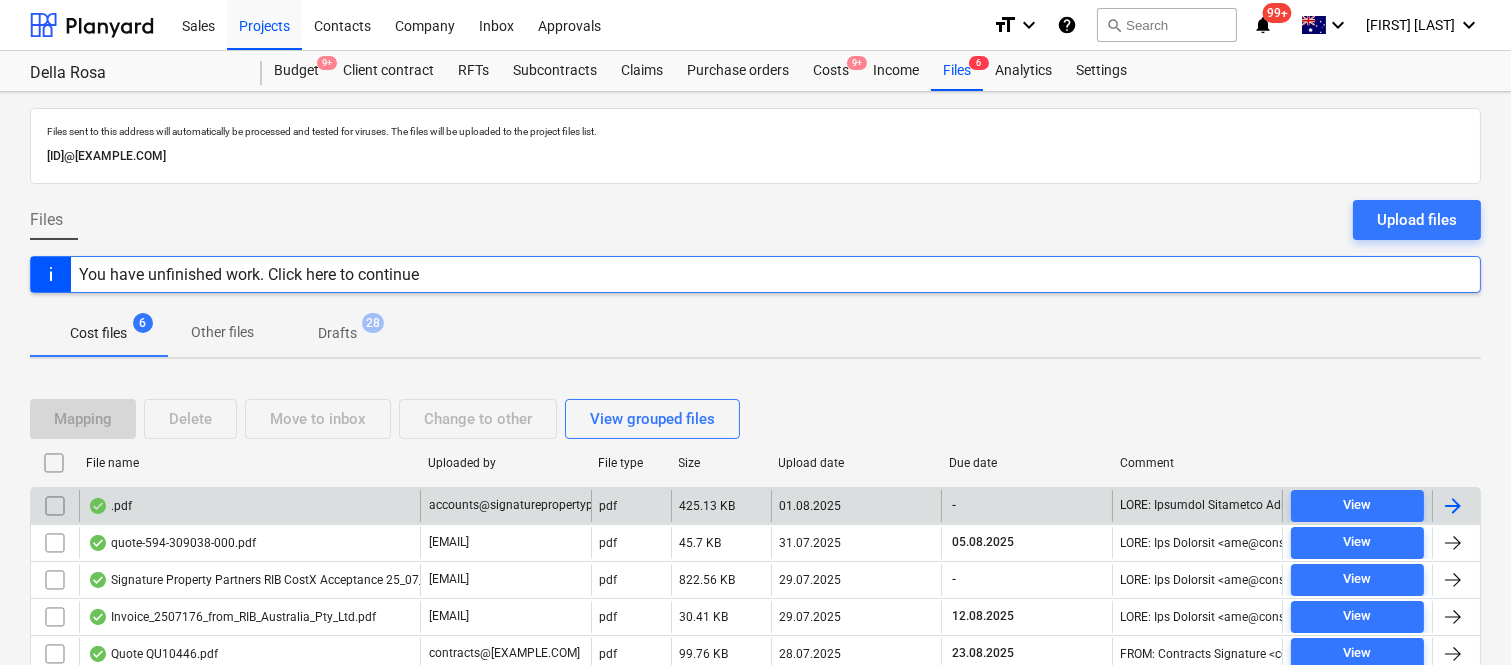 click on ".pdf" at bounding box center (249, 506) 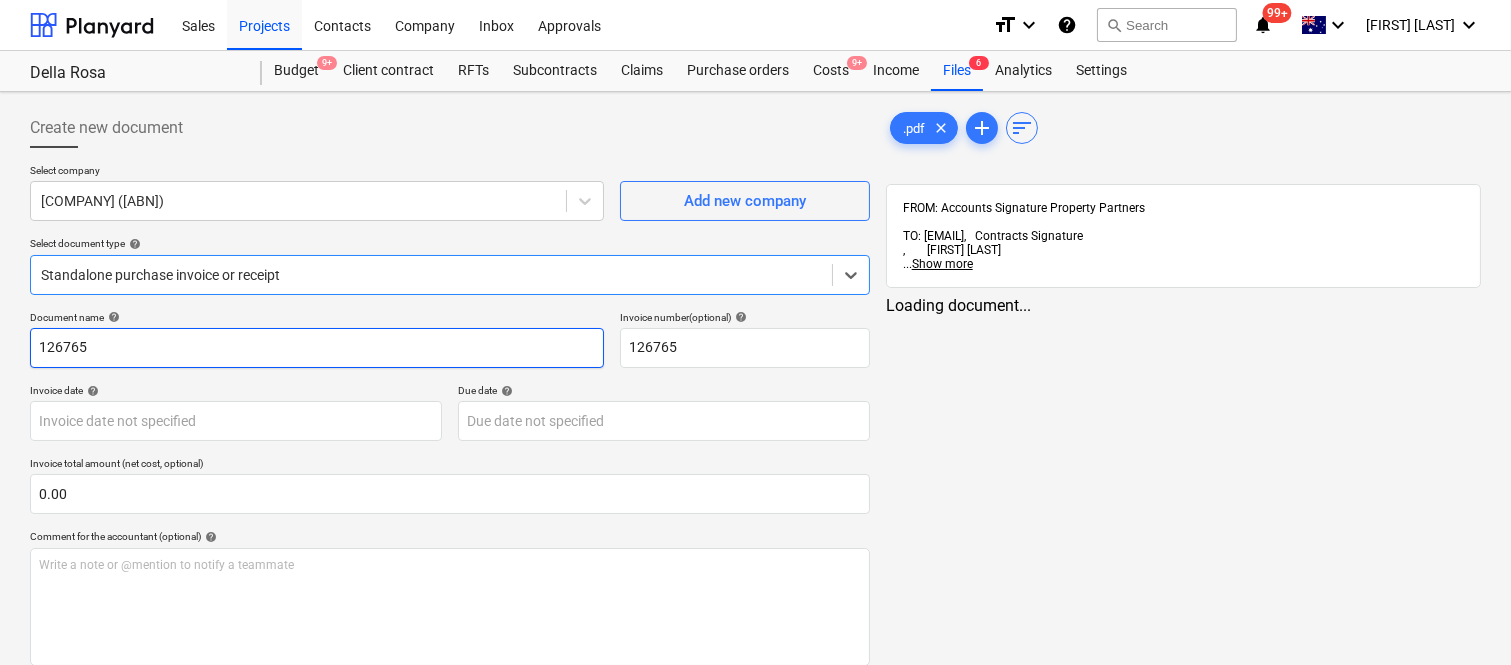 type on "126765" 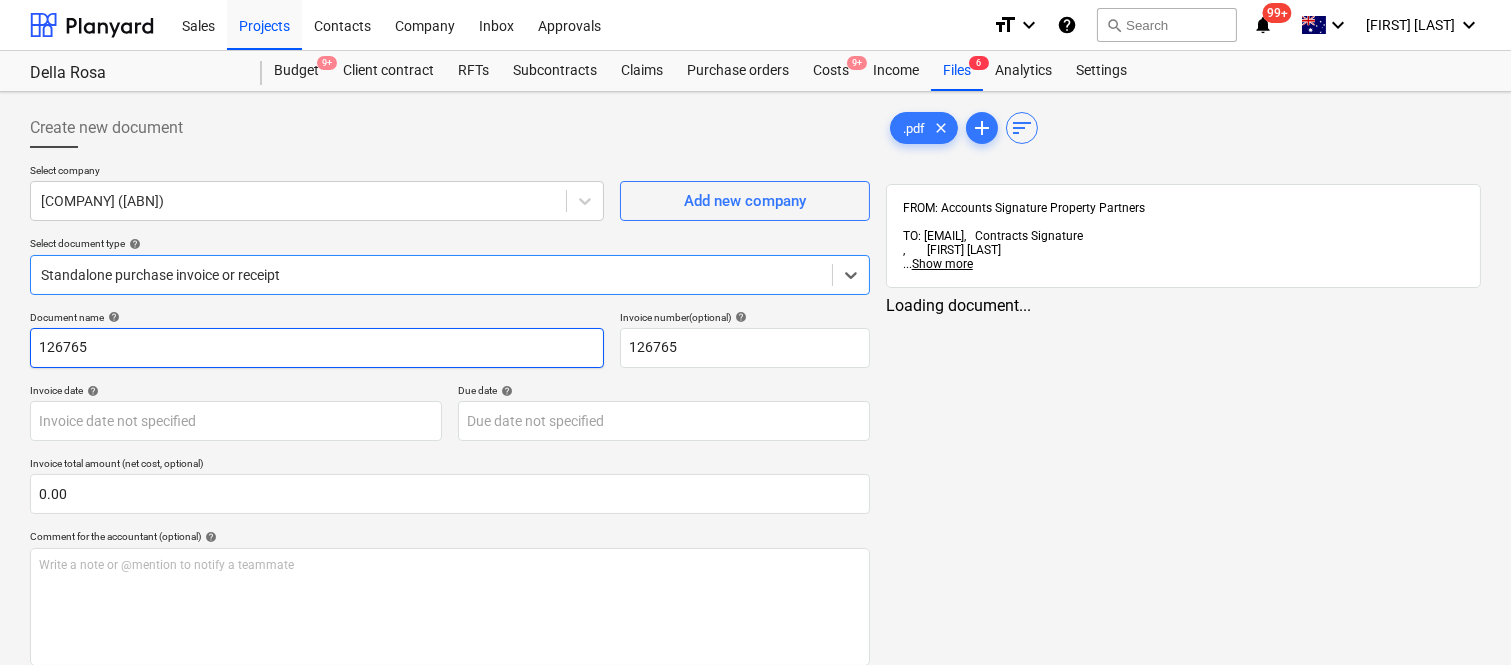 type on "126765" 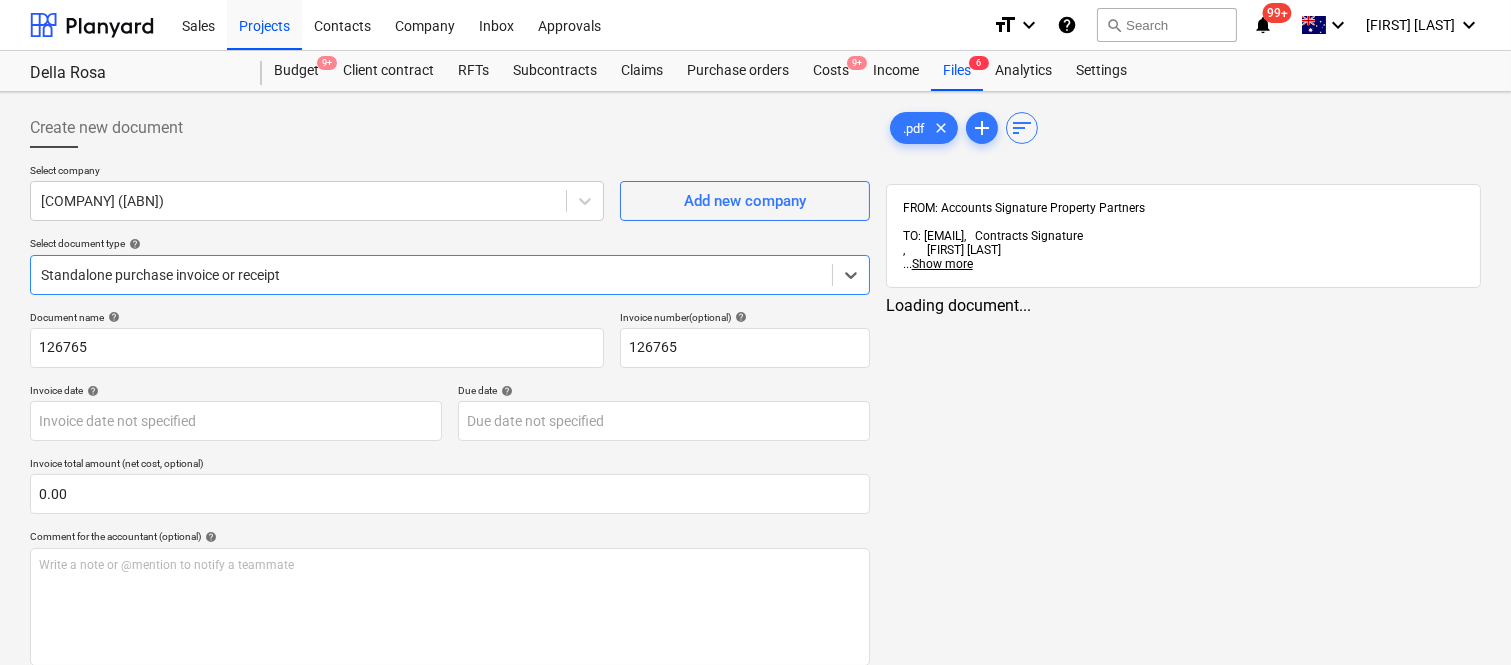 click at bounding box center (431, 275) 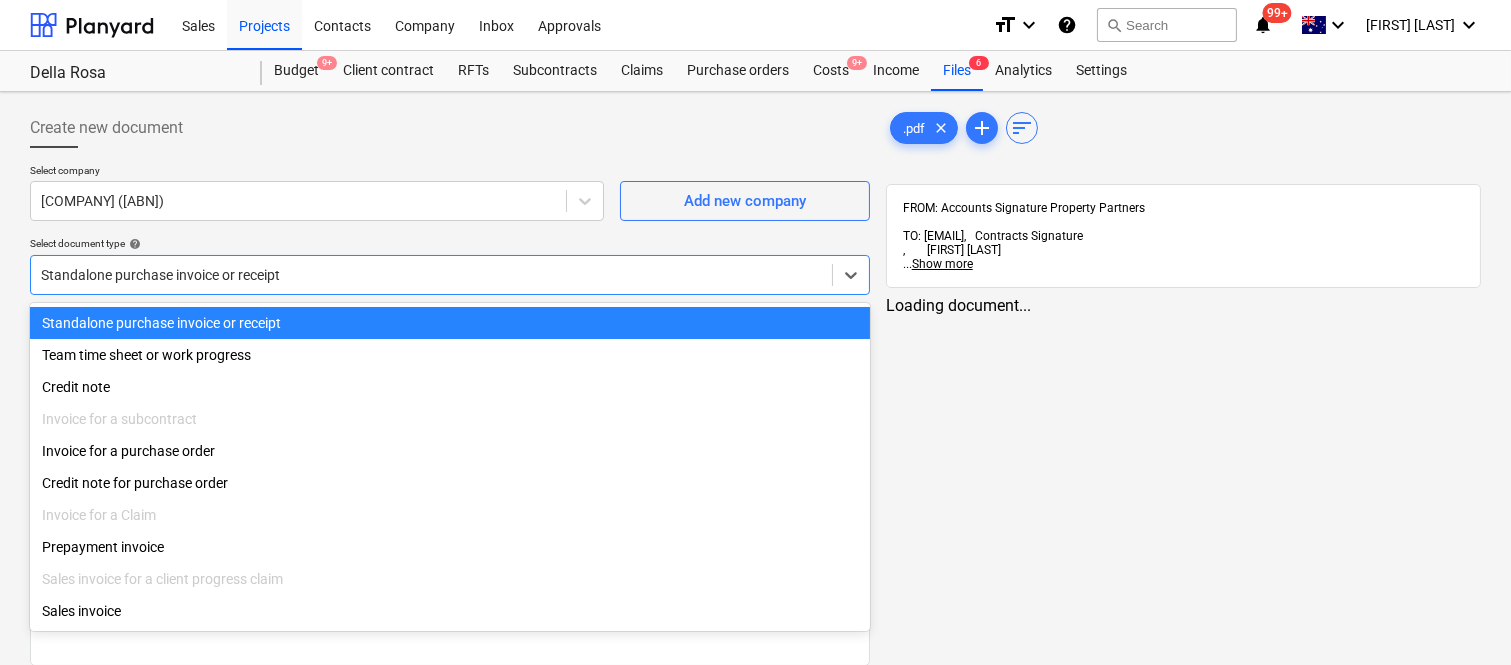 click on "Standalone purchase invoice or receipt" at bounding box center (450, 323) 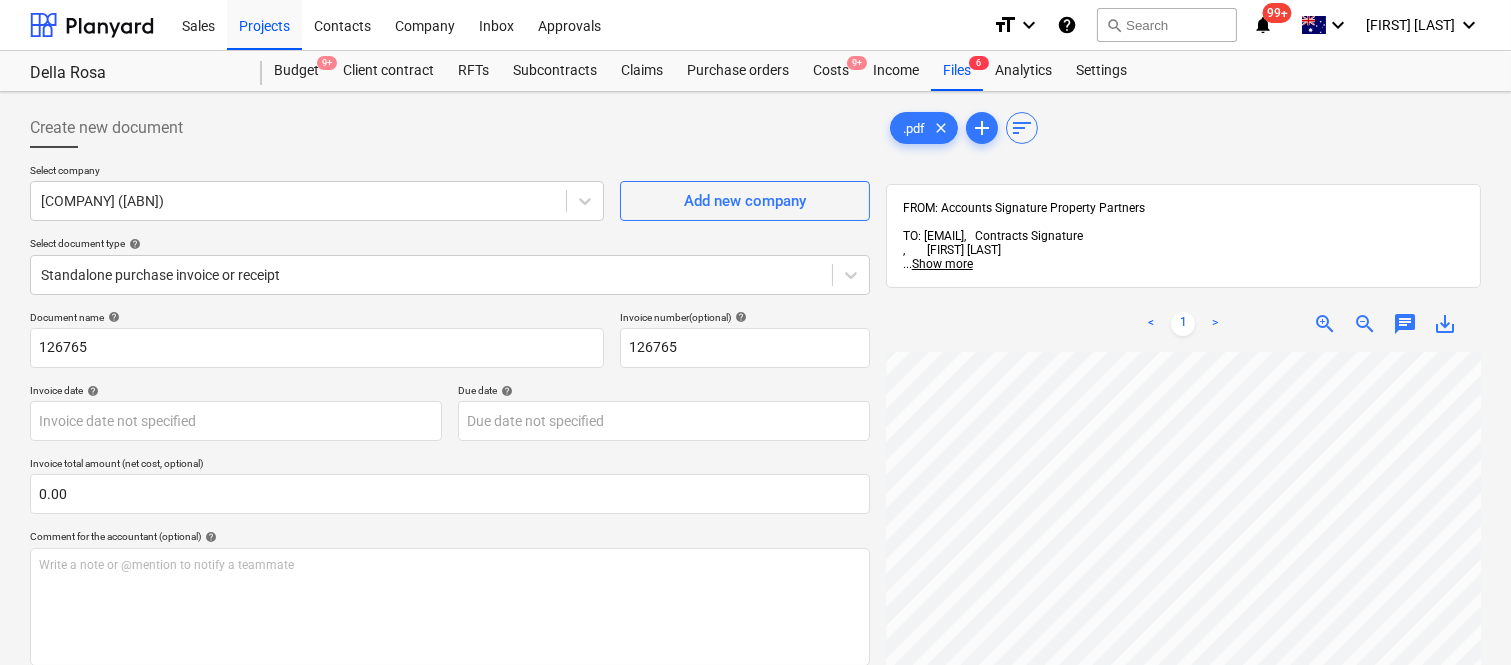 scroll, scrollTop: 290, scrollLeft: 74, axis: both 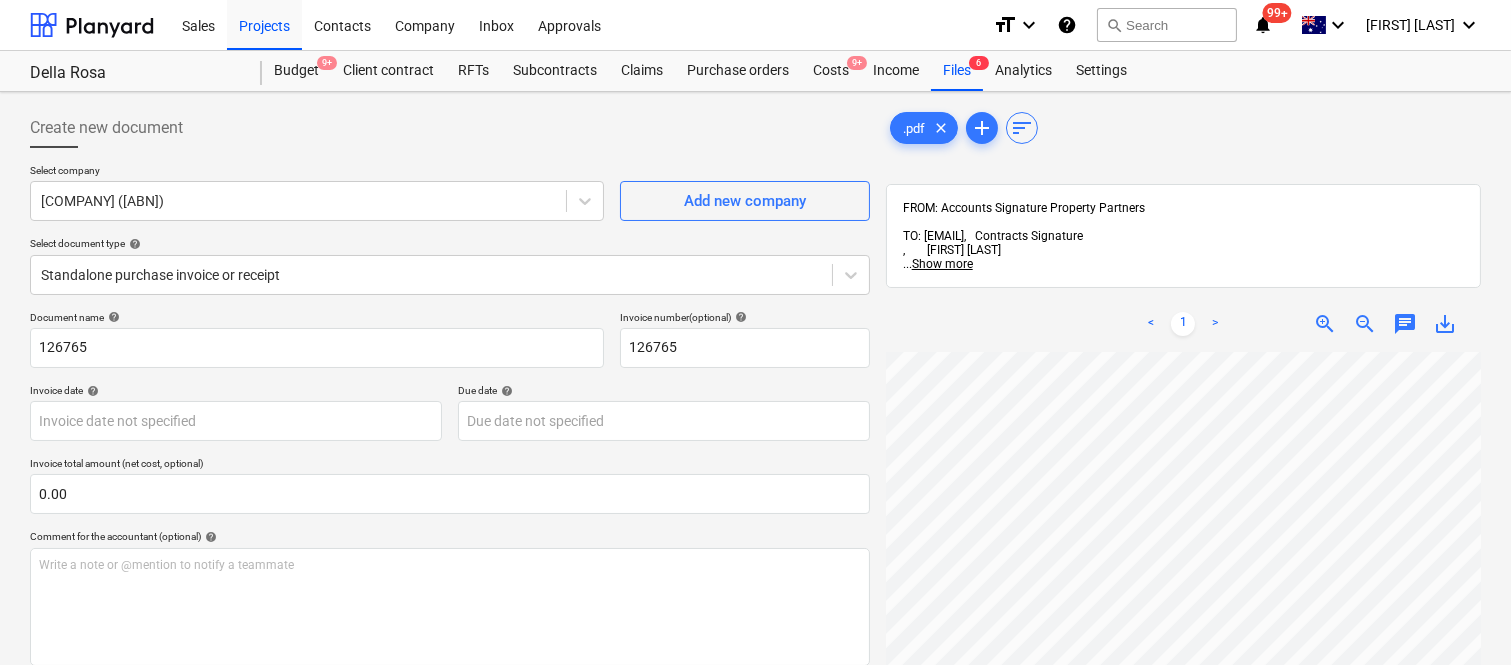 click on "zoom_out" at bounding box center (1365, 324) 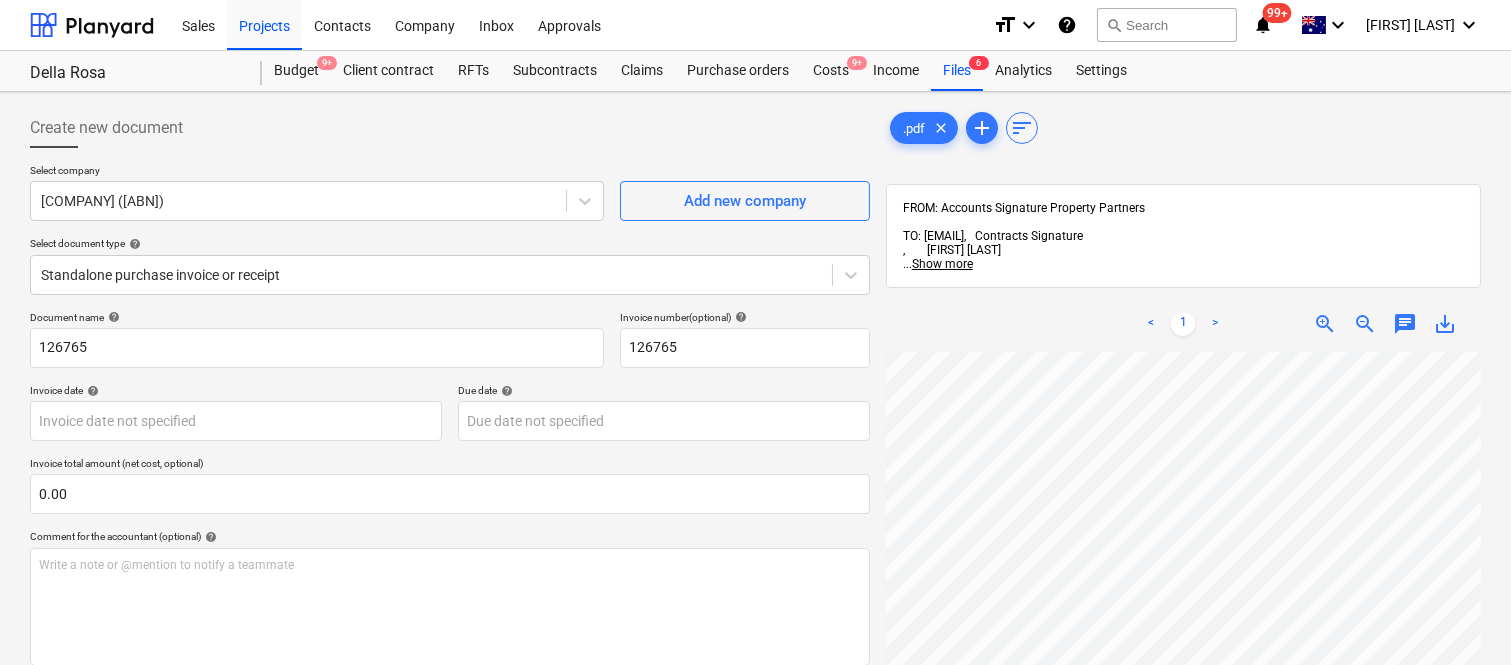 scroll, scrollTop: 335, scrollLeft: 28, axis: both 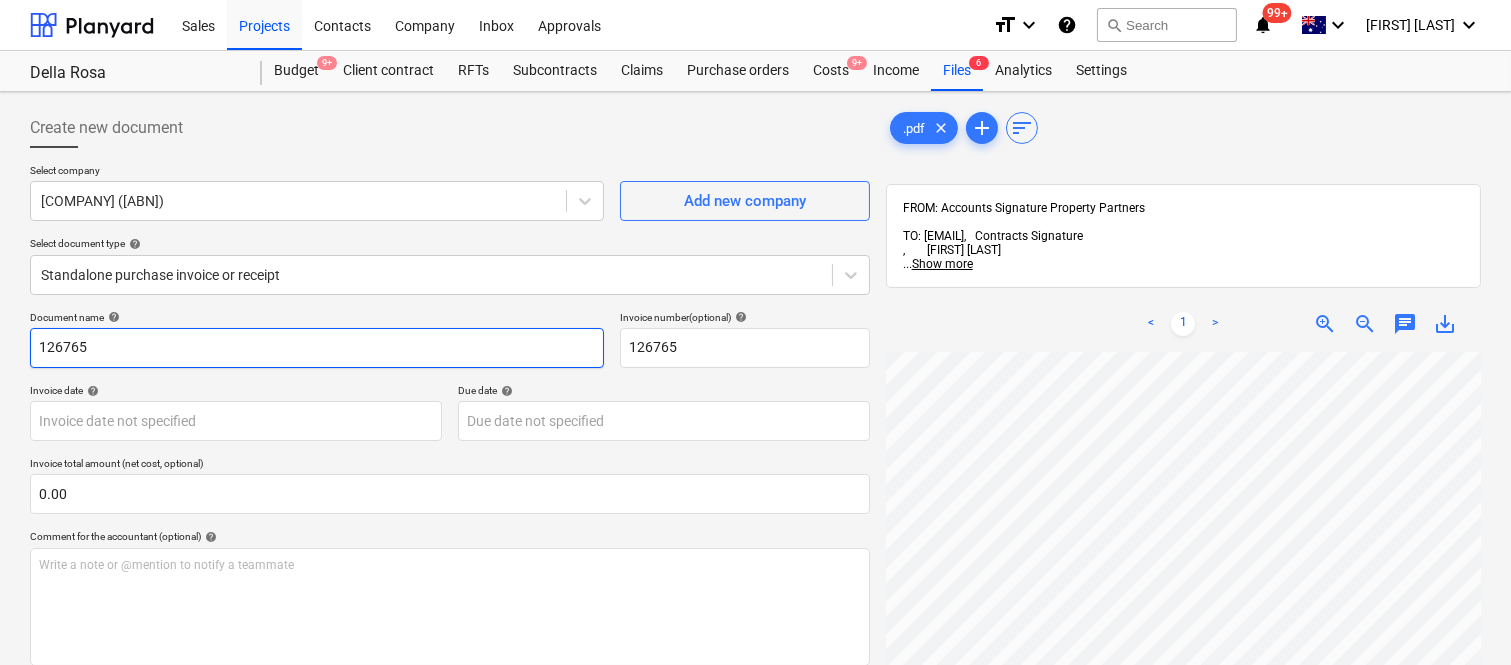 click on "126765" at bounding box center [317, 348] 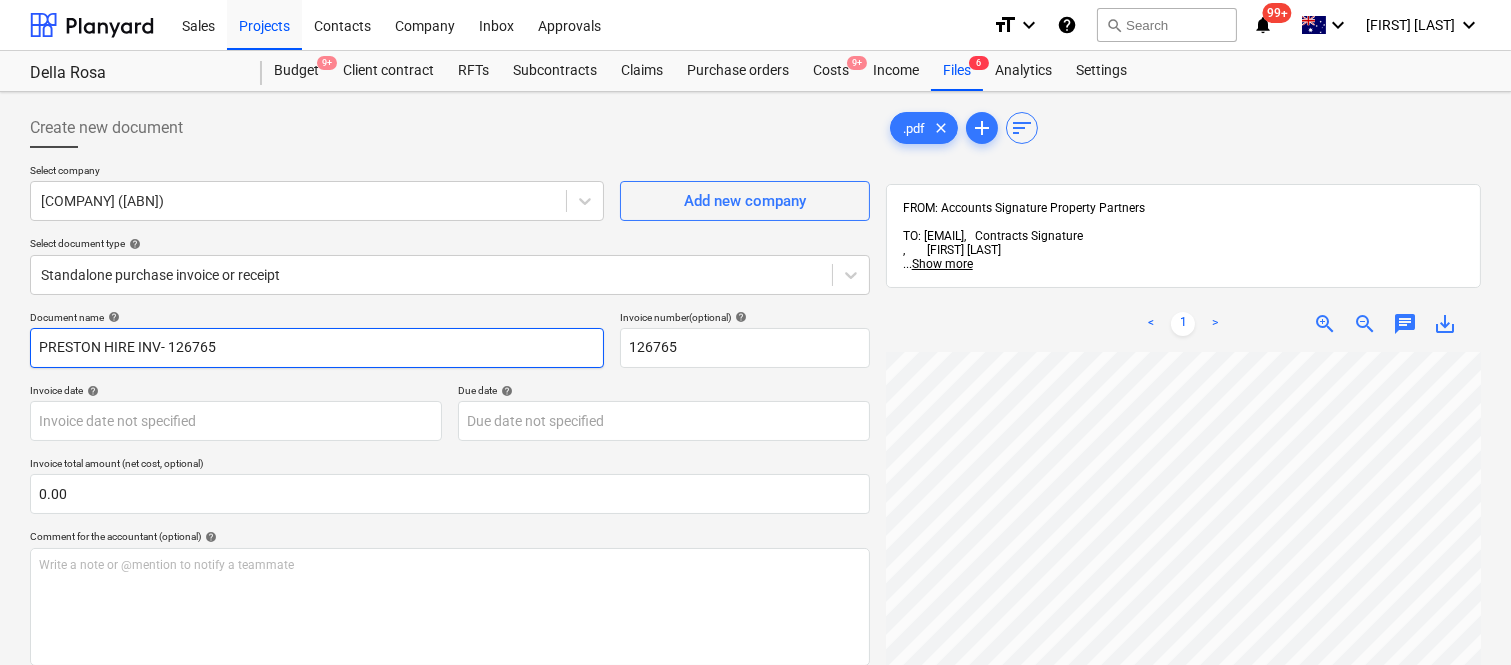 type on "PRESTON HIRE INV- 126765" 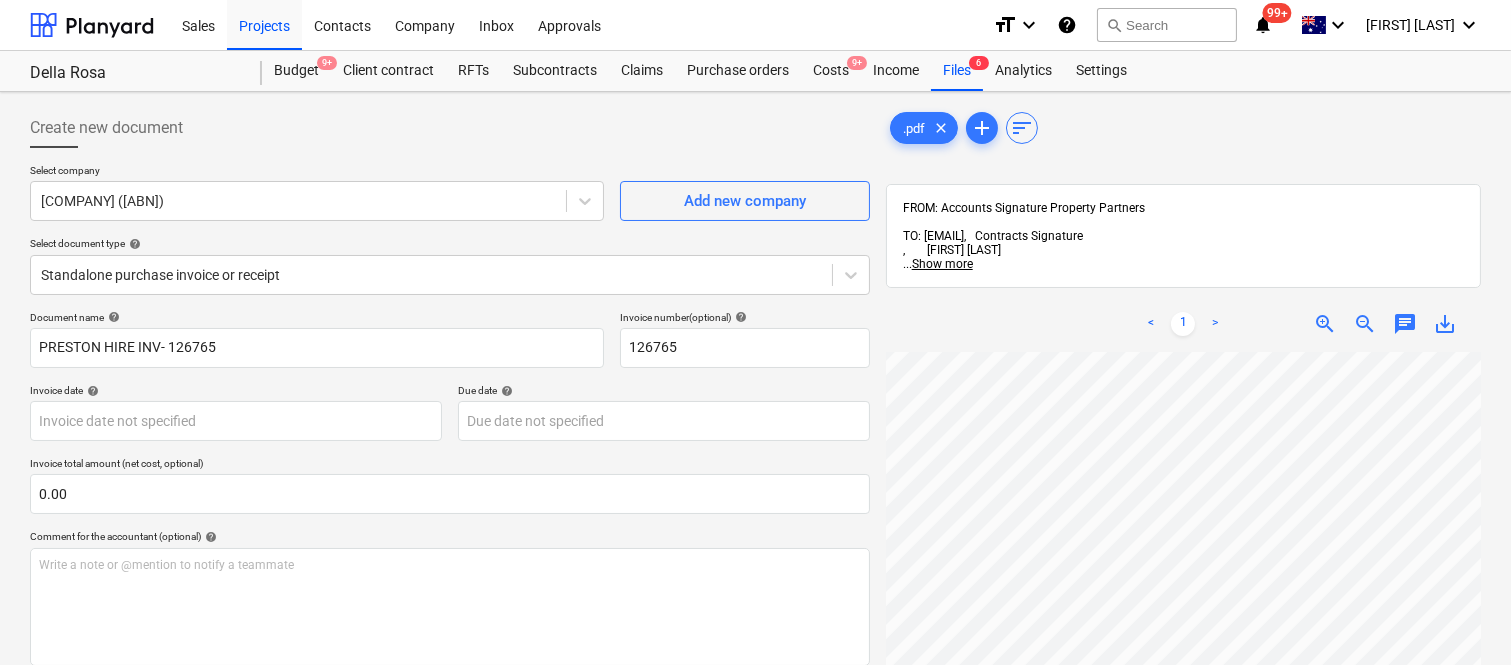 scroll, scrollTop: 221, scrollLeft: 154, axis: both 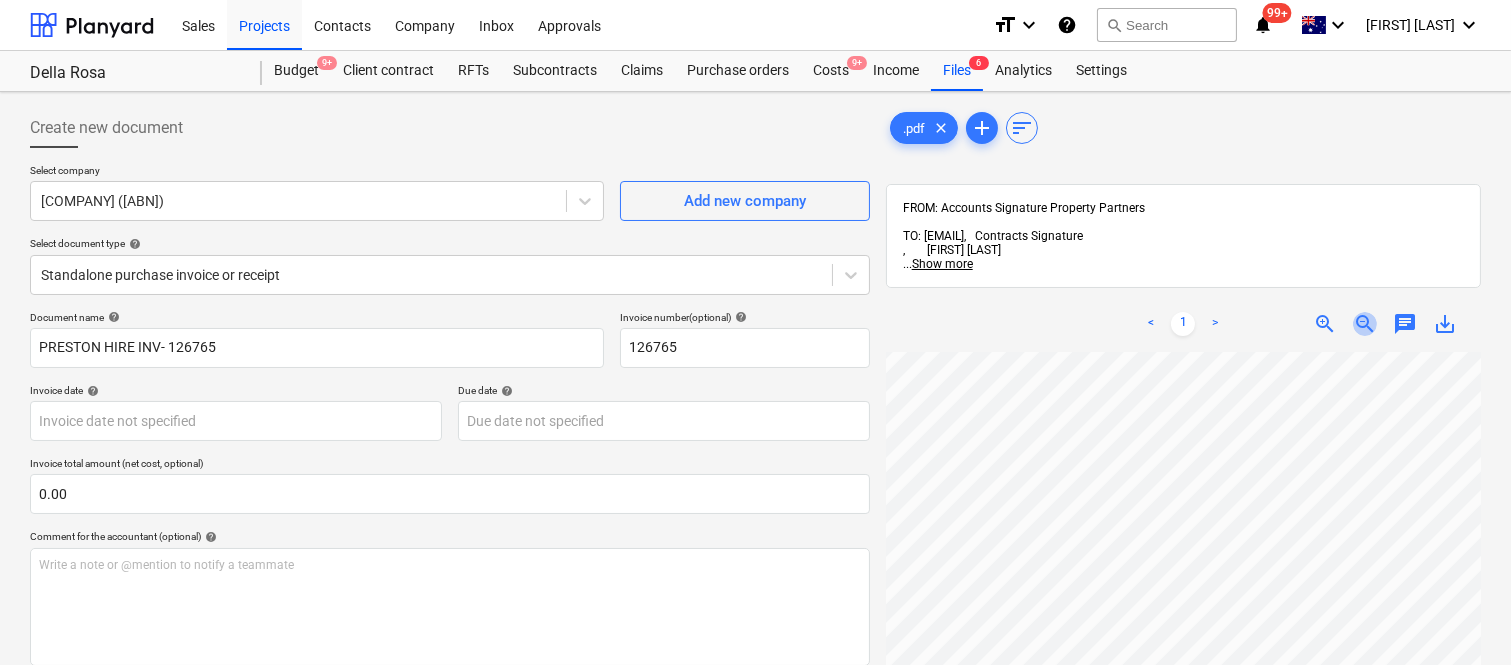 click on "zoom_out" at bounding box center (1365, 324) 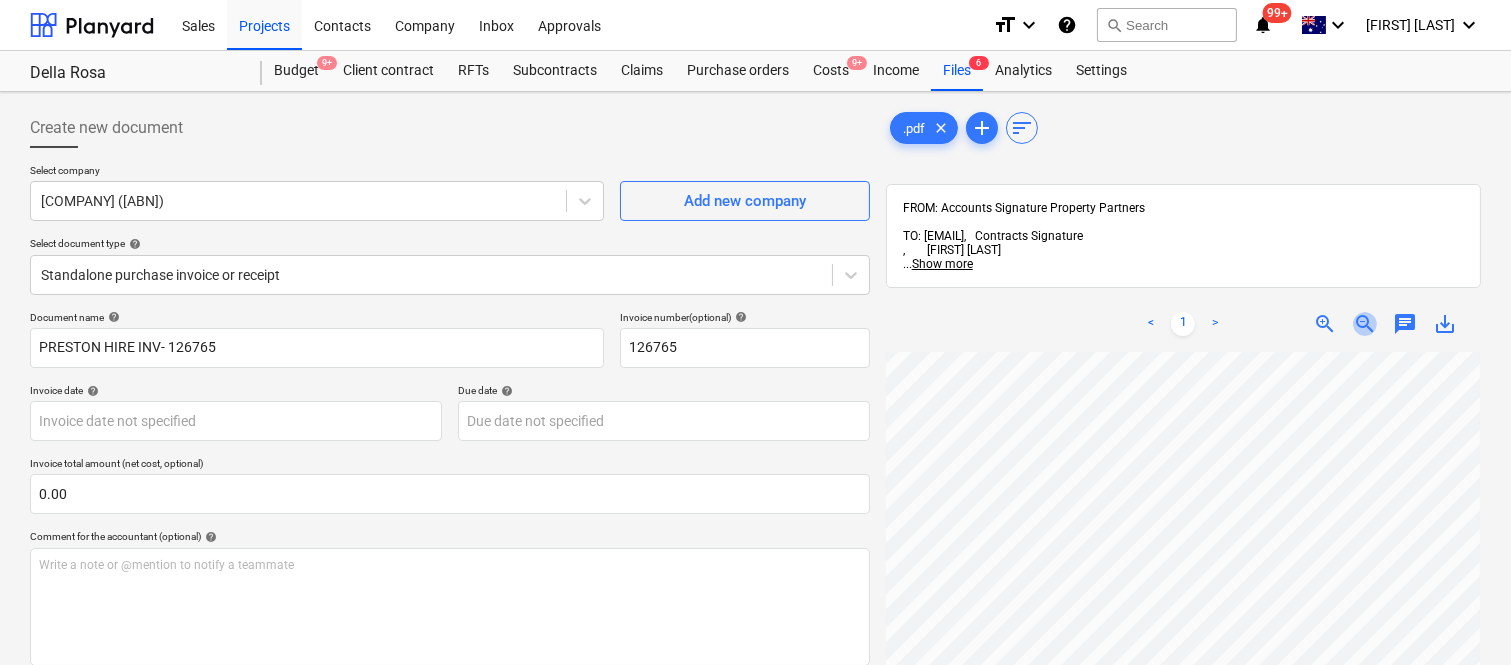 click on "zoom_out" at bounding box center (1365, 324) 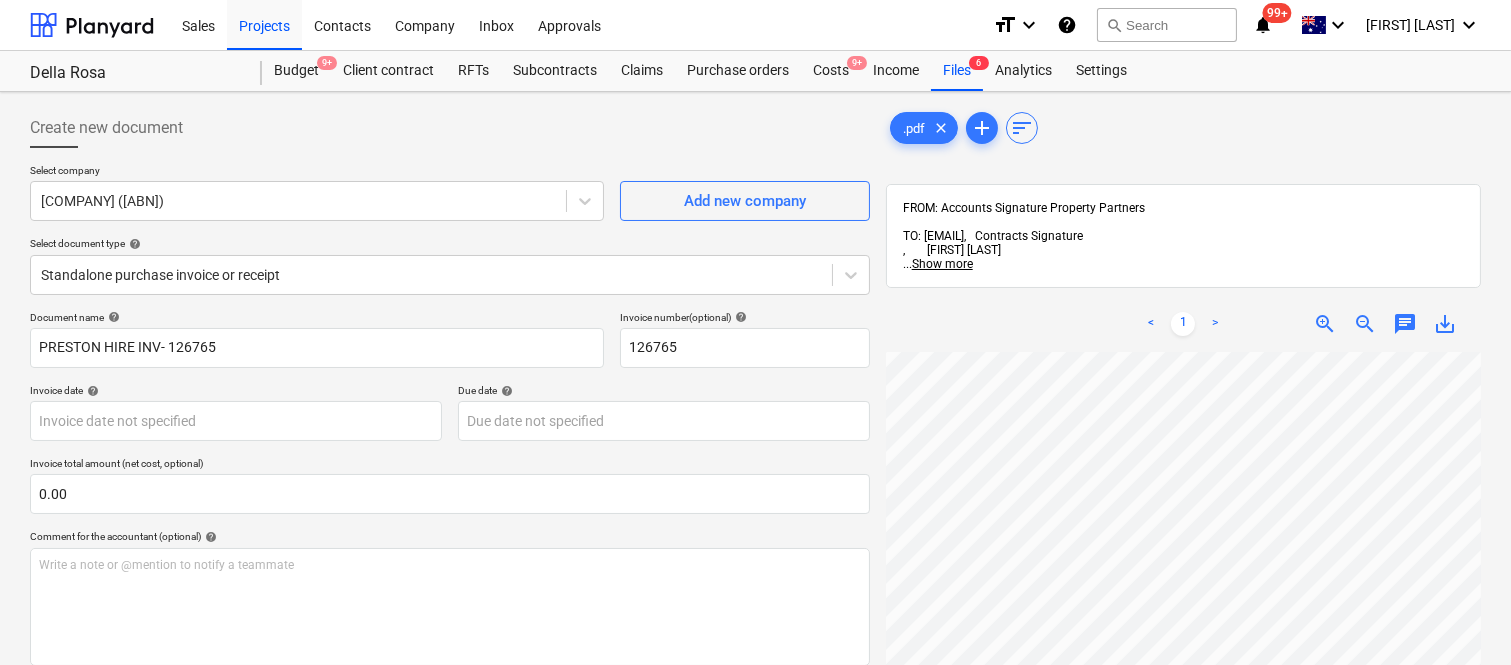 scroll, scrollTop: 220, scrollLeft: 10, axis: both 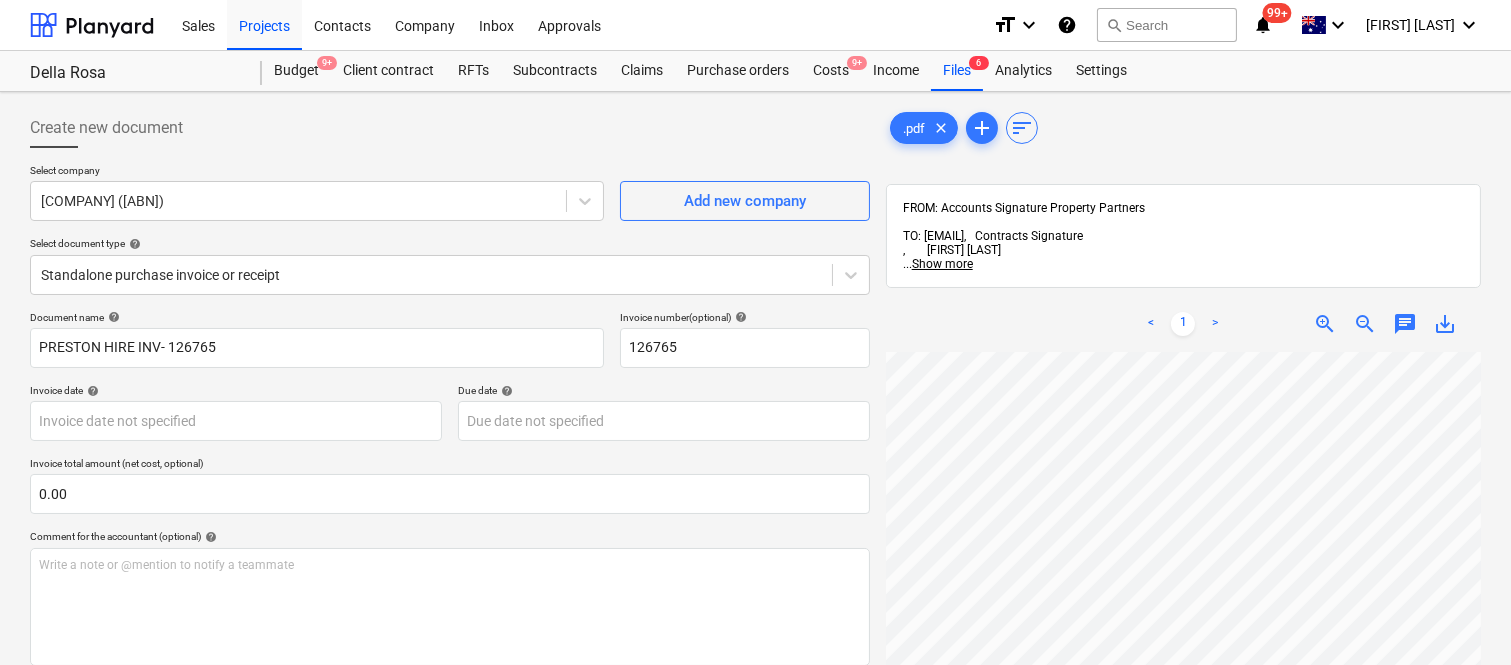 click on "zoom_in" at bounding box center (1325, 324) 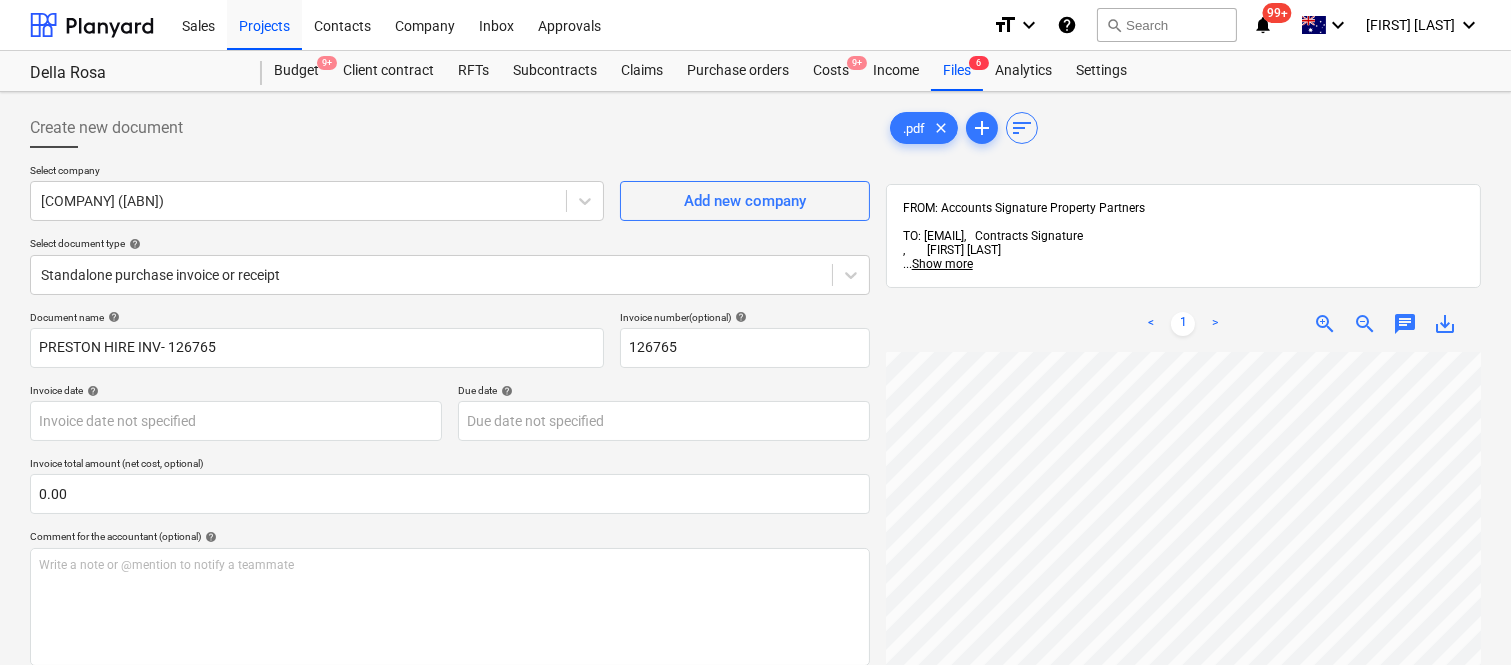 scroll, scrollTop: 292, scrollLeft: 20, axis: both 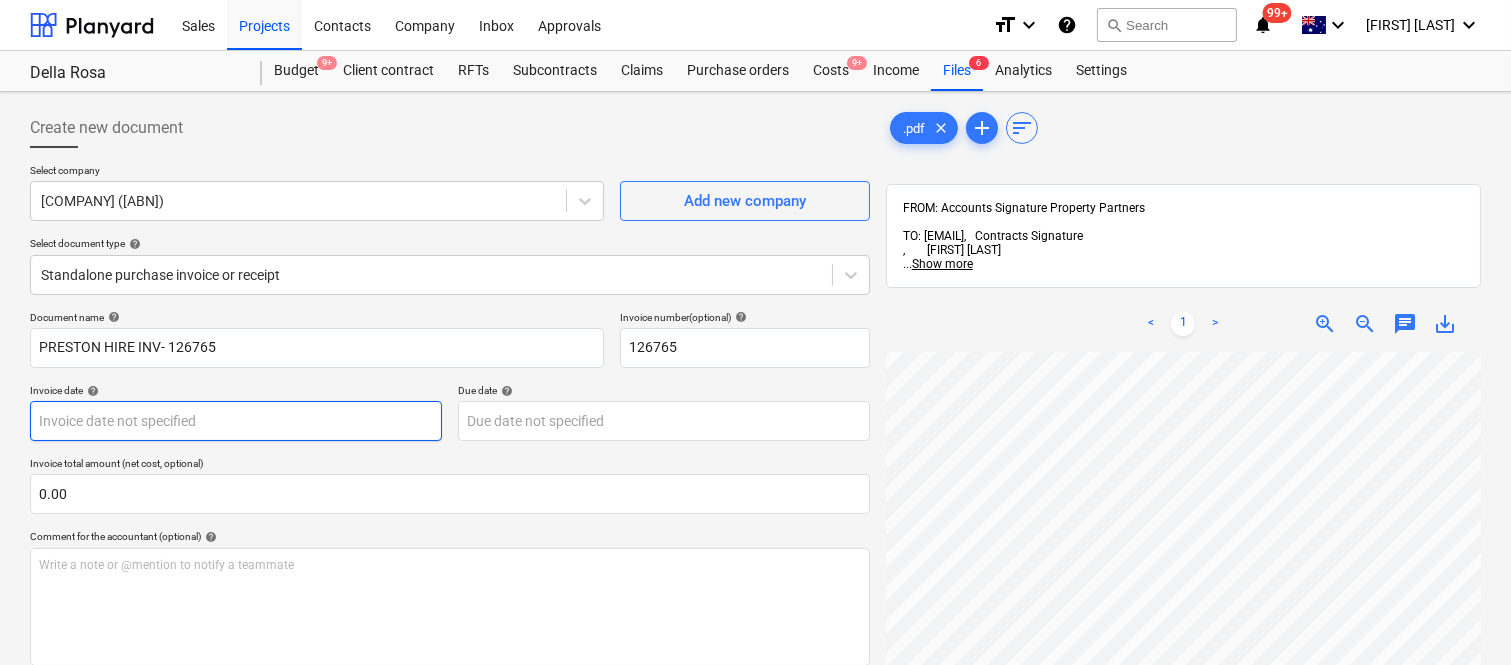 click on "Sales Projects Contacts Company Inbox Approvals format_size keyboard_arrow_down help search Search notifications 99+ keyboard_arrow_down A. Berdera keyboard_arrow_down Della Rosa Budget 9+ Client contract RFTs Subcontracts Claims Purchase orders Costs 9+ Income Files 6 Analytics Settings Create new document Select company PRESTON HIRE (QLD) PTY LIMITED (47 001 951 239)  Add new company Select document type help Standalone purchase invoice or receipt Document name help PRESTON HIRE INV- 126765 Invoice number  (optional) help 126765 Invoice date help Press the down arrow key to interact with the calendar and
select a date. Press the question mark key to get the keyboard shortcuts for changing dates. Due date help Press the down arrow key to interact with the calendar and
select a date. Press the question mark key to get the keyboard shortcuts for changing dates. Invoice total amount (net cost, optional) 0.00 Comment for the accountant (optional) help Write a note or @mention to notify a teammate ﻿ <" at bounding box center (755, 332) 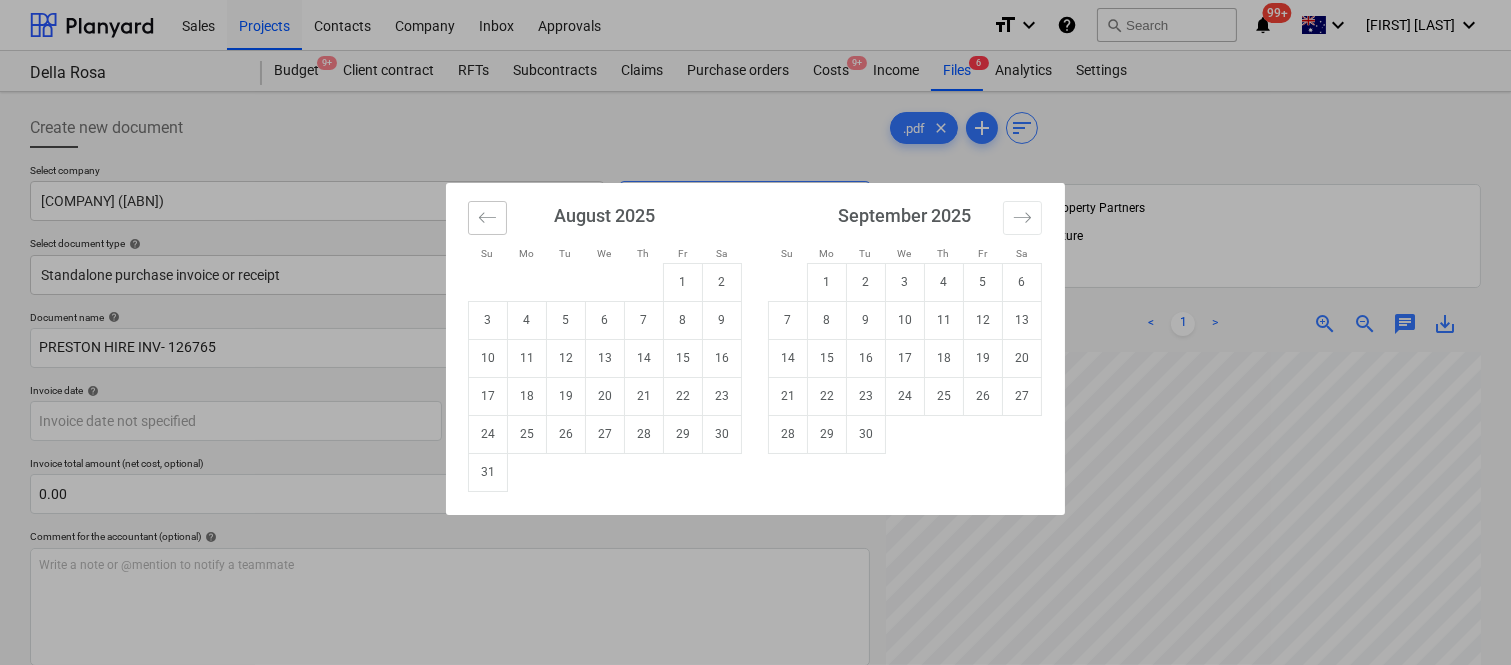 click 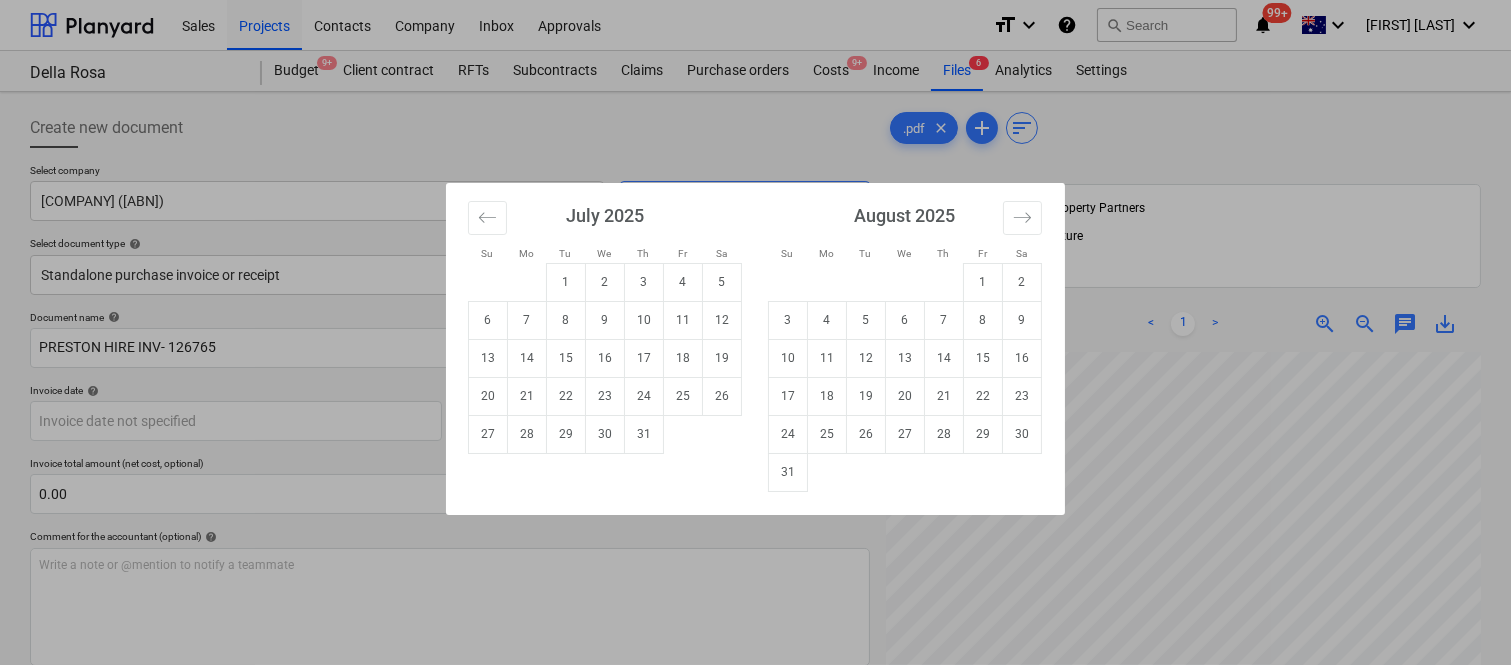 click on "31" at bounding box center (644, 434) 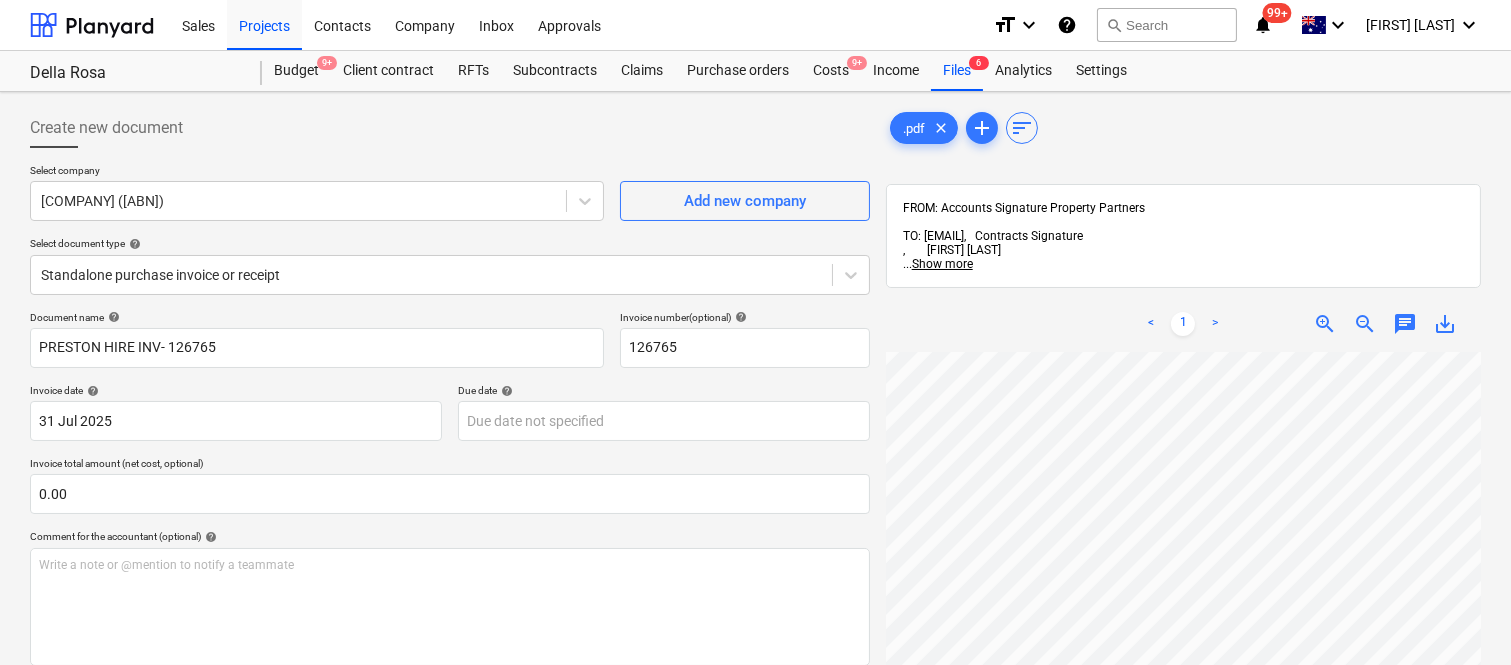 scroll, scrollTop: 456, scrollLeft: 38, axis: both 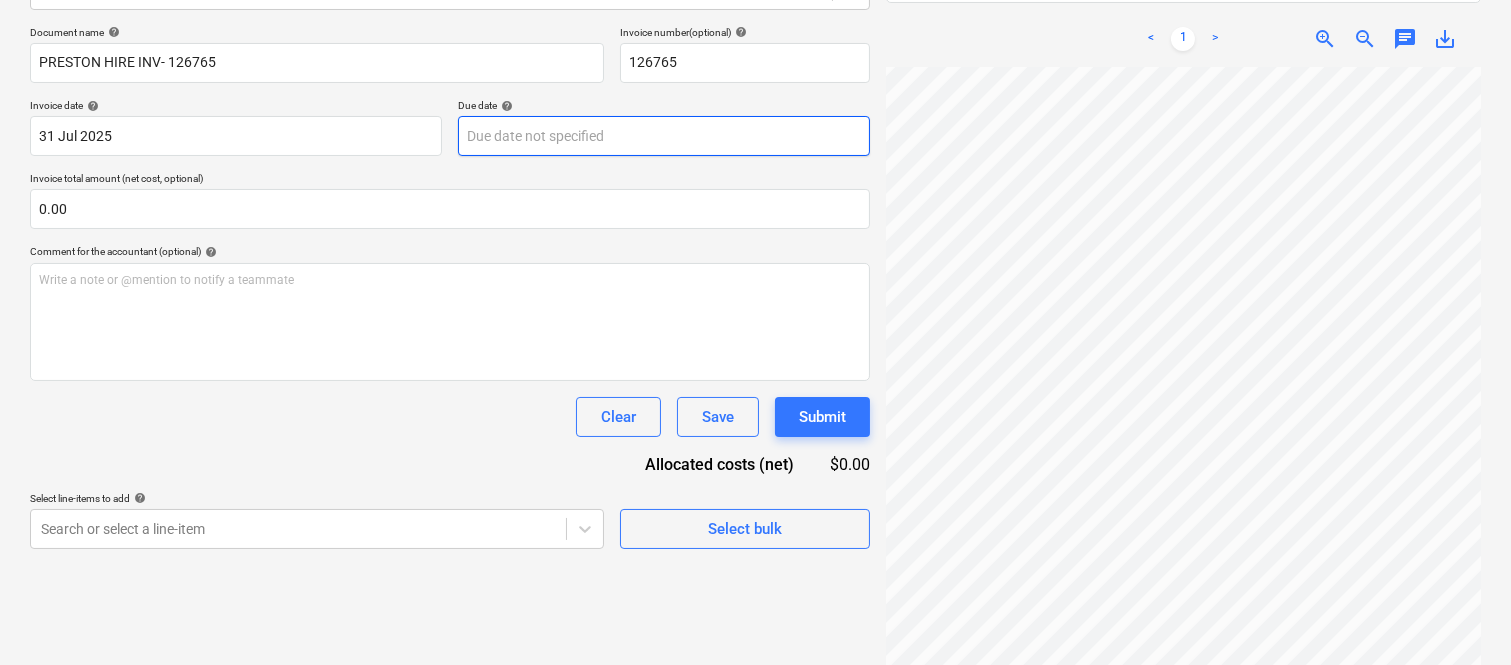 click on "Sales Projects Contacts Company Inbox Approvals format_size keyboard_arrow_down help search Search notifications 99+ keyboard_arrow_down A. Berdera keyboard_arrow_down Della Rosa Budget 9+ Client contract RFTs Subcontracts Claims Purchase orders Costs 9+ Income Files 6 Analytics Settings Create new document Select company PRESTON HIRE (QLD) PTY LIMITED (47 001 951 239)  Add new company Select document type help Standalone purchase invoice or receipt Document name help PRESTON HIRE INV- 126765 Invoice number  (optional) help 126765 Invoice date help 31 Jul 2025 31.07.2025 Press the down arrow key to interact with the calendar and
select a date. Press the question mark key to get the keyboard shortcuts for changing dates. Due date help Press the down arrow key to interact with the calendar and
select a date. Press the question mark key to get the keyboard shortcuts for changing dates. Invoice total amount (net cost, optional) 0.00 Comment for the accountant (optional) help ﻿ Clear Save Submit $0.00" at bounding box center (755, 47) 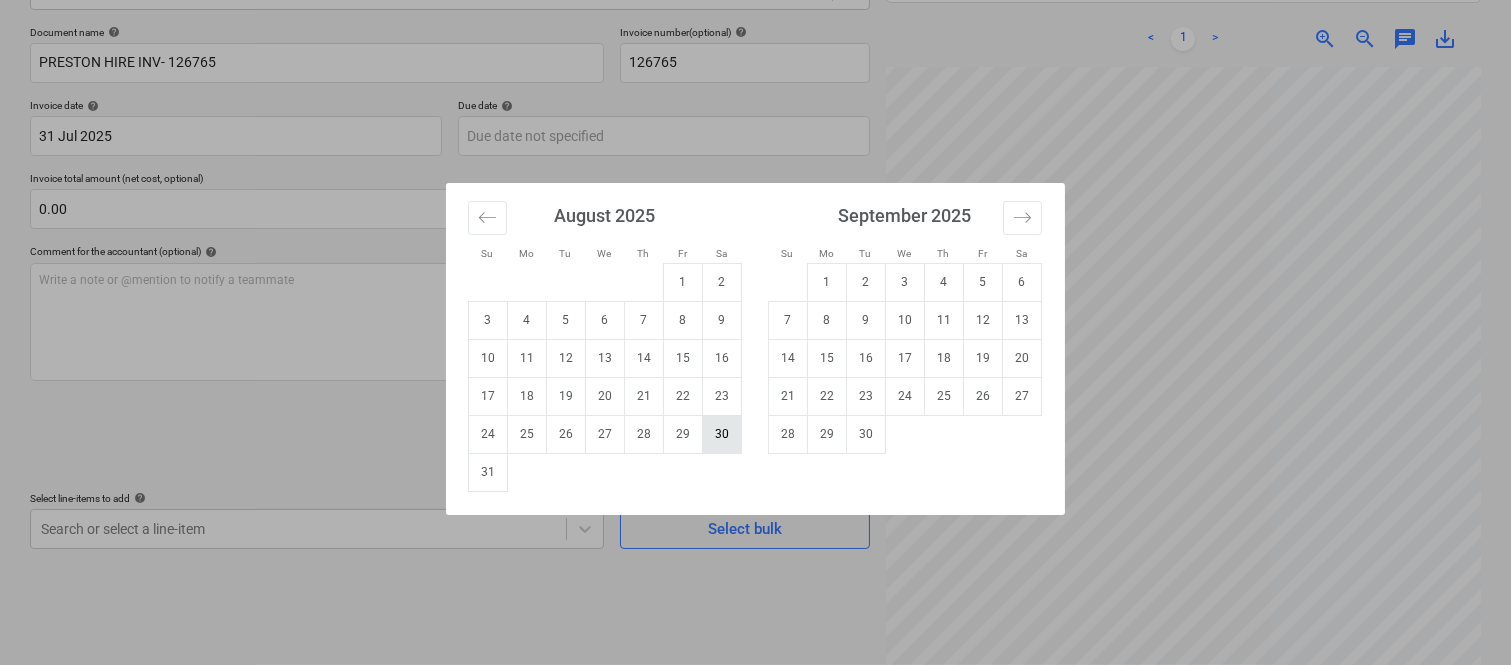 click on "30" at bounding box center (722, 434) 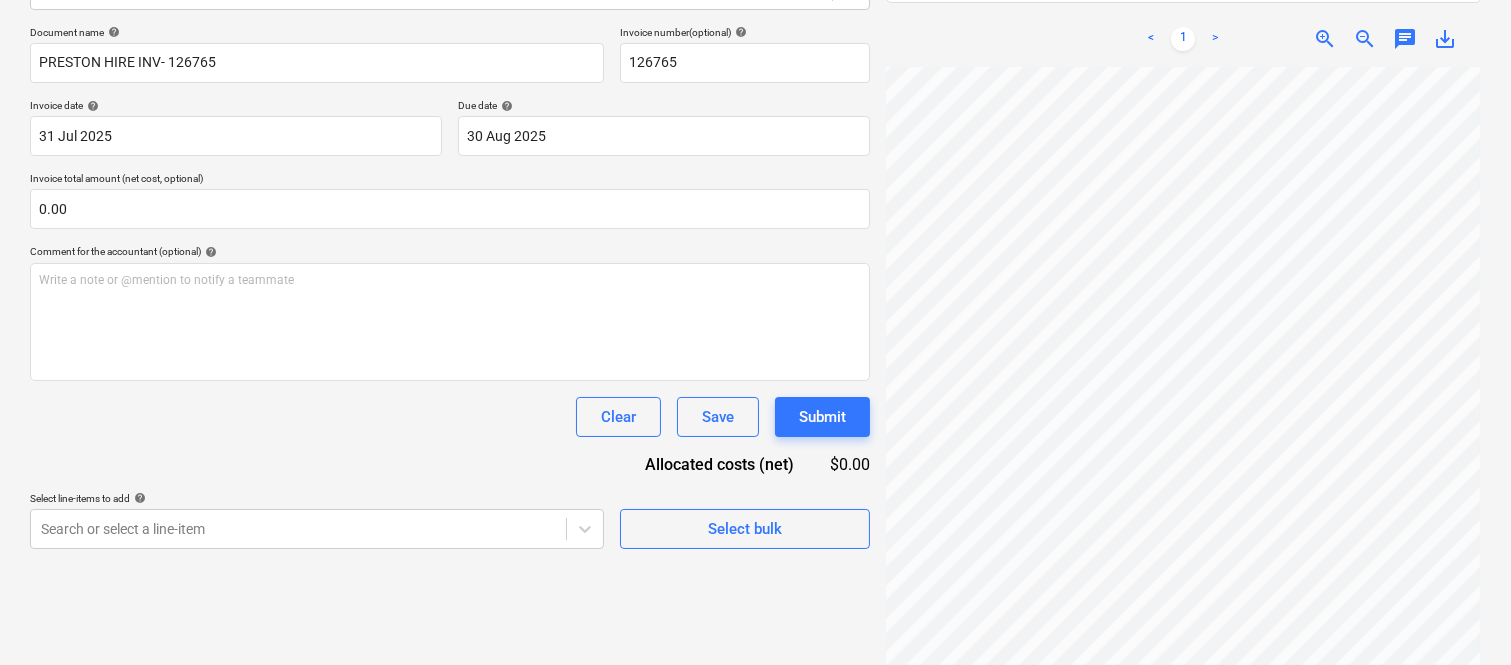 scroll, scrollTop: 456, scrollLeft: 157, axis: both 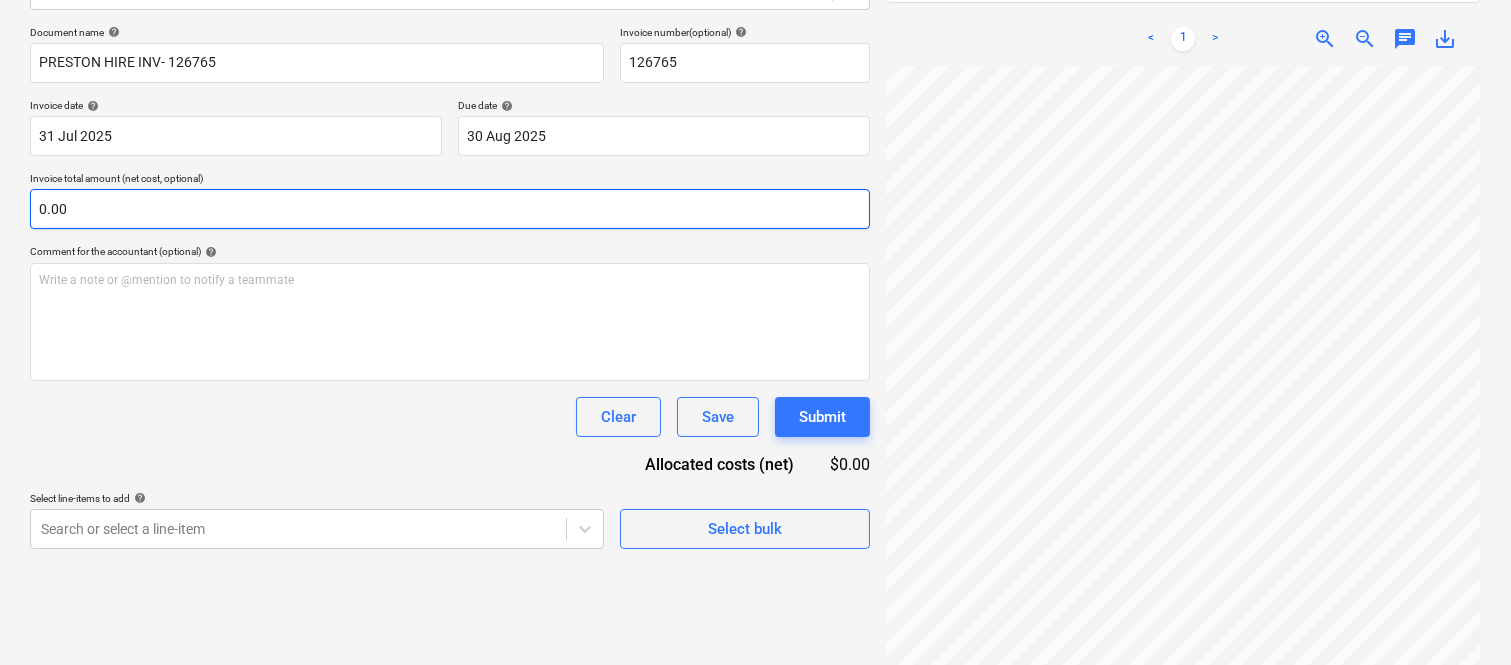 click on "0.00" at bounding box center [450, 209] 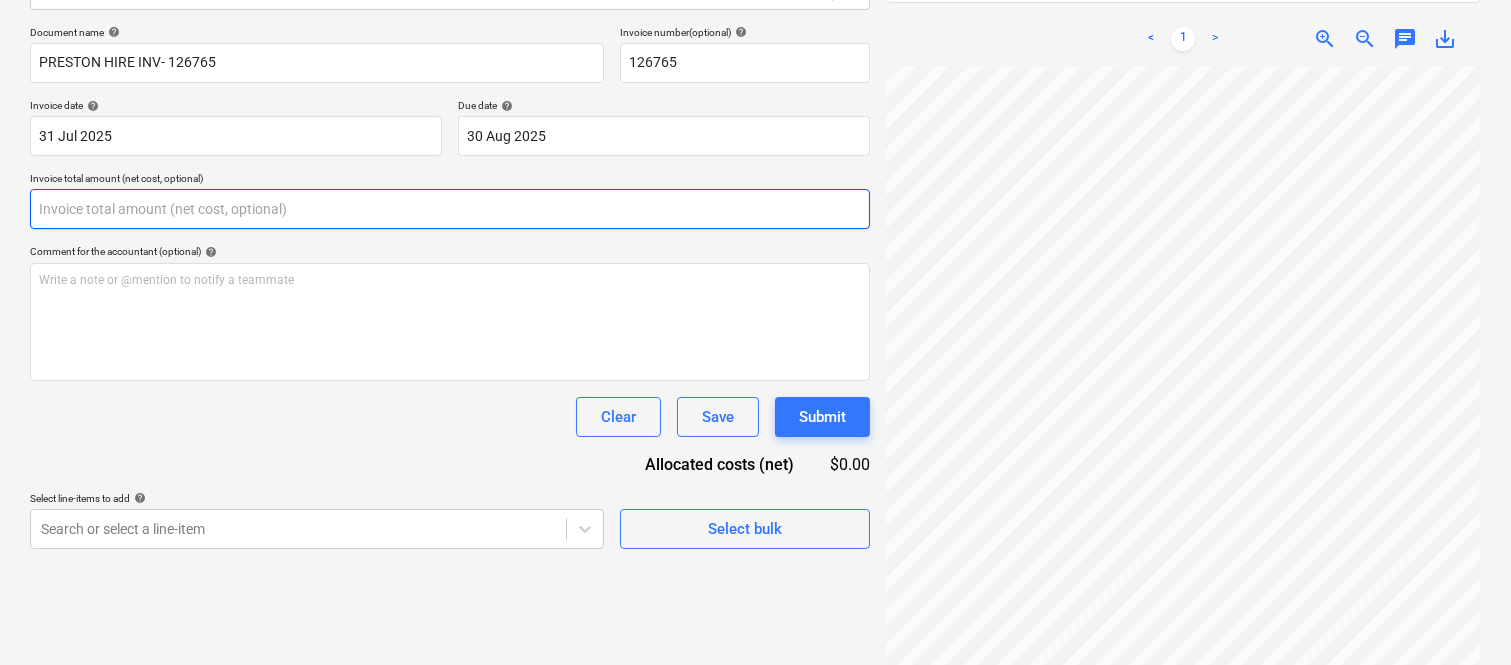 paste on "638" 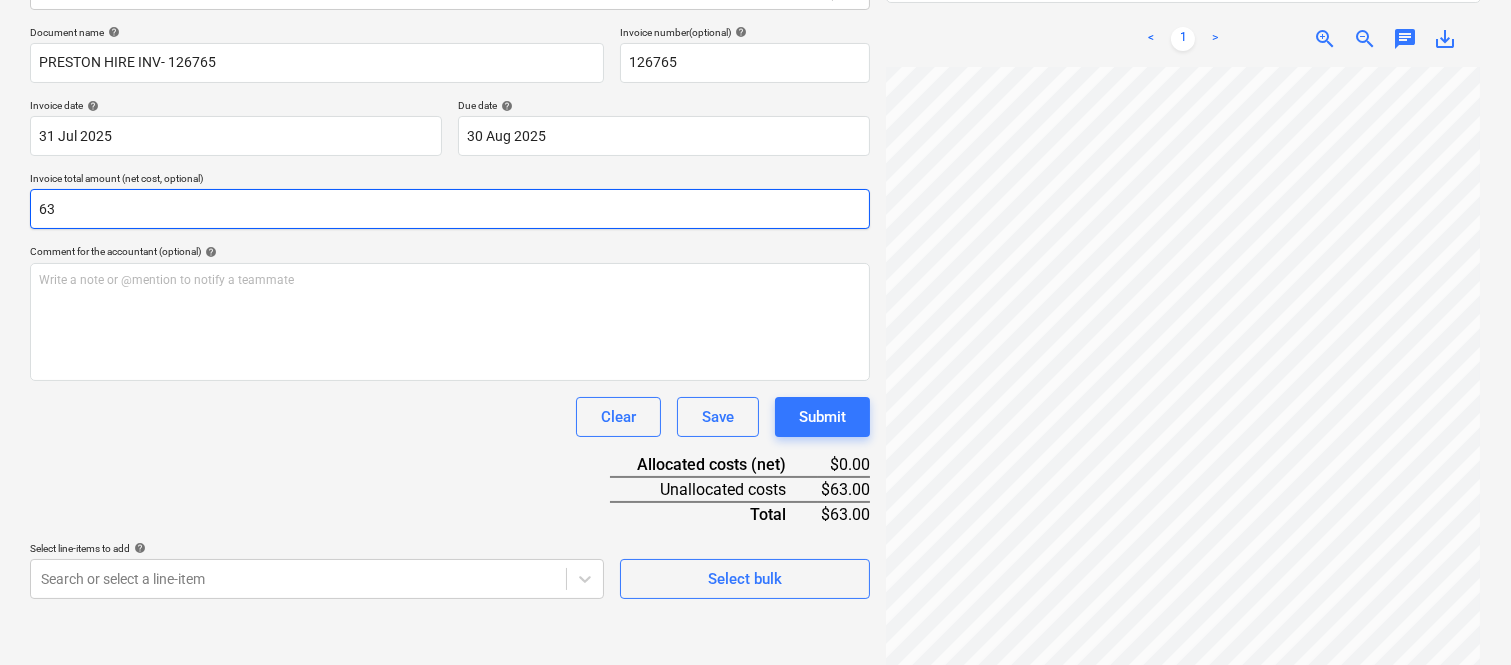 type on "6" 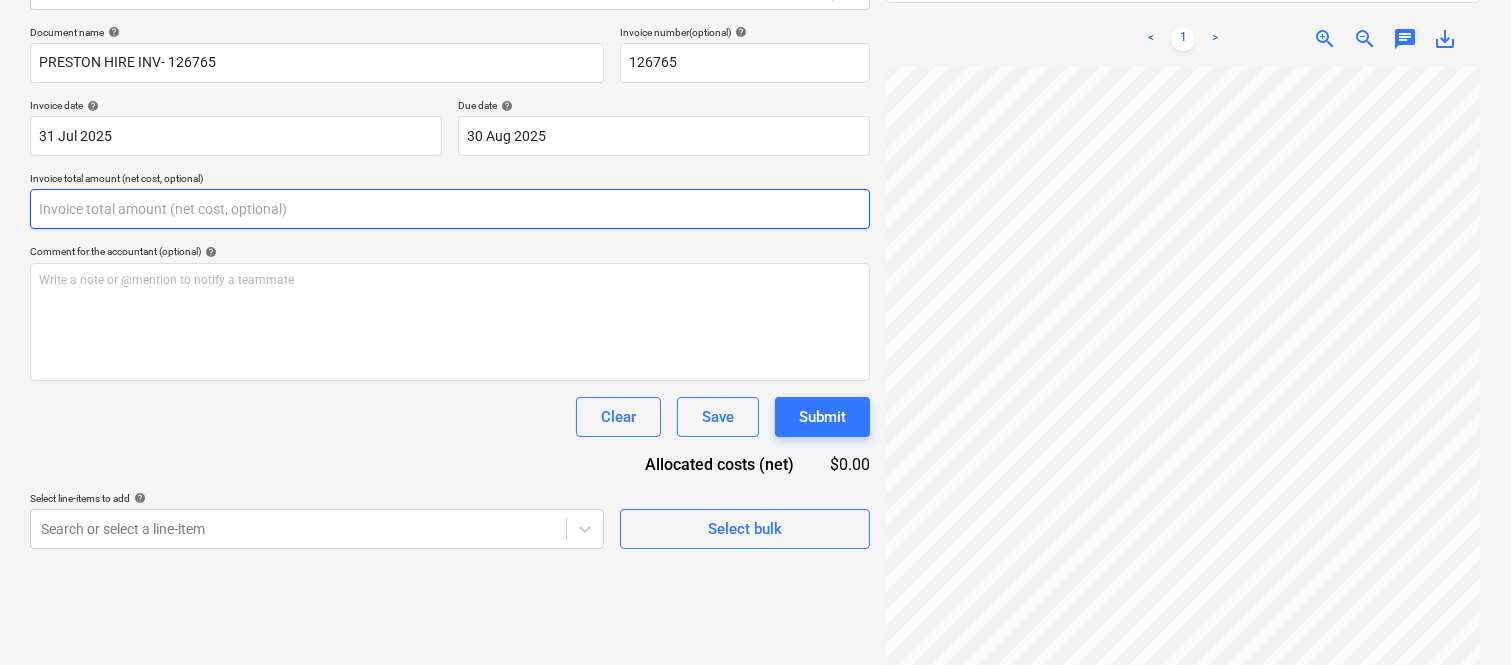 click at bounding box center (450, 209) 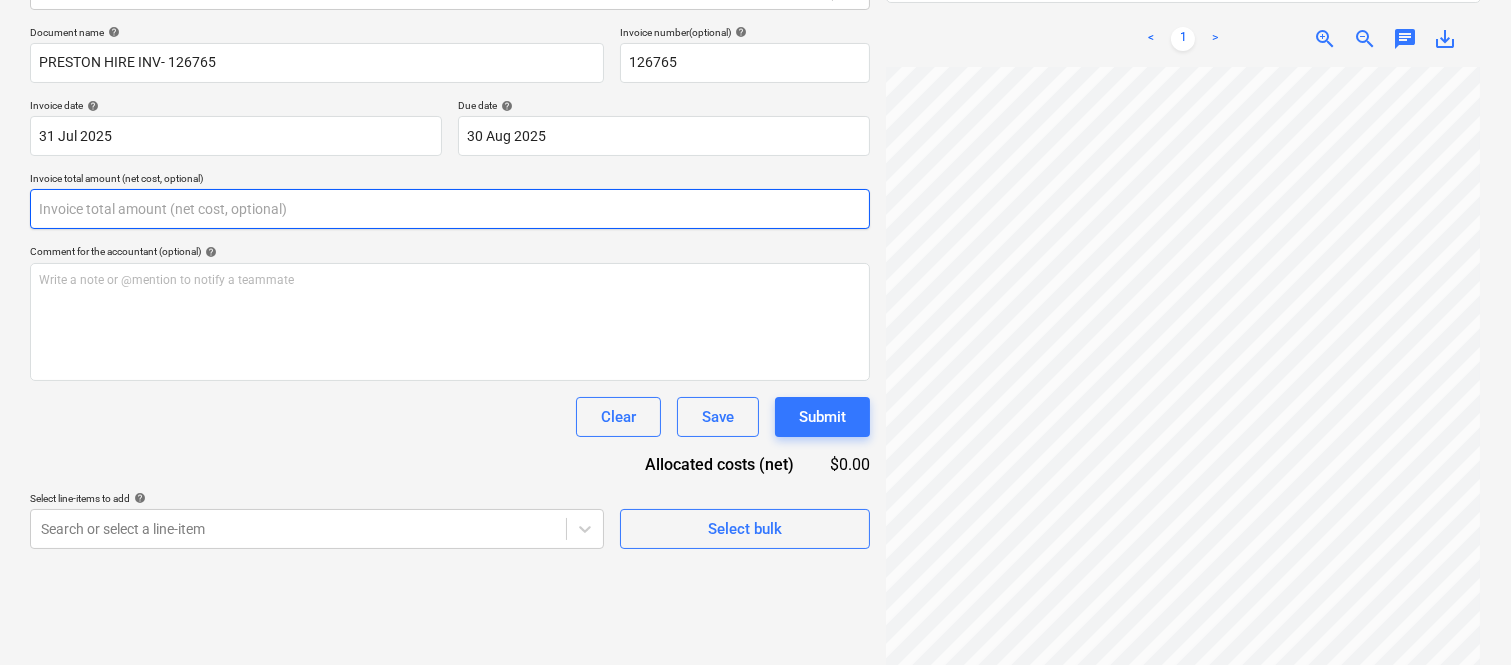 paste on "3,520.71" 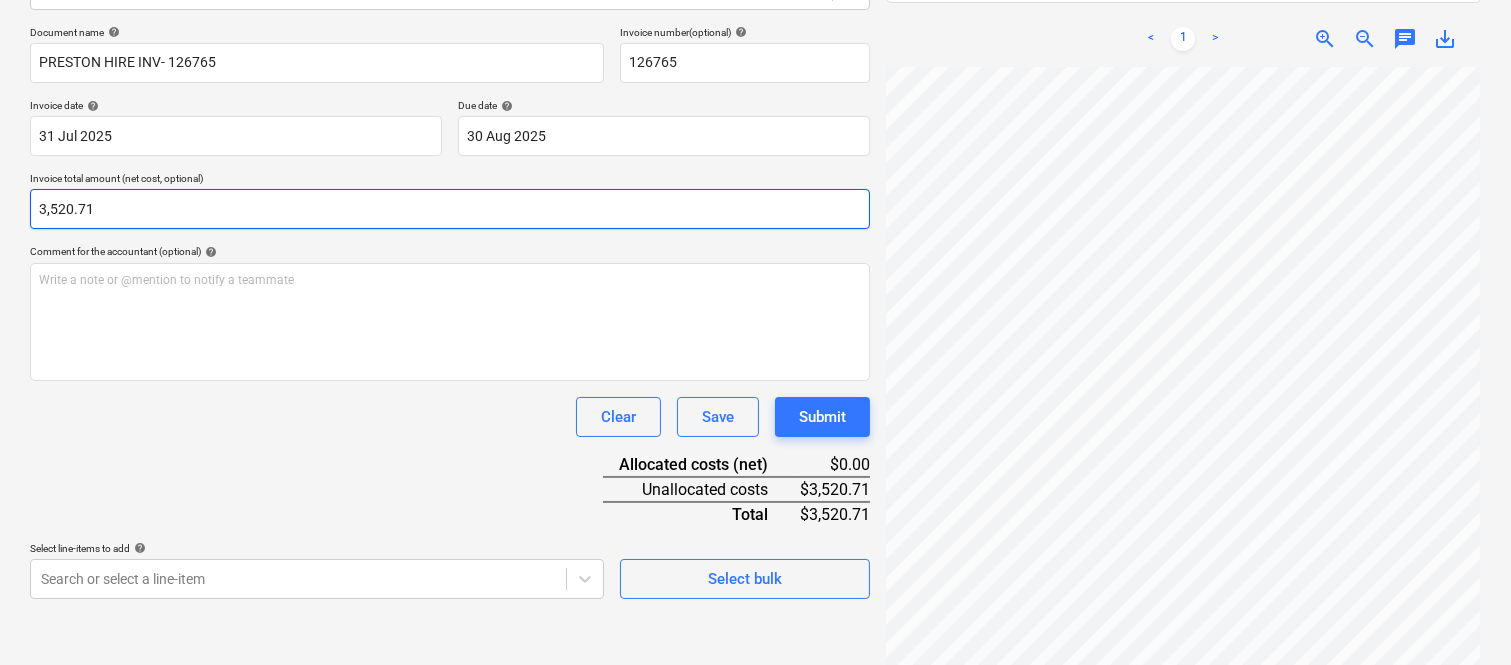 type on "3,520.71" 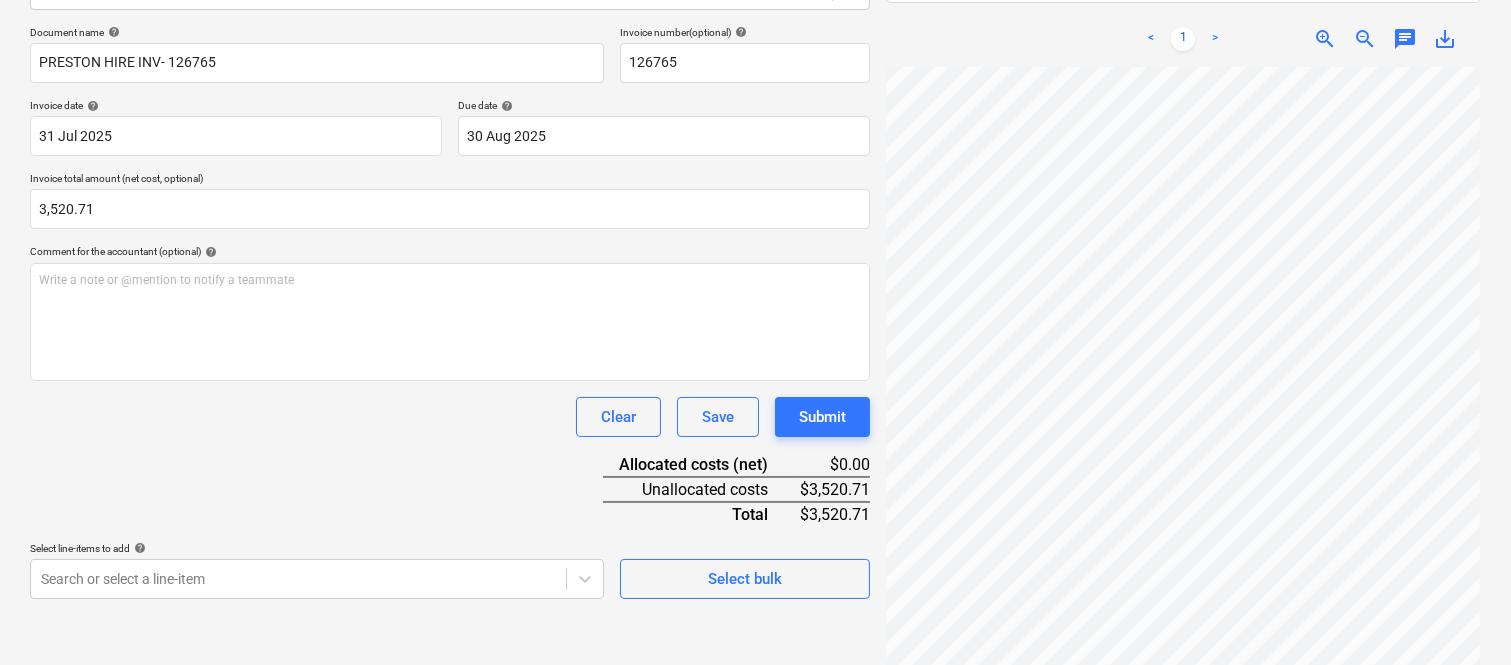 click on "Document name help PRESTON HIRE INV- 126765 Invoice number  (optional) help 126765 Invoice date help 31 Jul 2025 31.07.2025 Press the down arrow key to interact with the calendar and
select a date. Press the question mark key to get the keyboard shortcuts for changing dates. Due date help 30 Aug 2025 30.08.2025 Press the down arrow key to interact with the calendar and
select a date. Press the question mark key to get the keyboard shortcuts for changing dates. Invoice total amount (net cost, optional) 3,520.71 Comment for the accountant (optional) help Write a note or @mention to notify a teammate ﻿ Clear Save Submit Allocated costs (net) $0.00 Unallocated costs $3,520.71 Total $3,520.71 Select line-items to add help Search or select a line-item Select bulk" at bounding box center [450, 312] 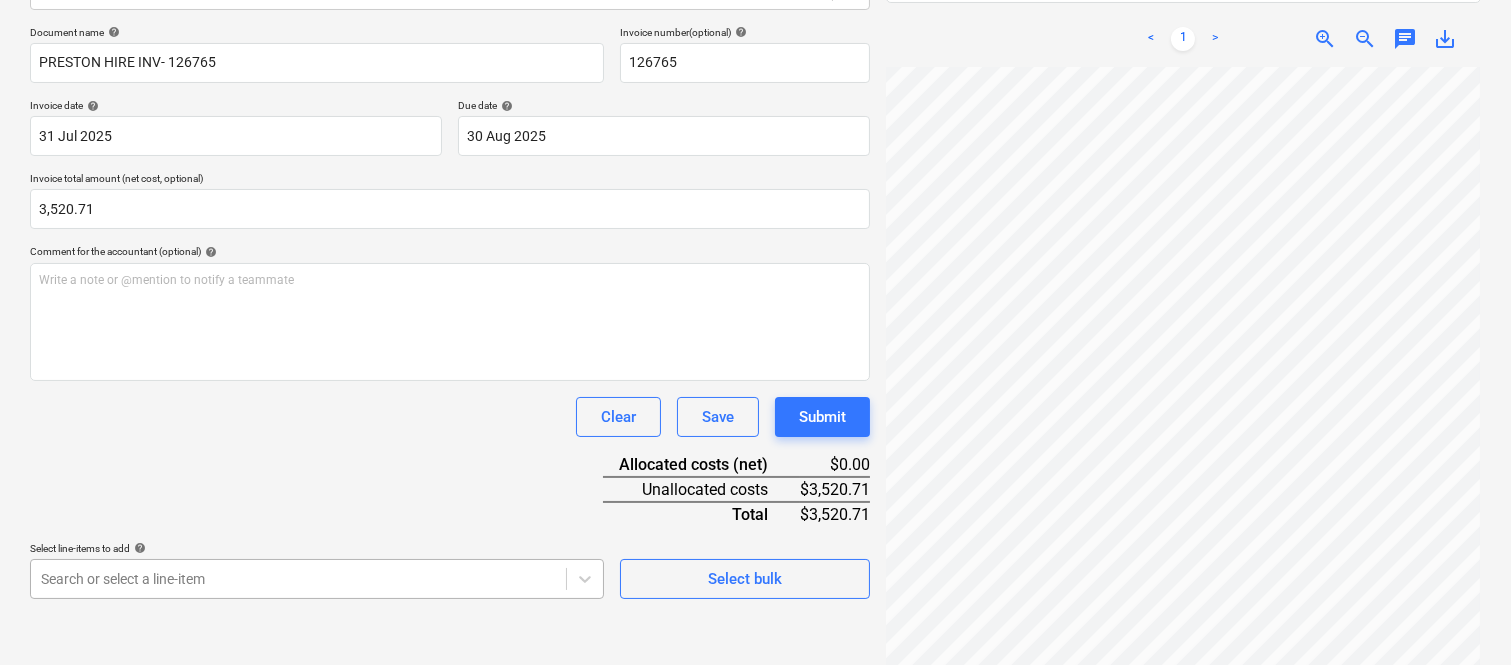 click on "Sales Projects Contacts Company Inbox Approvals format_size keyboard_arrow_down help search Search notifications 99+ keyboard_arrow_down A. Berdera keyboard_arrow_down Della Rosa Budget 9+ Client contract RFTs Subcontracts Claims Purchase orders Costs 9+ Income Files 6 Analytics Settings Create new document Select company PRESTON HIRE (QLD) PTY LIMITED (47 001 951 239)  Add new company Select document type help Standalone purchase invoice or receipt Document name help PRESTON HIRE INV- 126765 Invoice number  (optional) help 126765 Invoice date help 31 Jul 2025 31.07.2025 Press the down arrow key to interact with the calendar and
select a date. Press the question mark key to get the keyboard shortcuts for changing dates. Due date help 30 Aug 2025 30.08.2025 Press the down arrow key to interact with the calendar and
select a date. Press the question mark key to get the keyboard shortcuts for changing dates. Invoice total amount (net cost, optional) 3,520.71 Comment for the accountant (optional) help <" at bounding box center [755, 47] 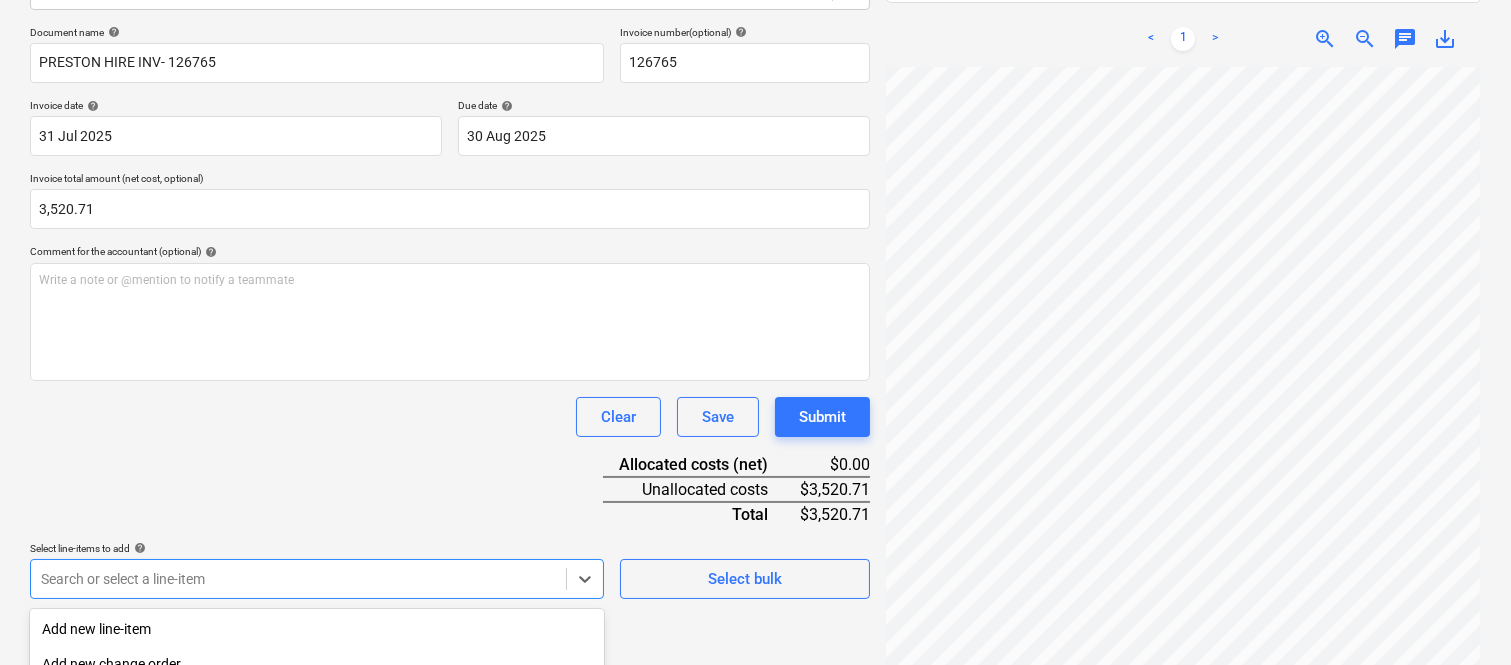 scroll, scrollTop: 532, scrollLeft: 0, axis: vertical 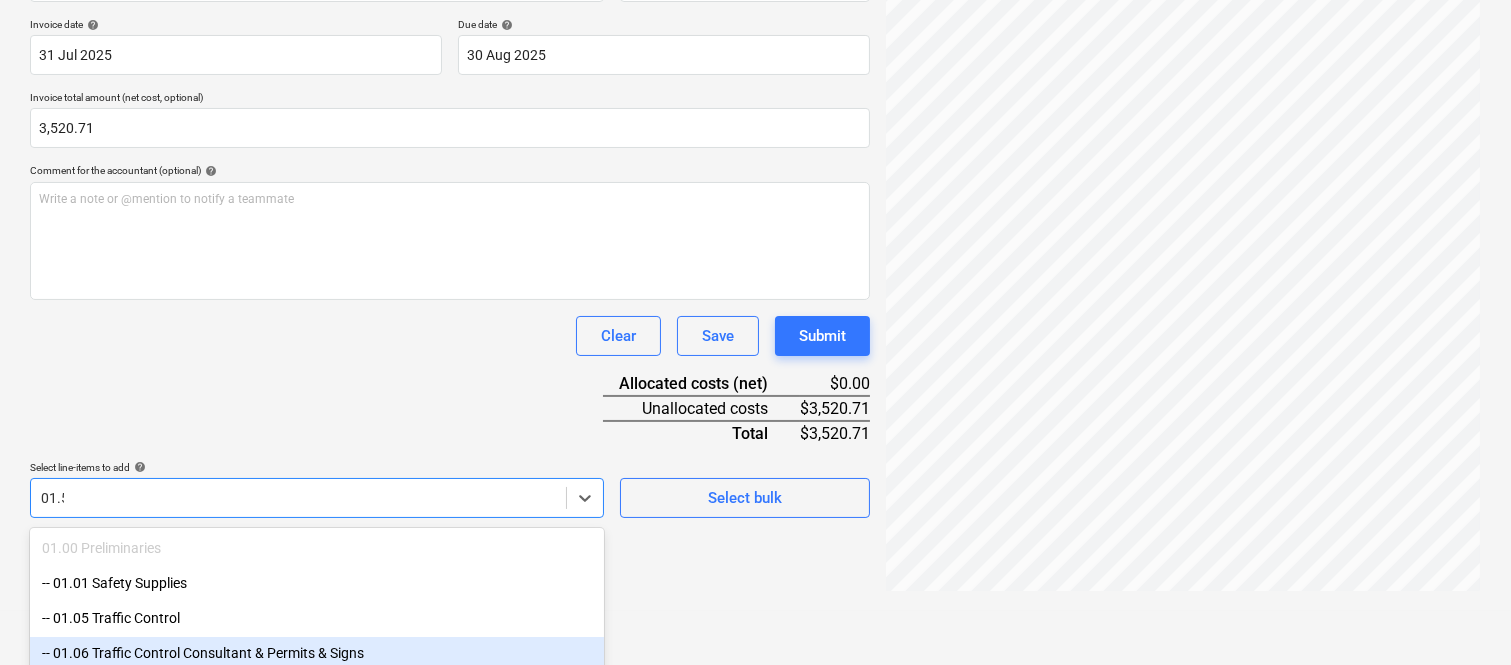 type on "01.55" 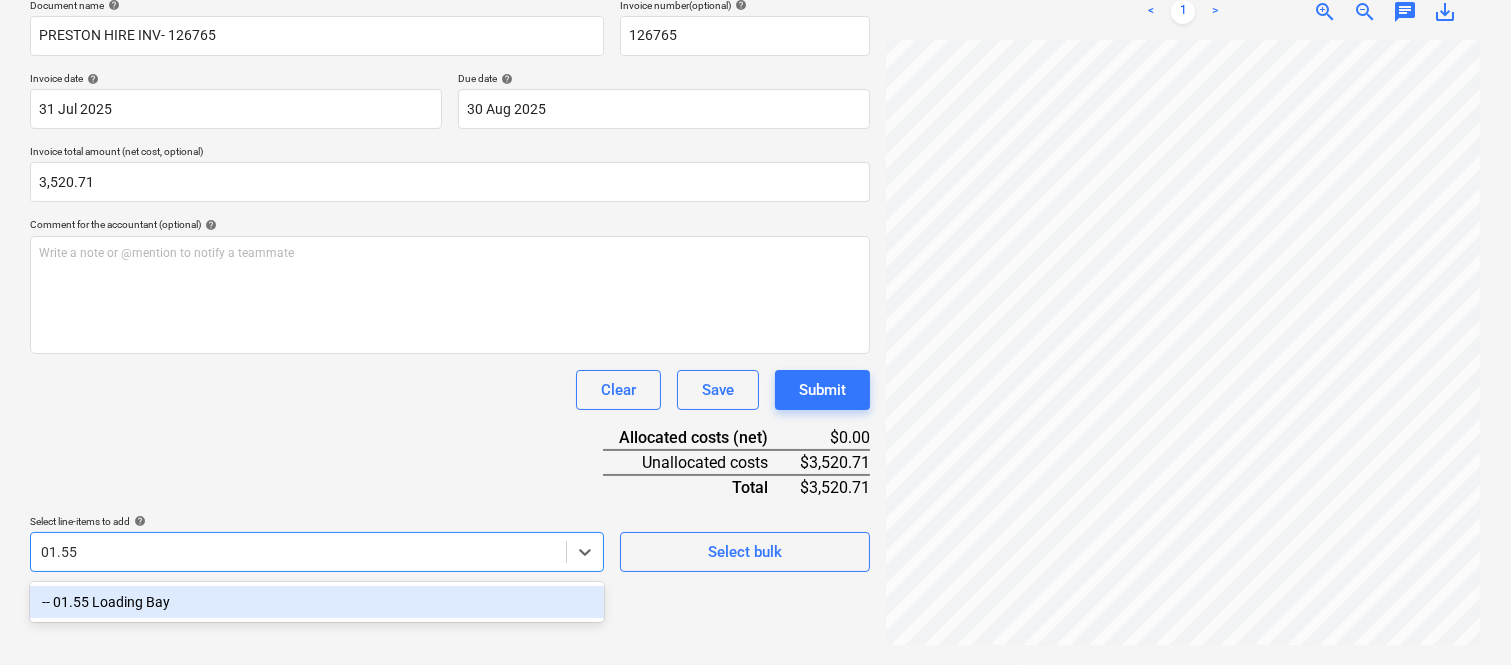 scroll, scrollTop: 285, scrollLeft: 0, axis: vertical 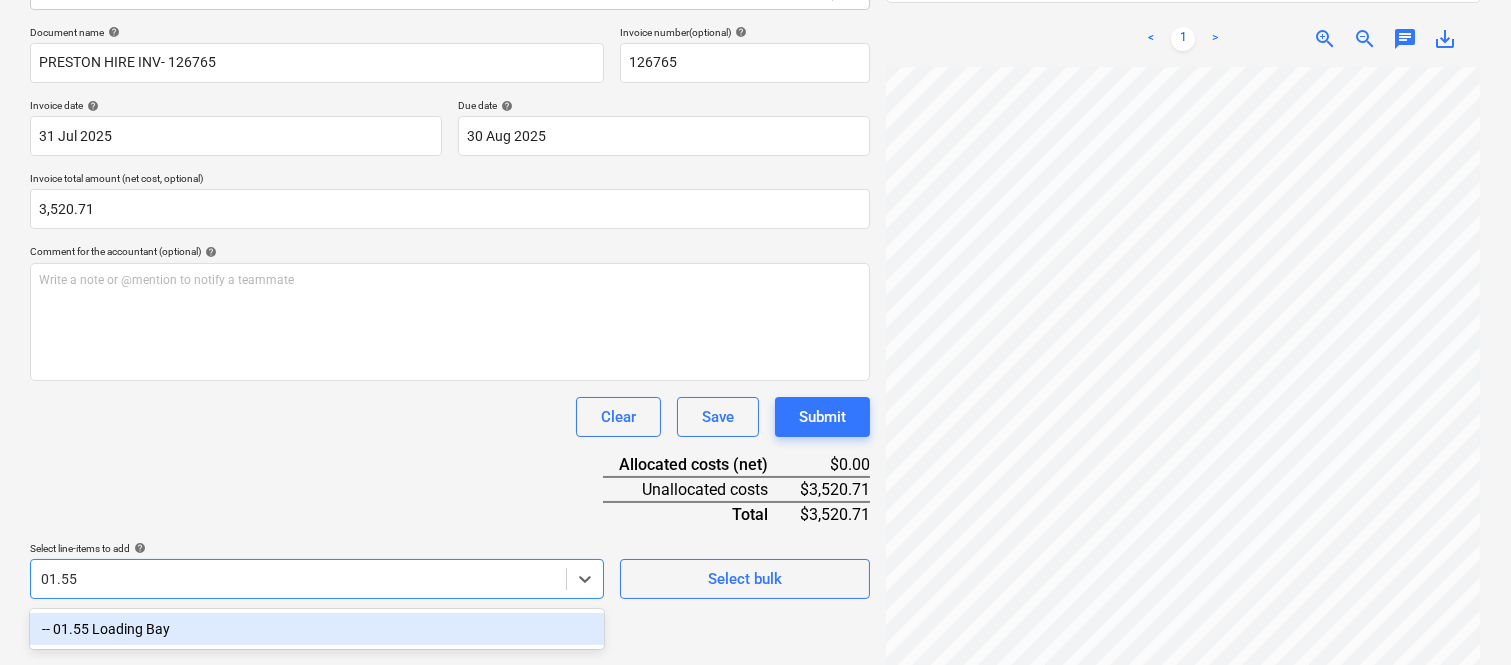 click on "--  01.55 Loading Bay" at bounding box center (317, 629) 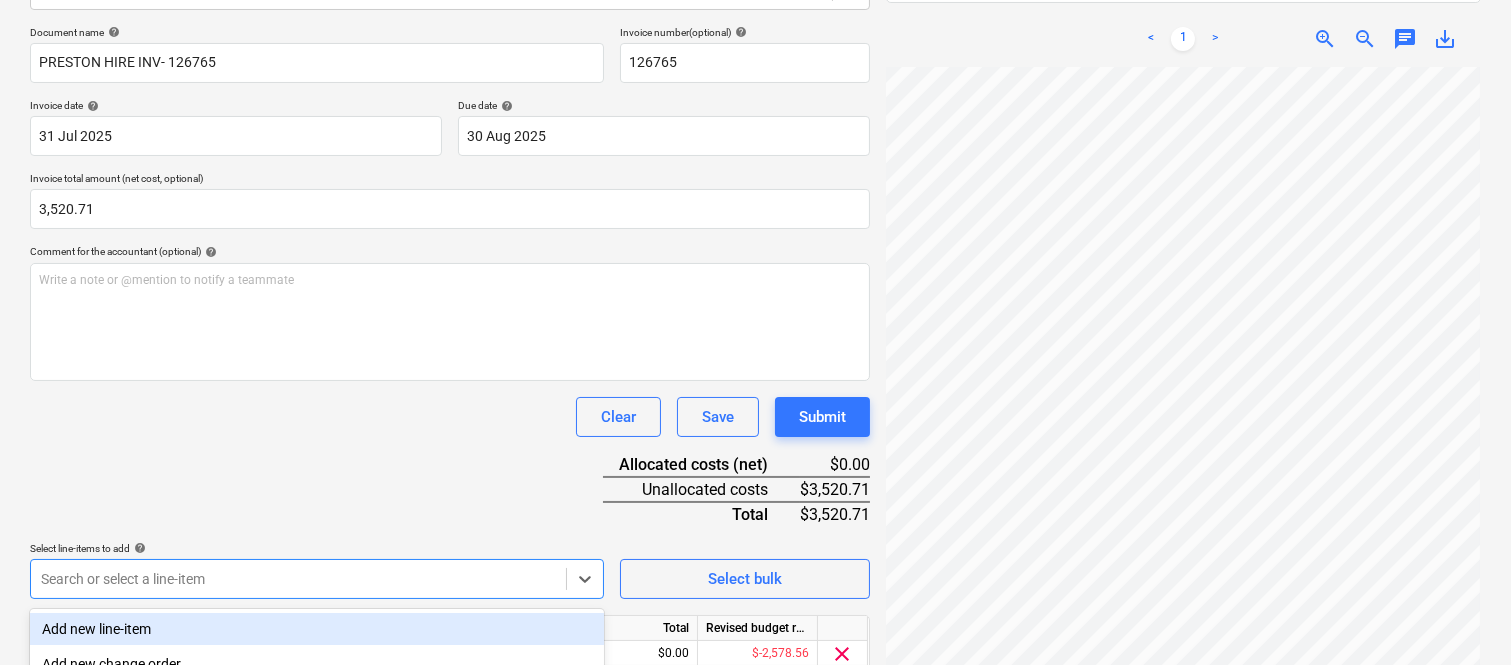 click on "Document name help PRESTON HIRE INV- 126765 Invoice number  (optional) help 126765 Invoice date help 31 Jul 2025 31.07.2025 Press the down arrow key to interact with the calendar and
select a date. Press the question mark key to get the keyboard shortcuts for changing dates. Due date help 30 Aug 2025 30.08.2025 Press the down arrow key to interact with the calendar and
select a date. Press the question mark key to get the keyboard shortcuts for changing dates. Invoice total amount (net cost, optional) 3,520.71 Comment for the accountant (optional) help Write a note or @mention to notify a teammate ﻿ Clear Save Submit Allocated costs (net) $0.00 Unallocated costs $3,520.71 Total $3,520.71 Select line-items to add help option --  01.55 Loading Bay, selected. option Add new line-item focused, 1 of 185. 185 results available. Use Up and Down to choose options, press Enter to select the currently focused option, press Escape to exit the menu, press Tab to select the option and exit the menu. Select bulk Unit" at bounding box center [450, 378] 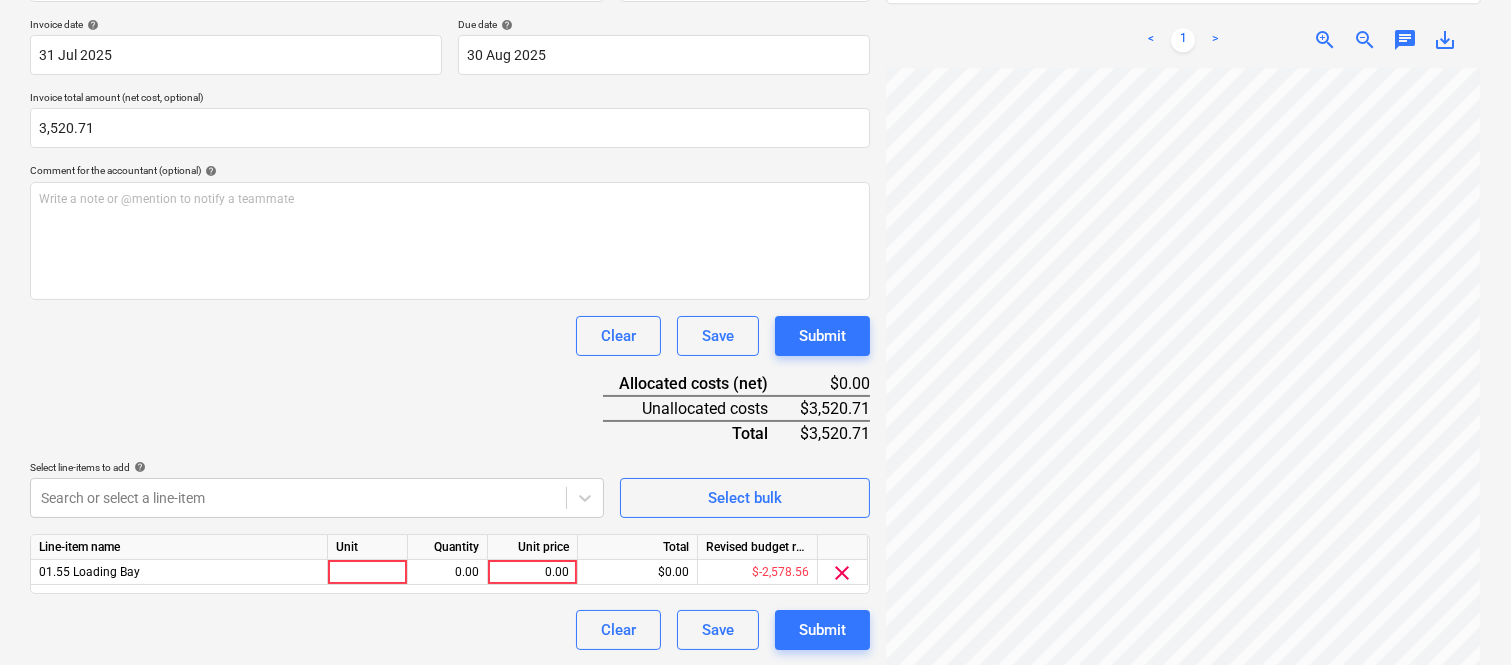 scroll, scrollTop: 367, scrollLeft: 0, axis: vertical 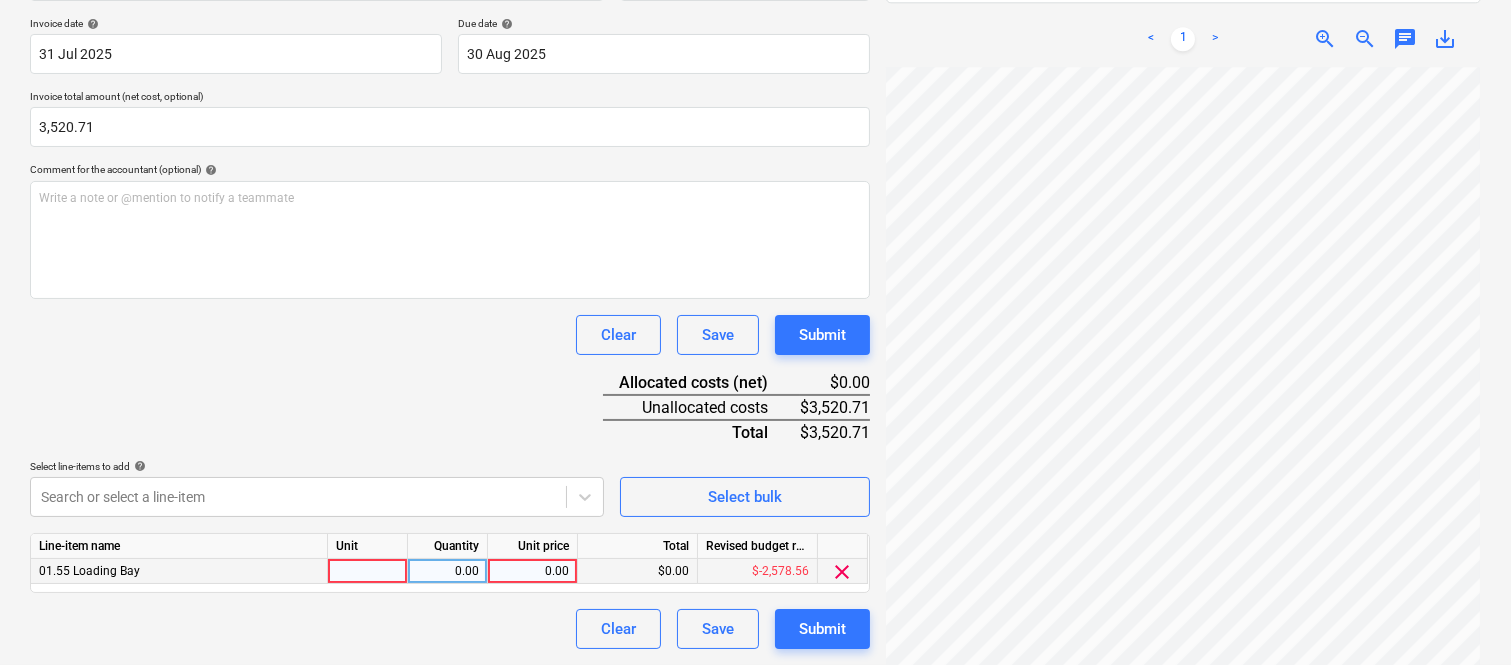 click at bounding box center [368, 571] 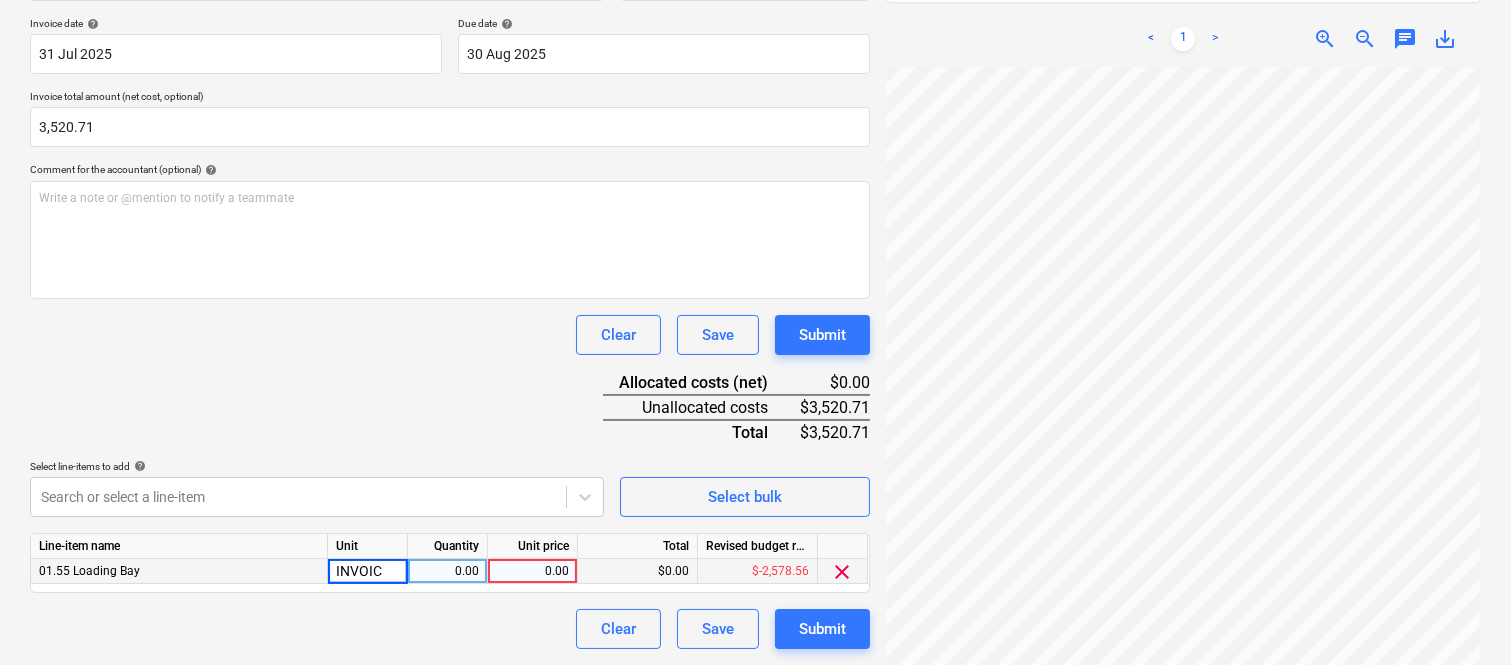 type on "INVOICE" 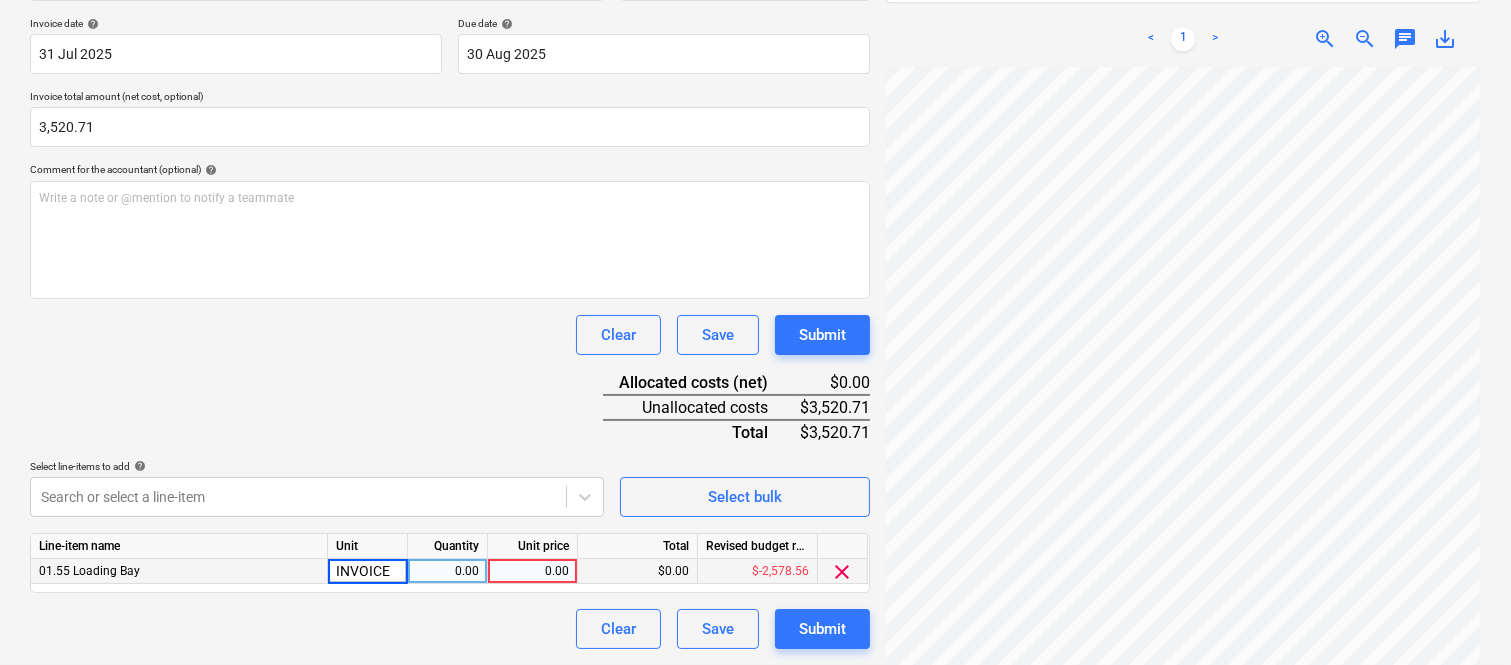 click on "0.00" at bounding box center (448, 571) 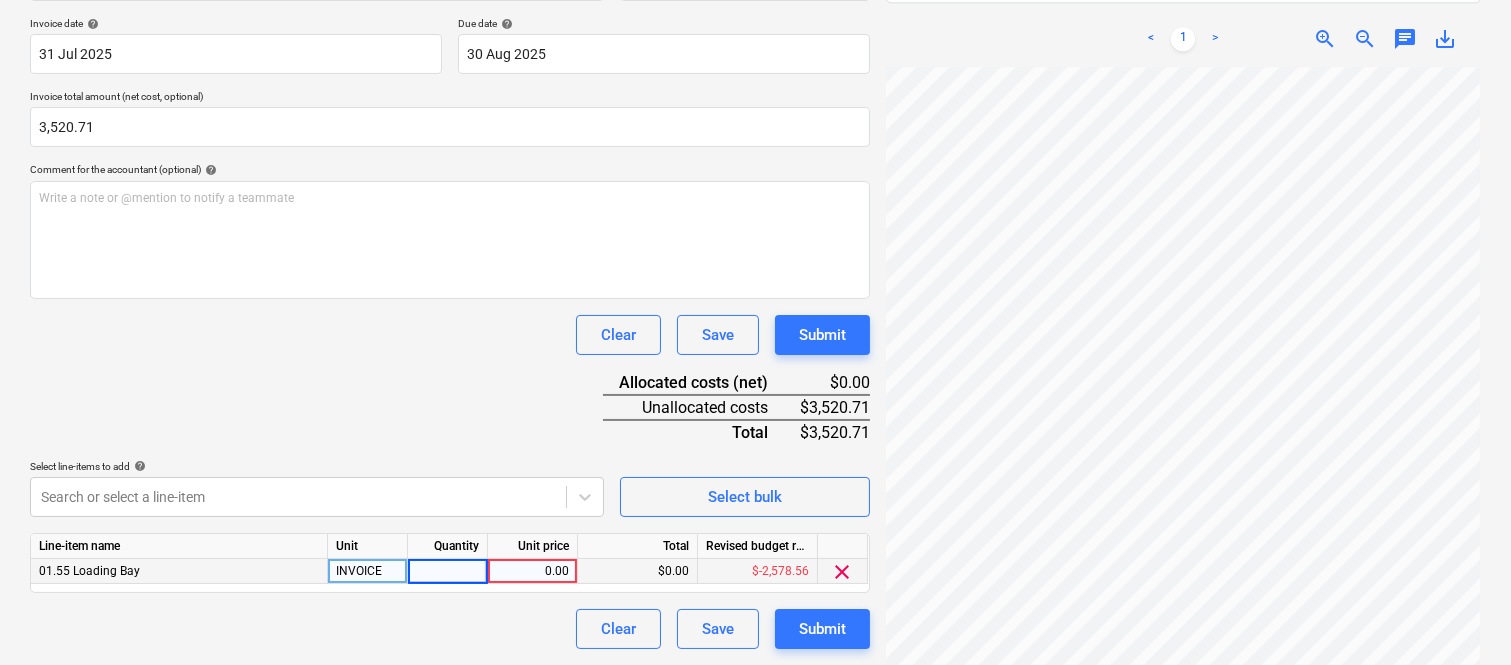 type on "1" 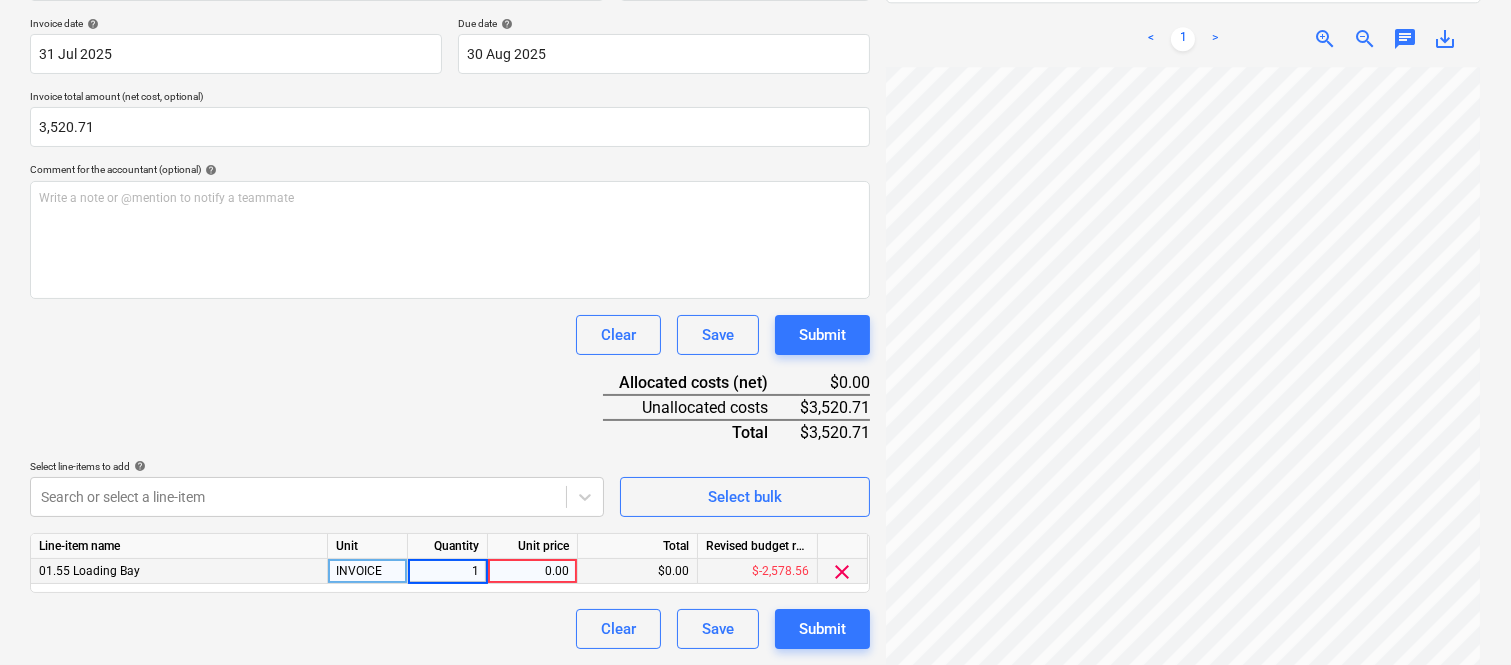 click on "0.00" at bounding box center (532, 571) 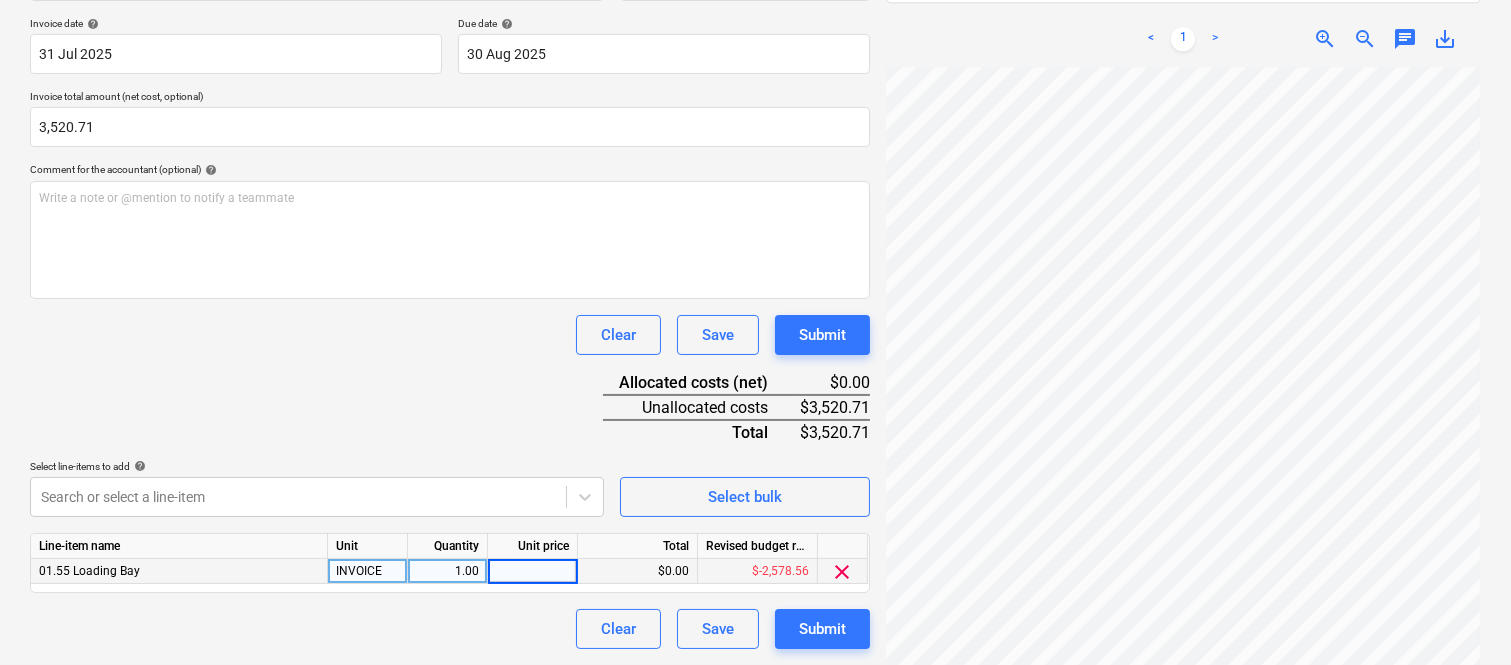 type on "3,520.71" 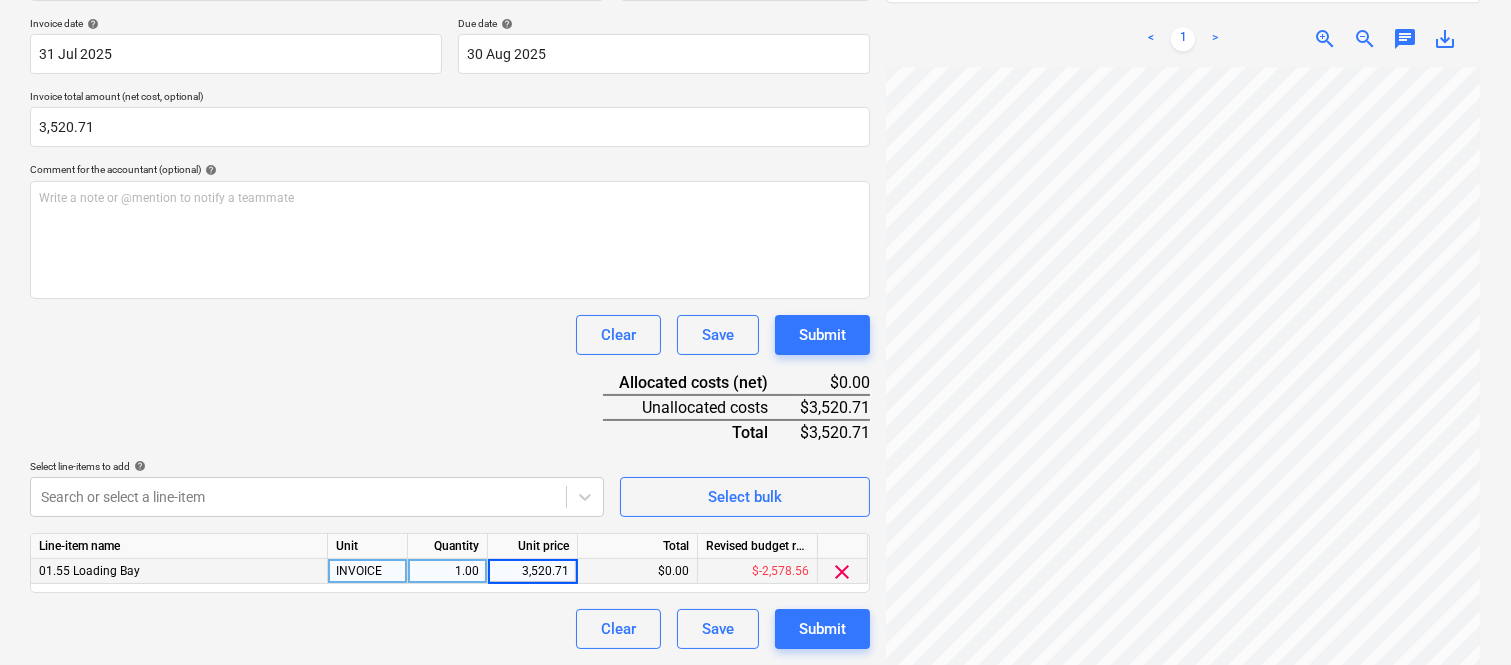 click on "Create new document Select company PRESTON HIRE (QLD) PTY LIMITED (47 001 951 239)  Add new company Select document type help Standalone purchase invoice or receipt Document name help PRESTON HIRE INV- 126765 Invoice number  (optional) help 126765 Invoice date help 31 Jul 2025 31.07.2025 Press the down arrow key to interact with the calendar and
select a date. Press the question mark key to get the keyboard shortcuts for changing dates. Due date help 30 Aug 2025 30.08.2025 Press the down arrow key to interact with the calendar and
select a date. Press the question mark key to get the keyboard shortcuts for changing dates. Invoice total amount (net cost, optional) 3,520.71 Comment for the accountant (optional) help Write a note or @mention to notify a teammate ﻿ Clear Save Submit Allocated costs (net) $0.00 Unallocated costs $3,520.71 Total $3,520.71 Select line-items to add help Search or select a line-item Select bulk Line-item name Unit Quantity Unit price Total Revised budget remaining INVOICE 1.00 <" at bounding box center (755, 195) 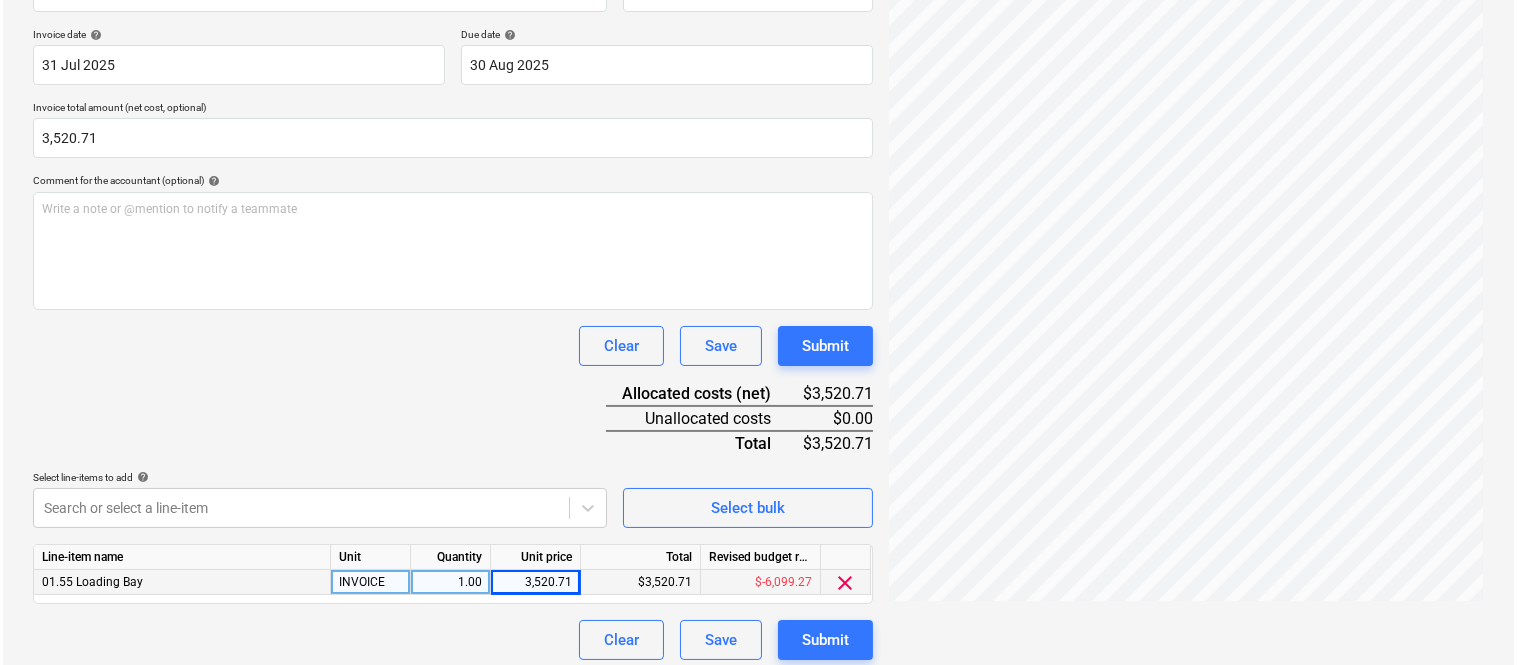 scroll, scrollTop: 367, scrollLeft: 0, axis: vertical 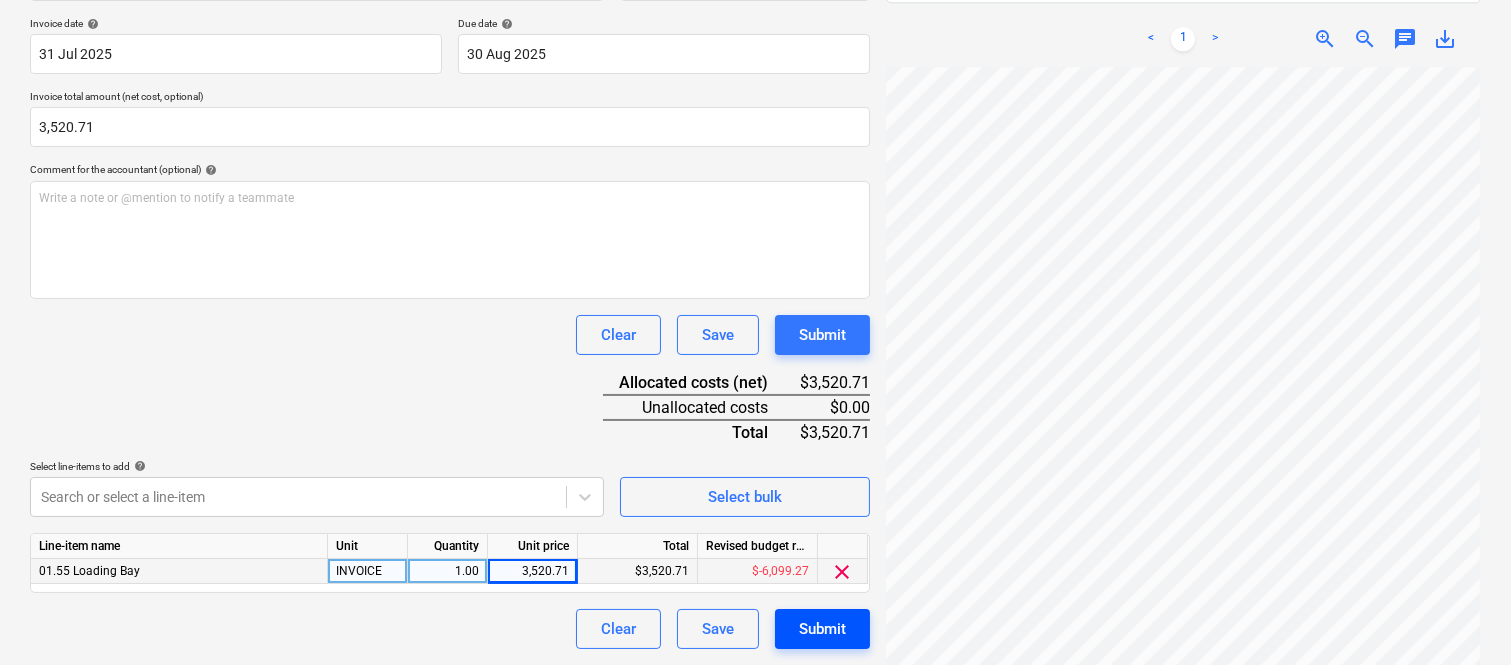 click on "Submit" at bounding box center [822, 629] 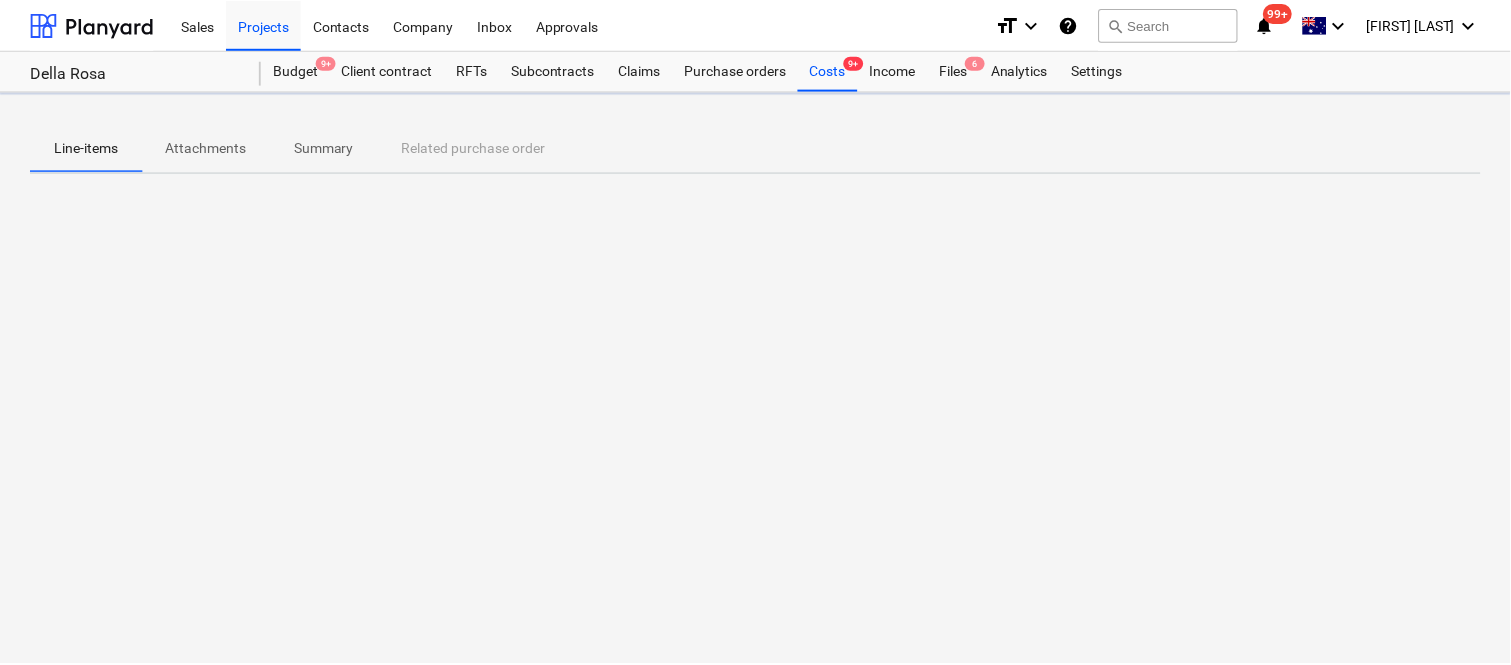 scroll, scrollTop: 0, scrollLeft: 0, axis: both 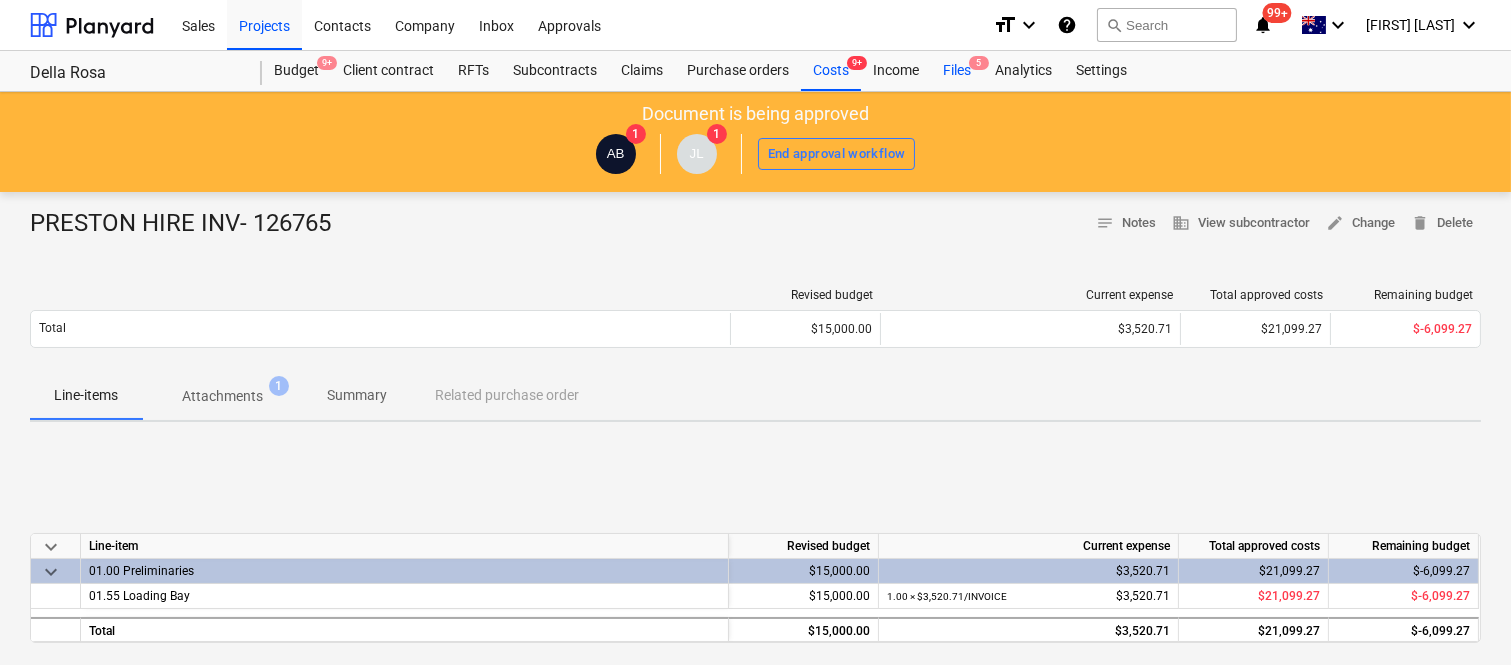 click on "Files 5" at bounding box center (957, 71) 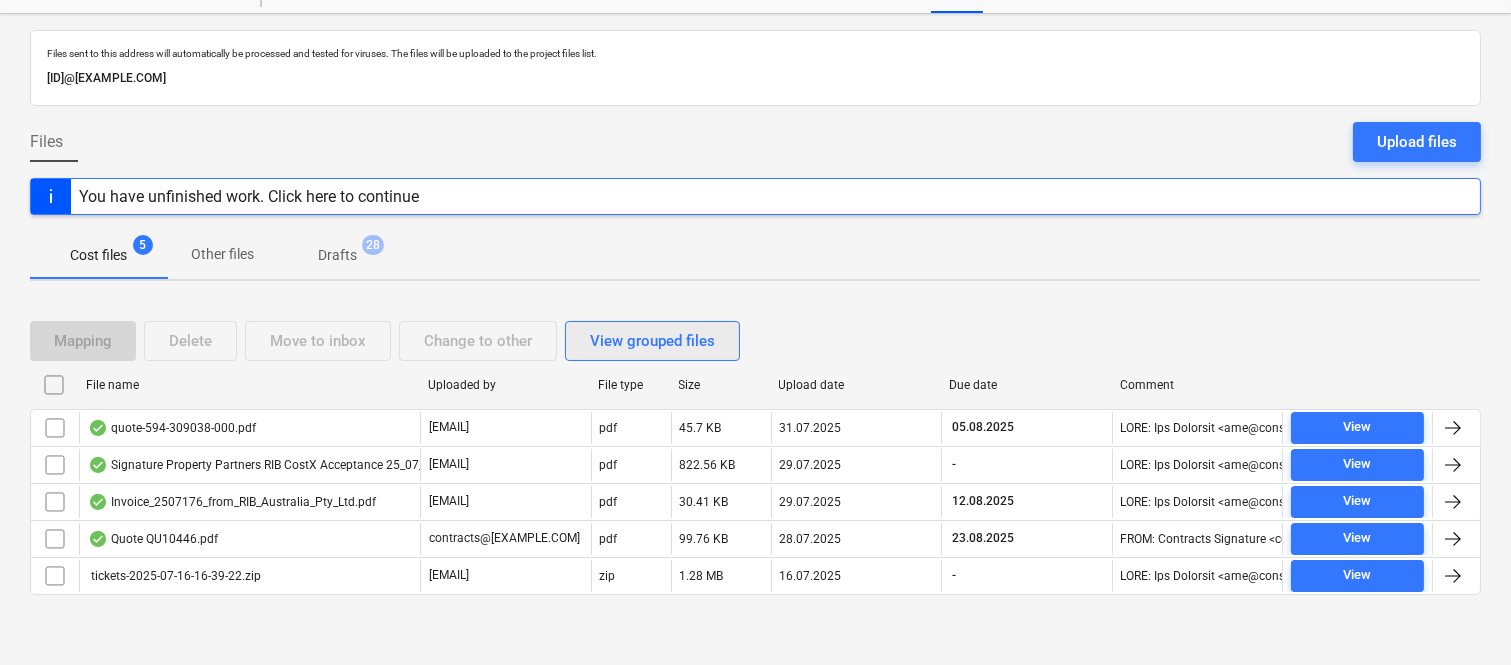 scroll, scrollTop: 80, scrollLeft: 0, axis: vertical 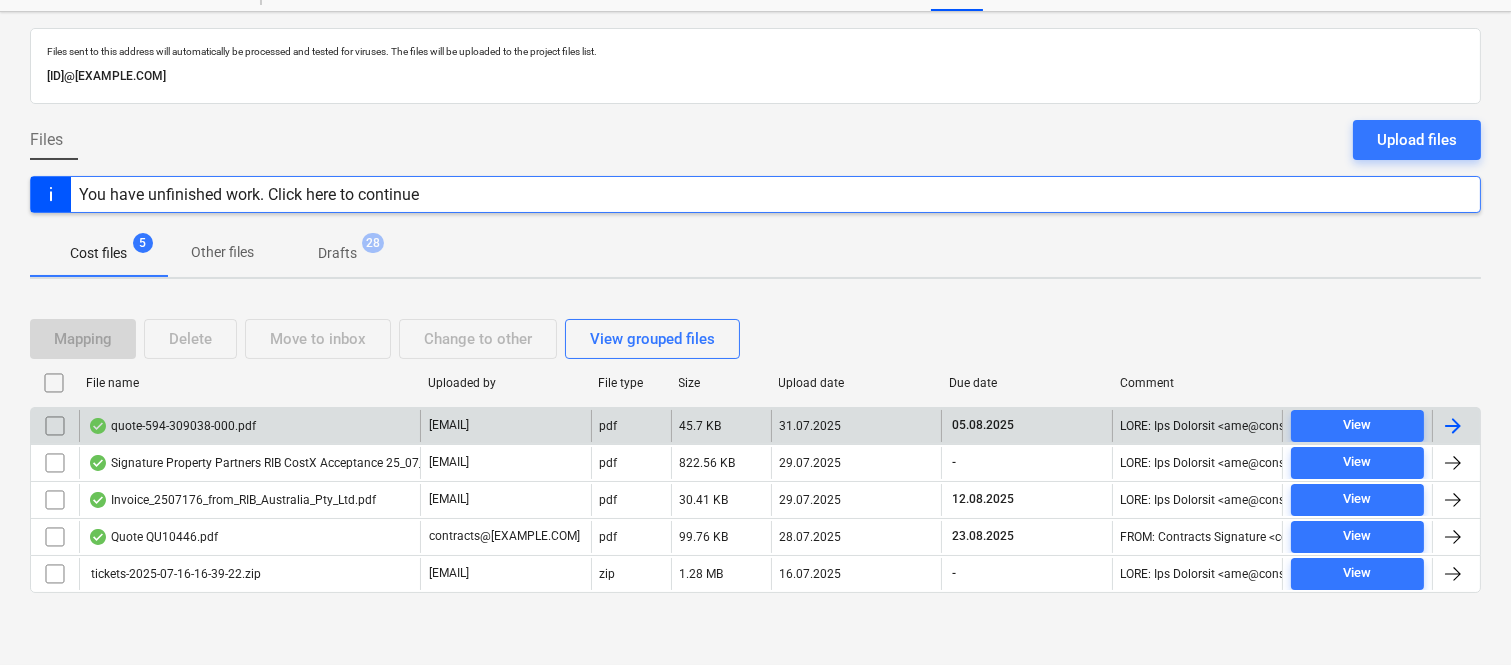 click on "joe@signaturepropertypartners.com.au" at bounding box center (449, 425) 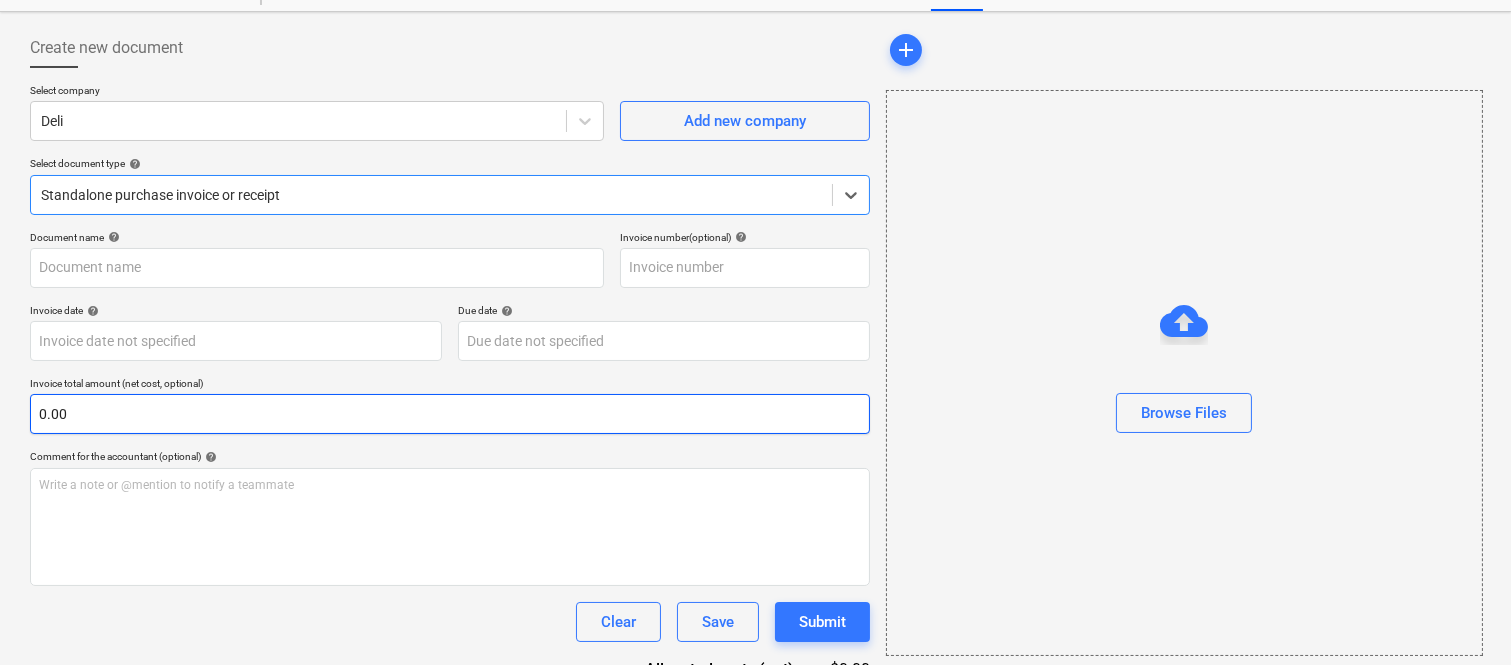 type on "594-309038-000" 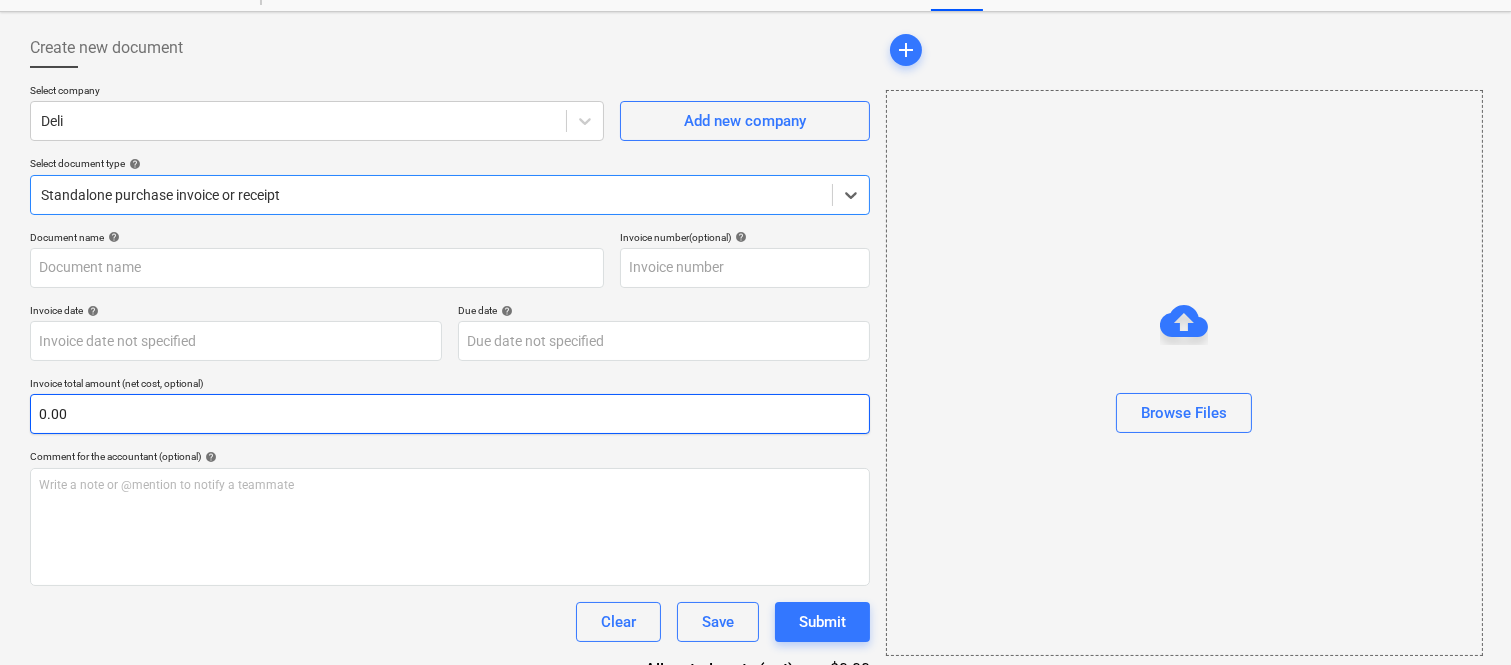 type on "594-309038-000" 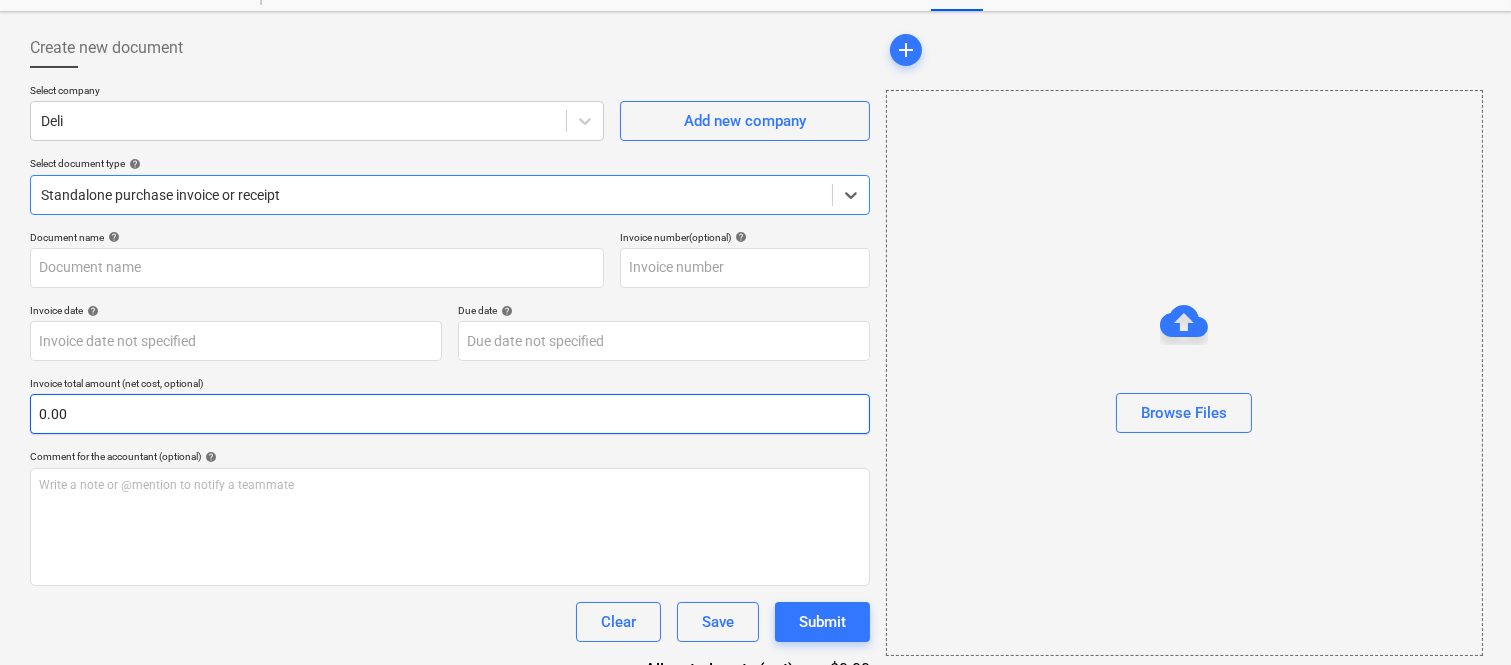 type on "22 Jul 2025" 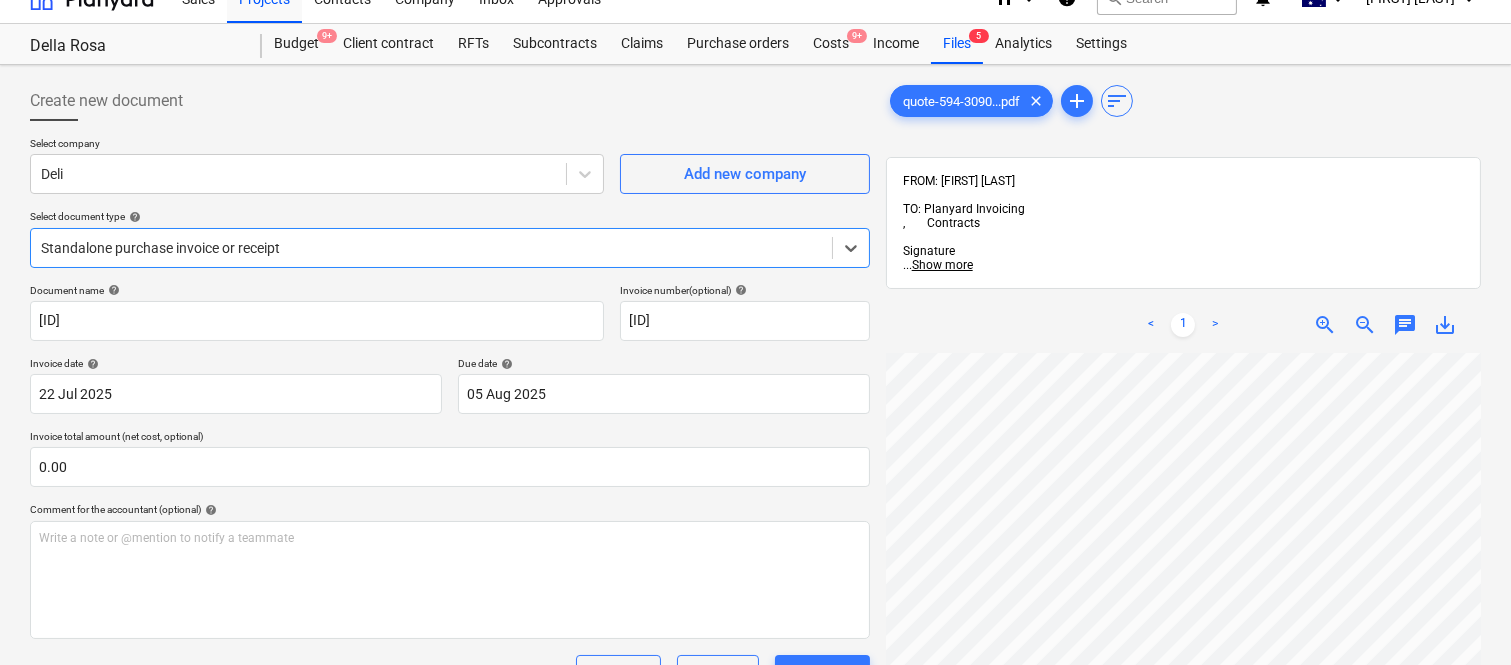 scroll, scrollTop: 0, scrollLeft: 0, axis: both 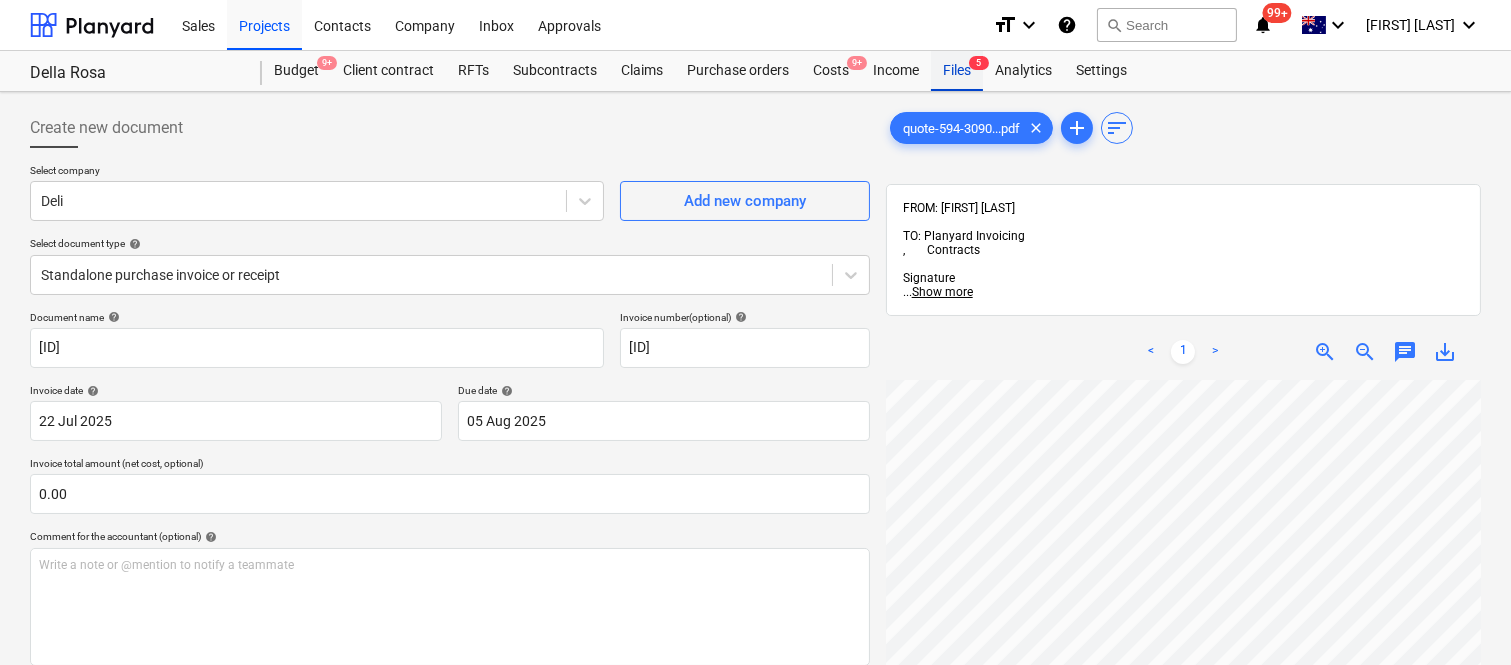 click on "Files 5" at bounding box center (957, 71) 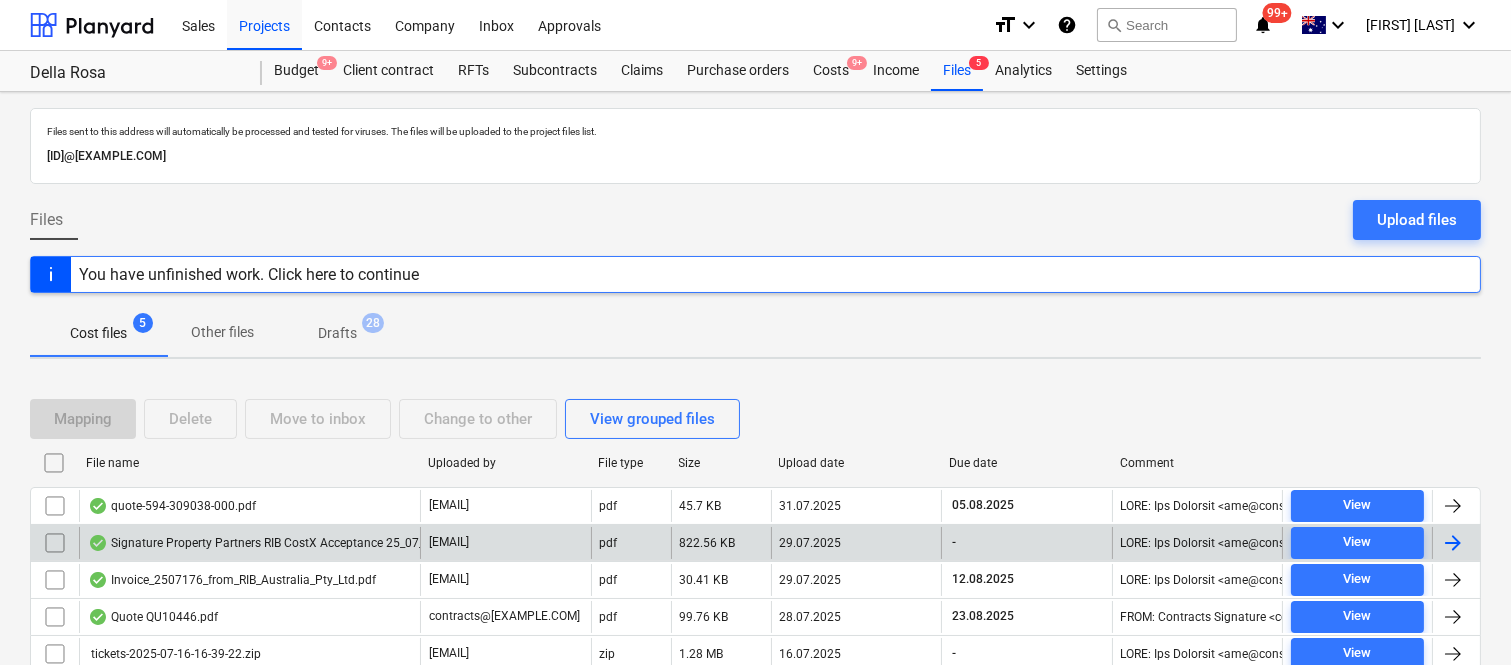 click on "Signature Property Partners RIB CostX Acceptance 25_07_2025.pdf" at bounding box center [280, 543] 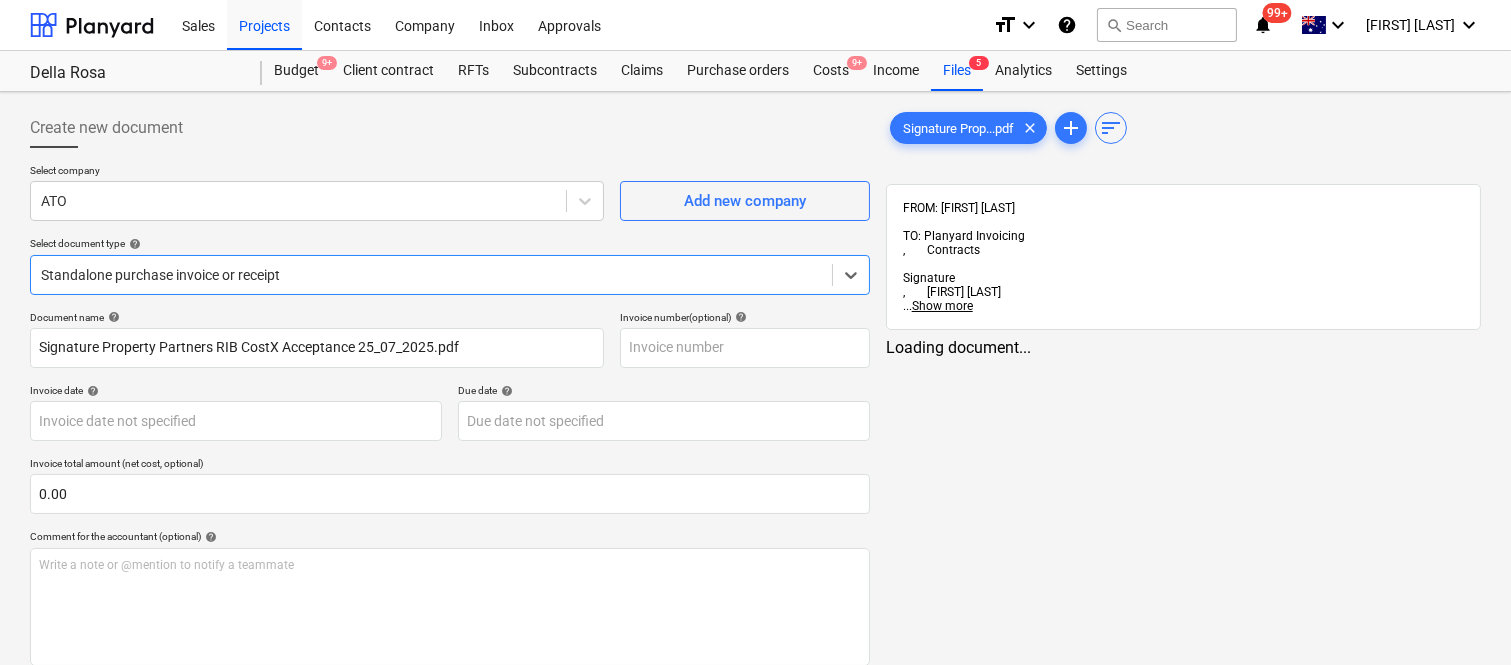 type on "Signature Property Partners RIB CostX Acceptance 25_07_2025.pdf" 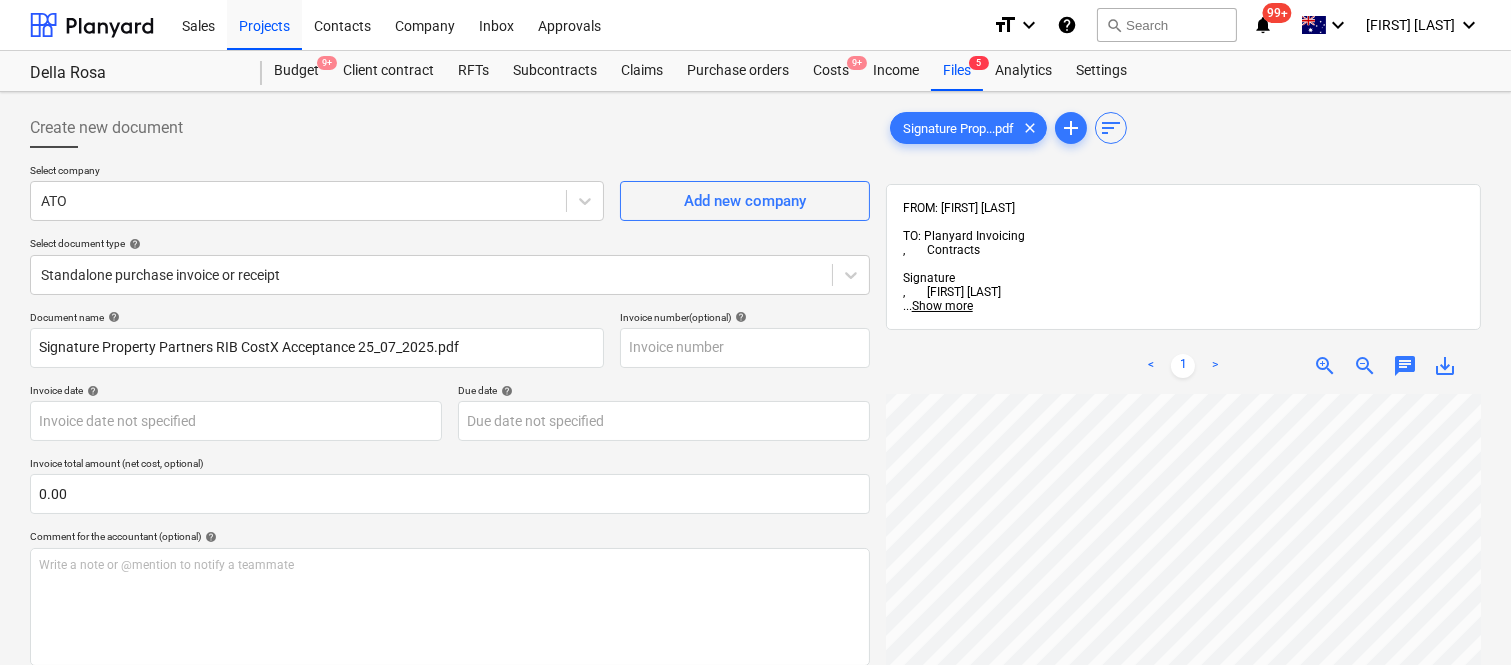 scroll, scrollTop: 327, scrollLeft: 0, axis: vertical 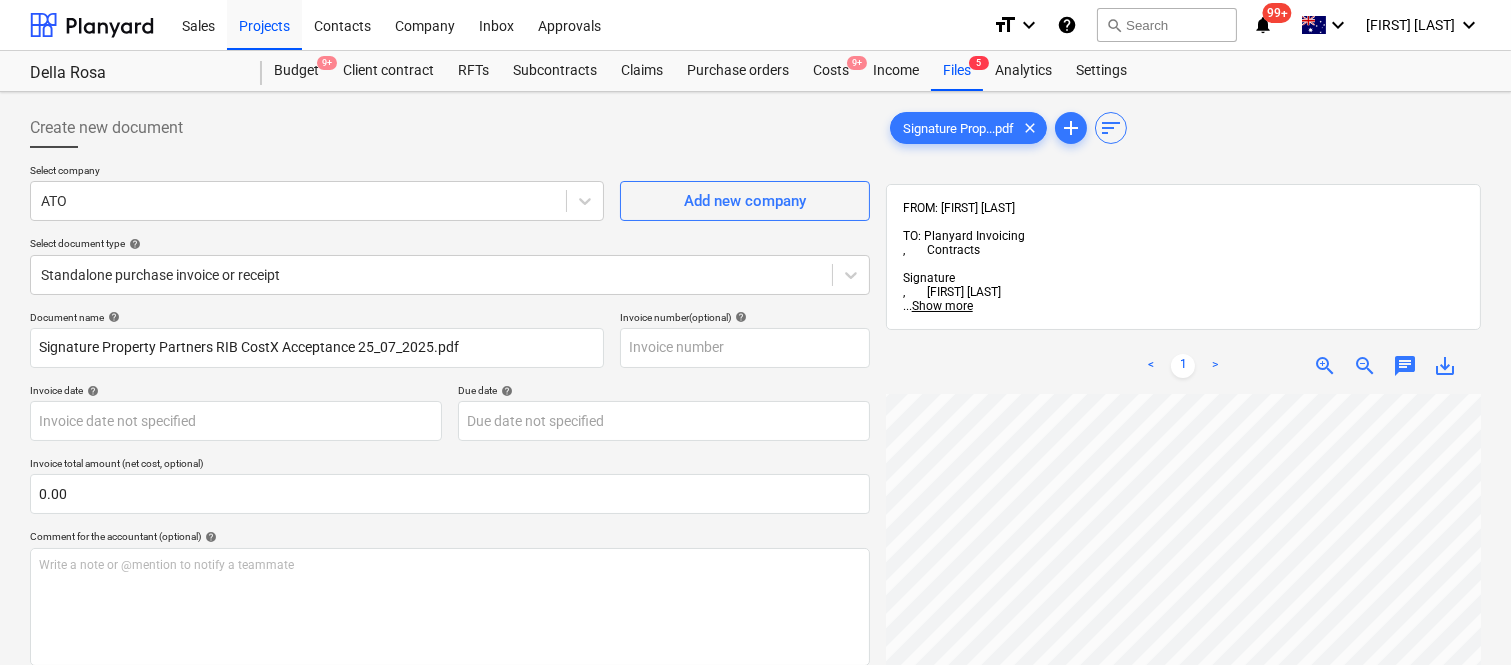 click on "< 1 > zoom_in zoom_out chat 0 save_alt" at bounding box center (1183, 670) 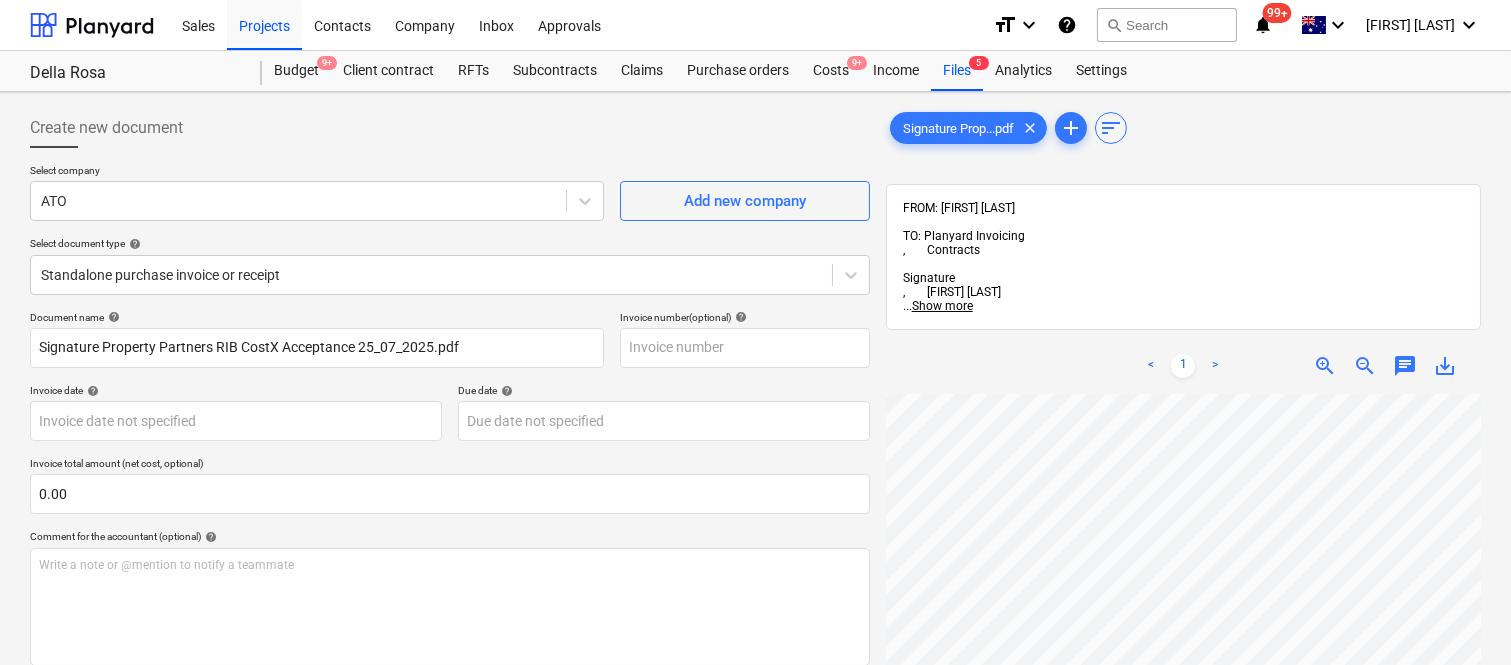 scroll, scrollTop: 394, scrollLeft: 72, axis: both 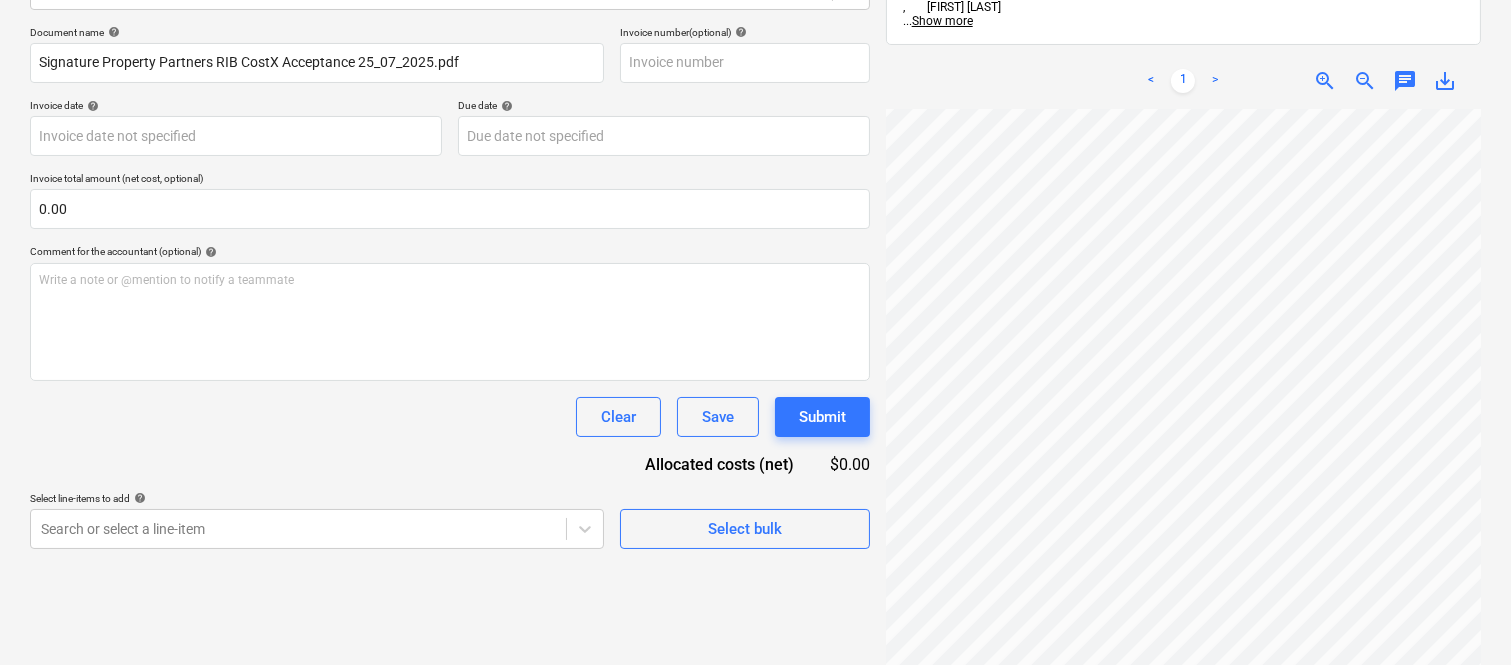 click at bounding box center [1183, 413] 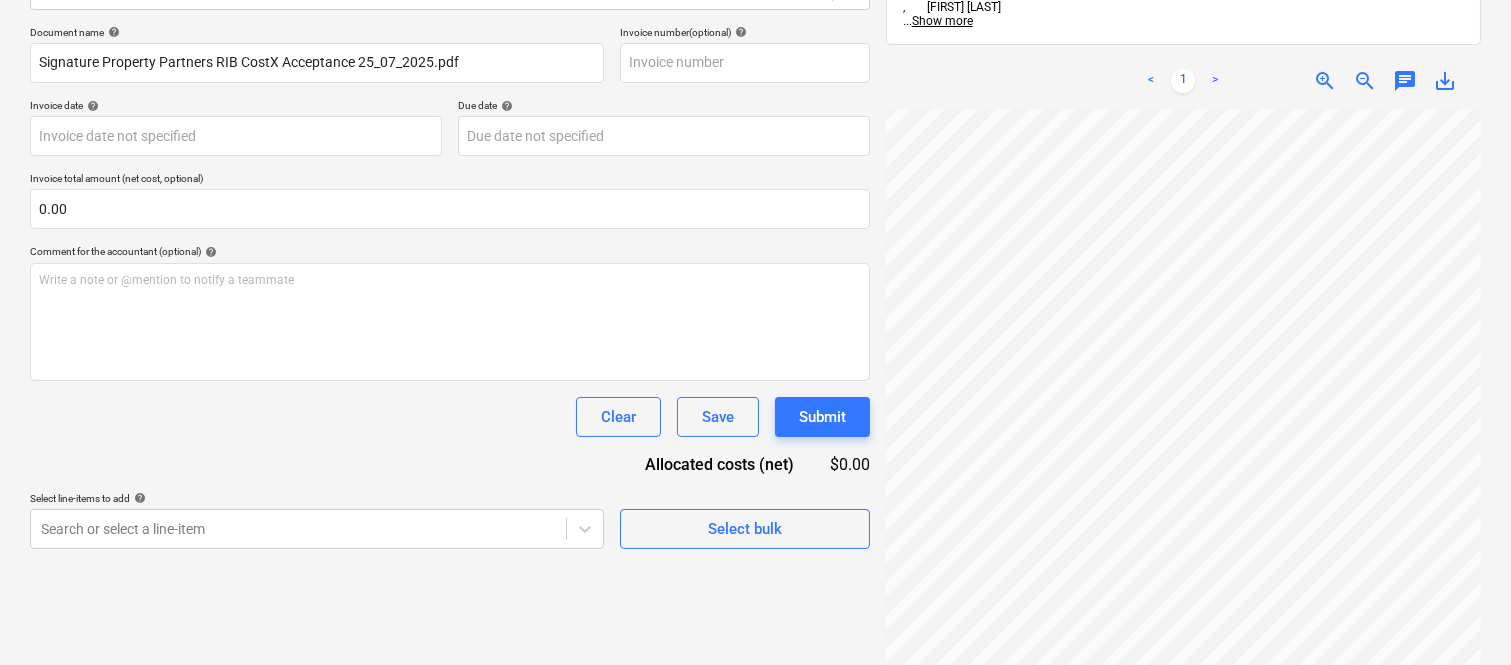 scroll, scrollTop: 0, scrollLeft: 180, axis: horizontal 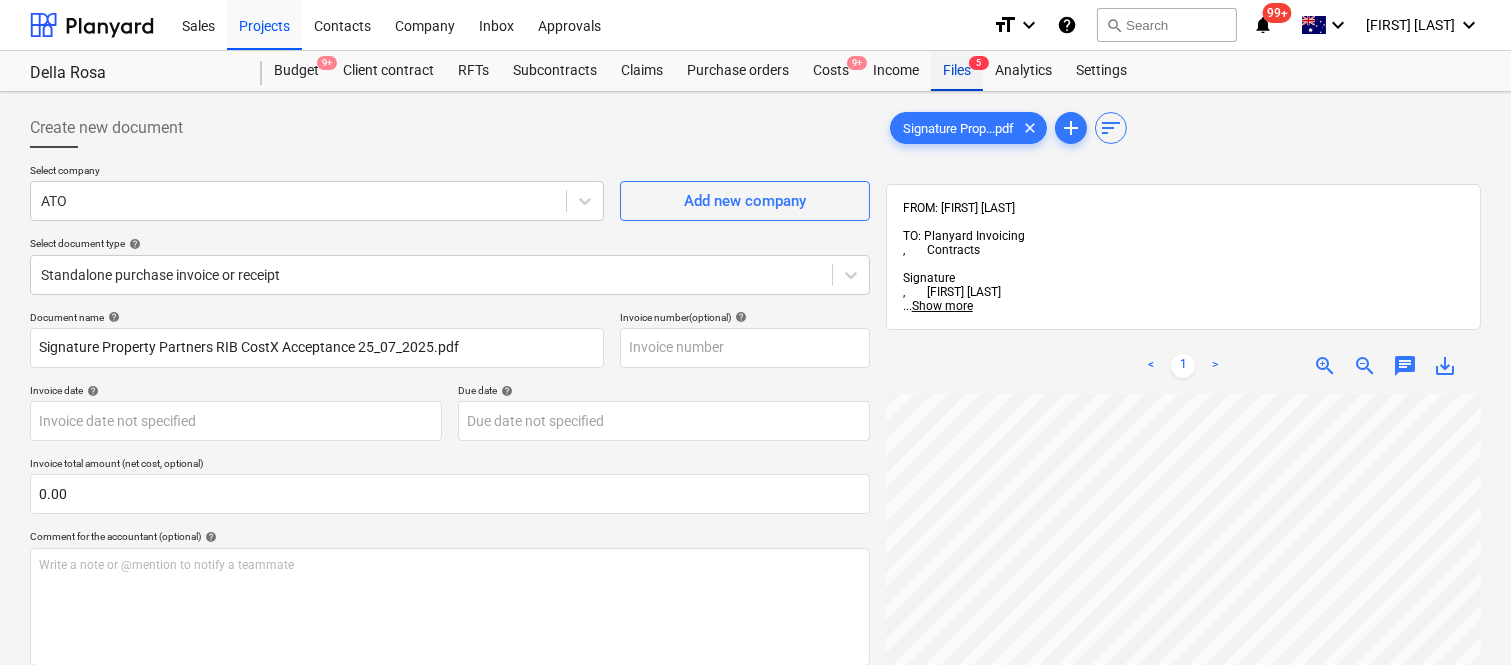 click on "Files 5" at bounding box center [957, 71] 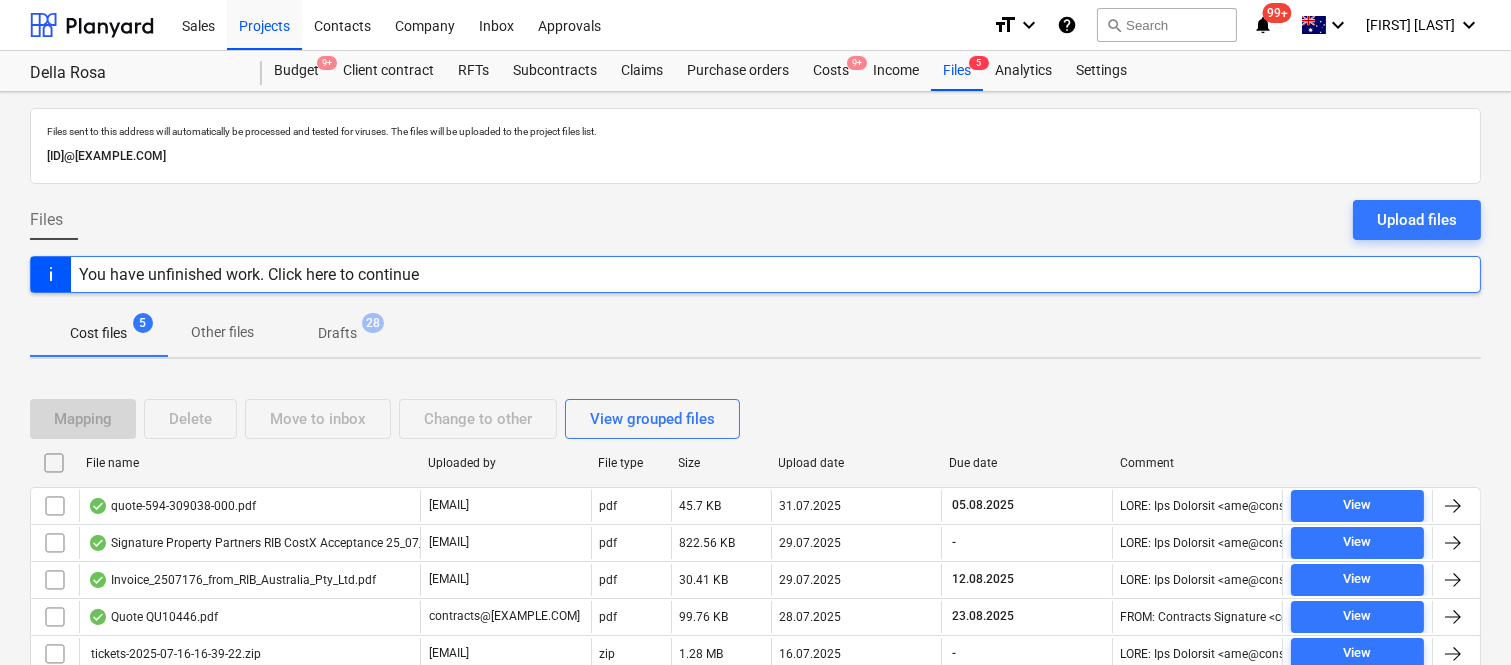 scroll, scrollTop: 80, scrollLeft: 0, axis: vertical 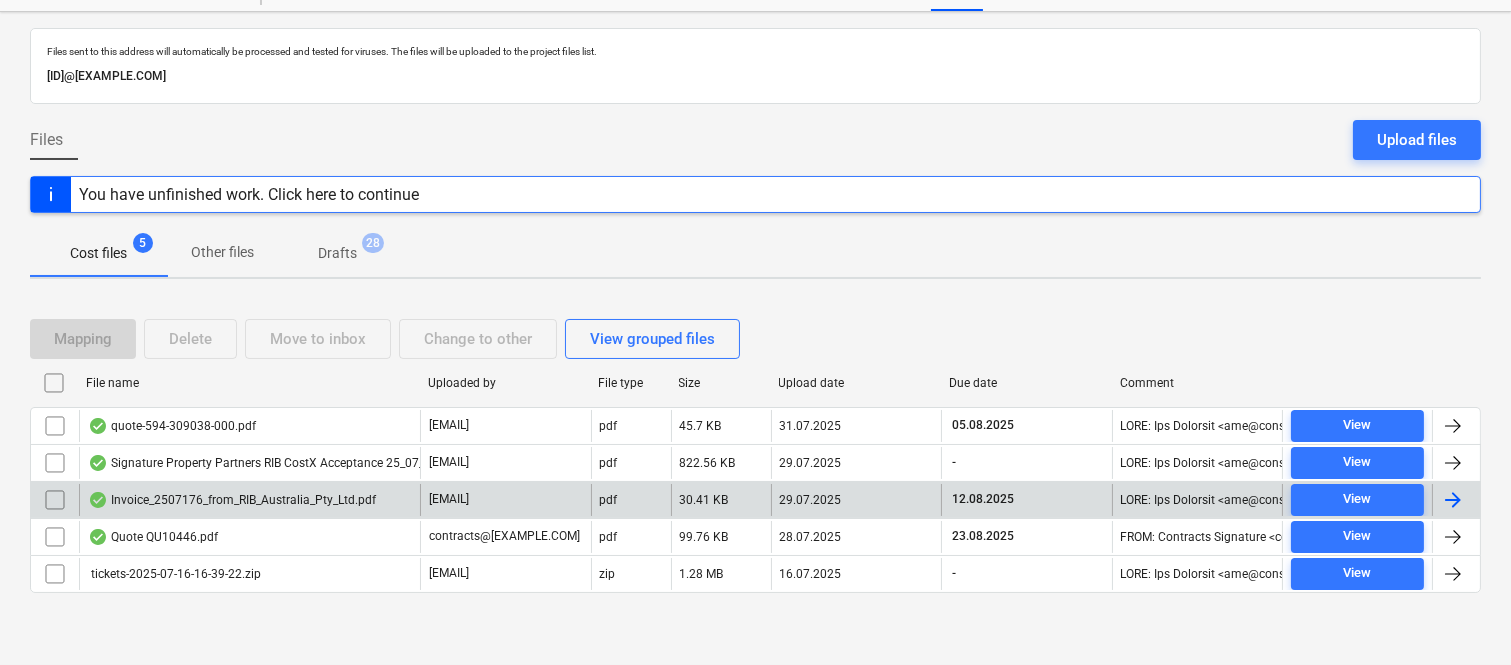click on "Invoice_2507176_from_RIB_Australia_Pty_Ltd.pdf" at bounding box center [232, 500] 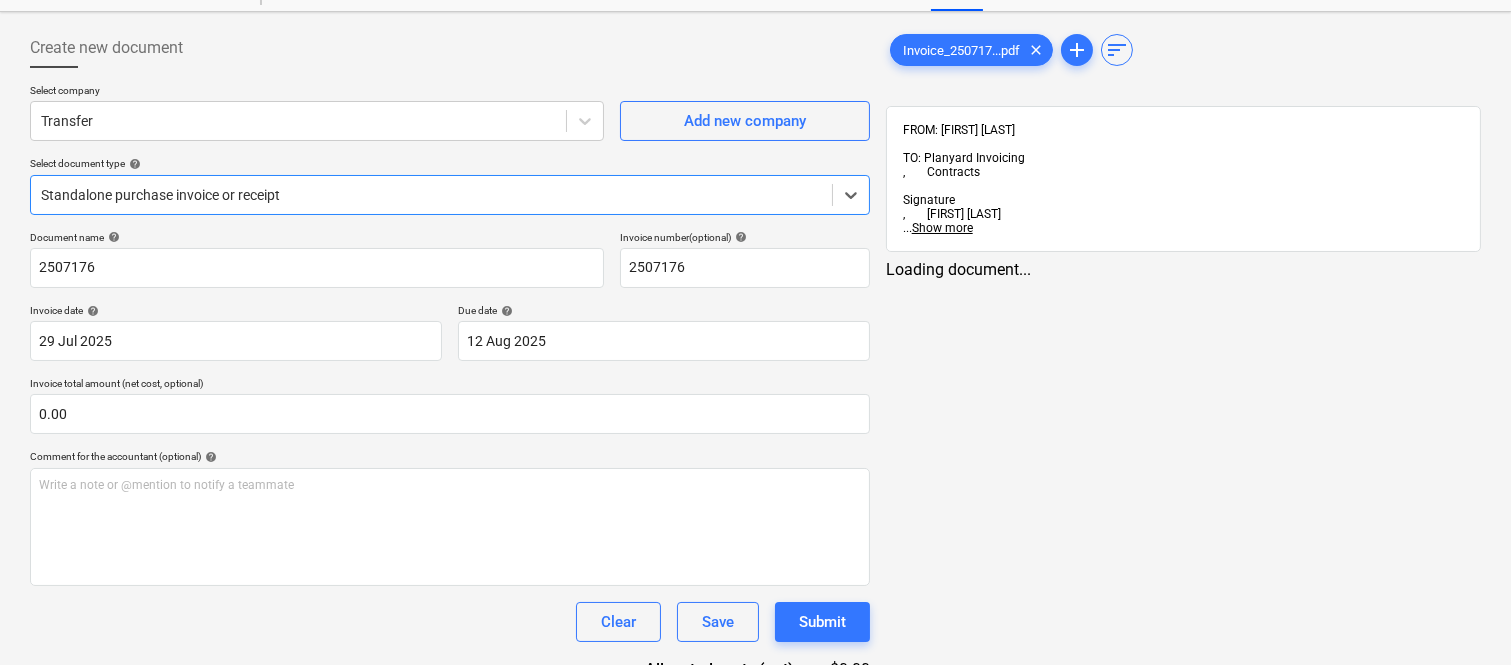 type on "2507176" 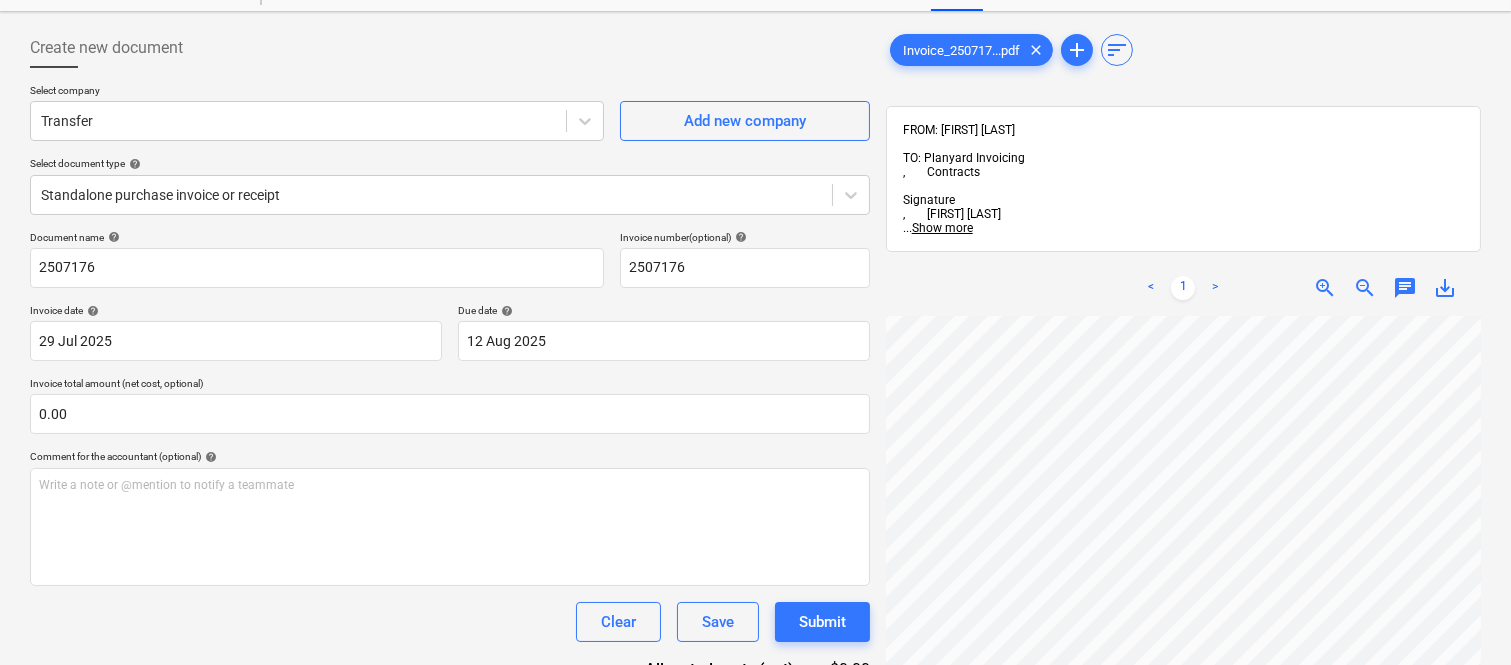 scroll, scrollTop: 0, scrollLeft: 180, axis: horizontal 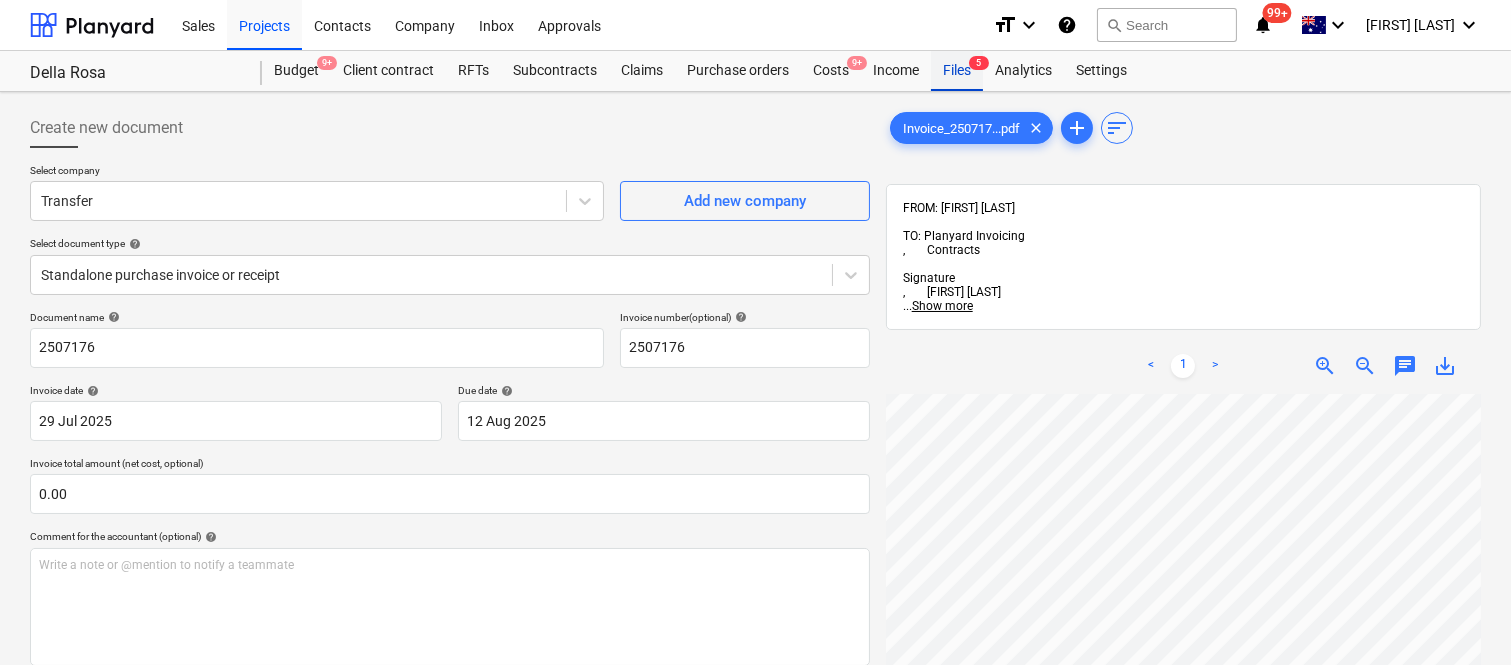 click on "Files 5" at bounding box center (957, 71) 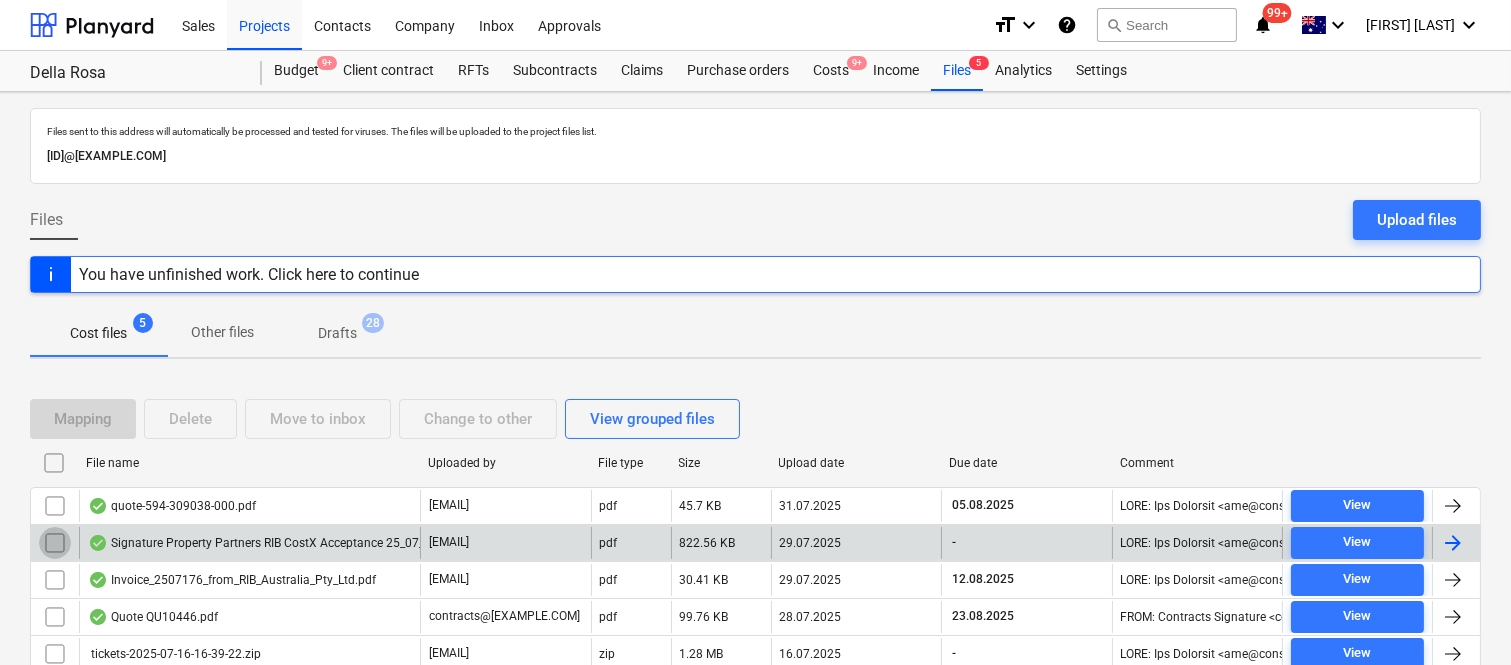 click at bounding box center [55, 543] 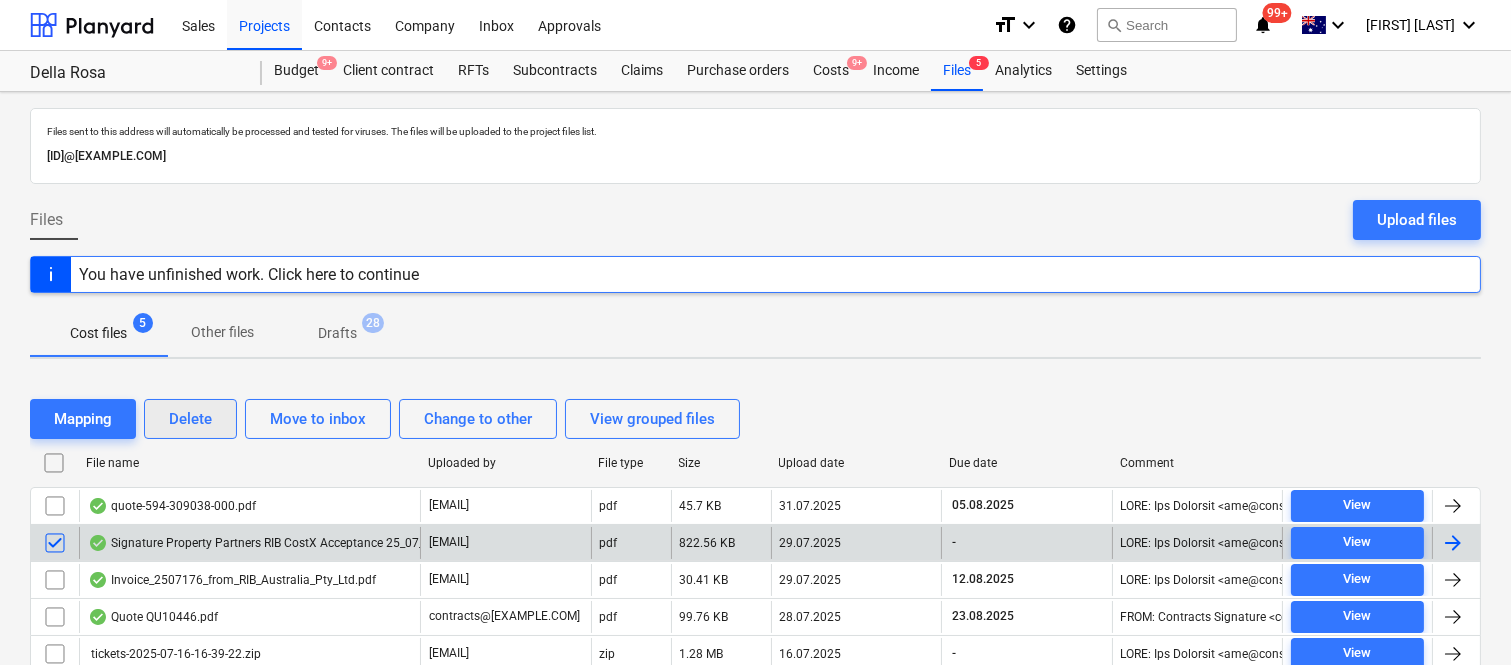 click on "Delete" at bounding box center (190, 419) 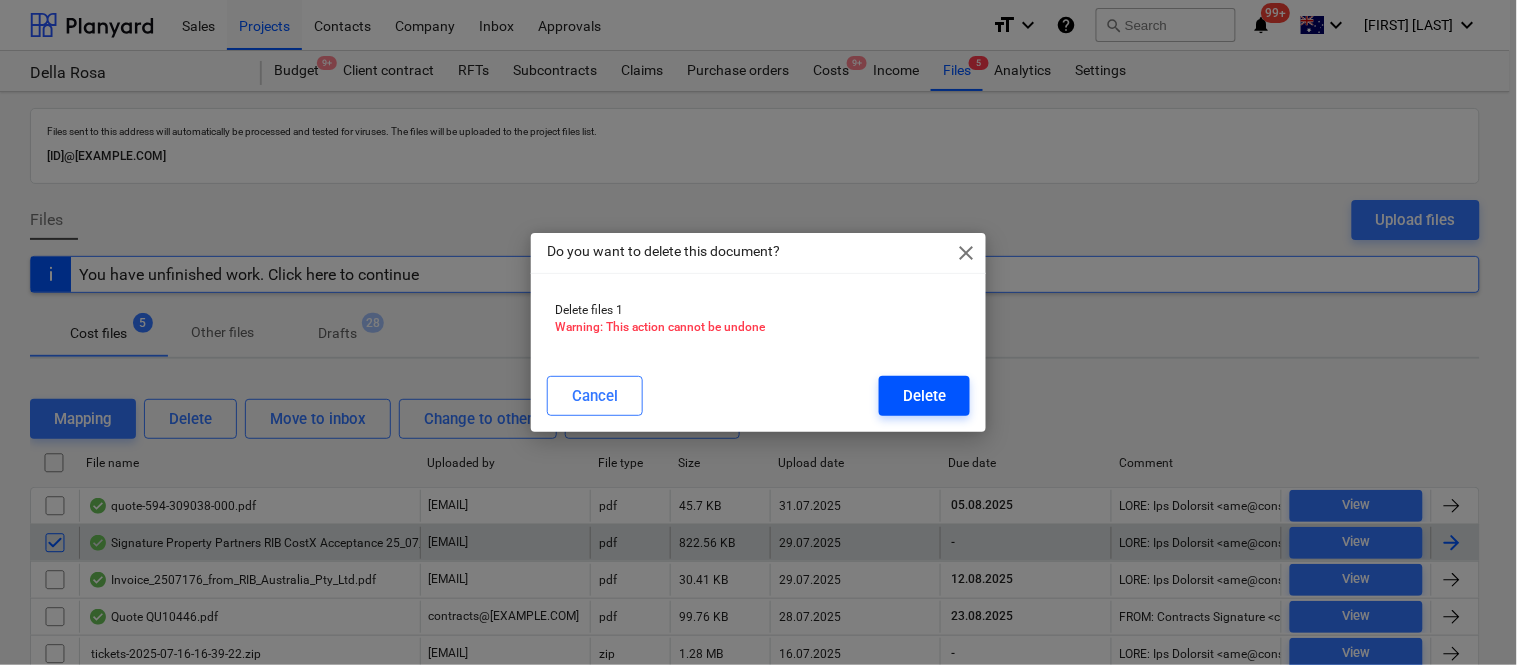 click on "Delete" at bounding box center [924, 396] 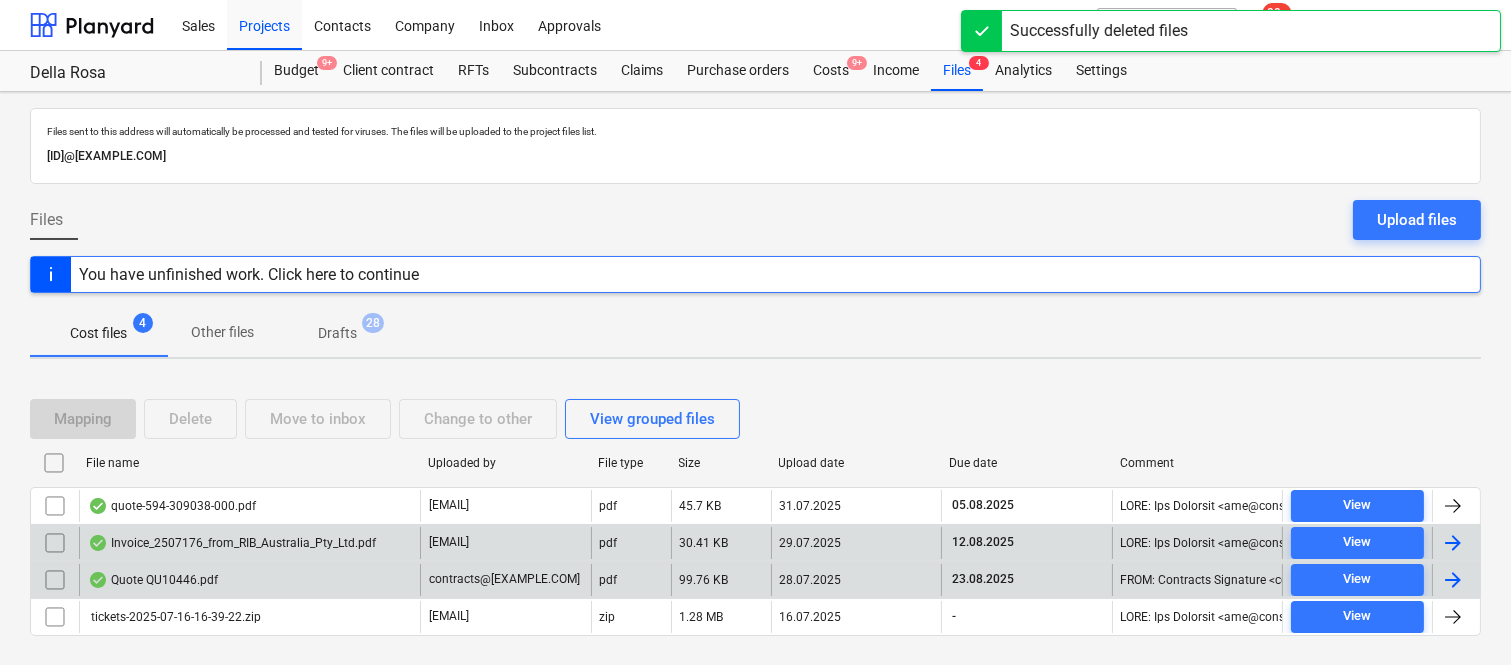 click on "Quote QU10446.pdf" at bounding box center [249, 580] 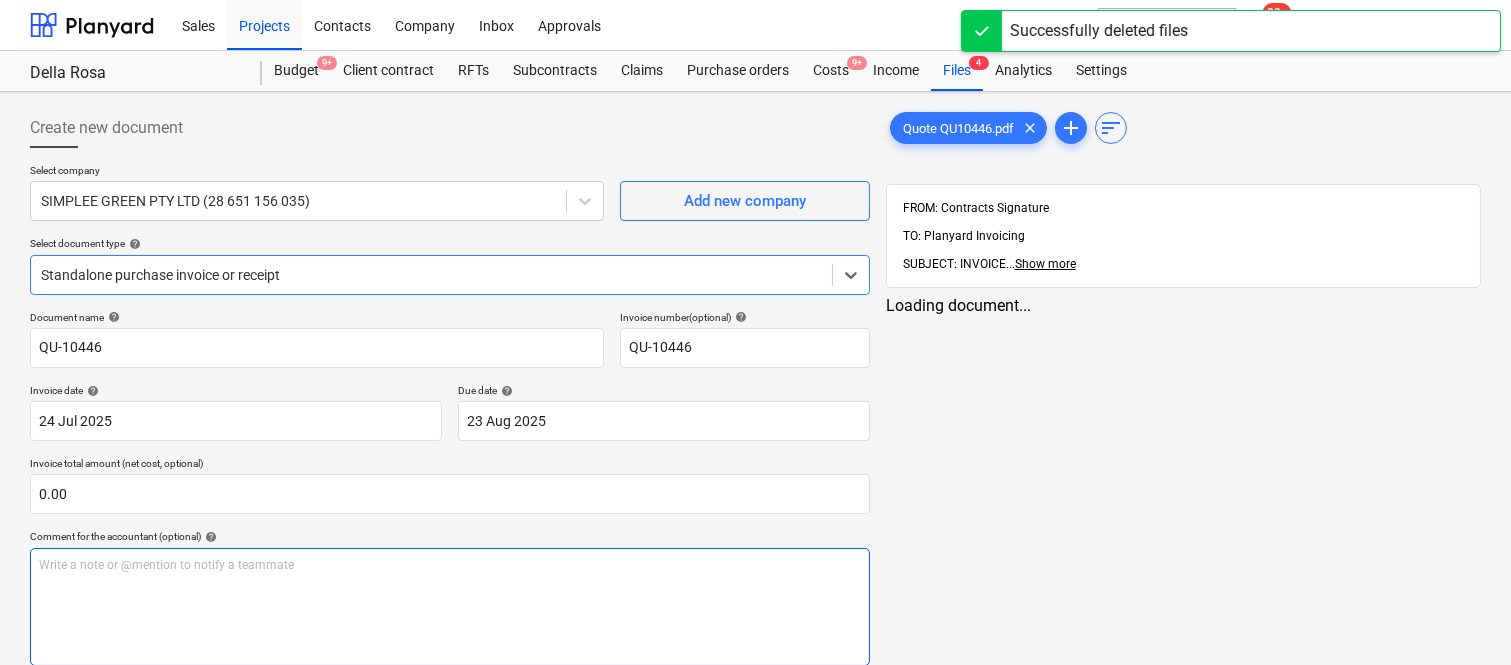 type on "QU-10446" 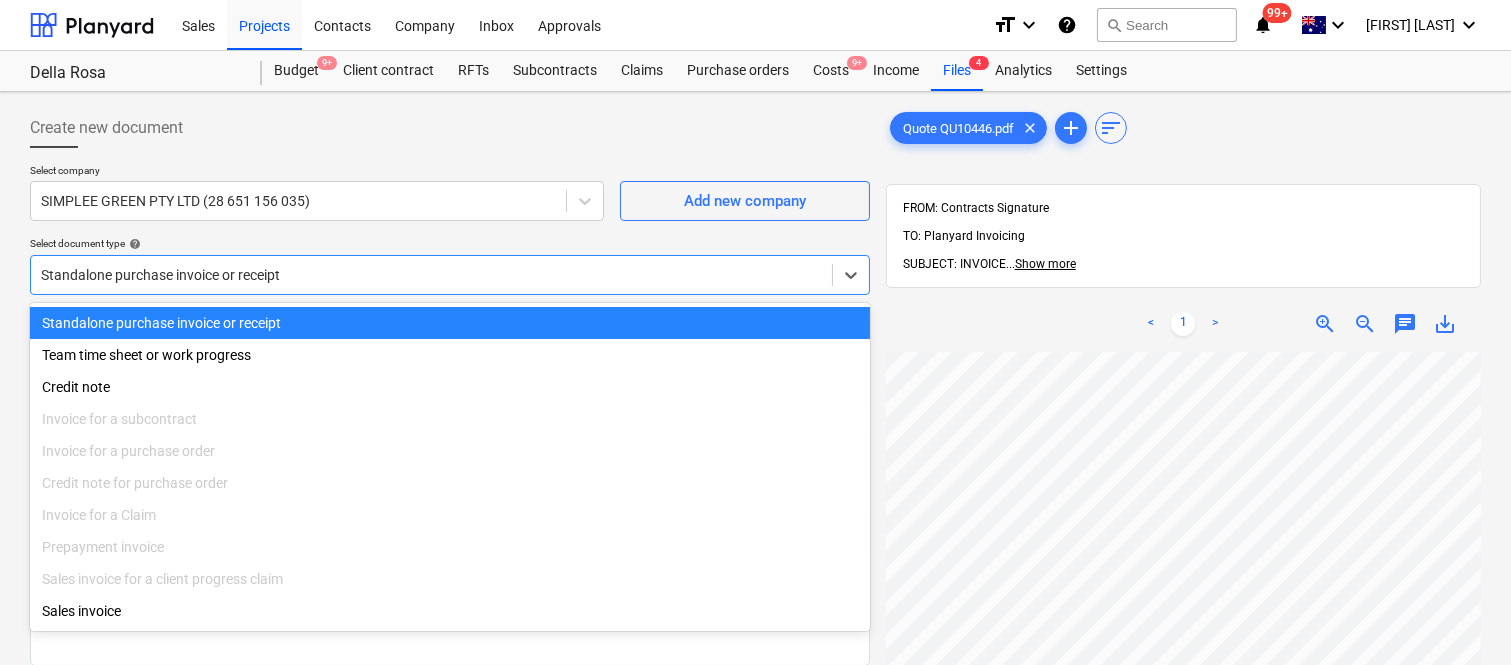 click at bounding box center [431, 275] 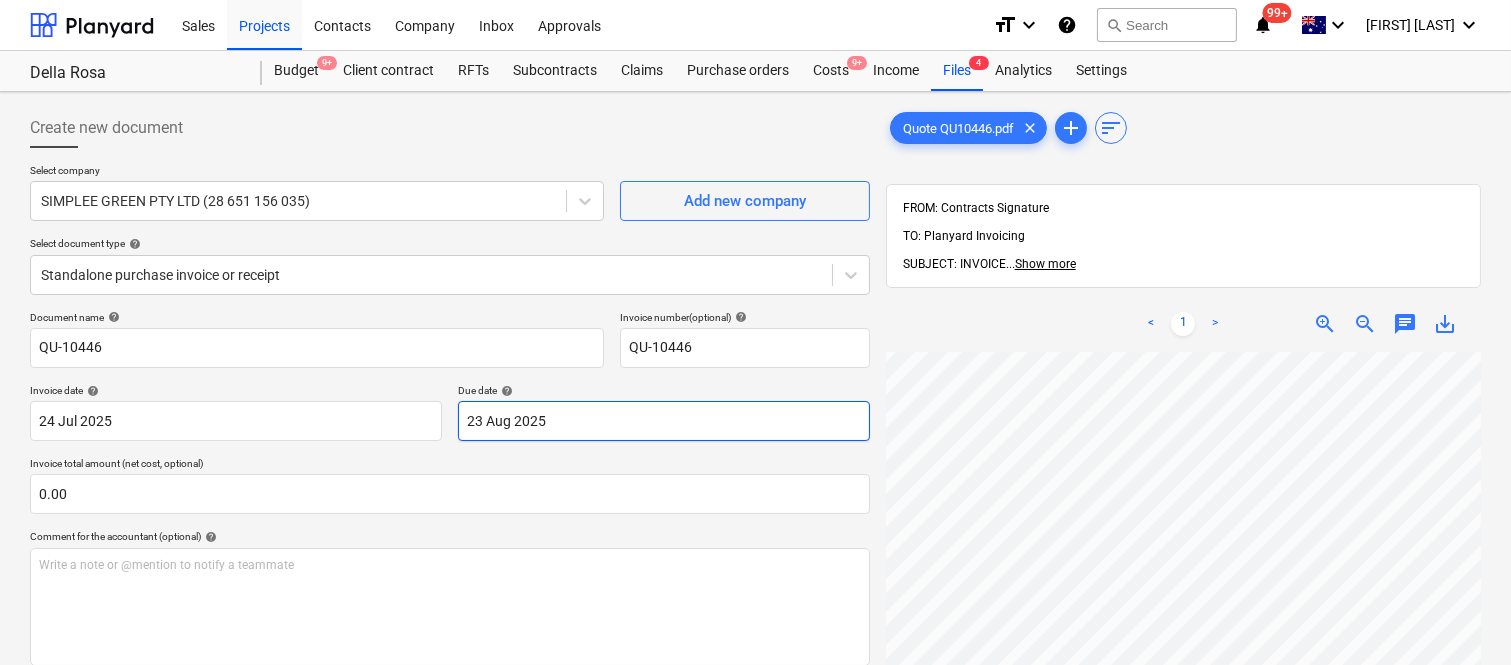 scroll, scrollTop: 5, scrollLeft: 158, axis: both 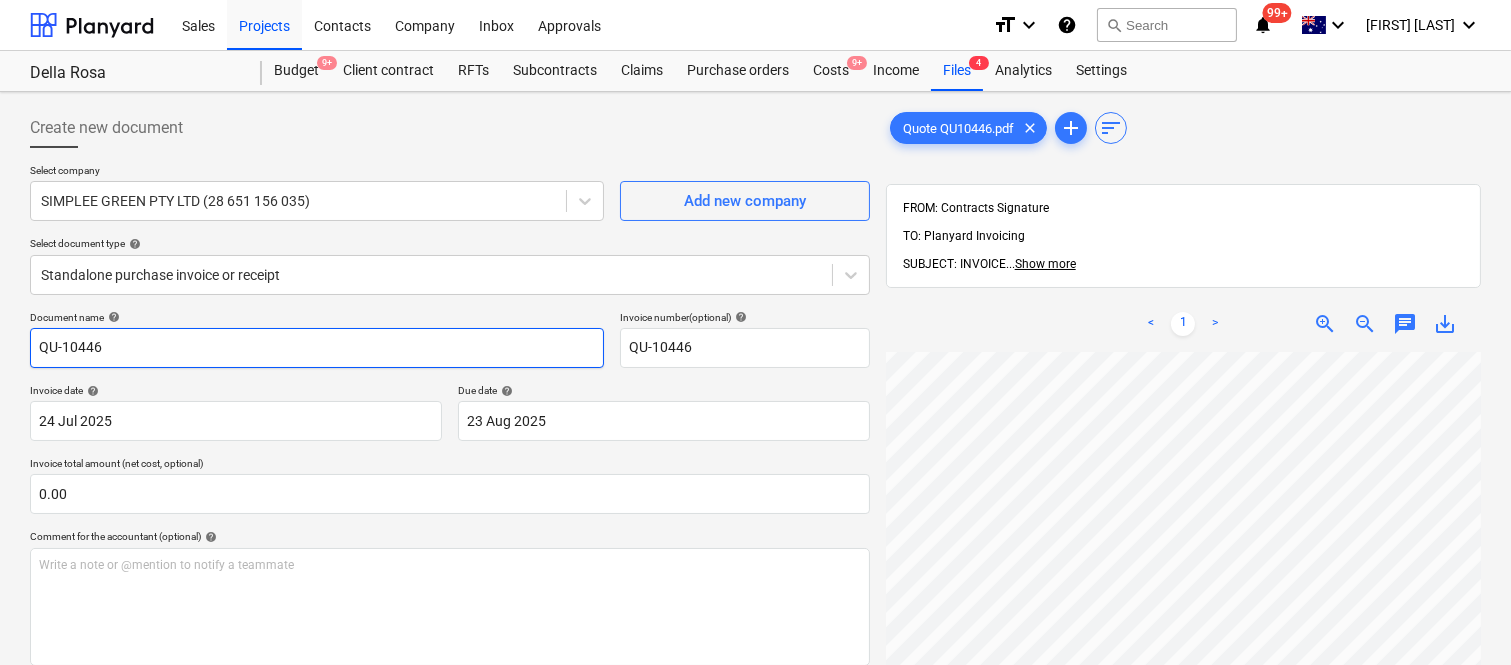 click on "QU-10446" at bounding box center [317, 348] 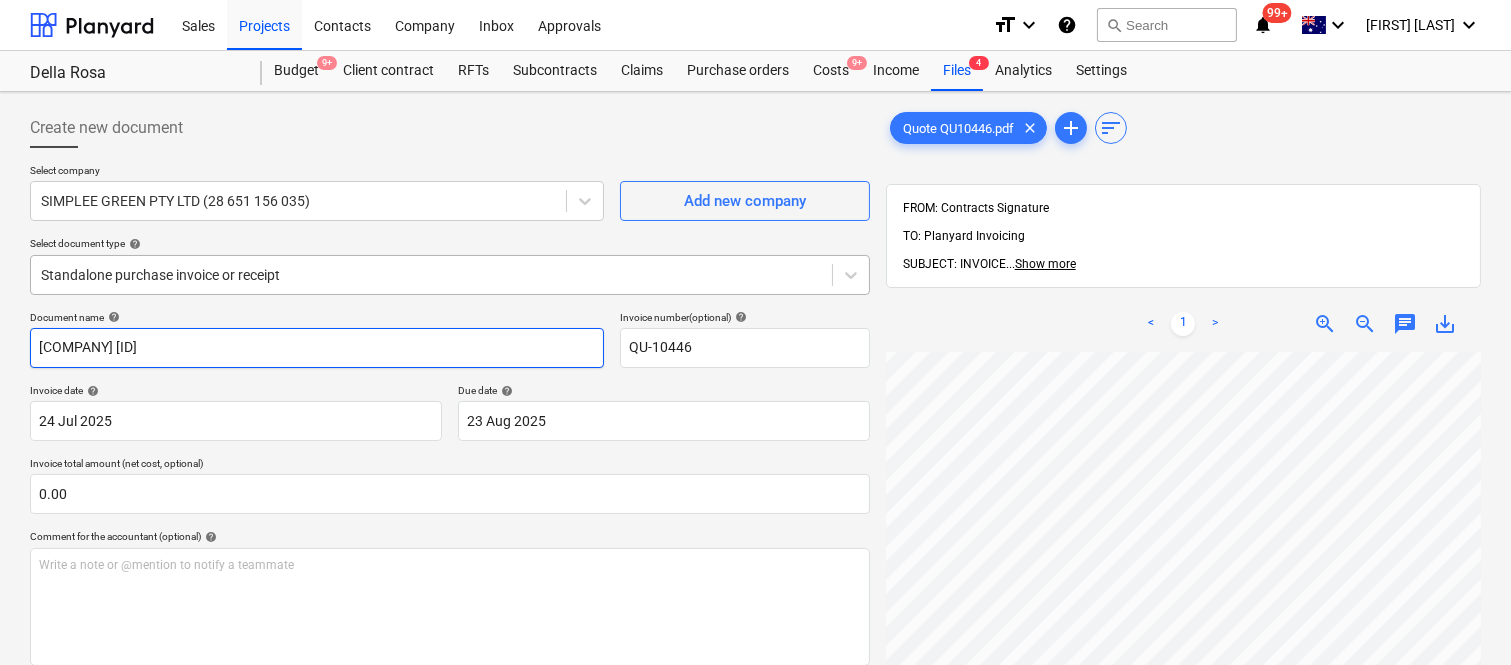 type on "PRICE INSULATIONS INV- QU-[NUMBER]" 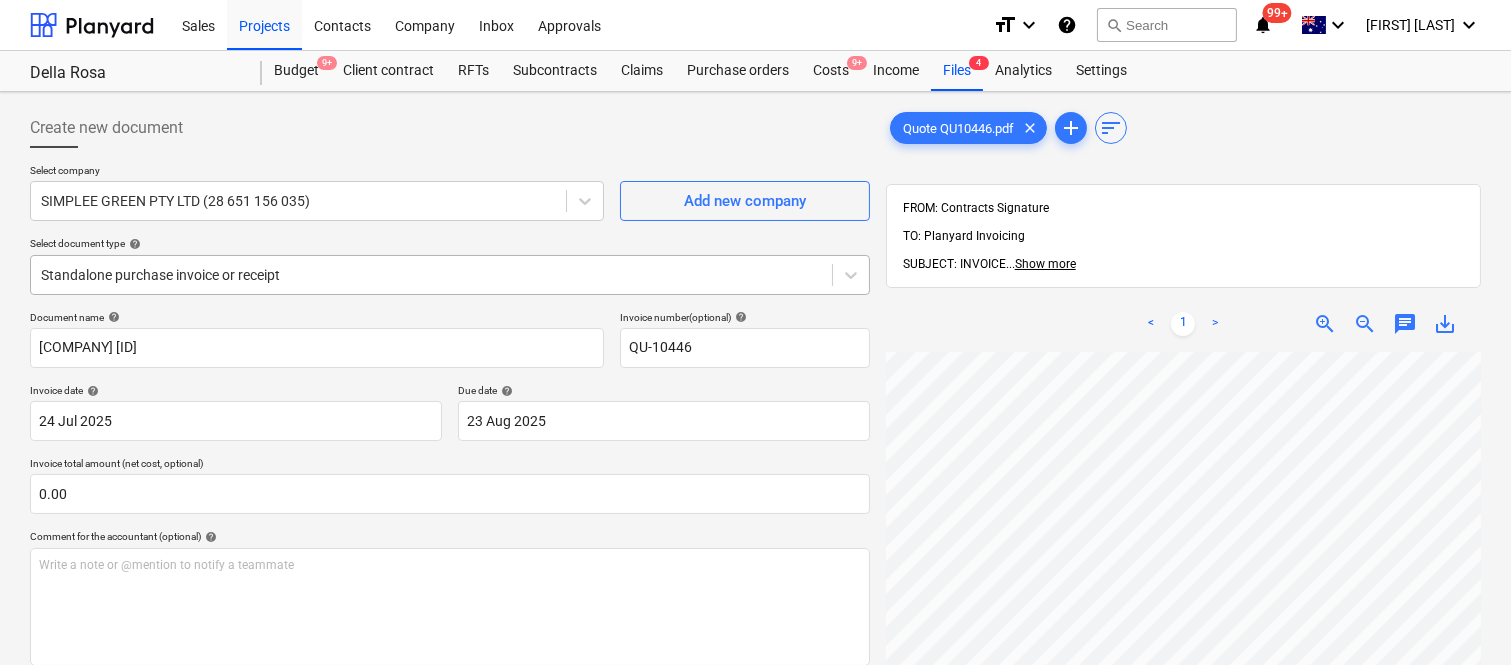 click at bounding box center [431, 275] 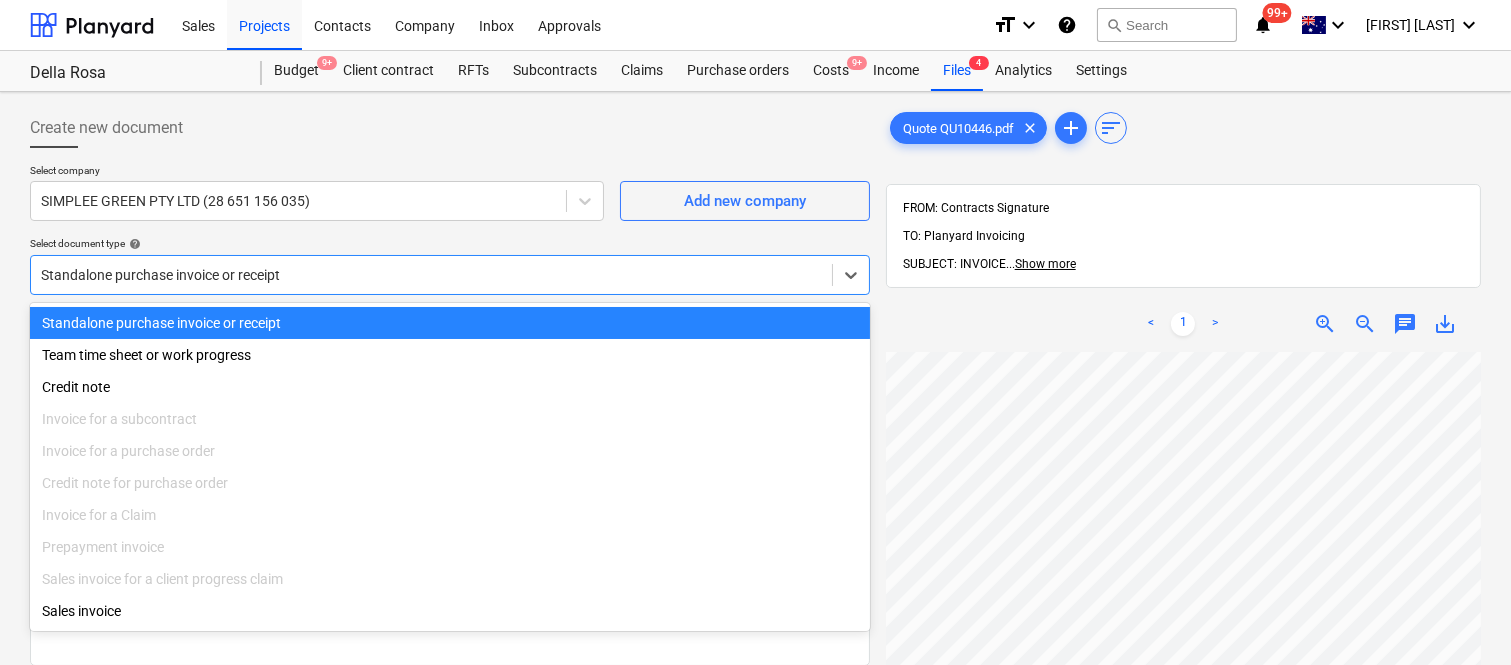 click on "Standalone purchase invoice or receipt" at bounding box center [450, 323] 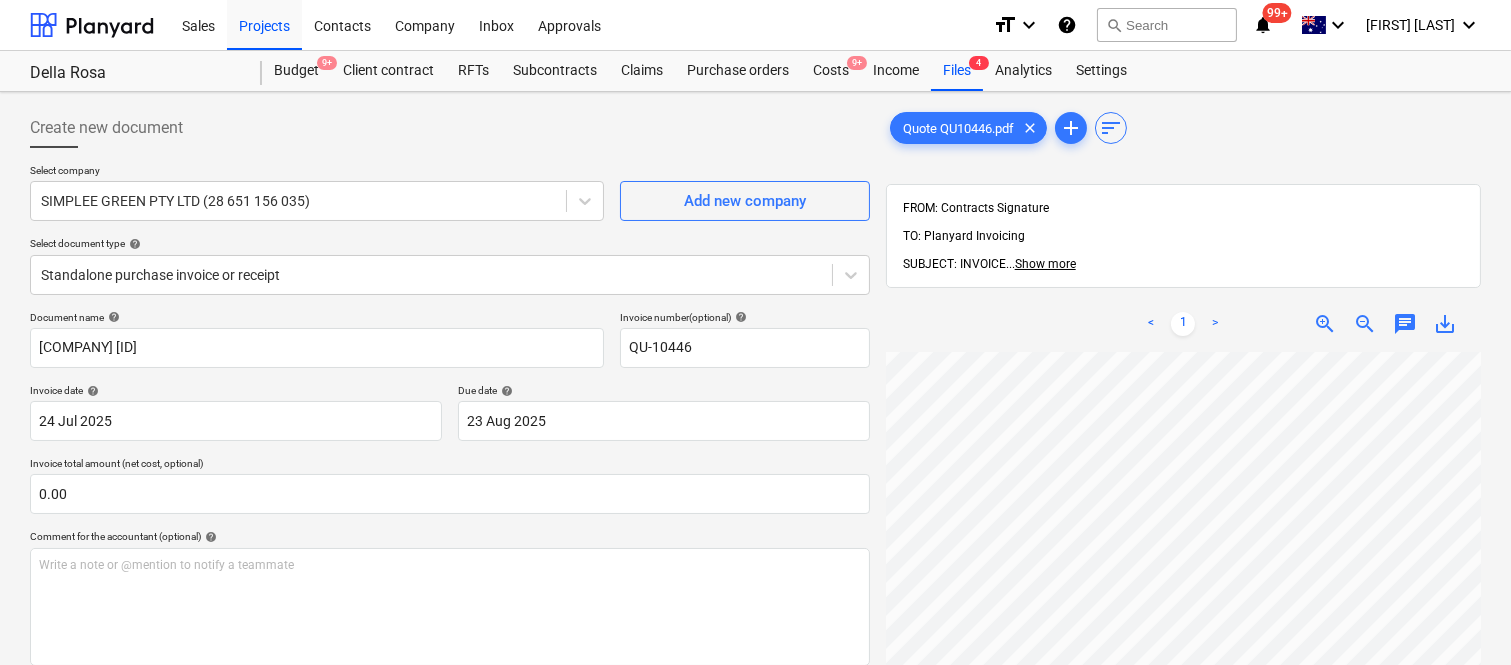scroll, scrollTop: 456, scrollLeft: 158, axis: both 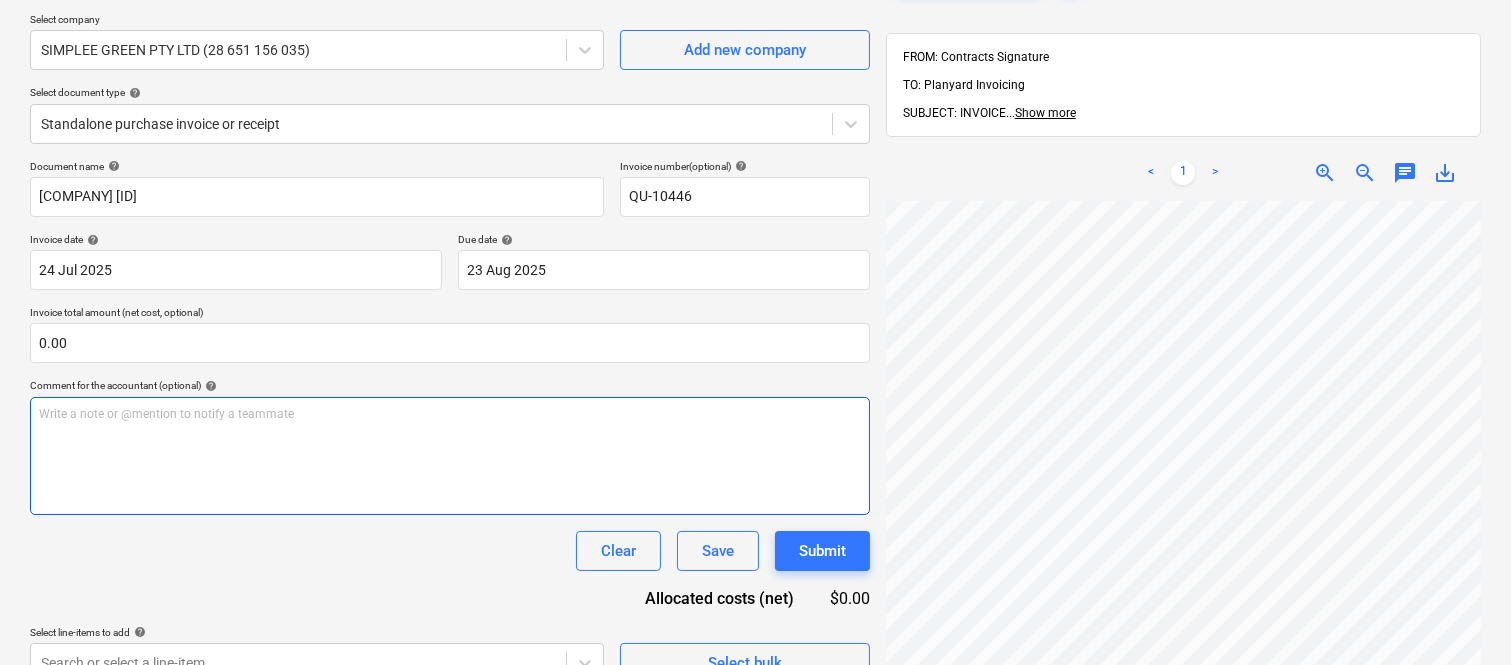 click on "Write a note or @mention to notify a teammate ﻿" at bounding box center (450, 456) 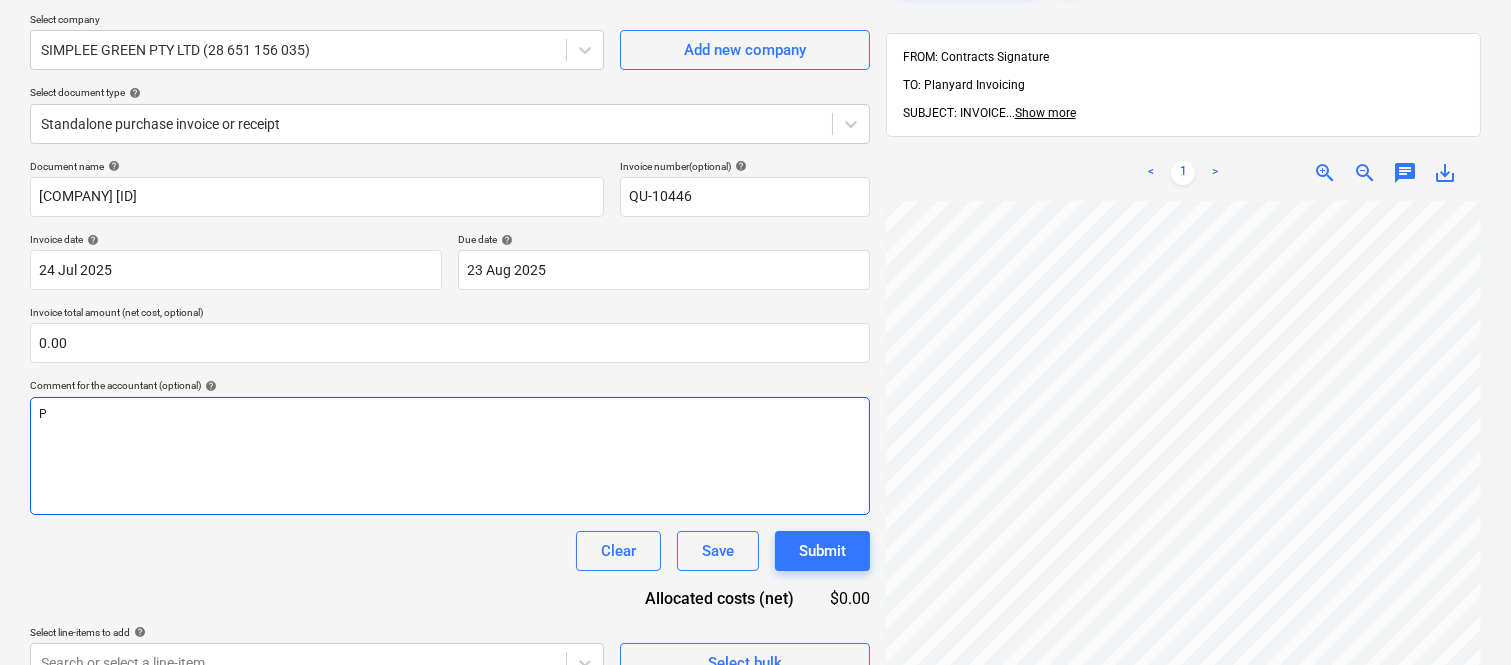 type 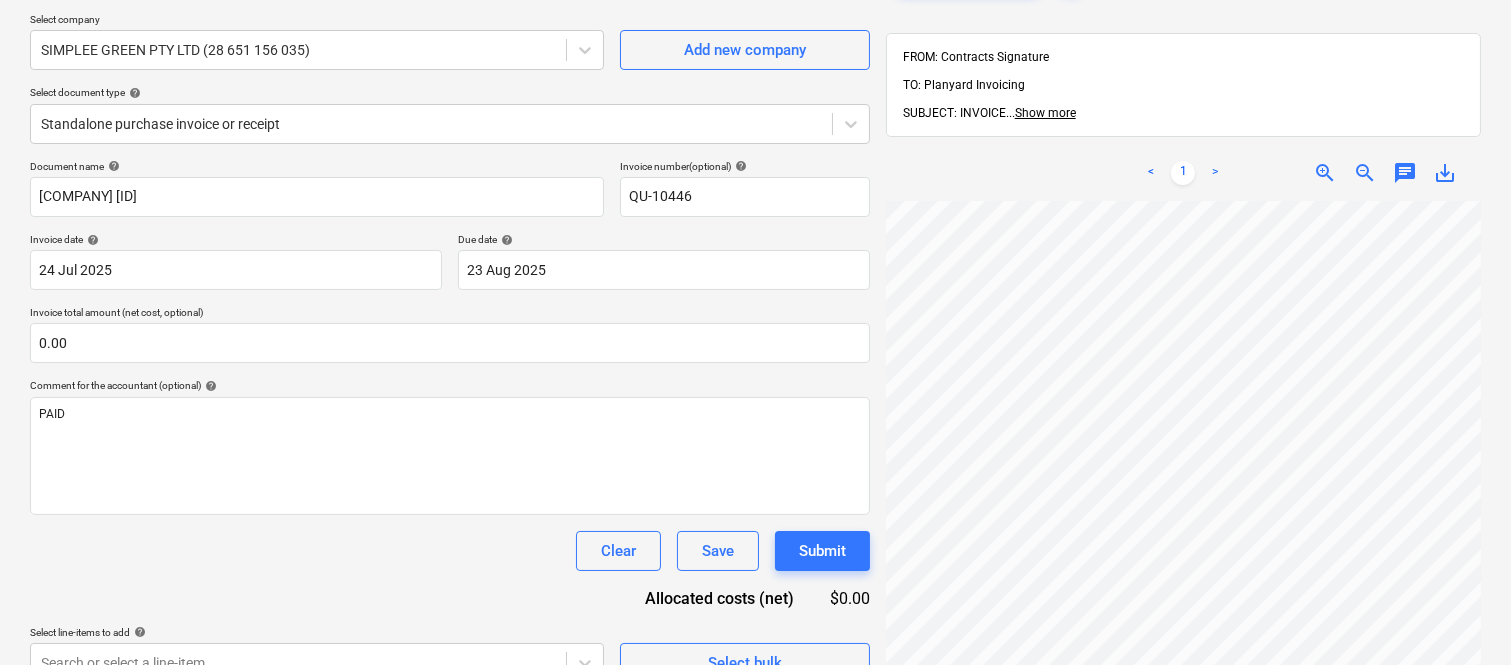 click on "Clear Save Submit" at bounding box center (450, 551) 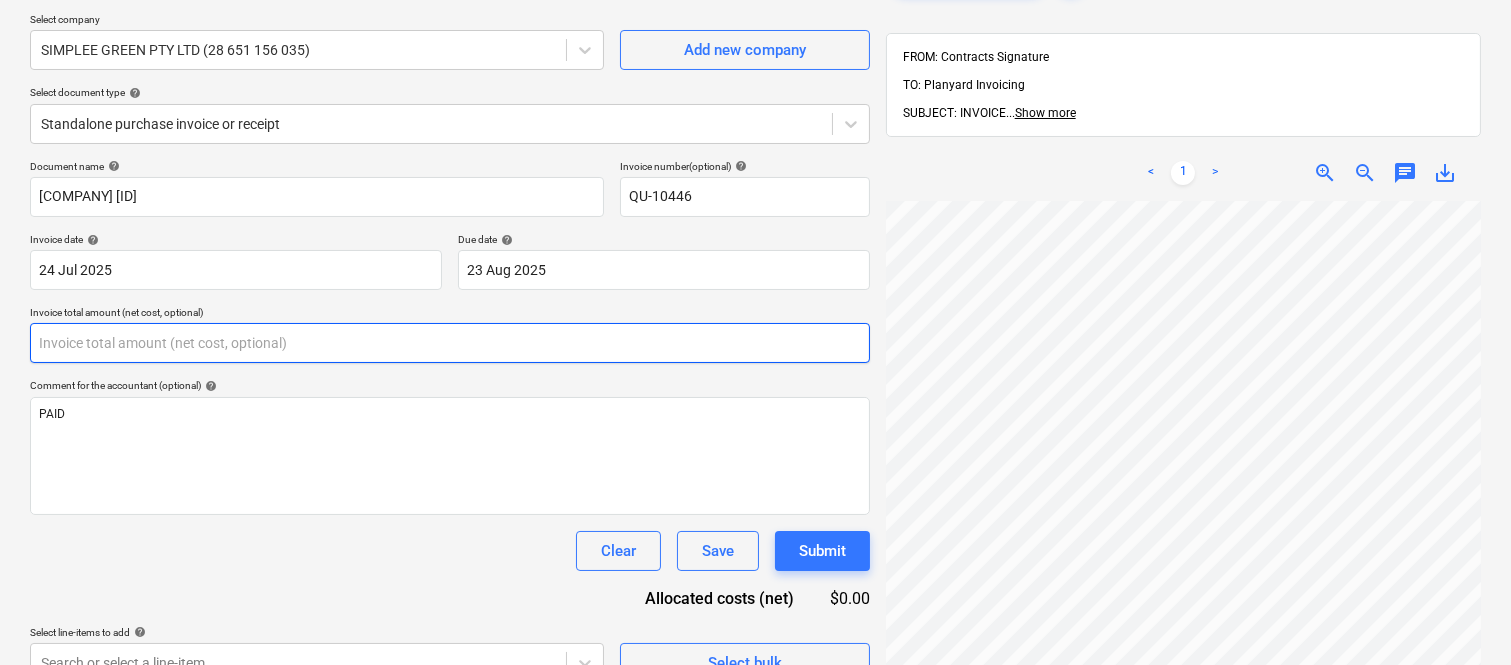 click at bounding box center (450, 343) 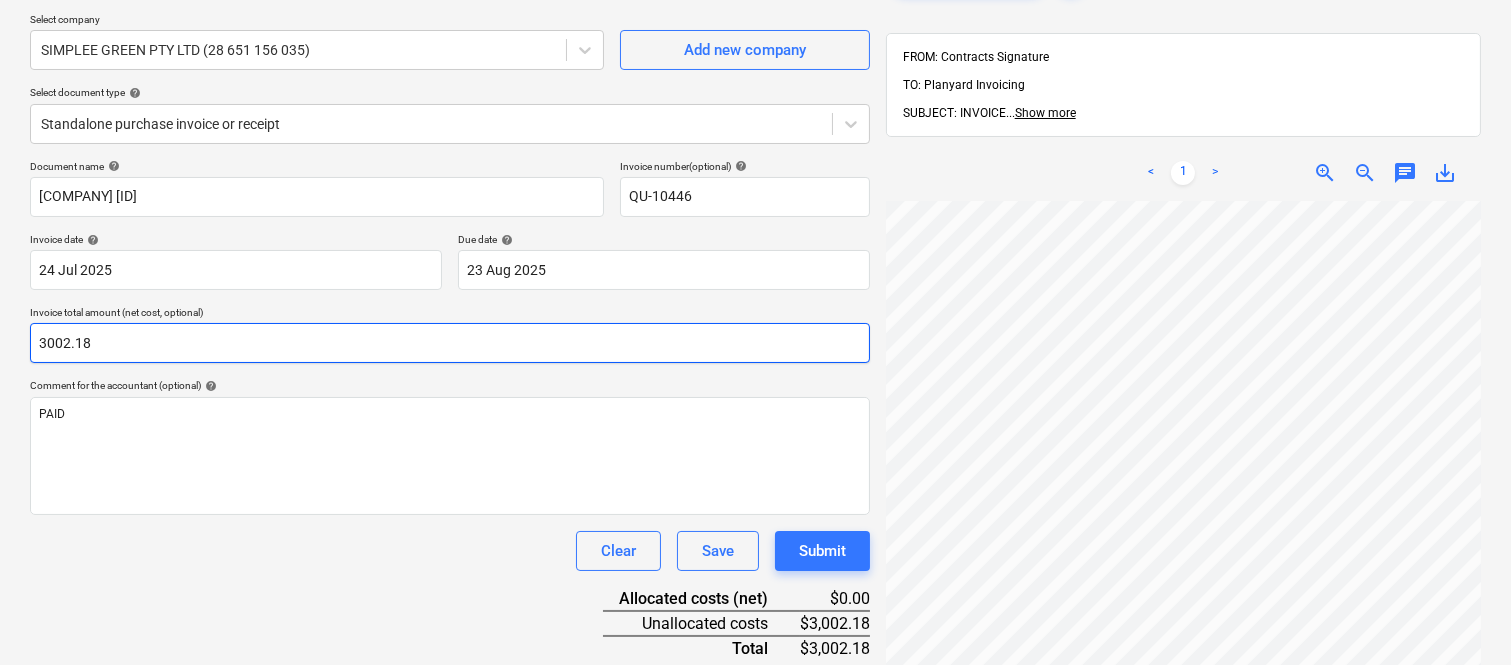 type on "3002.18" 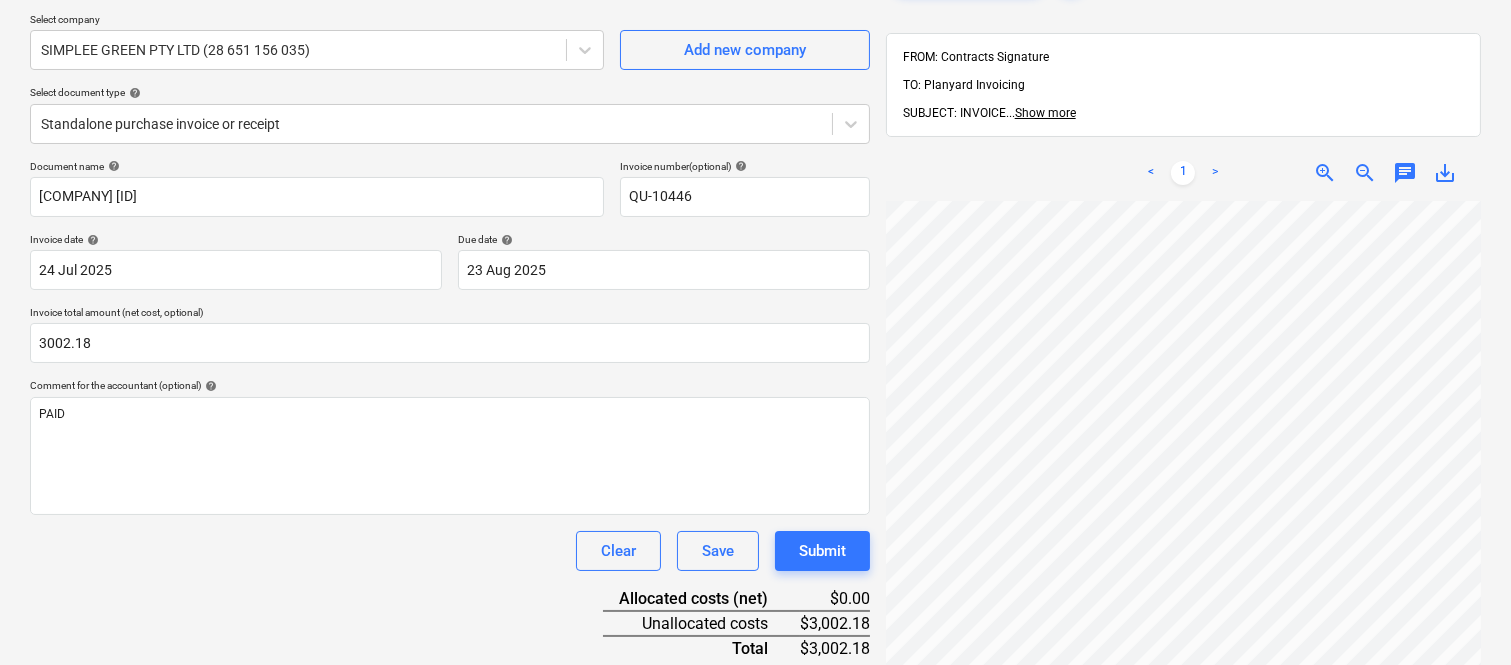 click on "Document name help PRICE INSULATIONS INV- QU-10446 Invoice number  (optional) help QU-10446 Invoice date help 24 Jul 2025 24.07.2025 Press the down arrow key to interact with the calendar and
select a date. Press the question mark key to get the keyboard shortcuts for changing dates. Due date help 23 Aug 2025 23.08.2025 Press the down arrow key to interact with the calendar and
select a date. Press the question mark key to get the keyboard shortcuts for changing dates. Invoice total amount (net cost, optional) 3002.18 Comment for the accountant (optional) help PAID Clear Save Submit Allocated costs (net) $0.00 Unallocated costs $3,002.18 Total $3,002.18 Select line-items to add help Search or select a line-item Select bulk" at bounding box center [450, 446] 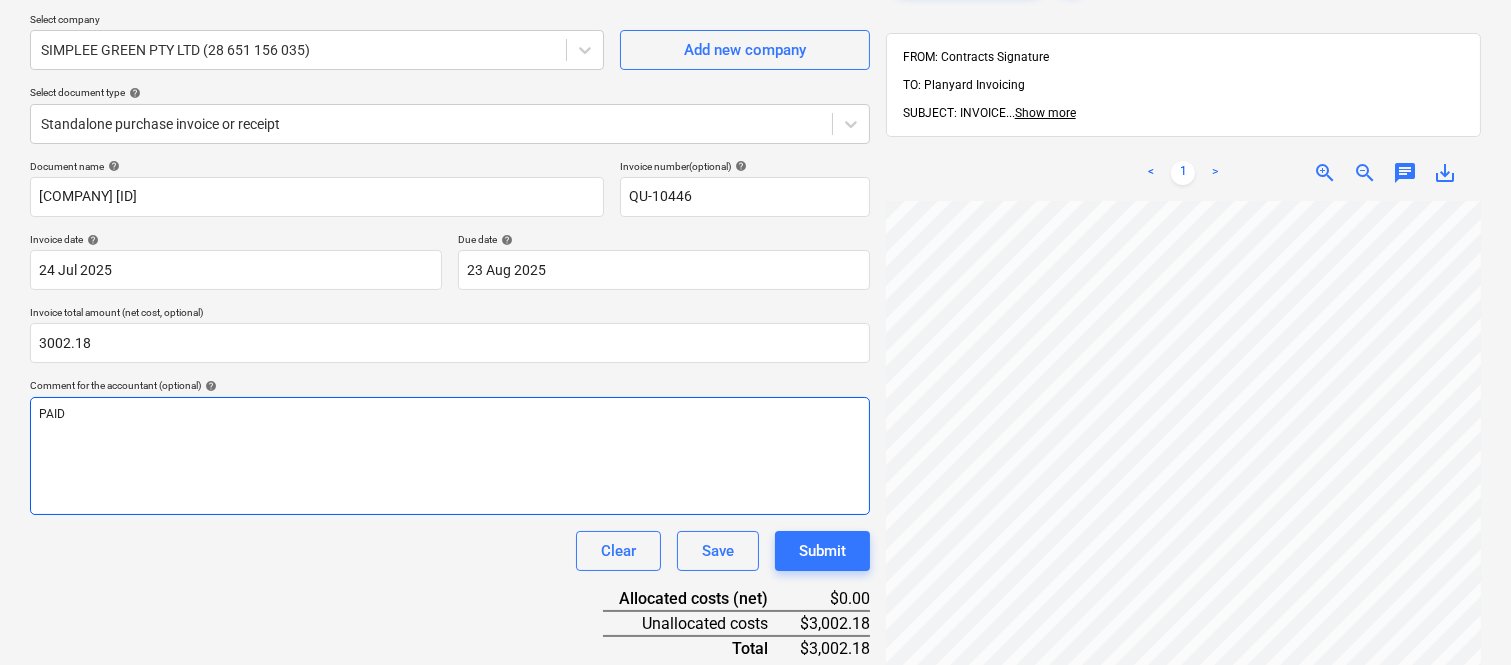 scroll, scrollTop: 285, scrollLeft: 0, axis: vertical 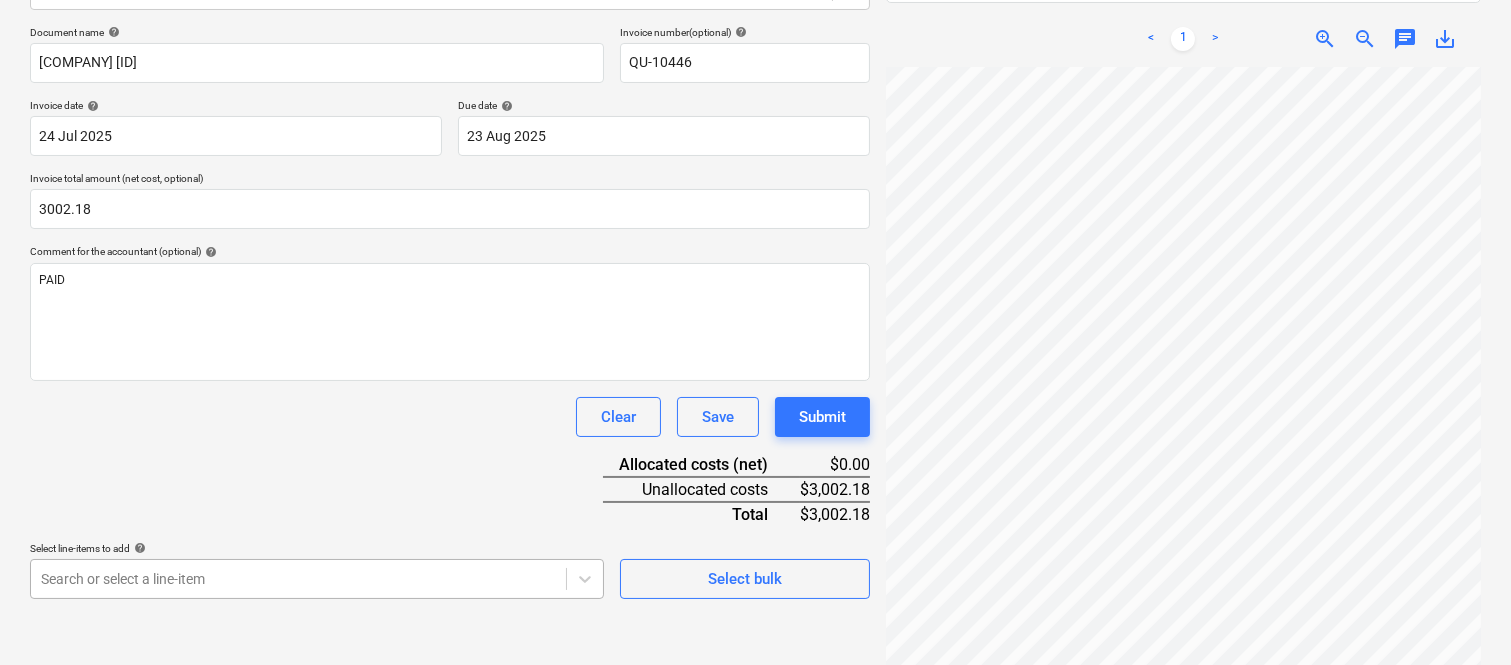 click on "Sales Projects Contacts Company Inbox Approvals format_size keyboard_arrow_down help search Search notifications 99+ keyboard_arrow_down A. Berdera keyboard_arrow_down Della Rosa Della Rosa Budget 9+ Client contract RFTs Subcontracts Claims Purchase orders Costs 9+ Income Files 4 Analytics Settings Create new document Select company SIMPLEE GREEN PTY LTD (28 651 156 035)  Add new company Select document type help Standalone purchase invoice or receipt Document name help PRICE INSULATIONS INV- QU-10446 Invoice number  (optional) help QU-10446 Invoice date help 24 Jul 2025 24.07.2025 Press the down arrow key to interact with the calendar and
select a date. Press the question mark key to get the keyboard shortcuts for changing dates. Due date help 23 Aug 2025 23.08.2025 Press the down arrow key to interact with the calendar and
select a date. Press the question mark key to get the keyboard shortcuts for changing dates. Invoice total amount (net cost, optional) 3002.18 help PAID Clear Save Submit $0.00" at bounding box center (755, 47) 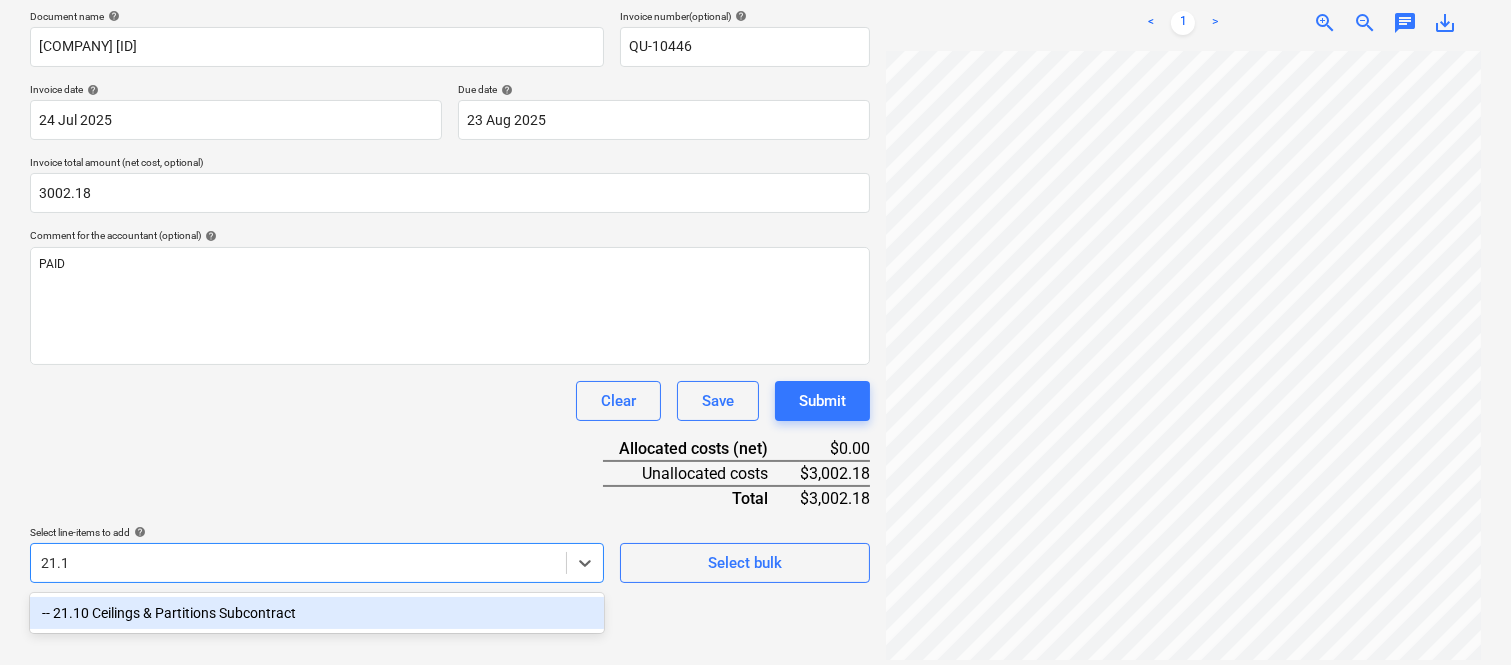 scroll, scrollTop: 285, scrollLeft: 0, axis: vertical 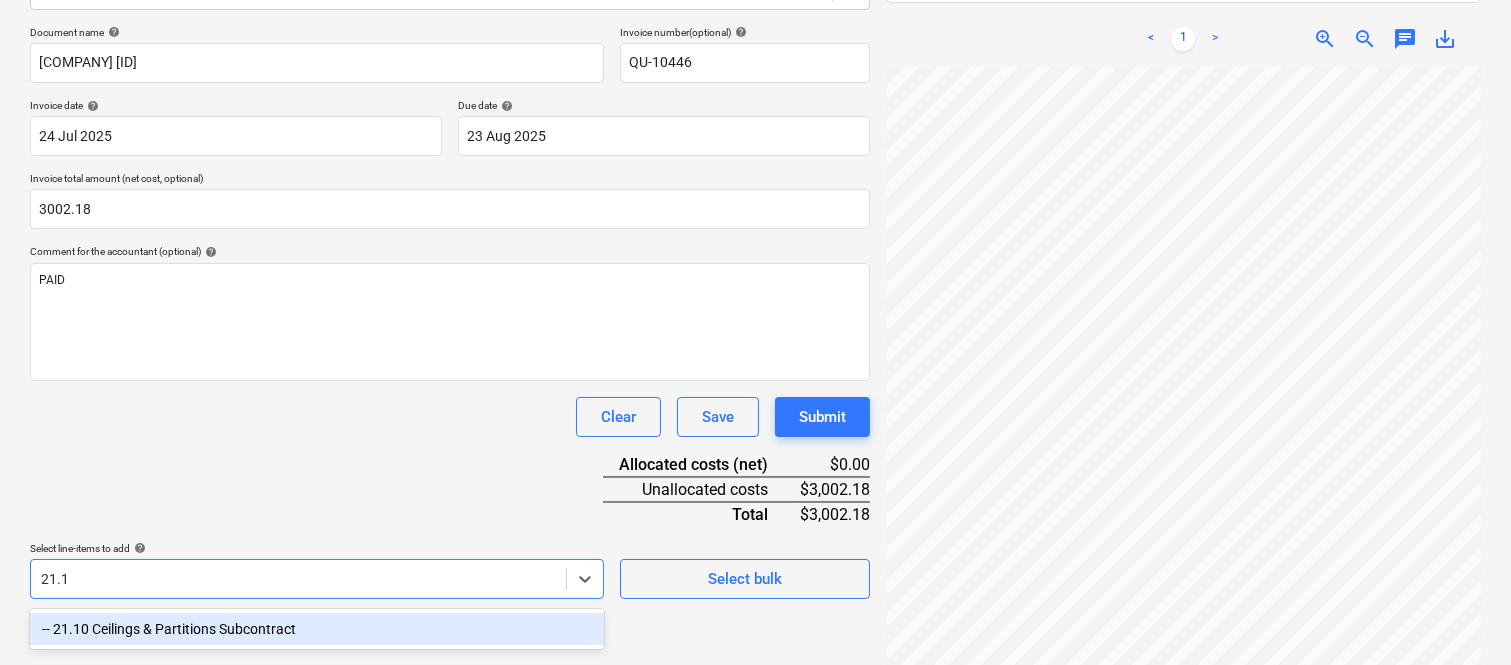 type on "21.10" 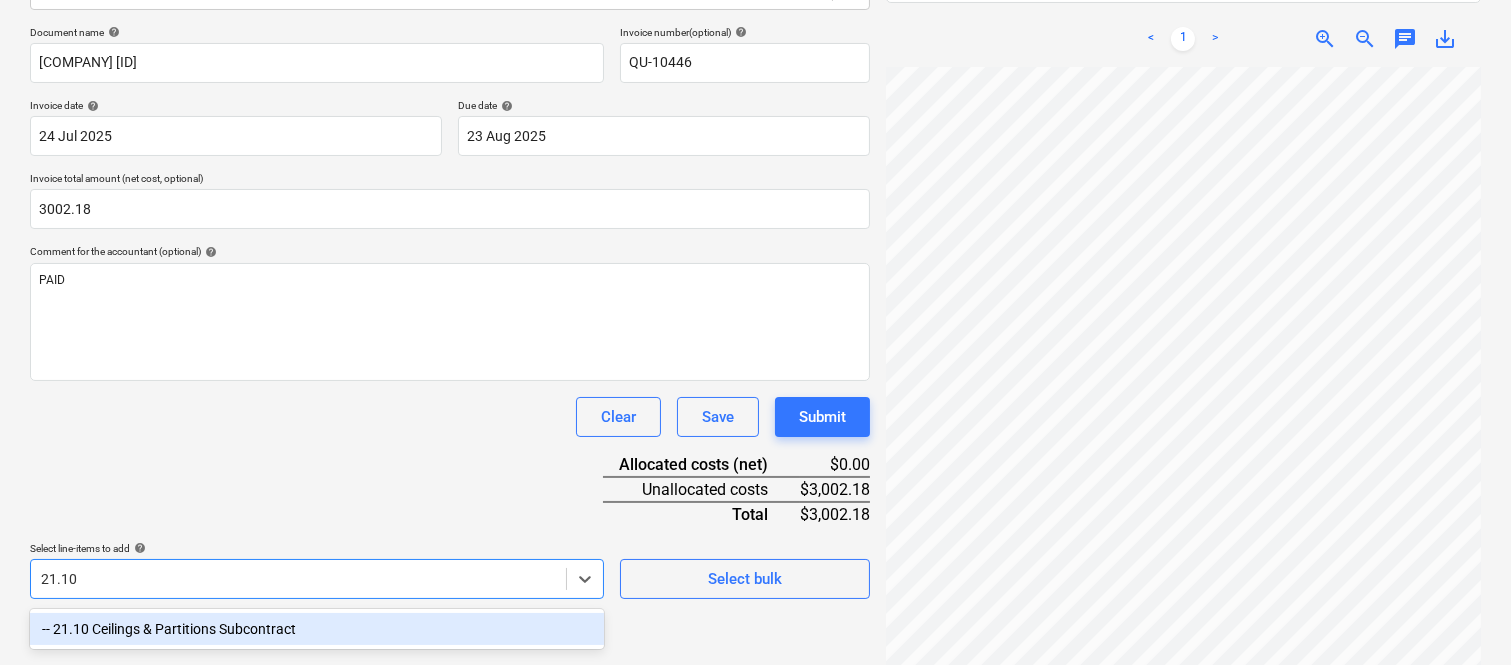 drag, startPoint x: 417, startPoint y: 614, endPoint x: 401, endPoint y: 440, distance: 174.73409 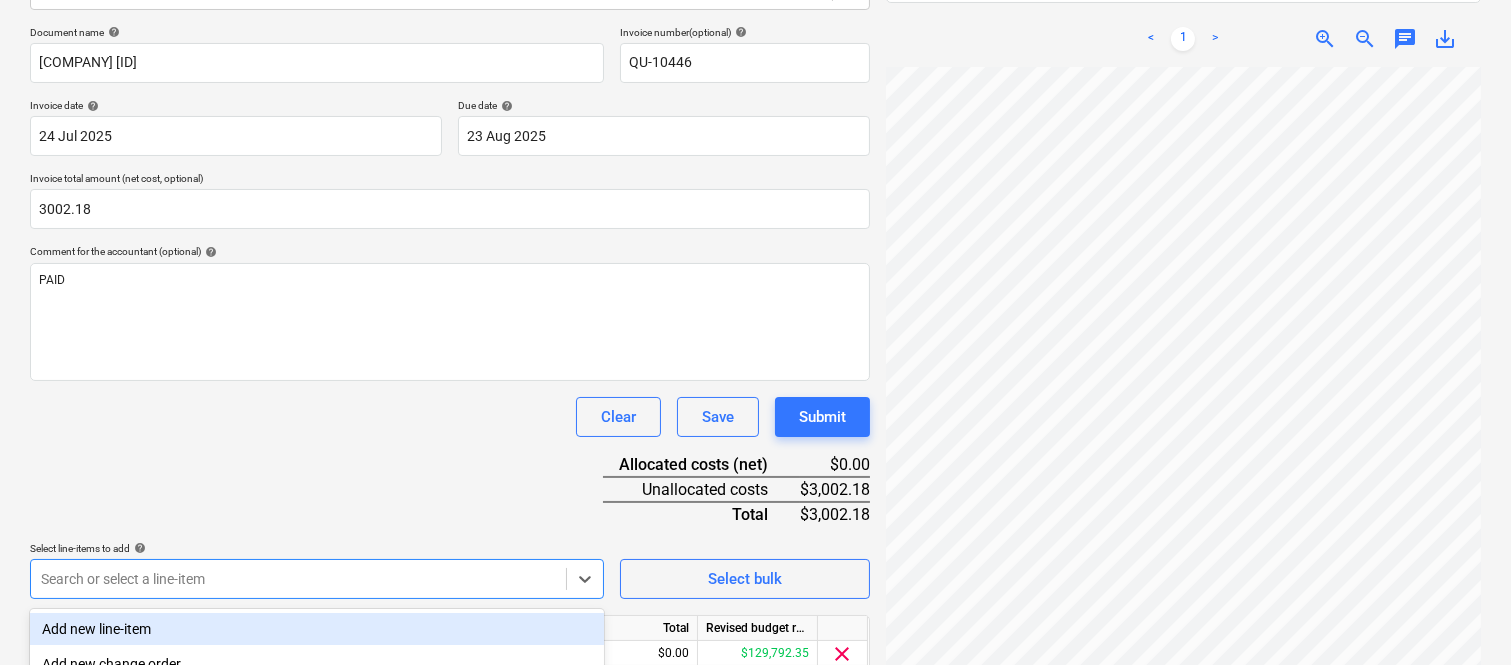 click on "Document name help PRICE INSULATIONS INV- QU-10446 Invoice number  (optional) help QU-10446 Invoice date help 24 Jul 2025 24.07.2025 Press the down arrow key to interact with the calendar and
select a date. Press the question mark key to get the keyboard shortcuts for changing dates. Due date help 23 Aug 2025 23.08.2025 Press the down arrow key to interact with the calendar and
select a date. Press the question mark key to get the keyboard shortcuts for changing dates. Invoice total amount (net cost, optional) 3002.18 Comment for the accountant (optional) help PAID Clear Save Submit Allocated costs (net) $0.00 Unallocated costs $3,002.18 Total $3,002.18 Select line-items to add help option --  21.10 Ceilings & Partitions Subcontract, selected. option Add new line-item focused, 1 of 184. 184 results available. Use Up and Down to choose options, press Enter to select the currently focused option, press Escape to exit the menu, press Tab to select the option and exit the menu. Search or select a line-item" at bounding box center [450, 378] 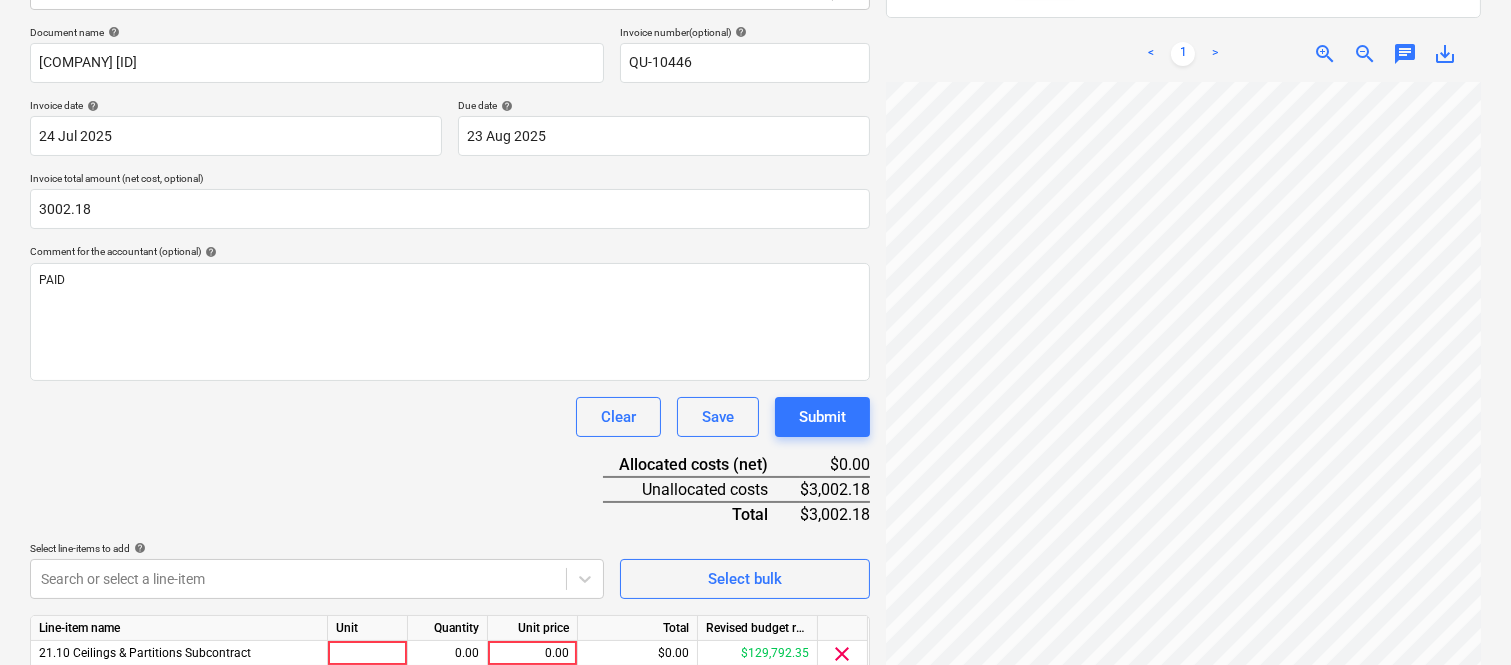 scroll, scrollTop: 367, scrollLeft: 0, axis: vertical 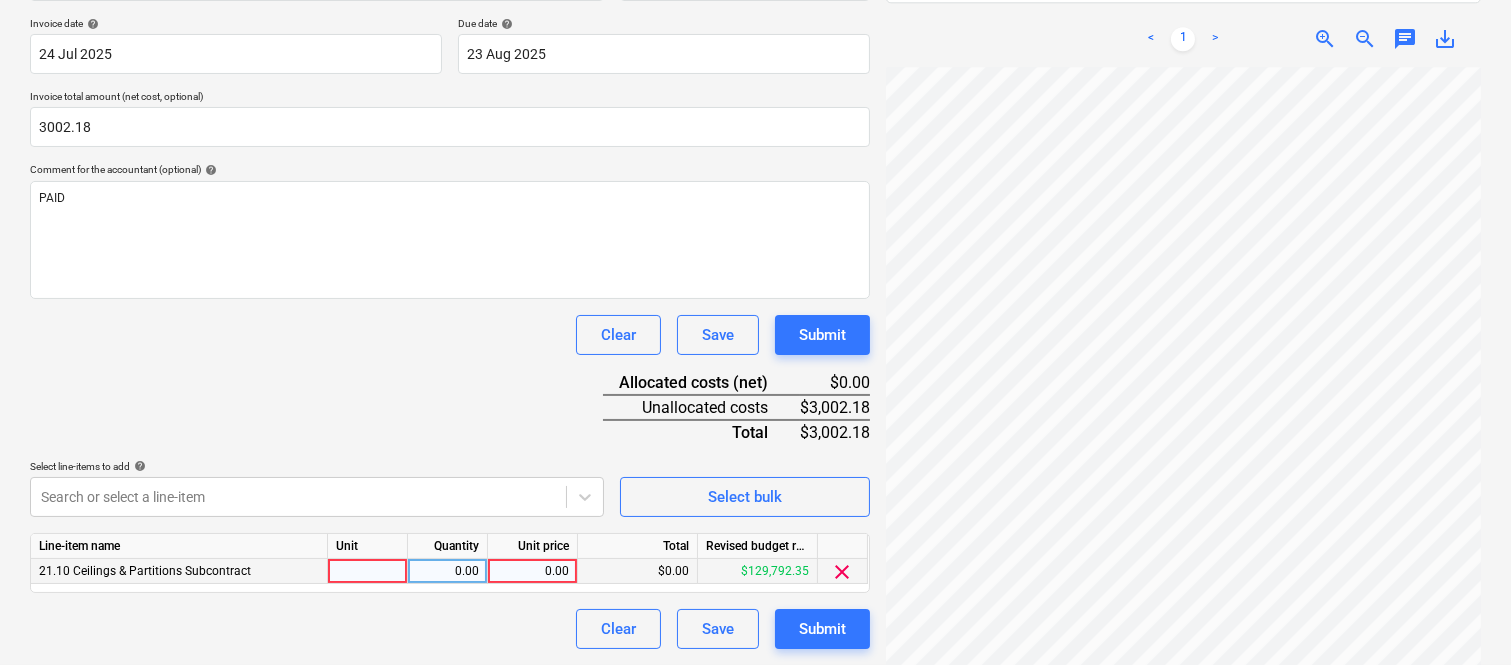 click at bounding box center (368, 571) 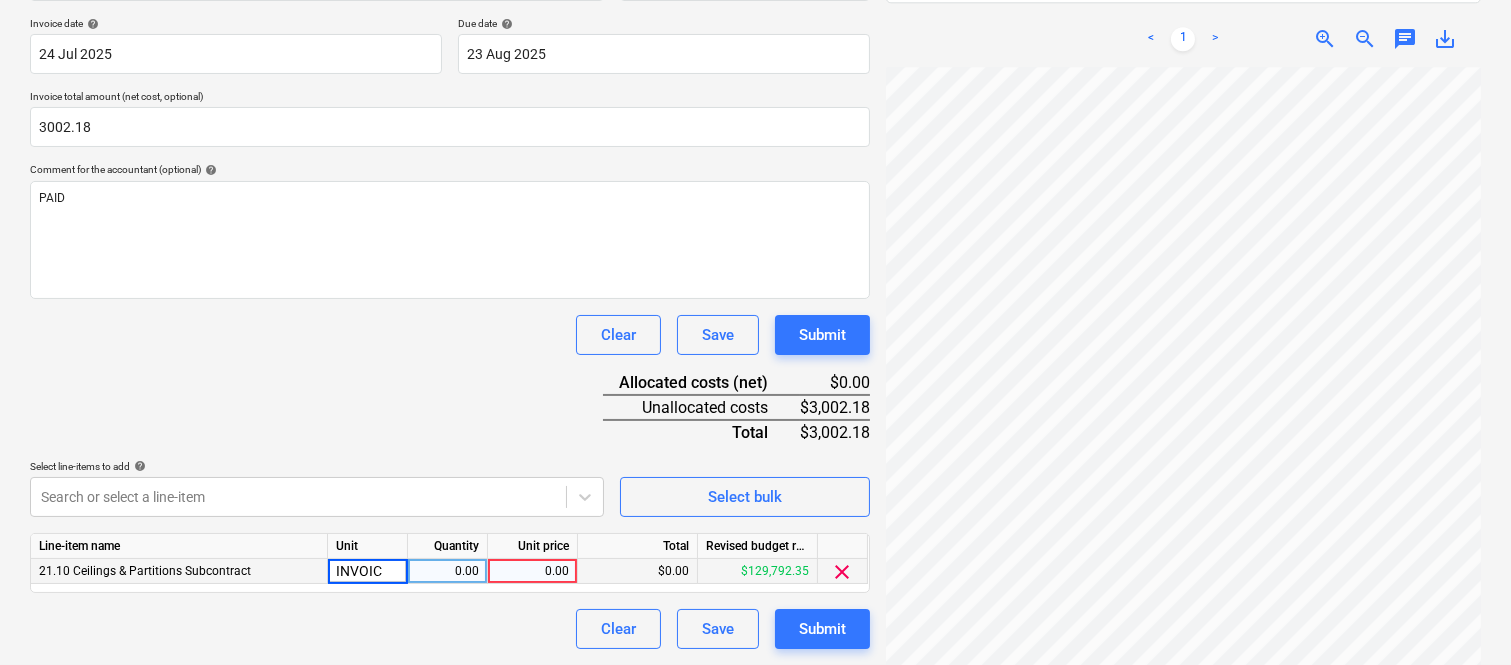 type on "INVOICE" 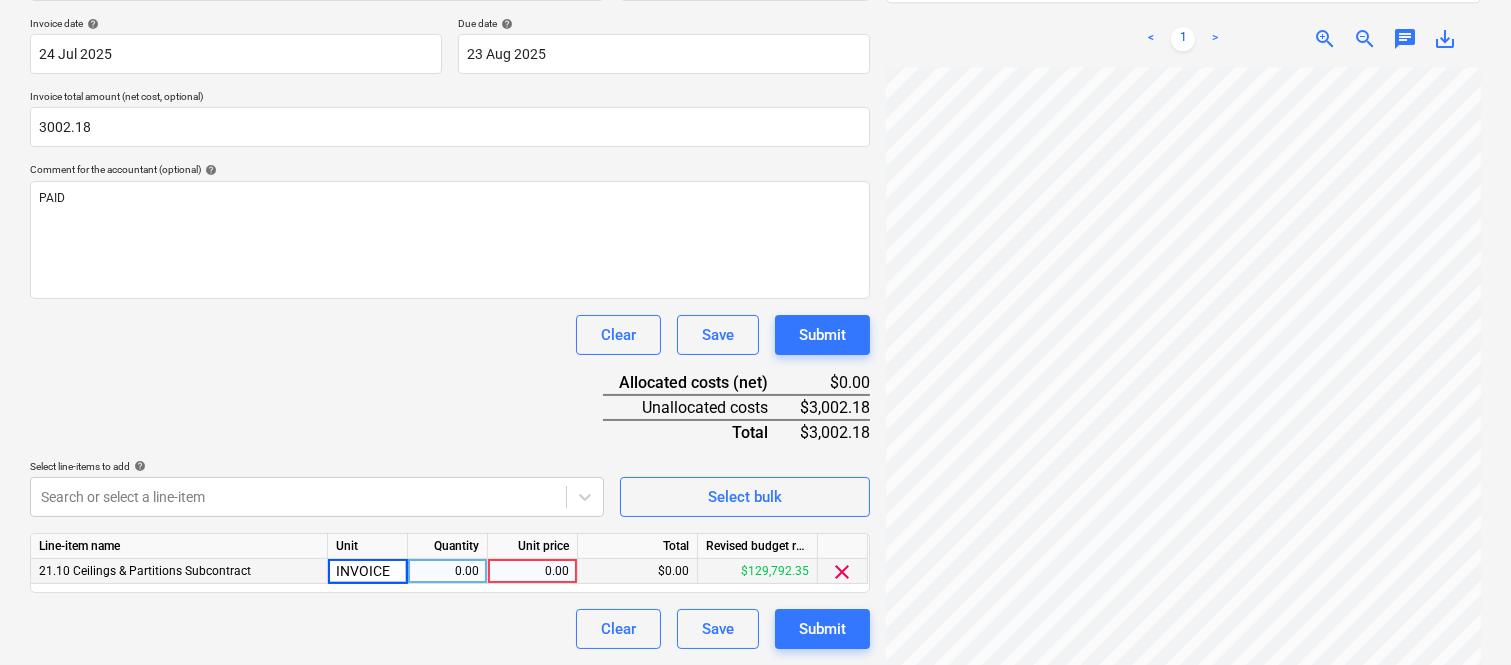 click on "0.00" at bounding box center (447, 571) 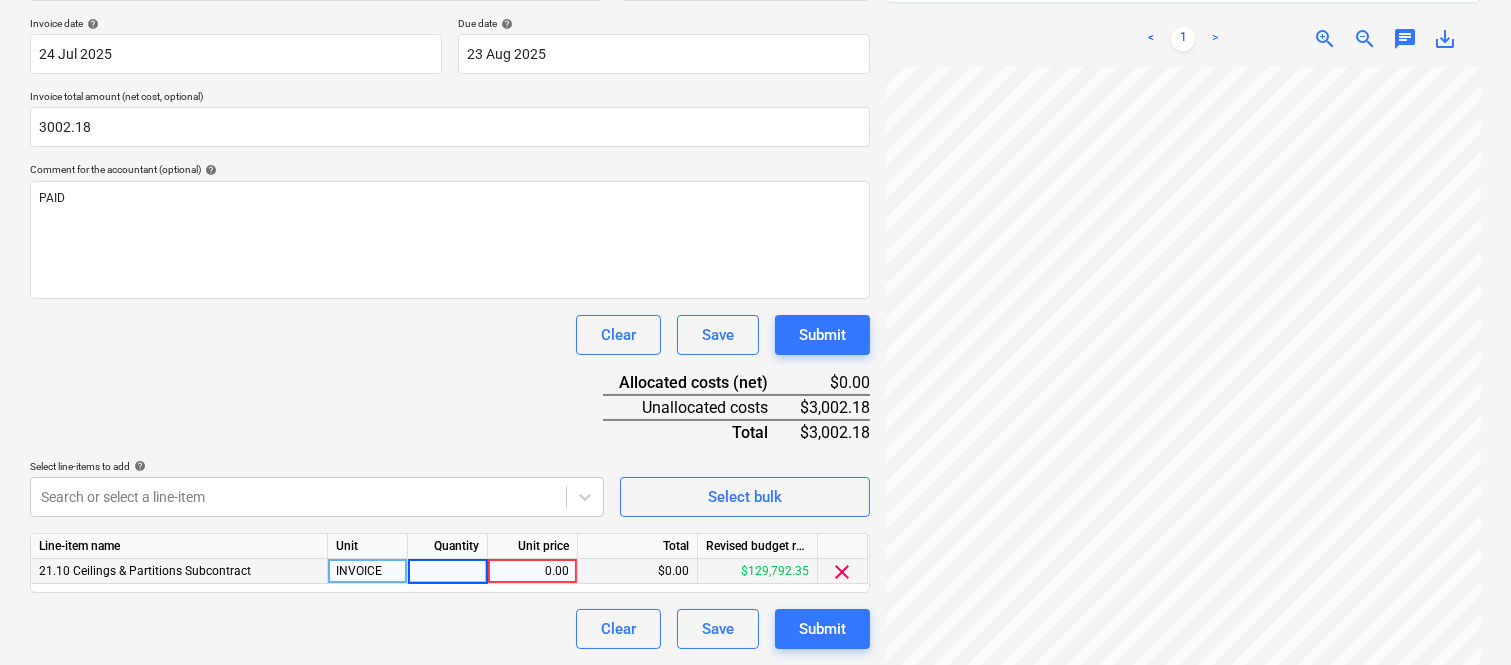 type on "1" 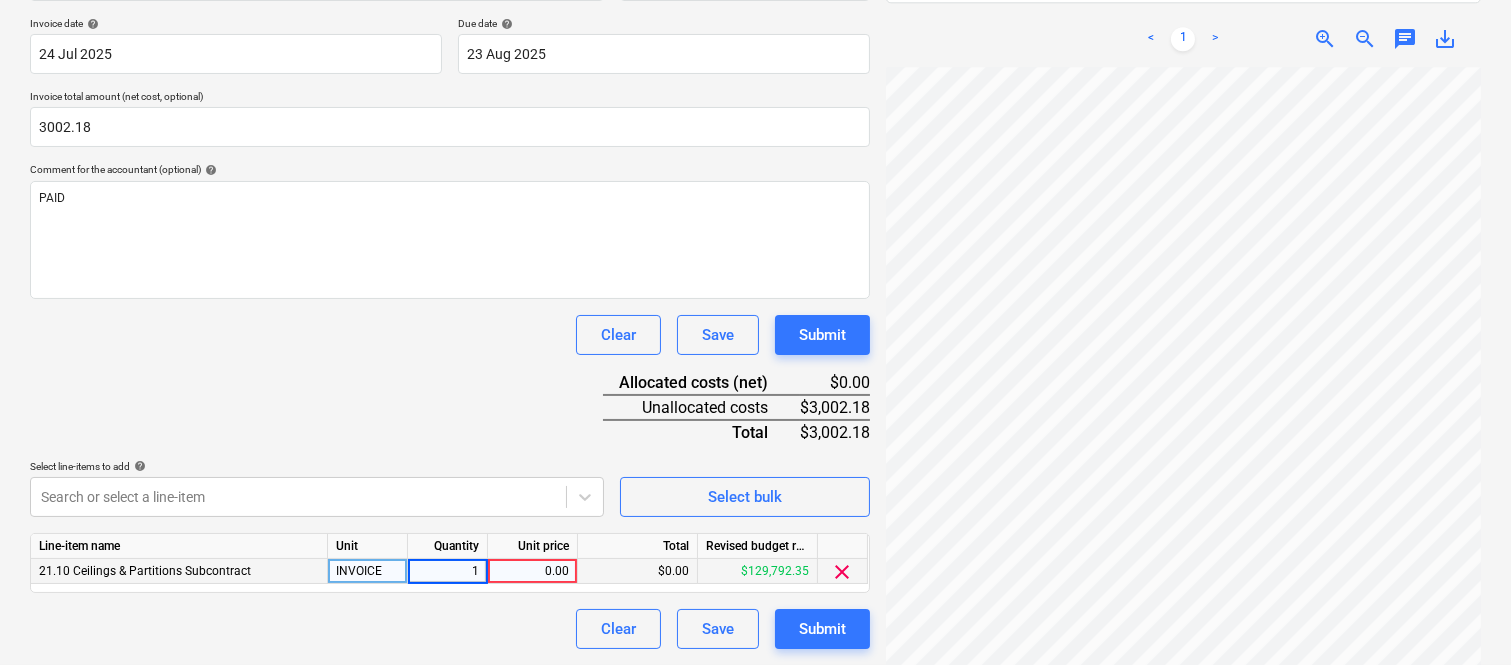 click on "0.00" at bounding box center [532, 571] 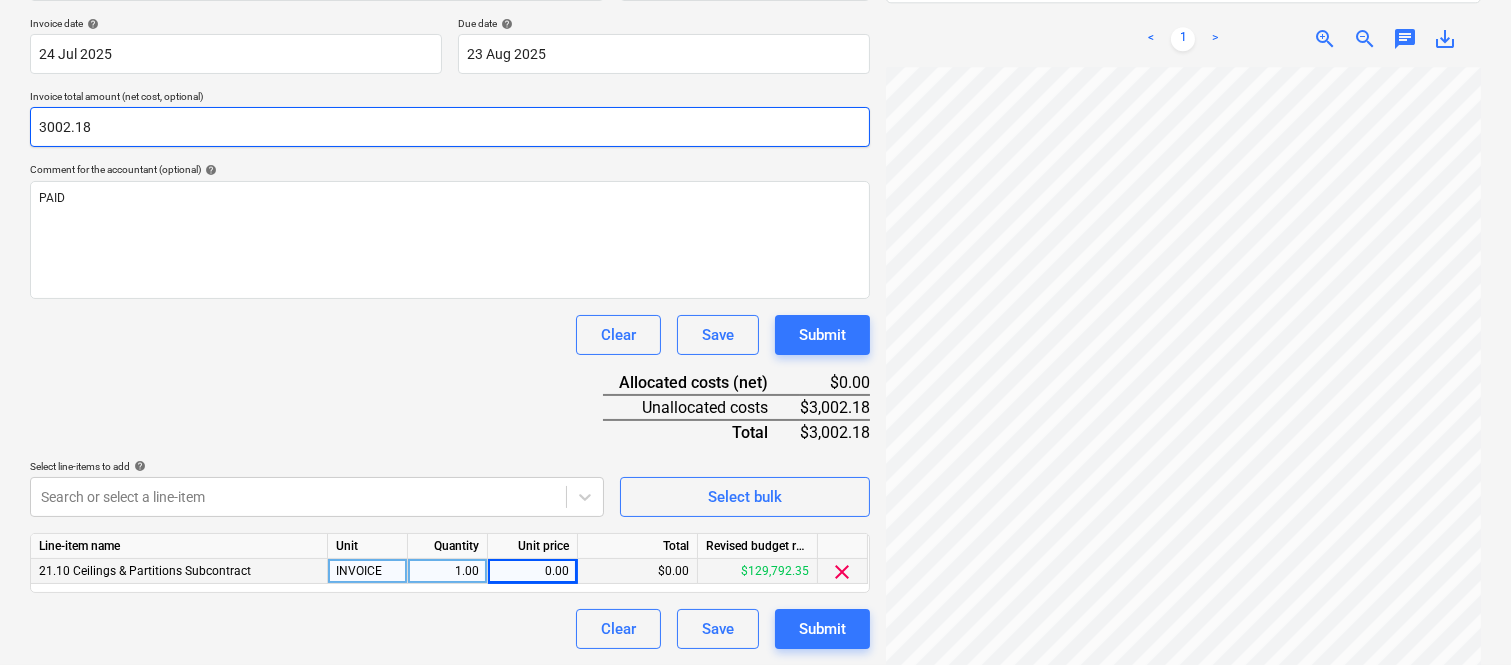 drag, startPoint x: 61, startPoint y: 123, endPoint x: 75, endPoint y: 133, distance: 17.20465 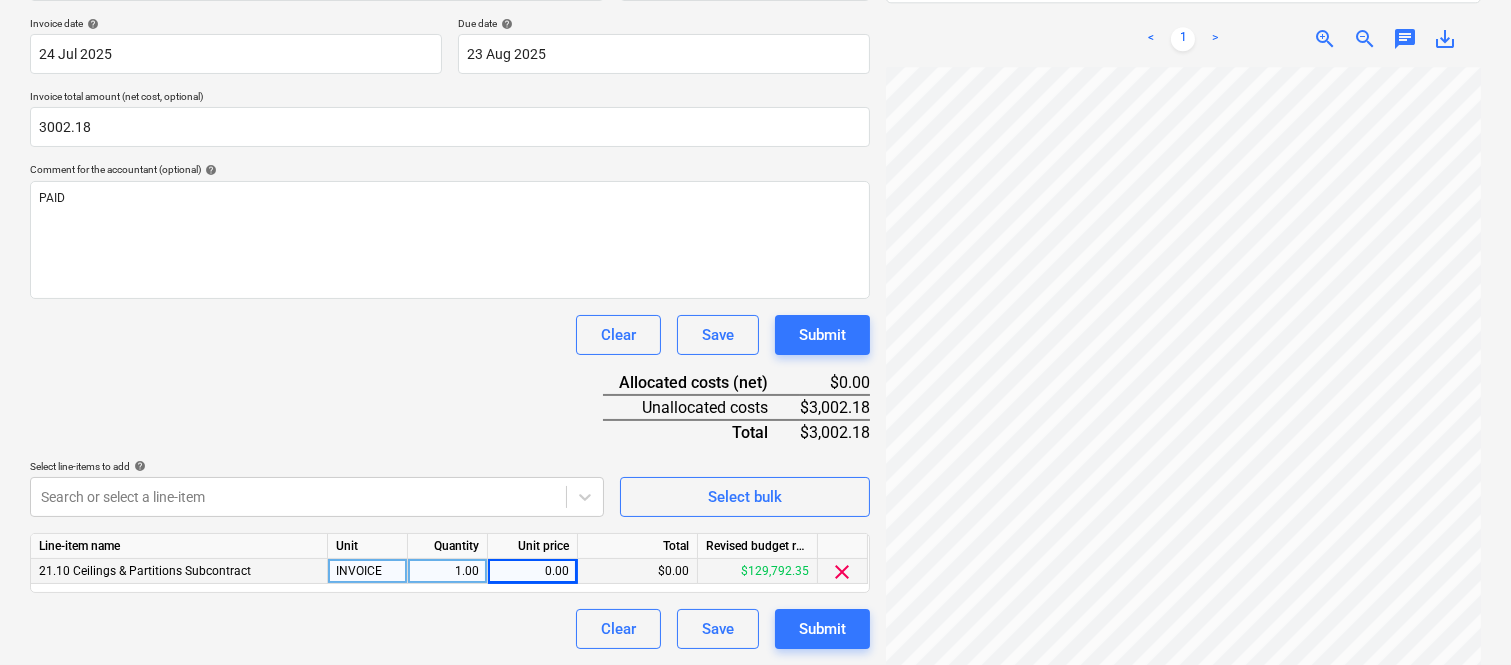 click on "0.00" at bounding box center (532, 571) 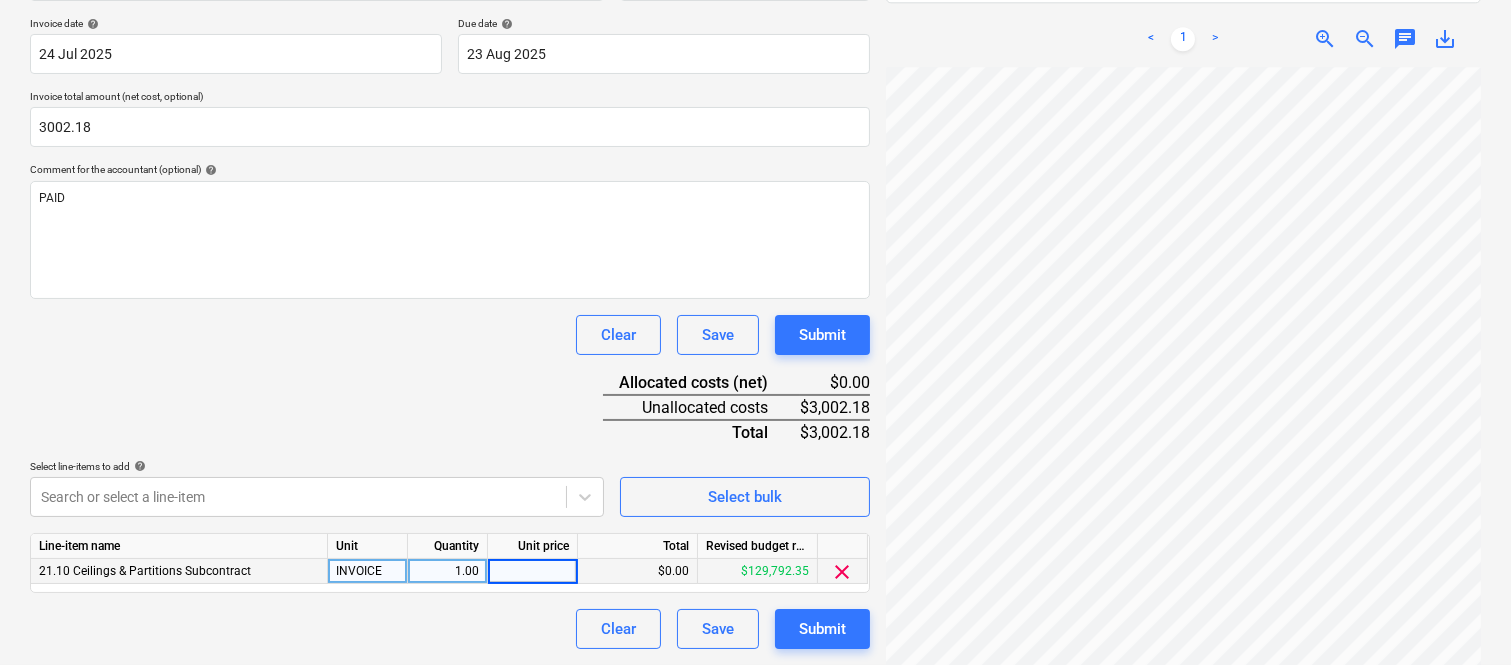 type on "3002.18" 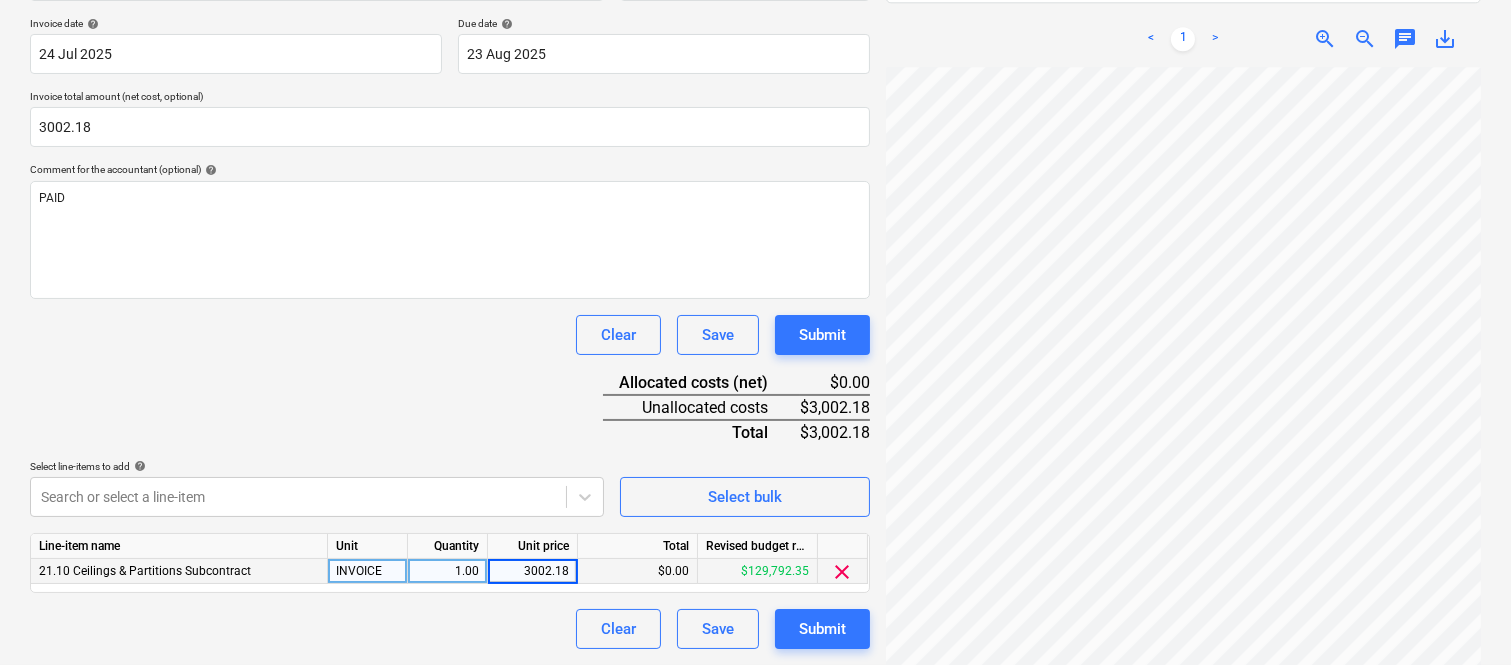 click on "Clear Save Submit" at bounding box center [450, 629] 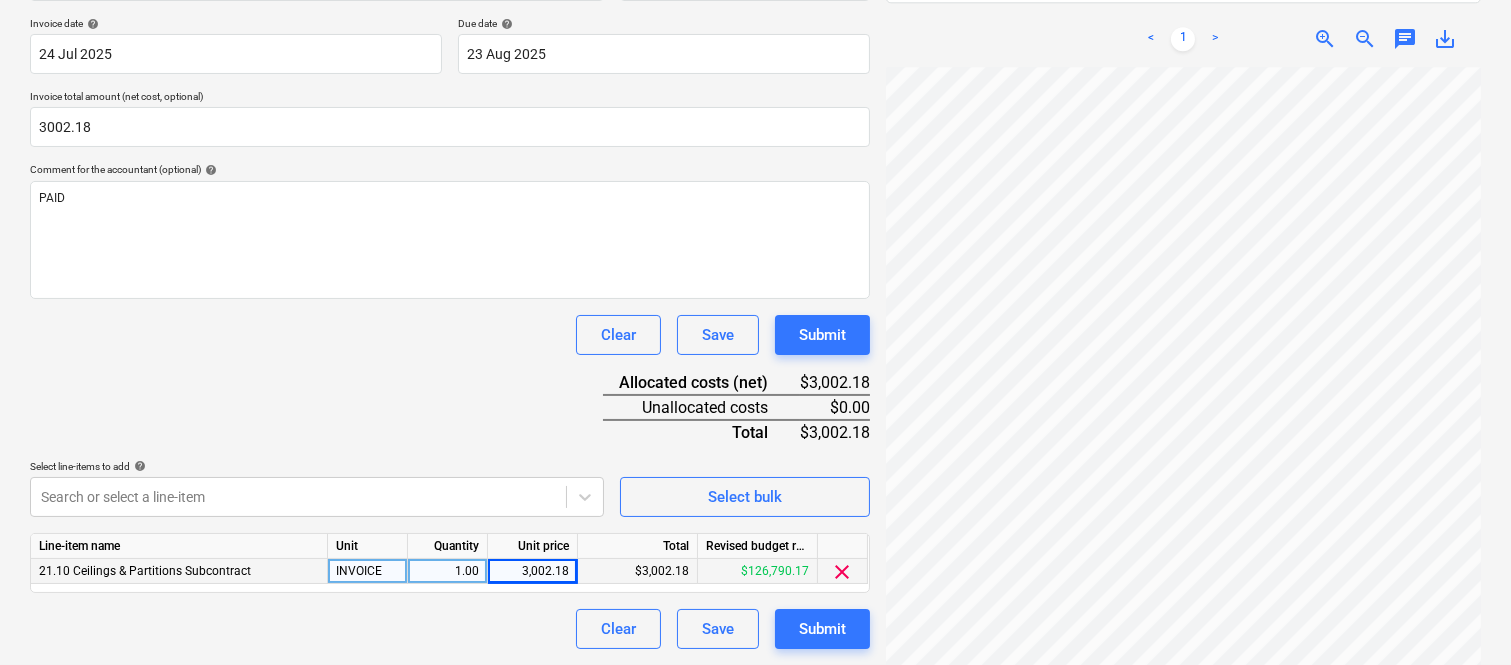 scroll, scrollTop: 0, scrollLeft: 0, axis: both 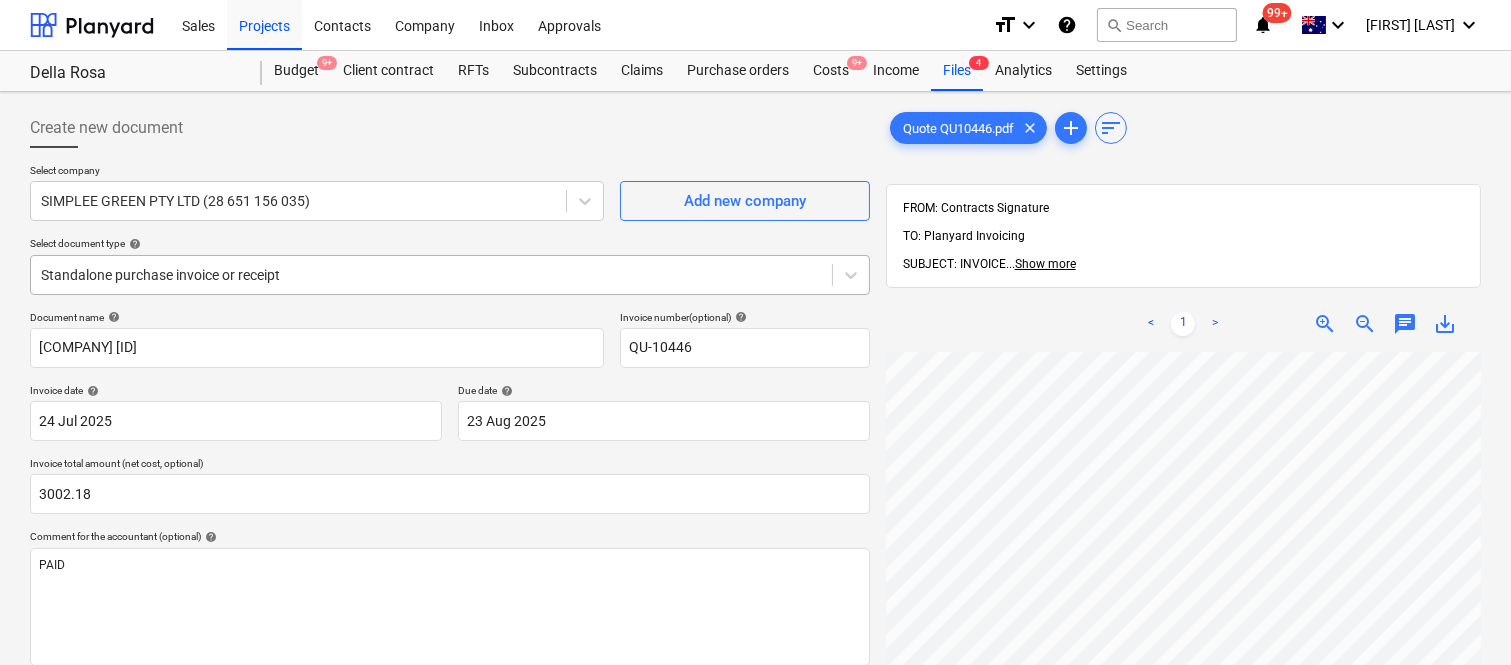 click at bounding box center (431, 275) 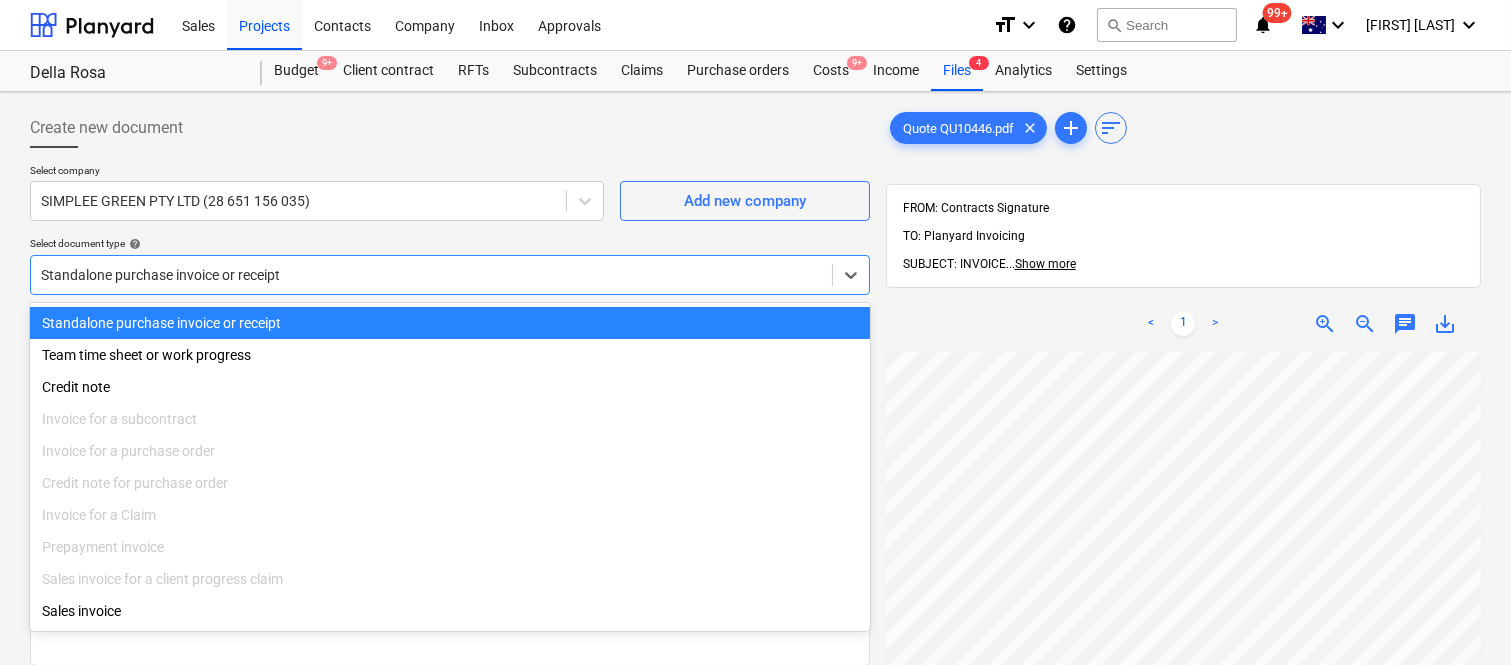 click on "Invoice for a subcontract" at bounding box center [450, 419] 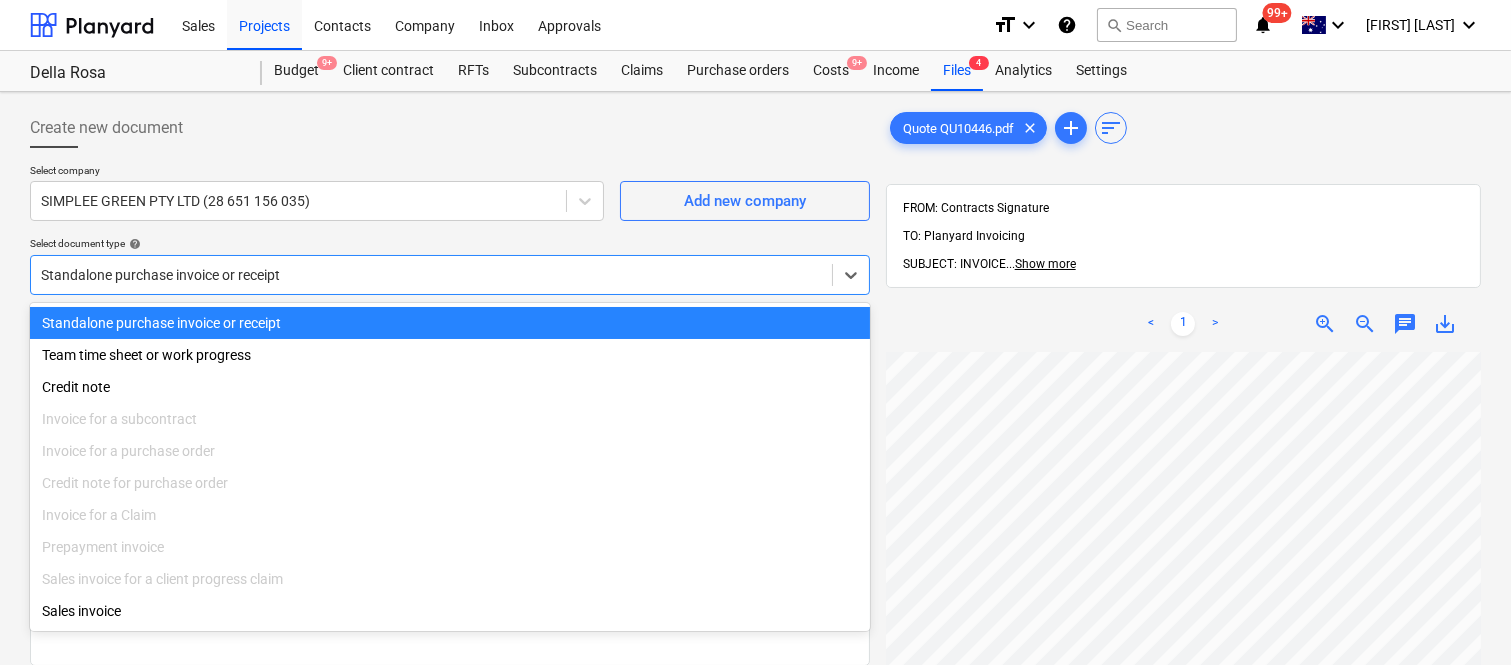 click on "Standalone purchase invoice or receipt" at bounding box center [450, 323] 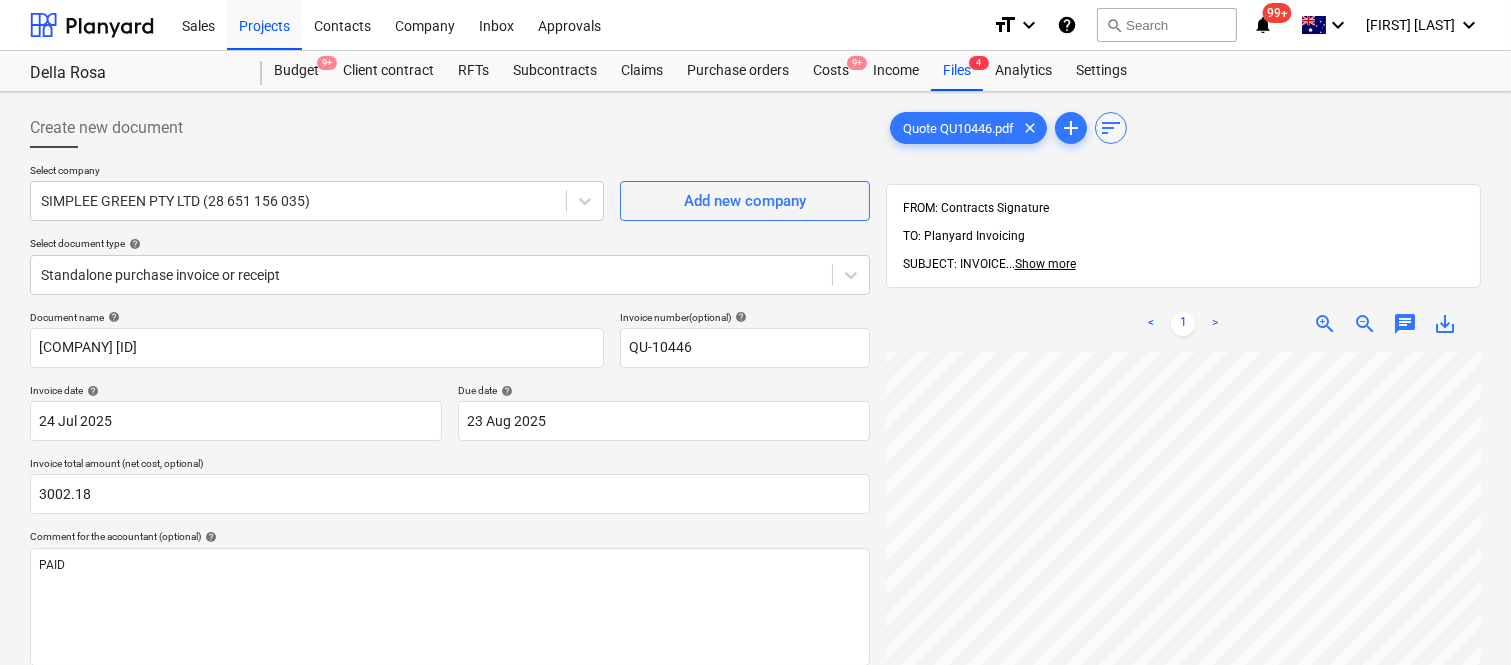scroll, scrollTop: 63, scrollLeft: 131, axis: both 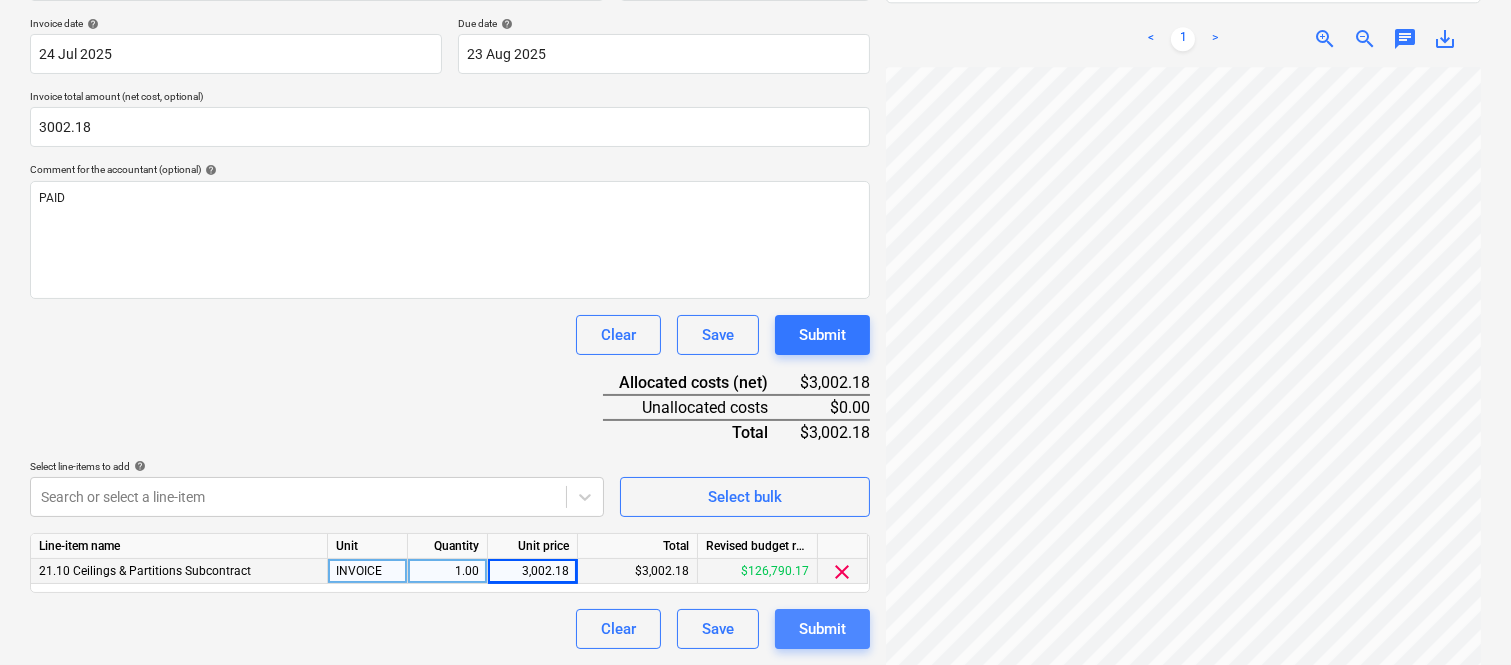 click on "Submit" at bounding box center [822, 629] 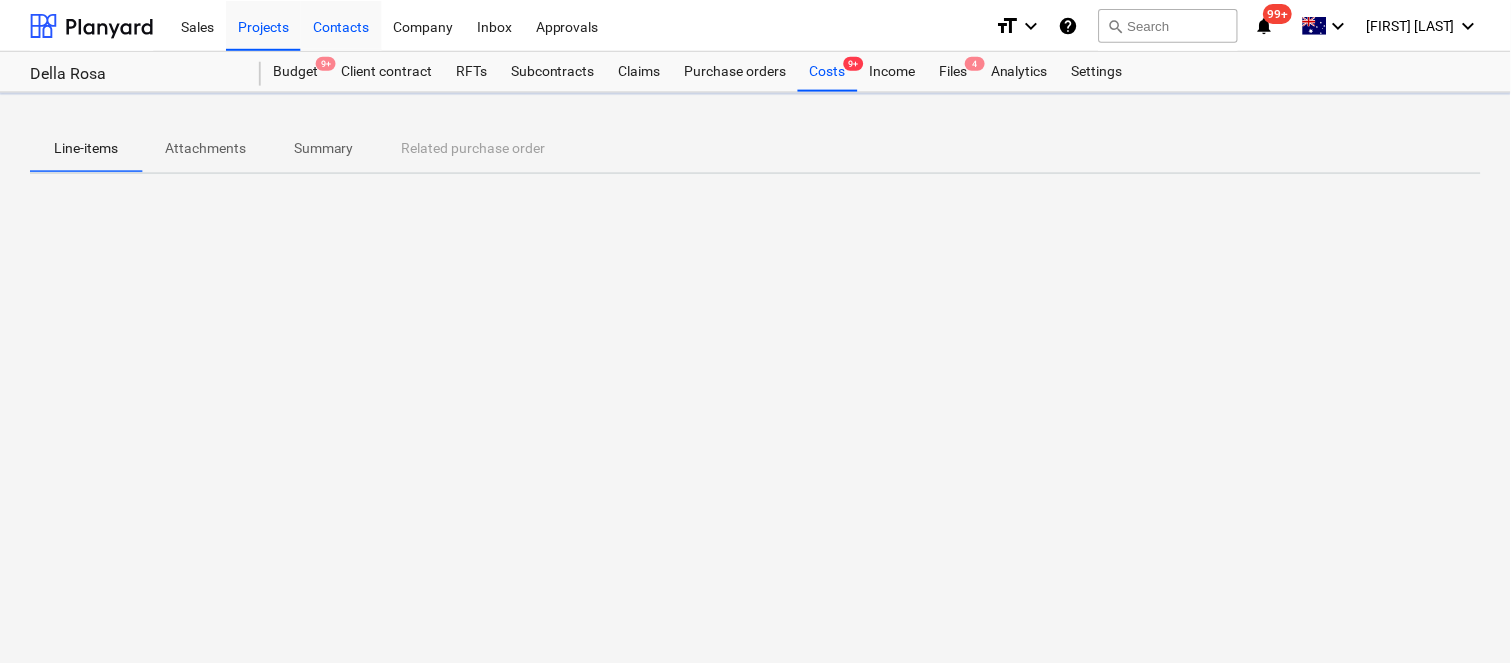 scroll, scrollTop: 0, scrollLeft: 0, axis: both 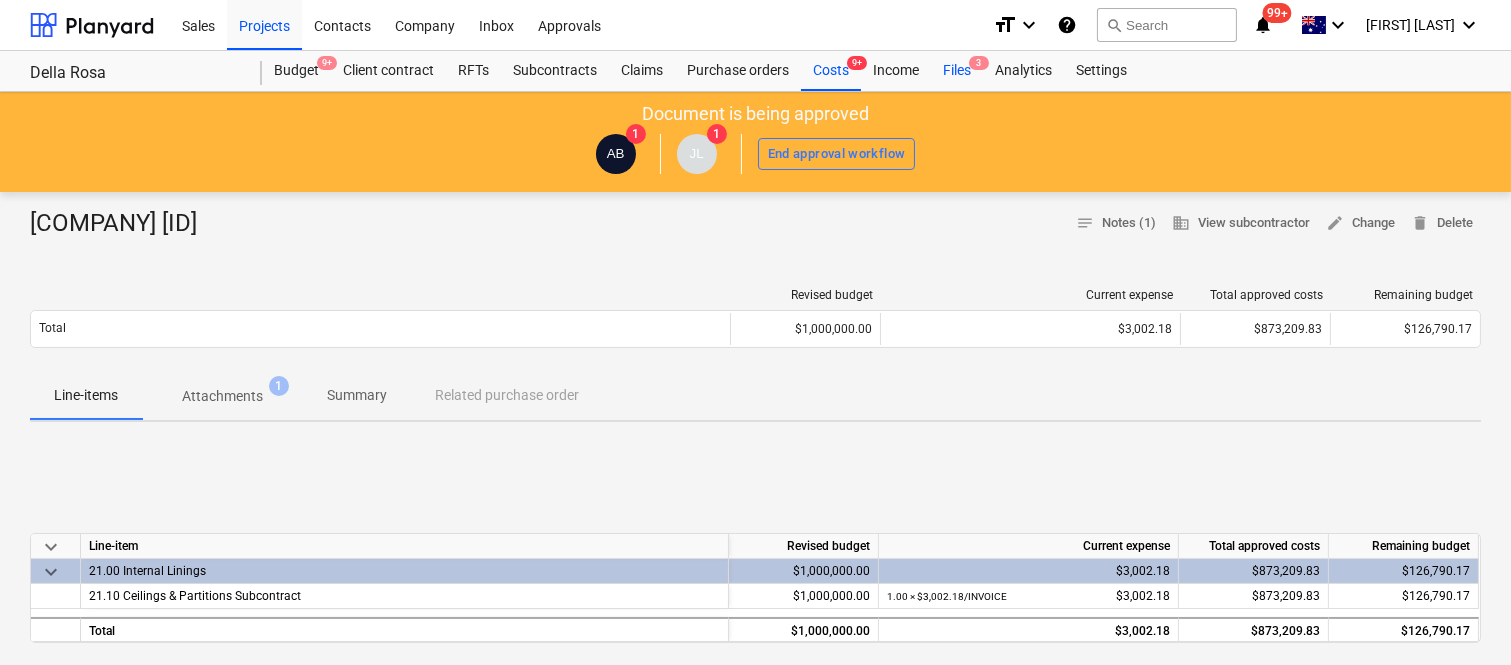 click on "Files 3" at bounding box center (957, 71) 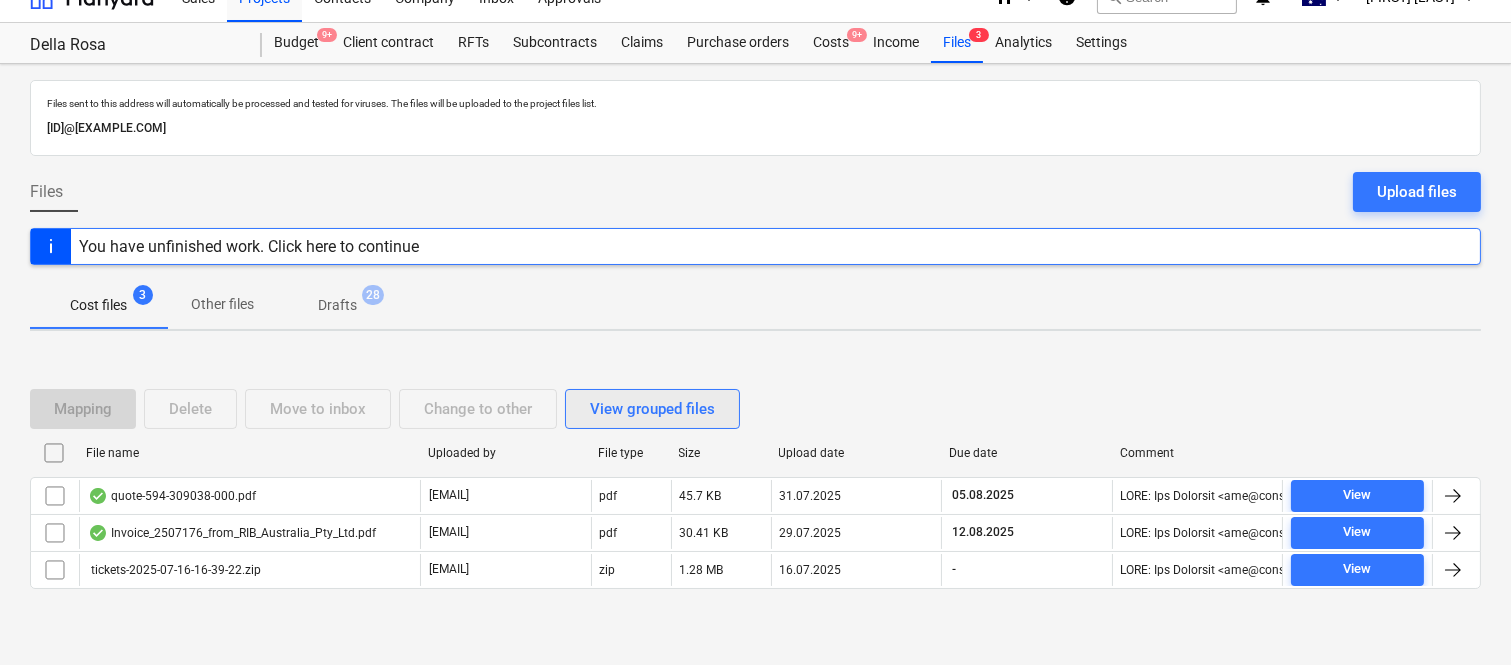 scroll, scrollTop: 42, scrollLeft: 0, axis: vertical 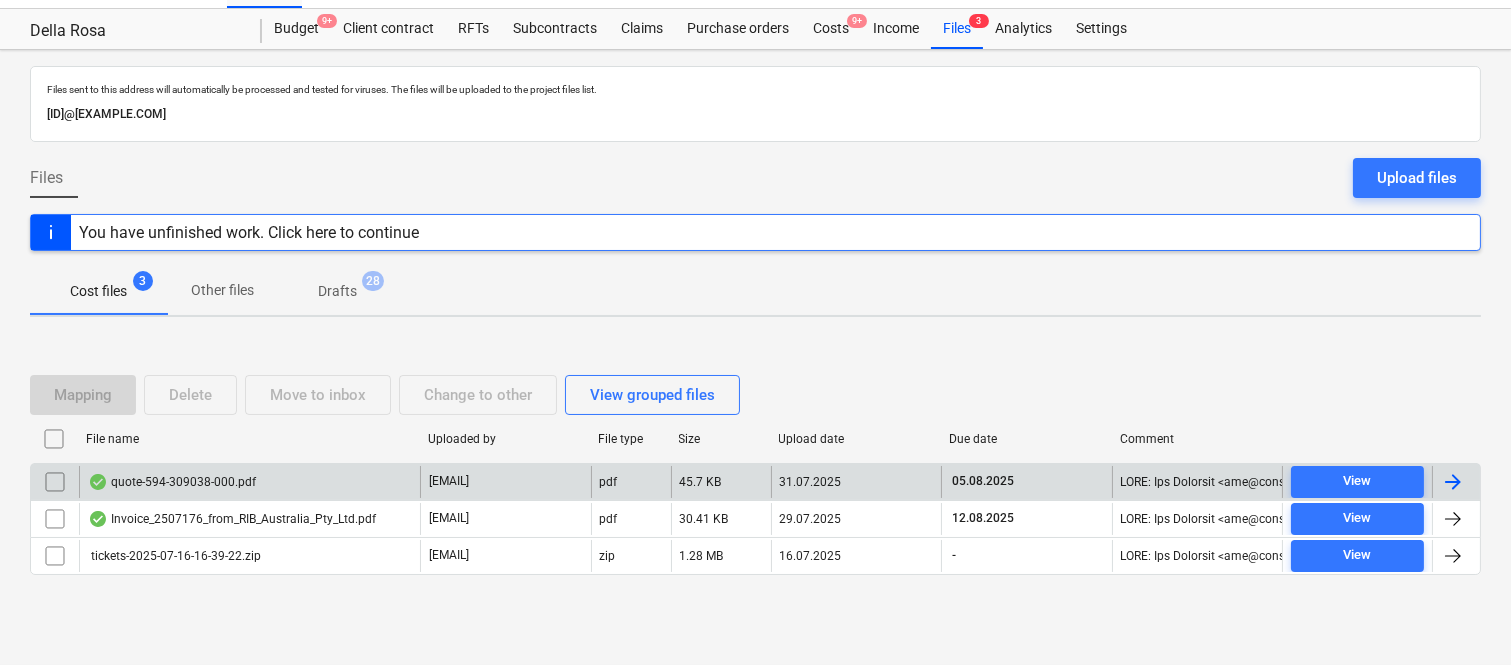click on "quote-594-309038-000.pdf" at bounding box center [249, 482] 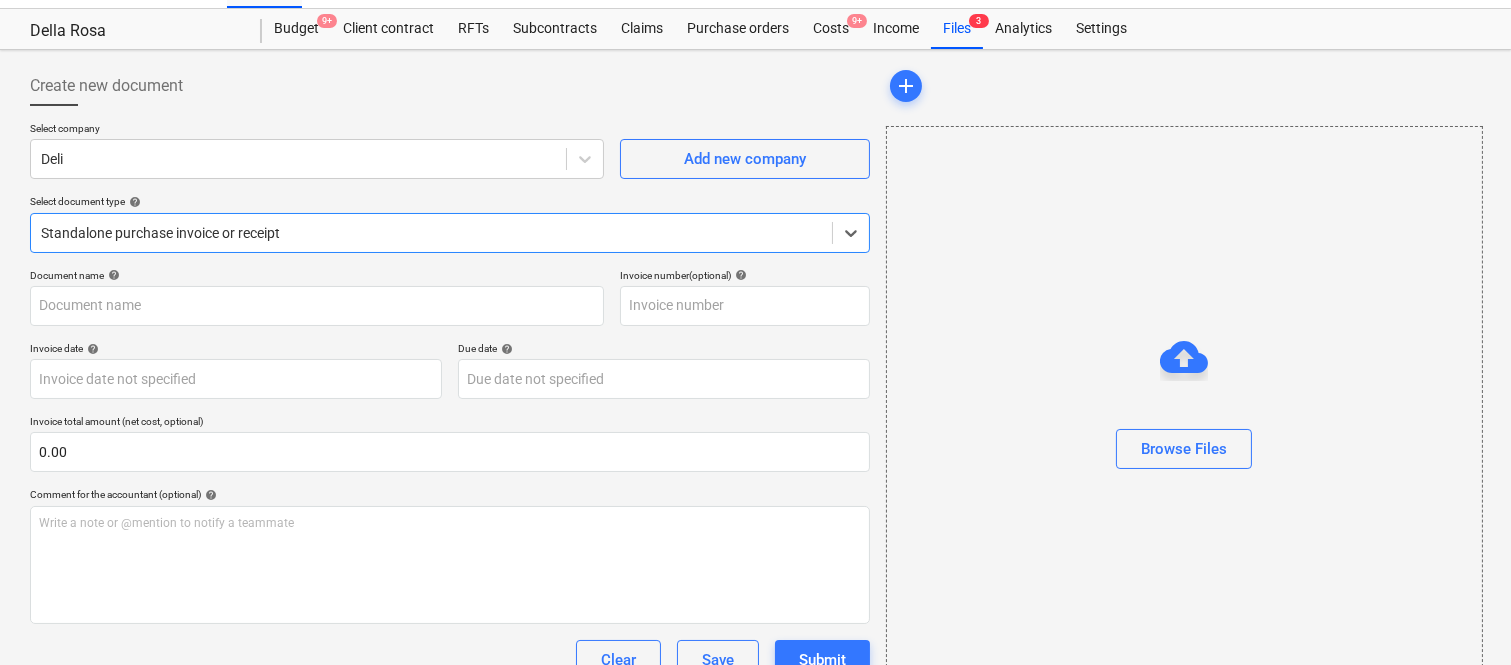 type on "594-309038-000" 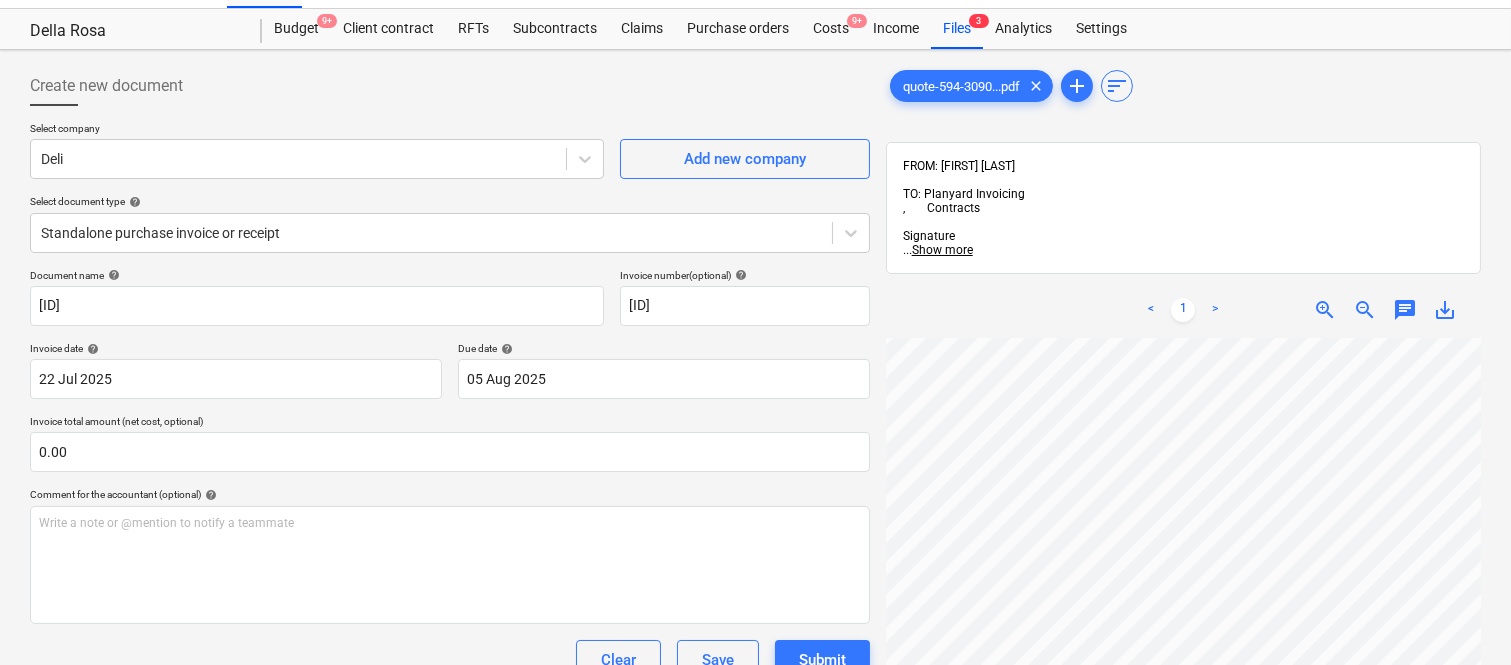 scroll, scrollTop: 24, scrollLeft: 0, axis: vertical 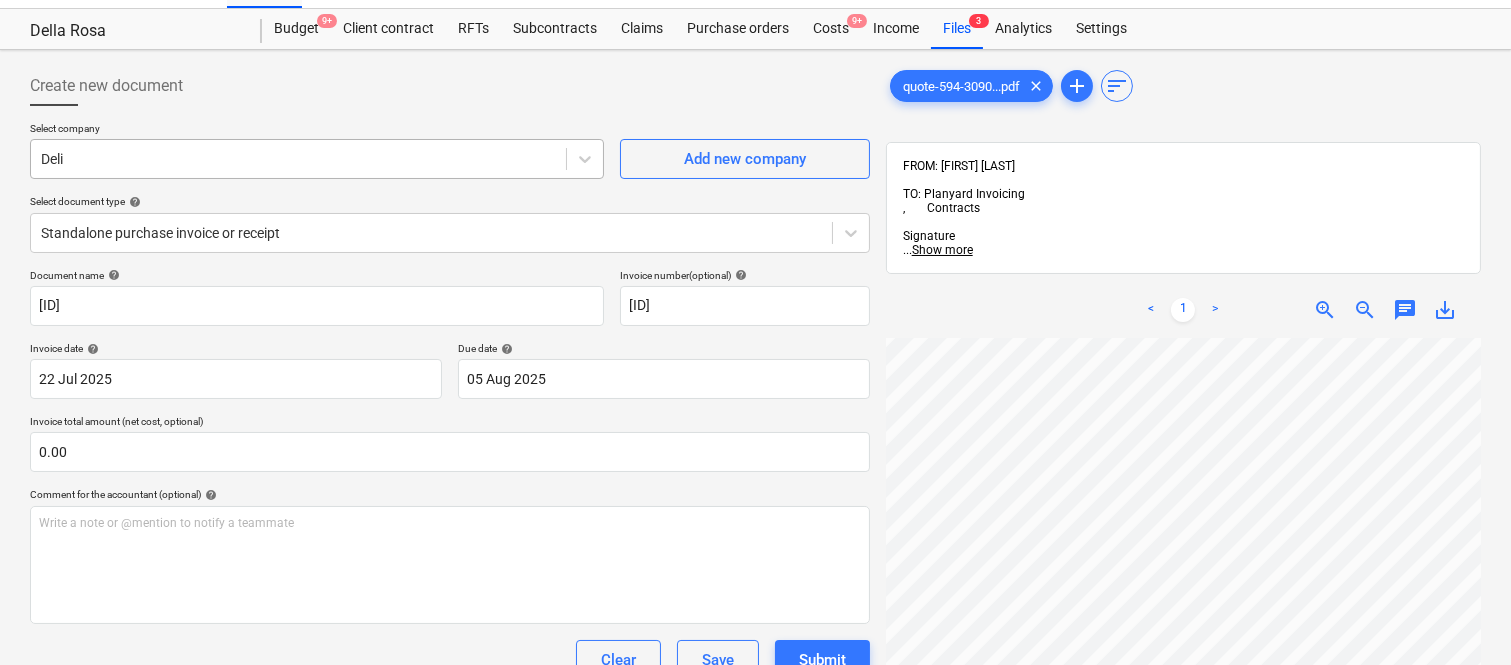 click at bounding box center [298, 159] 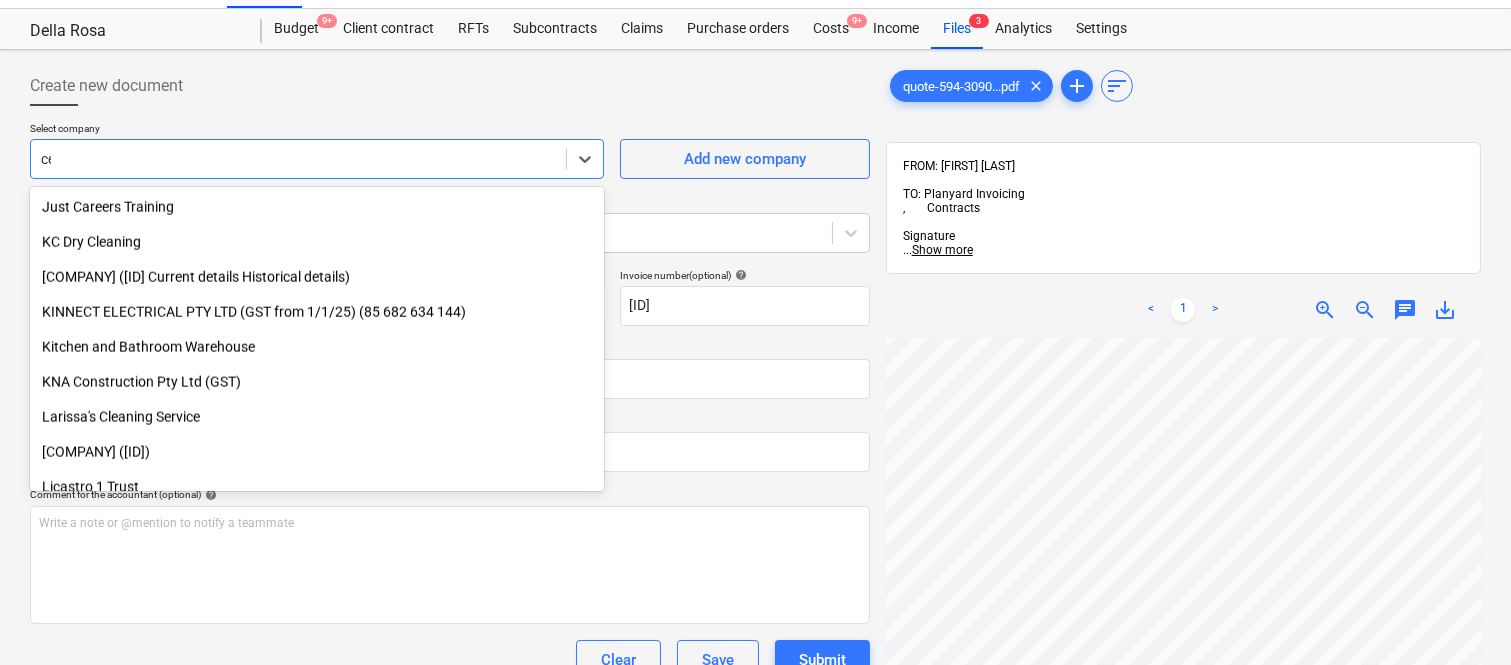scroll, scrollTop: 0, scrollLeft: 0, axis: both 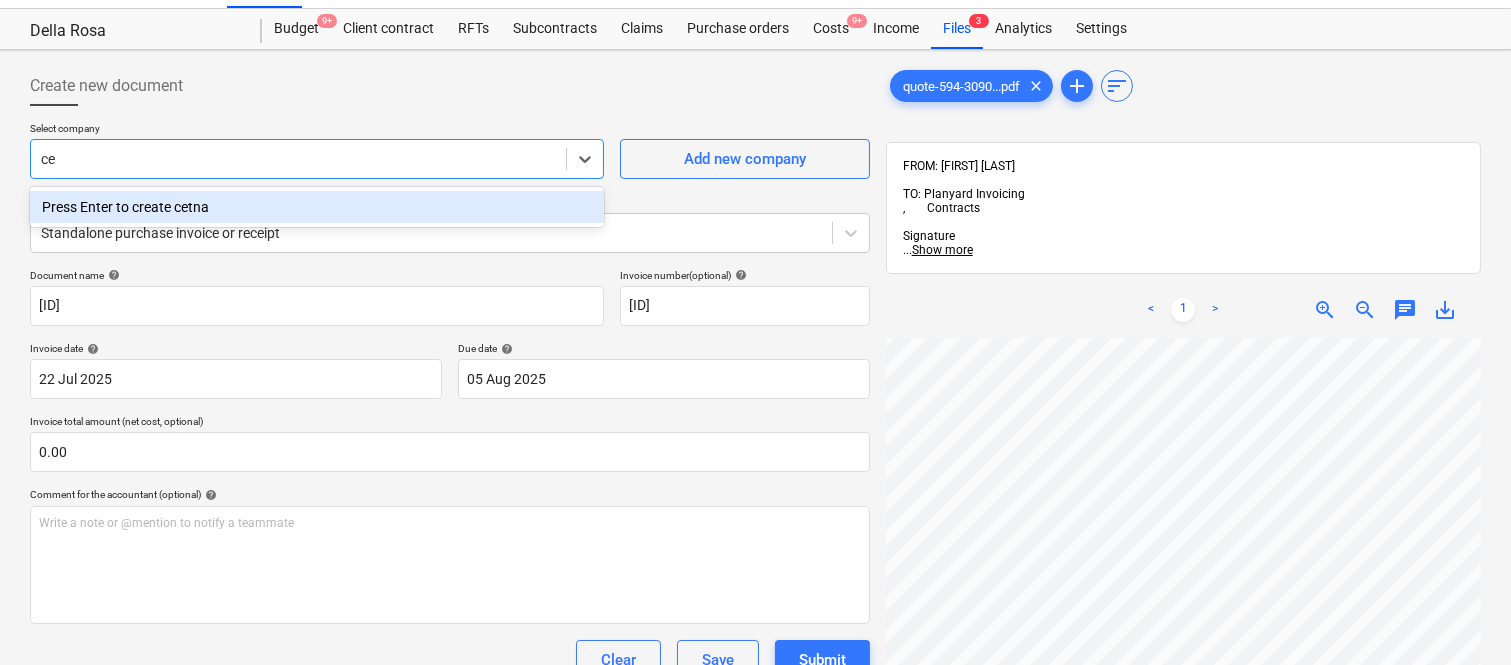 type on "c" 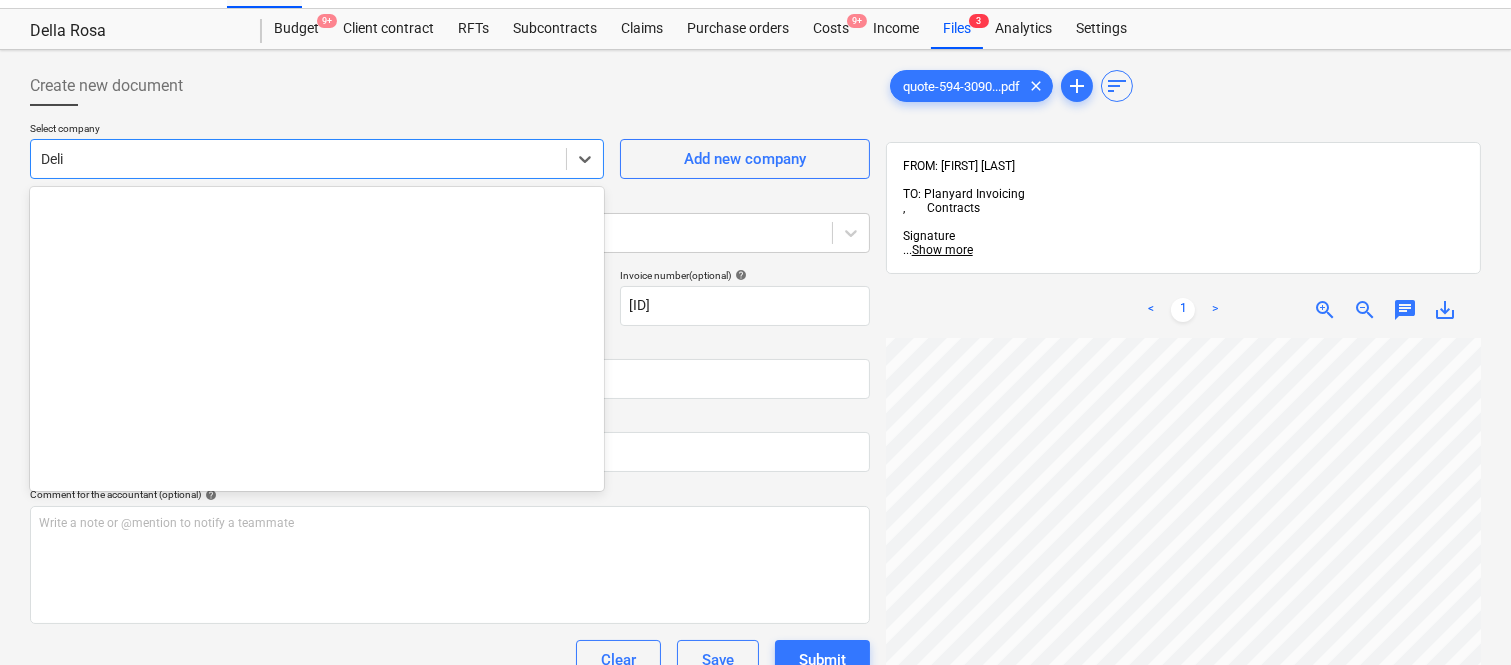 scroll, scrollTop: 1345, scrollLeft: 0, axis: vertical 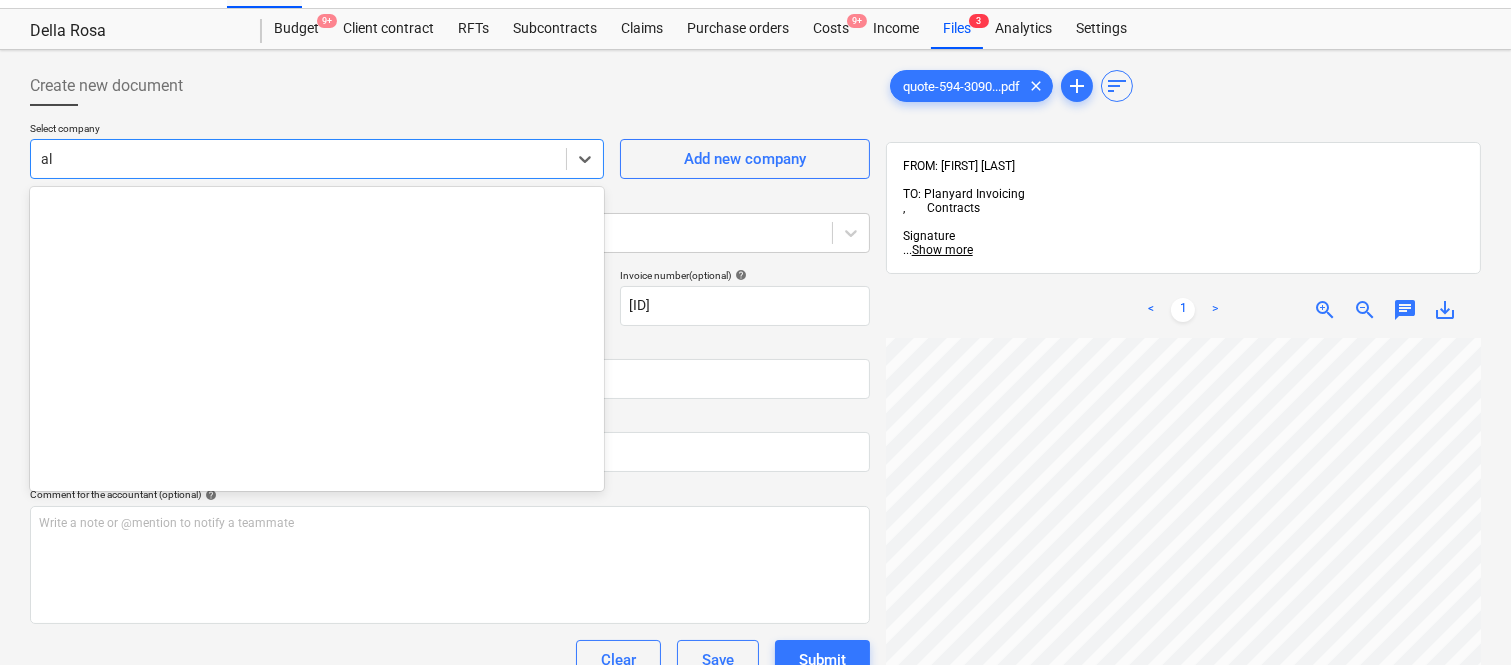 type on "a" 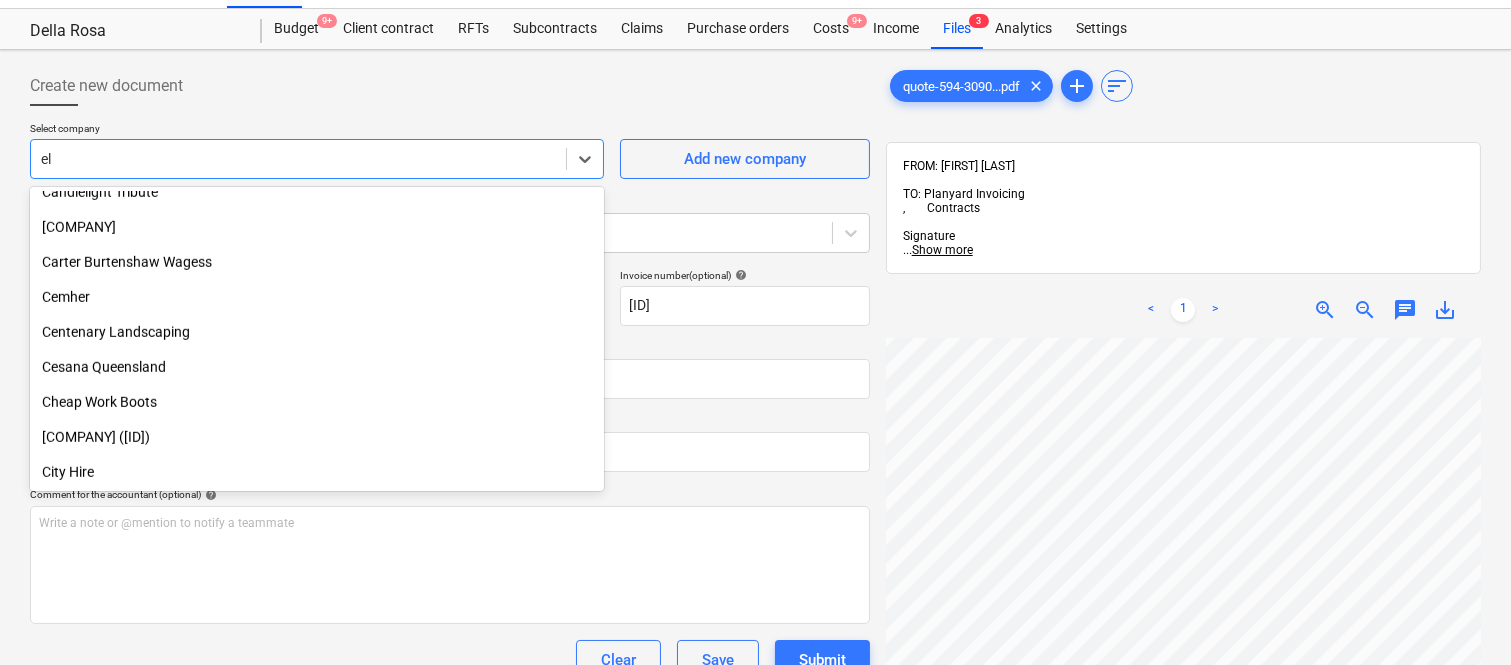 scroll, scrollTop: 1695, scrollLeft: 0, axis: vertical 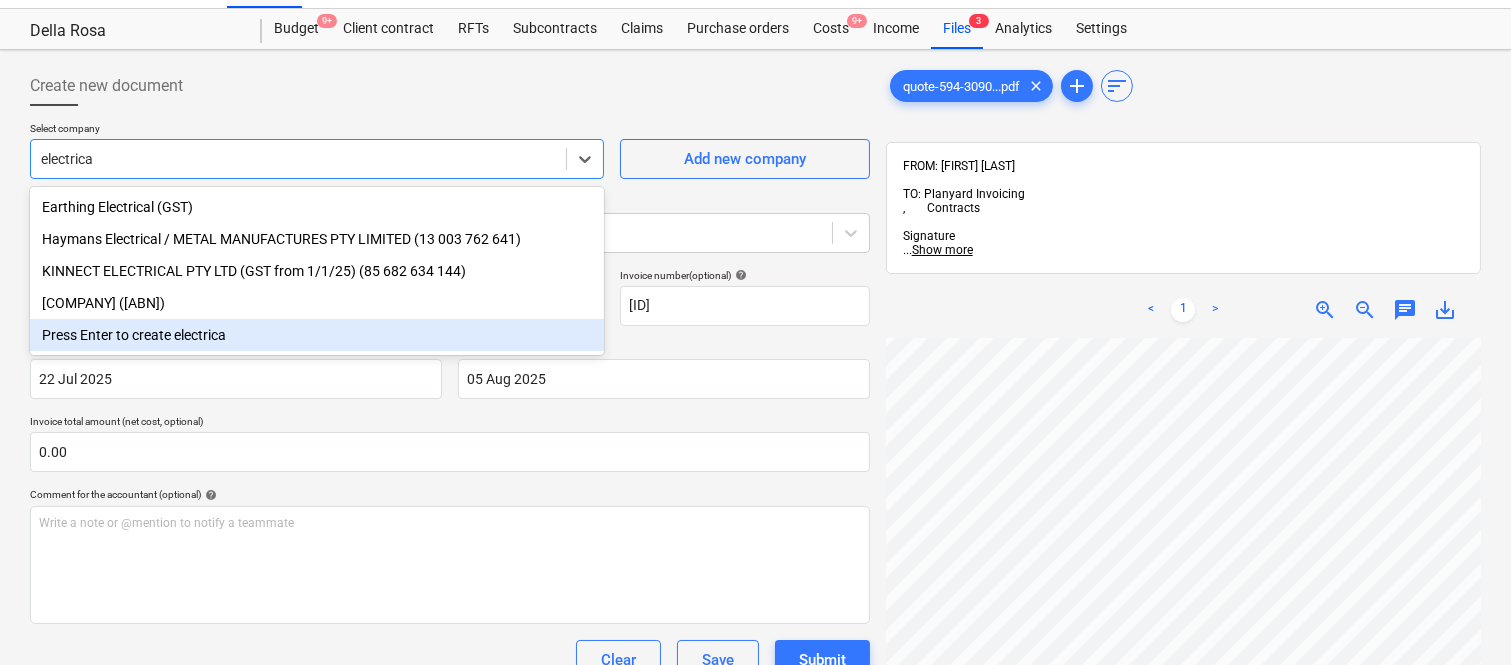 type on "electrica" 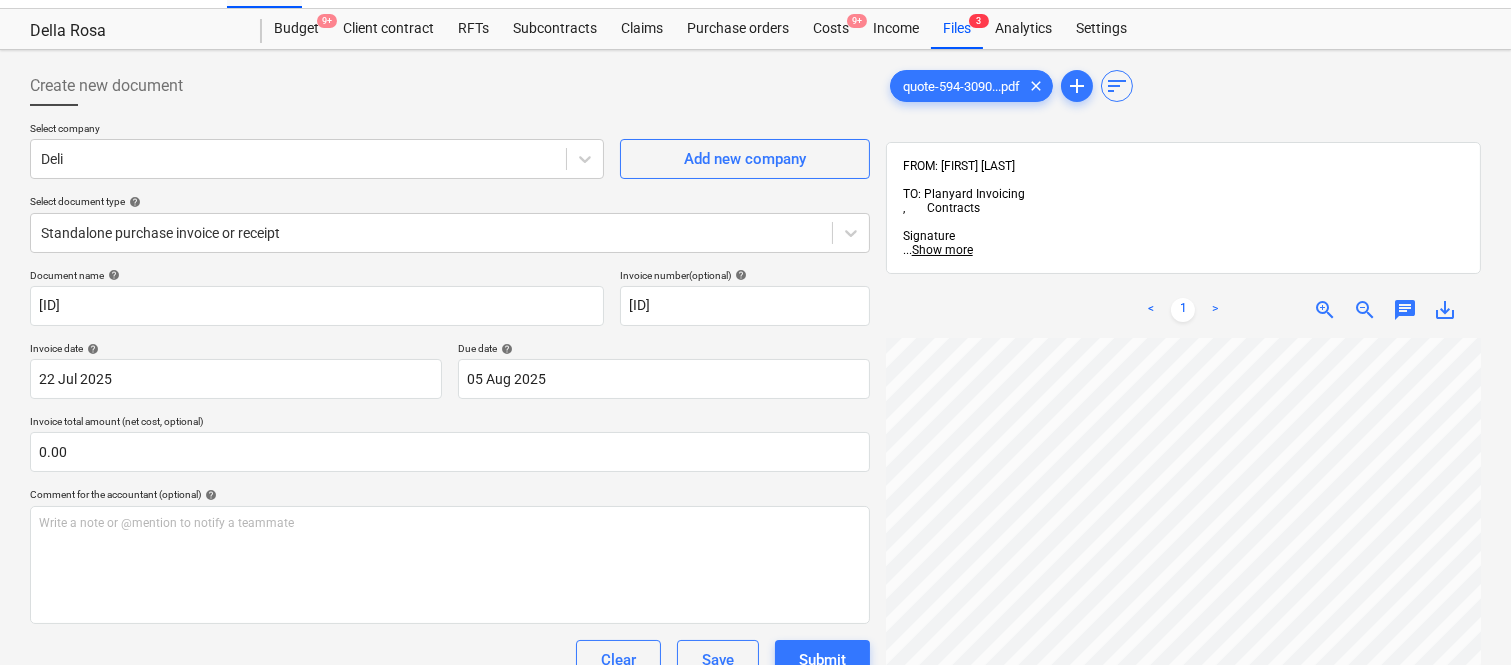scroll, scrollTop: 25, scrollLeft: 0, axis: vertical 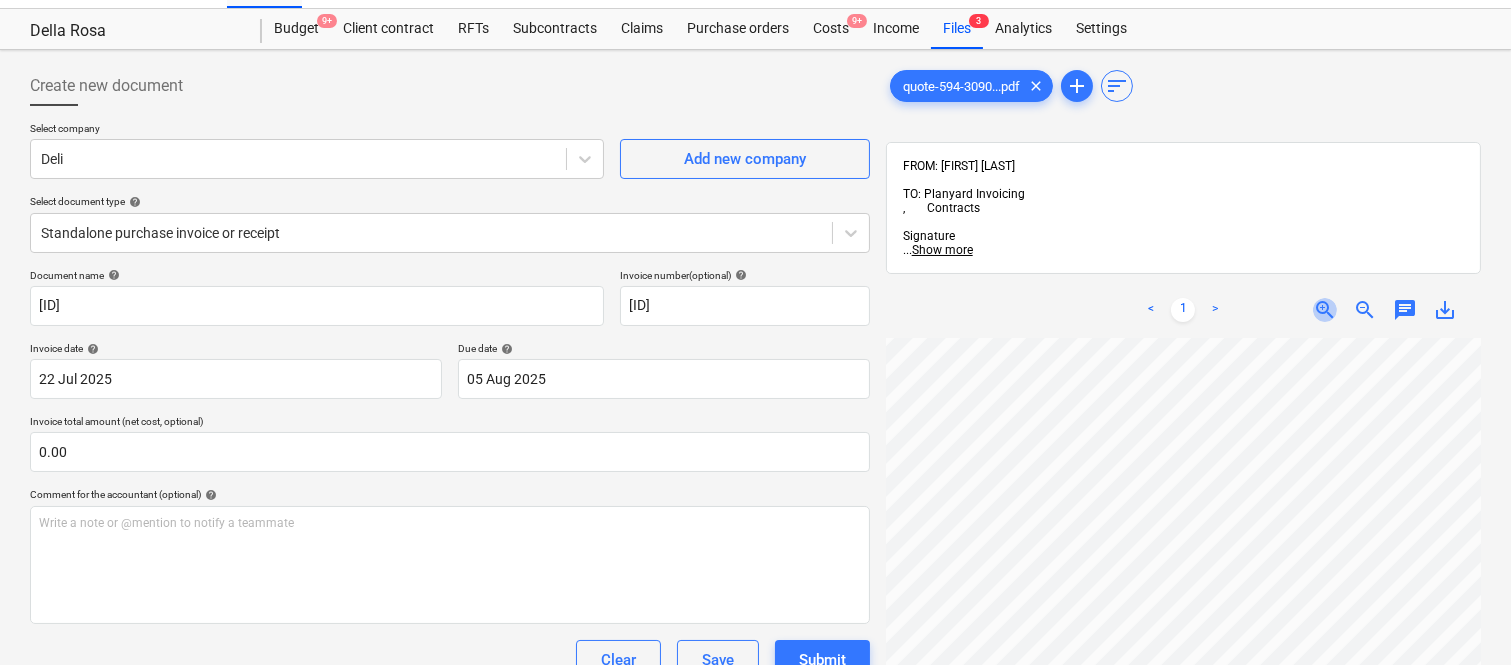 click on "zoom_in" at bounding box center (1325, 310) 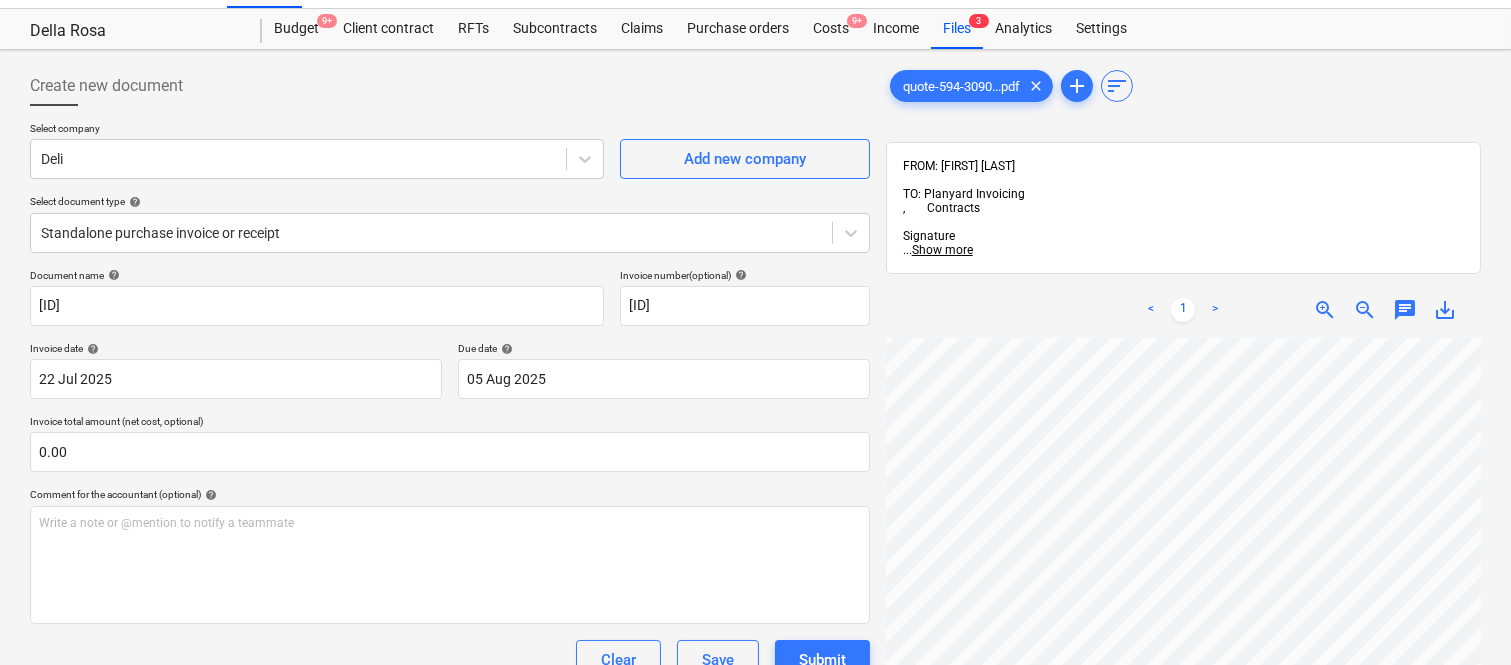 click on "zoom_in" at bounding box center [1325, 310] 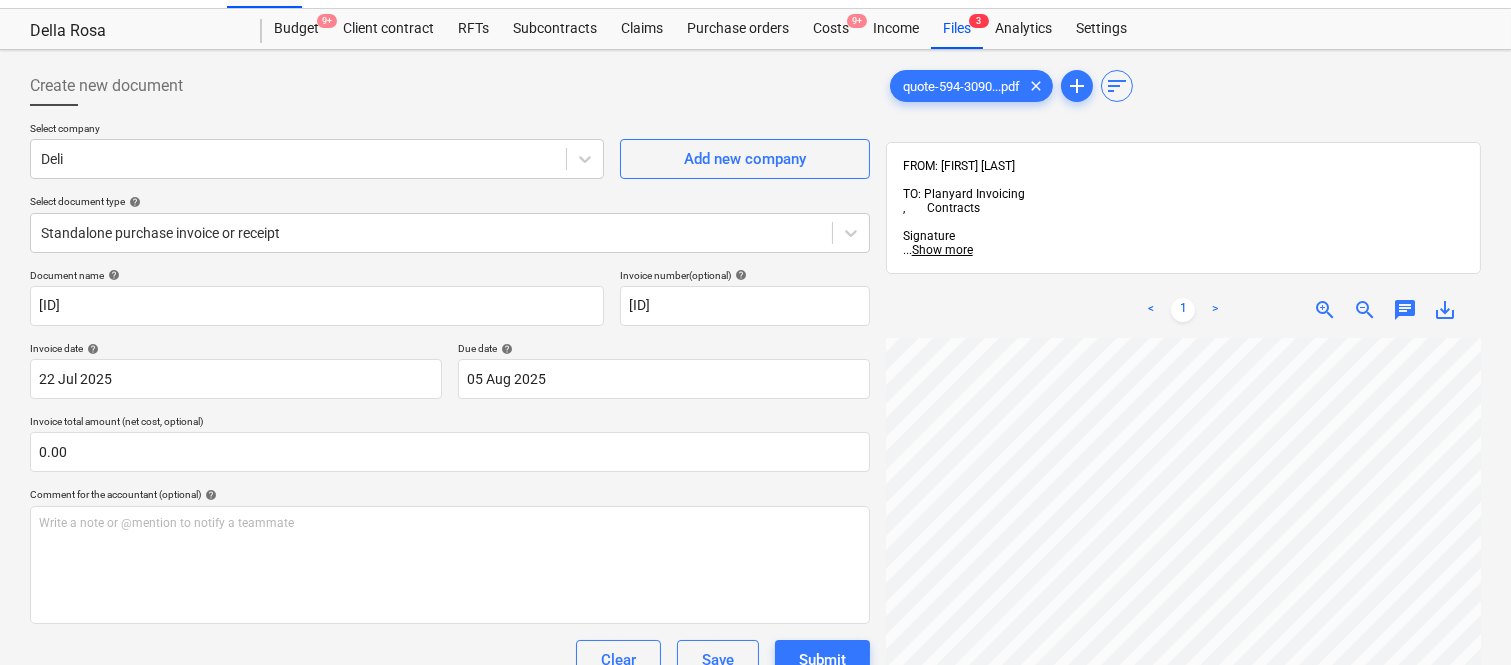 scroll, scrollTop: 136, scrollLeft: 0, axis: vertical 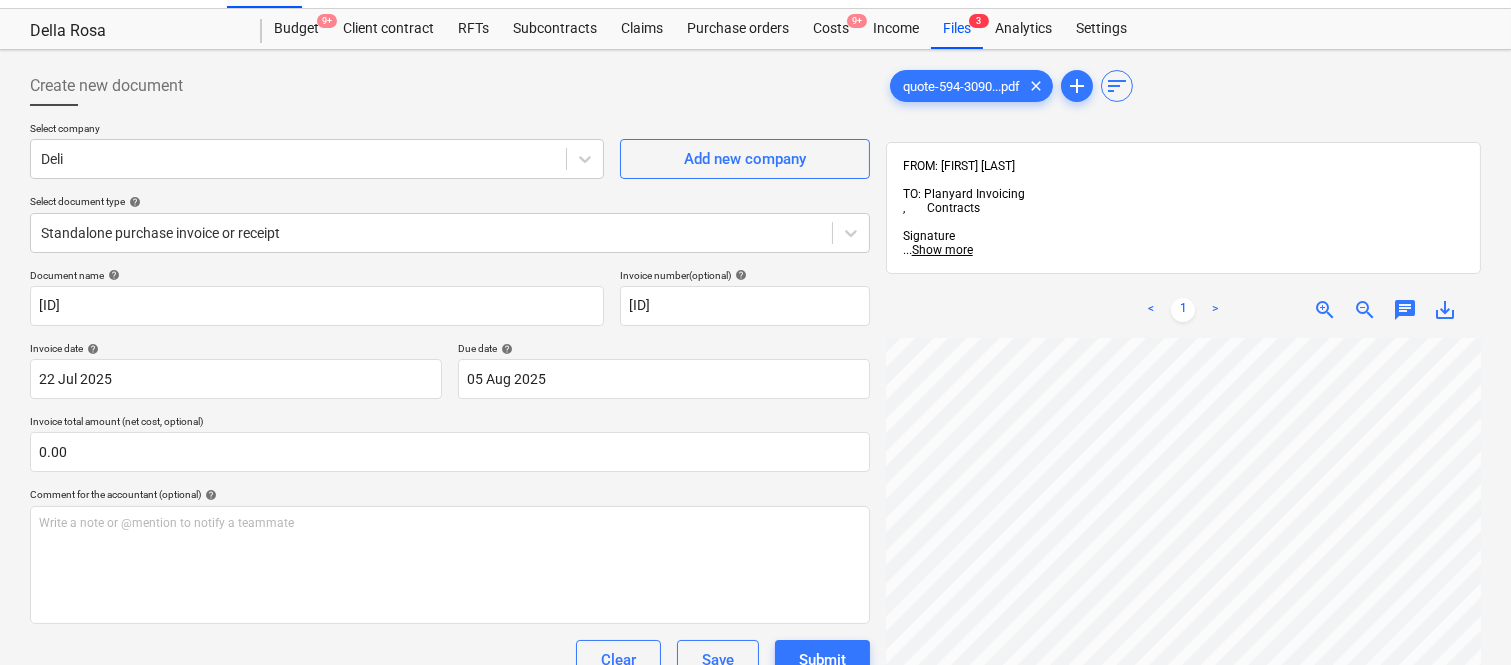 click on "zoom_in" at bounding box center (1325, 310) 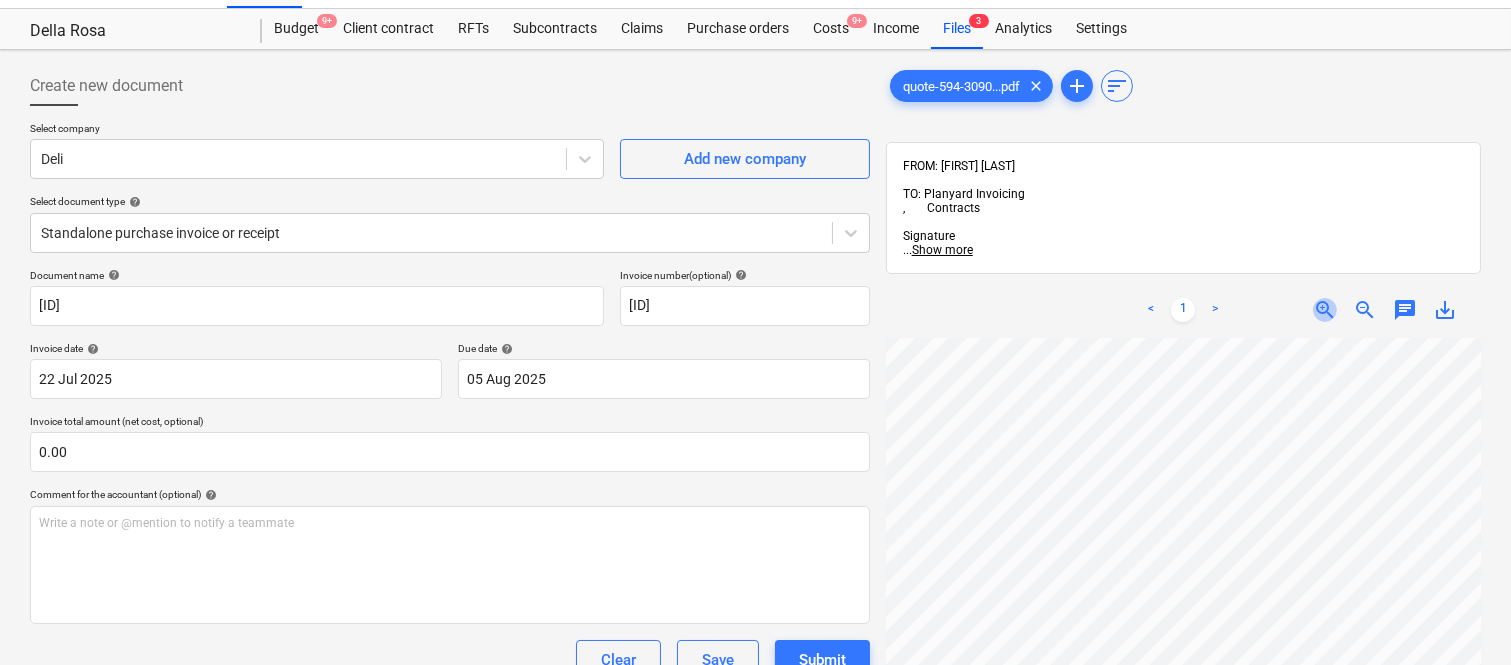 click on "zoom_in" at bounding box center [1325, 310] 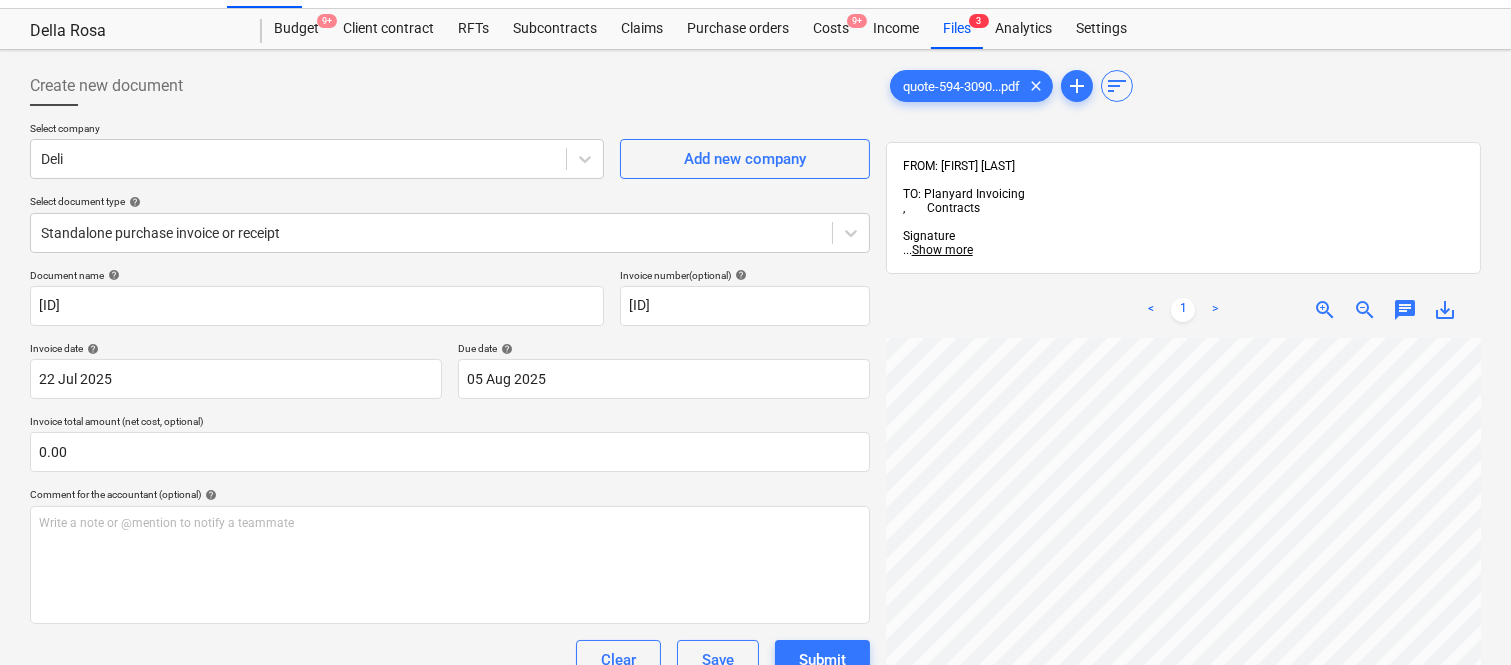 scroll, scrollTop: 165, scrollLeft: 22, axis: both 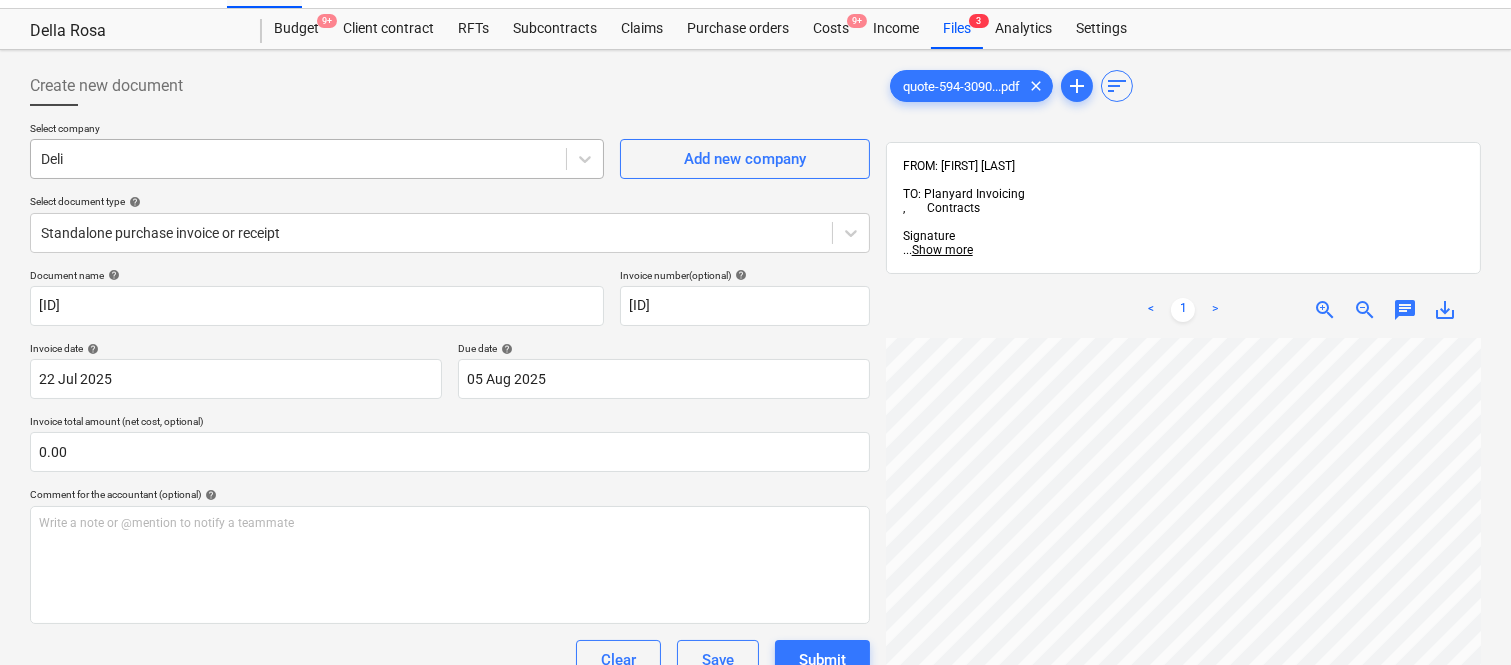 click on "Deli" at bounding box center (298, 159) 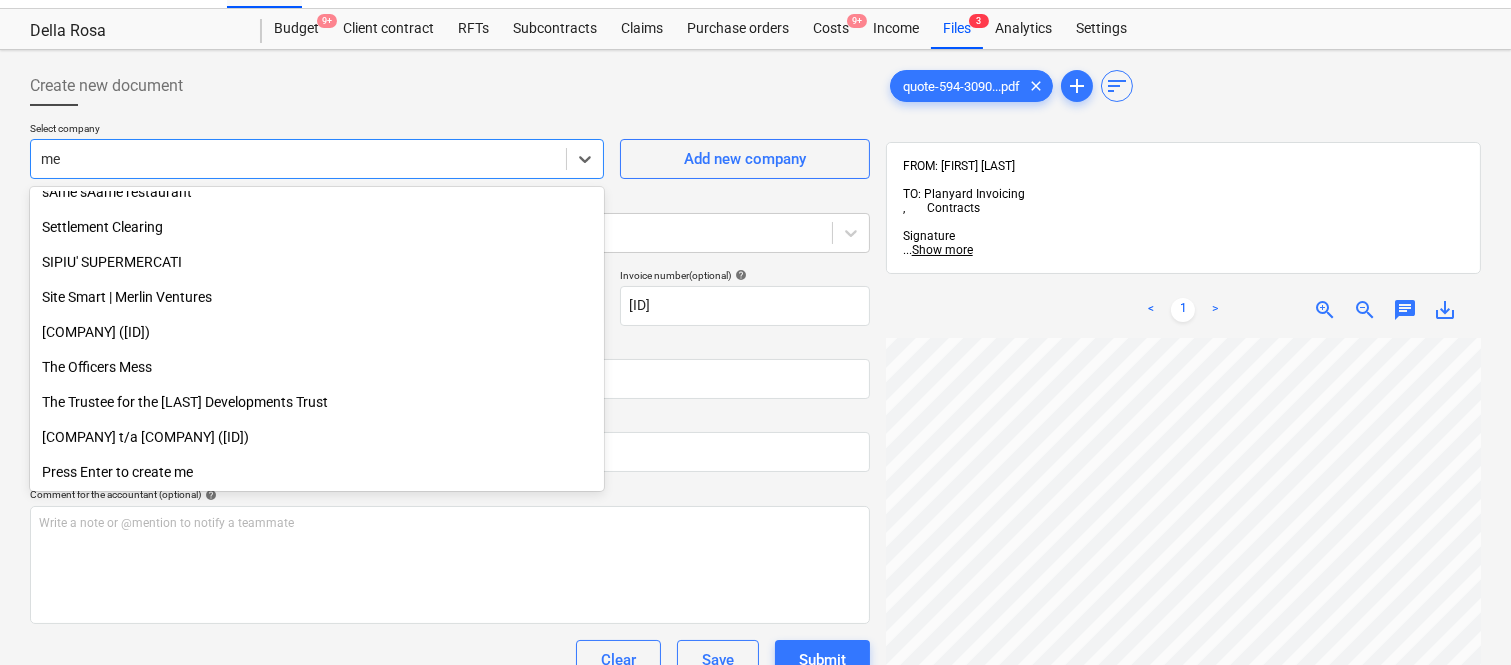 scroll, scrollTop: 1065, scrollLeft: 0, axis: vertical 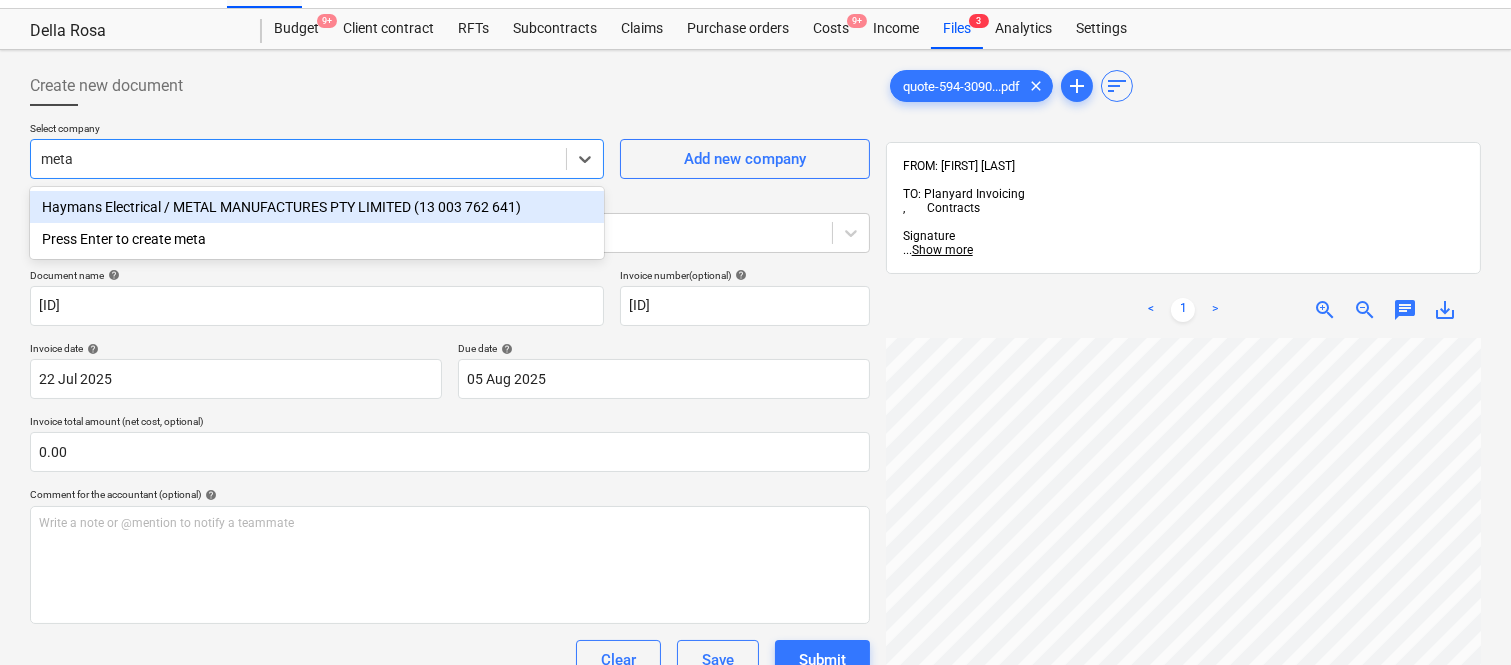 type on "metal" 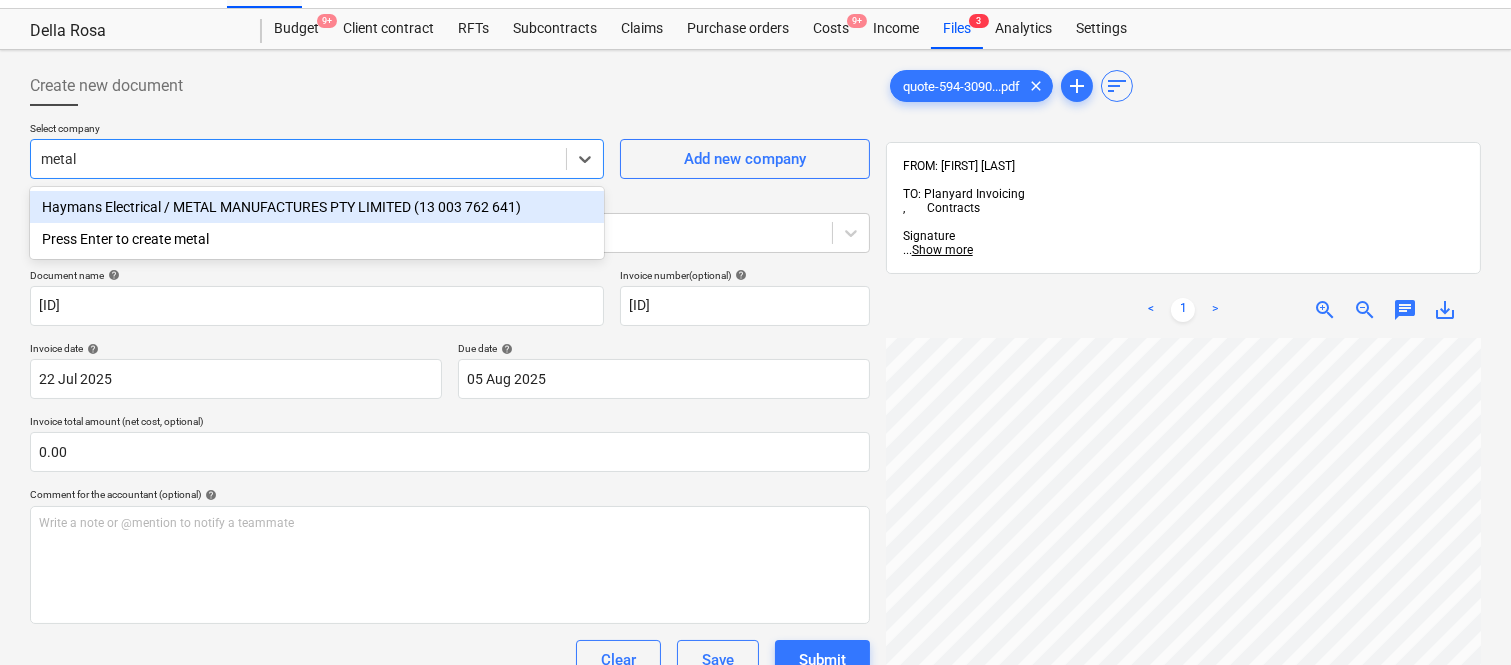 click on "Haymans Electrical / METAL MANUFACTURES PTY LIMITED (13 003 762 641)" at bounding box center [317, 207] 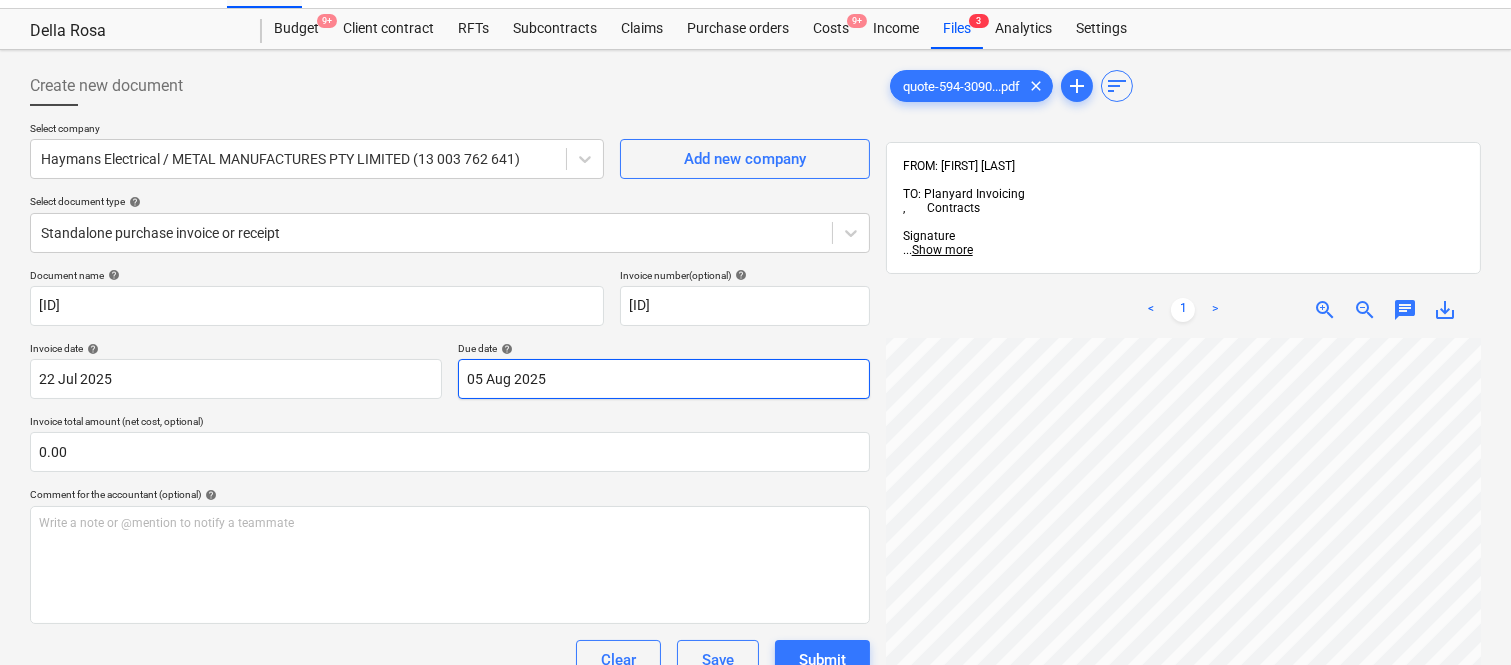 scroll, scrollTop: 264, scrollLeft: 104, axis: both 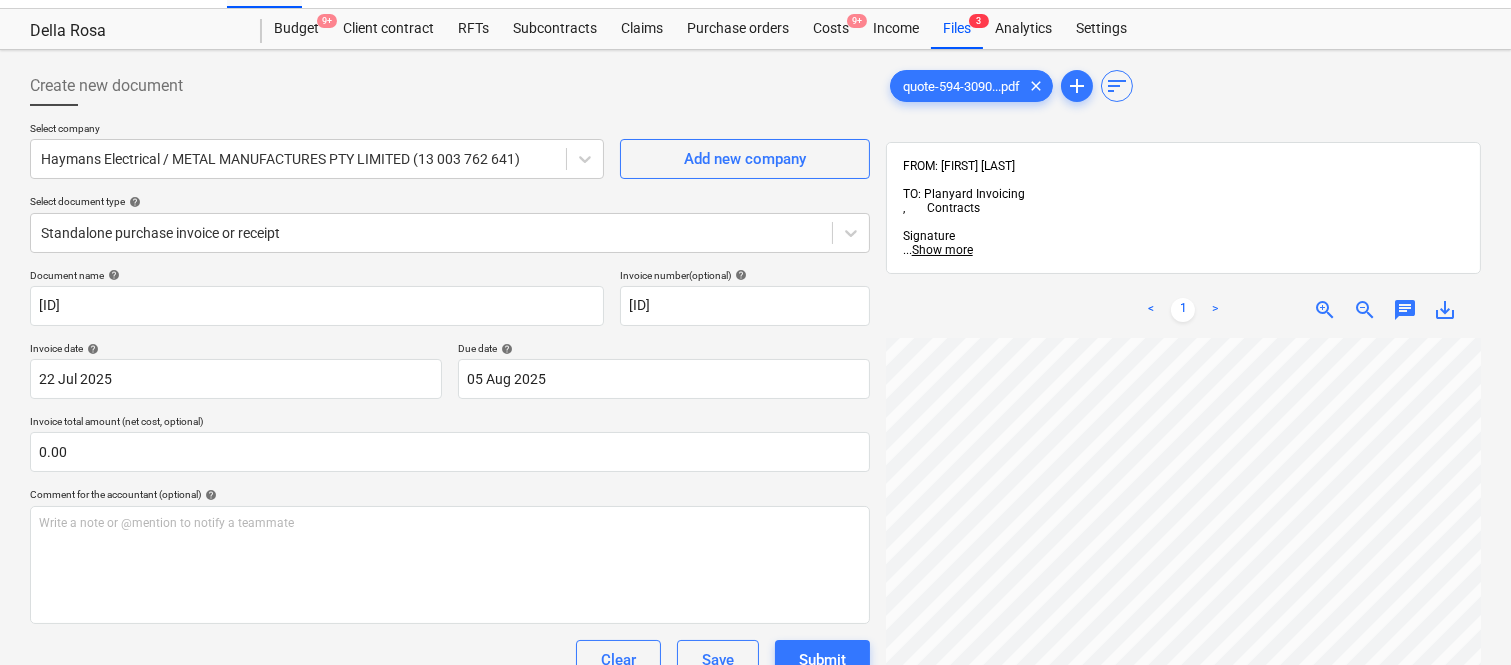 click on "zoom_out" at bounding box center (1365, 310) 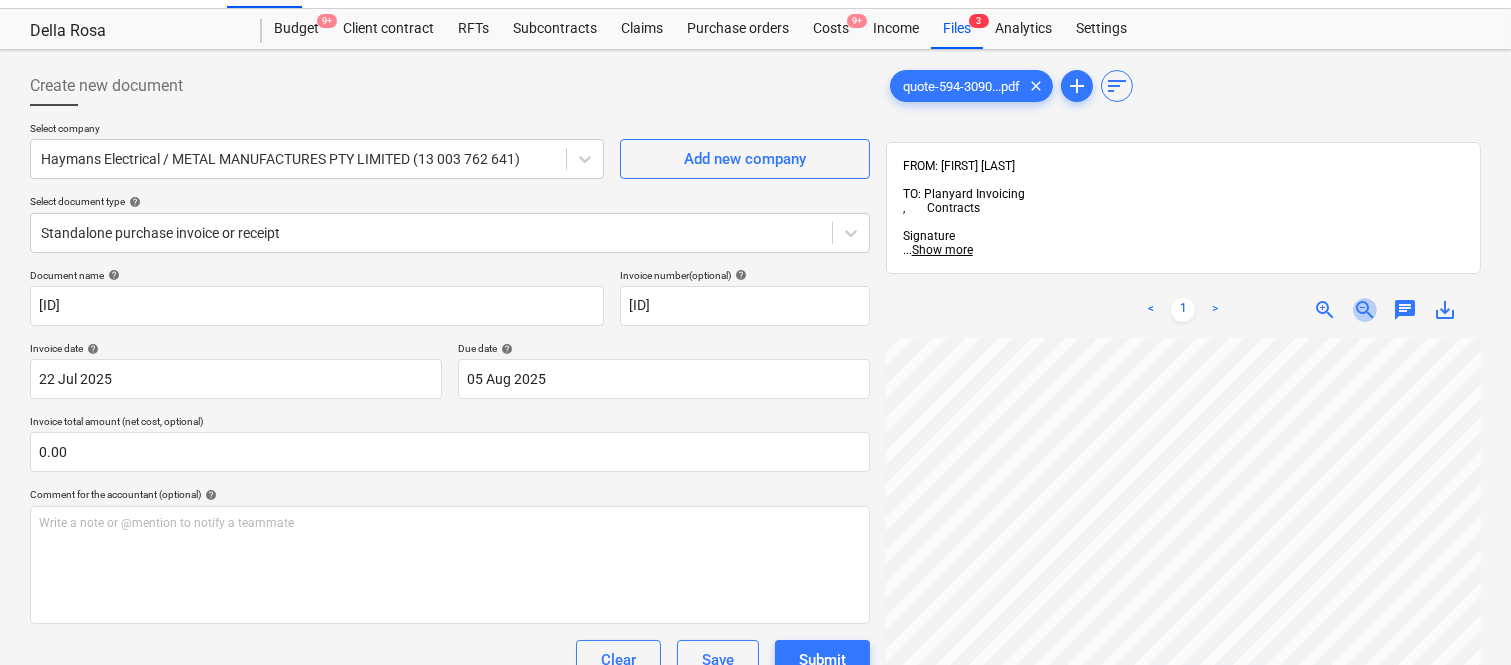 click on "zoom_out" at bounding box center (1365, 310) 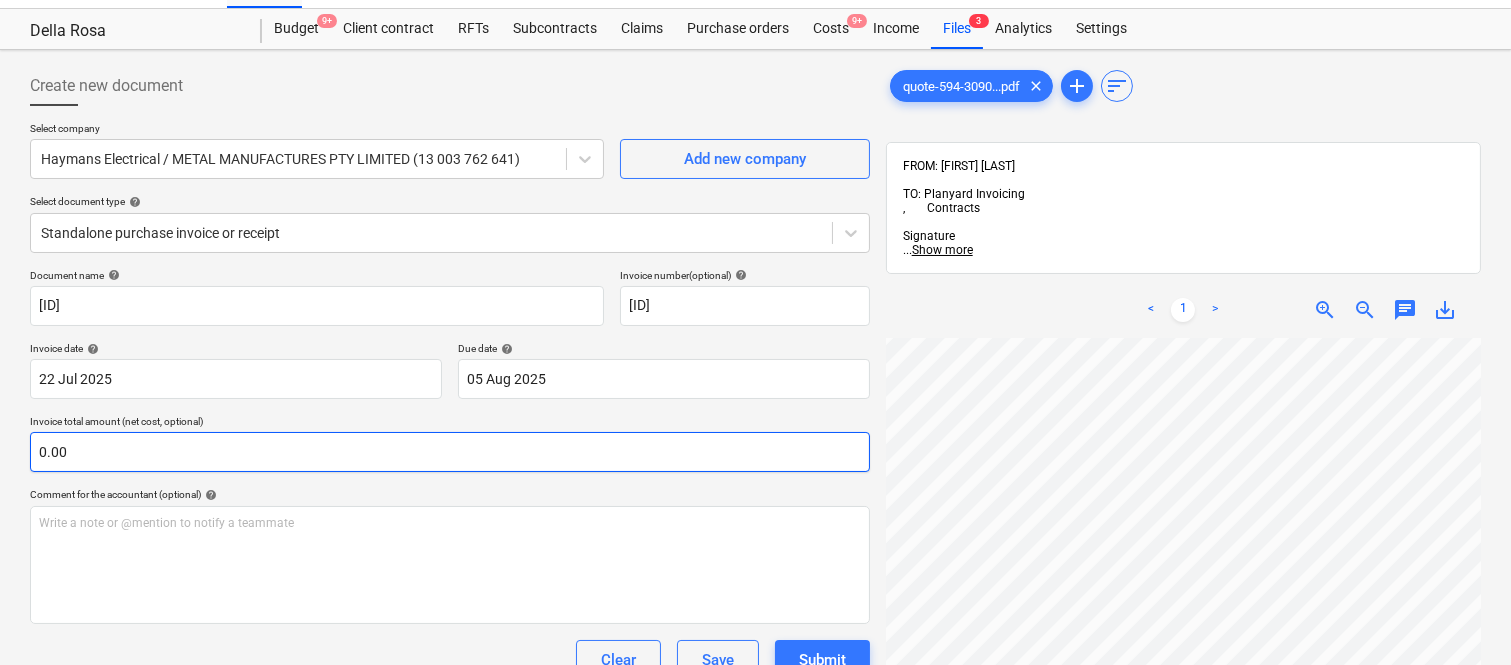 scroll, scrollTop: 0, scrollLeft: 455, axis: horizontal 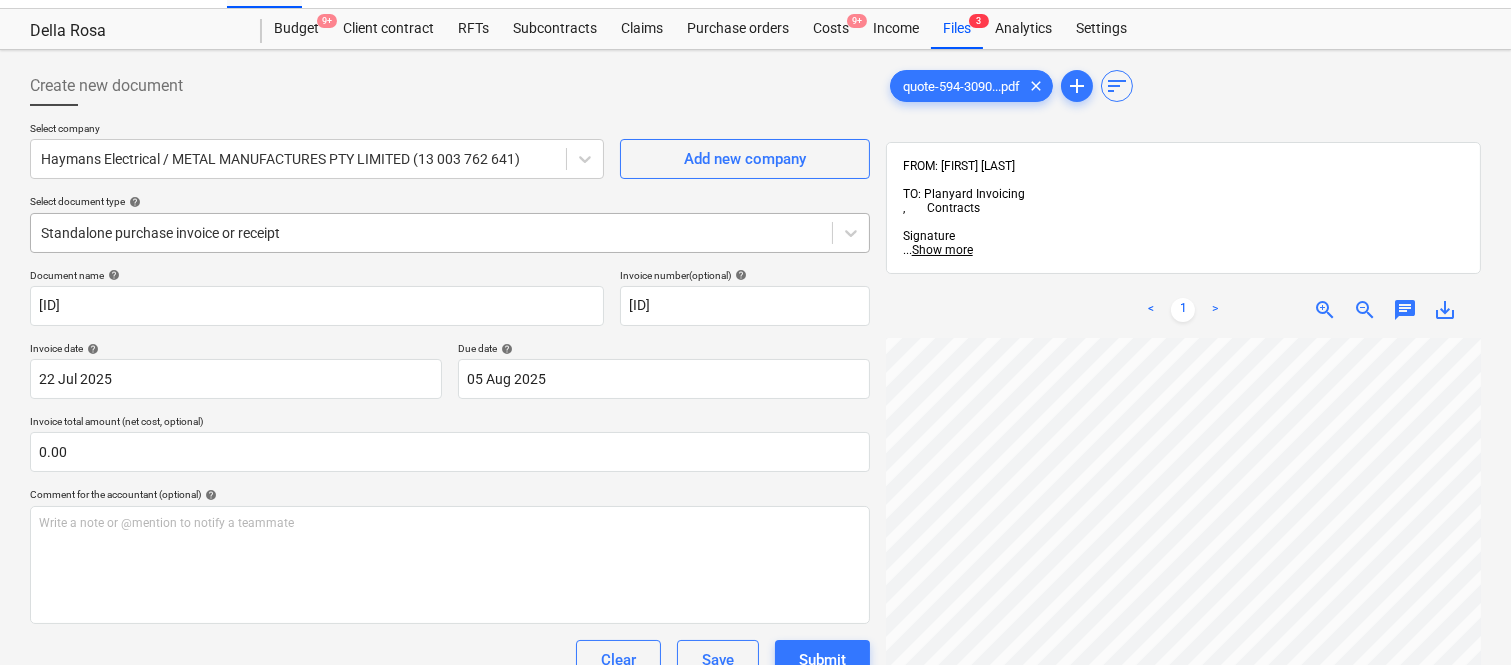 click at bounding box center [431, 233] 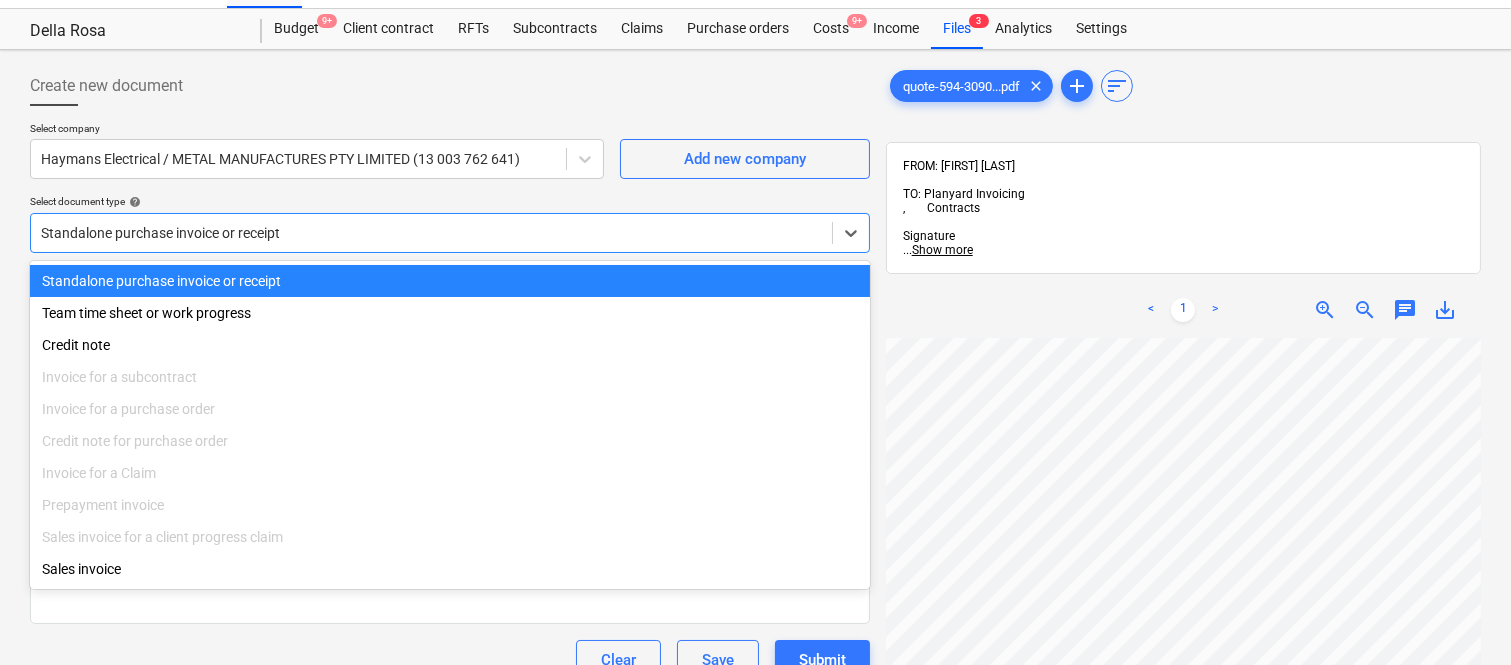 click on "Standalone purchase invoice or receipt" at bounding box center [450, 281] 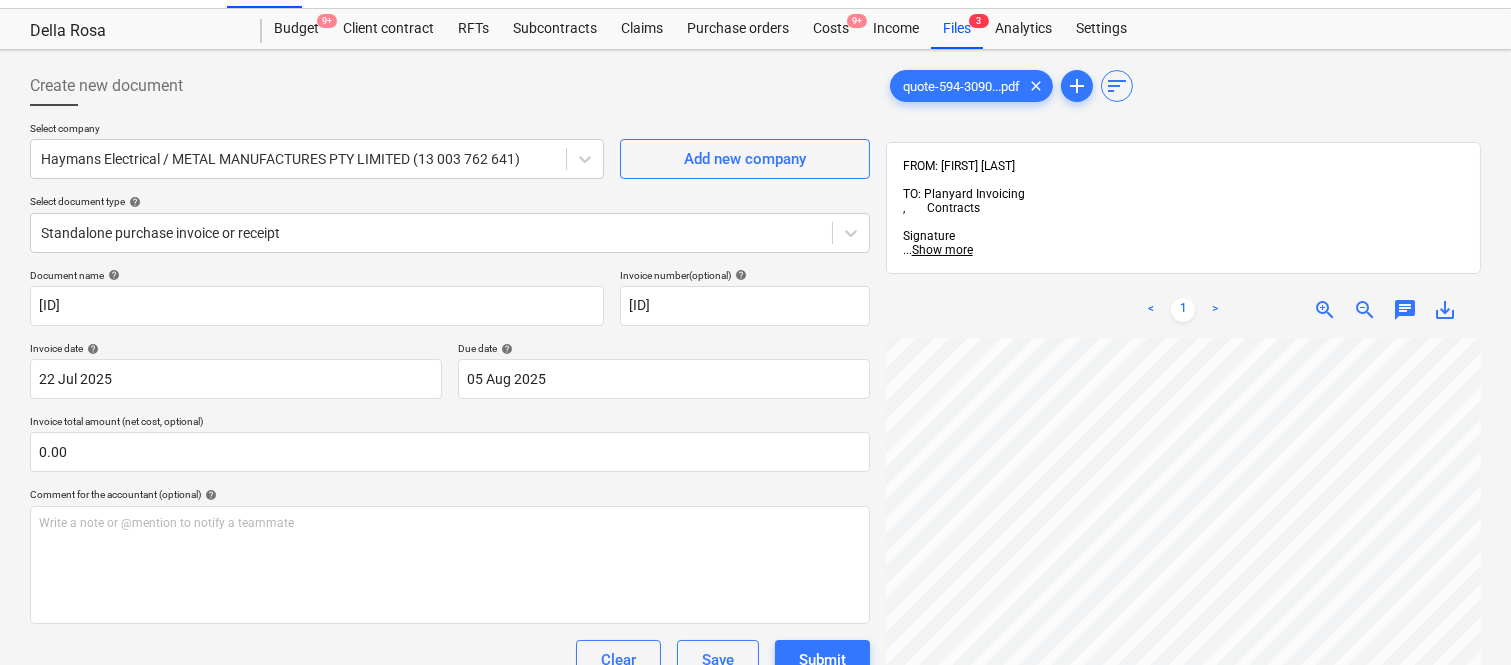 scroll, scrollTop: 0, scrollLeft: 424, axis: horizontal 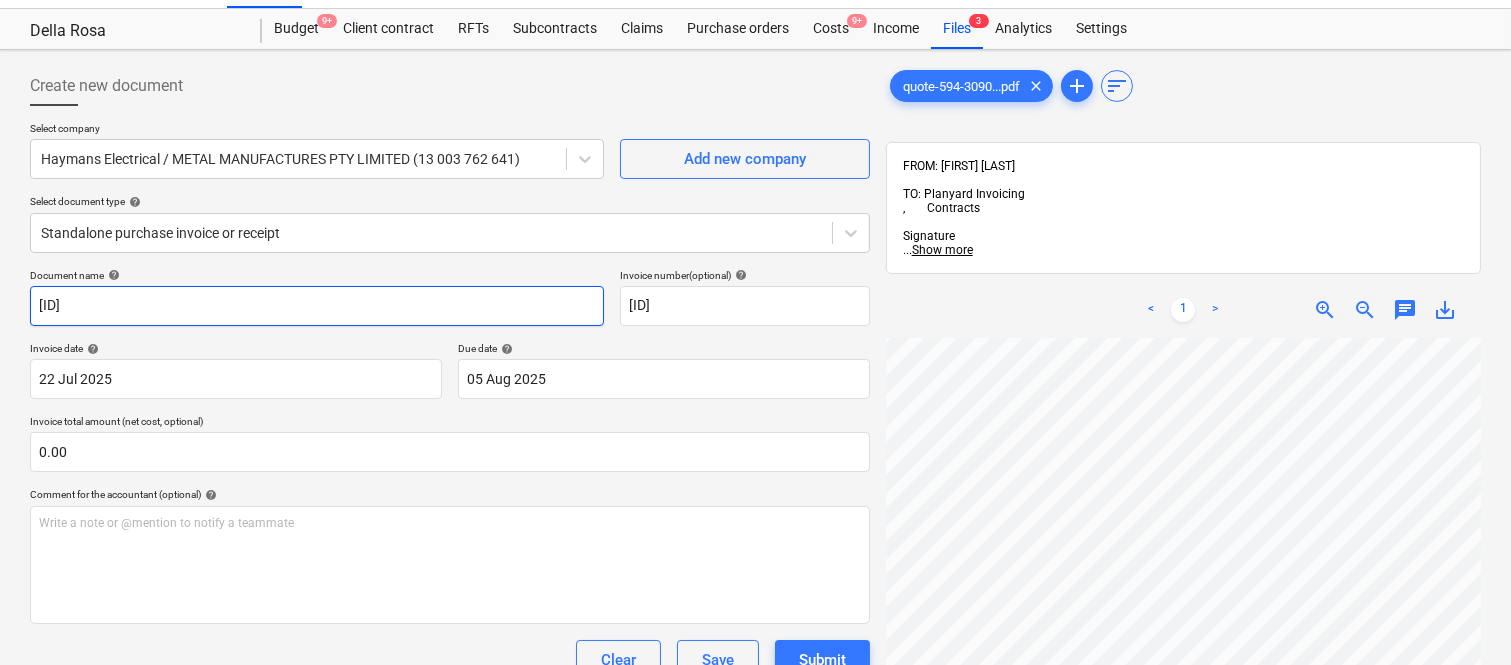click on "594-309038-000" at bounding box center [317, 306] 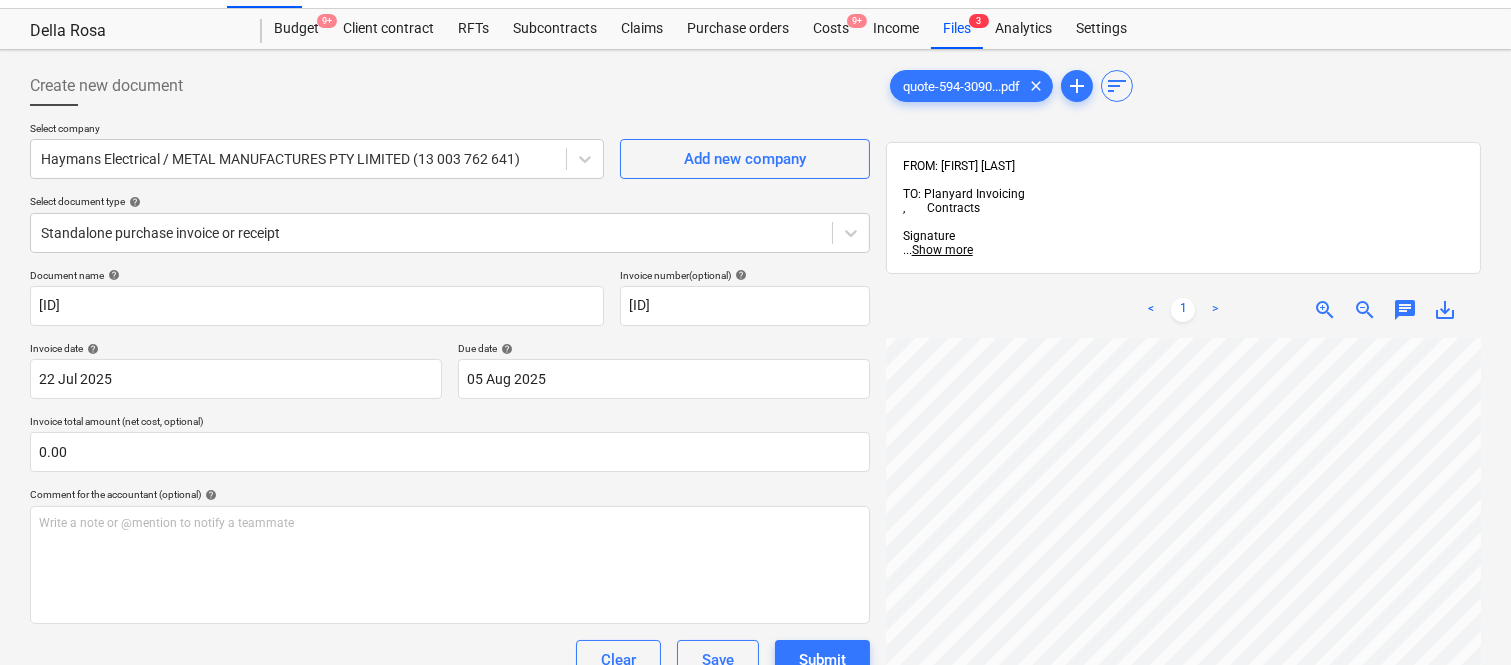 scroll, scrollTop: 0, scrollLeft: 4, axis: horizontal 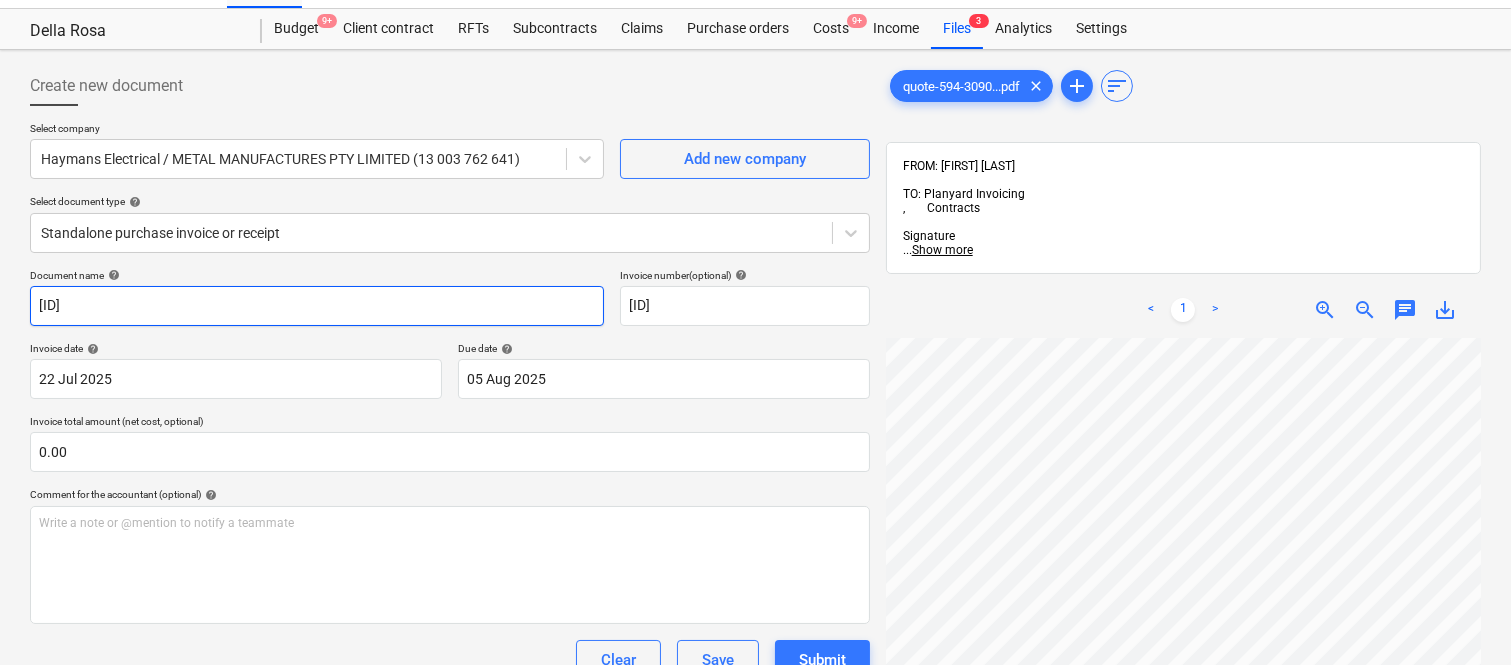 click on "594-309038-000" at bounding box center [317, 306] 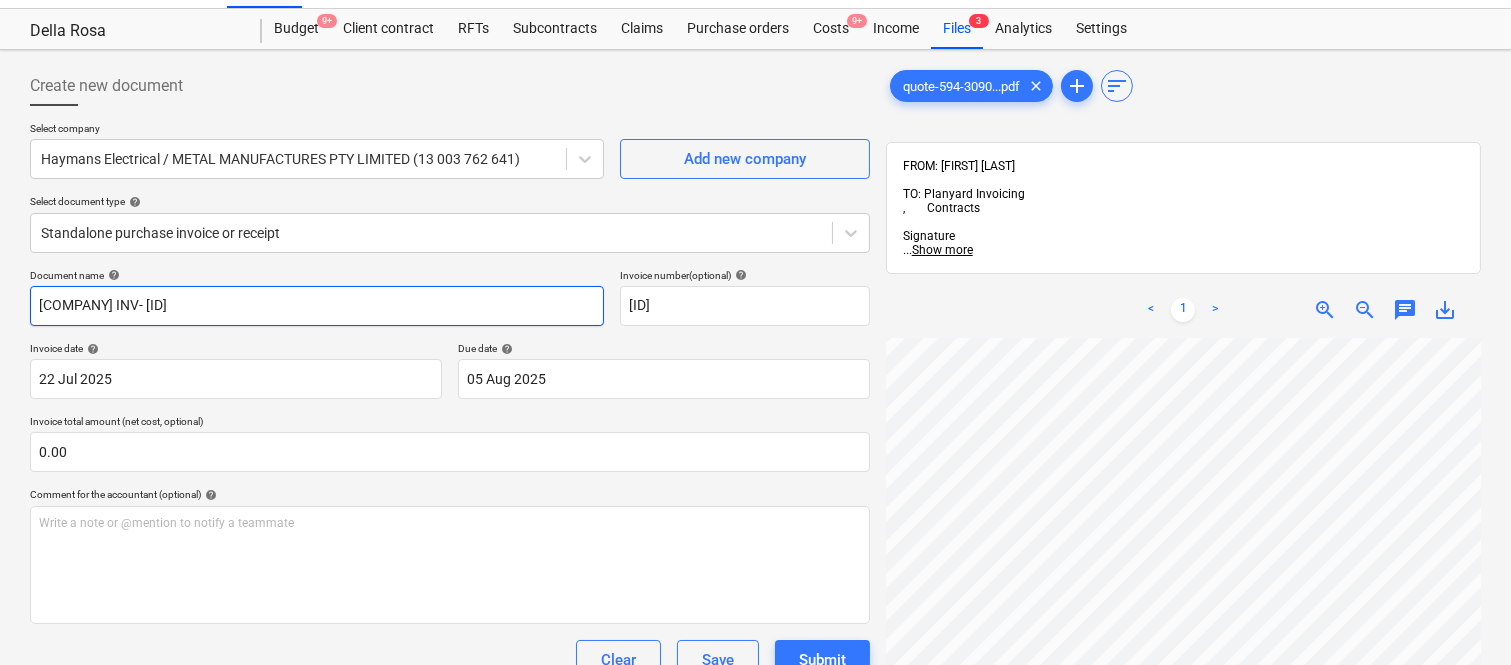 type on "CETNAJ ELECTRICAL INV- 594-309038-000" 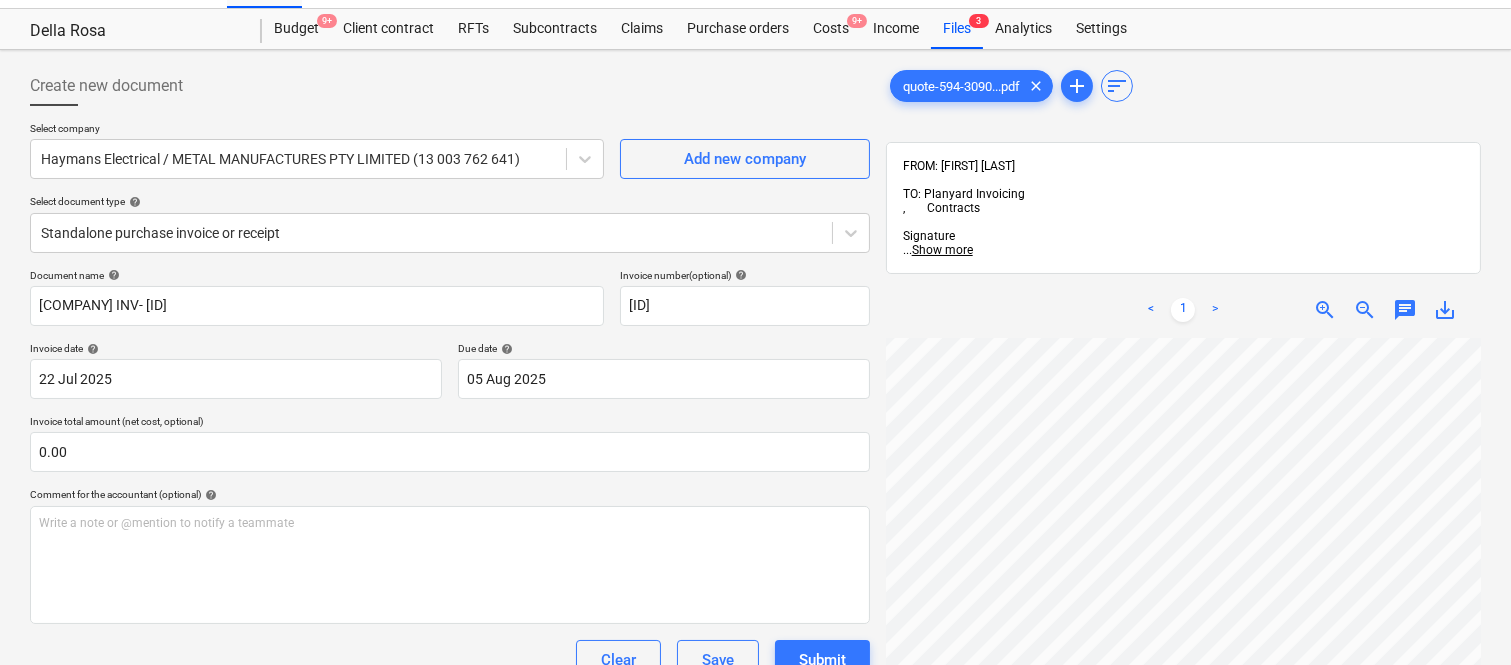 scroll, scrollTop: 877, scrollLeft: 260, axis: both 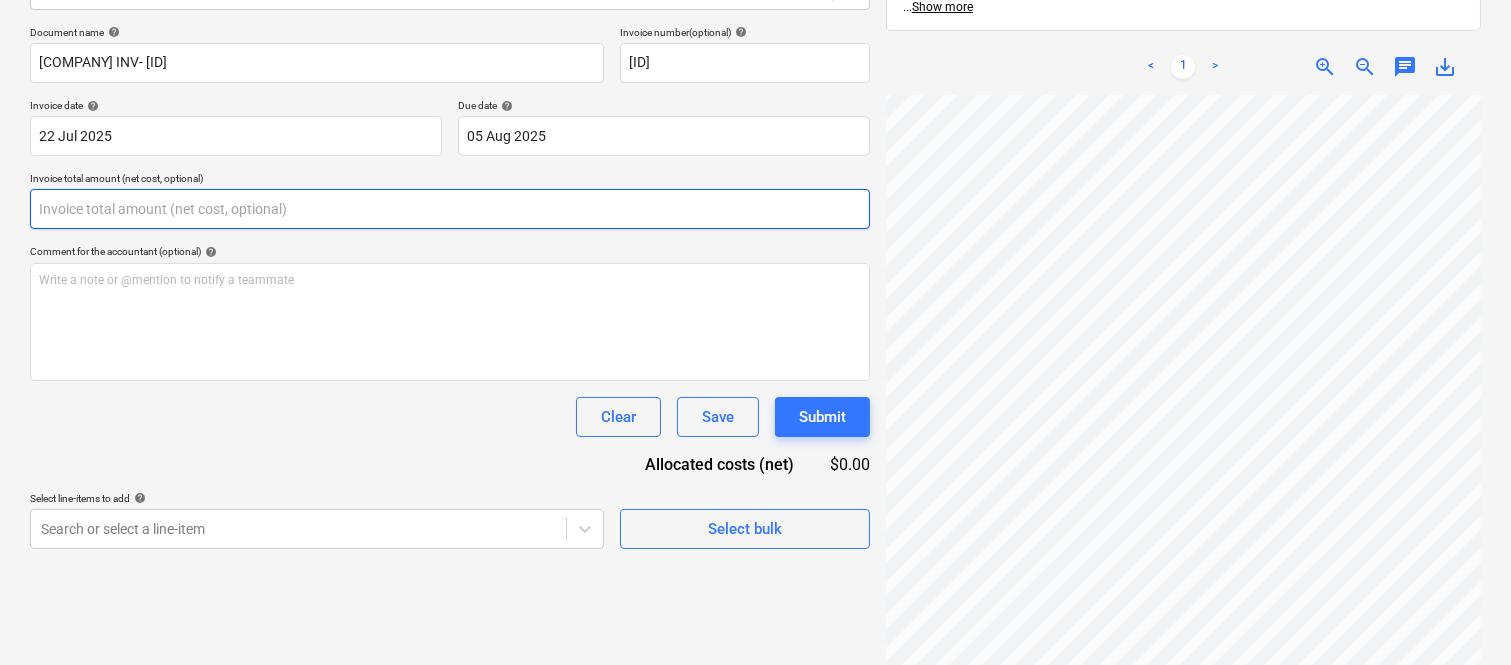 click at bounding box center [450, 209] 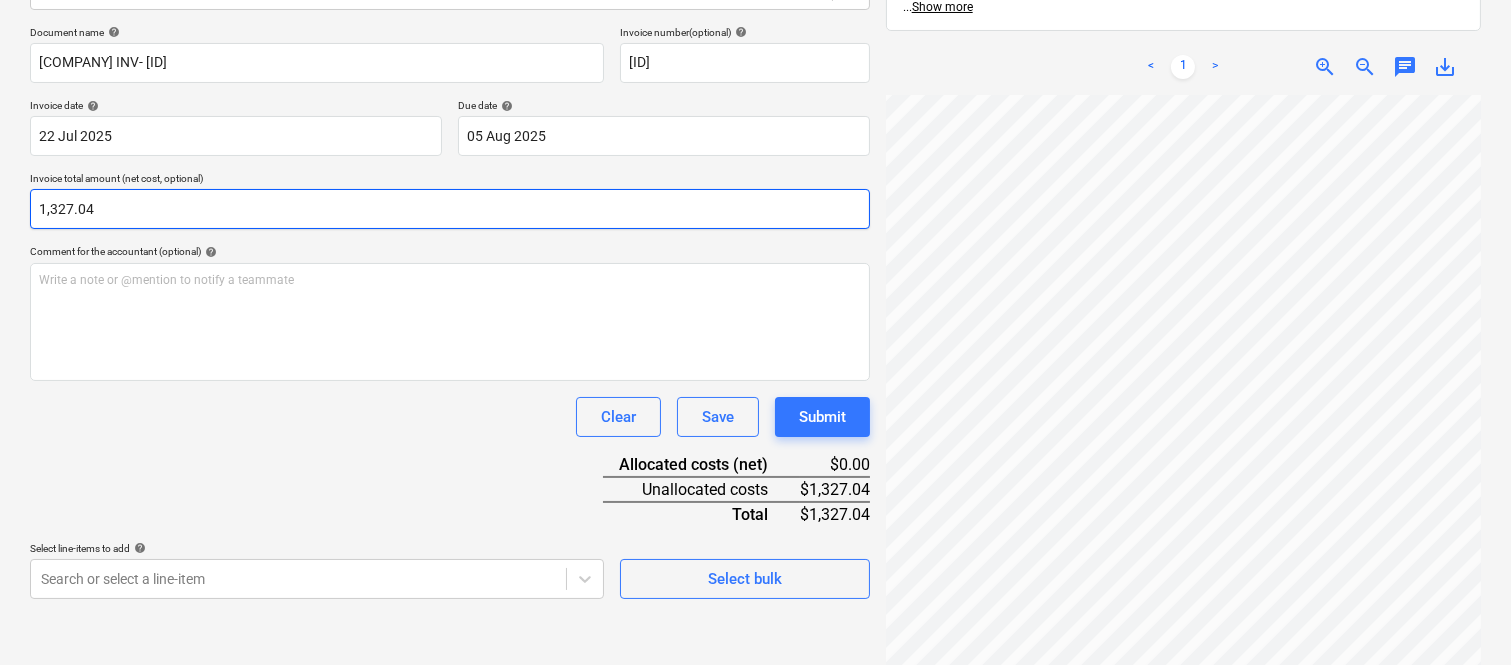 type on "1,327.04" 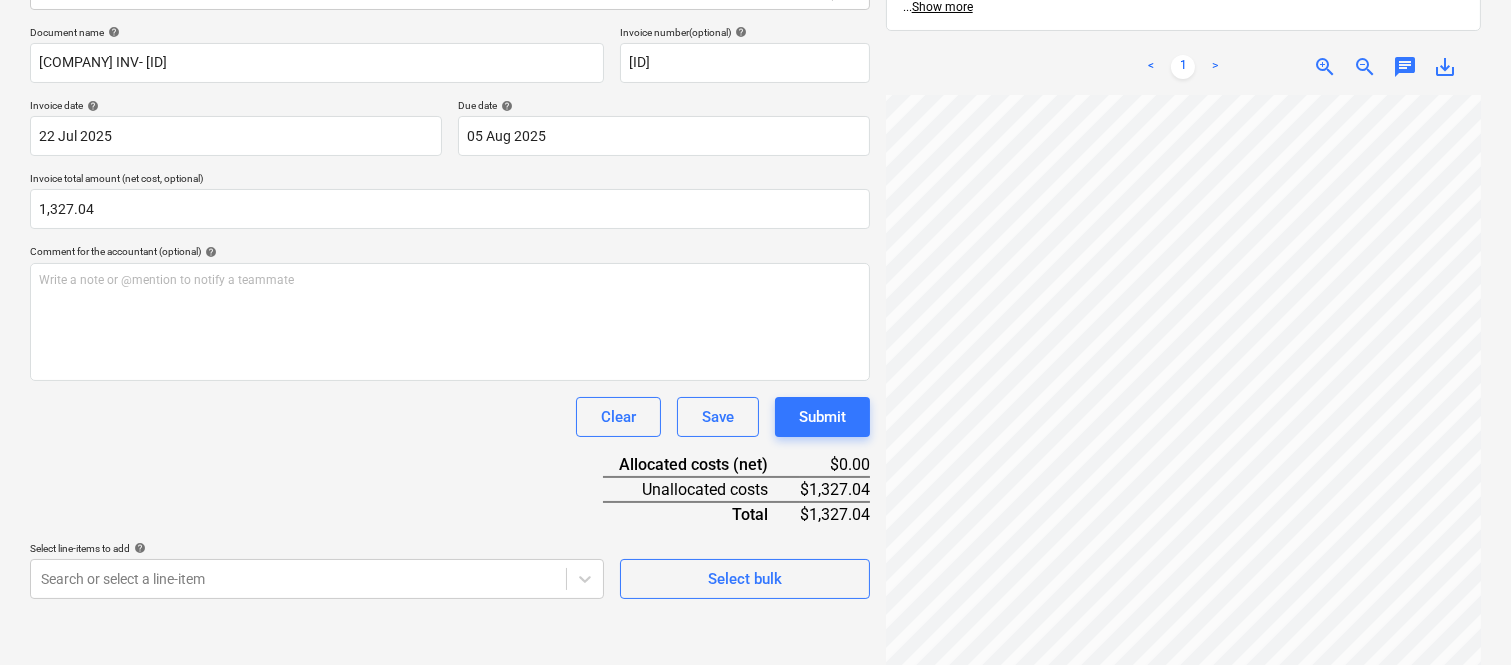click on "Document name help CETNAJ ELECTRICAL INV- 594-309038-000 Invoice number  (optional) help 594-309038-000 Invoice date help 22 Jul 2025 22.07.2025 Press the down arrow key to interact with the calendar and
select a date. Press the question mark key to get the keyboard shortcuts for changing dates. Due date help 05 Aug 2025 05.08.2025 Press the down arrow key to interact with the calendar and
select a date. Press the question mark key to get the keyboard shortcuts for changing dates. Invoice total amount (net cost, optional) 1,327.04 Comment for the accountant (optional) help Write a note or @mention to notify a teammate ﻿ Clear Save Submit Allocated costs (net) $0.00 Unallocated costs $1,327.04 Total $1,327.04 Select line-items to add help Search or select a line-item Select bulk" at bounding box center [450, 312] 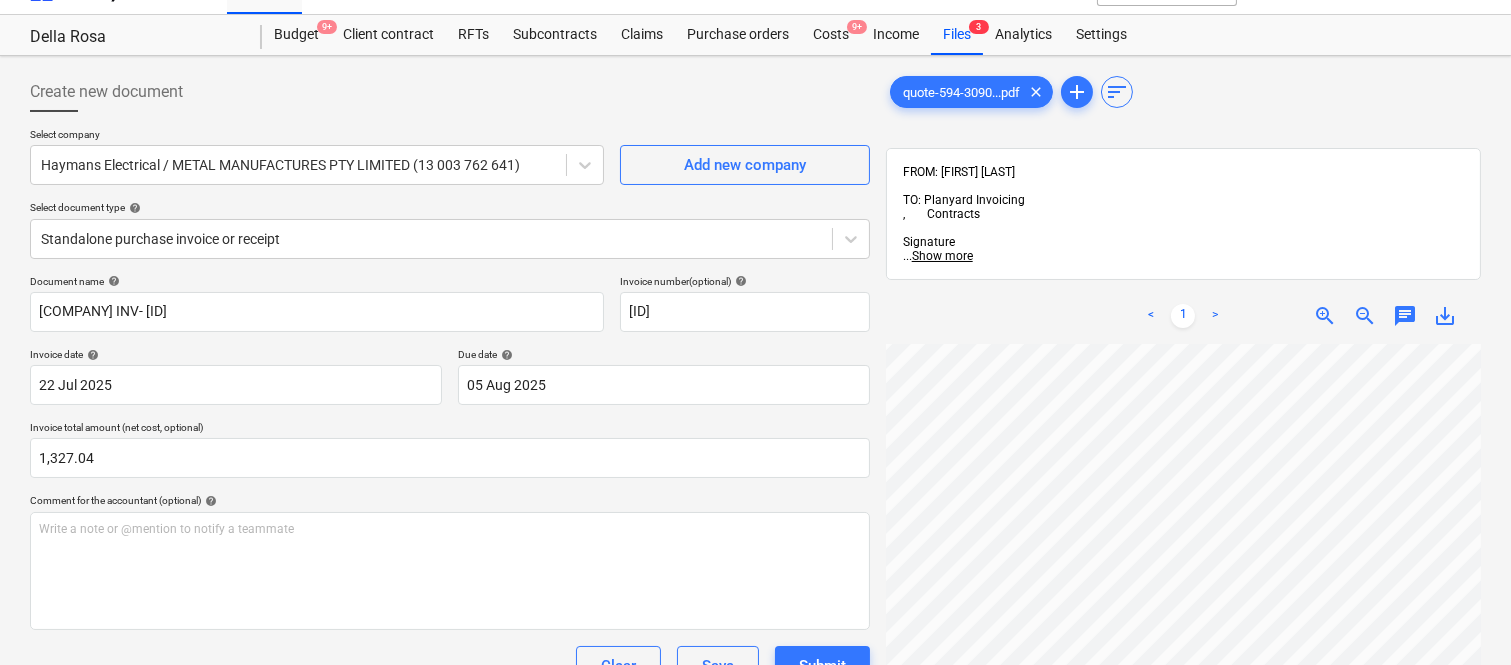 scroll, scrollTop: 0, scrollLeft: 0, axis: both 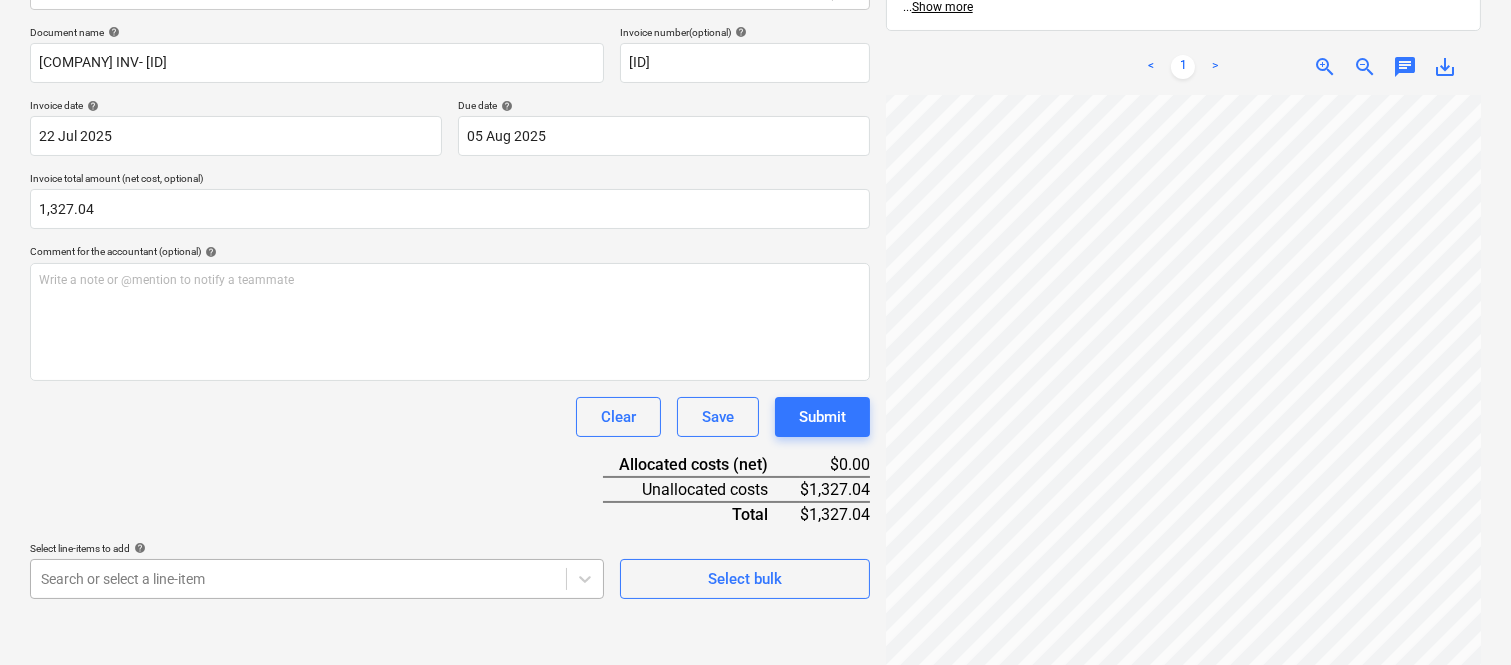 click on "Sales Projects Contacts Company Inbox Approvals format_size keyboard_arrow_down help search Search notifications 99+ keyboard_arrow_down A. Berdera keyboard_arrow_down Della Rosa Della Rosa Budget 9+ Client contract RFTs Subcontracts Claims Purchase orders Costs 9+ Income Files 3 Analytics Settings Create new document Select company Haymans Electrical / METAL MANUFACTURES PTY LIMITED (13 003 762 641)  Add new company Select document type help Standalone purchase invoice or receipt Document name help CETNAJ ELECTRICAL INV- 594-309038-000 Invoice number  (optional) help 594-309038-000 Invoice date help 22 Jul 2025 22.07.2025 Press the down arrow key to interact with the calendar and
select a date. Press the question mark key to get the keyboard shortcuts for changing dates. Due date help 05 Aug 2025 05.08.2025 Press the down arrow key to interact with the calendar and
select a date. Press the question mark key to get the keyboard shortcuts for changing dates. Invoice total amount (net cost, optional)" at bounding box center (755, 47) 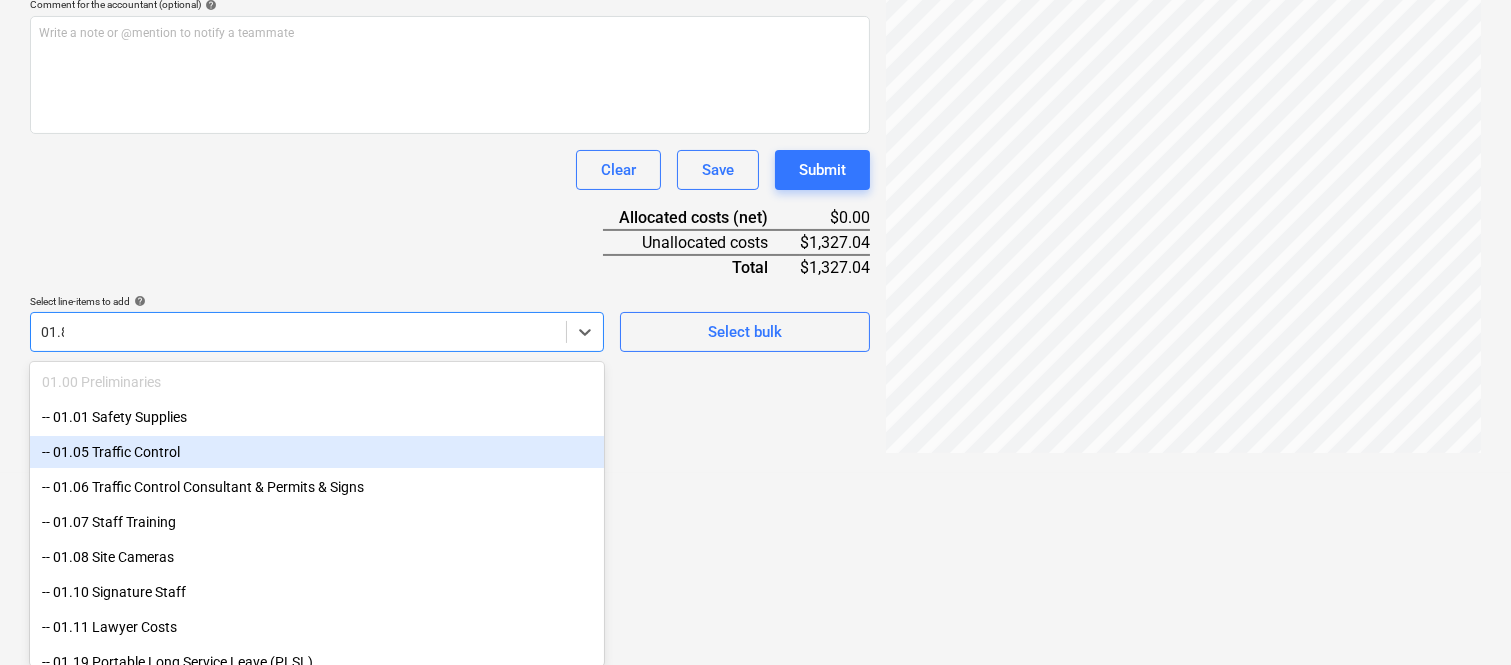scroll, scrollTop: 285, scrollLeft: 0, axis: vertical 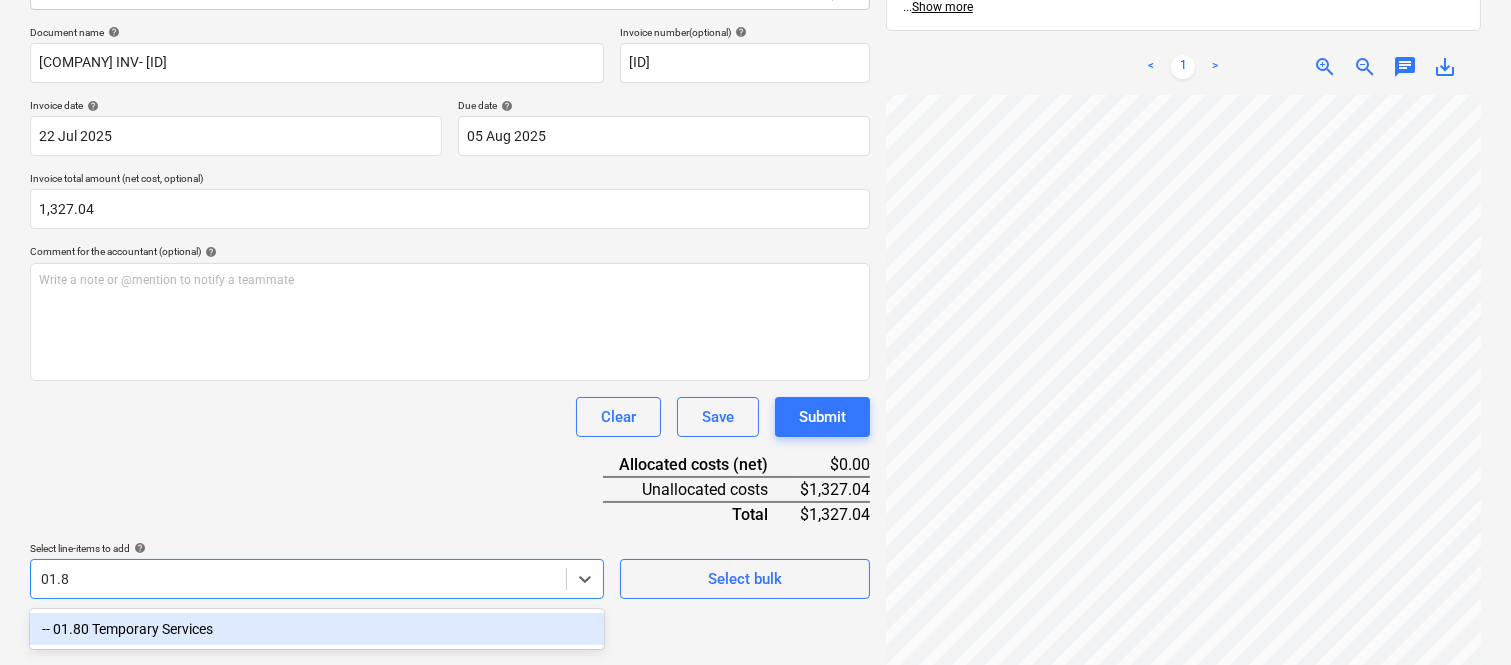 type on "01.80" 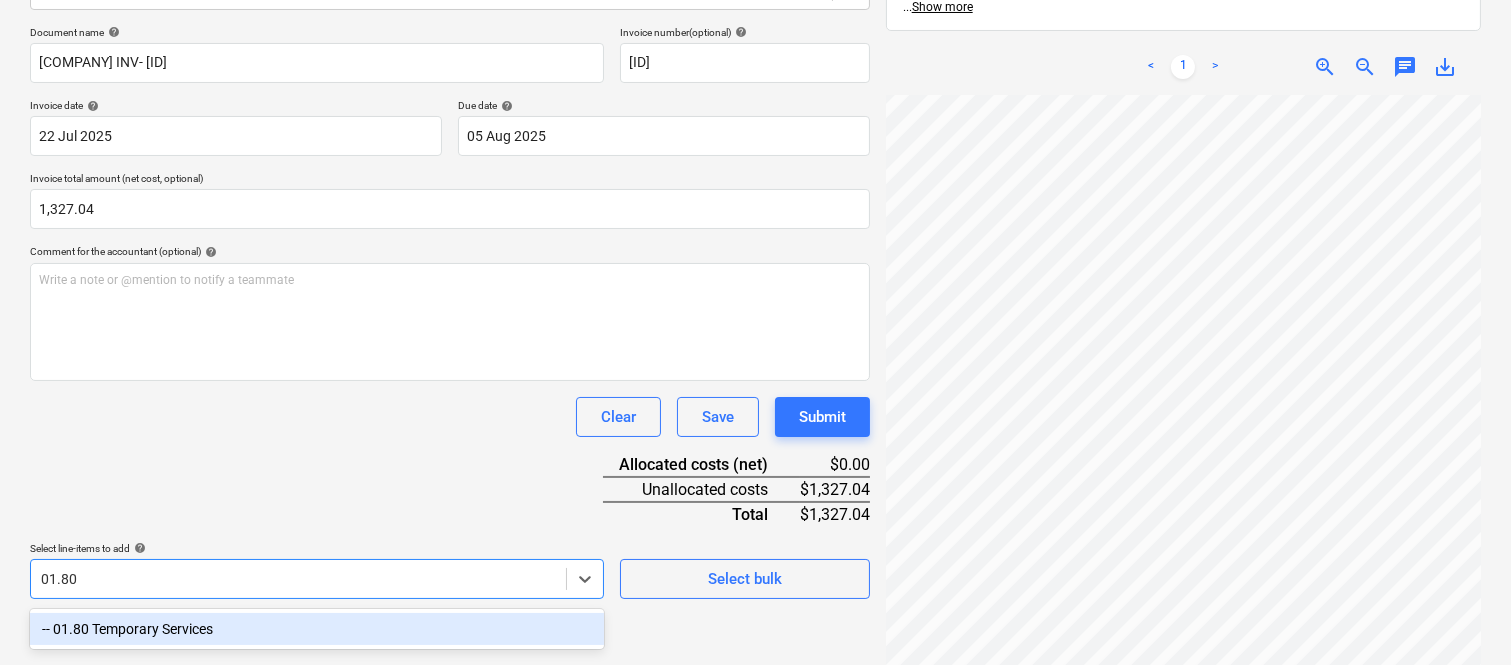 click on "--  01.80 Temporary Services" at bounding box center (317, 629) 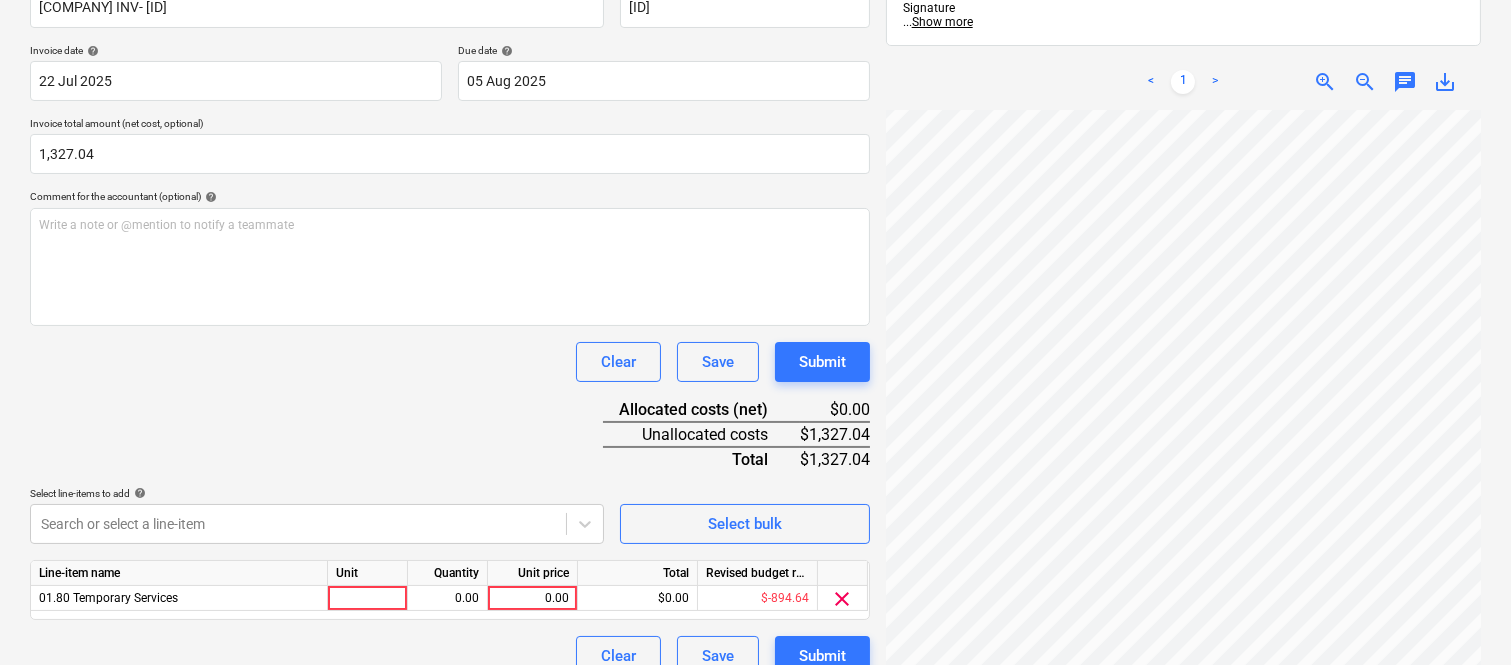 scroll, scrollTop: 367, scrollLeft: 0, axis: vertical 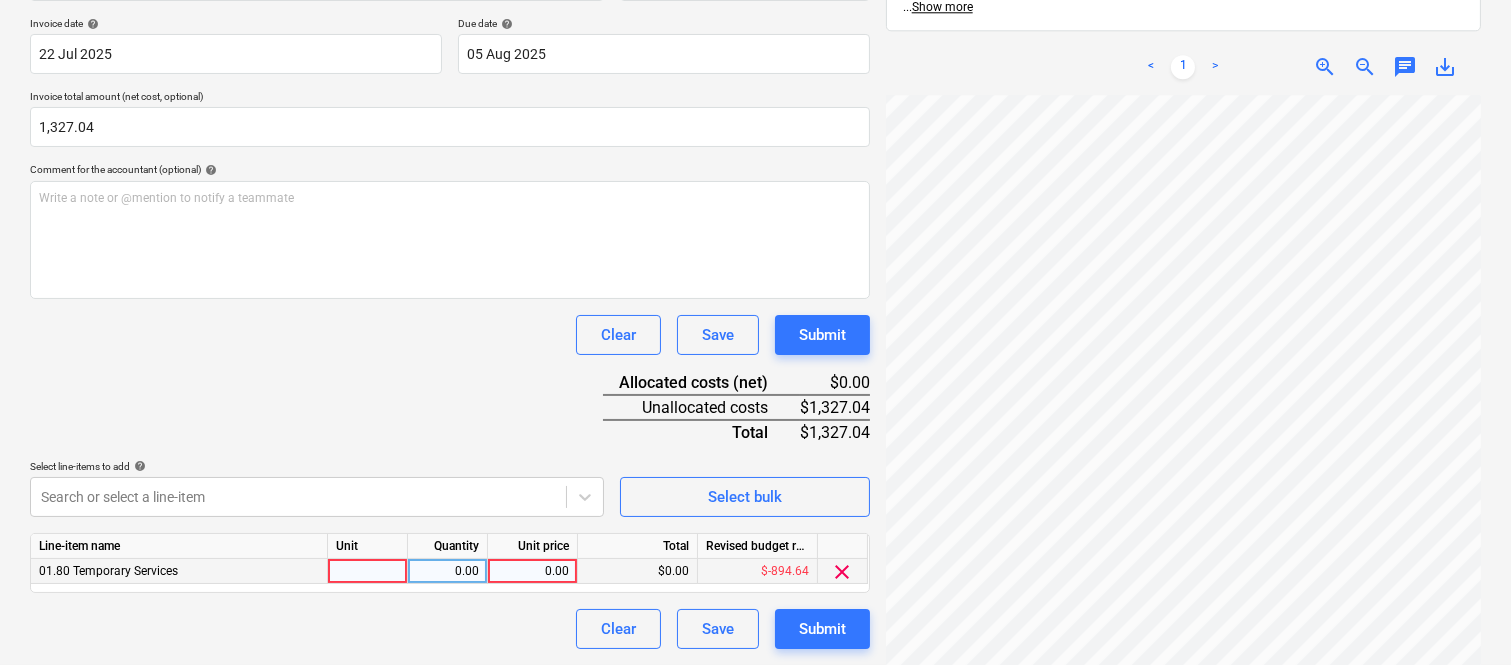 click at bounding box center [368, 571] 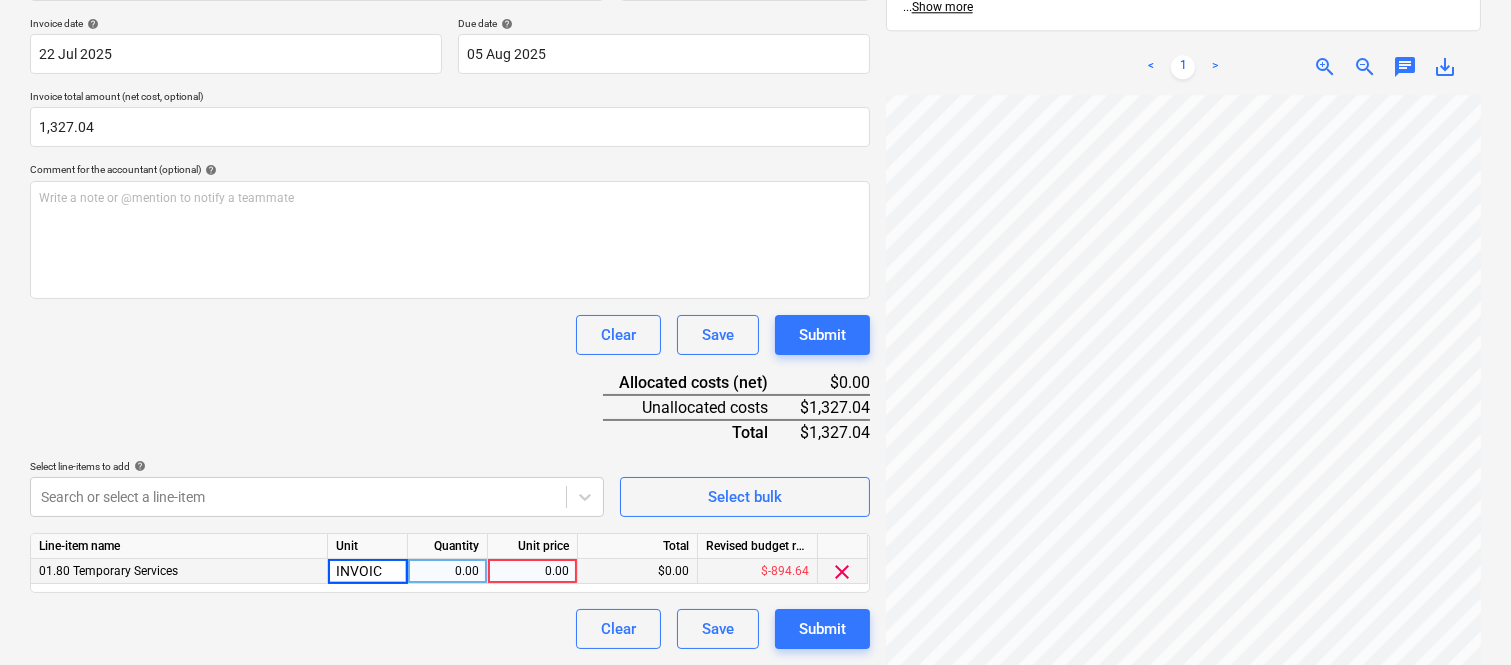 type on "INVOICE" 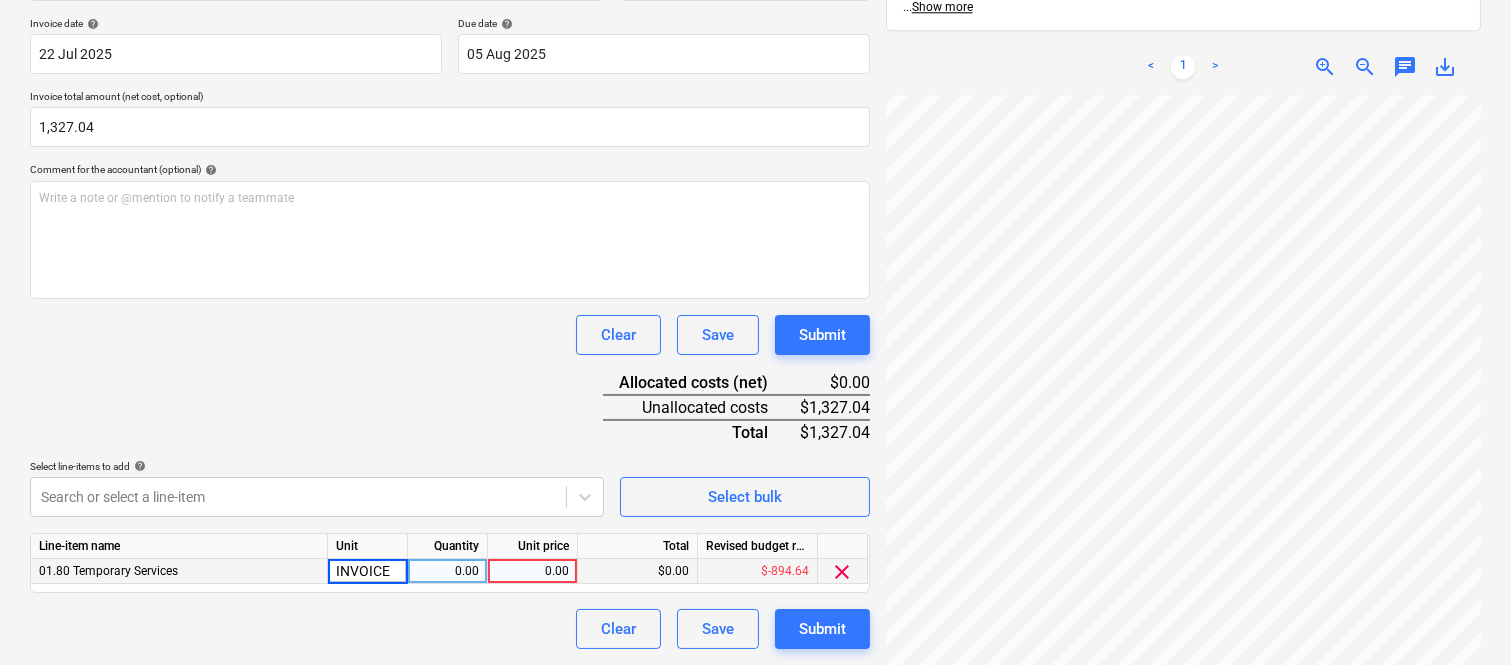 click on "0.00" at bounding box center [447, 571] 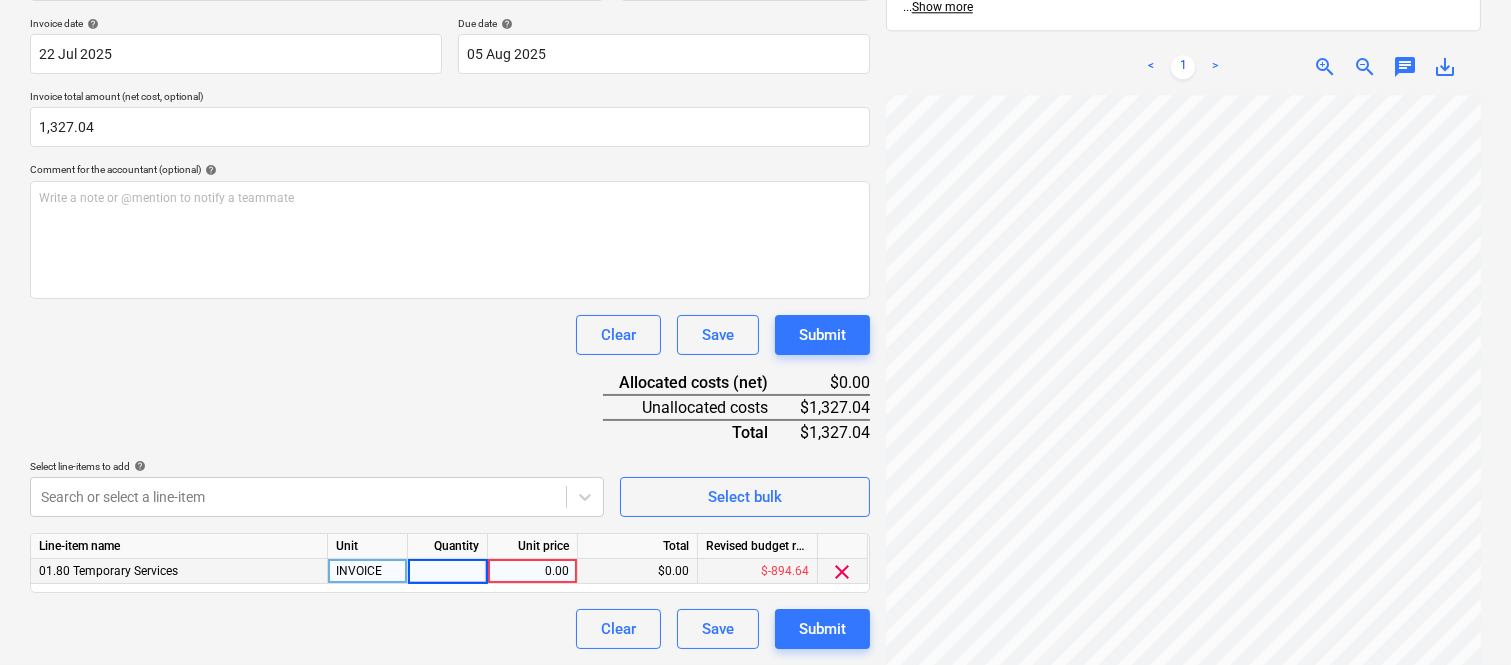 type on "1" 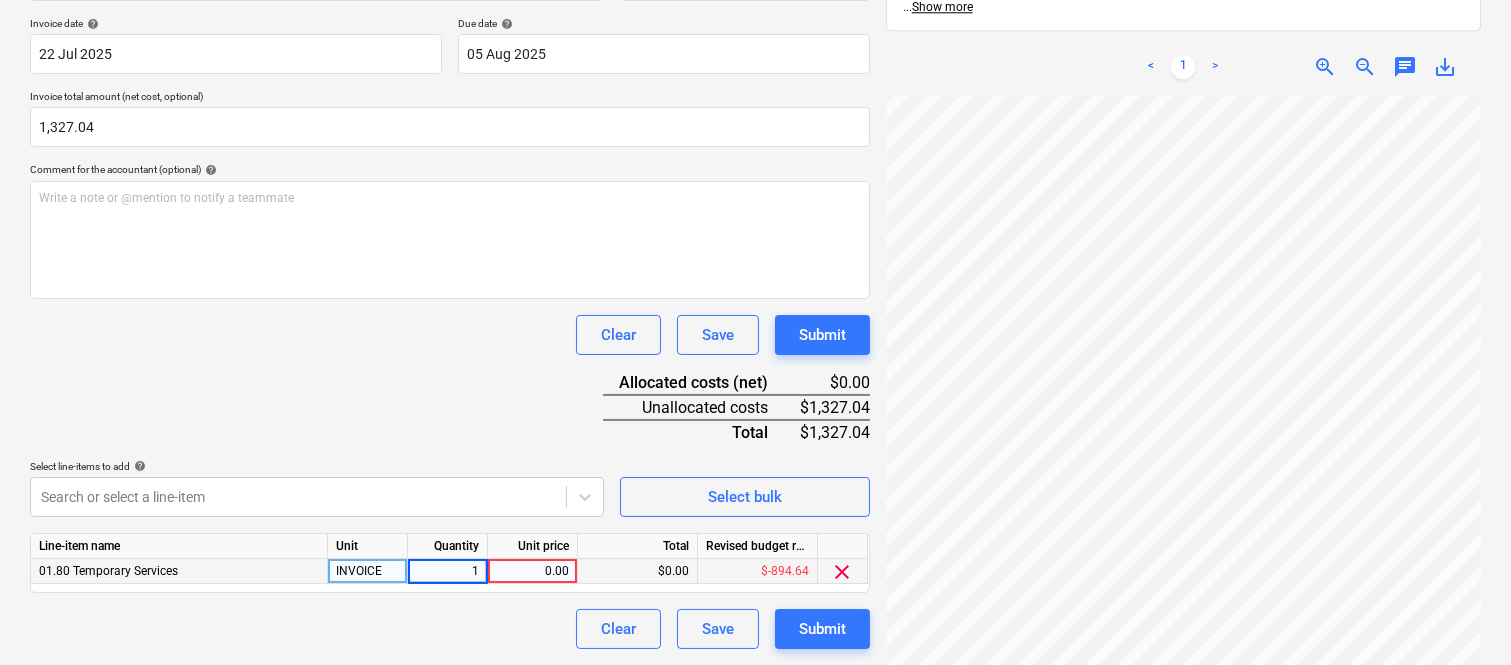 click on "0.00" at bounding box center [532, 571] 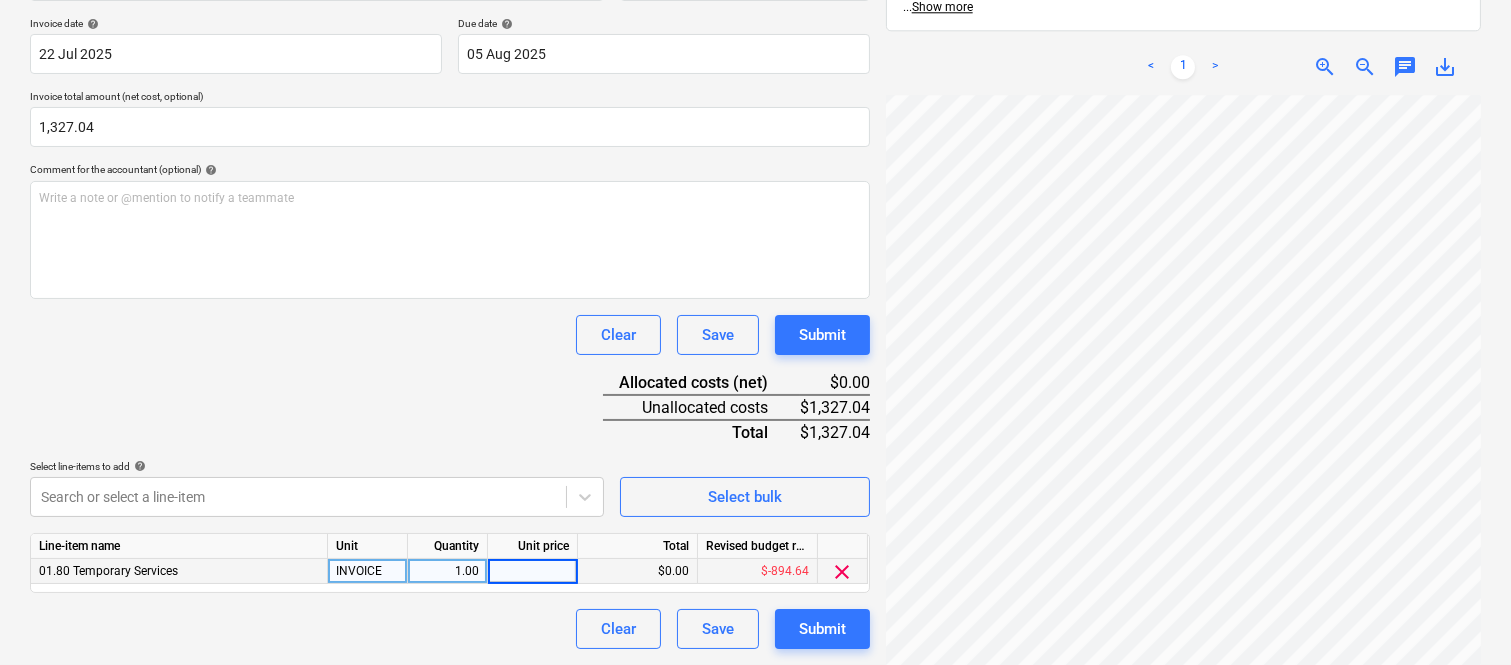 type on "1,327.03" 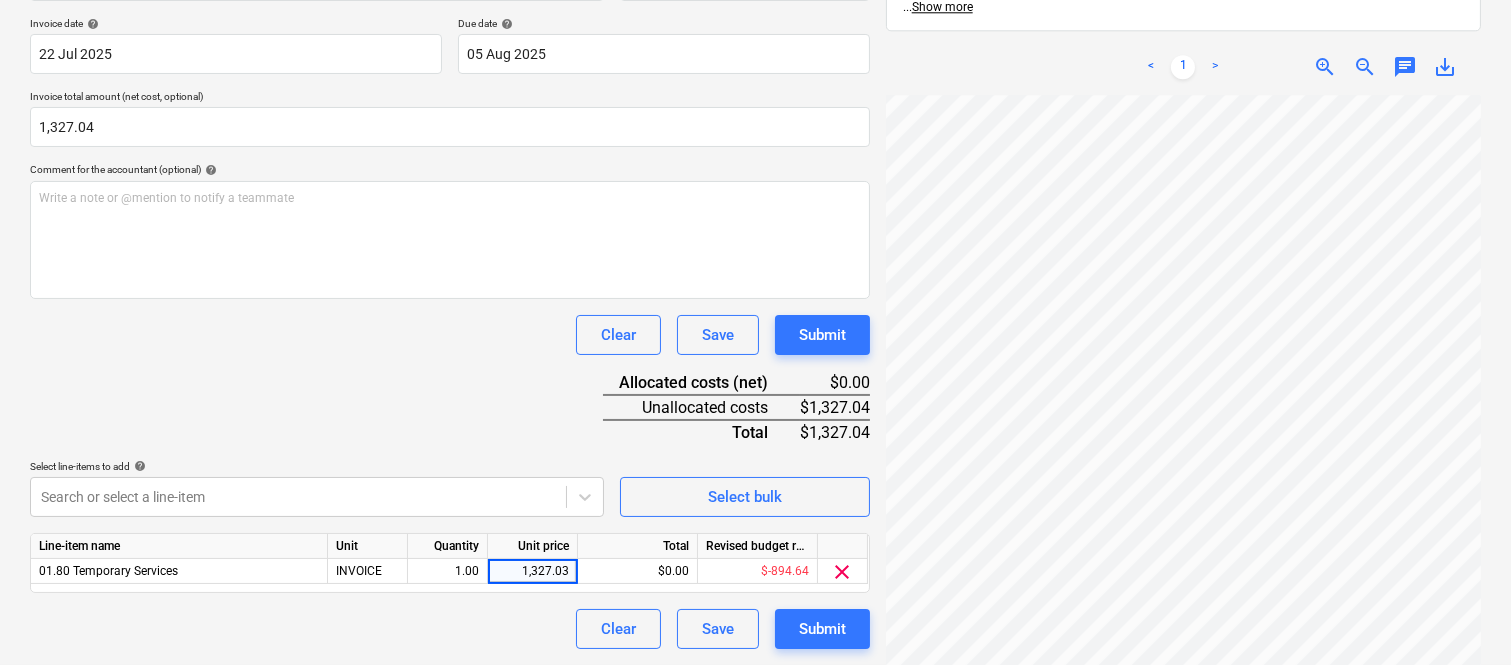 click on "Clear Save Submit" at bounding box center [450, 629] 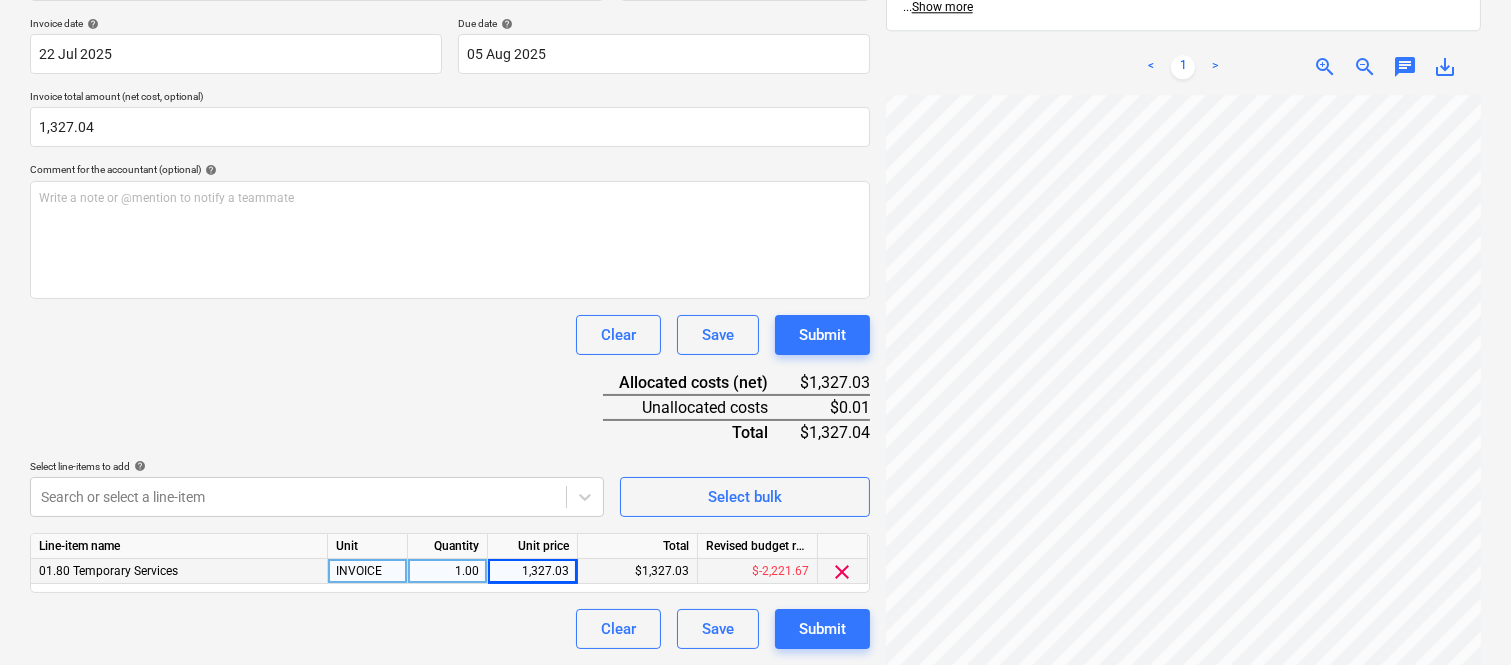 click on "1,327.03" at bounding box center (533, 571) 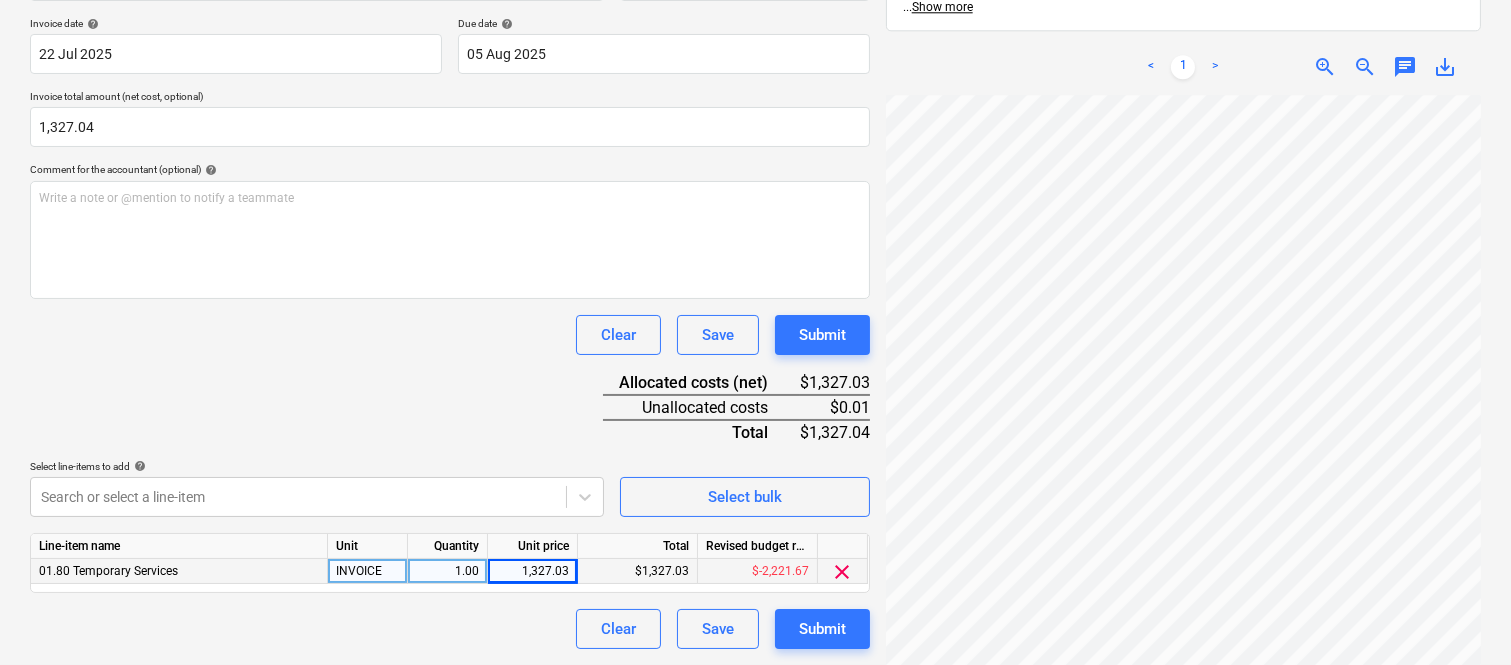 click on "Clear Save Submit" at bounding box center (450, 629) 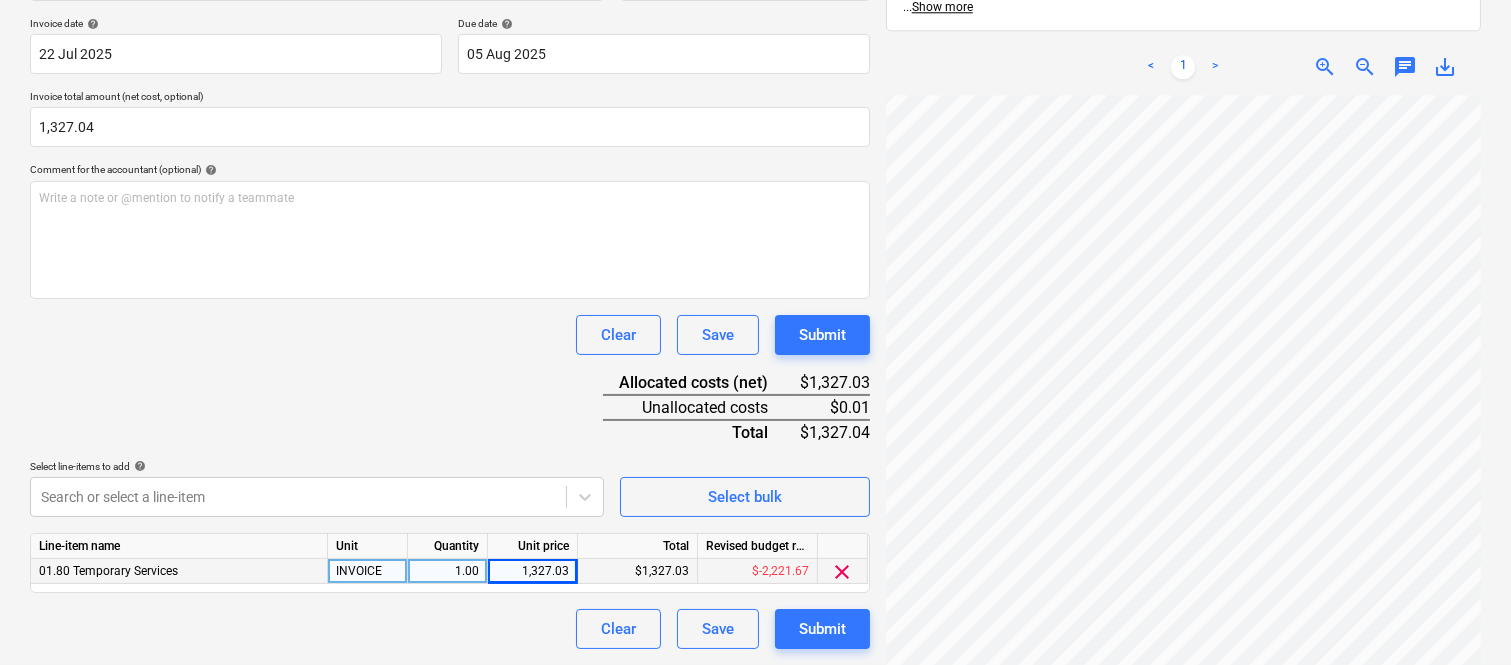 click on "1,327.03" at bounding box center (533, 571) 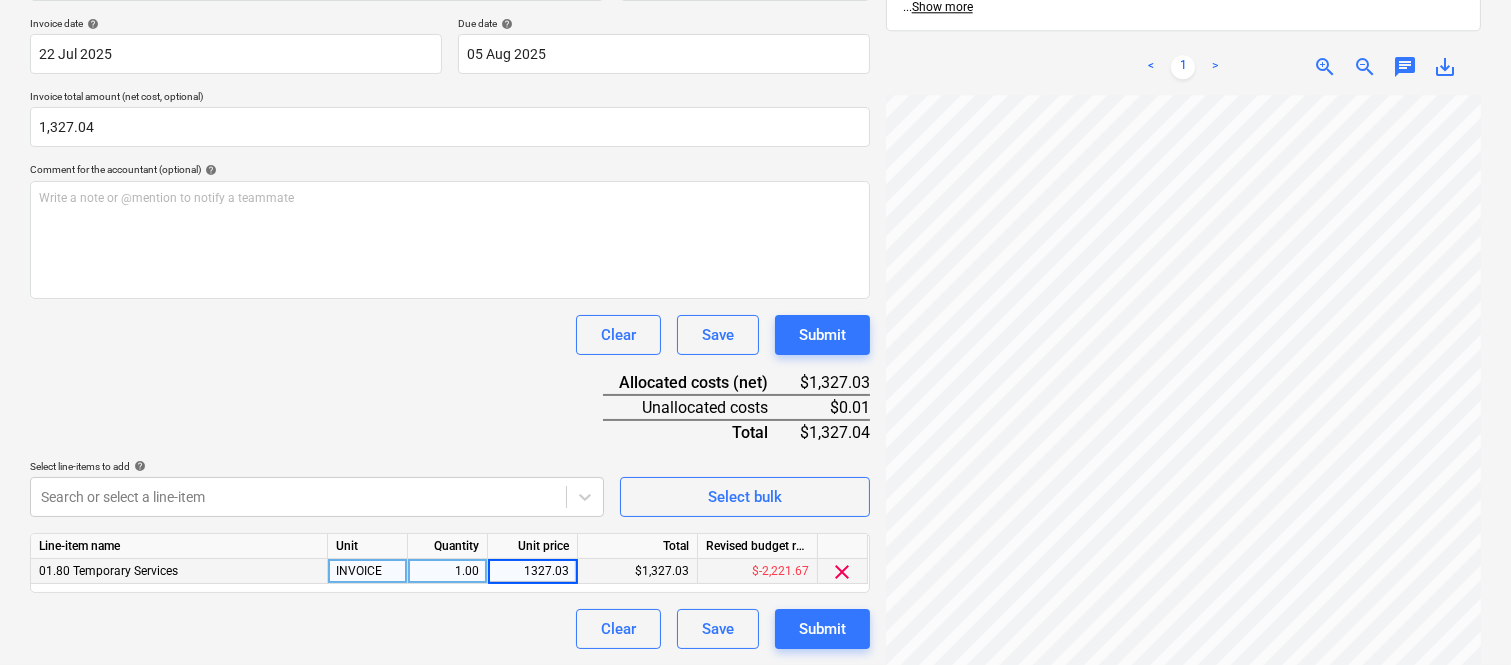 click on "1327.03" at bounding box center [532, 571] 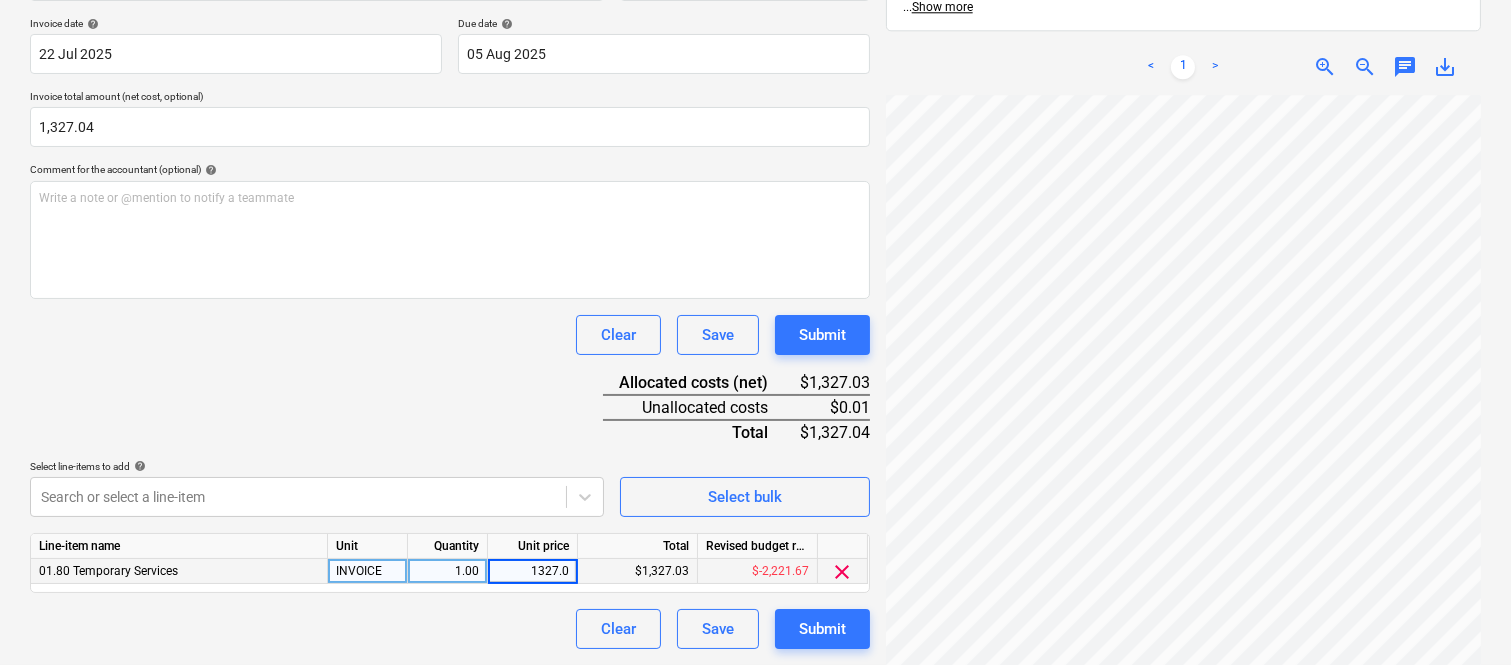 type on "1327.04" 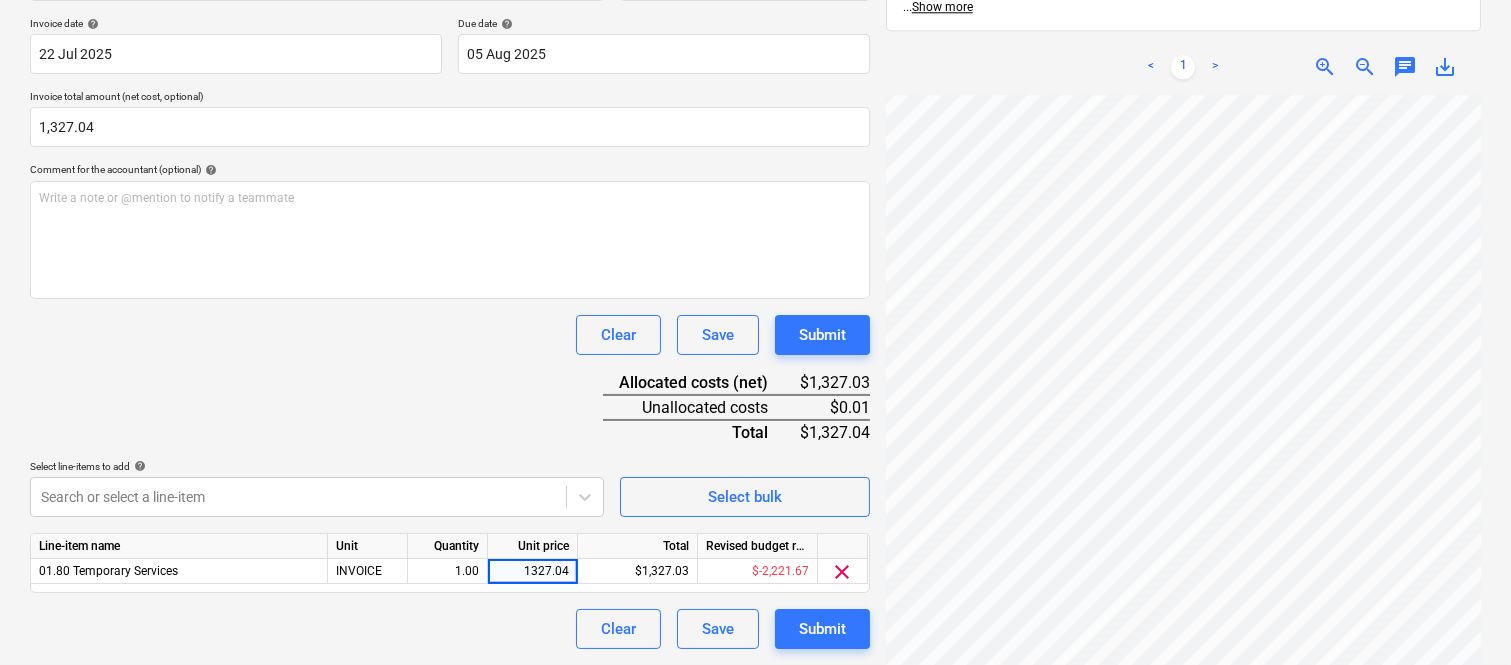 click on "Clear Save Submit" at bounding box center (450, 629) 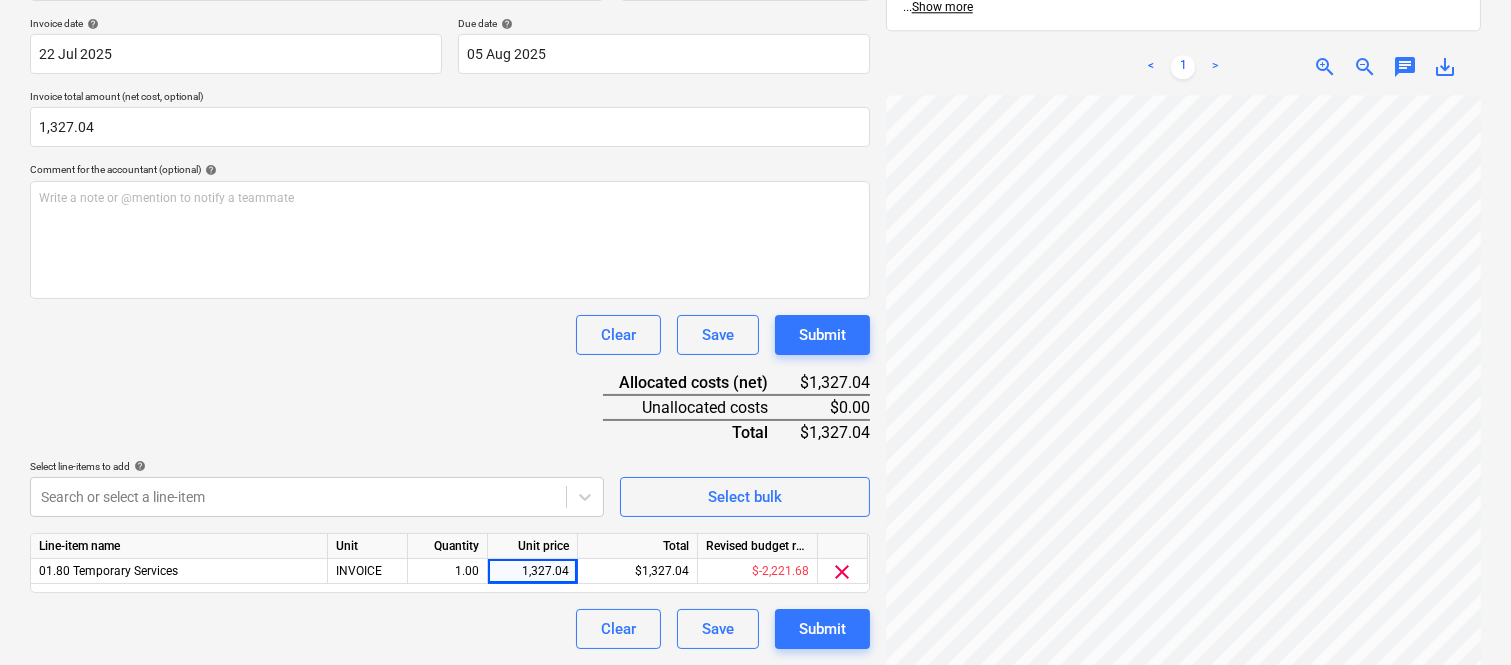 scroll, scrollTop: 877, scrollLeft: 455, axis: both 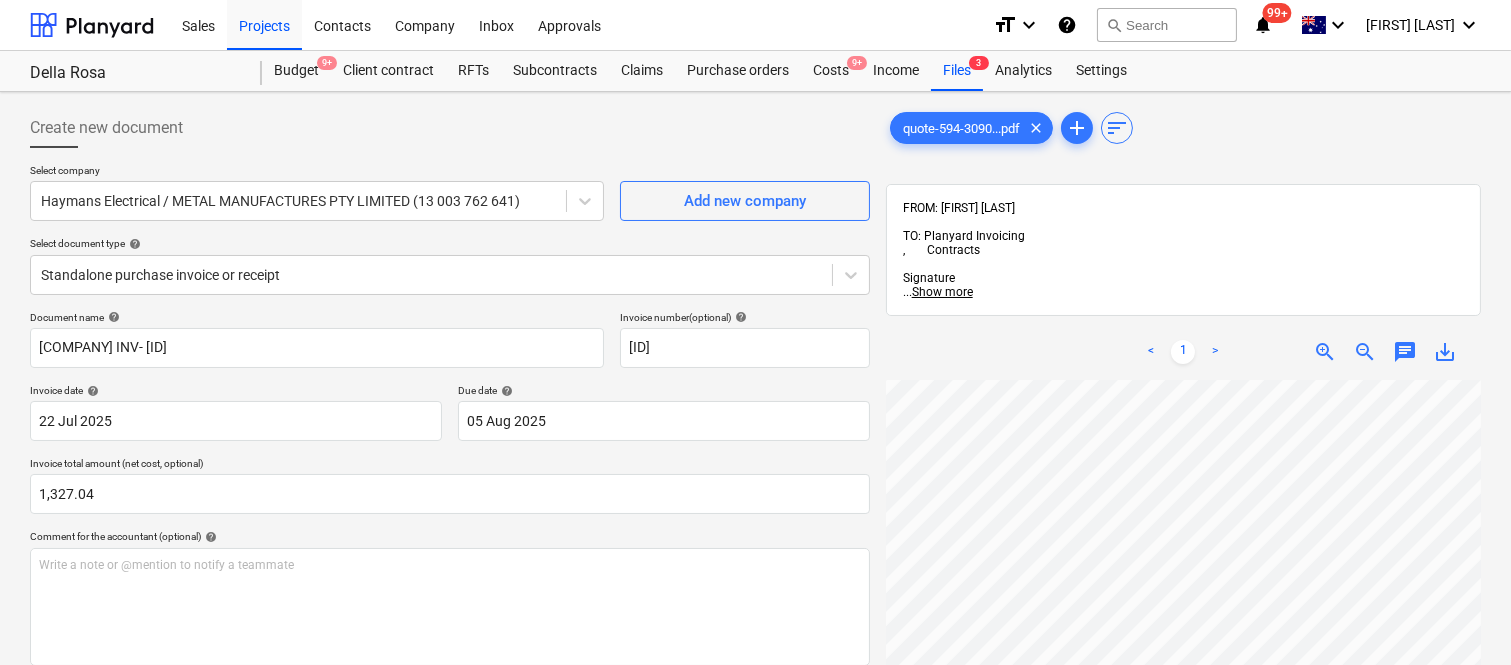 click on "Sales Projects Contacts Company Inbox Approvals format_size keyboard_arrow_down help search Search notifications 99+ keyboard_arrow_down A. Berdera keyboard_arrow_down Della Rosa Della Rosa Budget 9+ Client contract RFTs Subcontracts Claims Purchase orders Costs 9+ Income Files 3 Analytics Settings Create new document Select company Haymans Electrical / METAL MANUFACTURES PTY LIMITED (13 003 762 641)  Add new company Select document type help Standalone purchase invoice or receipt Document name help CETNAJ ELECTRICAL INV- 594-309038-000 Invoice number  (optional) help 594-309038-000 Invoice date help 22 Jul 2025 22.07.2025 Press the down arrow key to interact with the calendar and
select a date. Press the question mark key to get the keyboard shortcuts for changing dates. Due date help 05 Aug 2025 05.08.2025 Press the down arrow key to interact with the calendar and
select a date. Press the question mark key to get the keyboard shortcuts for changing dates. 1,327.04 help ﻿ Clear Save Submit <" at bounding box center (755, 332) 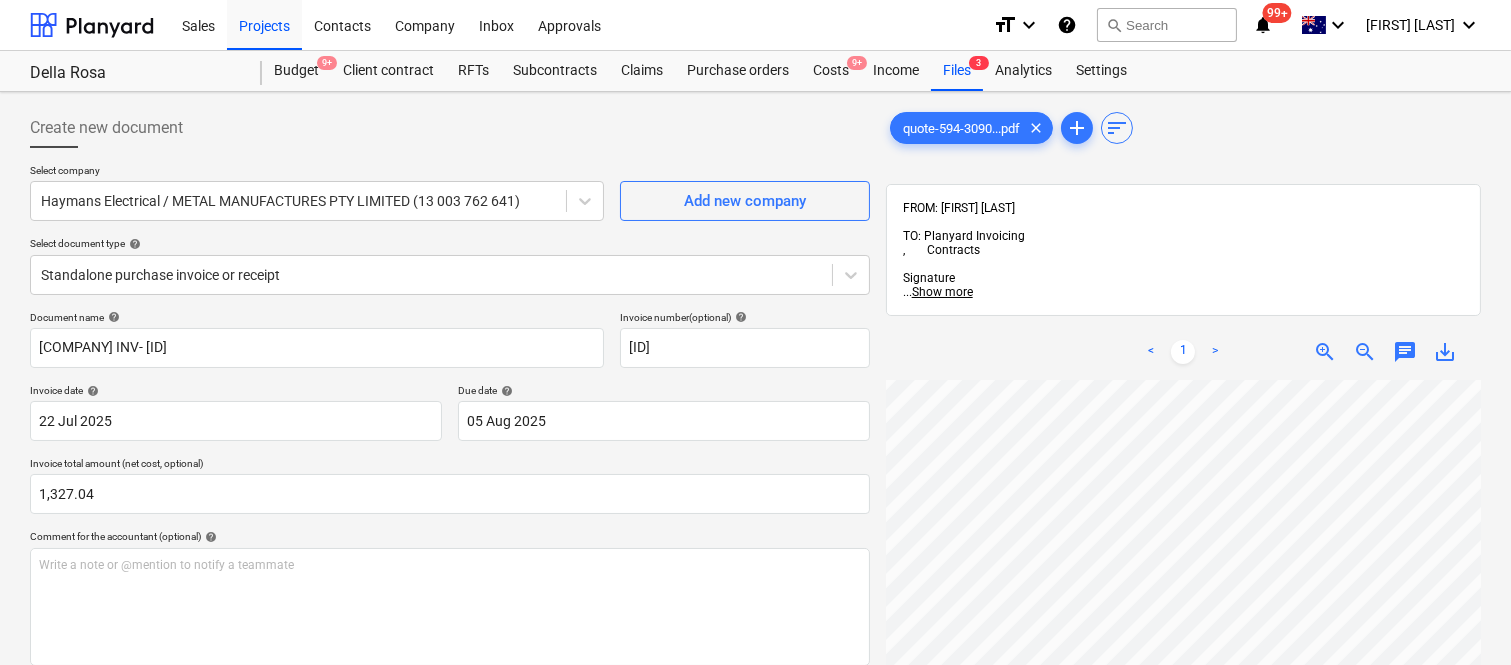 scroll, scrollTop: 93, scrollLeft: 323, axis: both 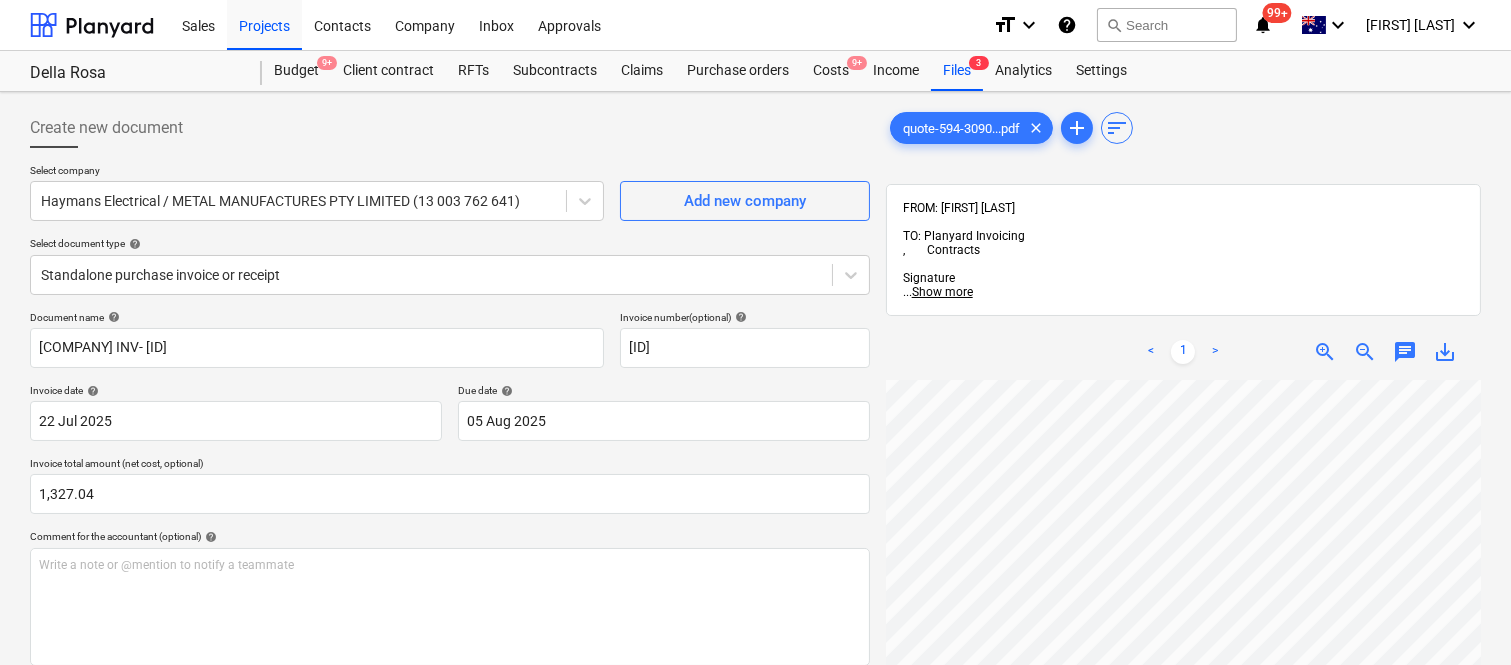click on "Sales Projects Contacts Company Inbox Approvals format_size keyboard_arrow_down help search Search notifications 99+ keyboard_arrow_down A. Berdera keyboard_arrow_down Della Rosa Della Rosa Budget 9+ Client contract RFTs Subcontracts Claims Purchase orders Costs 9+ Income Files 3 Analytics Settings Create new document Select company Haymans Electrical / METAL MANUFACTURES PTY LIMITED (13 003 762 641)  Add new company Select document type help Standalone purchase invoice or receipt Document name help CETNAJ ELECTRICAL INV- 594-309038-000 Invoice number  (optional) help 594-309038-000 Invoice date help 22 Jul 2025 22.07.2025 Press the down arrow key to interact with the calendar and
select a date. Press the question mark key to get the keyboard shortcuts for changing dates. Due date help 05 Aug 2025 05.08.2025 Press the down arrow key to interact with the calendar and
select a date. Press the question mark key to get the keyboard shortcuts for changing dates. 1,327.04 help ﻿ Clear Save Submit <" at bounding box center (755, 332) 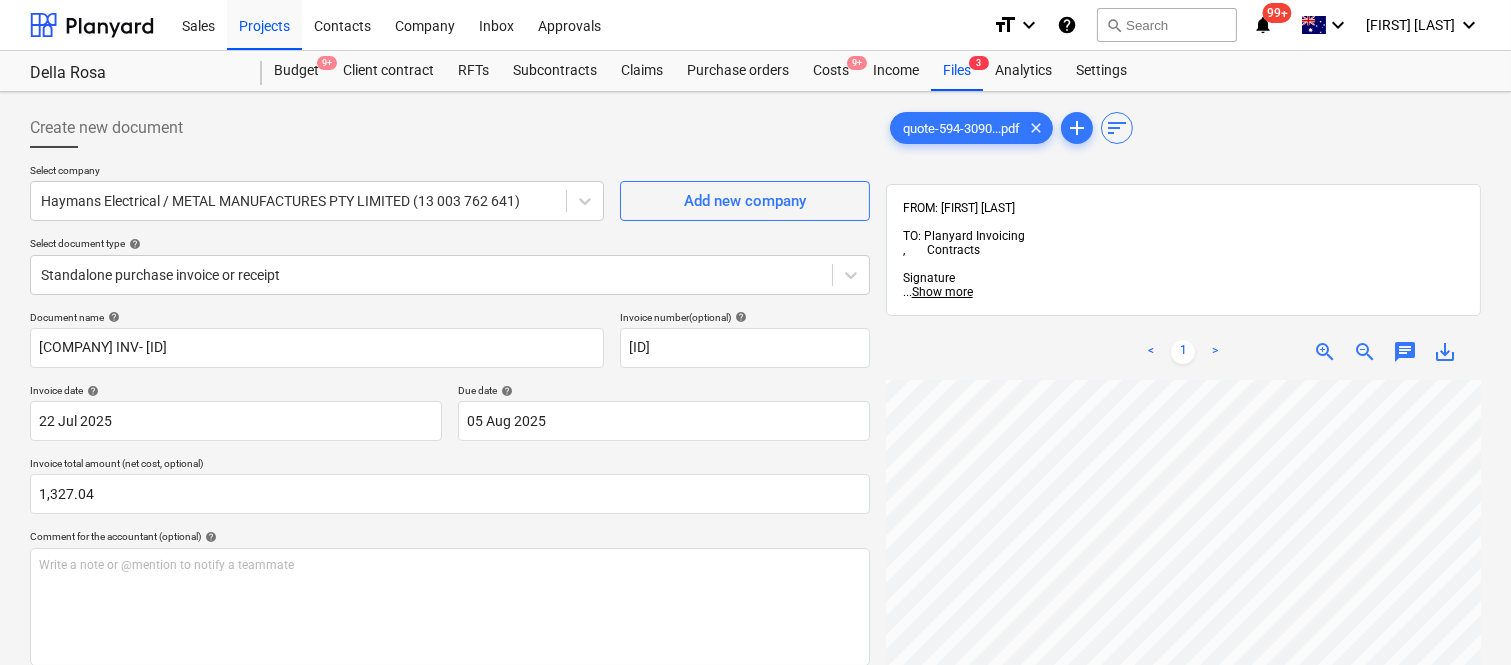 click on "Sales Projects Contacts Company Inbox Approvals format_size keyboard_arrow_down help search Search notifications 99+ keyboard_arrow_down A. Berdera keyboard_arrow_down Della Rosa Della Rosa Budget 9+ Client contract RFTs Subcontracts Claims Purchase orders Costs 9+ Income Files 3 Analytics Settings Create new document Select company Haymans Electrical / METAL MANUFACTURES PTY LIMITED (13 003 762 641)  Add new company Select document type help Standalone purchase invoice or receipt Document name help CETNAJ ELECTRICAL INV- 594-309038-000 Invoice number  (optional) help 594-309038-000 Invoice date help 22 Jul 2025 22.07.2025 Press the down arrow key to interact with the calendar and
select a date. Press the question mark key to get the keyboard shortcuts for changing dates. Due date help 05 Aug 2025 05.08.2025 Press the down arrow key to interact with the calendar and
select a date. Press the question mark key to get the keyboard shortcuts for changing dates. 1,327.04 help ﻿ Clear Save Submit <" at bounding box center (755, 332) 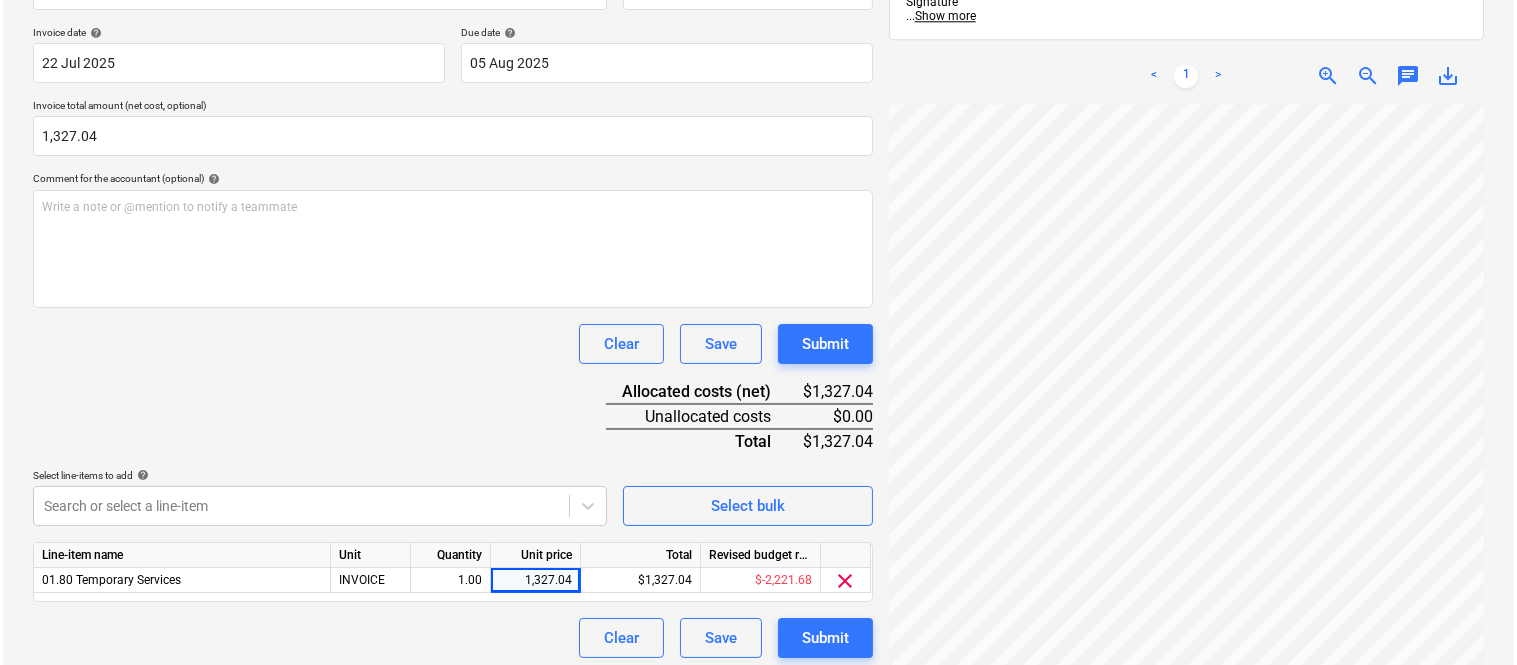 scroll, scrollTop: 367, scrollLeft: 0, axis: vertical 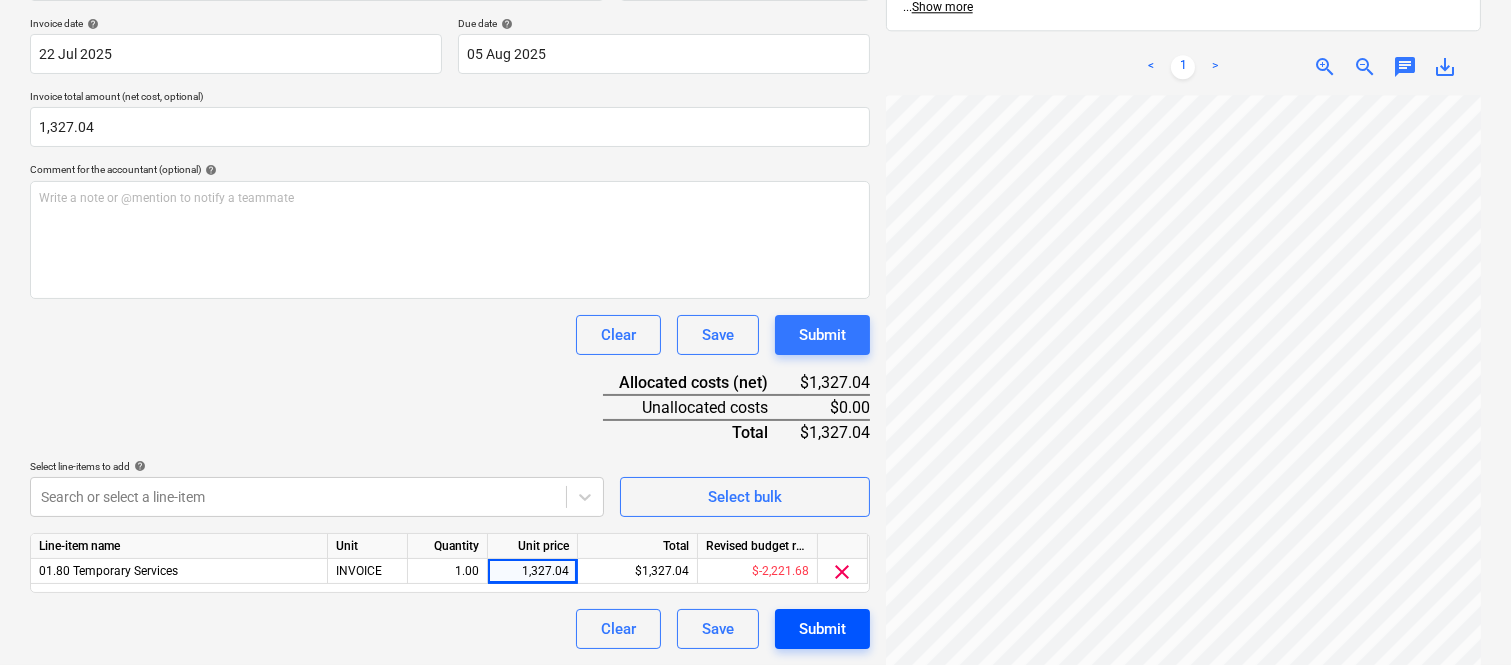click on "Submit" at bounding box center [822, 629] 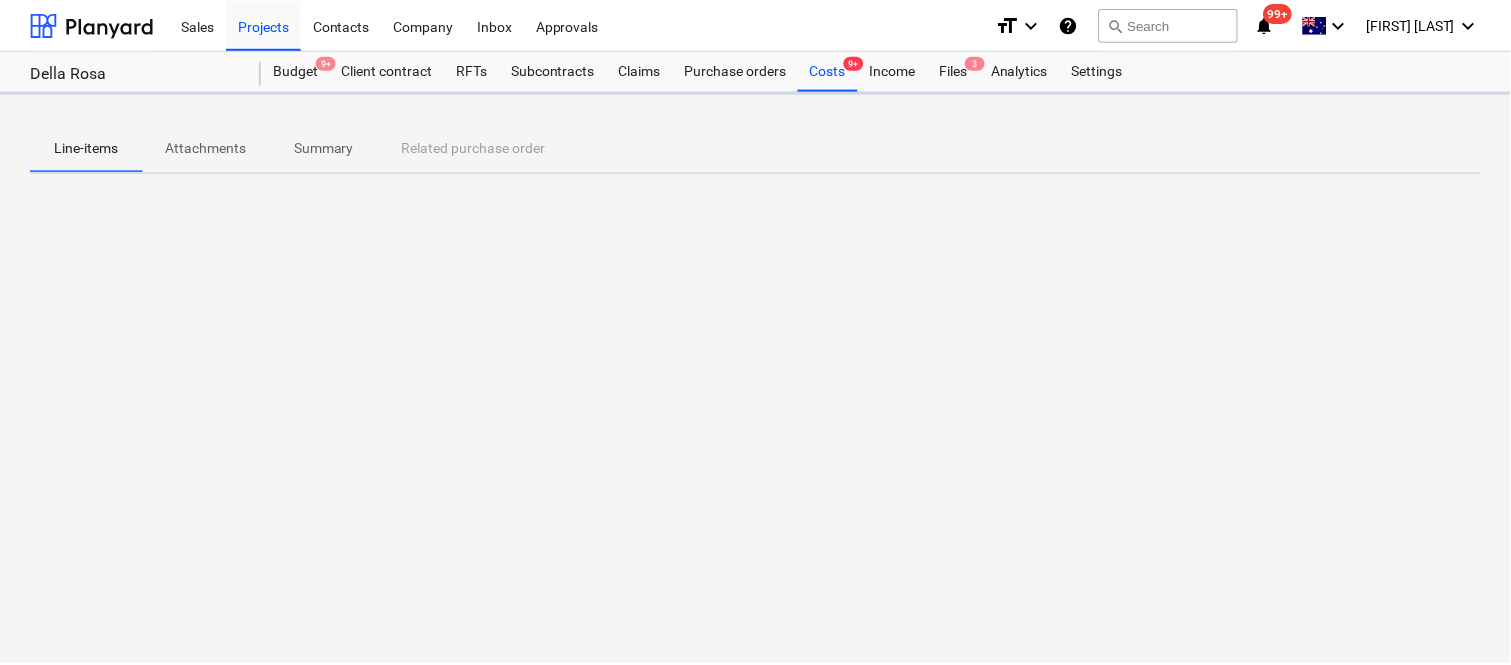 scroll, scrollTop: 0, scrollLeft: 0, axis: both 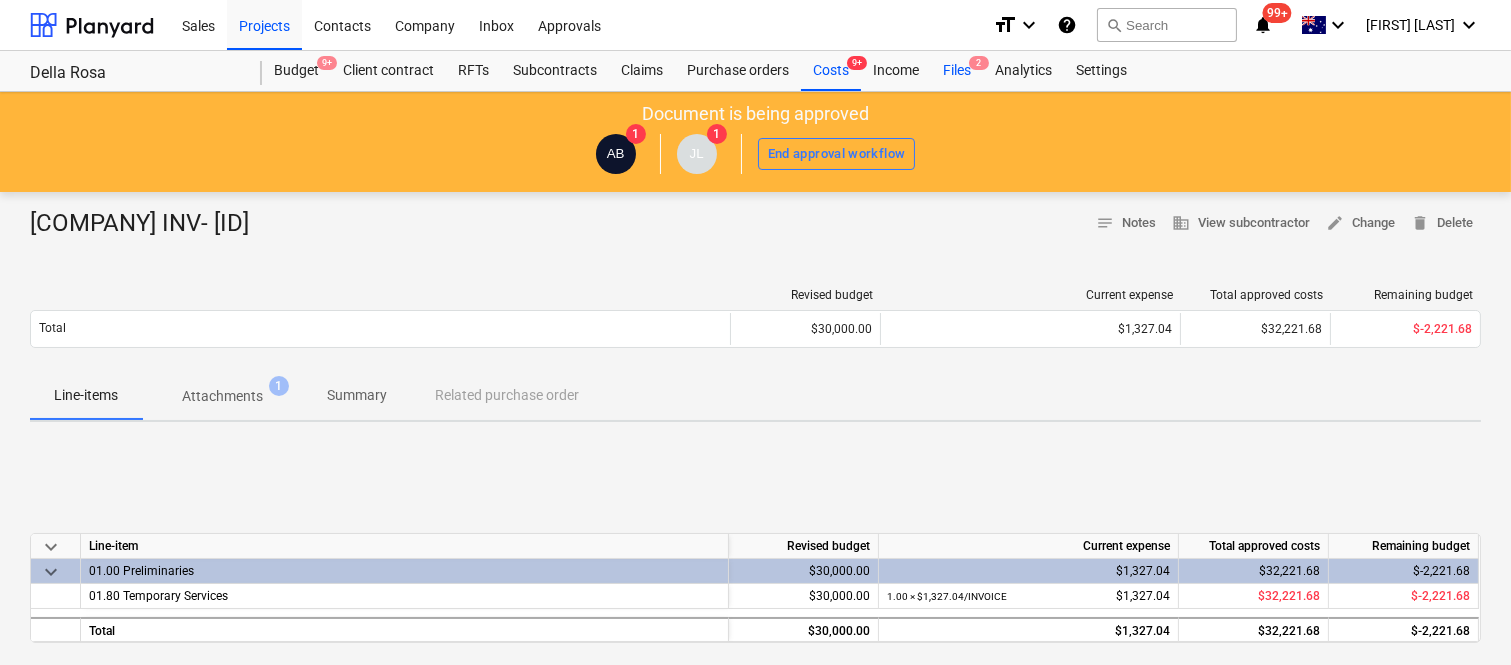 click on "Files 2" at bounding box center [957, 71] 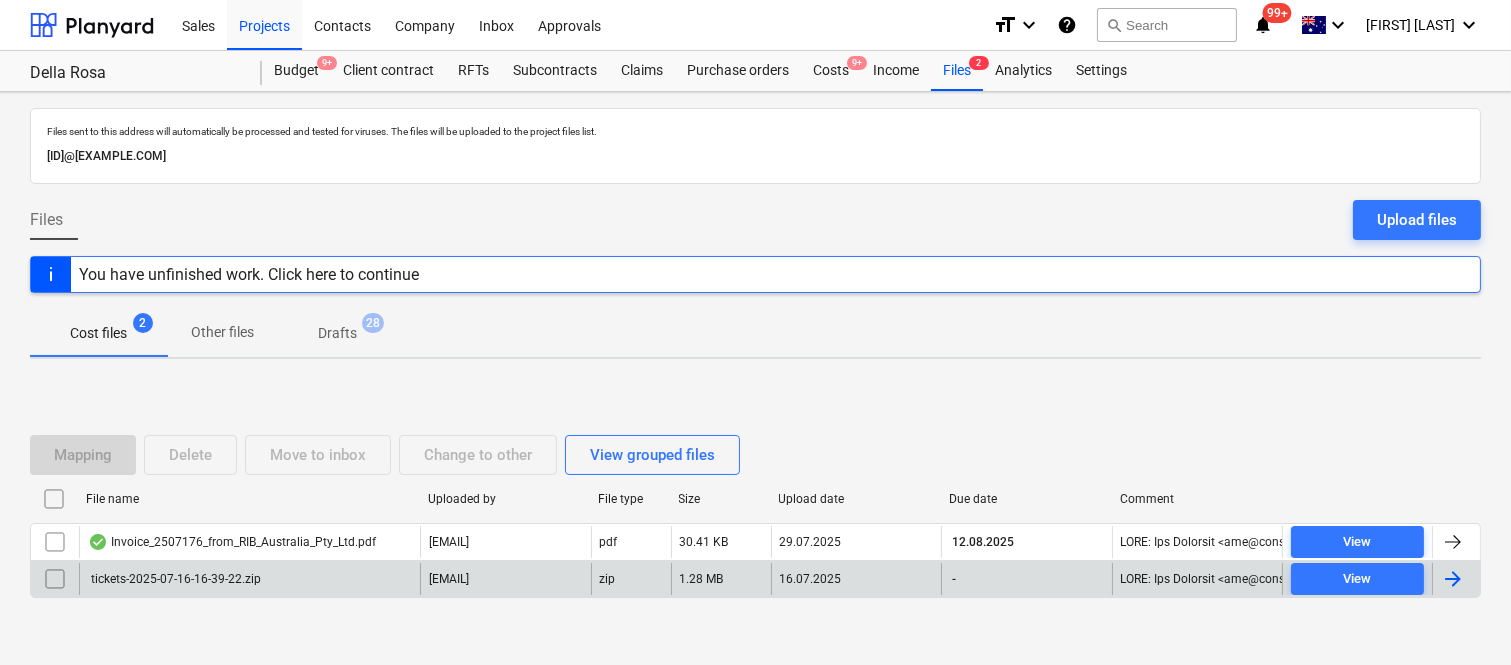click on "tickets-2025-07-16-16-39-22.zip" at bounding box center (249, 579) 